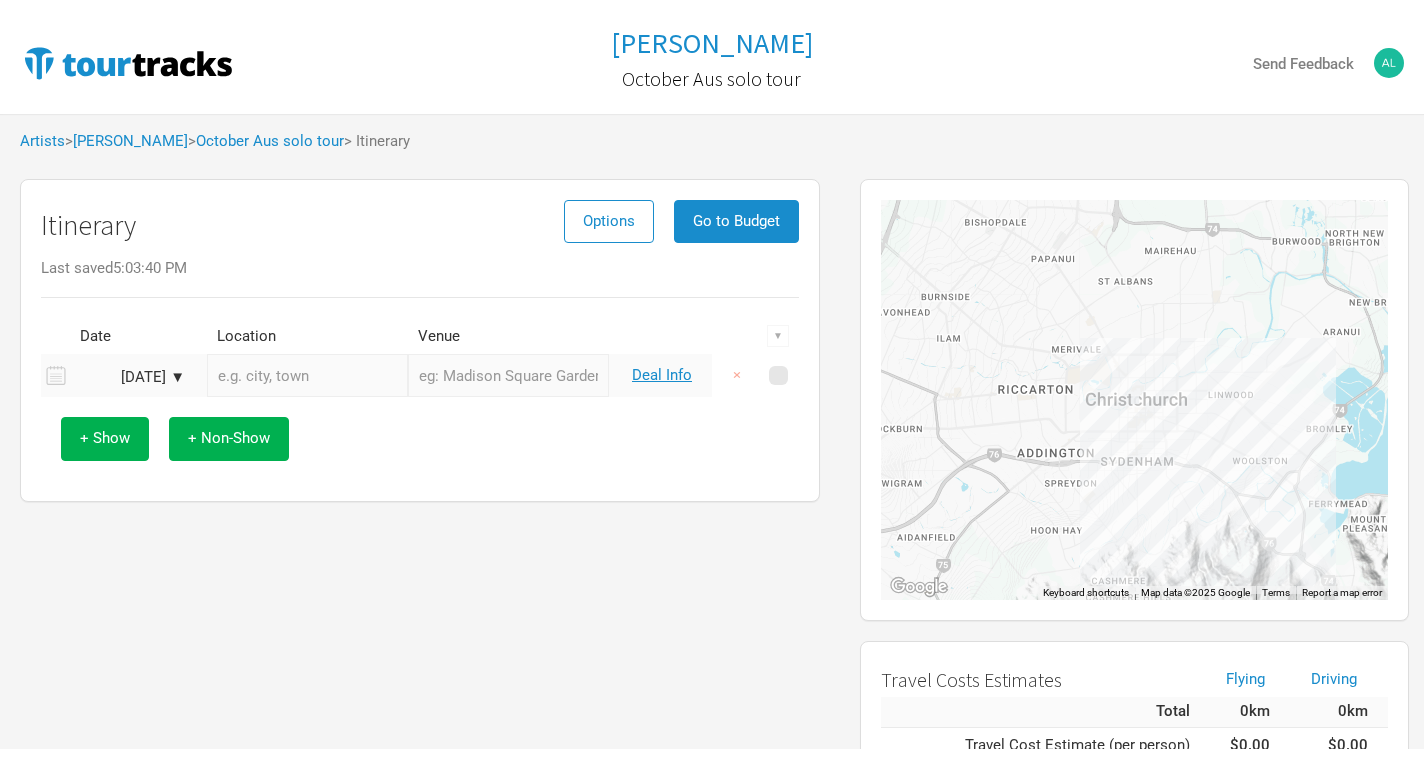 scroll, scrollTop: 0, scrollLeft: 0, axis: both 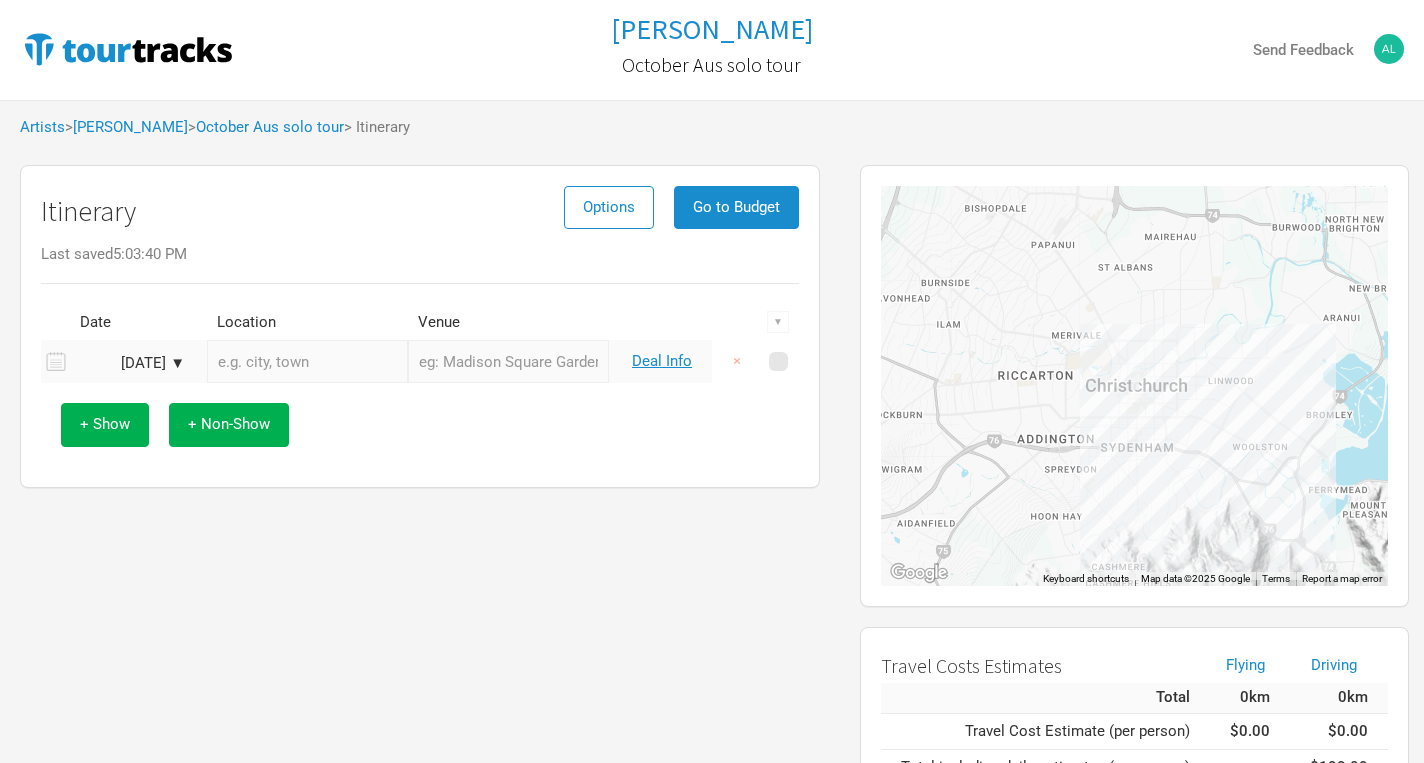 click on "[DATE]   ▼" at bounding box center [130, 363] 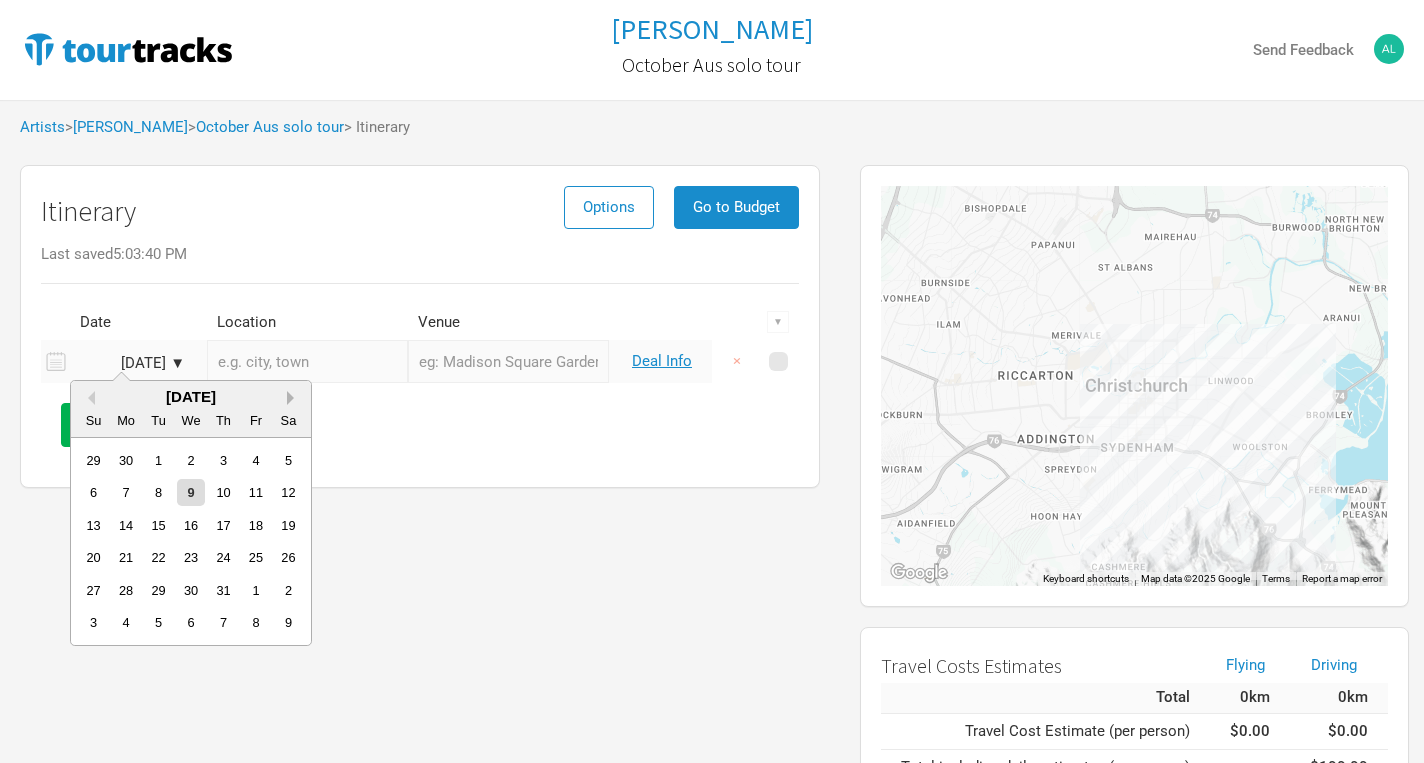 click on "Next Month" at bounding box center (294, 398) 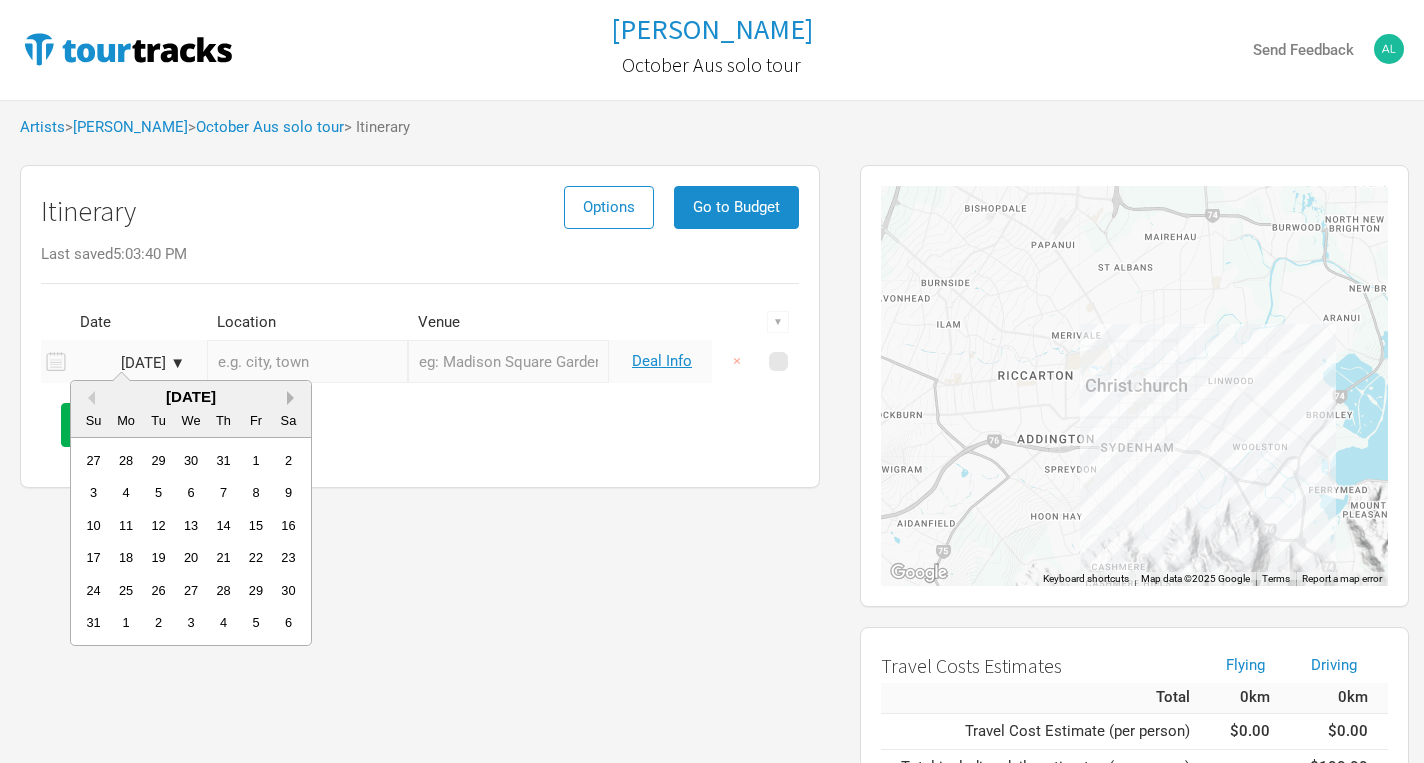 click on "Next Month" at bounding box center [294, 398] 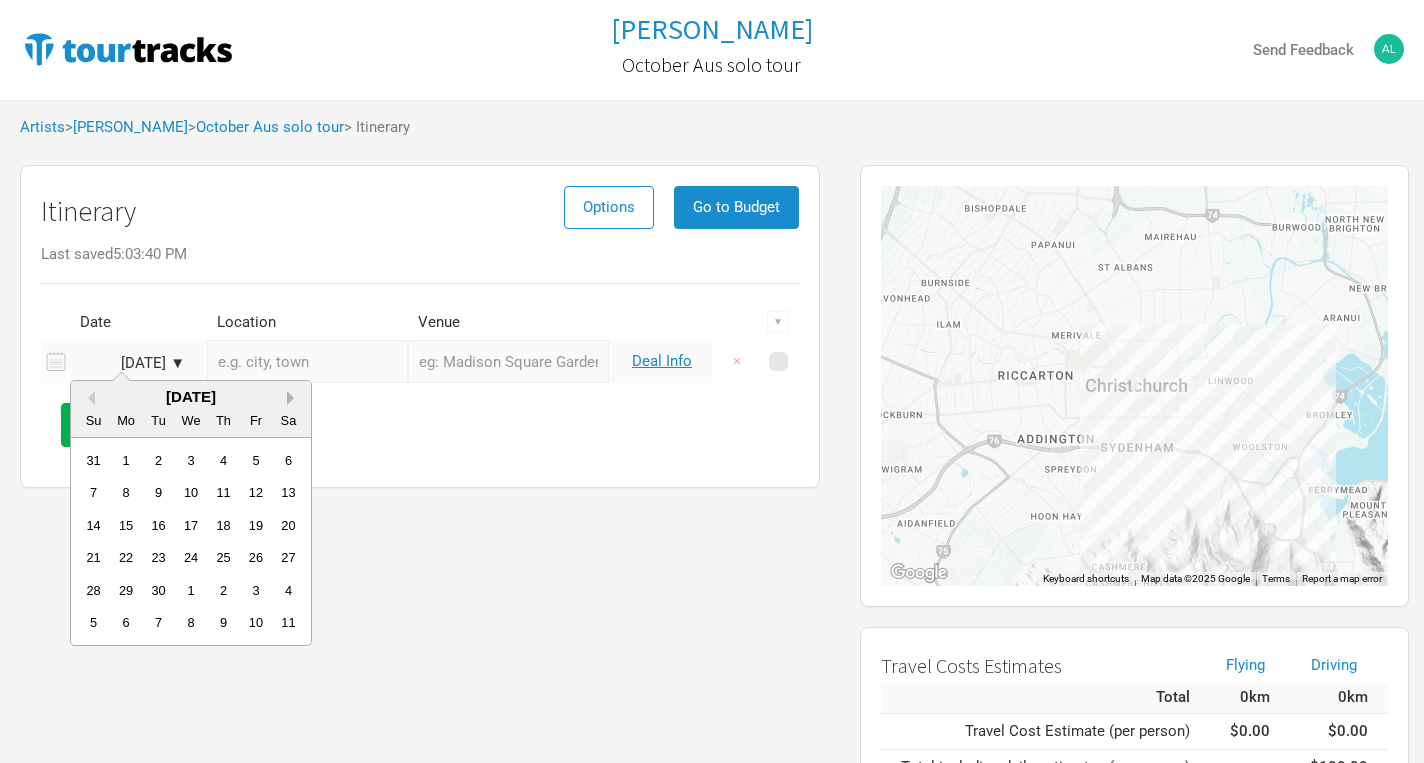 click on "Next Month" at bounding box center [294, 398] 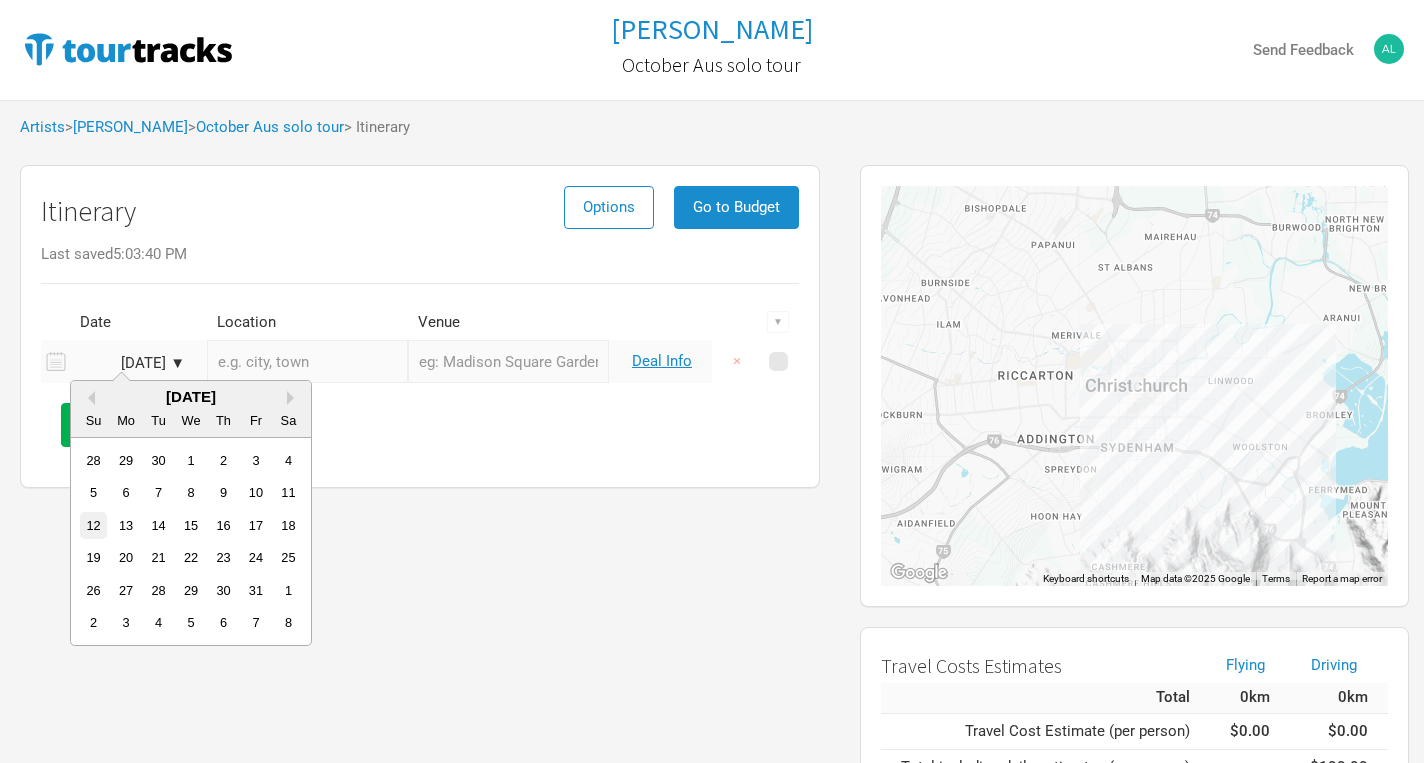 click on "12" at bounding box center [93, 525] 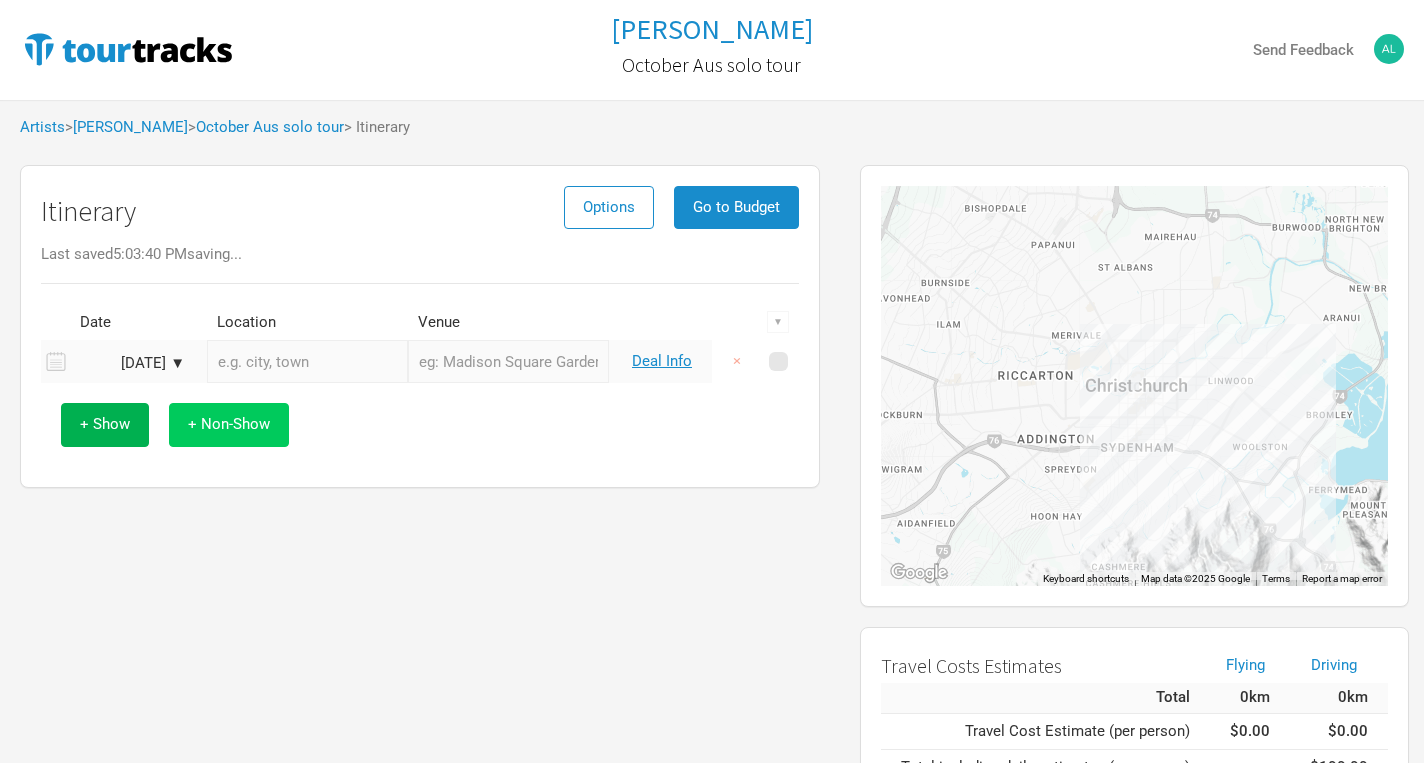 click on "+ Non-Show" at bounding box center [229, 424] 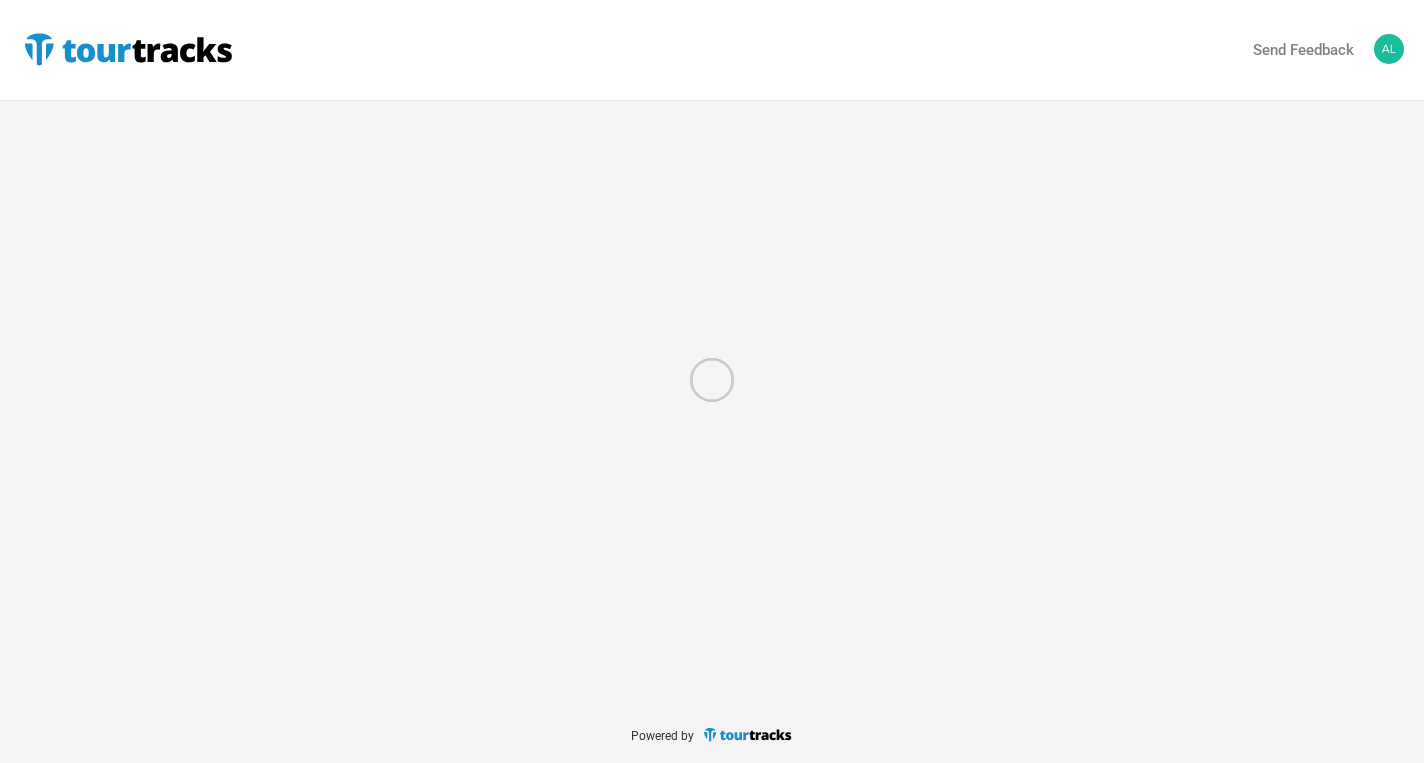 scroll, scrollTop: 0, scrollLeft: 0, axis: both 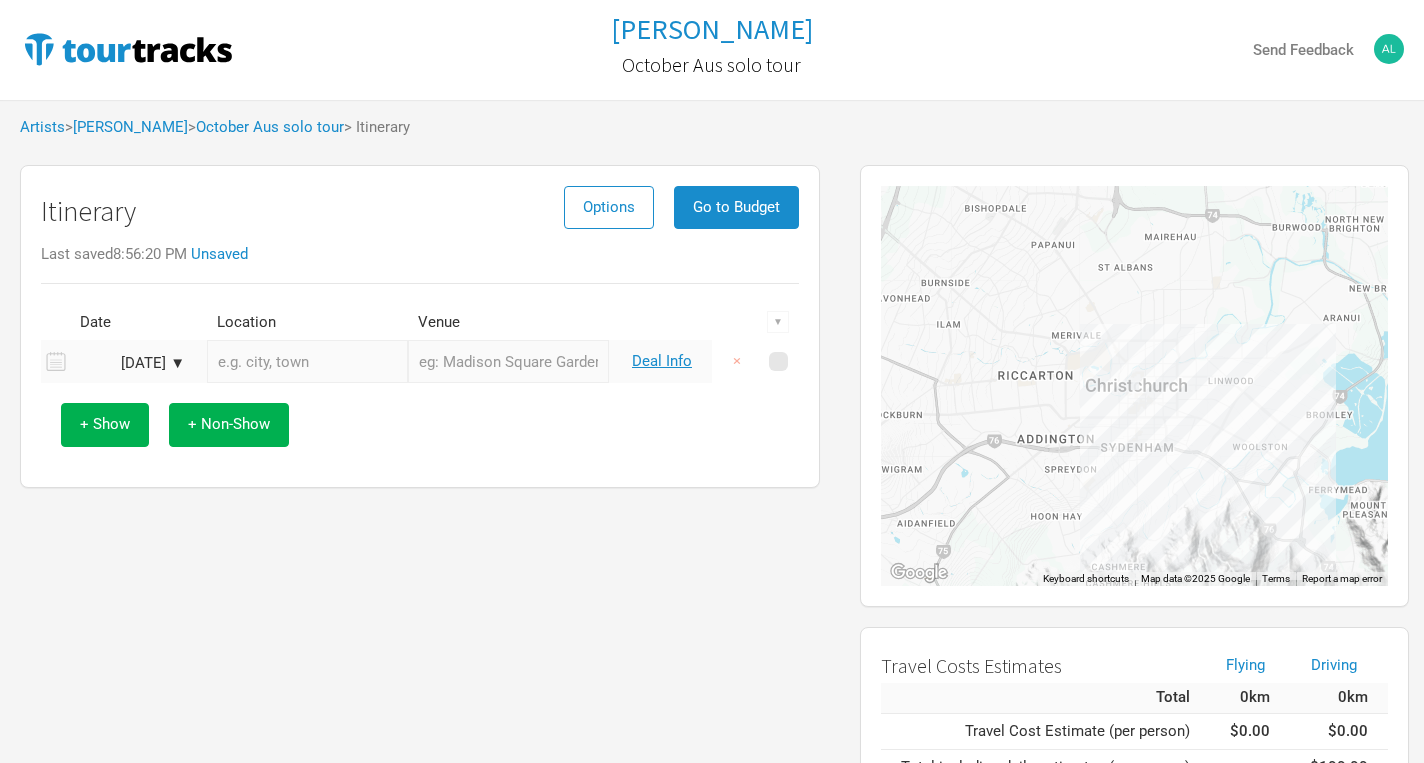click on "[DATE]   ▼" at bounding box center [130, 363] 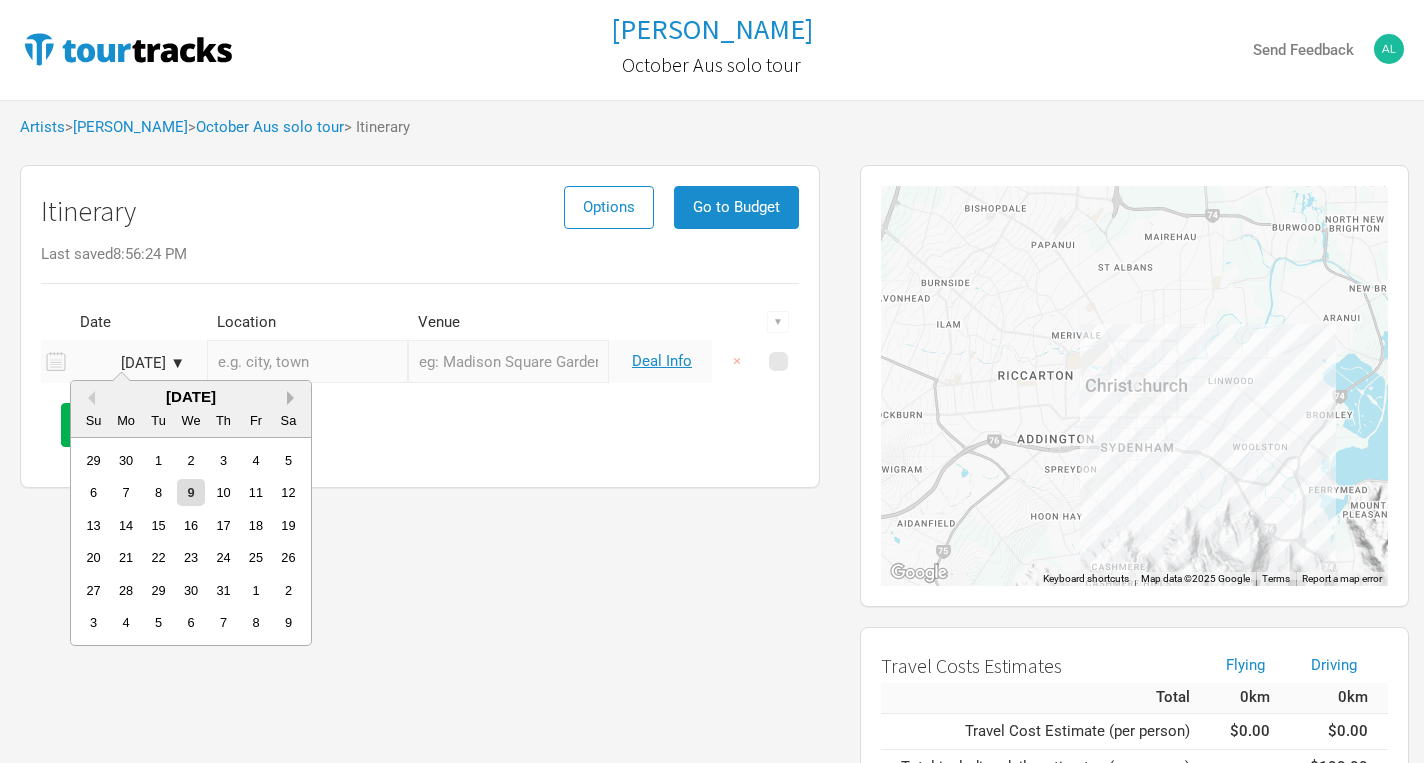 click on "Next Month" at bounding box center (294, 398) 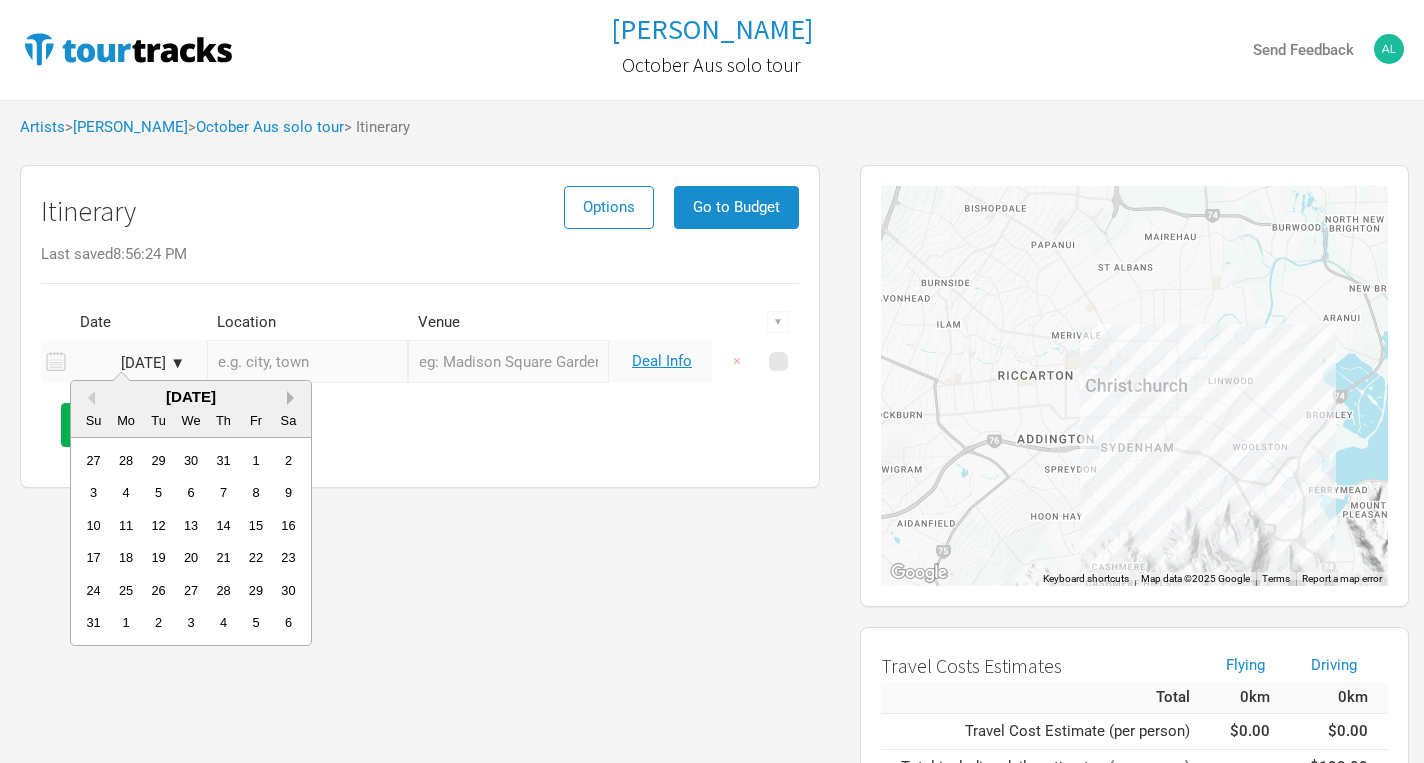 click on "Next Month" at bounding box center [294, 398] 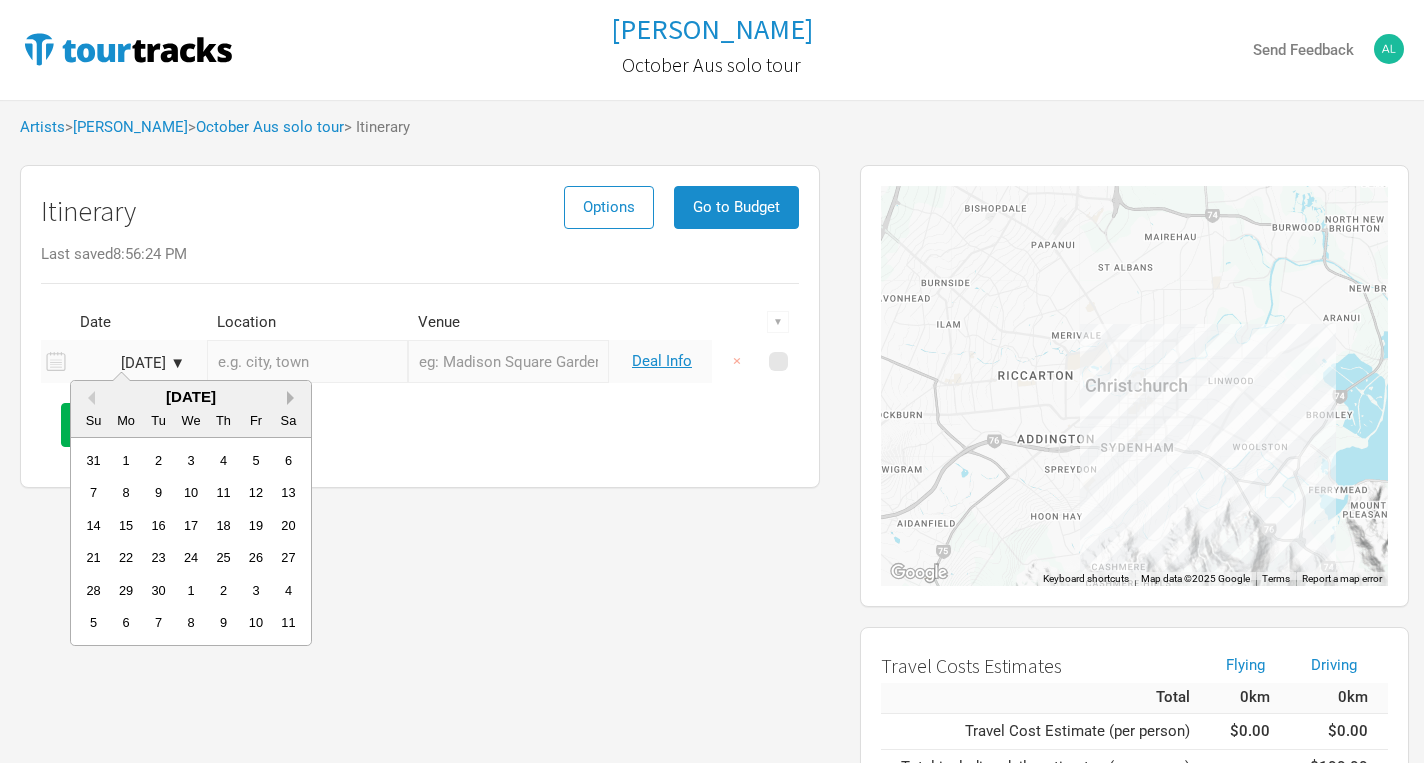 click on "Next Month" at bounding box center (294, 398) 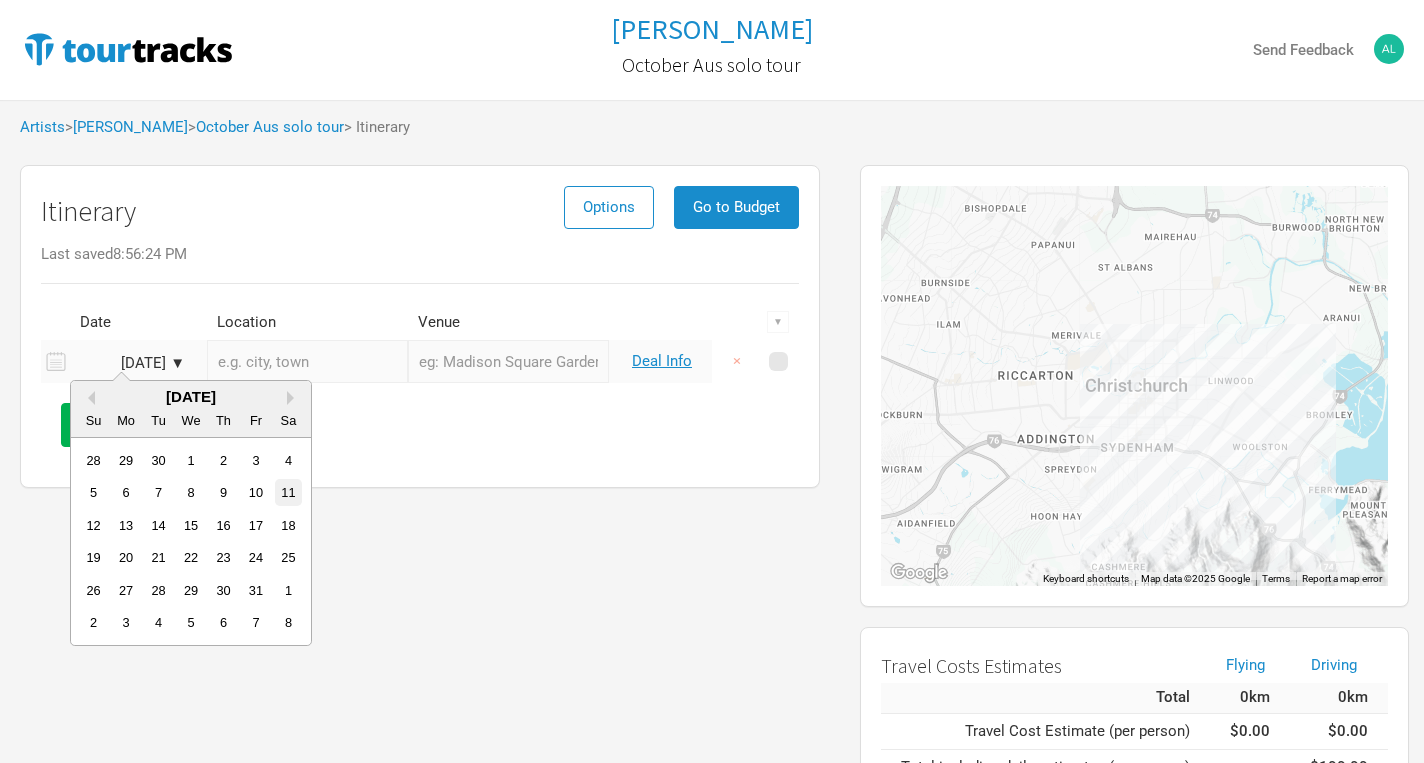 click on "11" at bounding box center (288, 492) 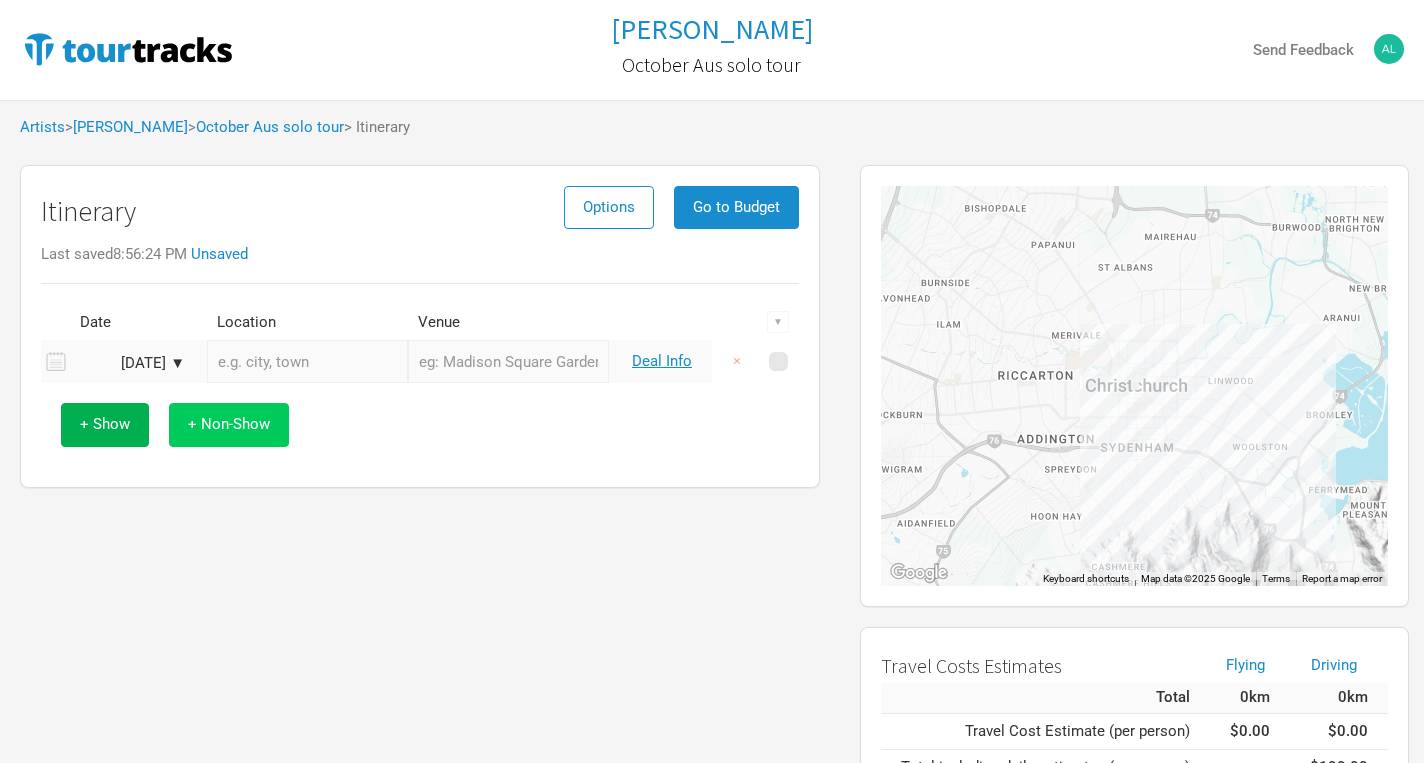 click on "+ Non-Show" at bounding box center (229, 424) 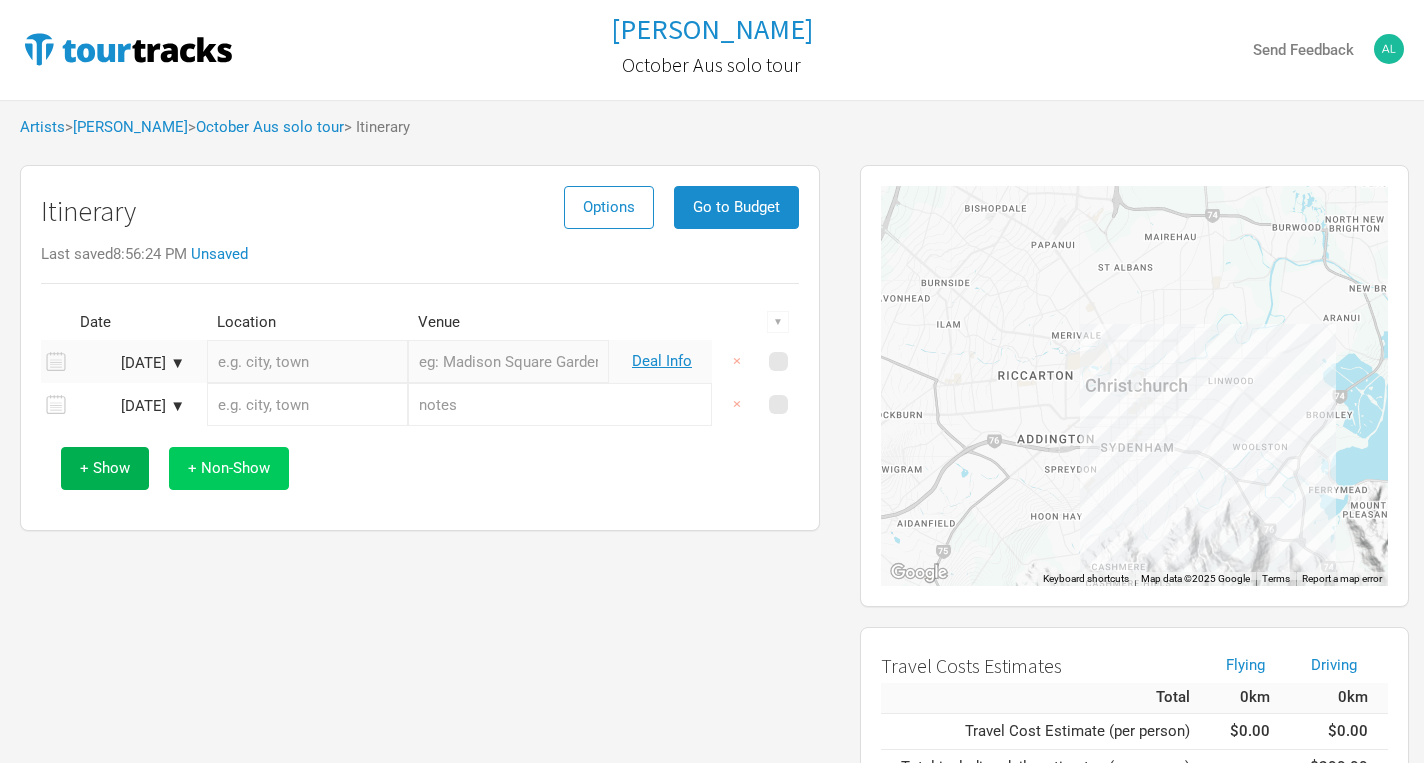 click on "+ Non-Show" at bounding box center [229, 468] 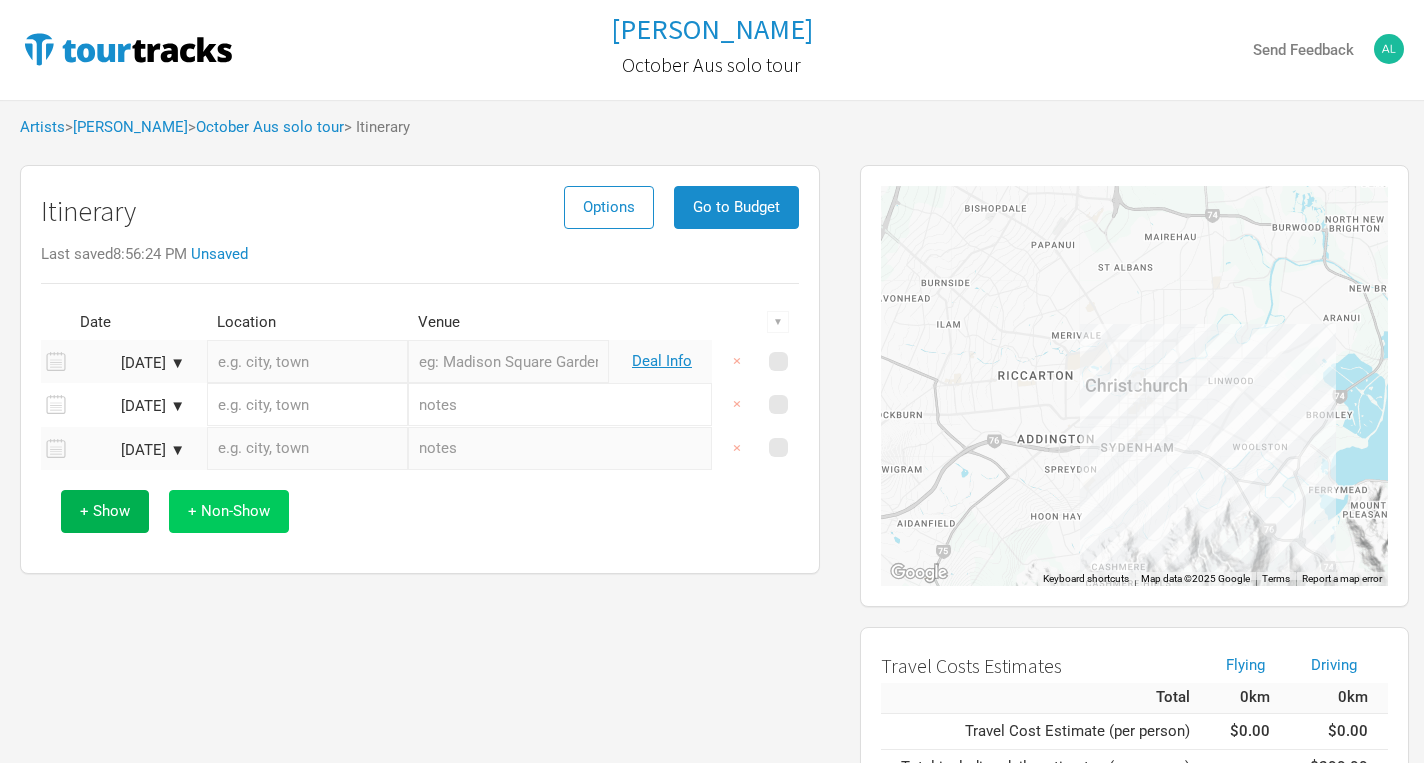 click on "+ Non-Show" at bounding box center [229, 511] 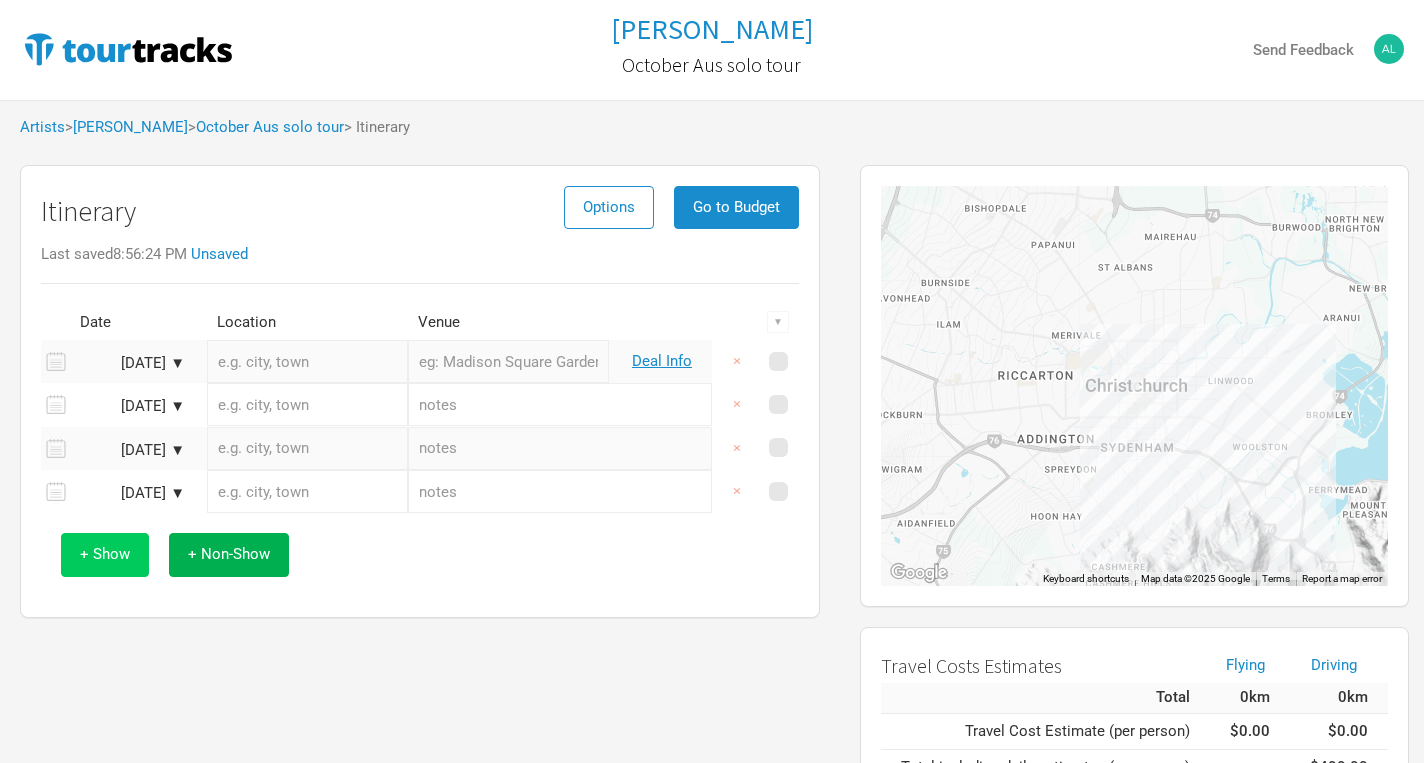 click on "+ Show" at bounding box center [105, 554] 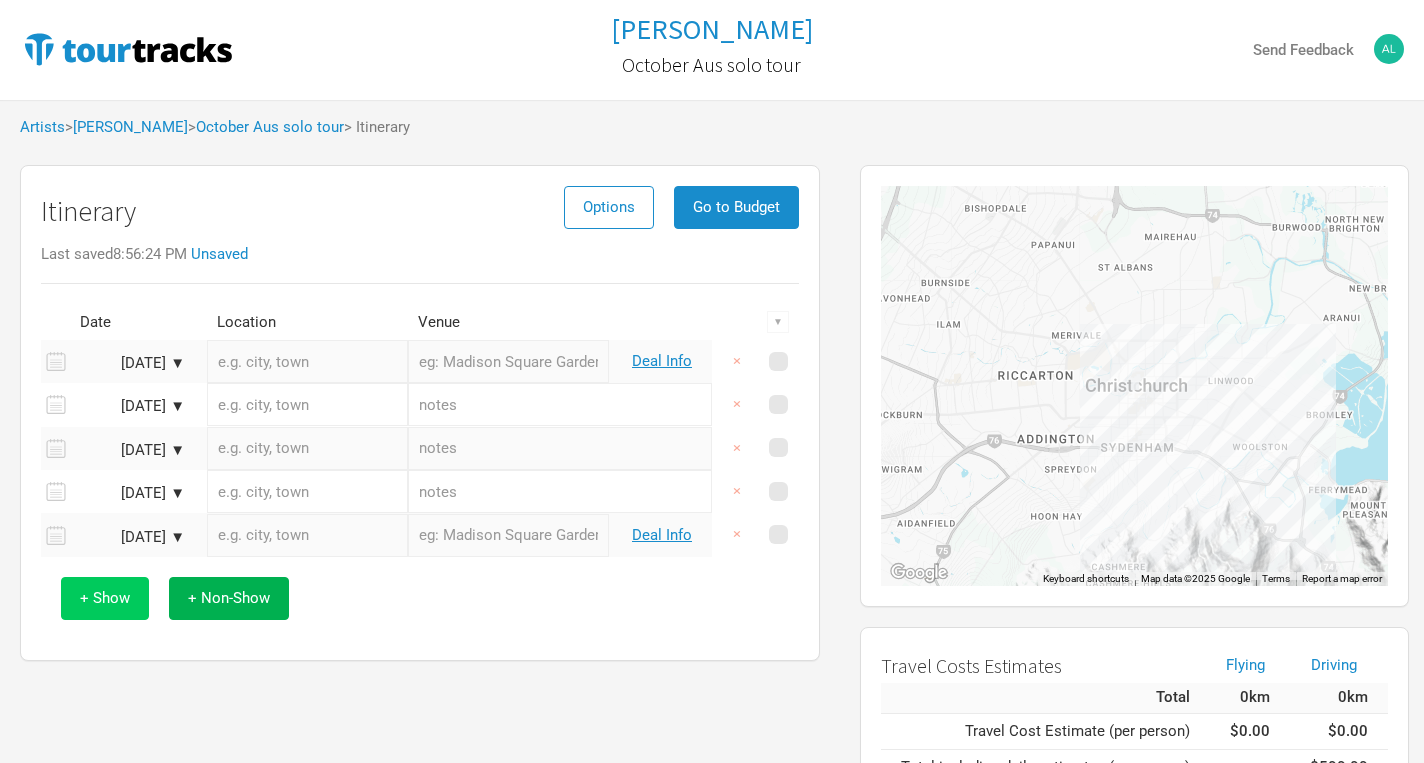 click on "+ Show" at bounding box center [105, 598] 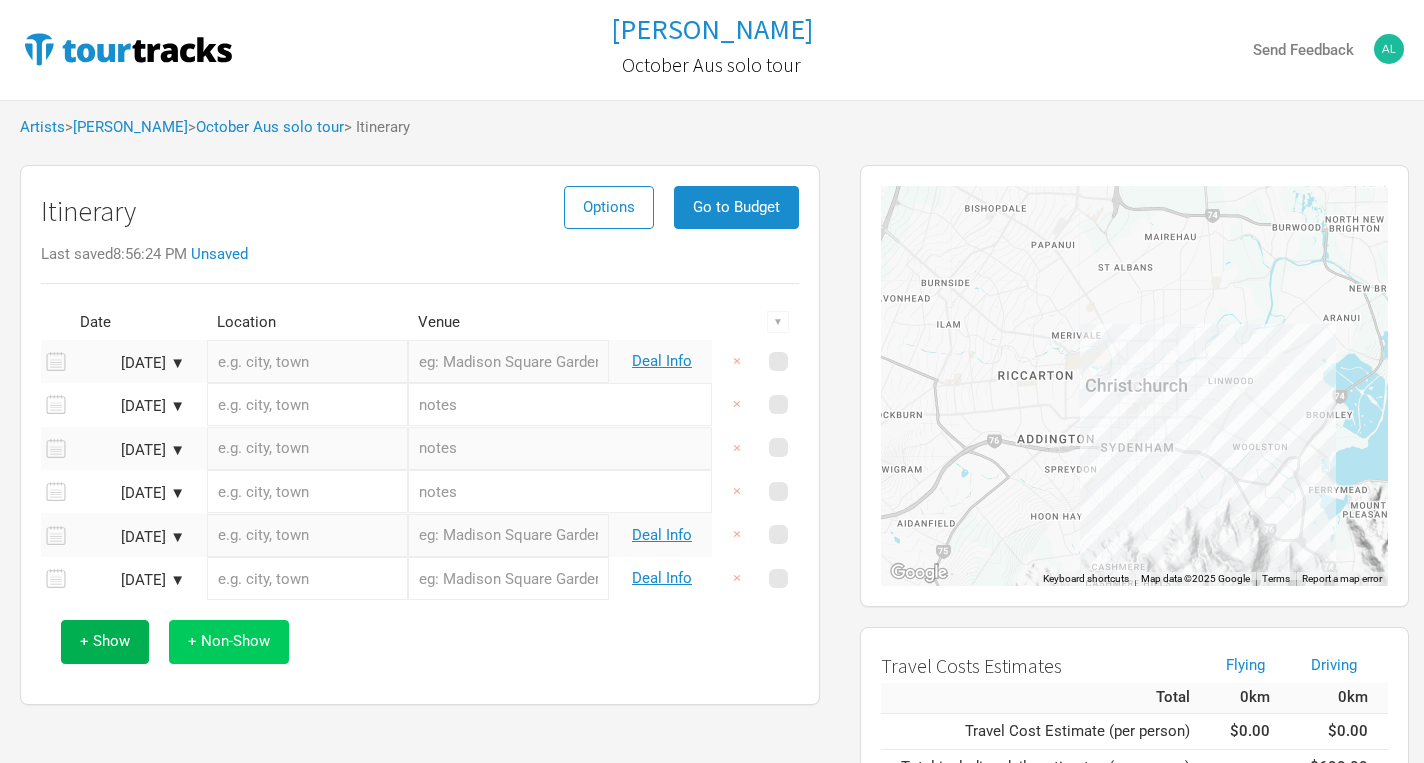 click on "+ Non-Show" at bounding box center (229, 641) 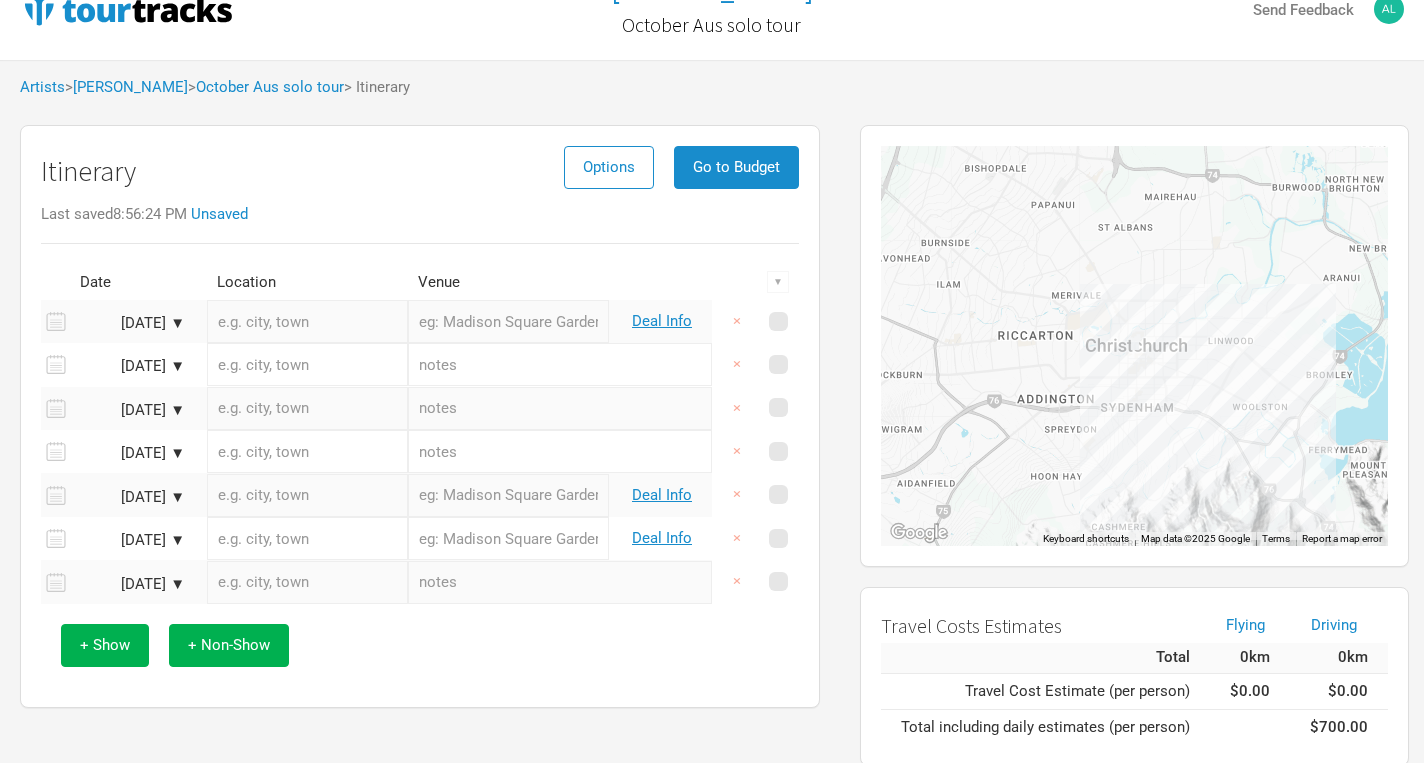 scroll, scrollTop: 44, scrollLeft: 0, axis: vertical 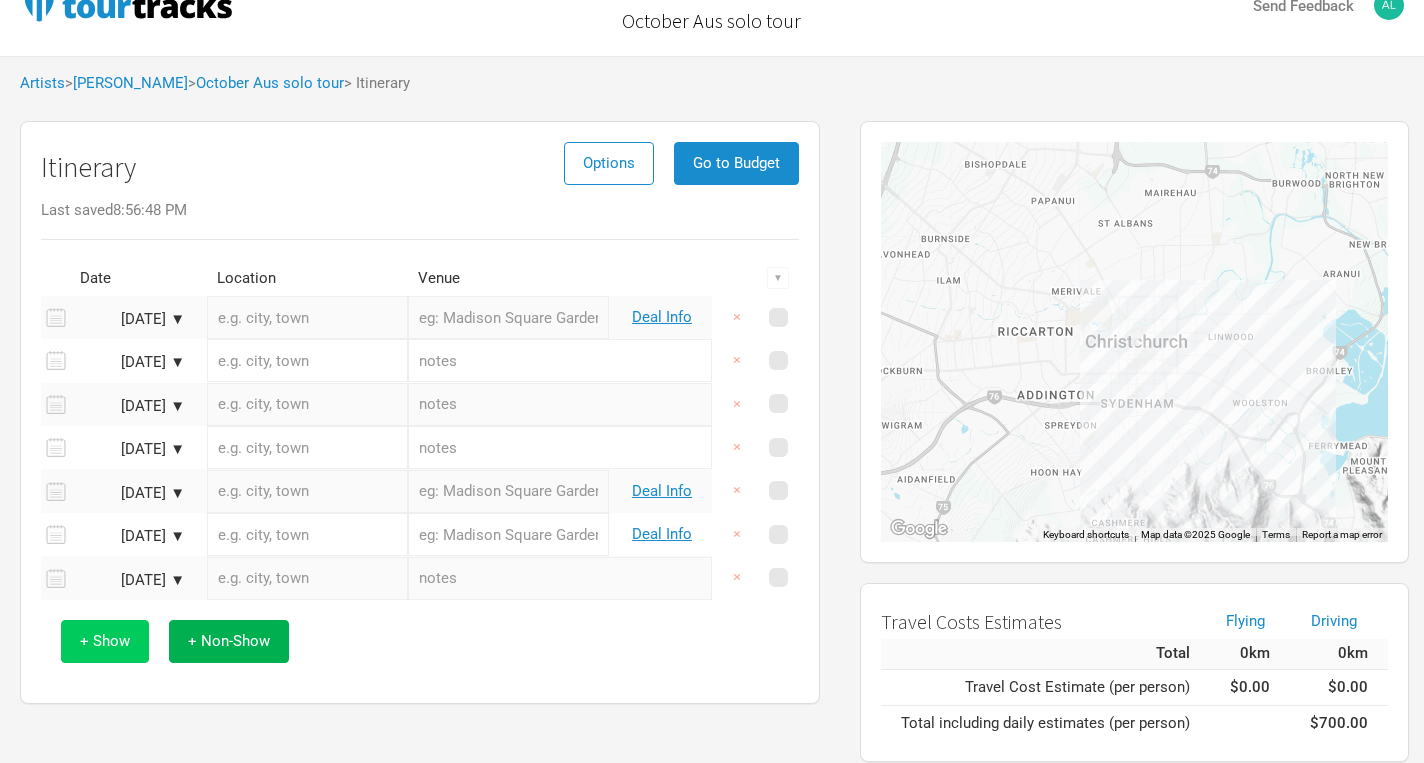 click on "+ Show" at bounding box center [105, 641] 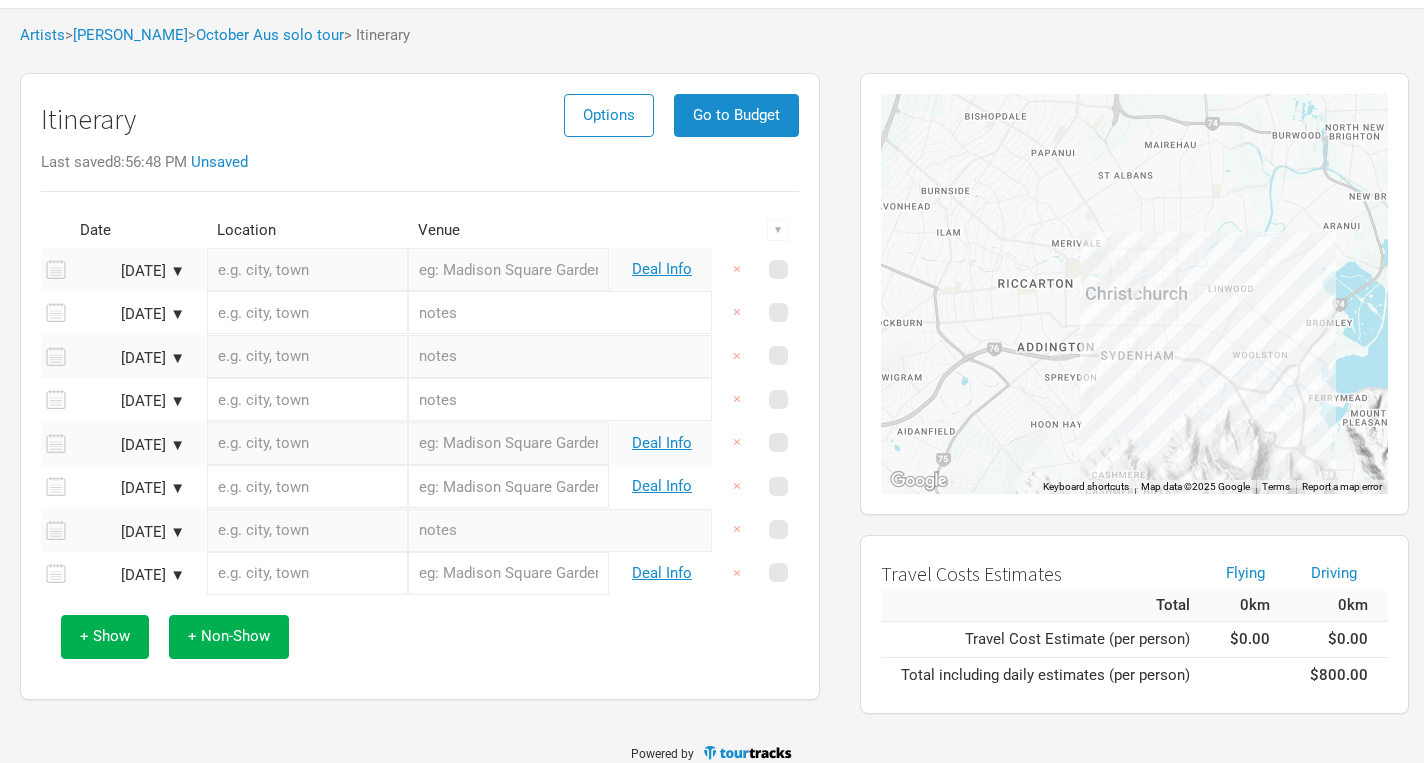 scroll, scrollTop: 96, scrollLeft: 0, axis: vertical 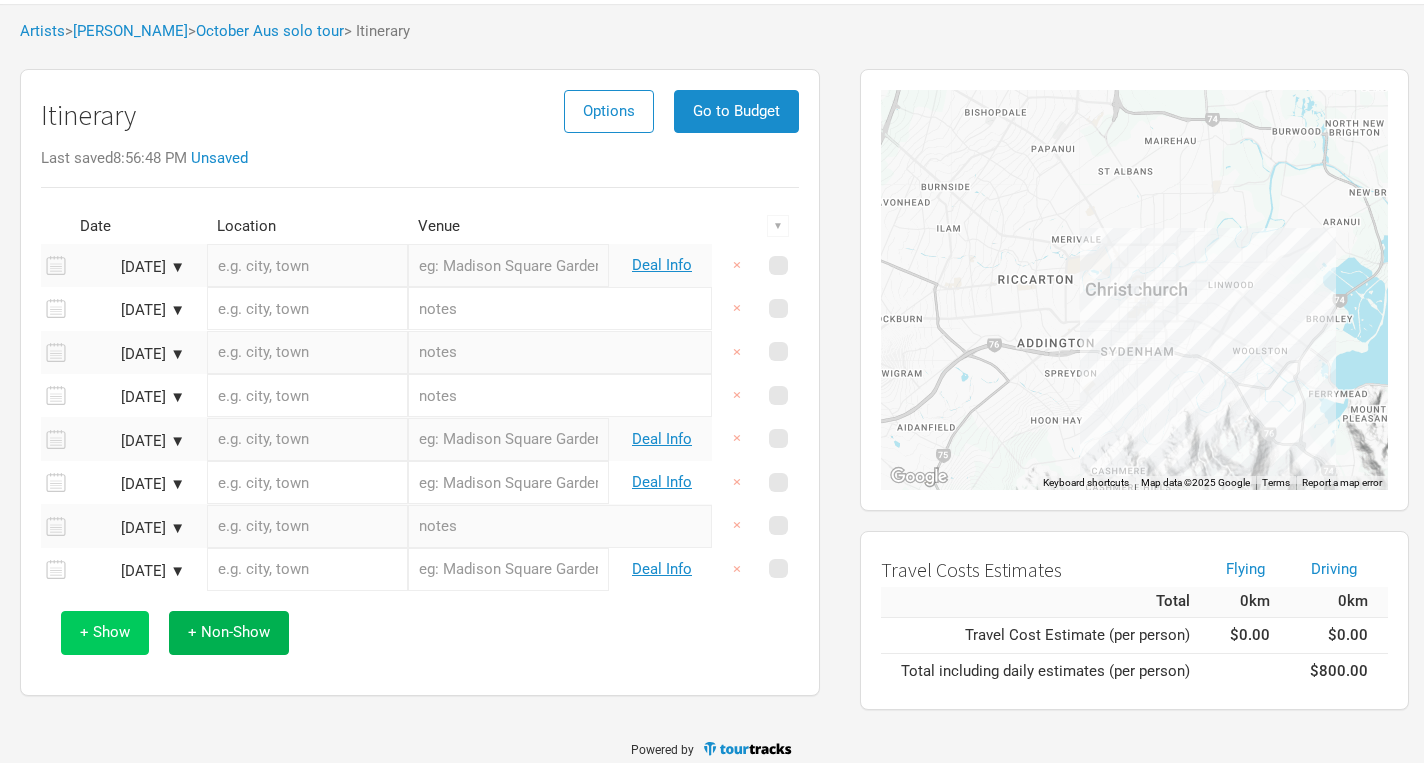 click on "+ Show" at bounding box center (105, 632) 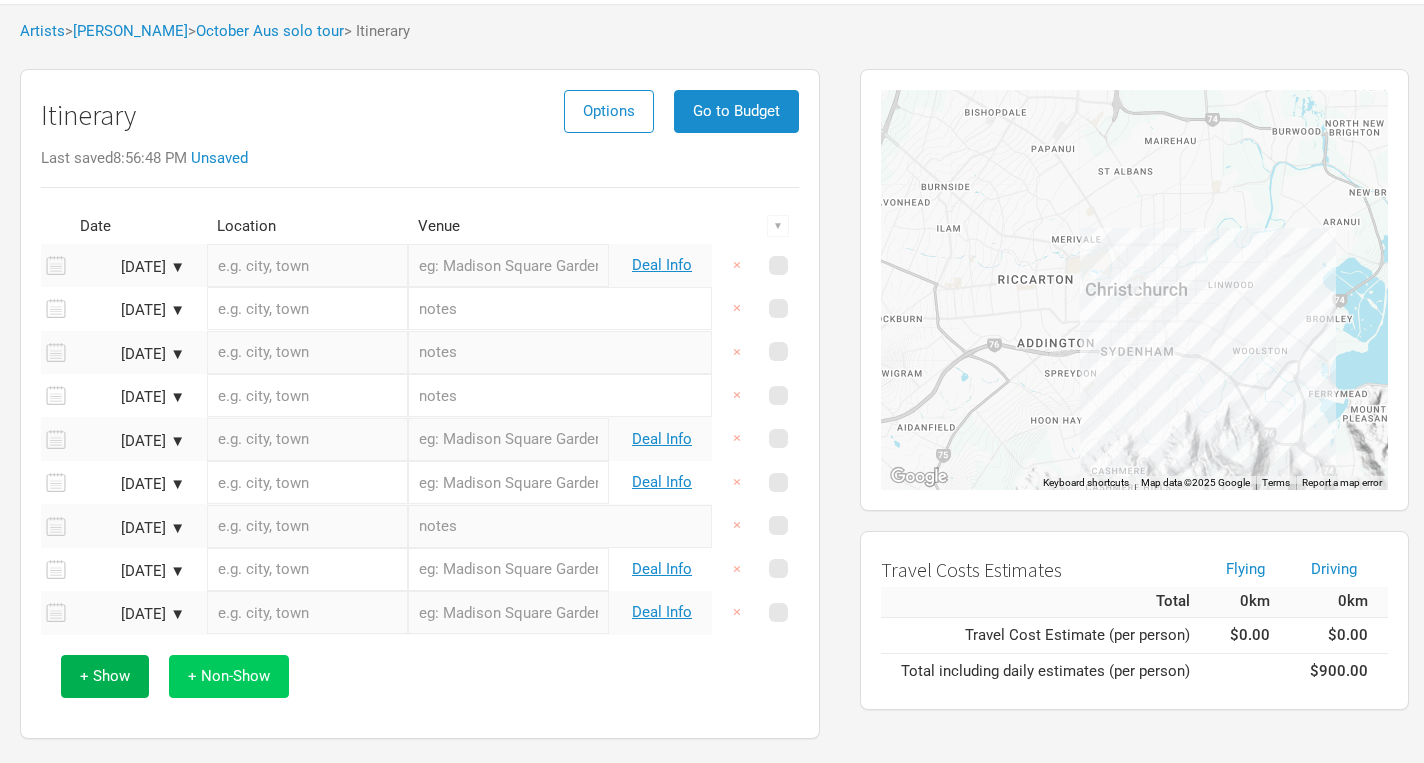 click on "+ Non-Show" at bounding box center (229, 676) 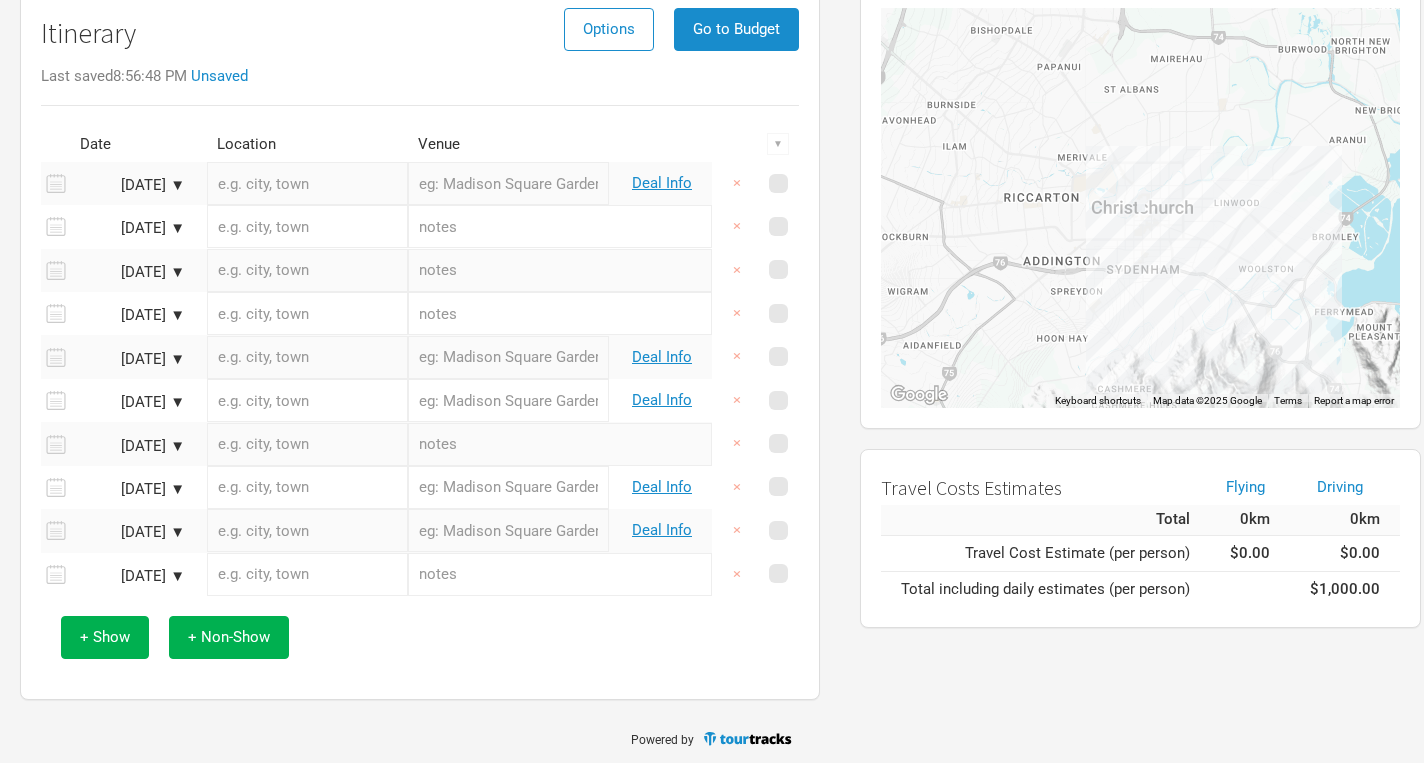 scroll, scrollTop: 177, scrollLeft: 0, axis: vertical 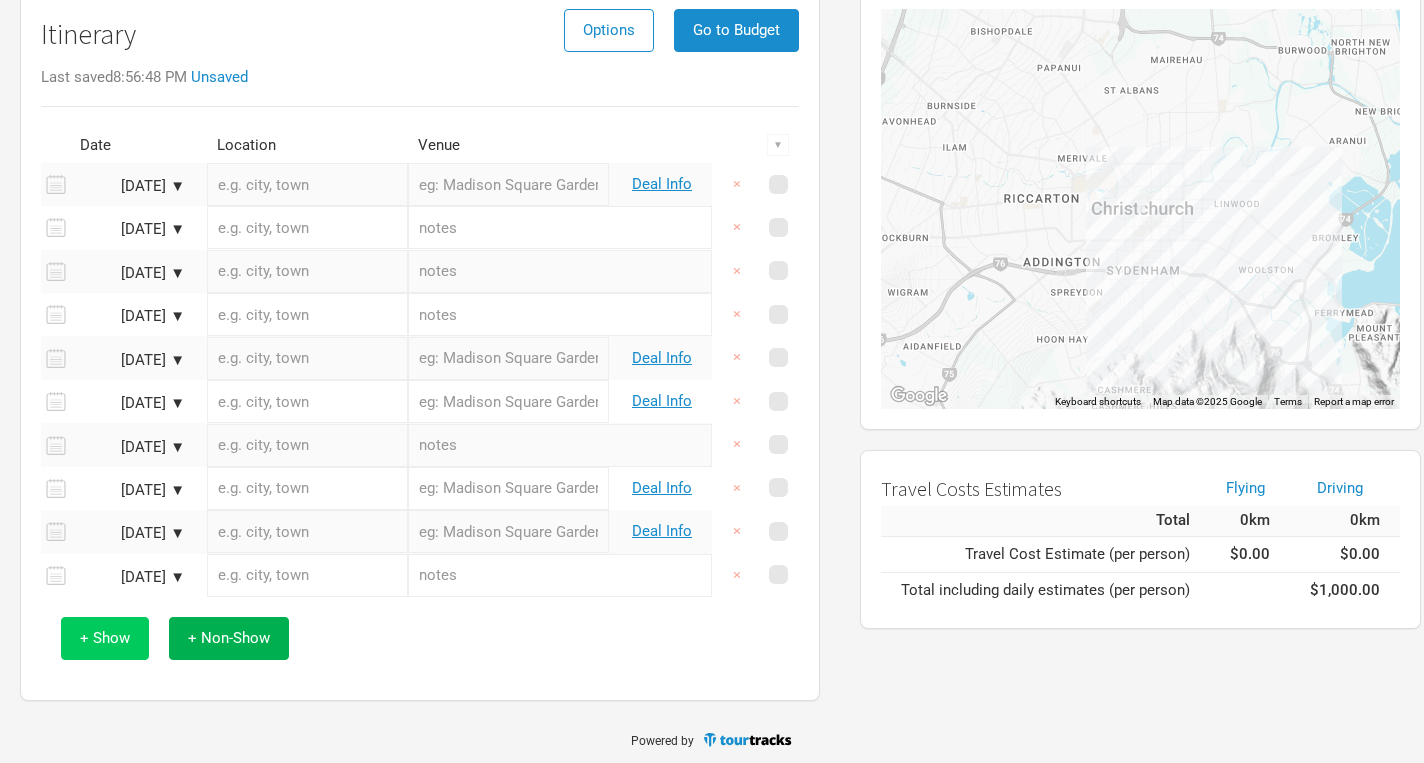 click on "+ Show" at bounding box center (105, 638) 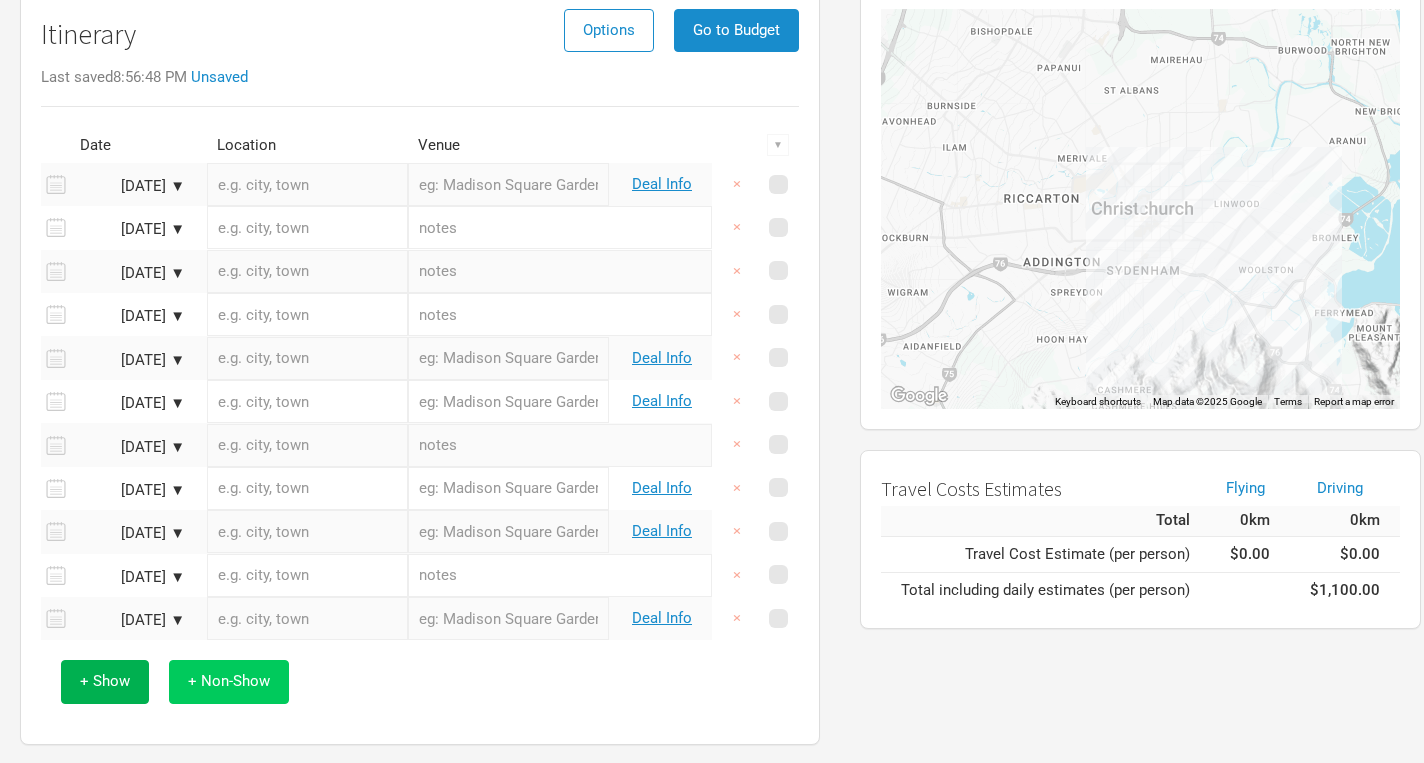 click on "+ Non-Show" at bounding box center (229, 681) 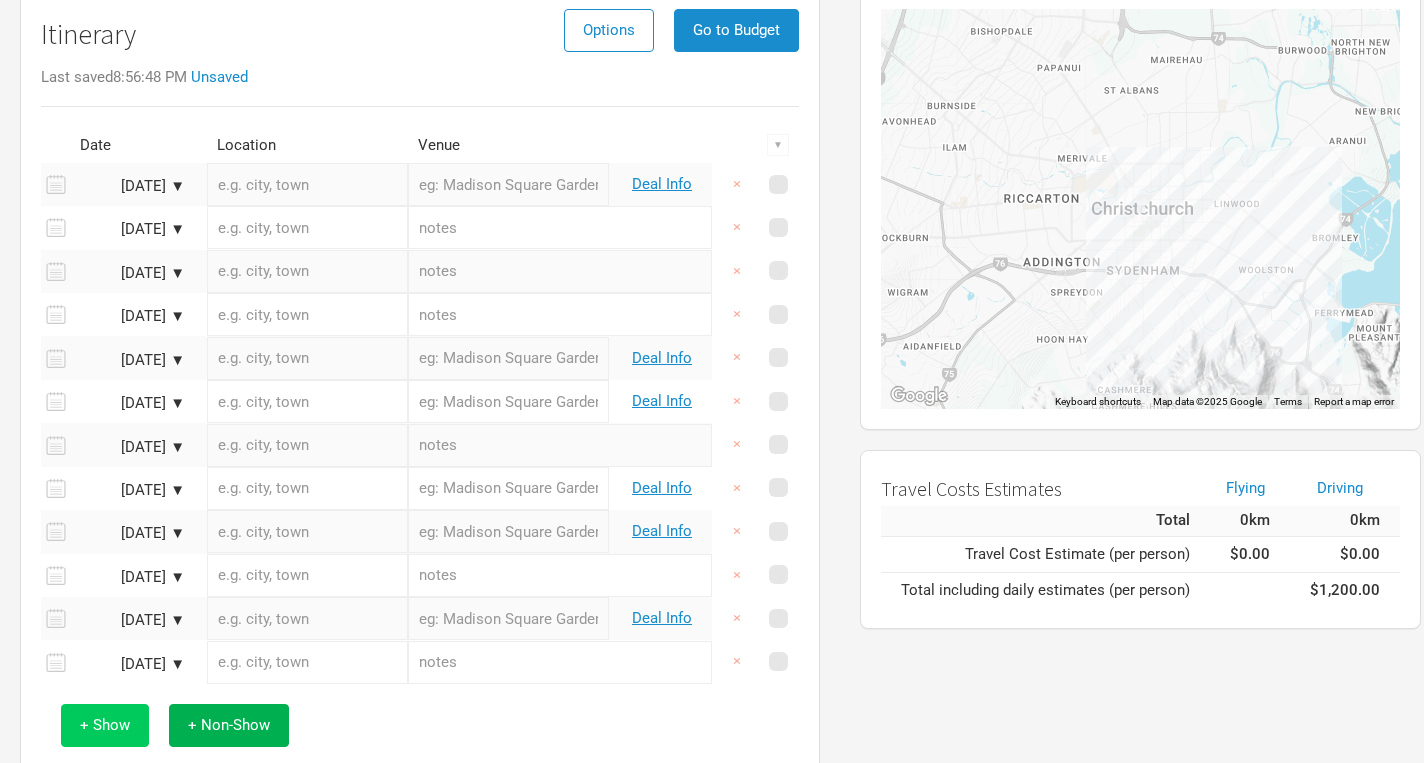 click on "+ Show" at bounding box center [105, 725] 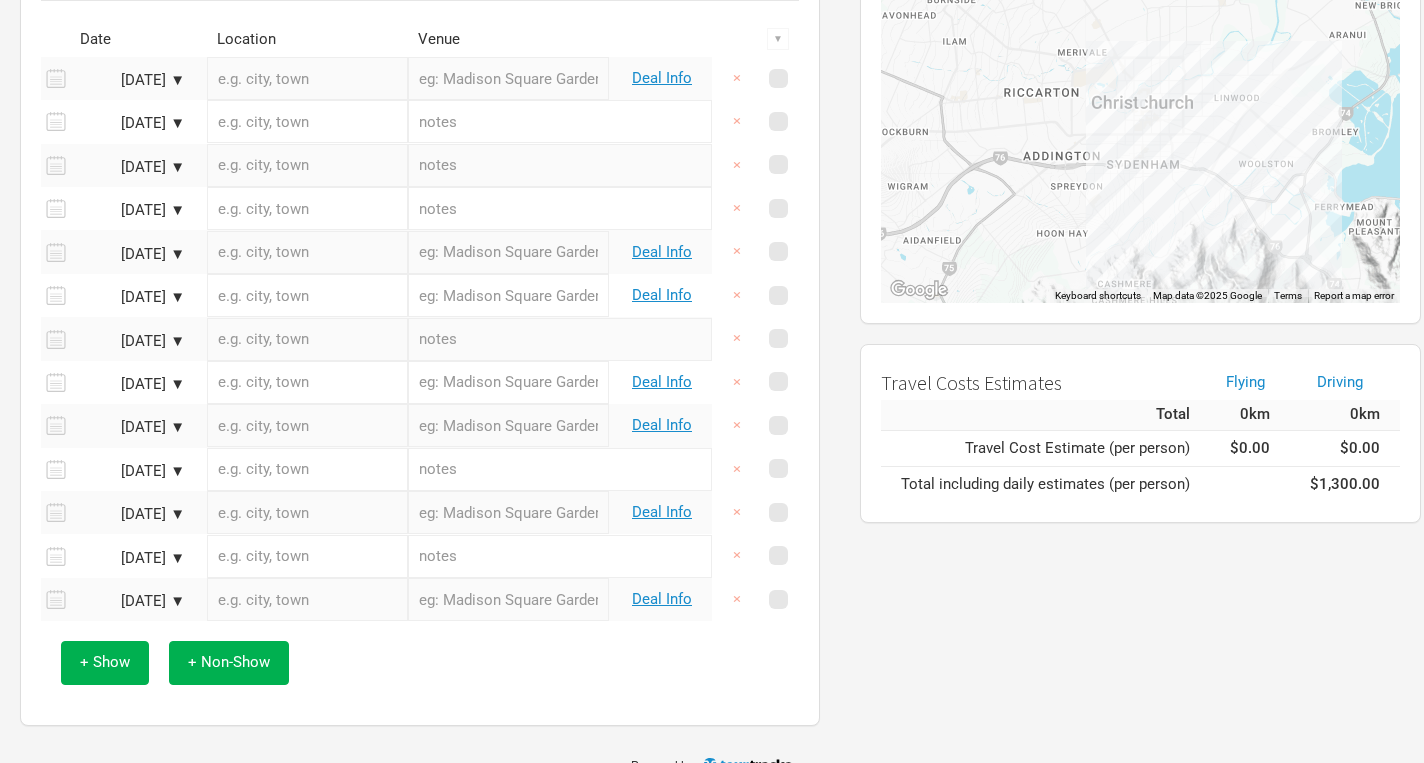 scroll, scrollTop: 290, scrollLeft: 0, axis: vertical 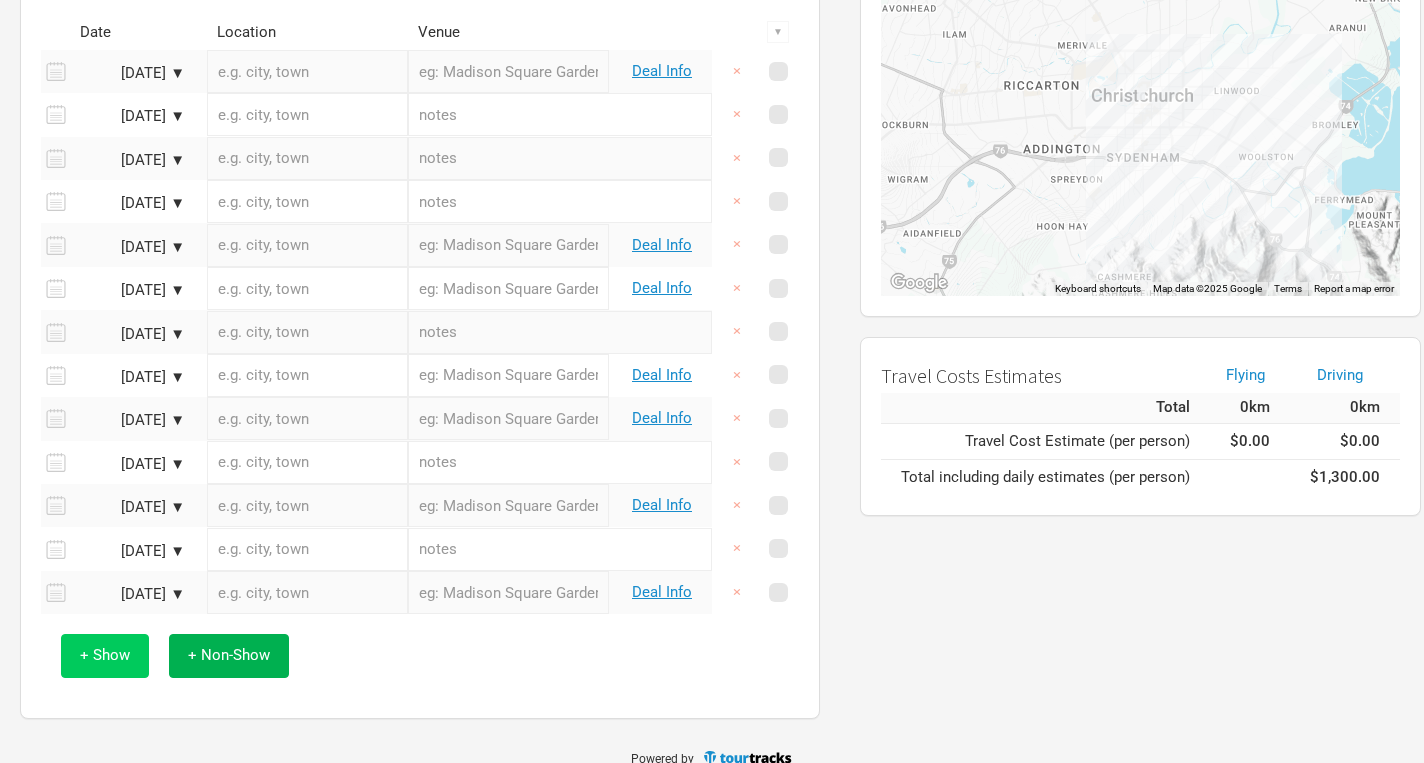 click on "+ Show" at bounding box center (105, 655) 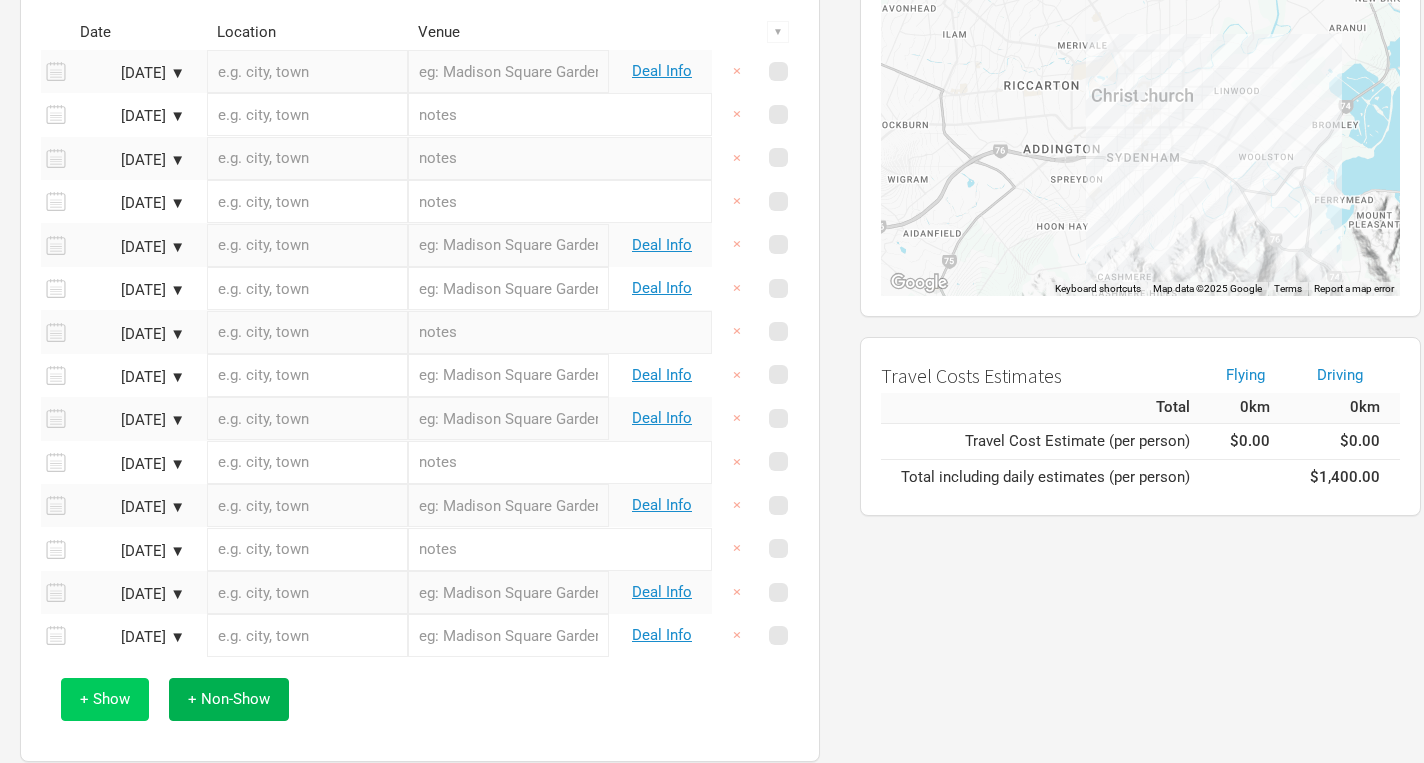 click on "+ Show" at bounding box center (105, 699) 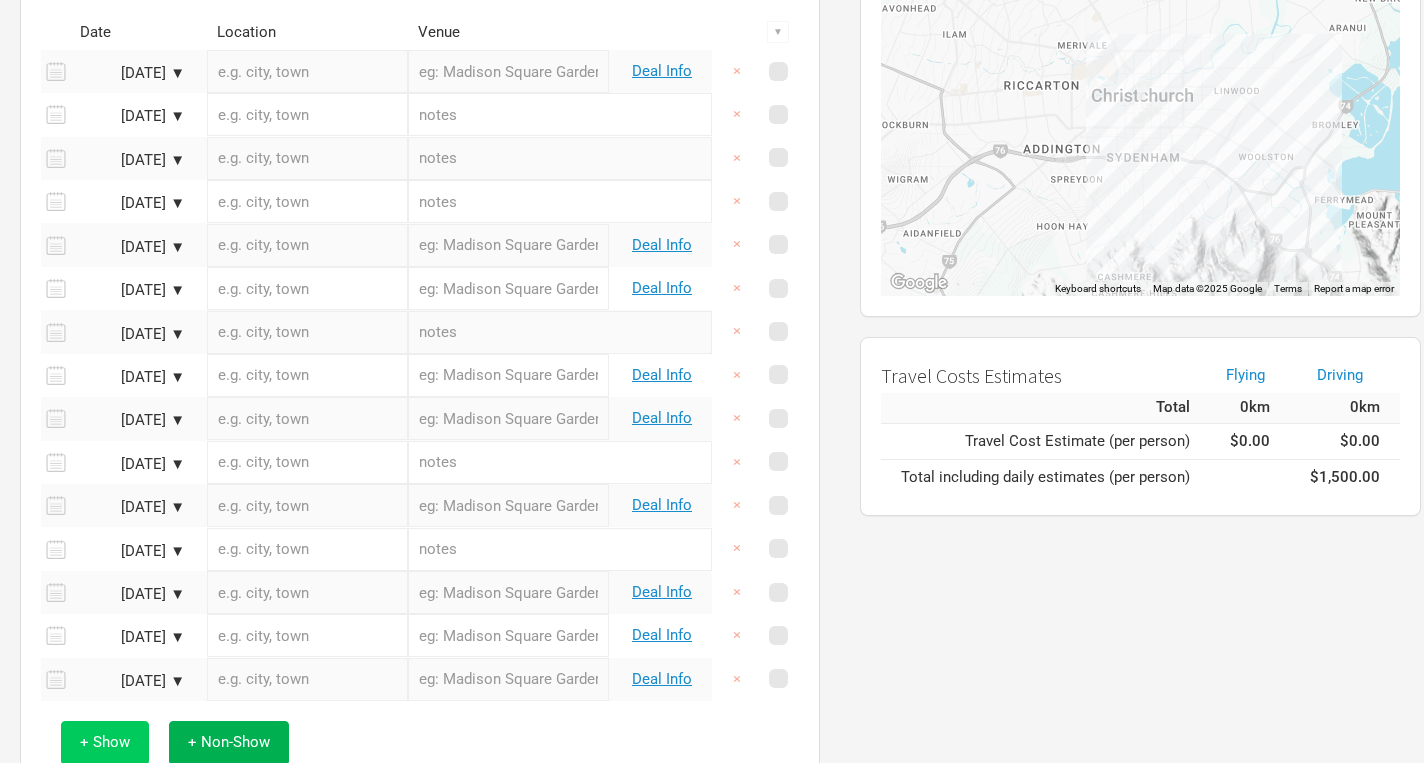 click on "+ Show" at bounding box center [105, 742] 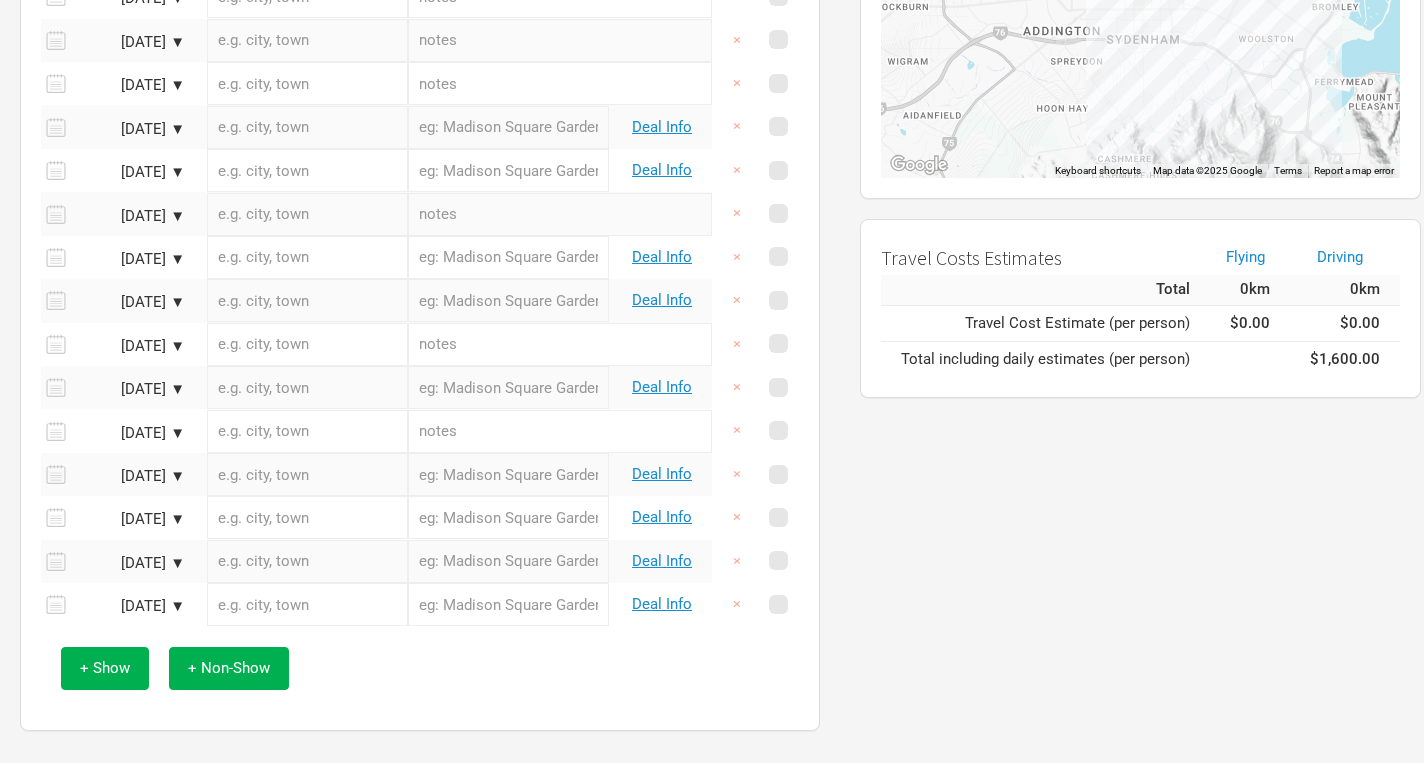 scroll, scrollTop: 412, scrollLeft: 0, axis: vertical 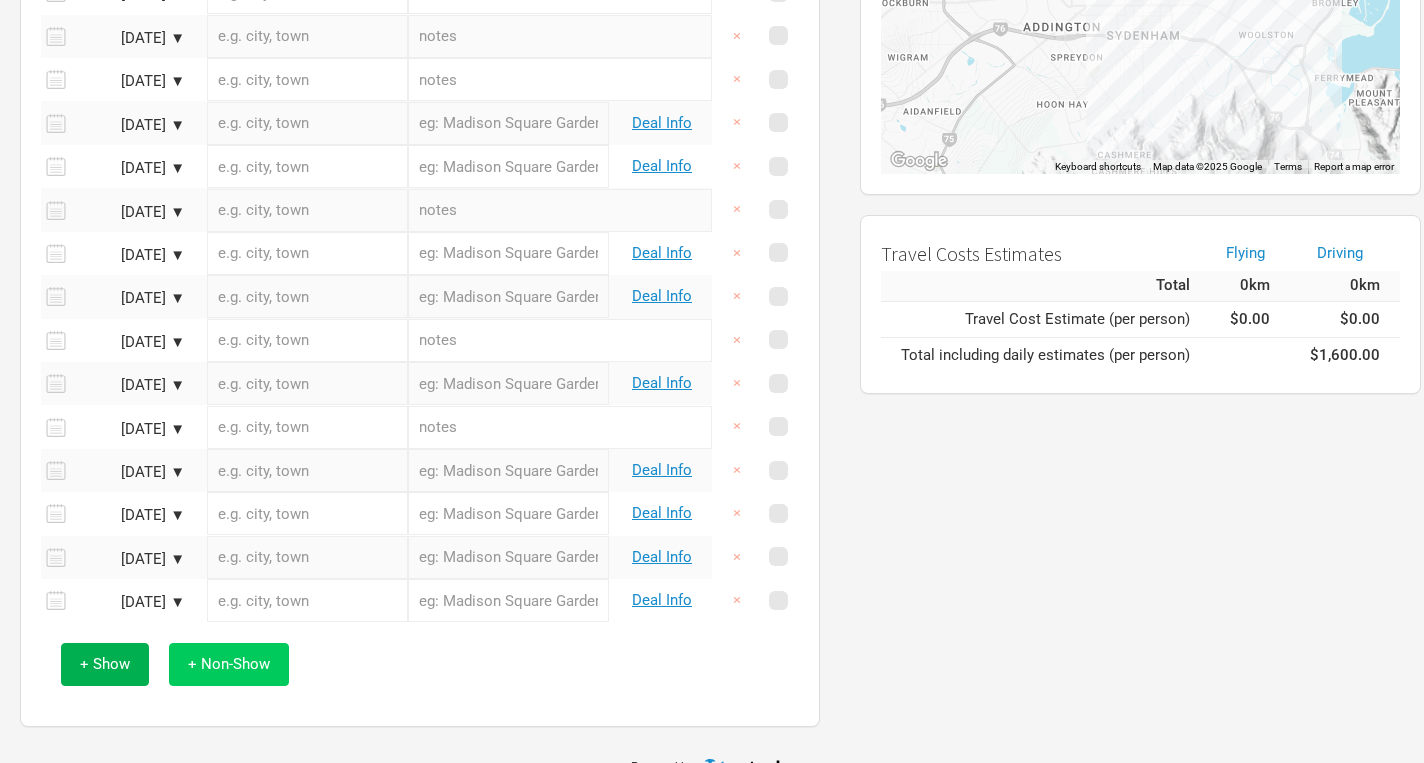 click on "+ Non-Show" at bounding box center [229, 664] 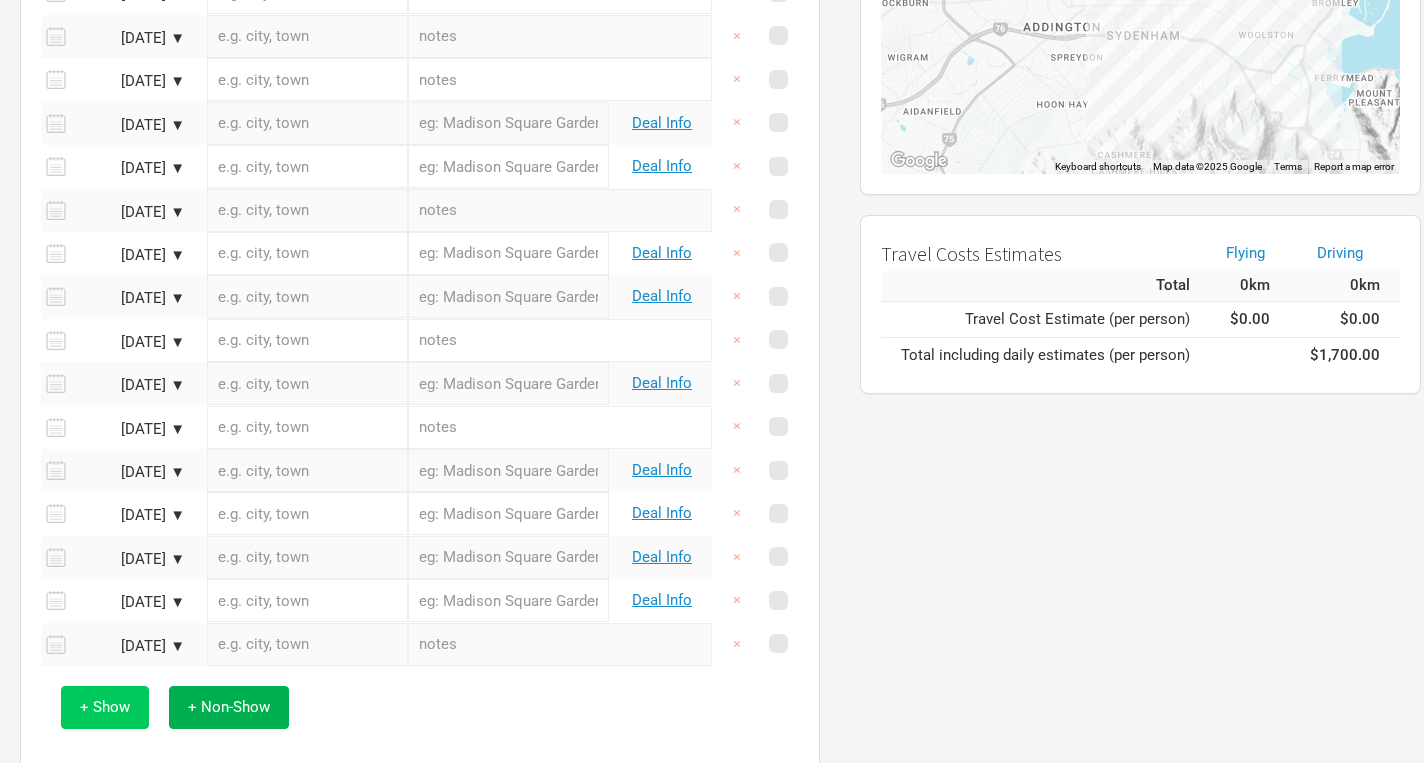 click on "+ Show" at bounding box center (105, 707) 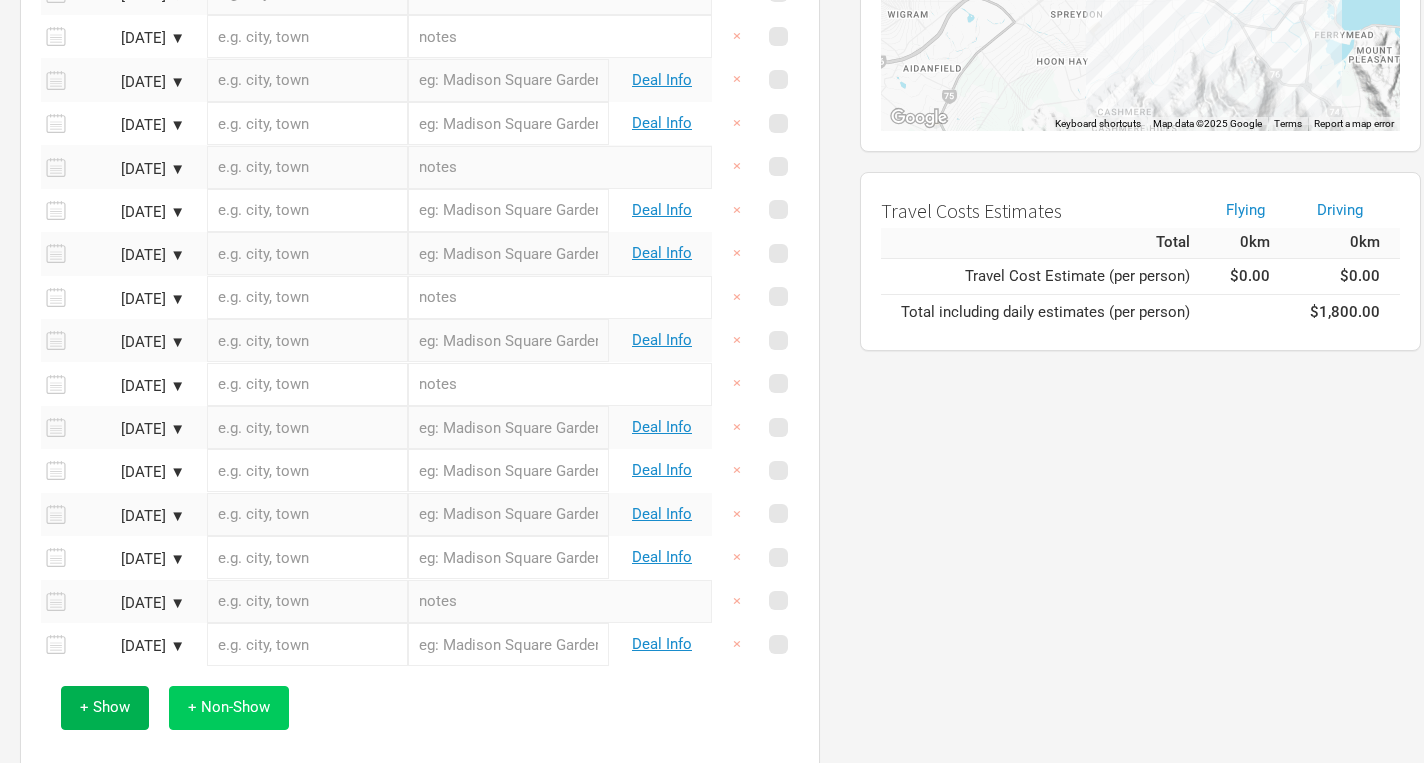 scroll, scrollTop: 480, scrollLeft: 0, axis: vertical 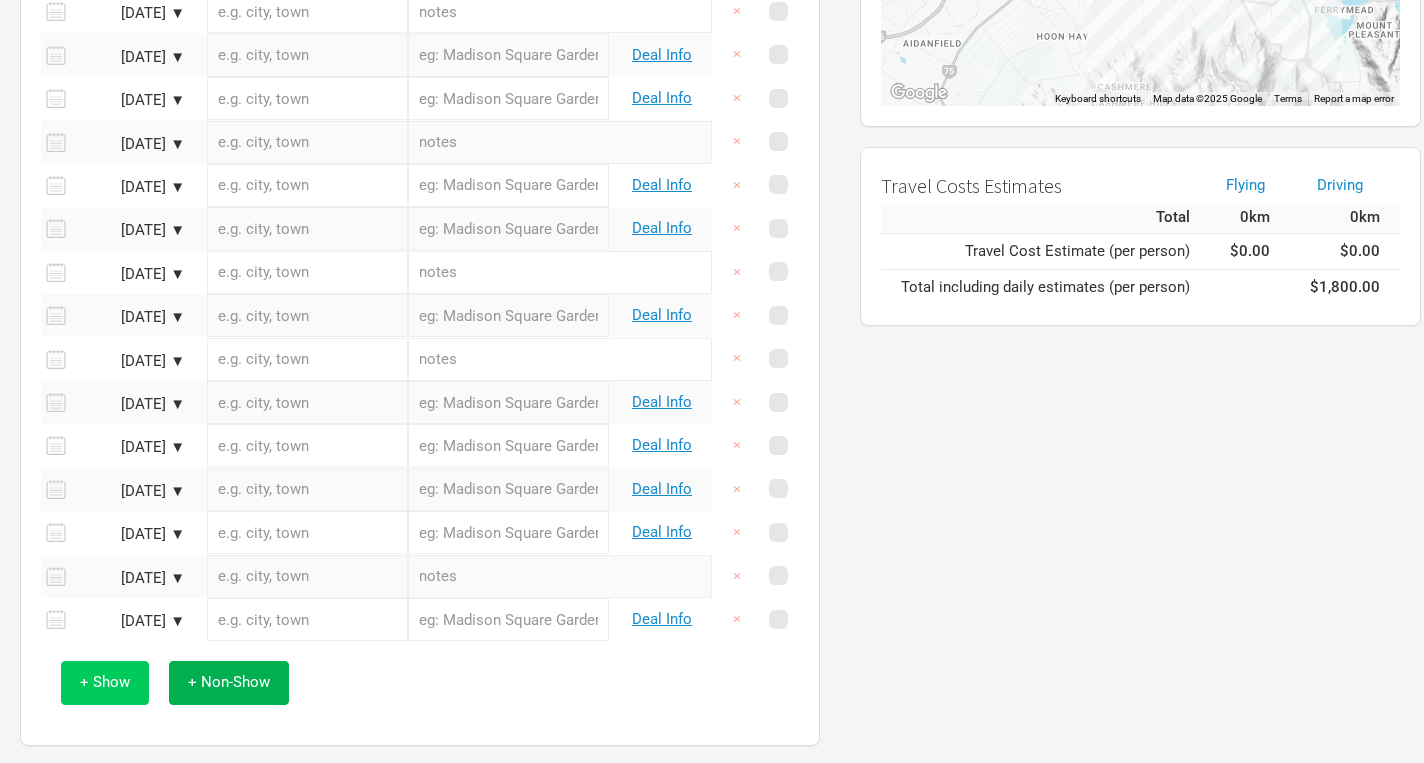 click on "+ Show" at bounding box center [105, 682] 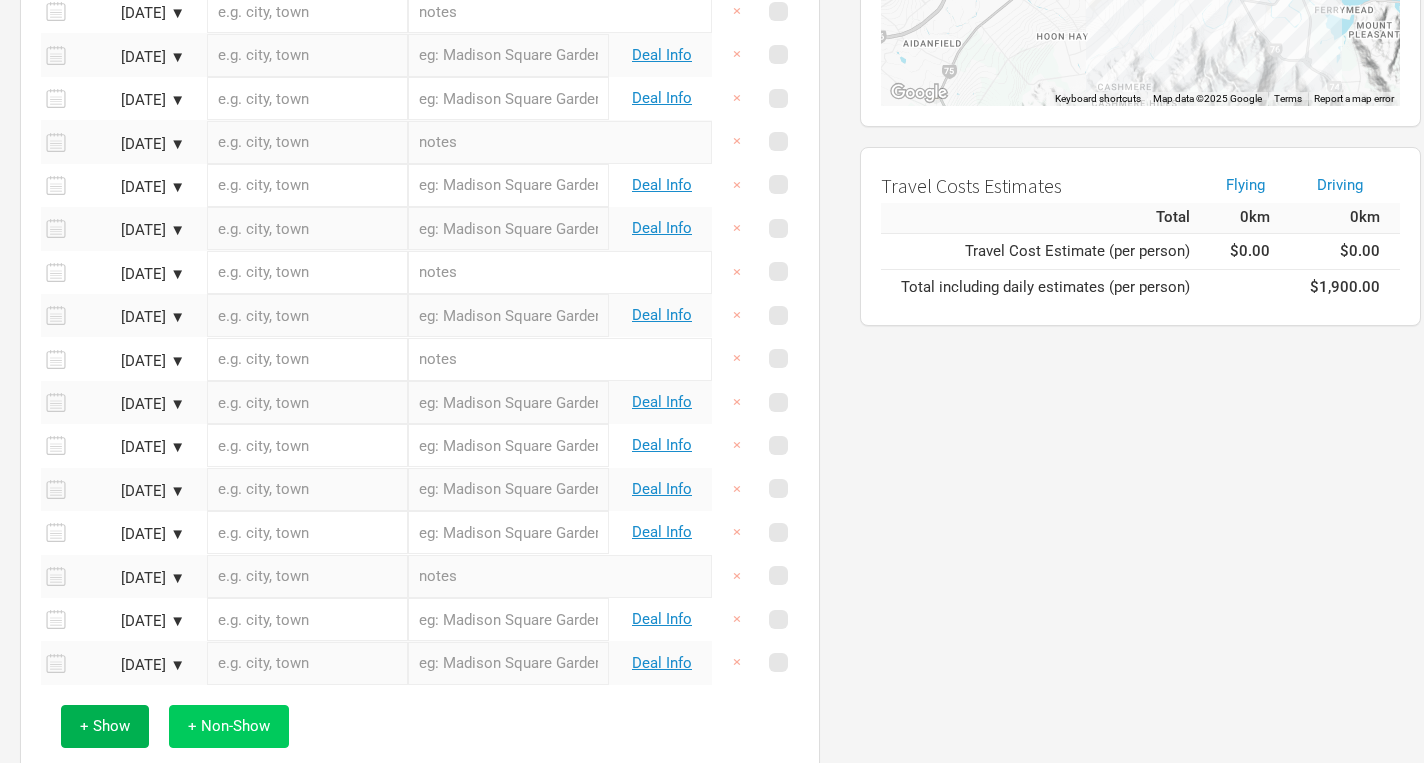 click on "+ Non-Show" at bounding box center [229, 726] 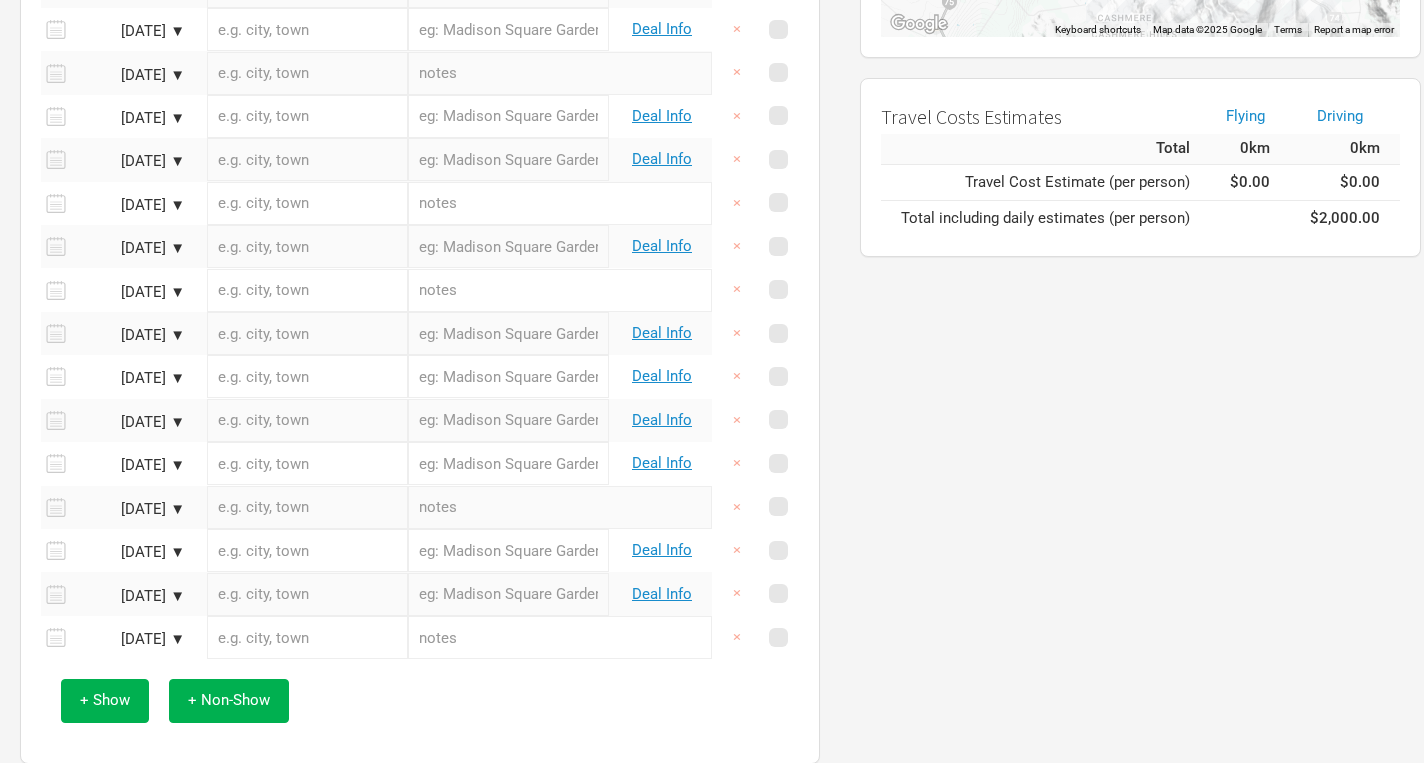 scroll, scrollTop: 555, scrollLeft: 0, axis: vertical 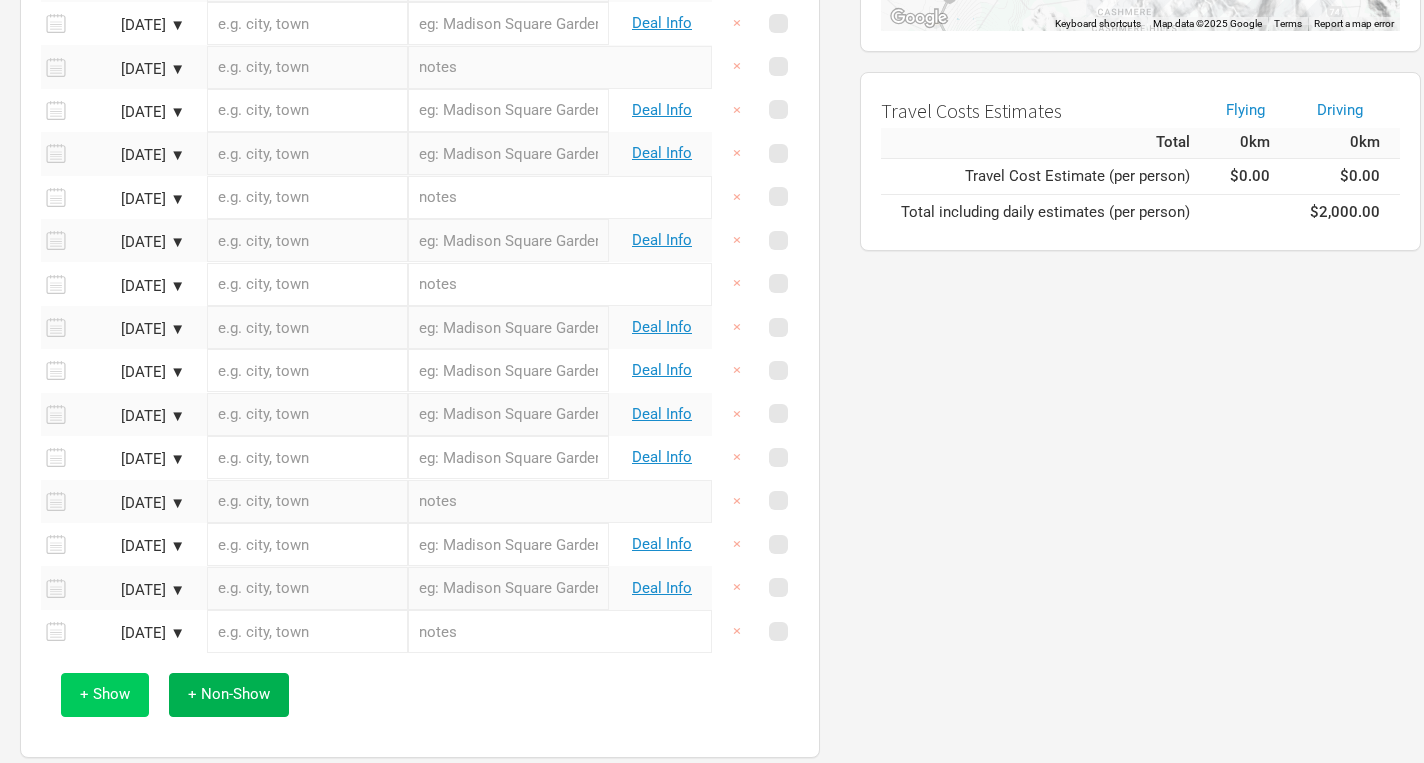 click on "+ Show" at bounding box center [105, 694] 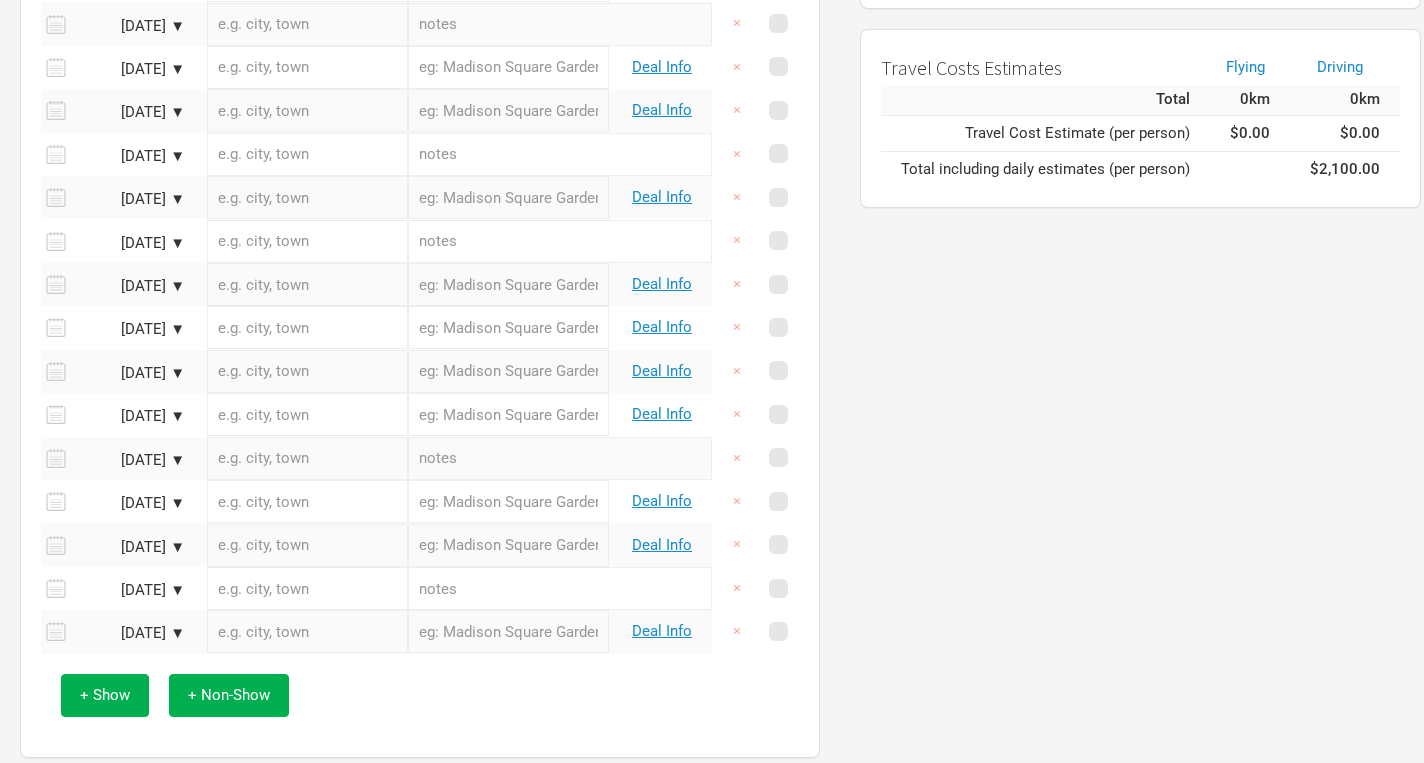 scroll, scrollTop: 619, scrollLeft: 0, axis: vertical 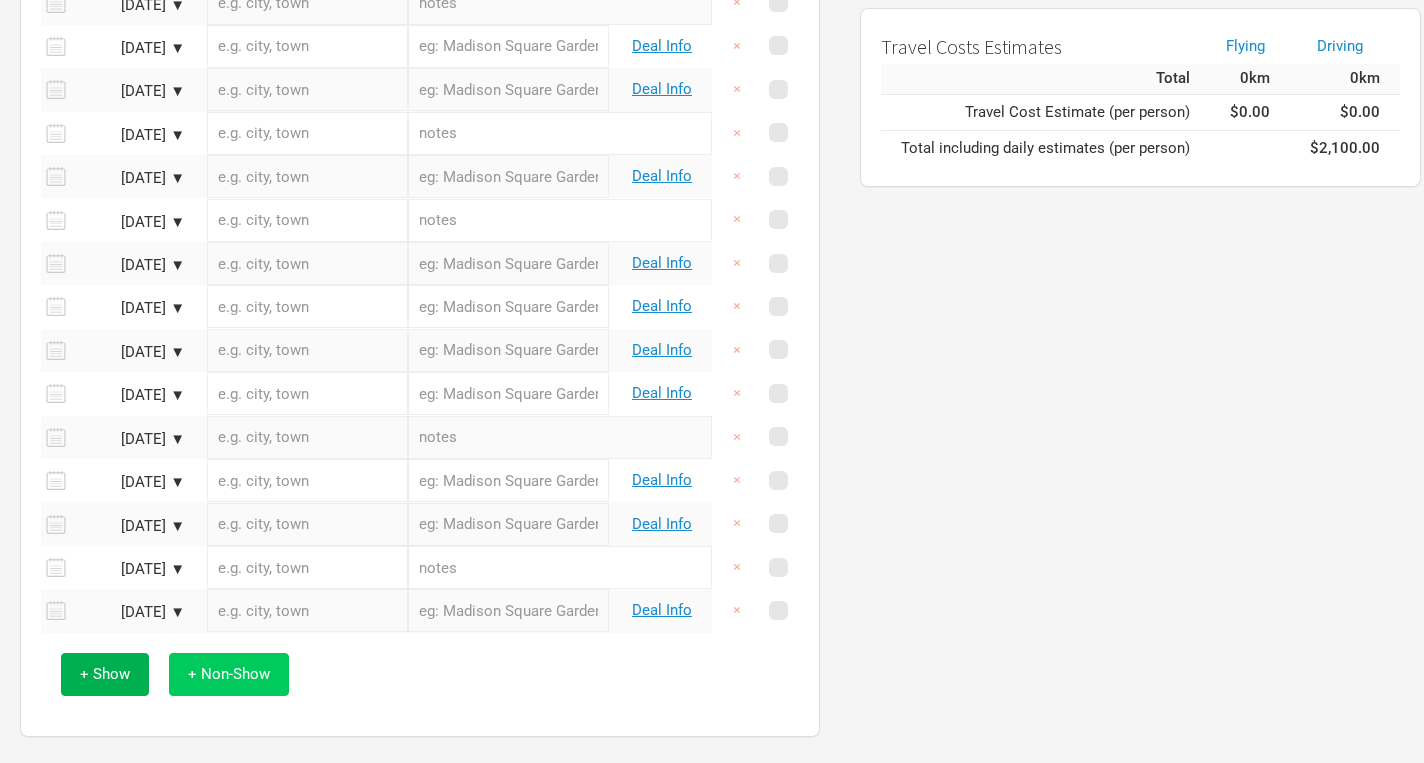 click on "+ Non-Show" at bounding box center (229, 674) 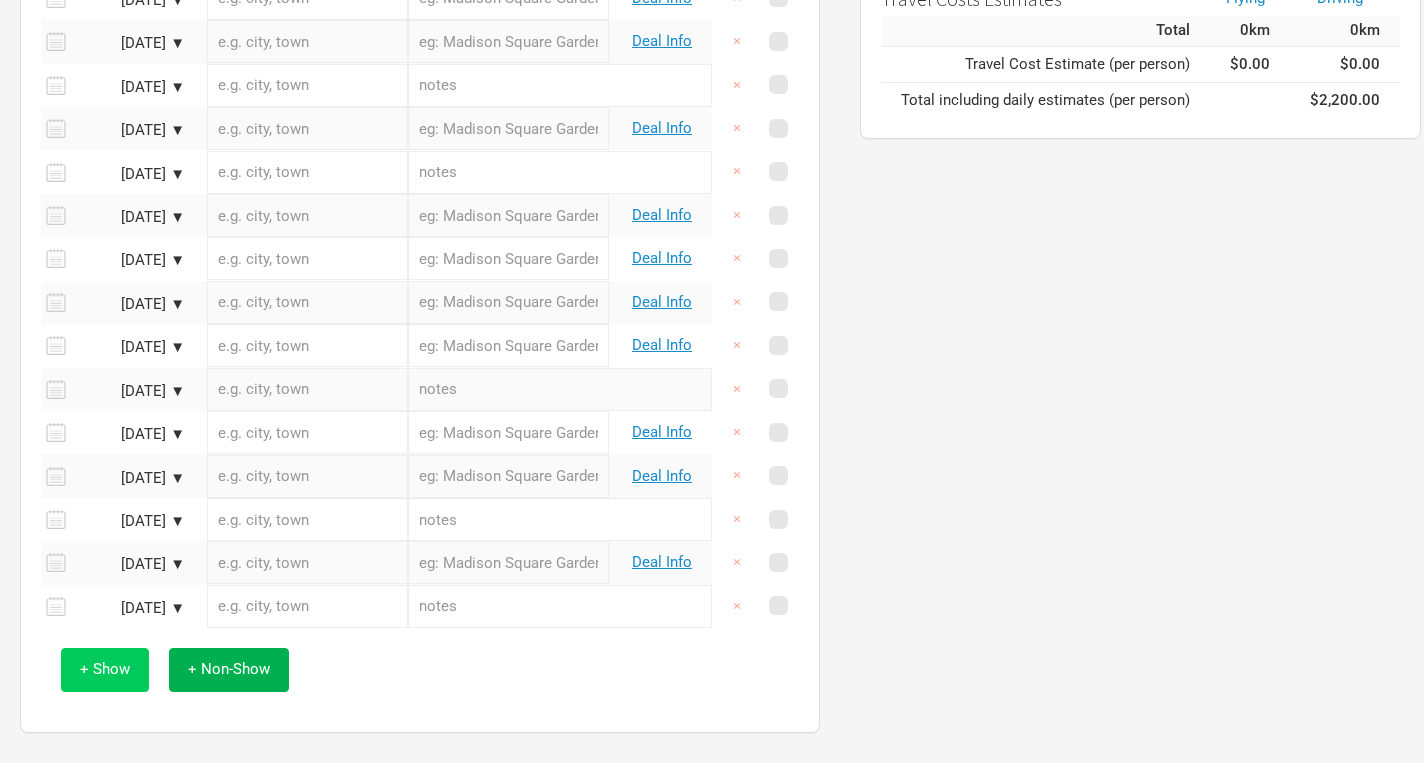 scroll, scrollTop: 670, scrollLeft: 0, axis: vertical 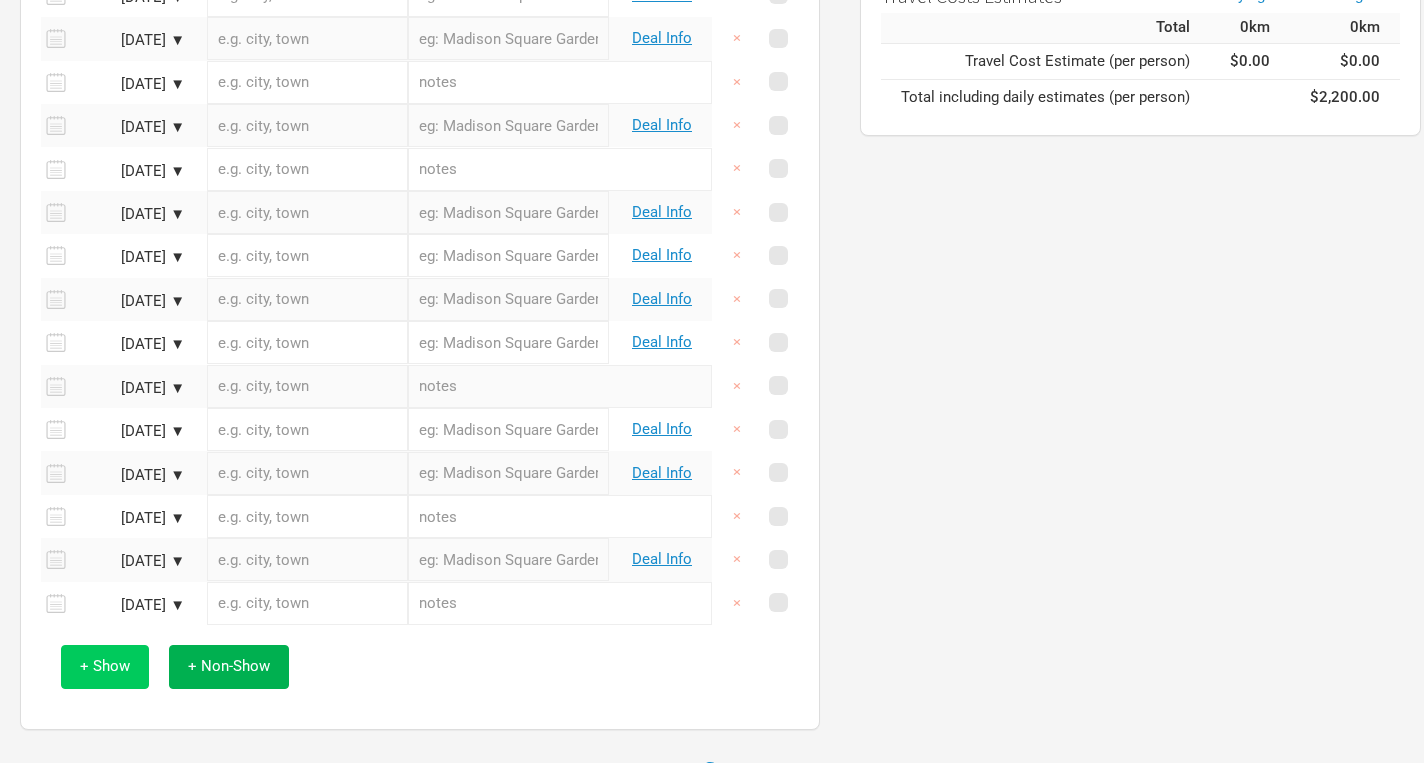 click on "+ Show" at bounding box center [105, 666] 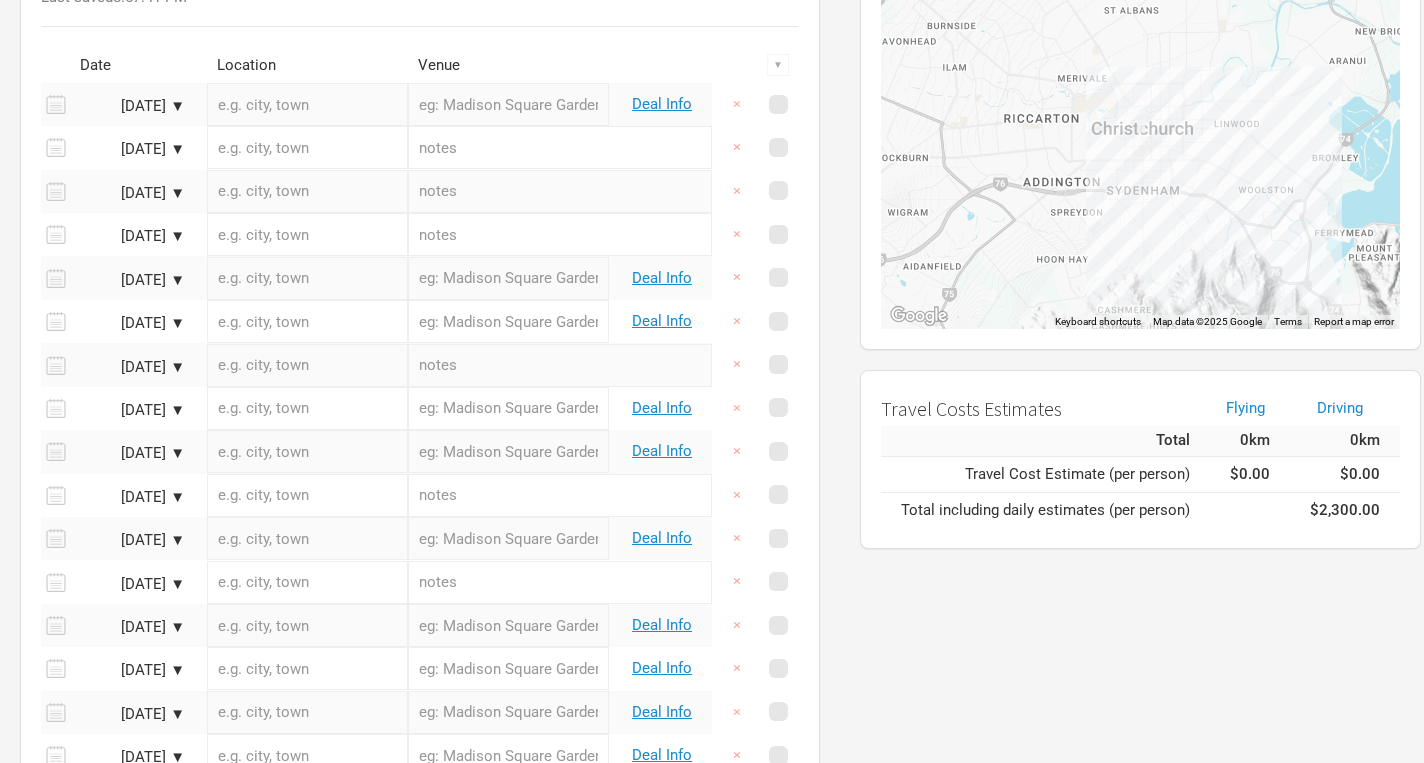 scroll, scrollTop: 247, scrollLeft: 0, axis: vertical 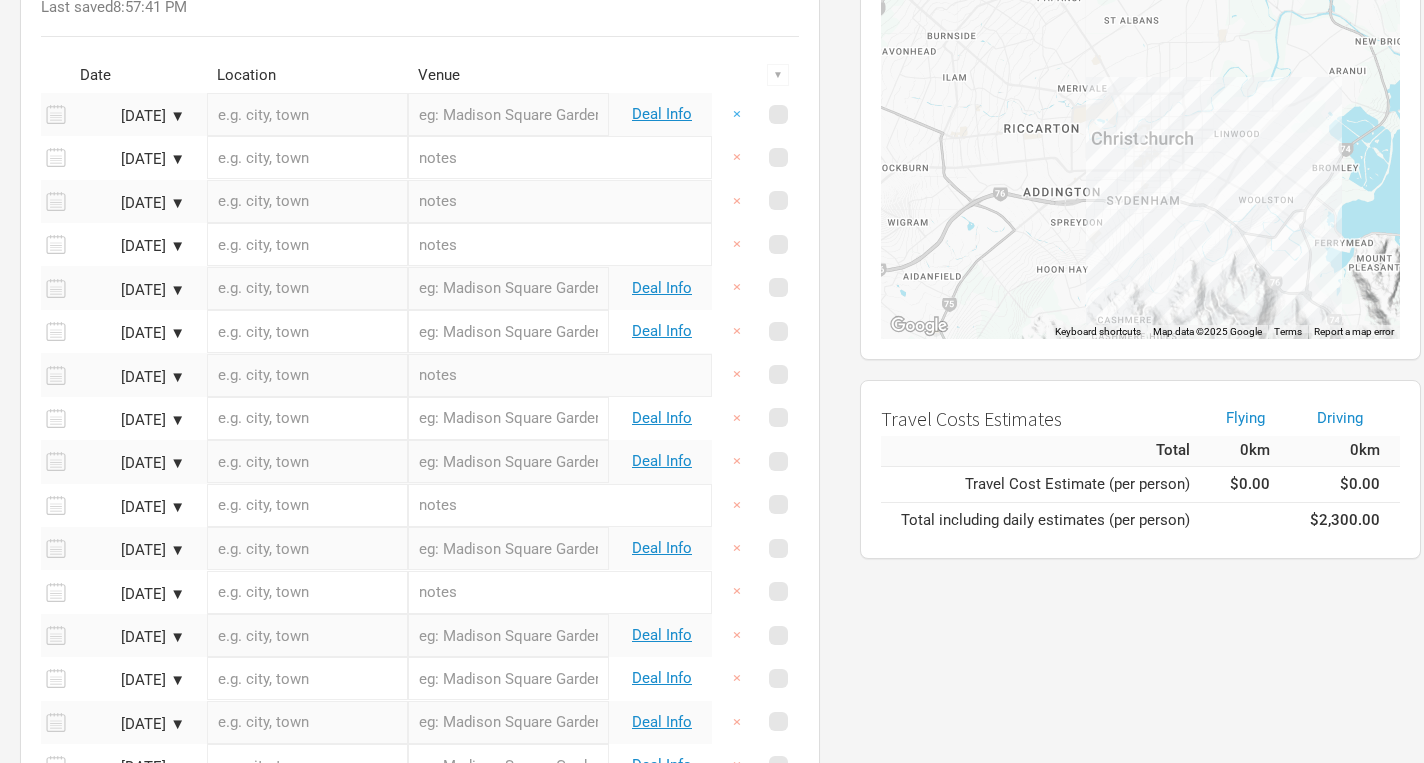 click on "×" at bounding box center [737, 114] 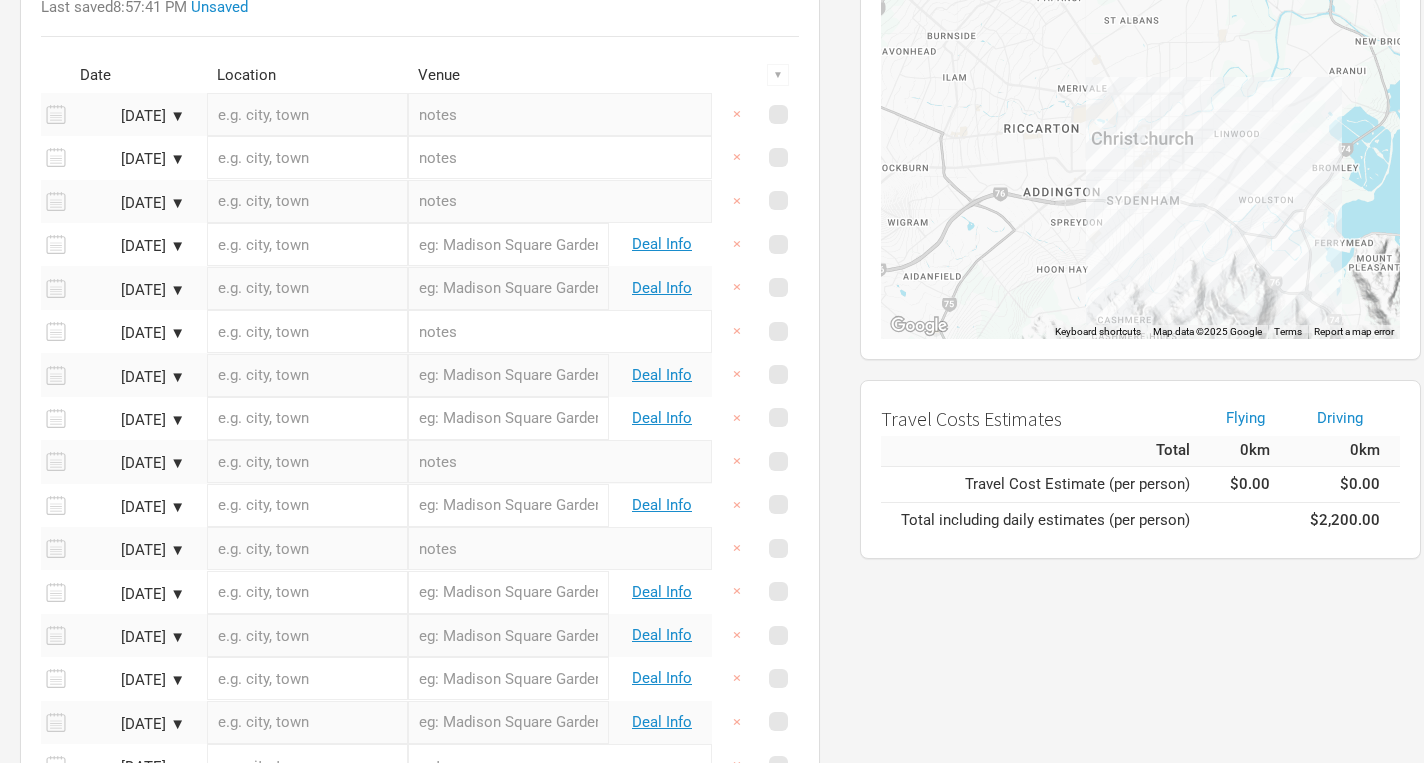 click at bounding box center (560, 114) 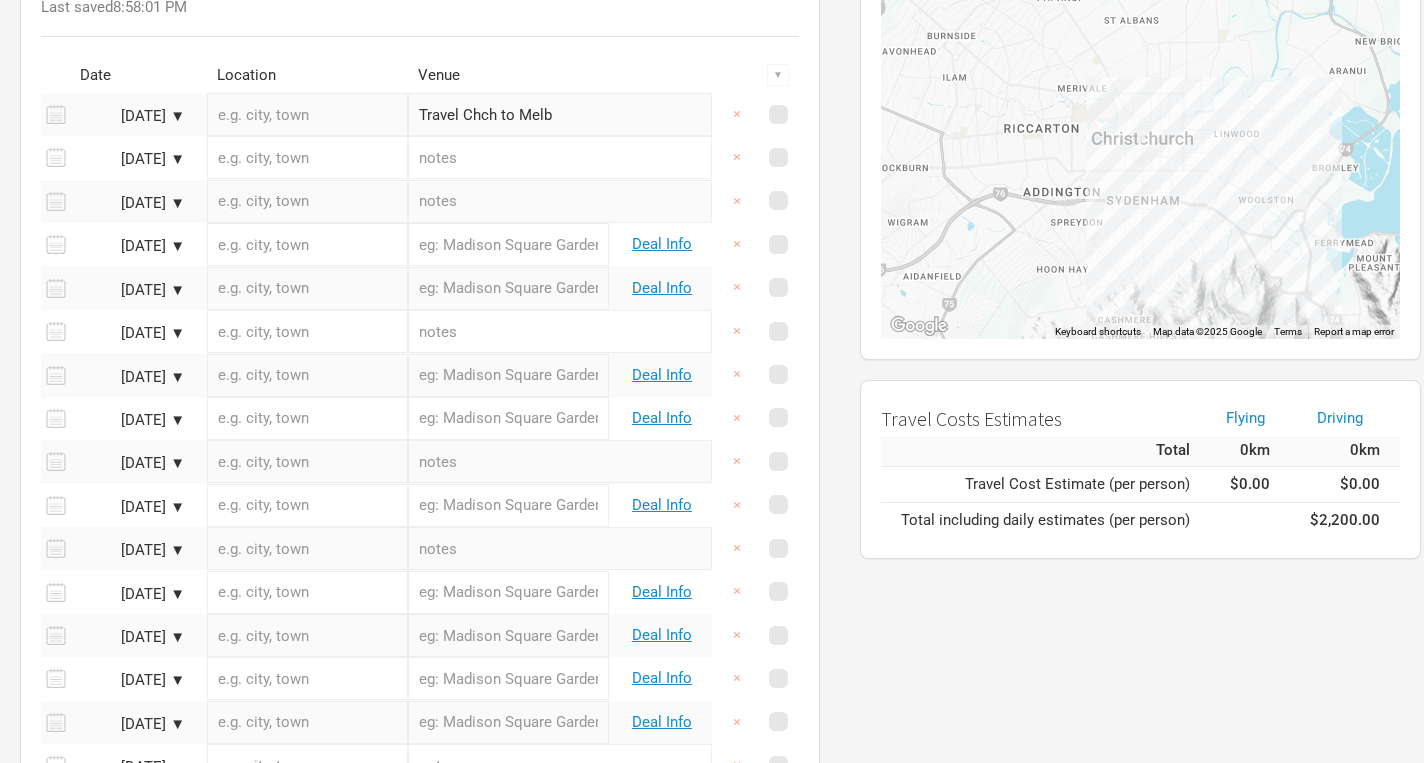 type on "Travel Chch to Melb" 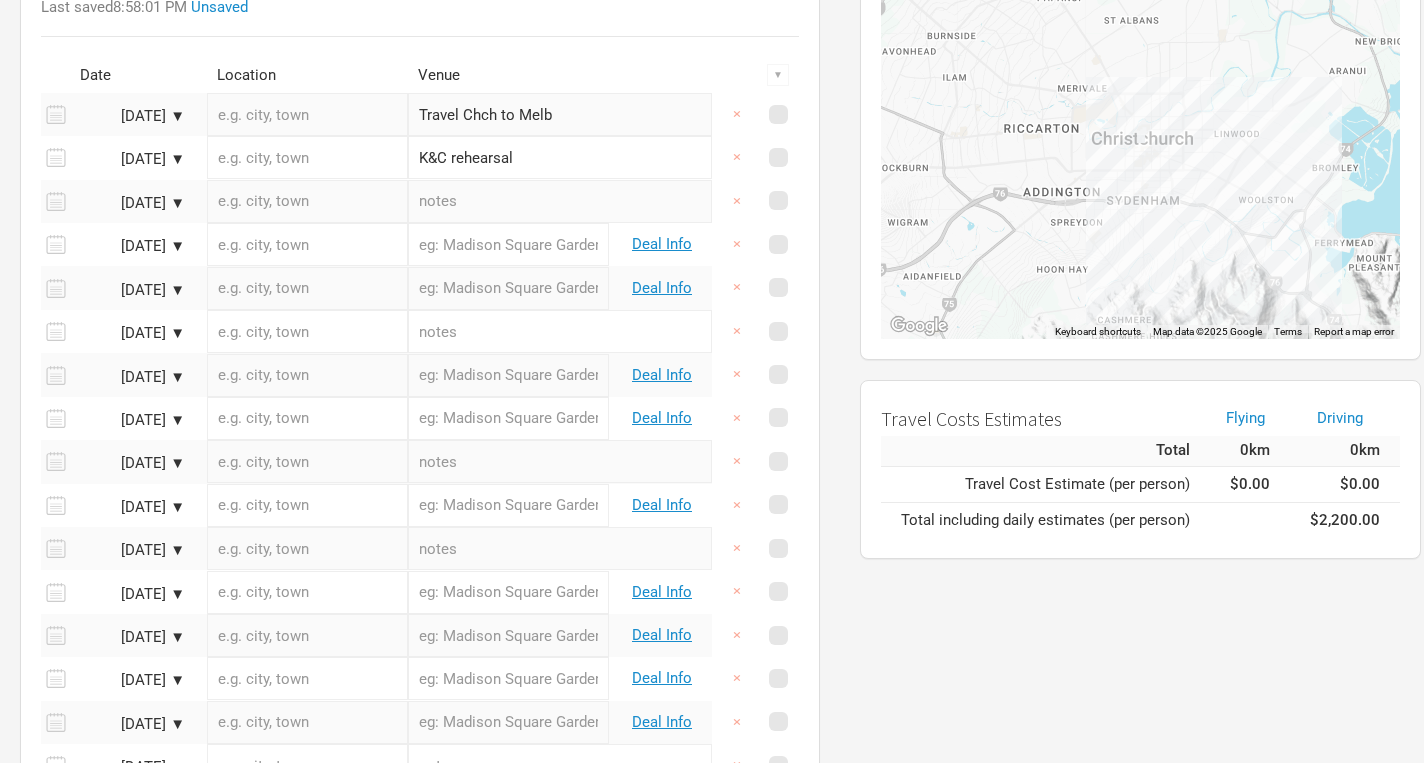 type on "K&C rehearsal" 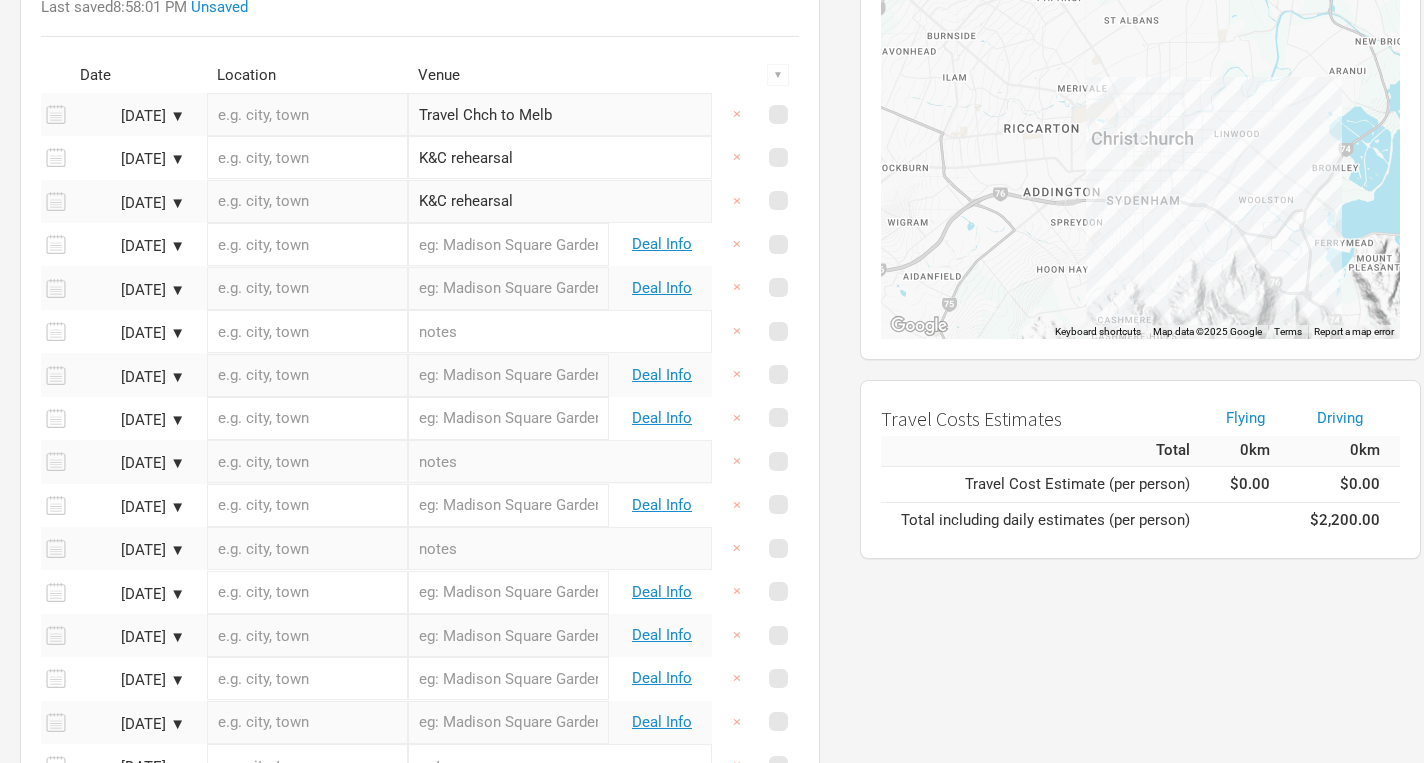type on "K&C rehearsal" 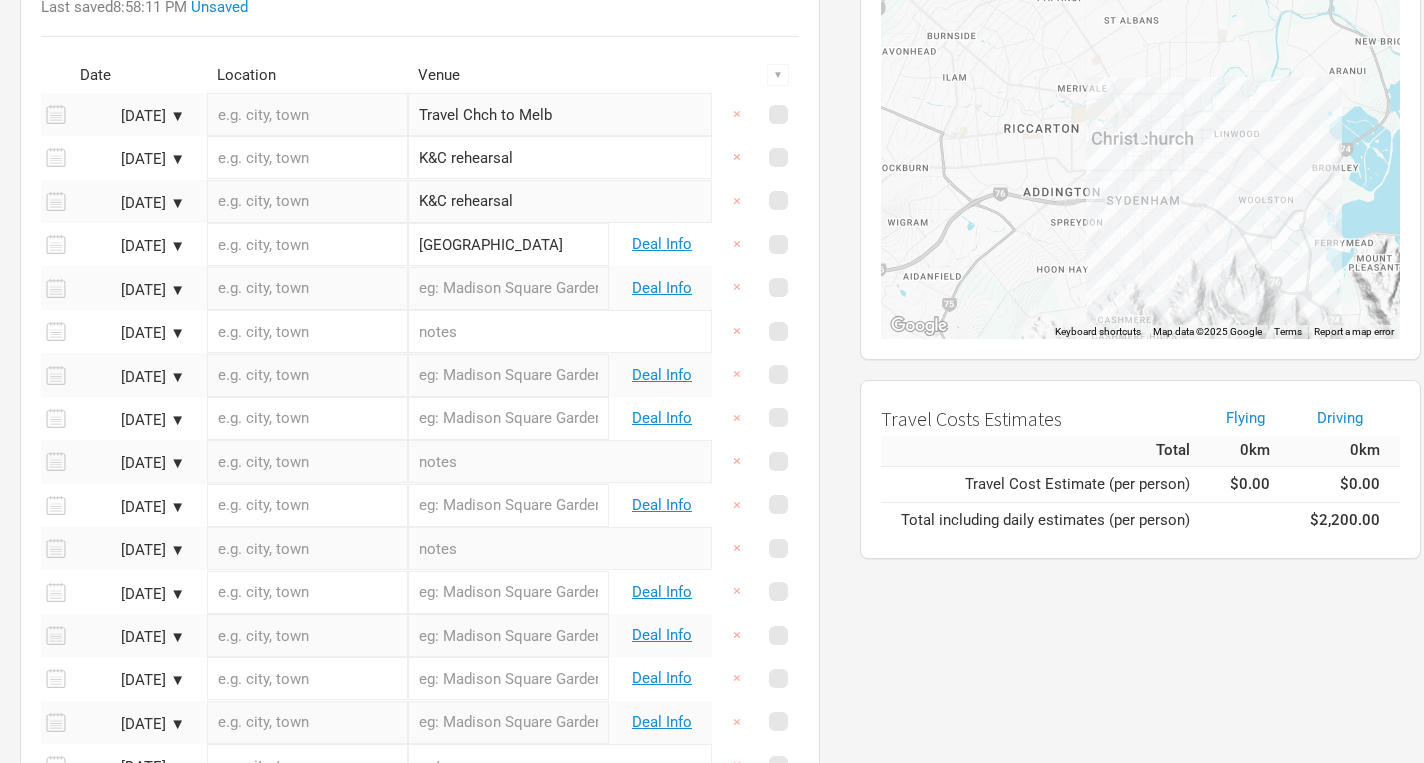 type on "[GEOGRAPHIC_DATA]" 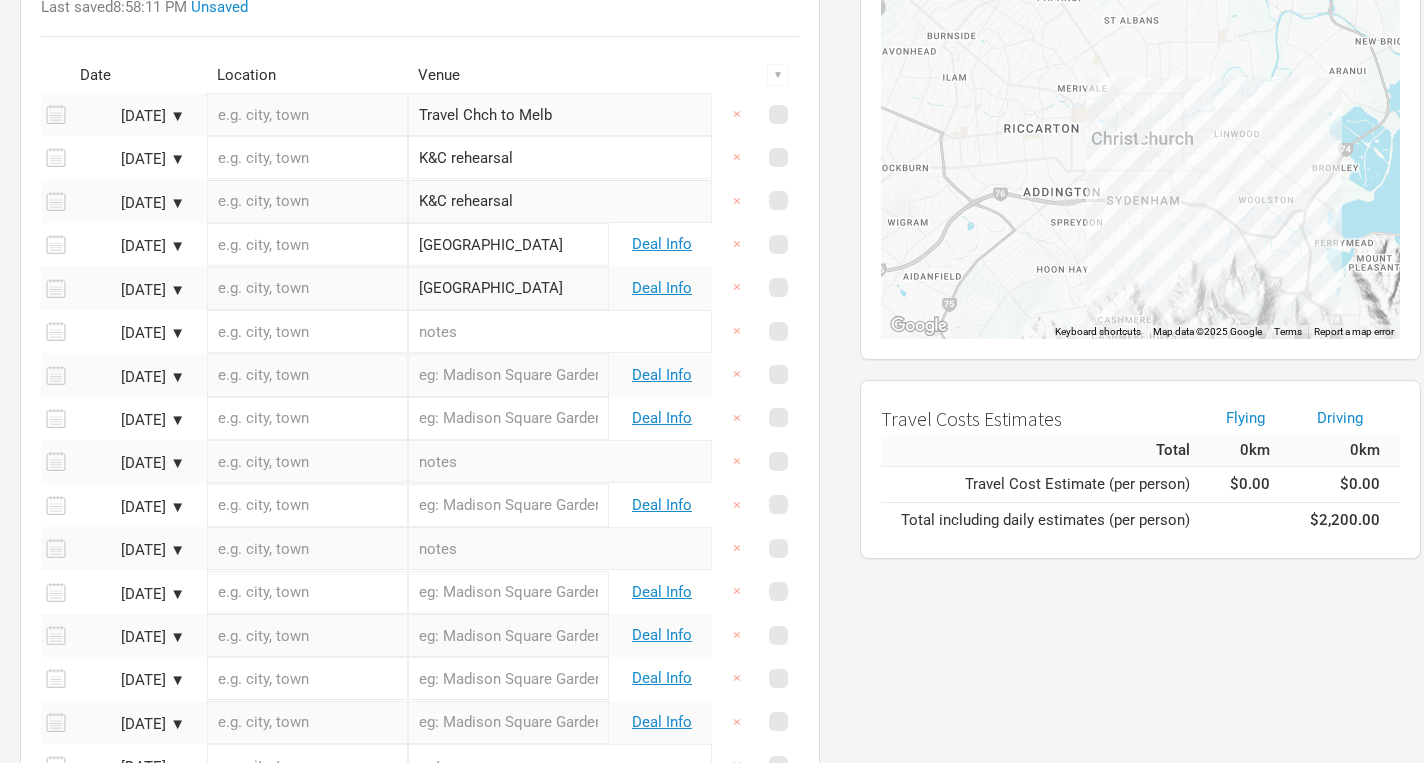 type on "[GEOGRAPHIC_DATA]" 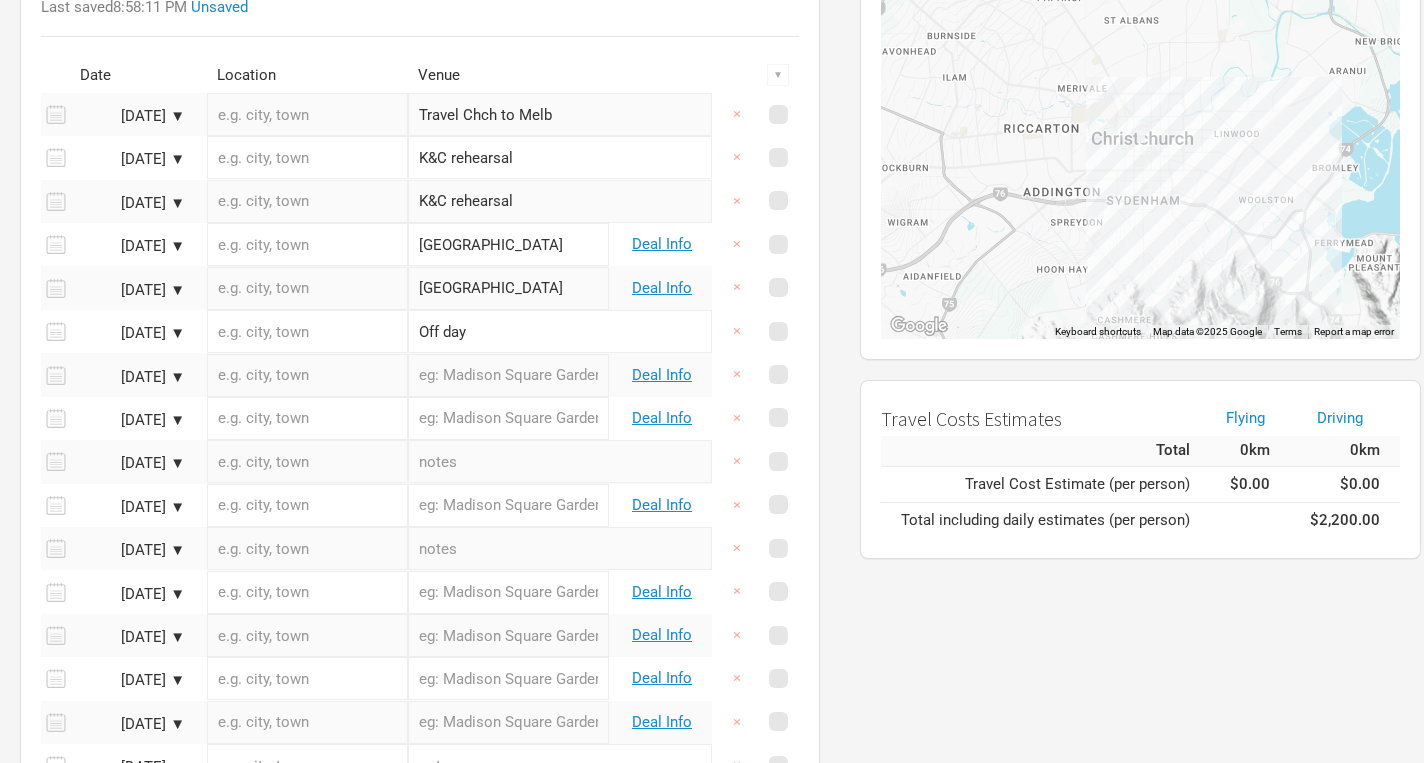 type on "Off day" 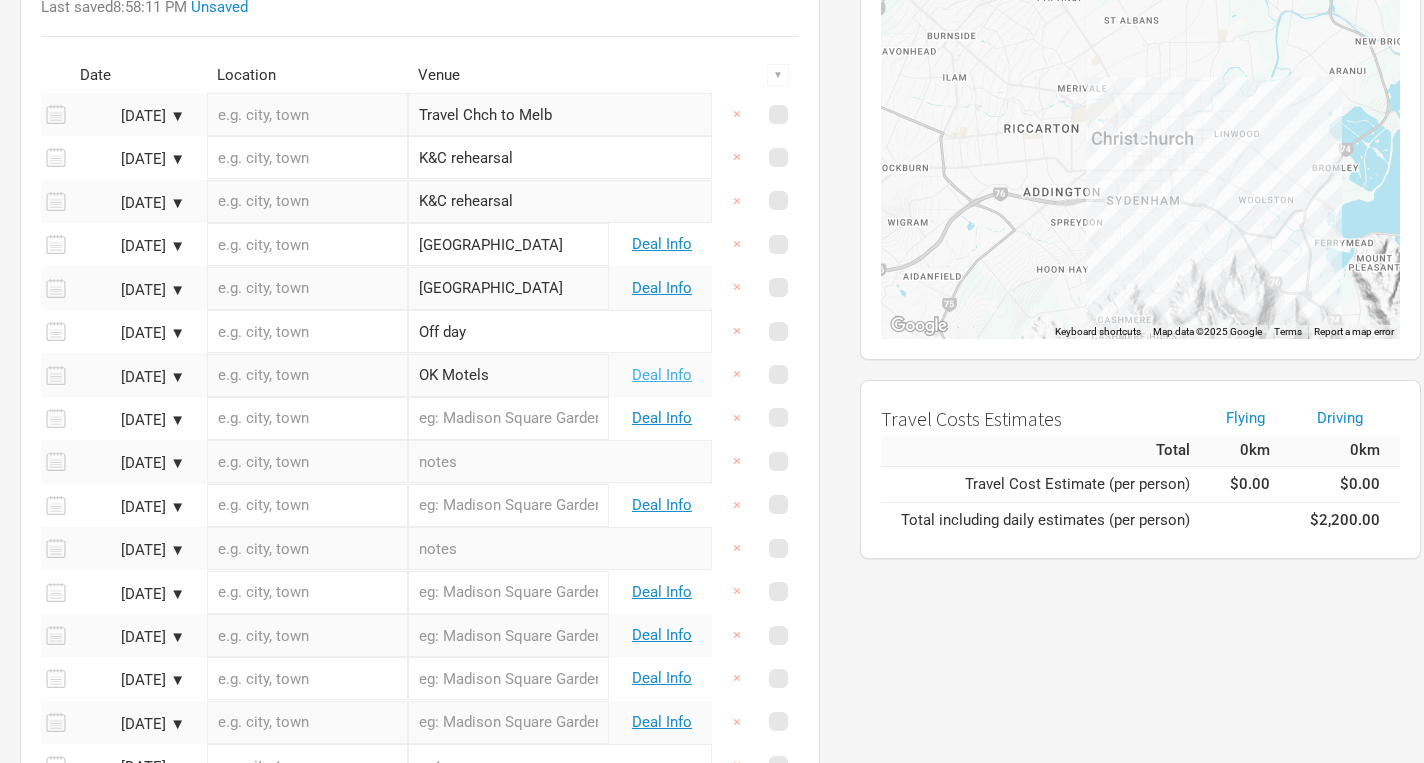 type on "OK Motels" 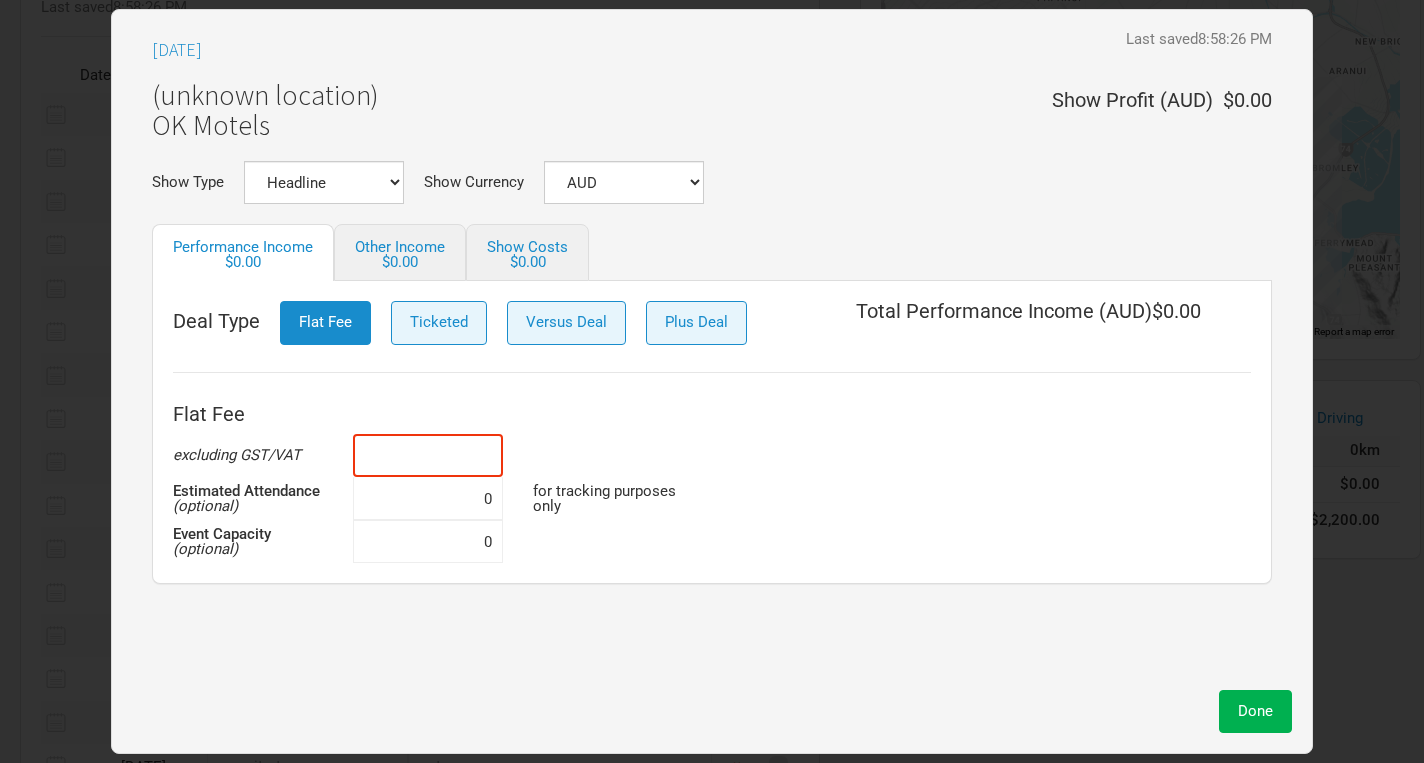 click at bounding box center (428, 455) 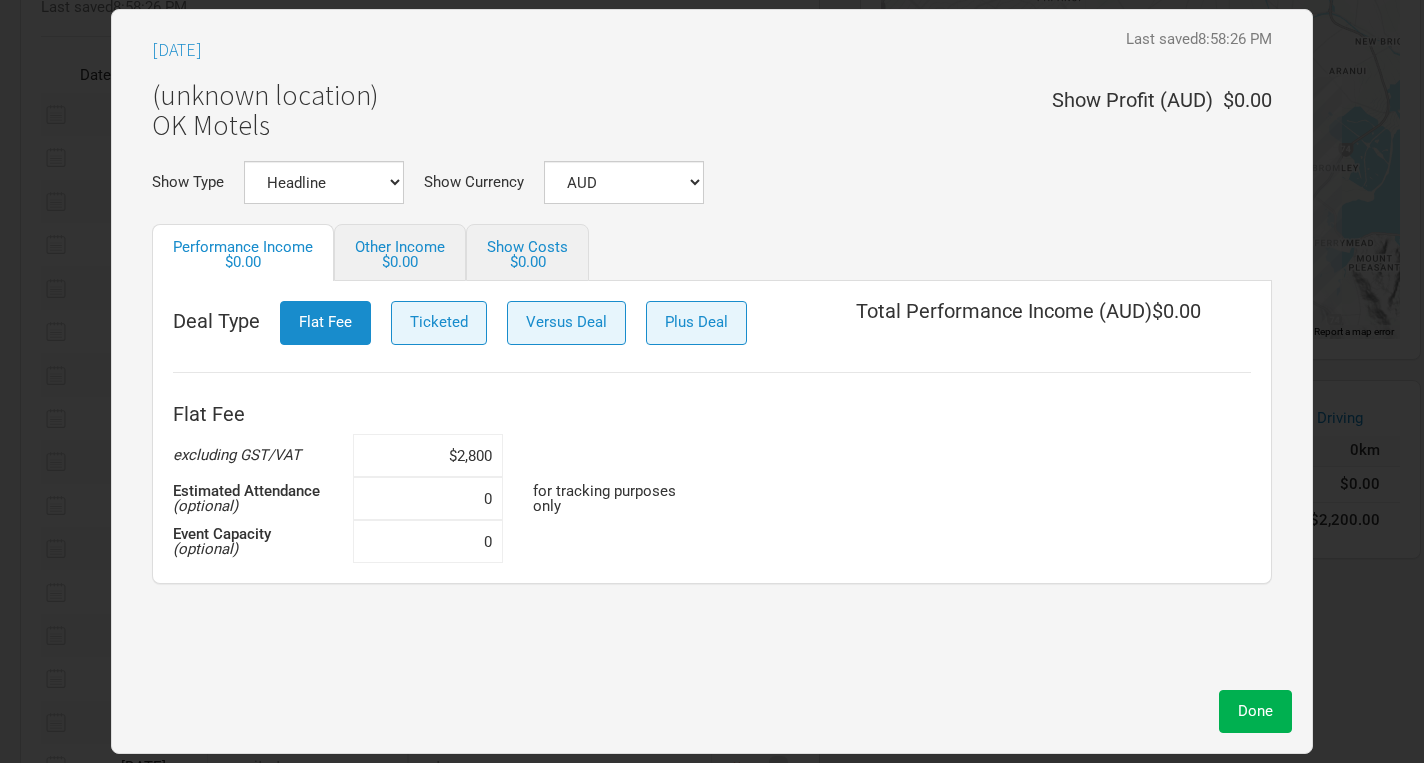 type on "$28,000" 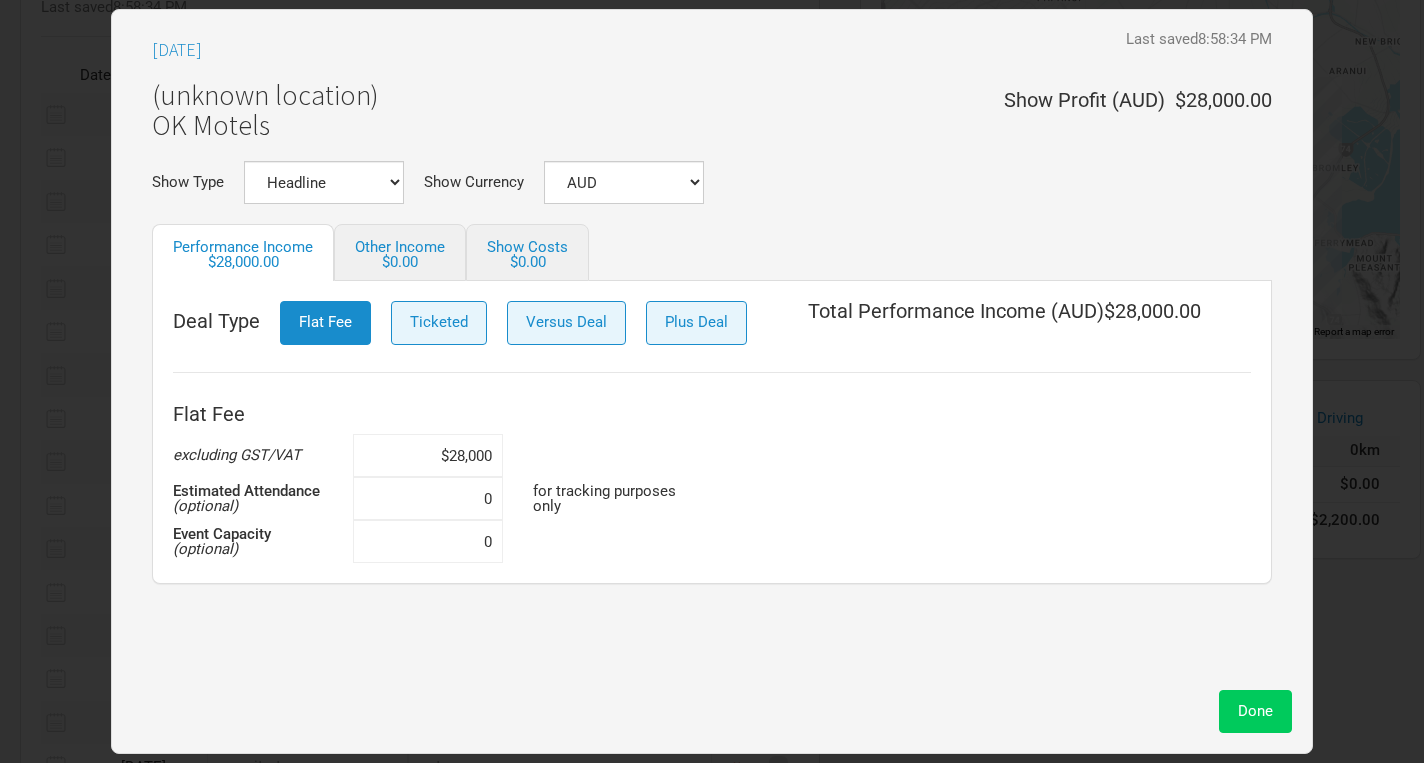 click on "Done" at bounding box center (1255, 711) 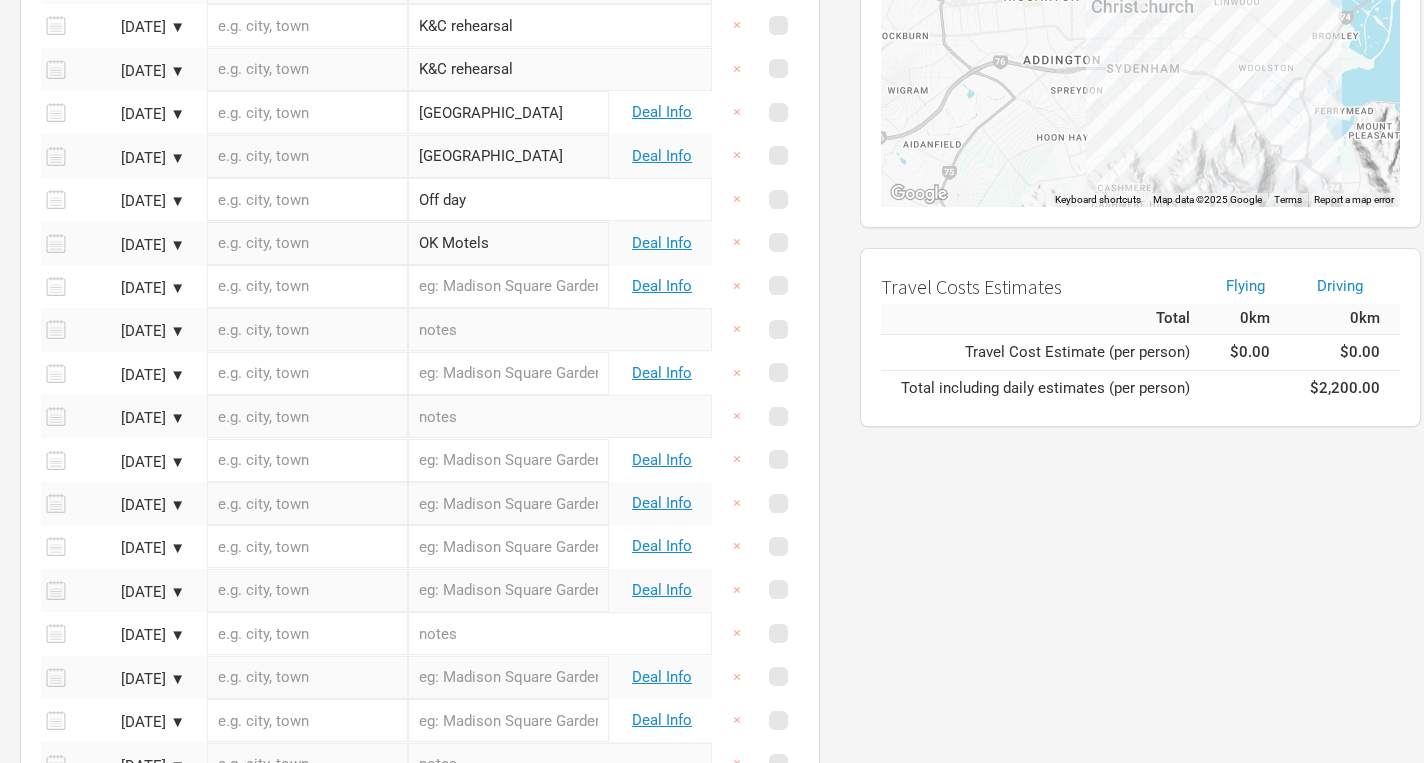 scroll, scrollTop: 383, scrollLeft: 0, axis: vertical 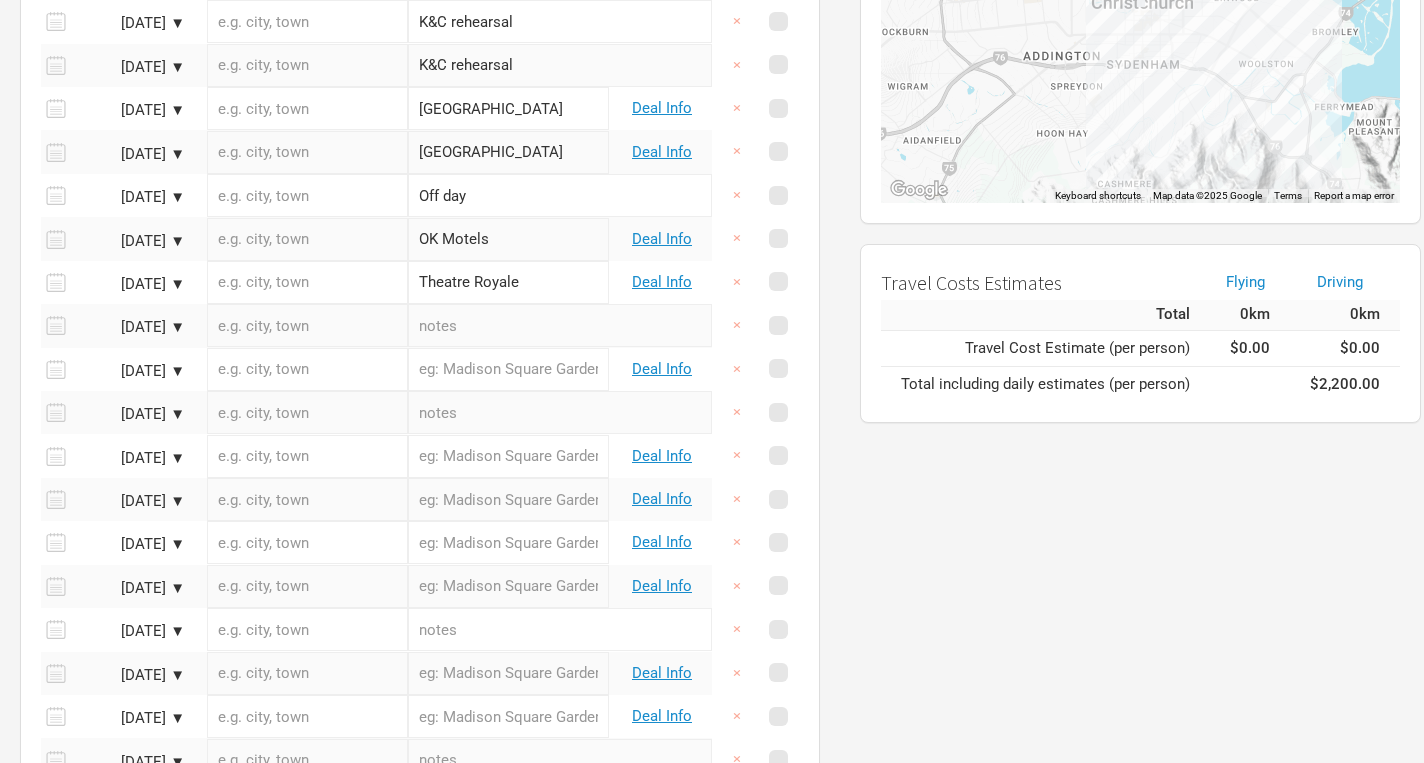 type on "Theatre Royale" 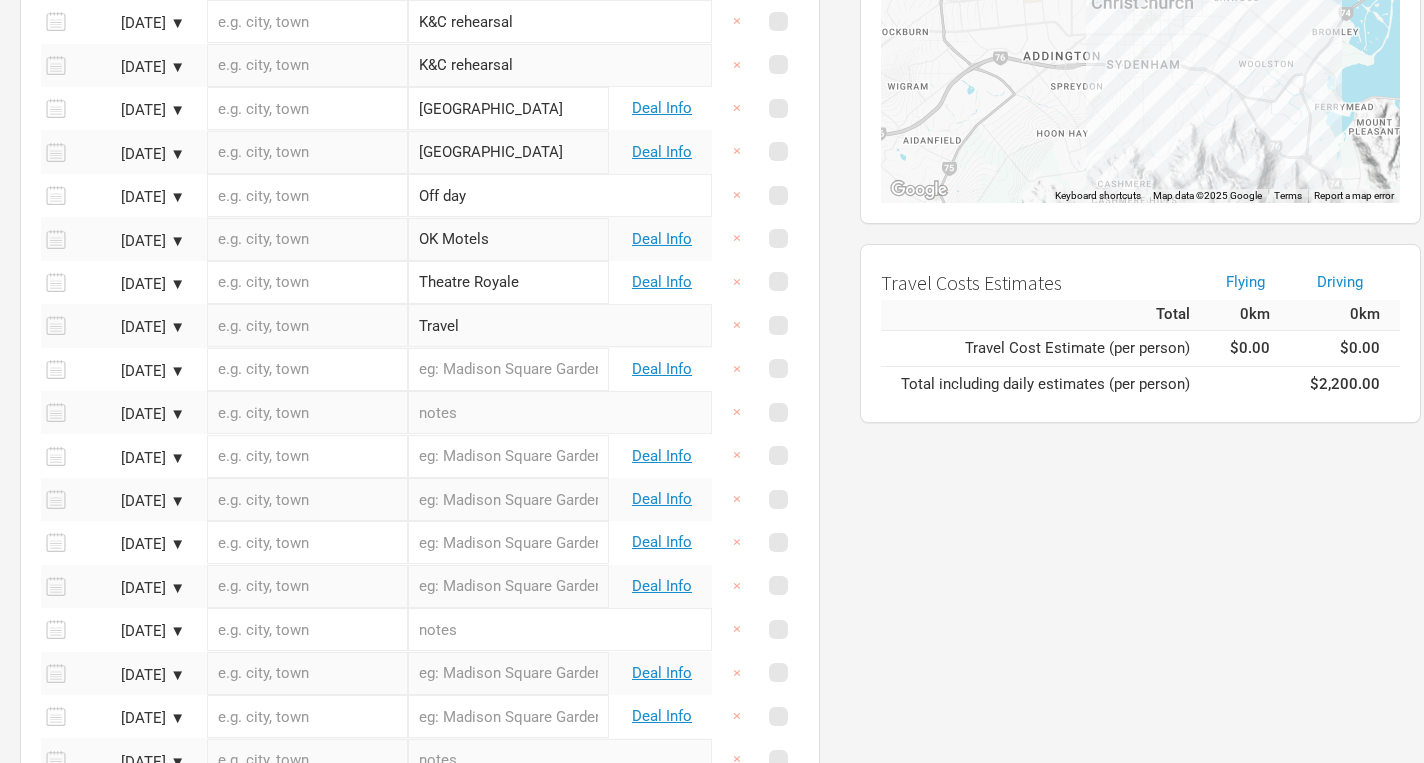 type on "Travel" 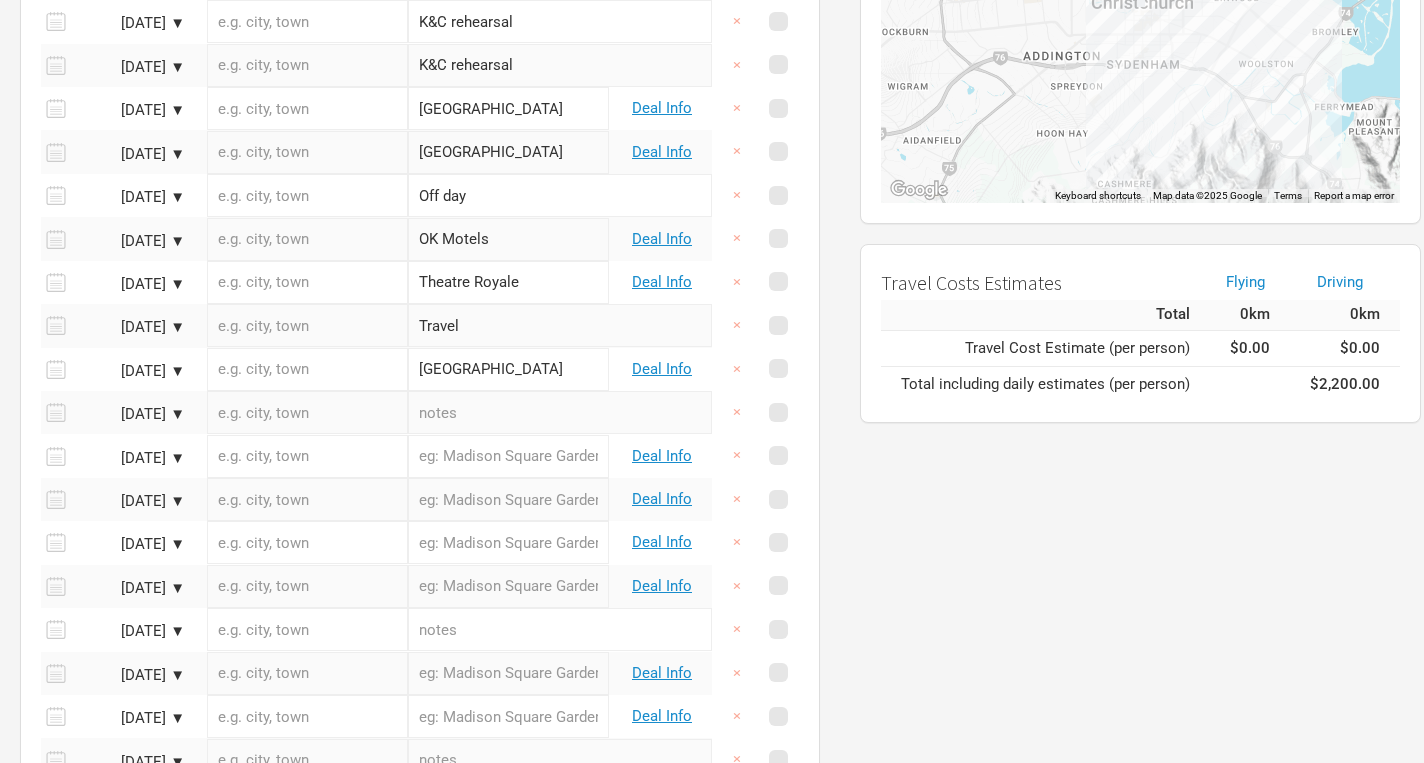 type on "[GEOGRAPHIC_DATA]" 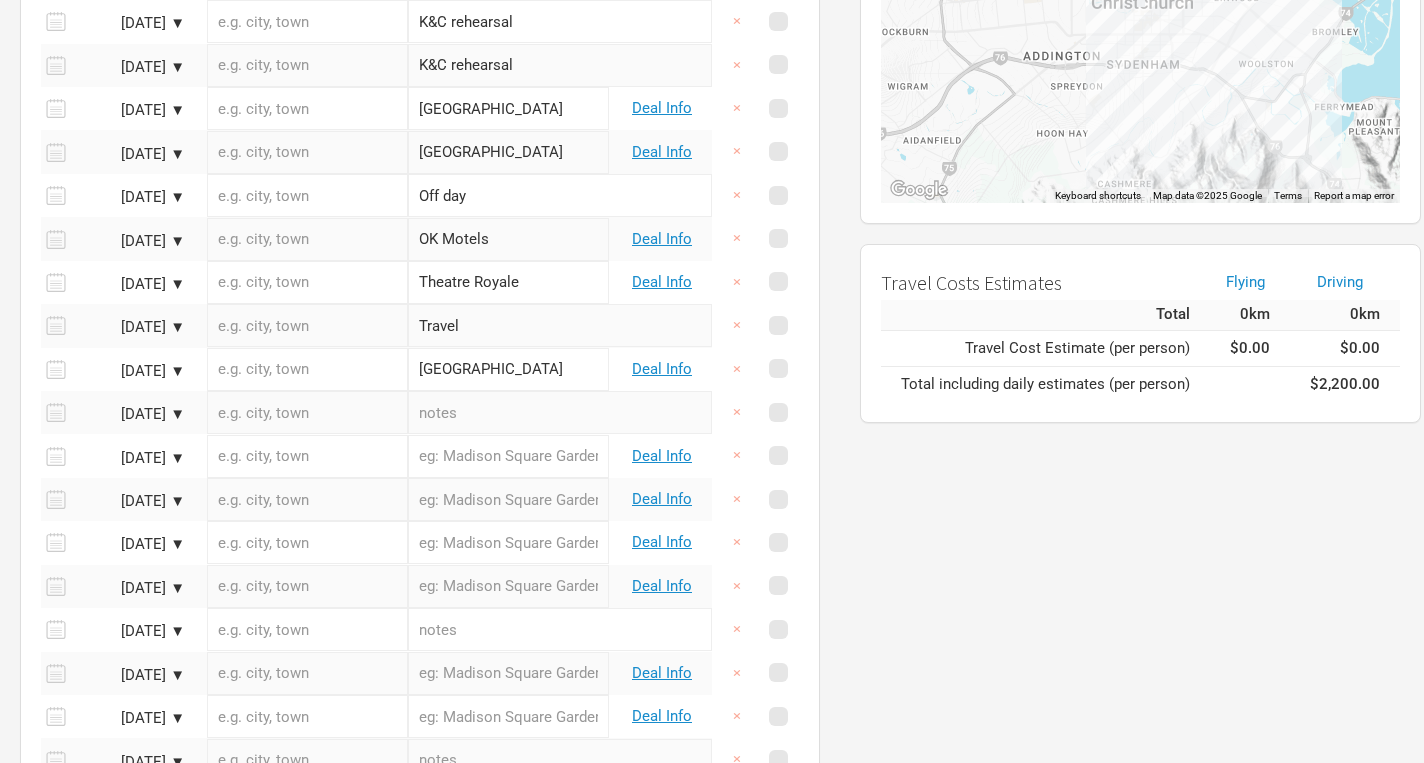 click at bounding box center [560, 412] 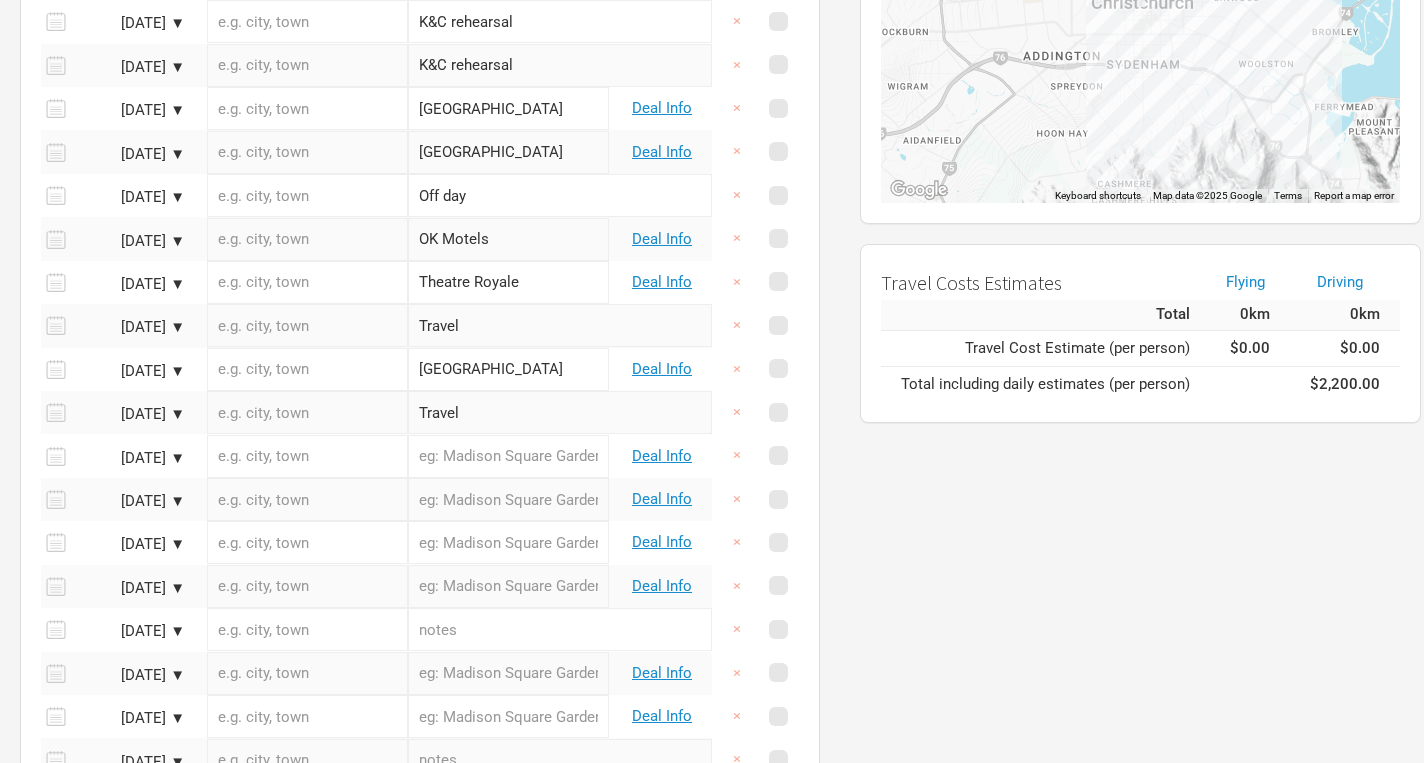 type on "Travel" 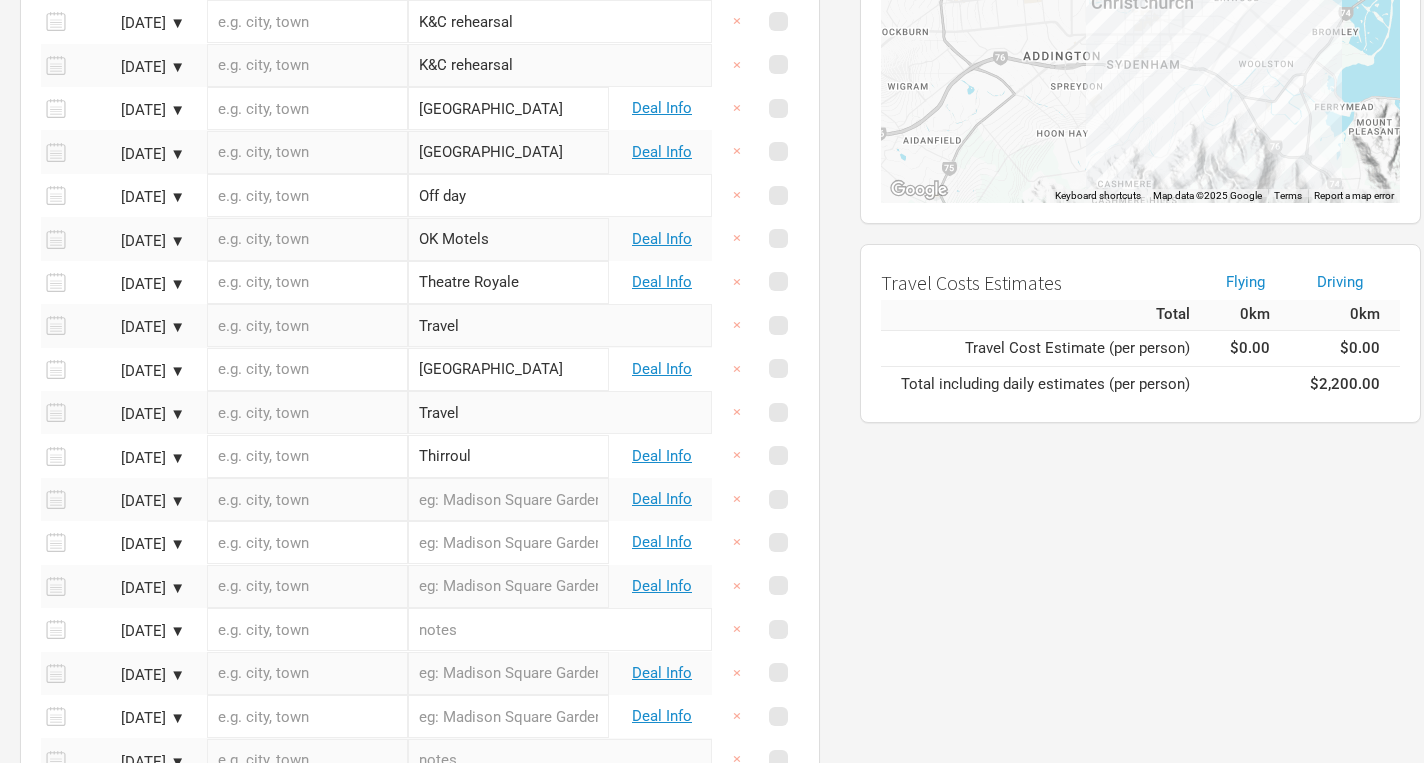 type on "Thirroul" 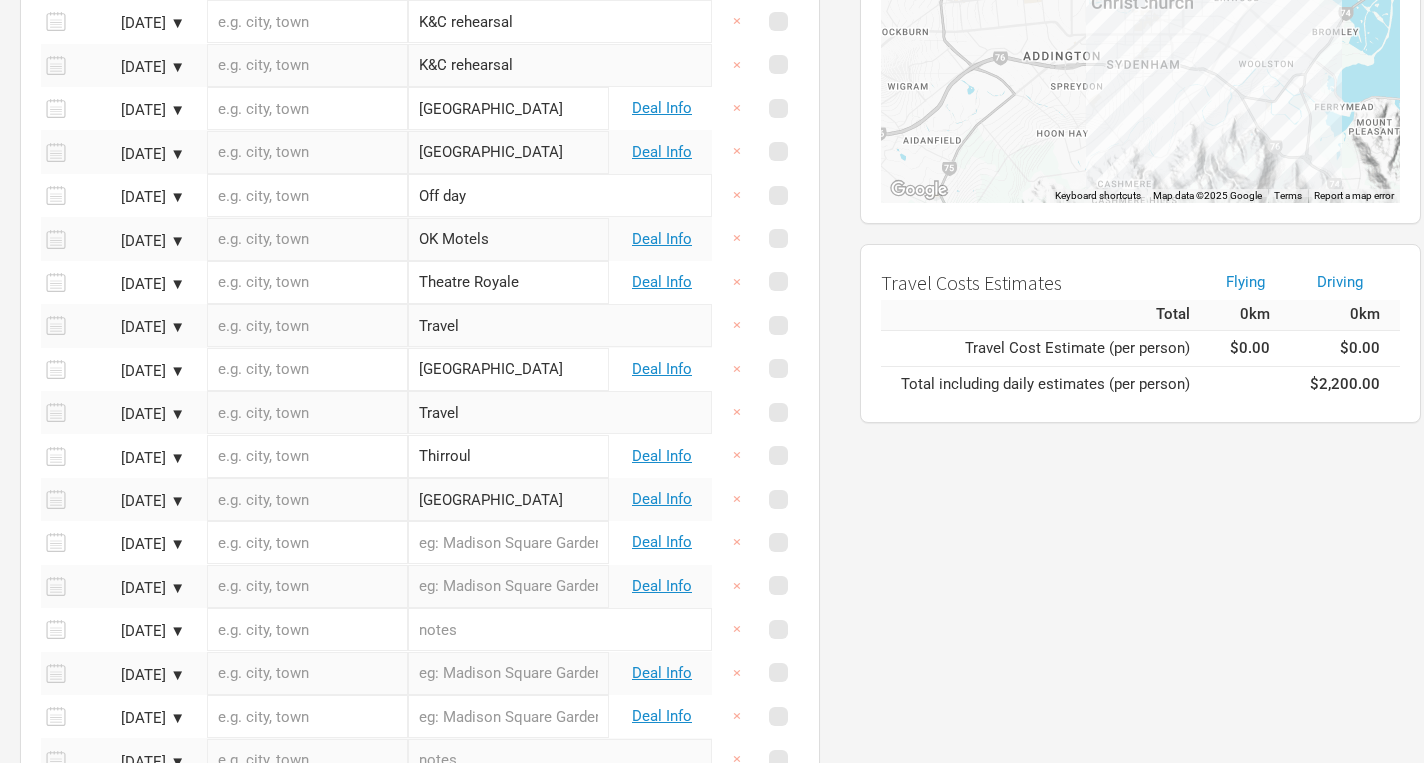 type on "[GEOGRAPHIC_DATA]" 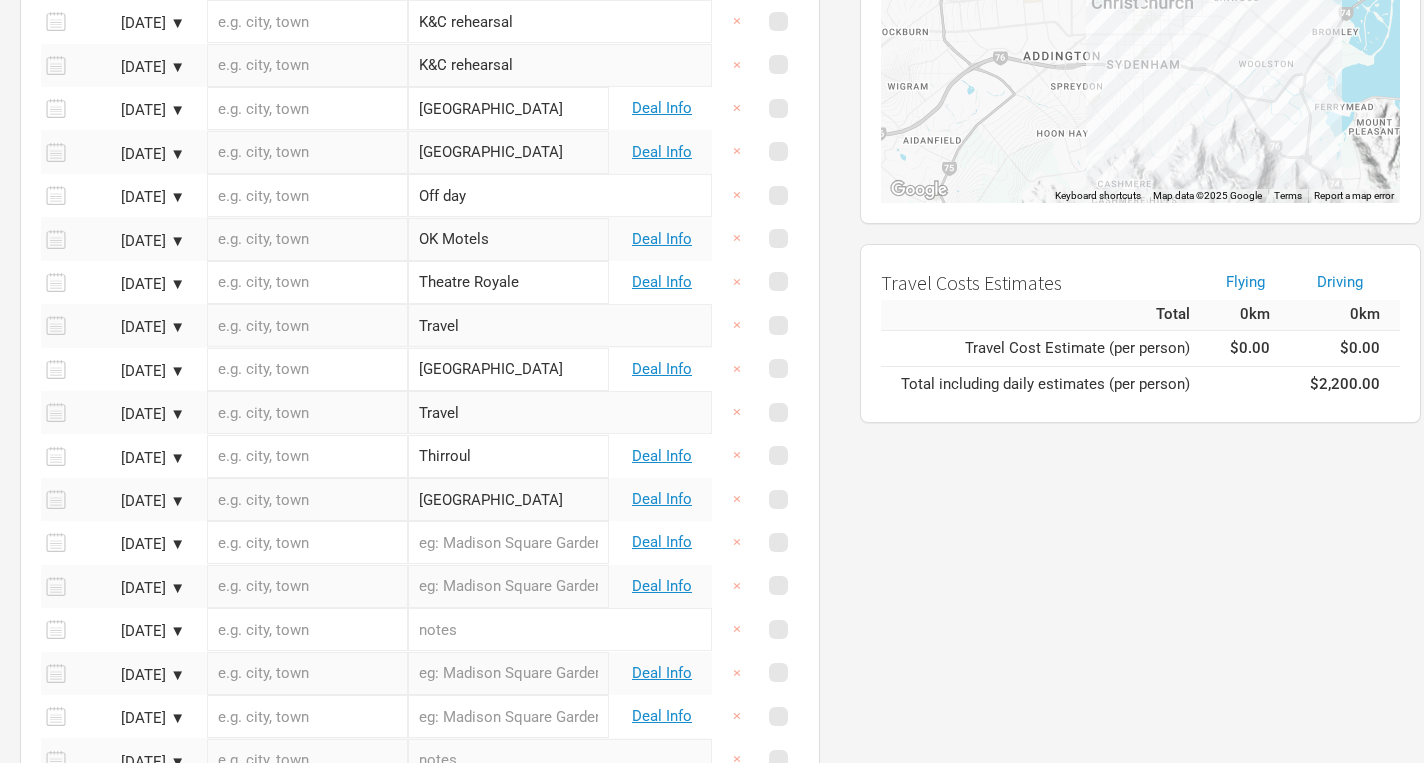 click at bounding box center (508, 542) 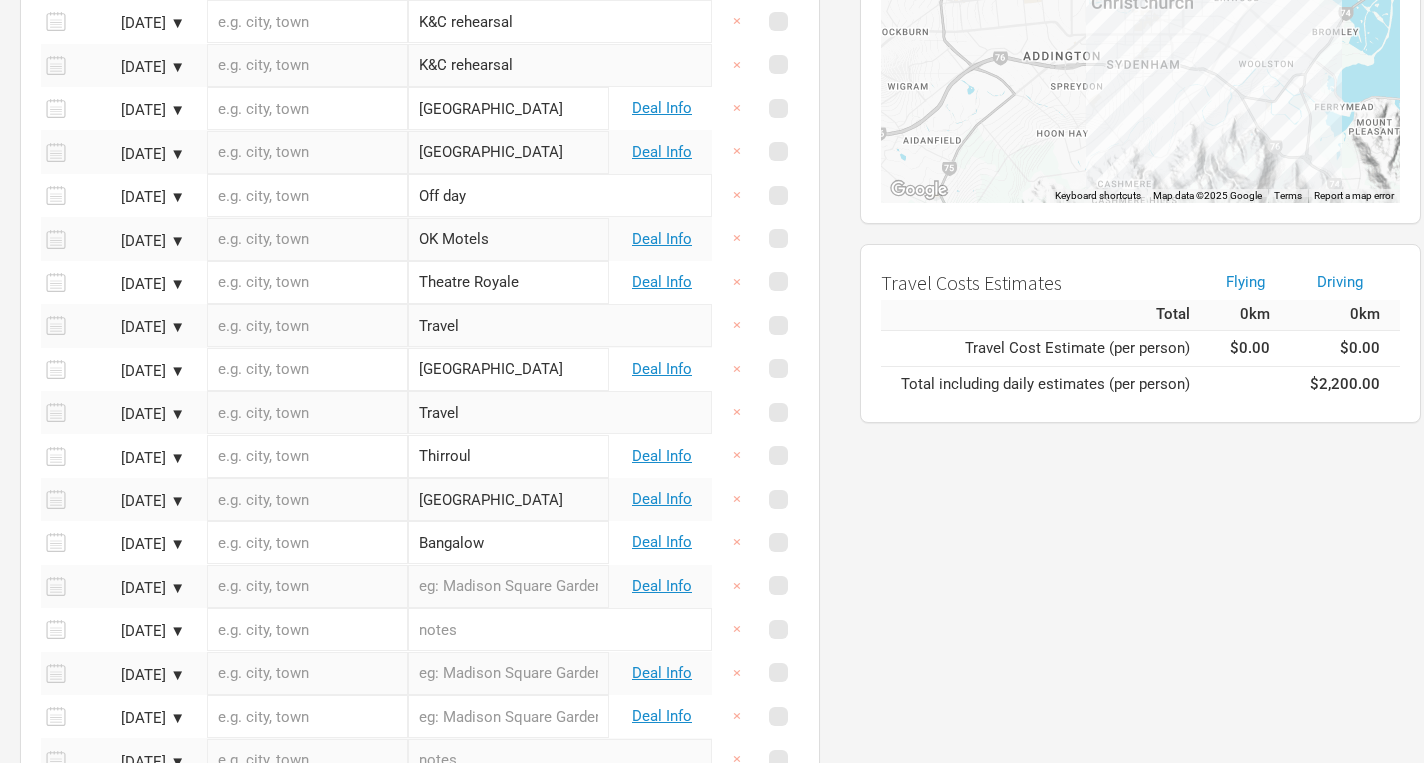type on "Bangalow" 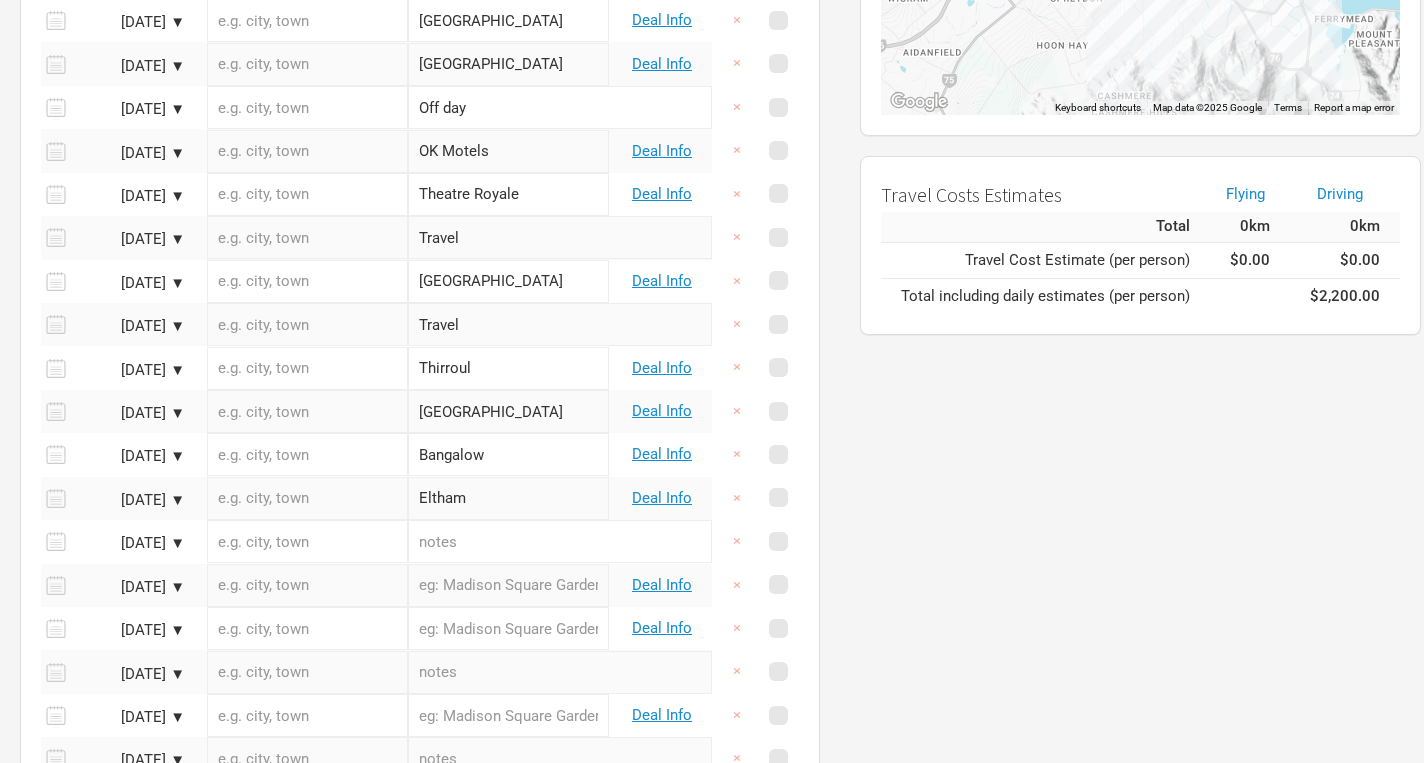 scroll, scrollTop: 504, scrollLeft: 0, axis: vertical 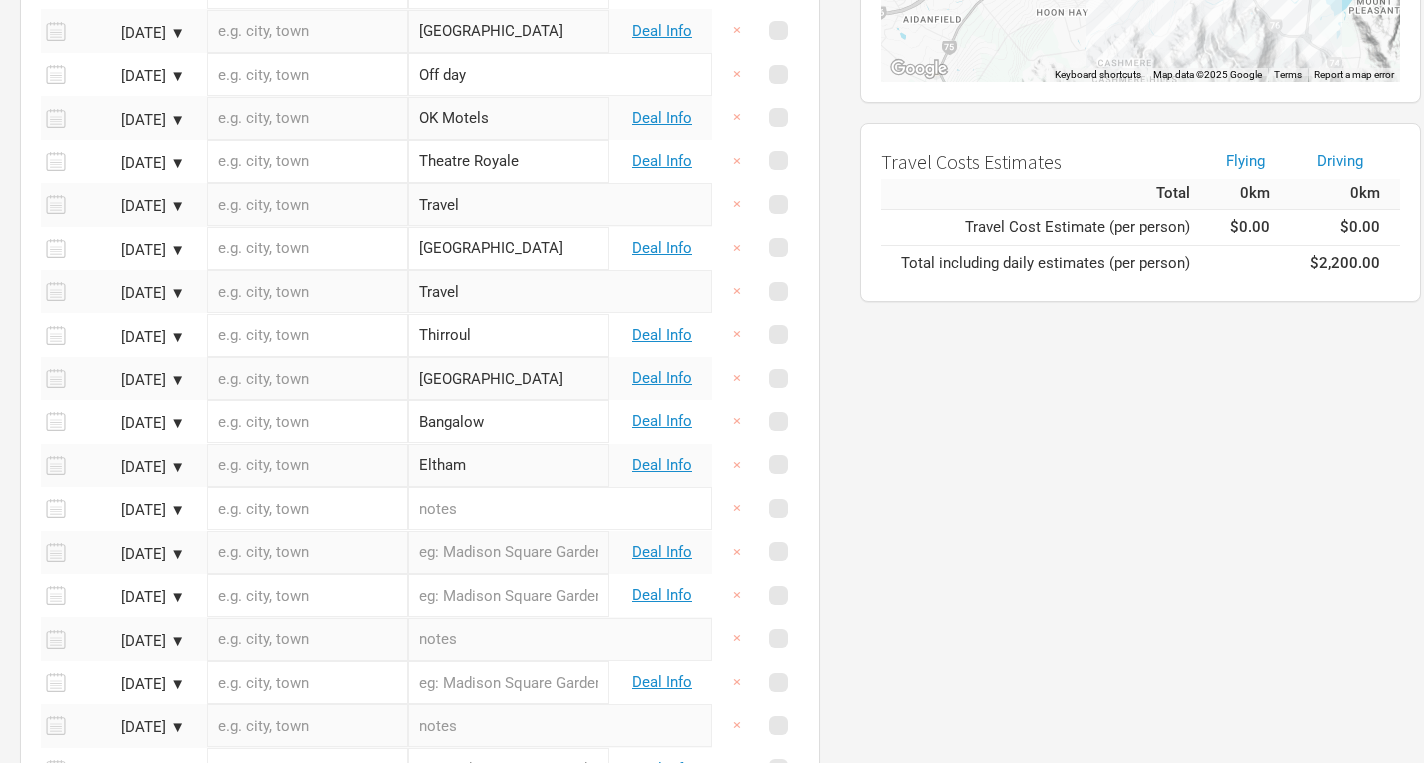 type on "Eltham" 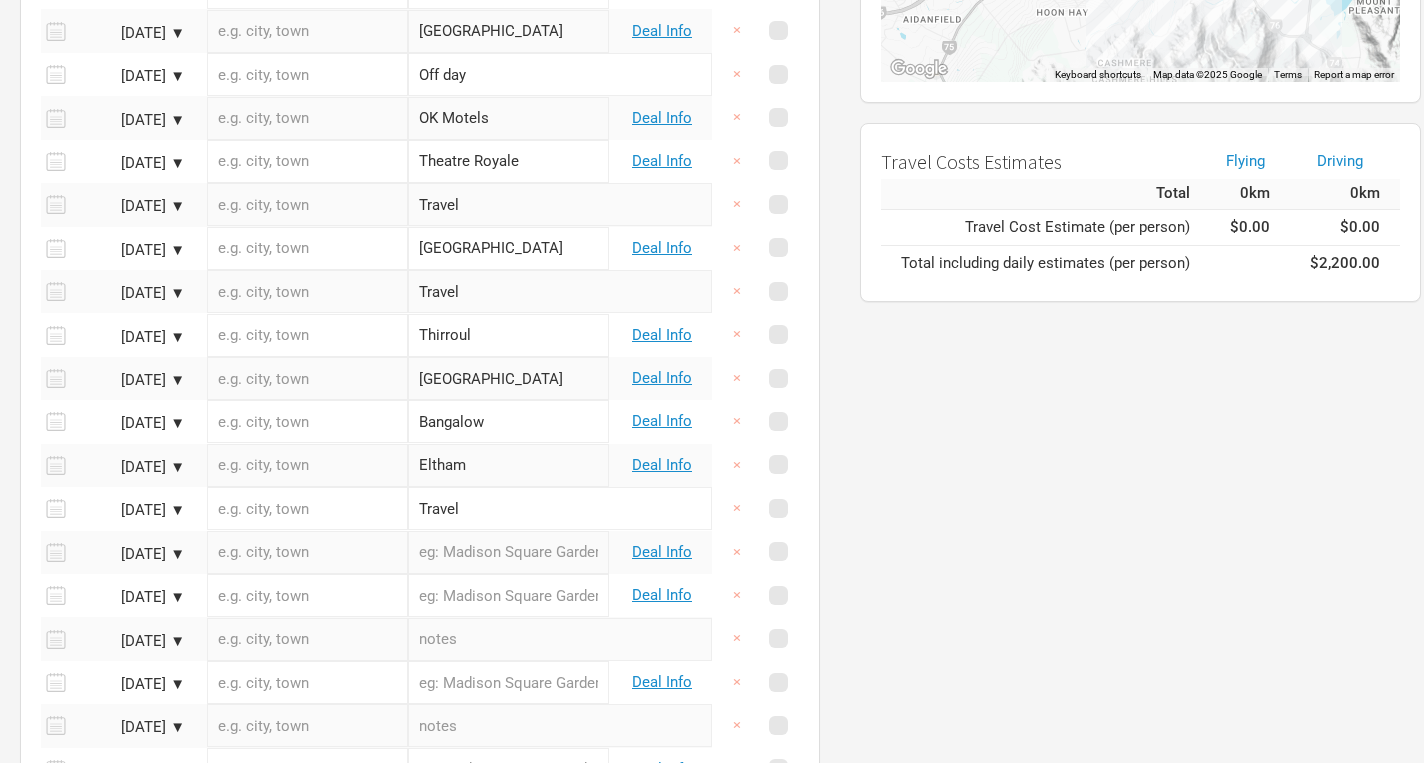 type on "Travel" 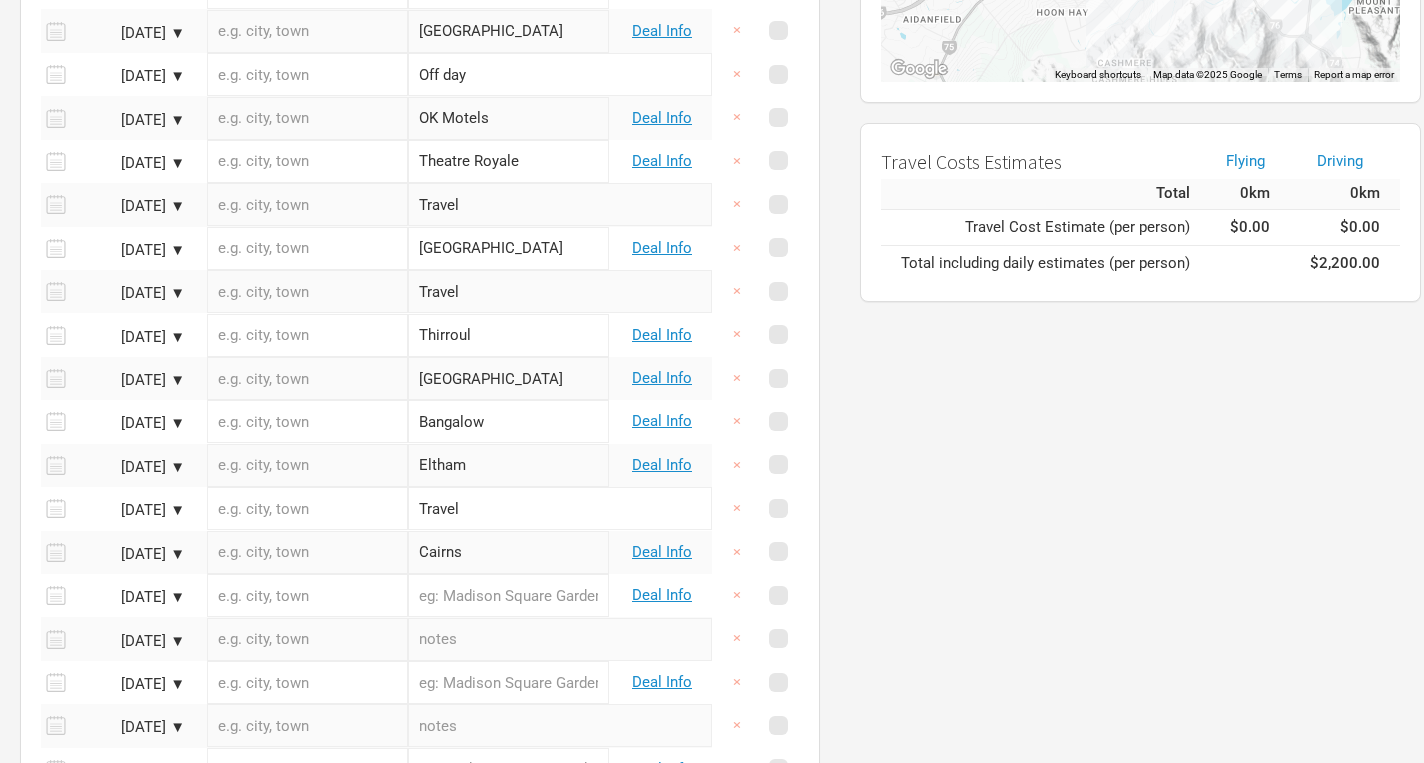 type on "Cairns" 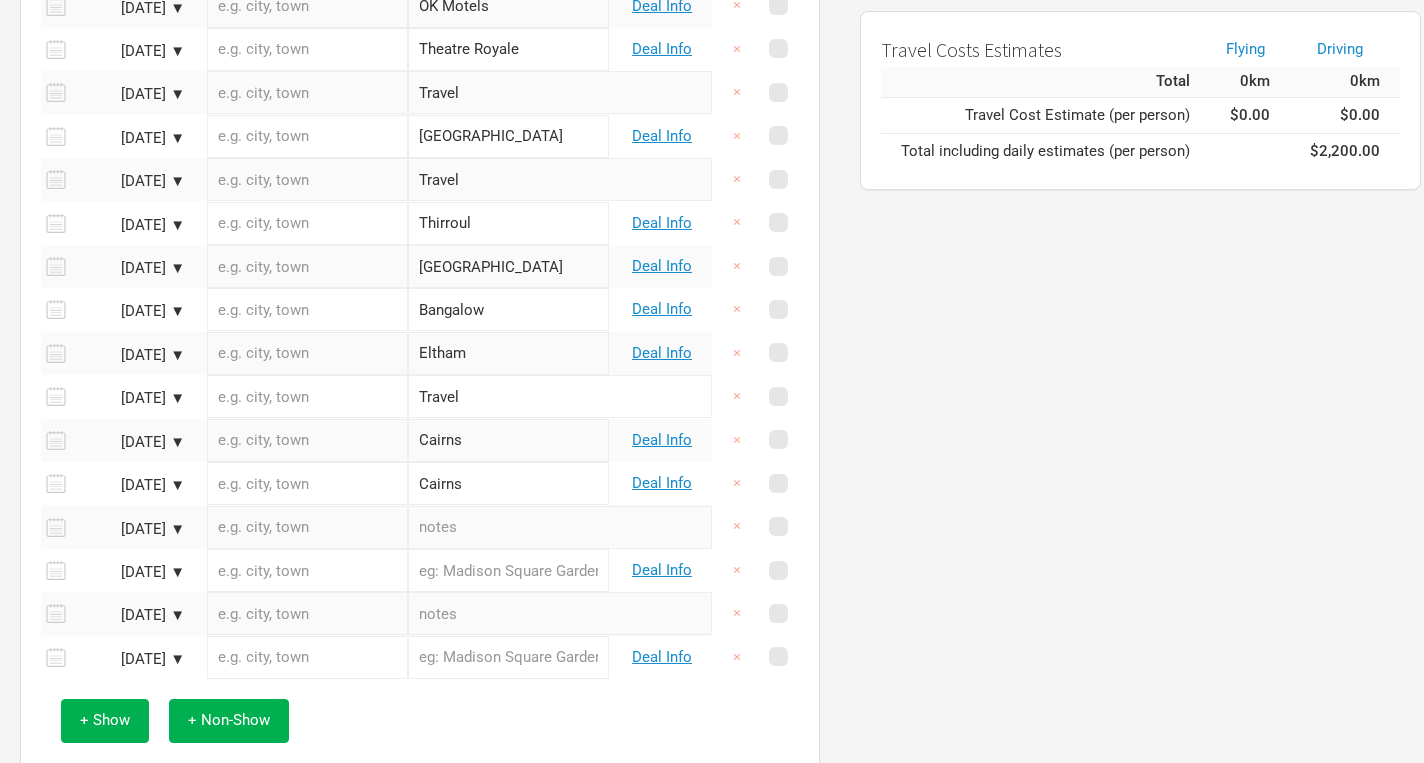 scroll, scrollTop: 630, scrollLeft: 0, axis: vertical 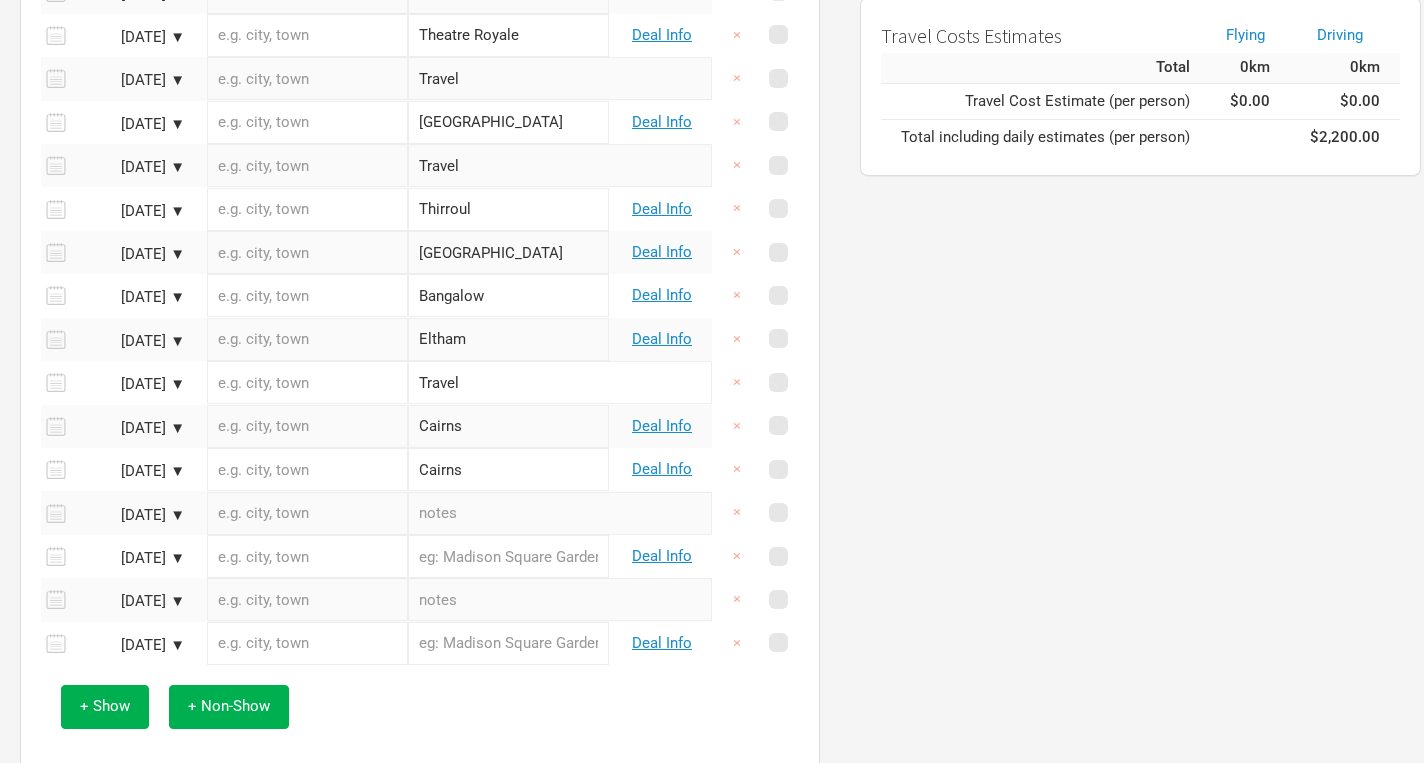 type on "Cairns" 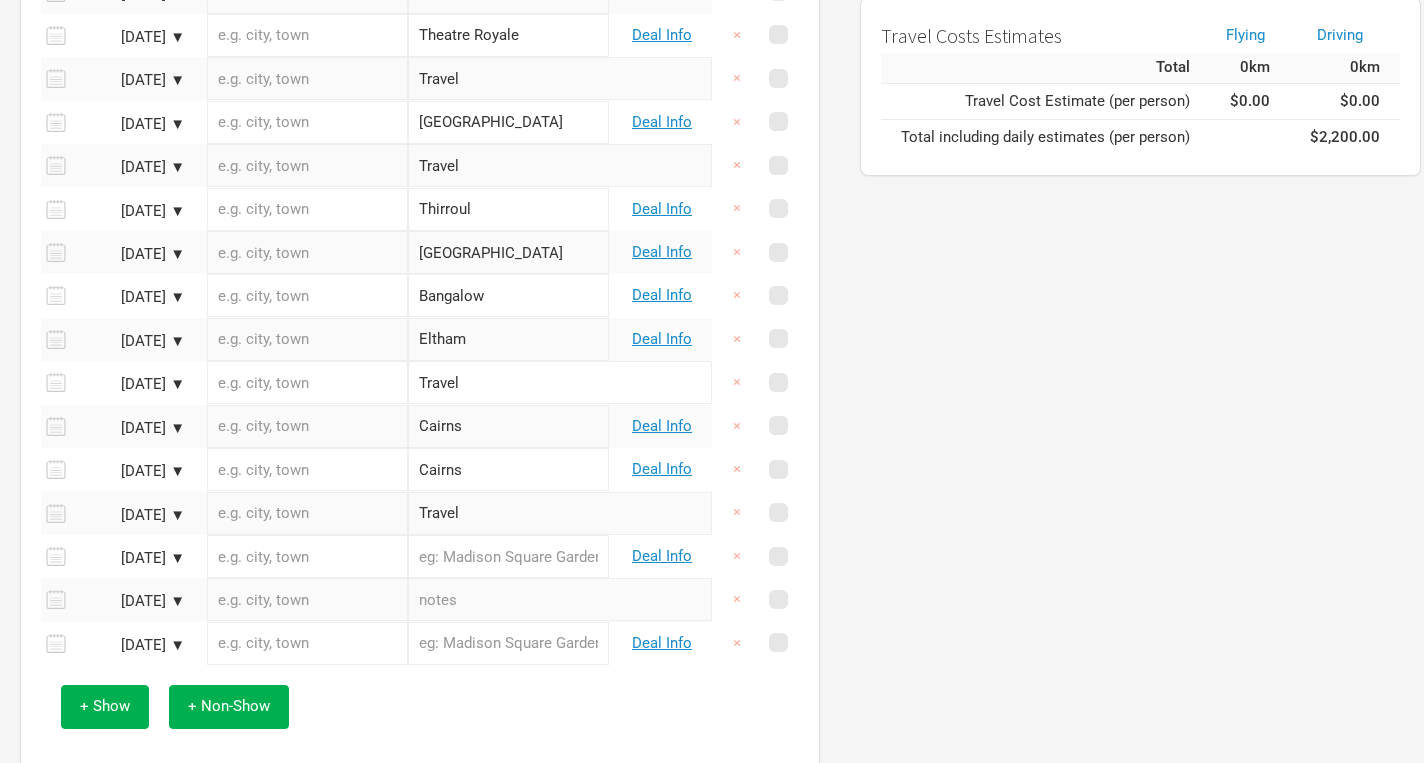 type on "Travel" 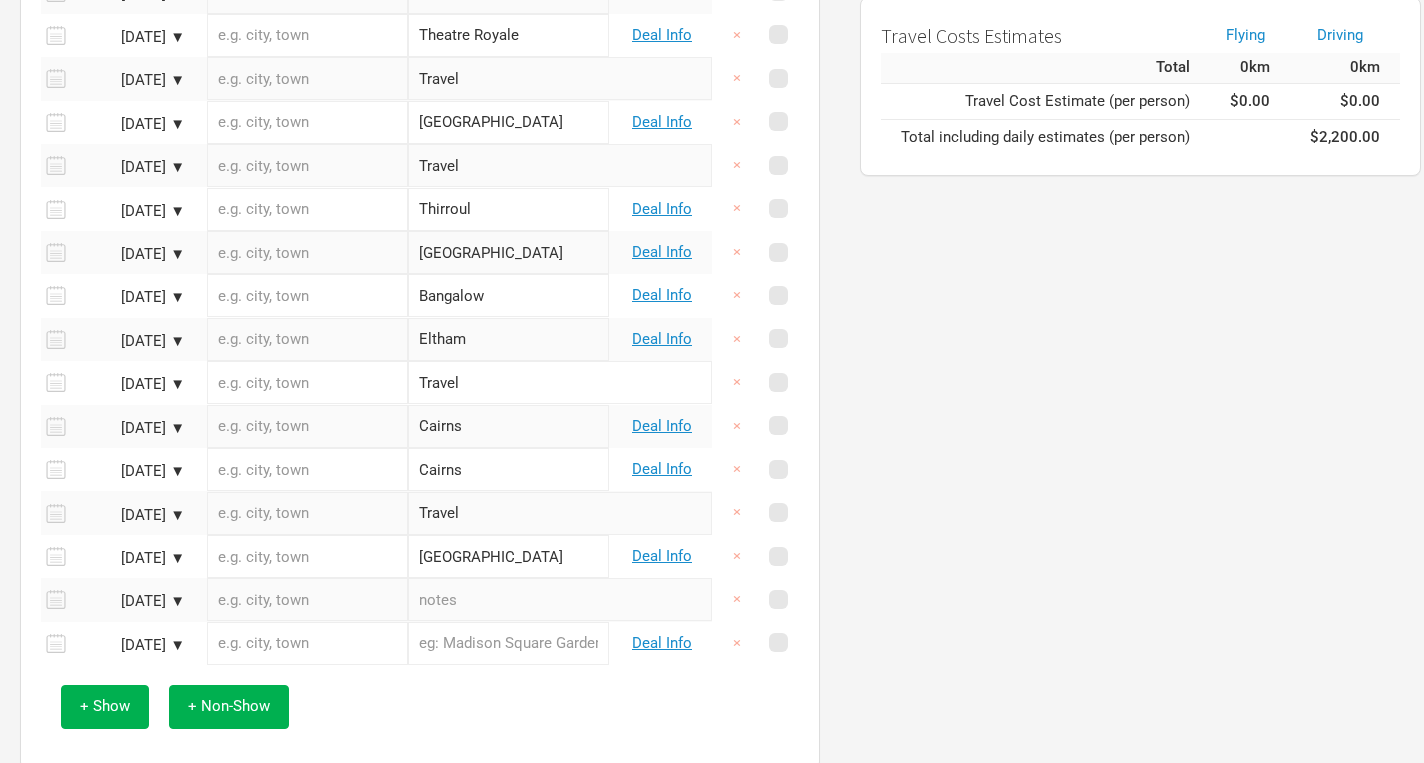 type on "[GEOGRAPHIC_DATA]" 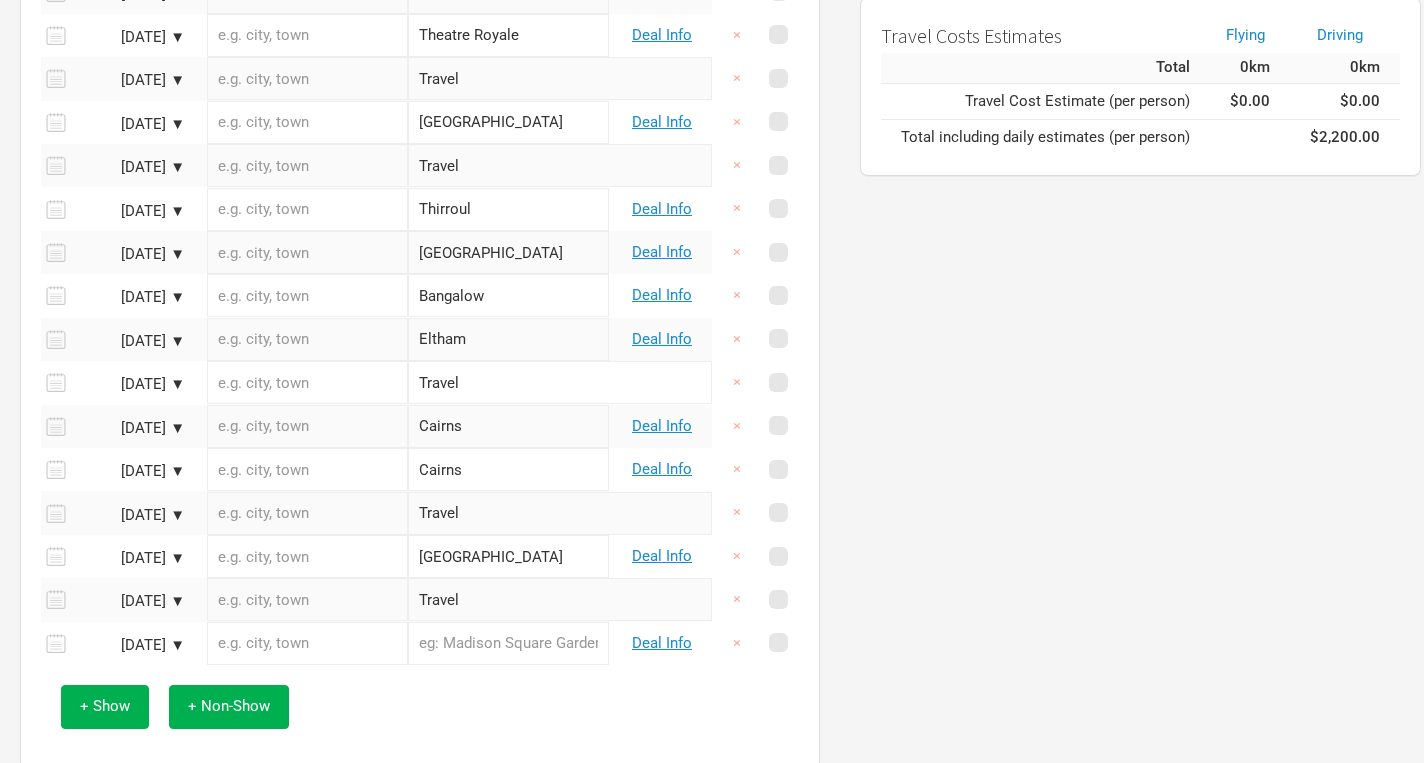 type on "Travel" 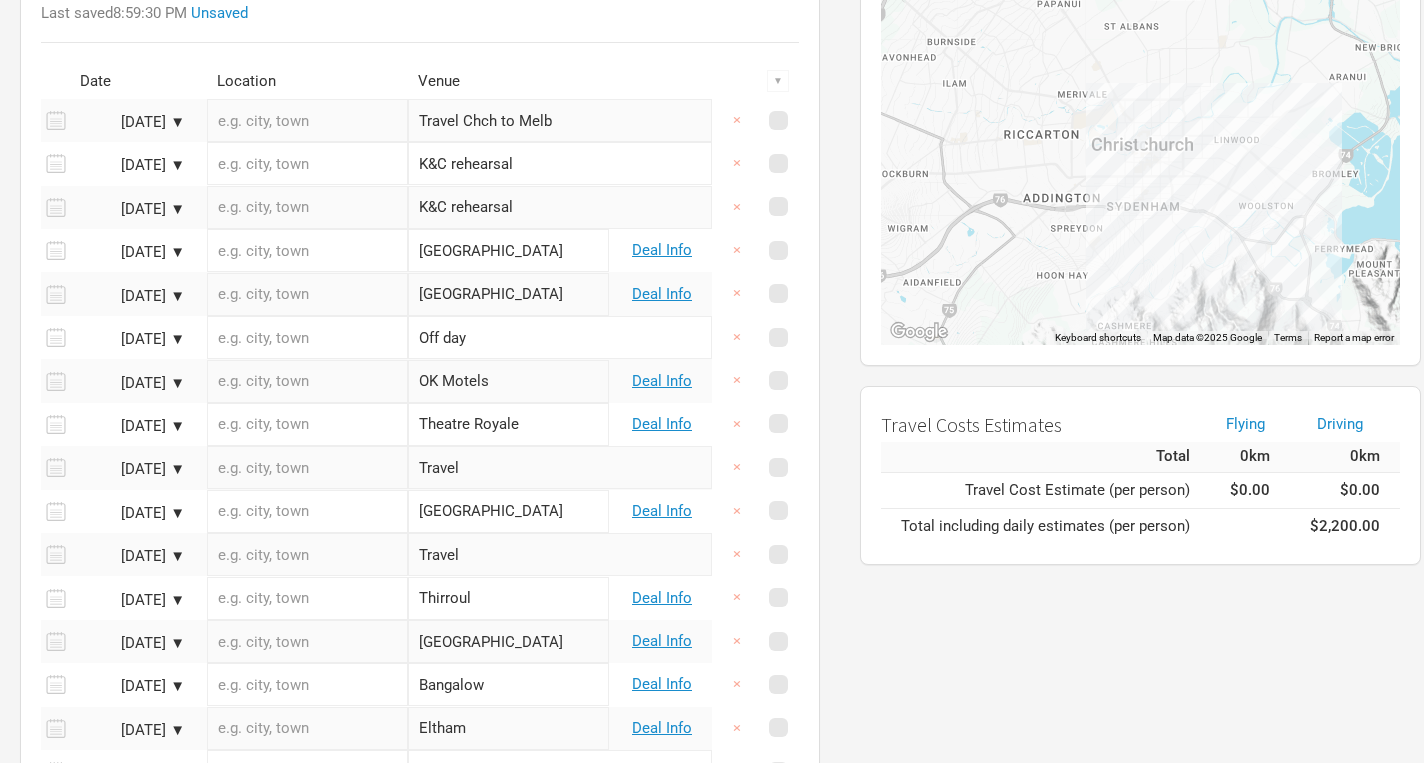 scroll, scrollTop: 233, scrollLeft: 0, axis: vertical 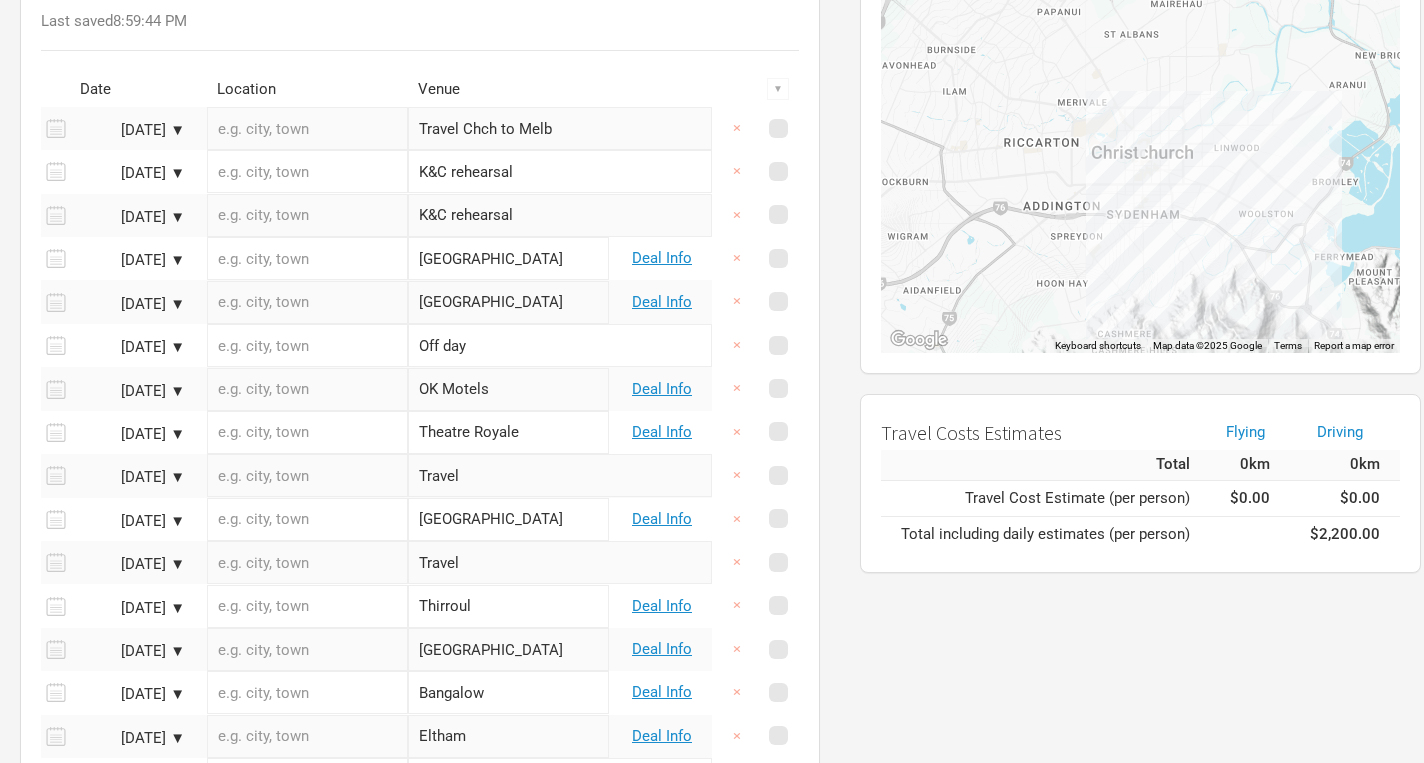 type on "Theatre Royal" 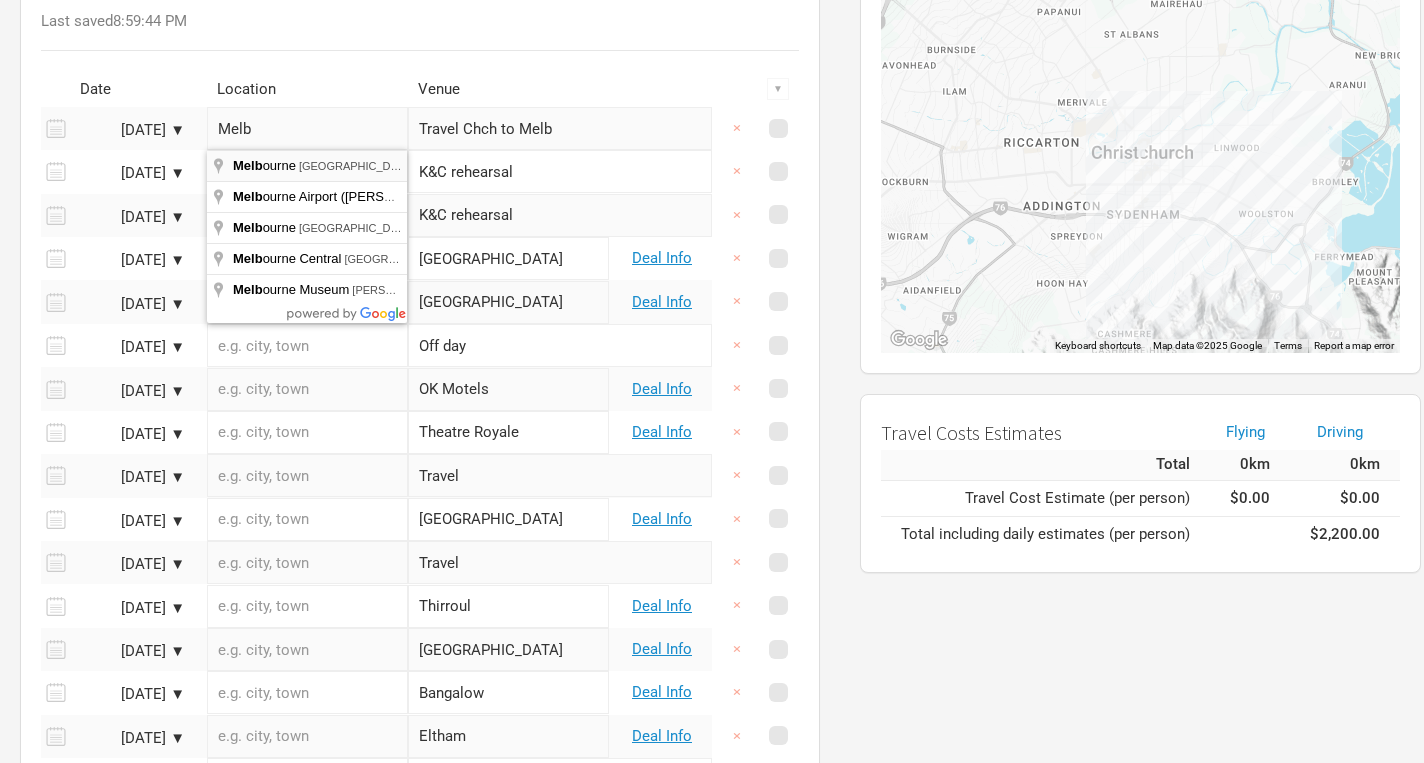 type on "[GEOGRAPHIC_DATA] [GEOGRAPHIC_DATA], [GEOGRAPHIC_DATA]" 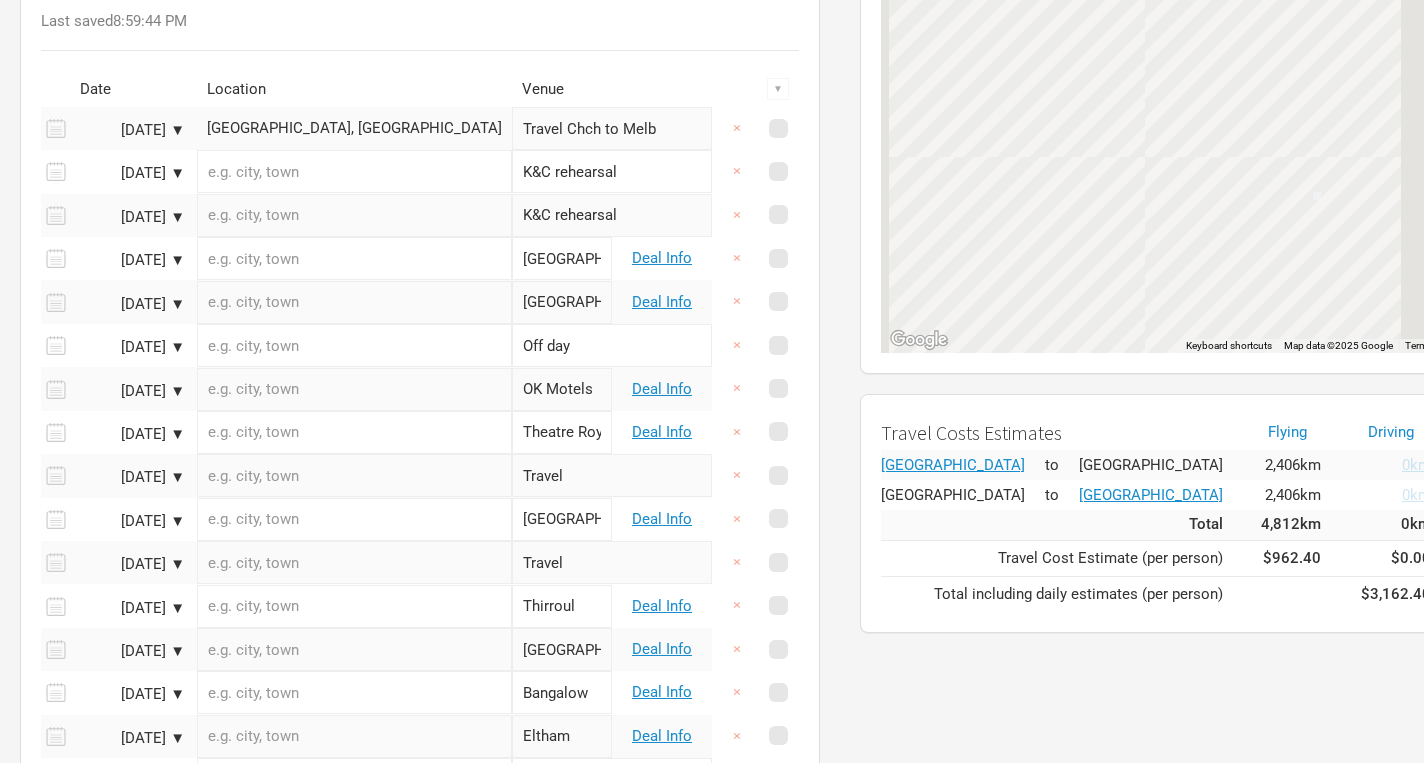 click at bounding box center [354, 171] 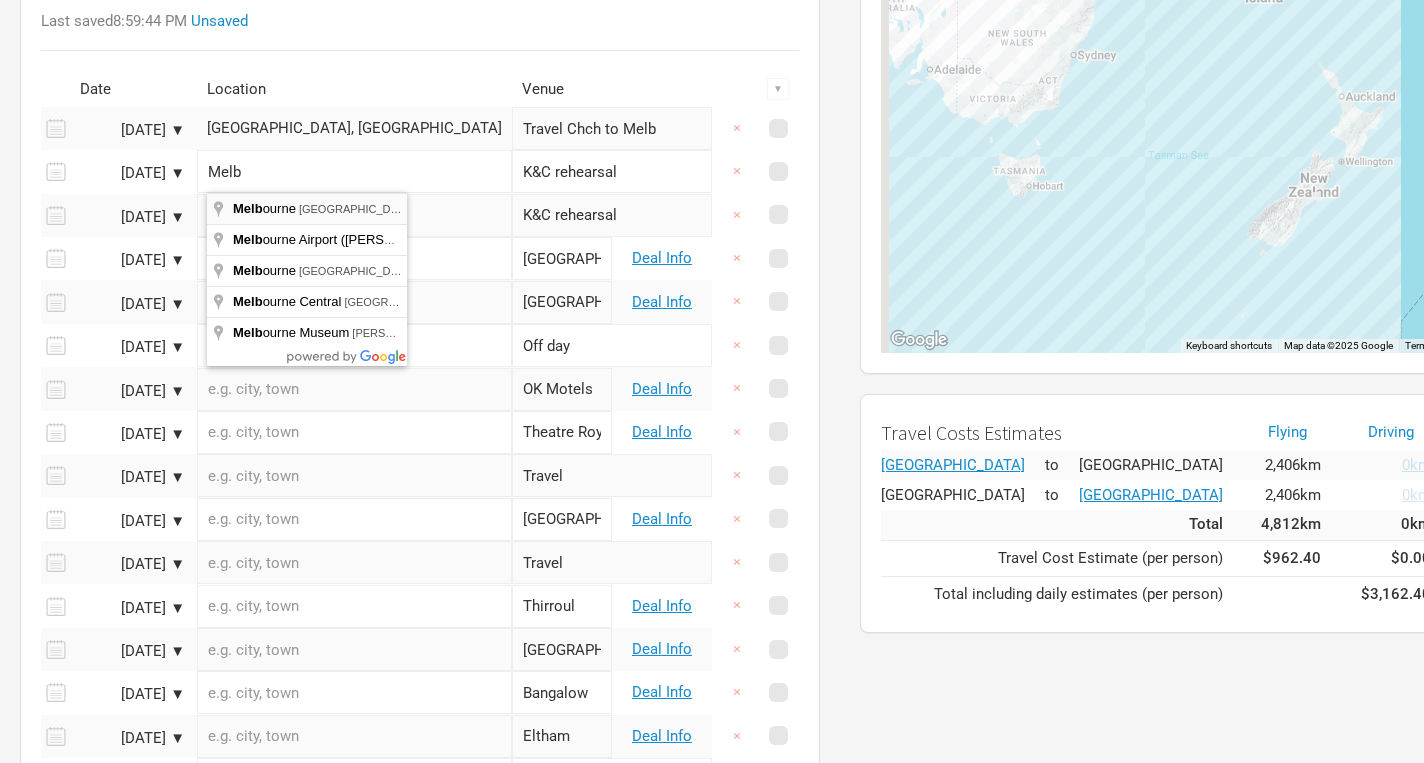 type on "[GEOGRAPHIC_DATA] [GEOGRAPHIC_DATA], [GEOGRAPHIC_DATA]" 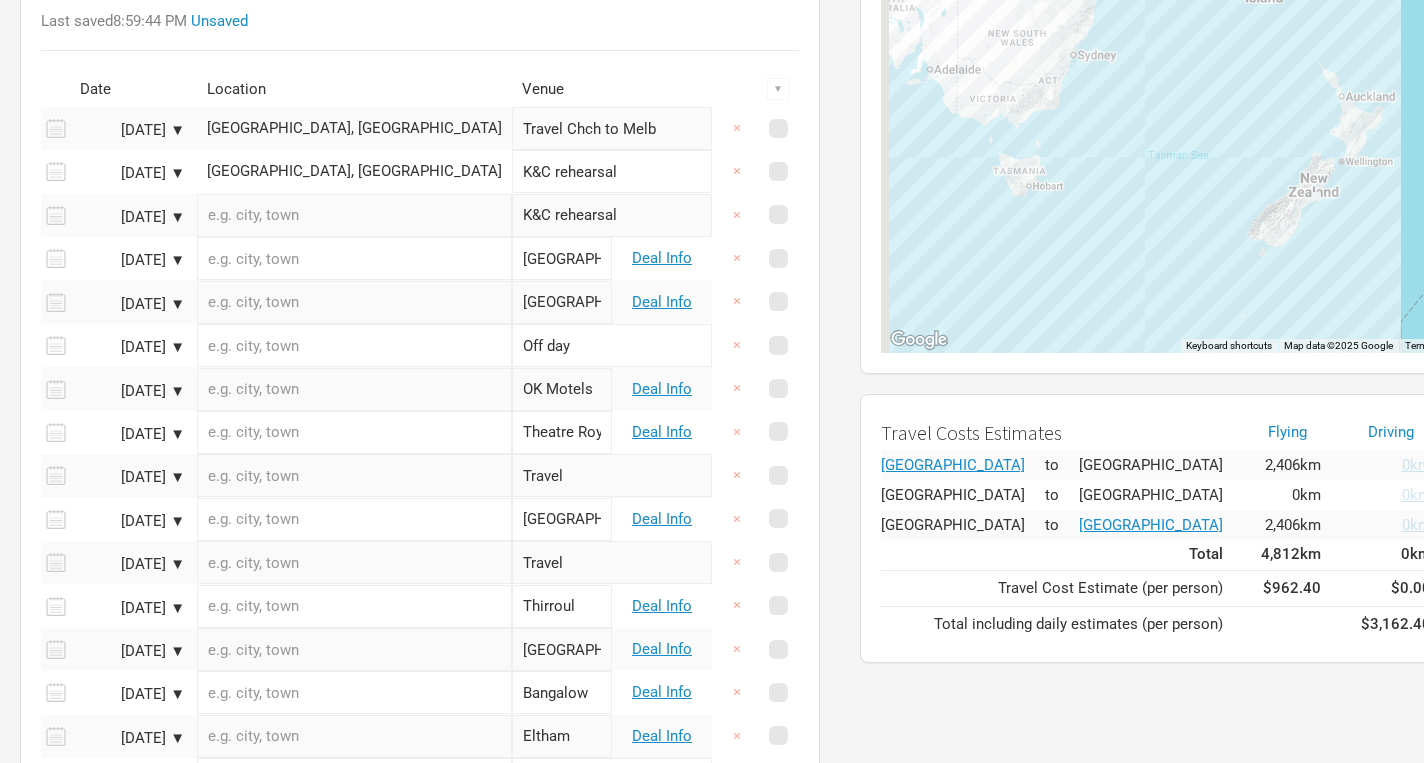 click at bounding box center [354, 215] 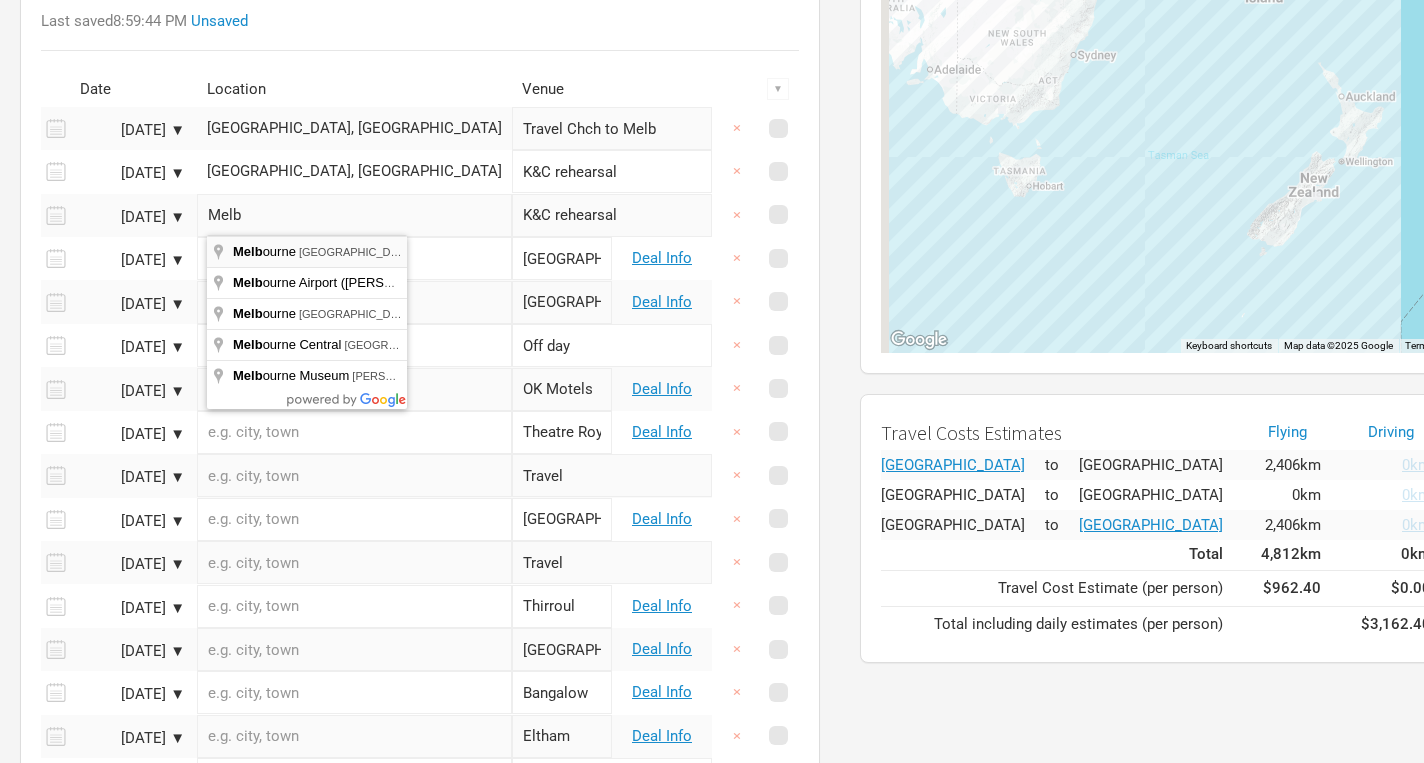 type on "[GEOGRAPHIC_DATA] [GEOGRAPHIC_DATA], [GEOGRAPHIC_DATA]" 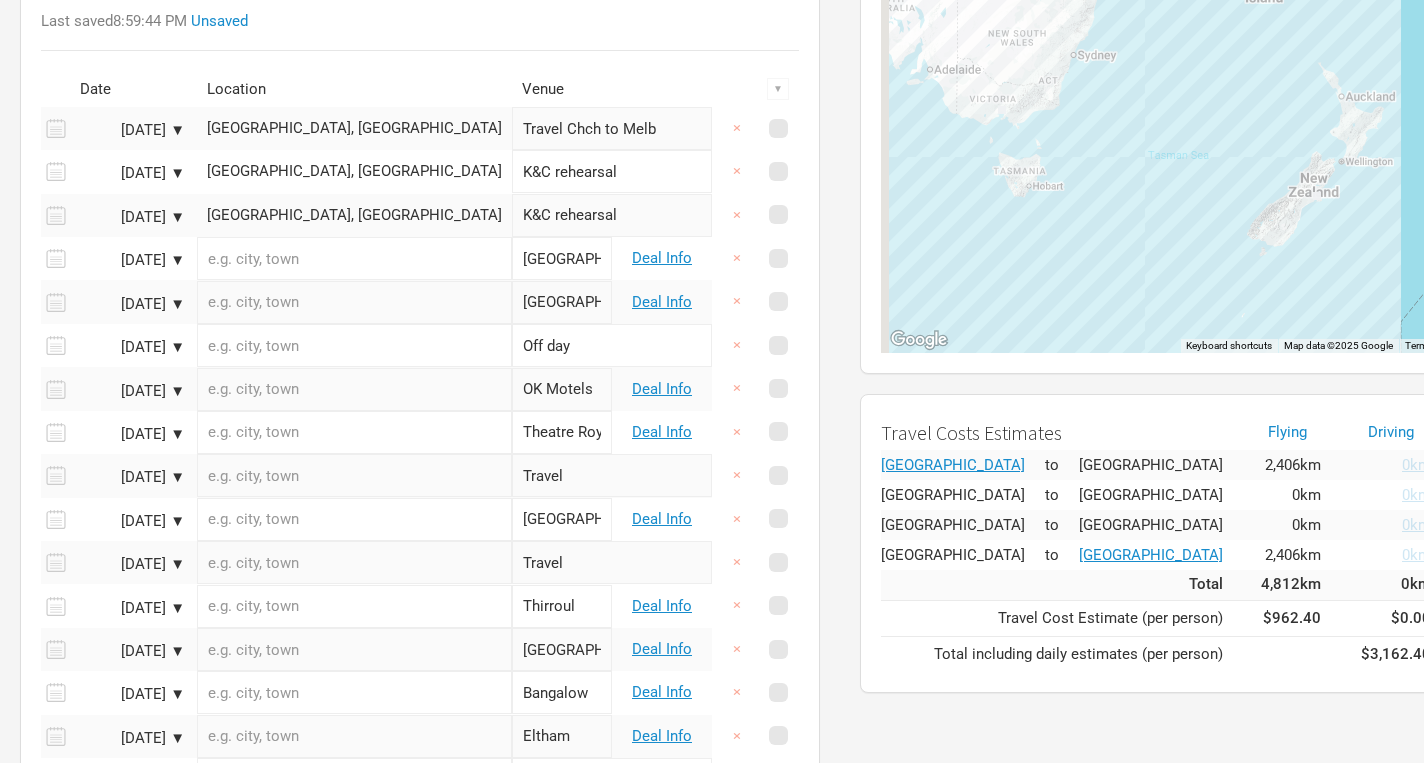 click at bounding box center [354, 258] 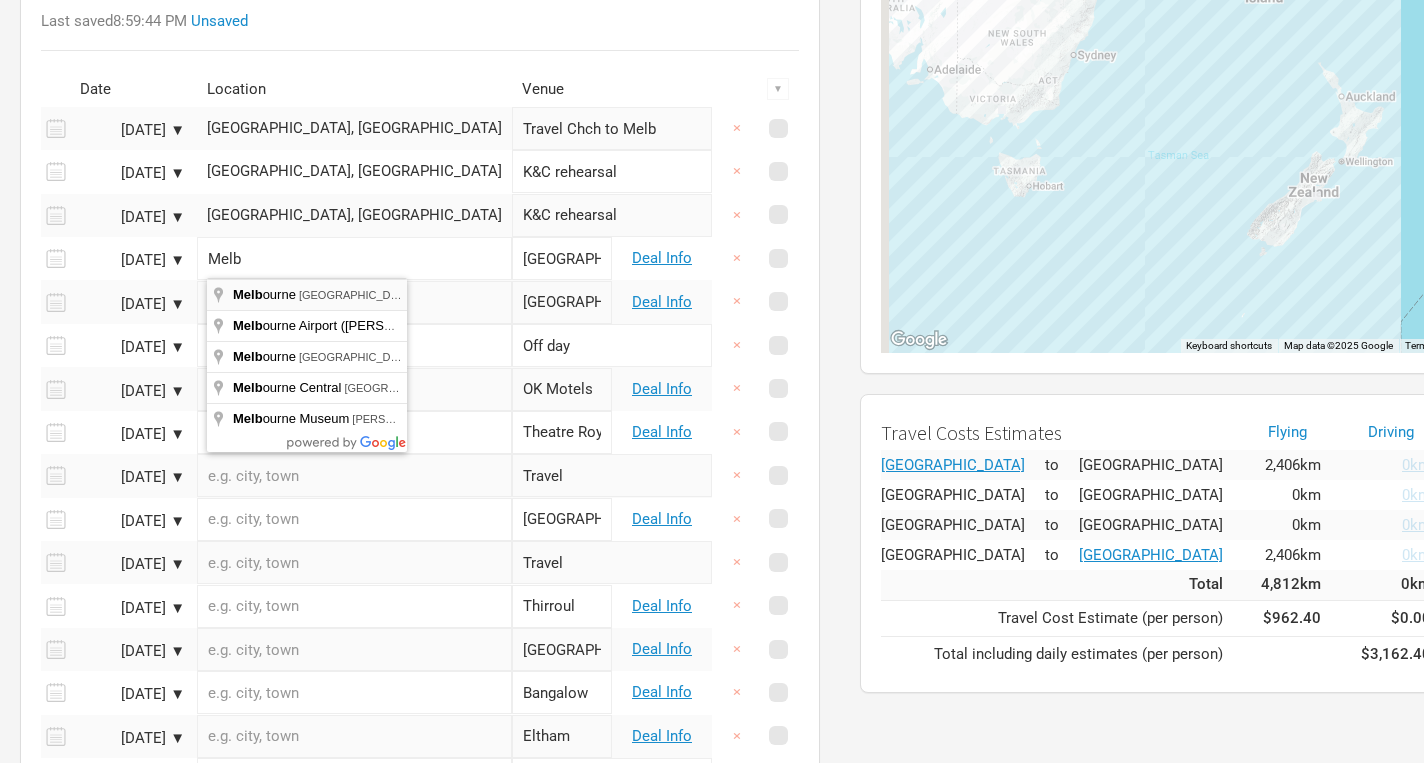 type on "[GEOGRAPHIC_DATA] [GEOGRAPHIC_DATA], [GEOGRAPHIC_DATA]" 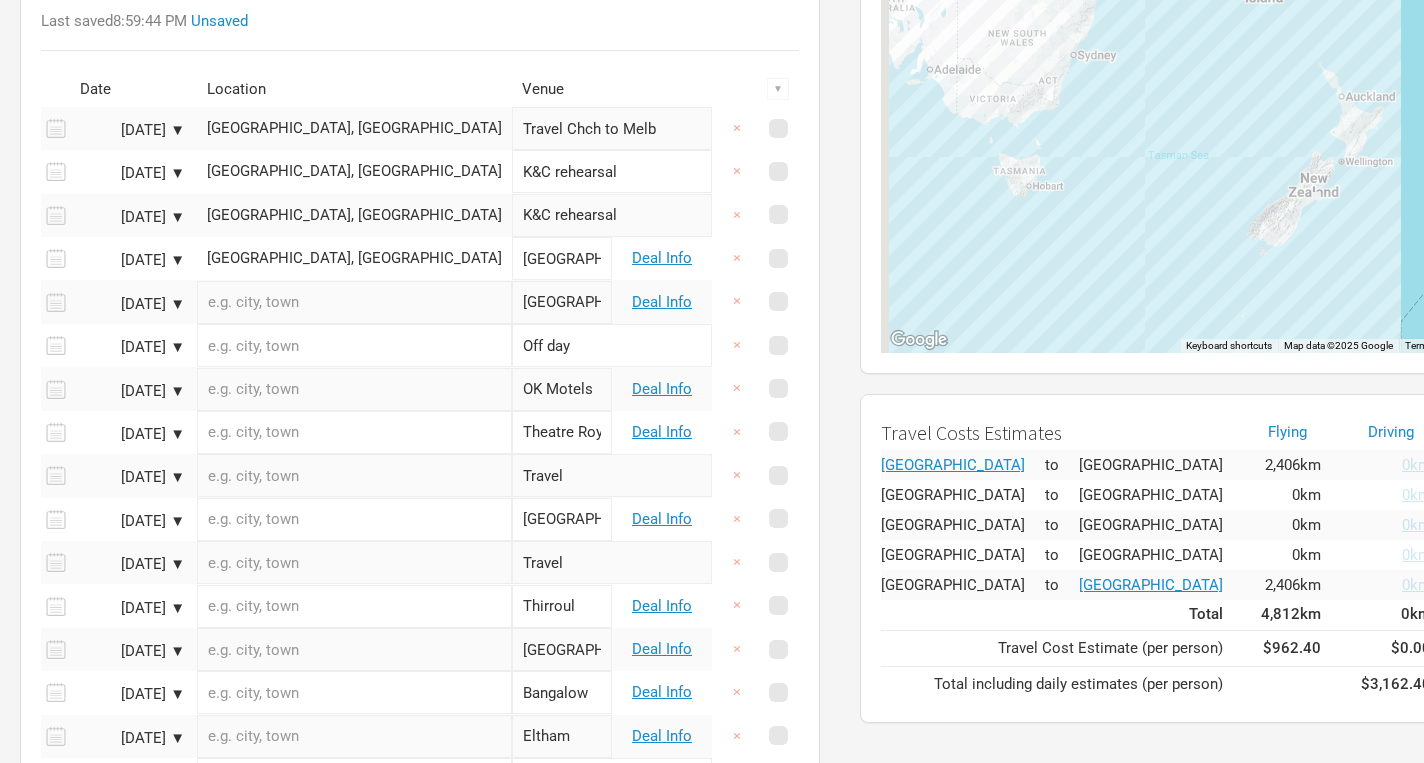 click at bounding box center (354, 302) 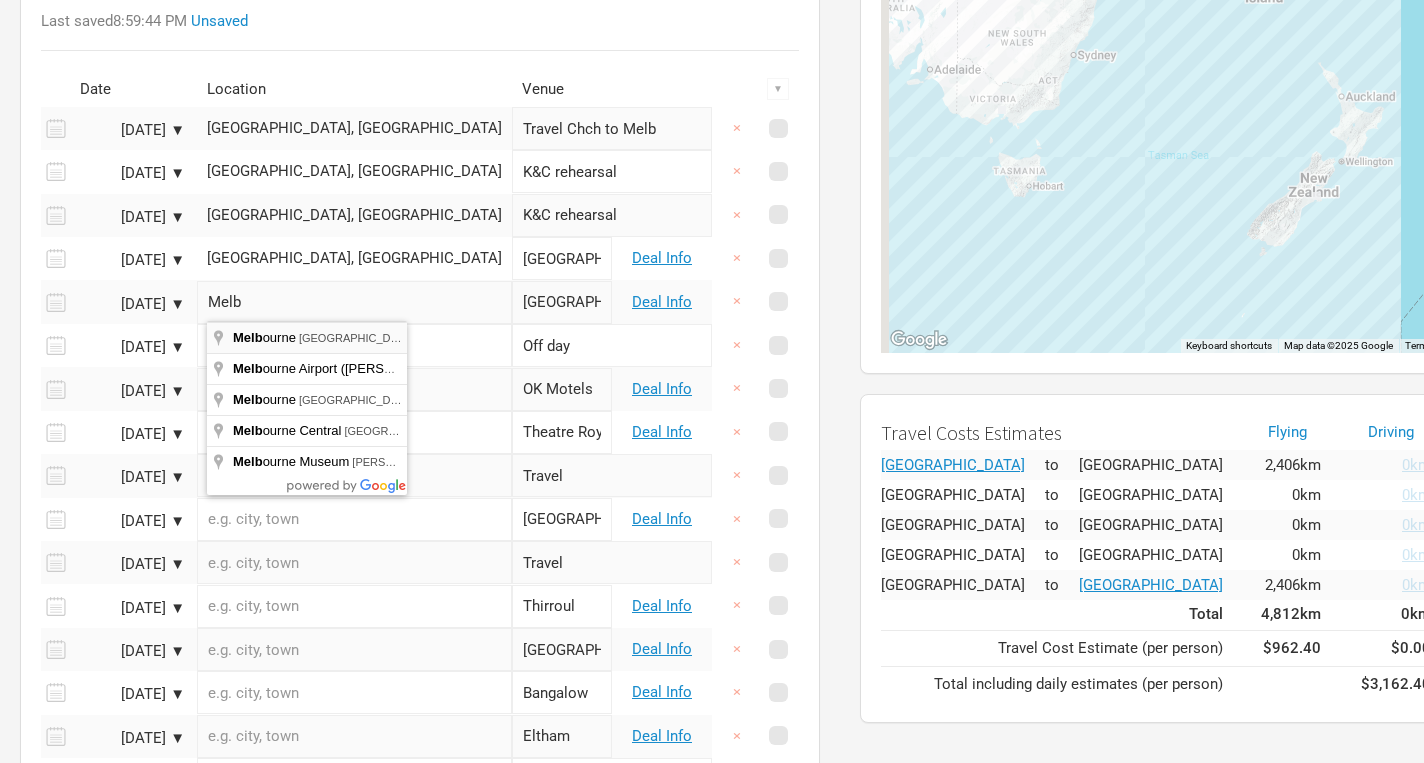 type on "[GEOGRAPHIC_DATA] [GEOGRAPHIC_DATA], [GEOGRAPHIC_DATA]" 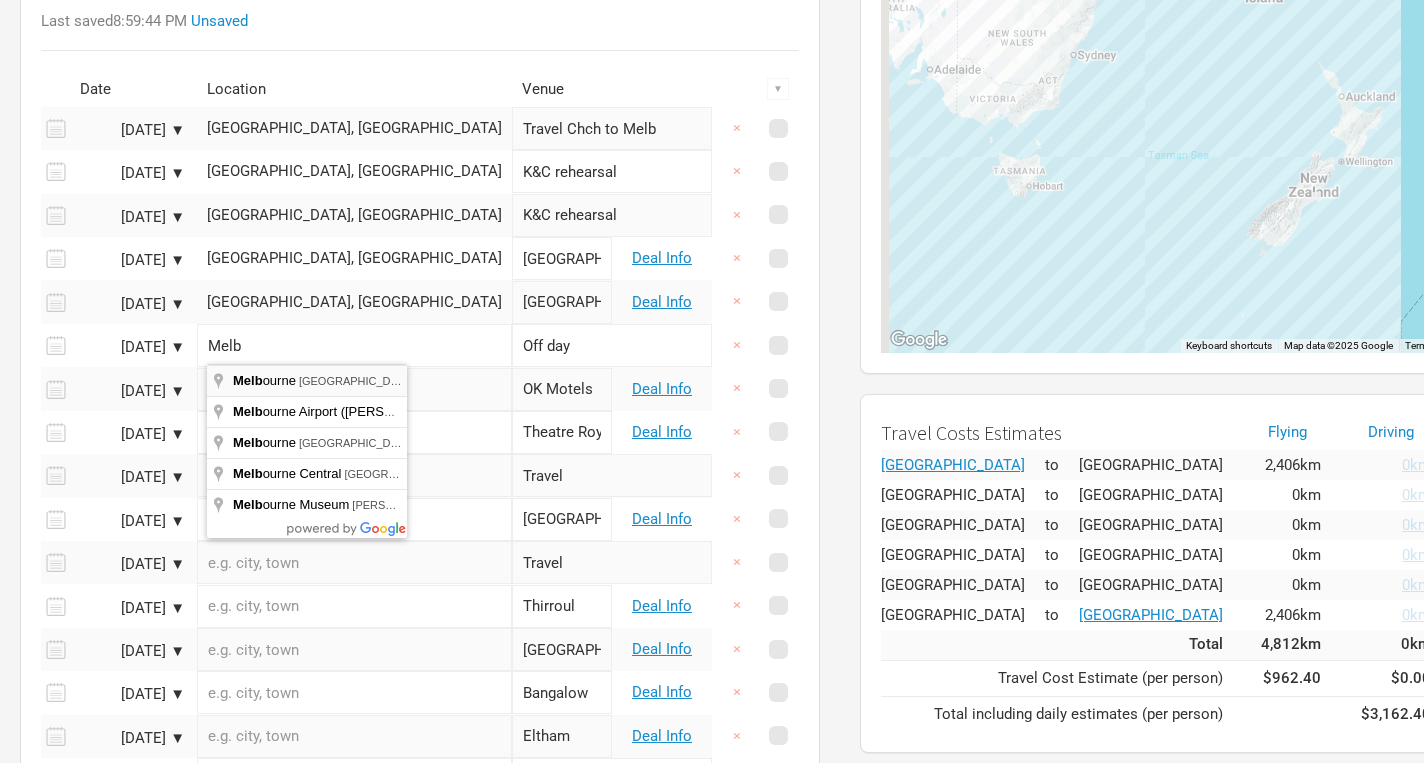 type on "[GEOGRAPHIC_DATA] [GEOGRAPHIC_DATA], [GEOGRAPHIC_DATA]" 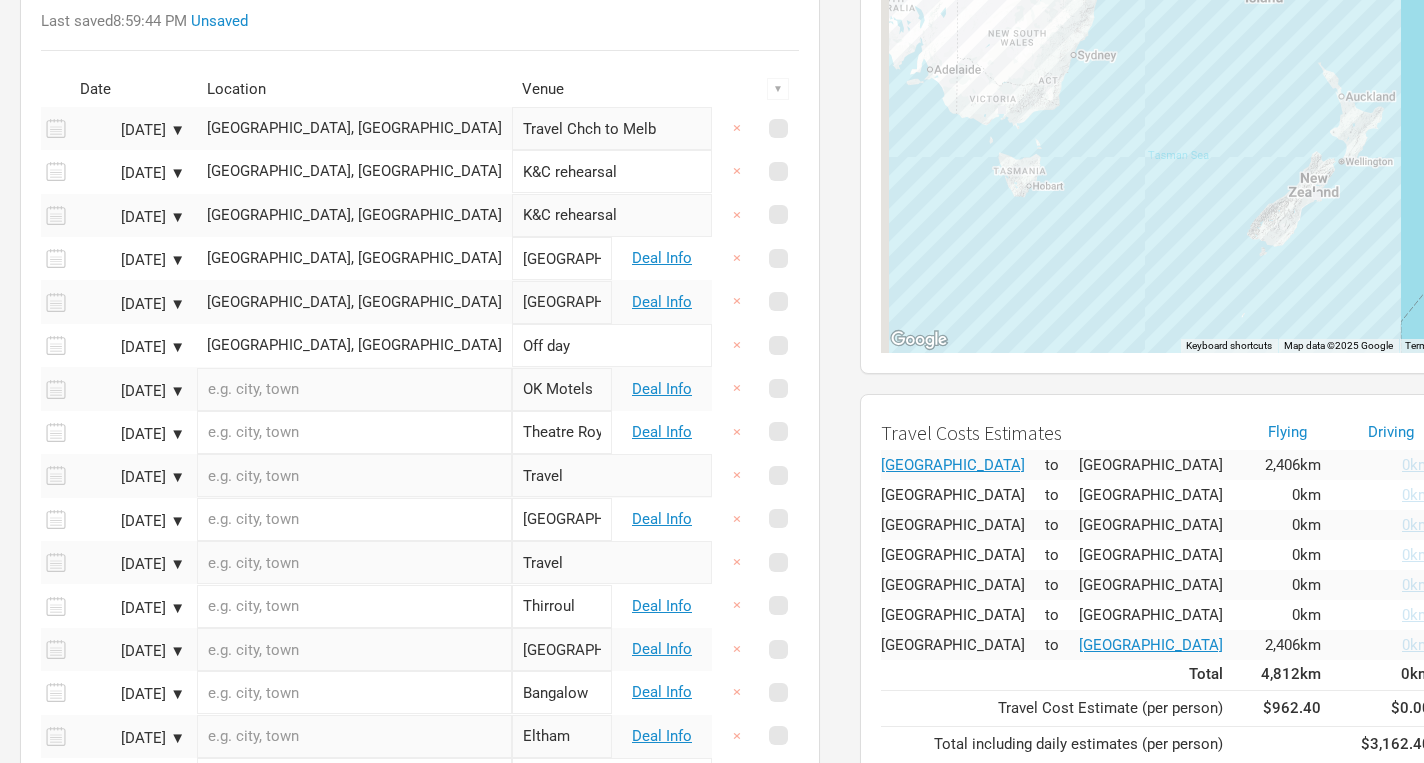 click at bounding box center [354, 389] 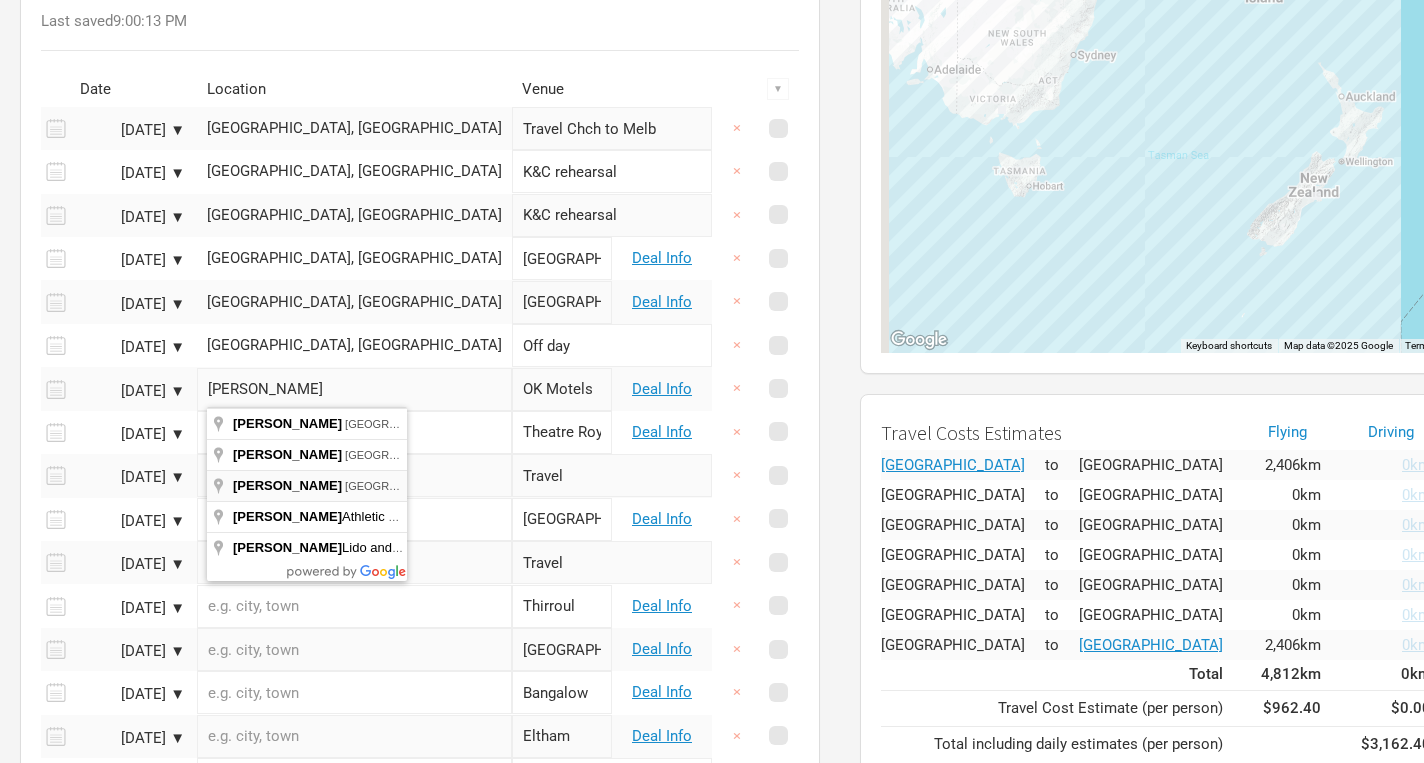 type on "[PERSON_NAME][GEOGRAPHIC_DATA], [GEOGRAPHIC_DATA]" 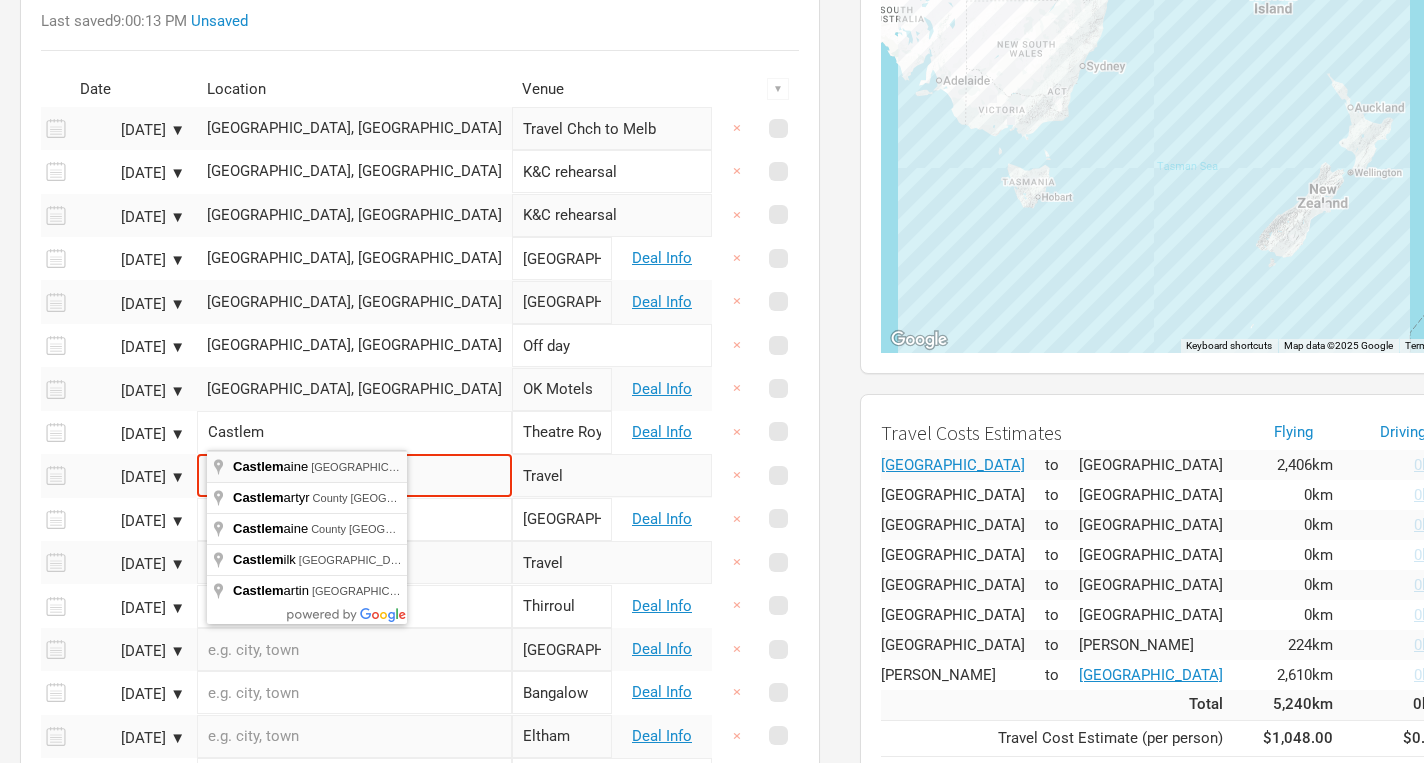 type on "Castlemaine [GEOGRAPHIC_DATA], [GEOGRAPHIC_DATA]" 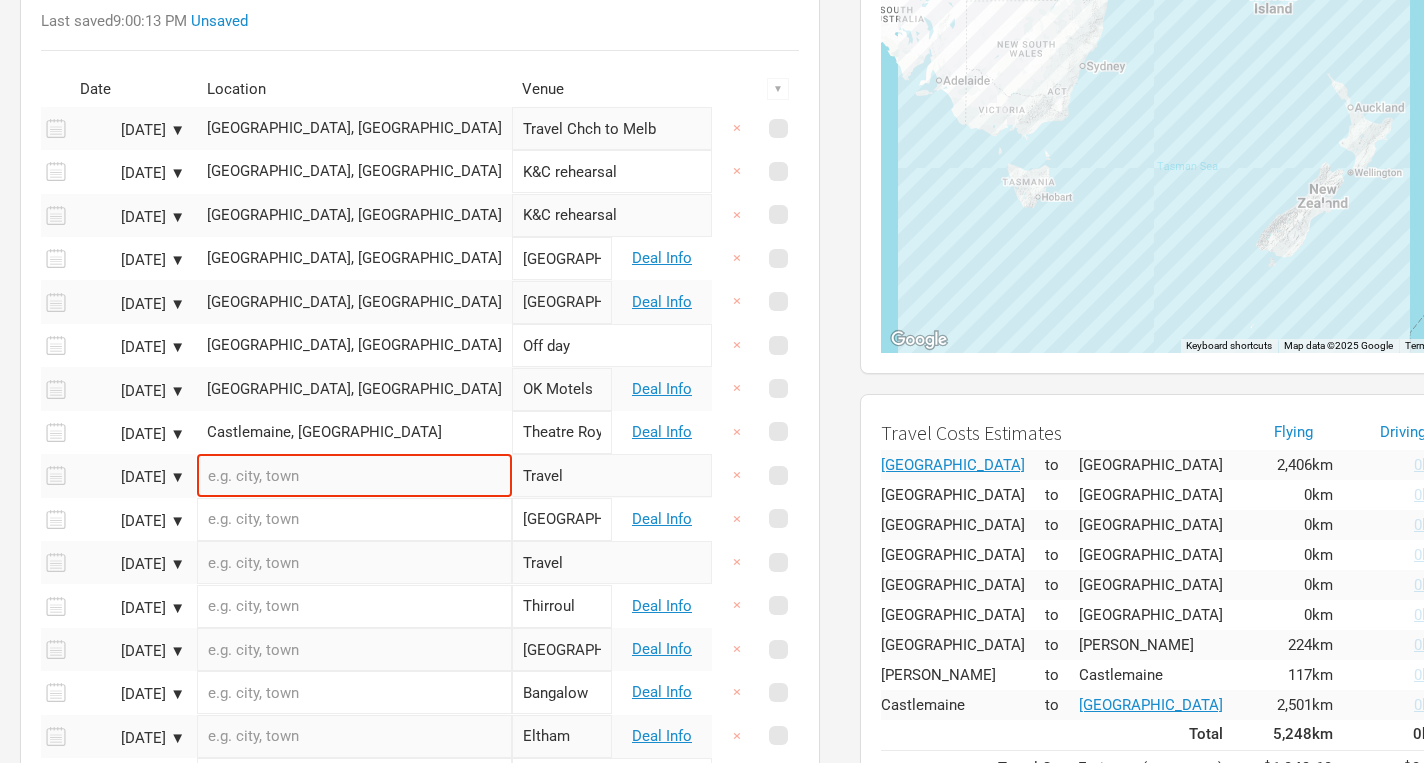 click at bounding box center [354, 519] 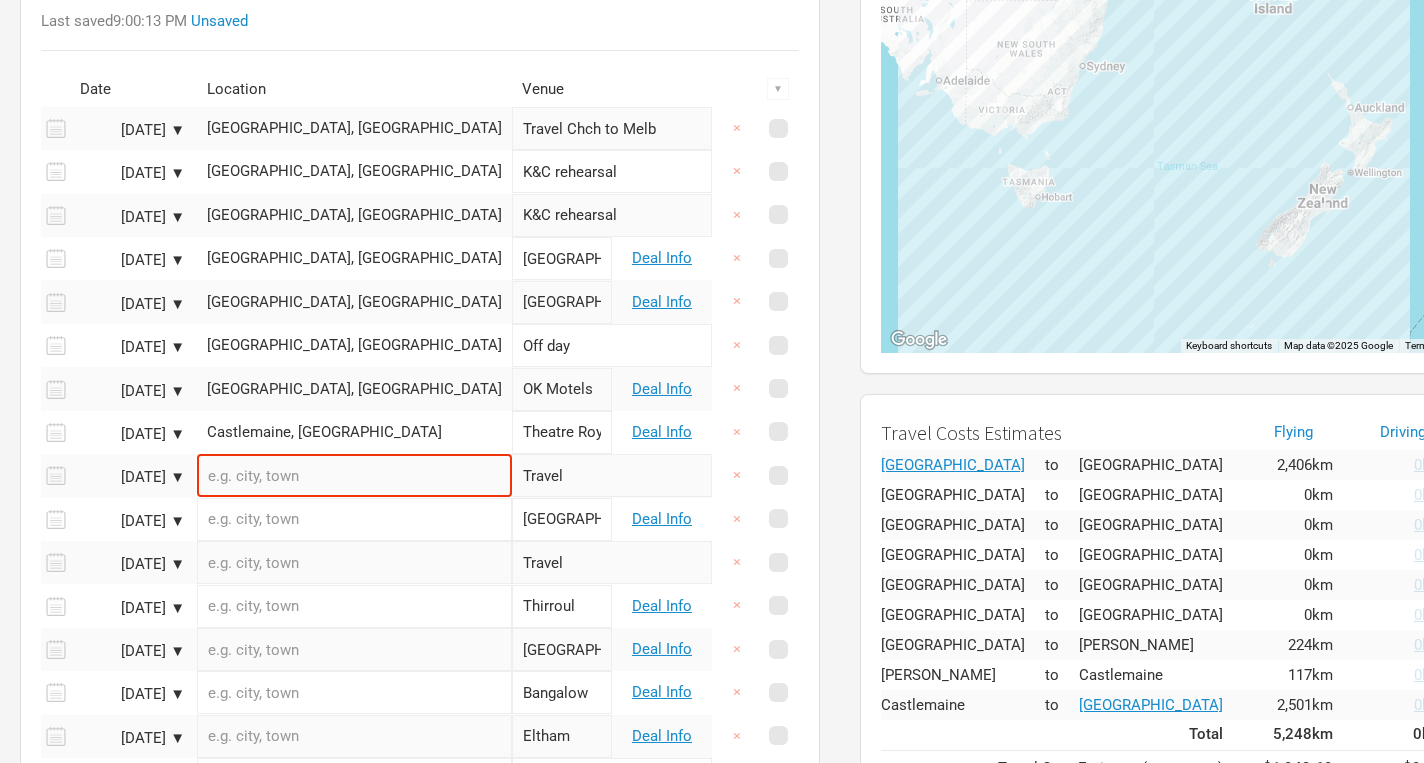 click at bounding box center (354, 475) 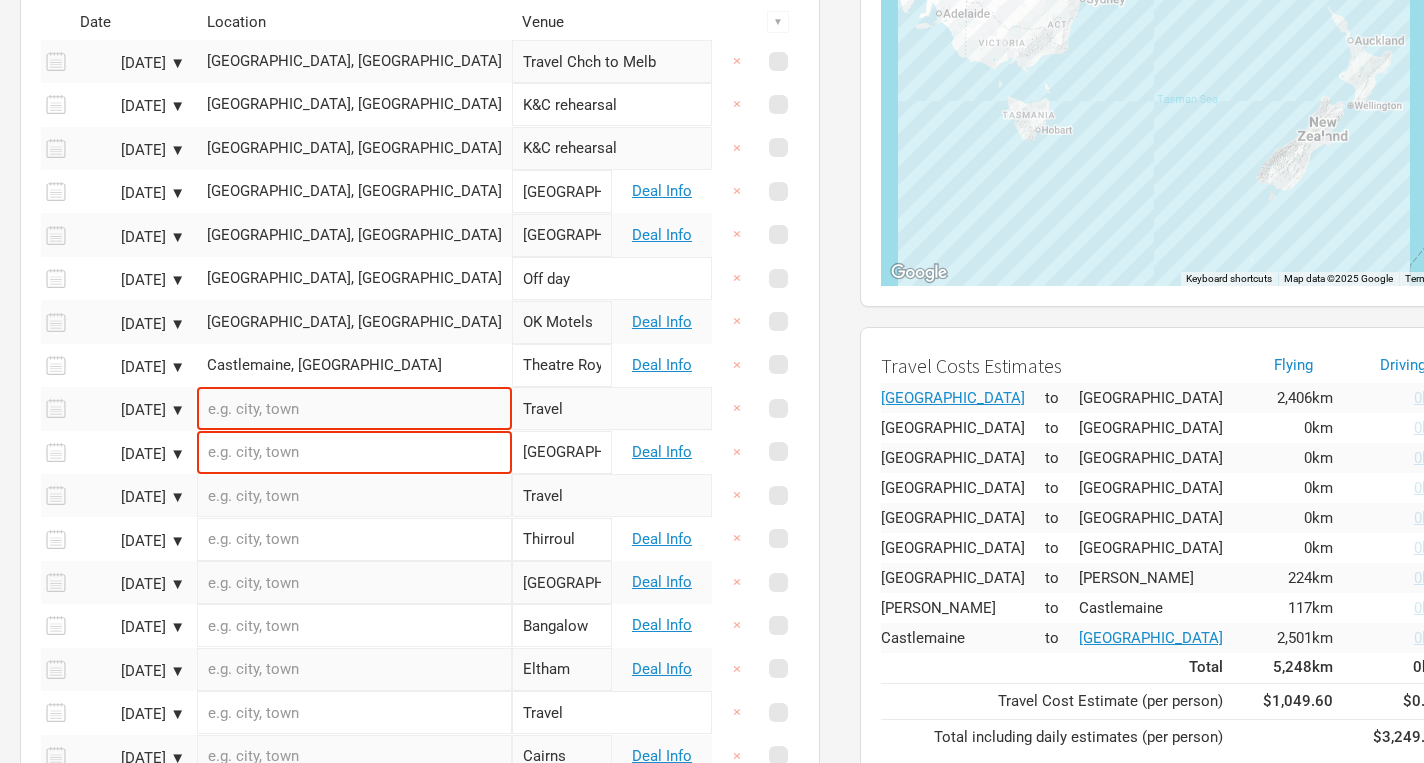 scroll, scrollTop: 306, scrollLeft: 0, axis: vertical 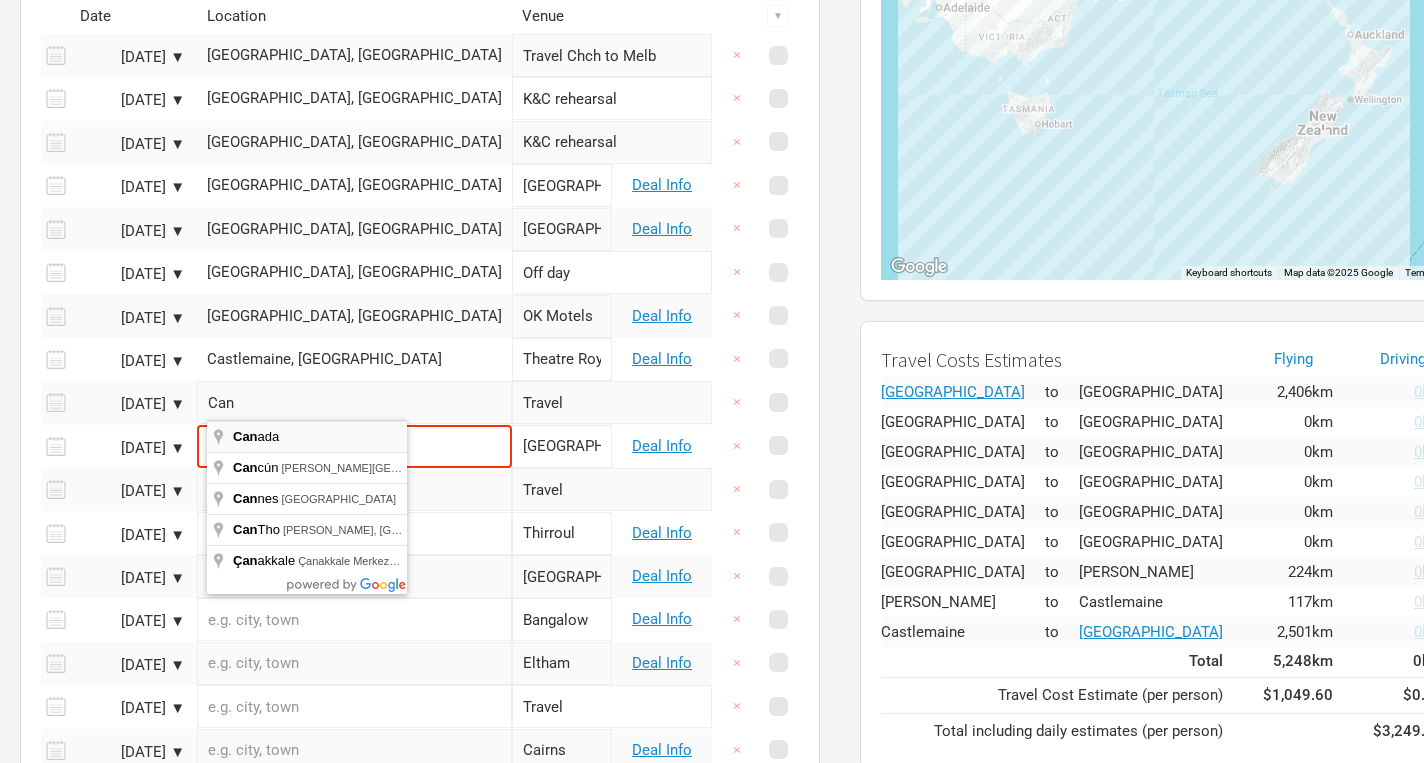 type on "[GEOGRAPHIC_DATA]" 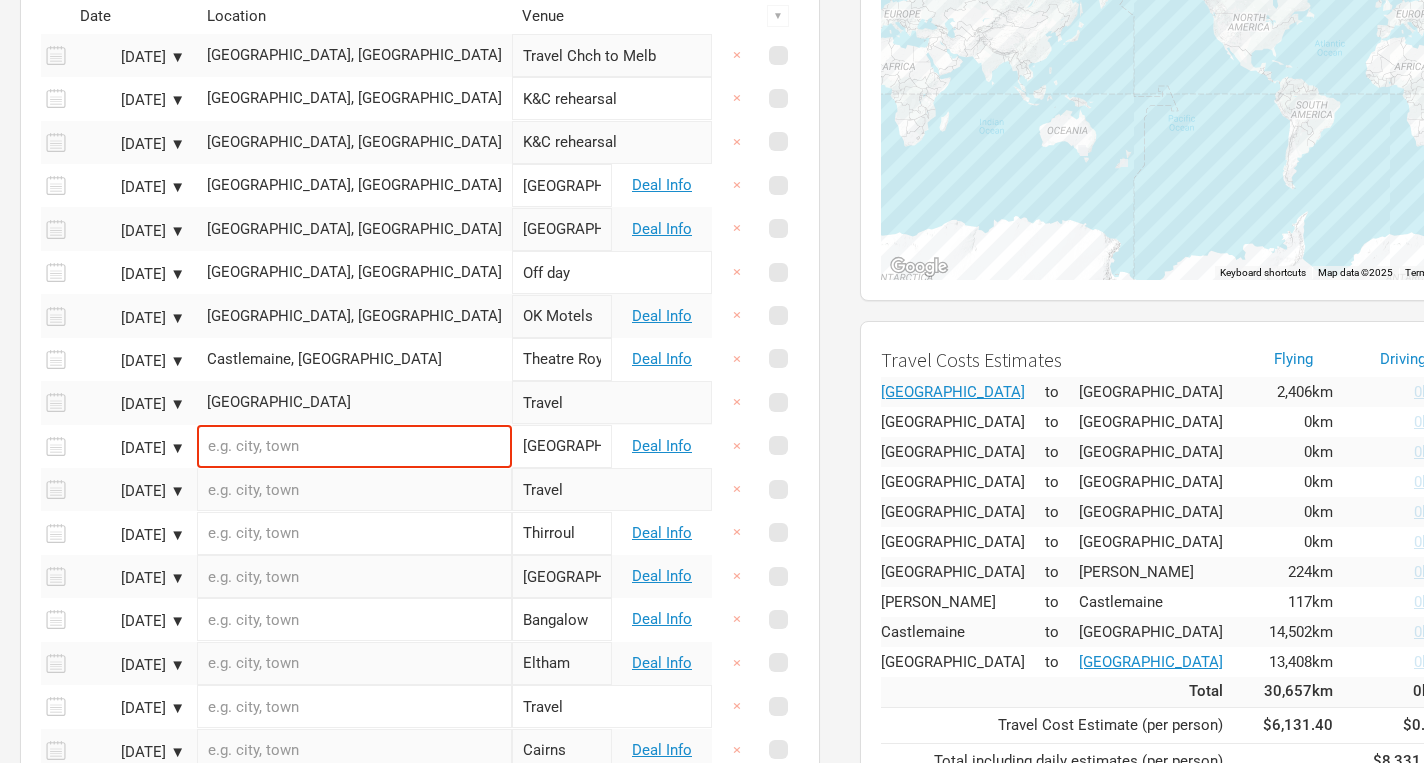 click on "[GEOGRAPHIC_DATA]" at bounding box center (354, 402) 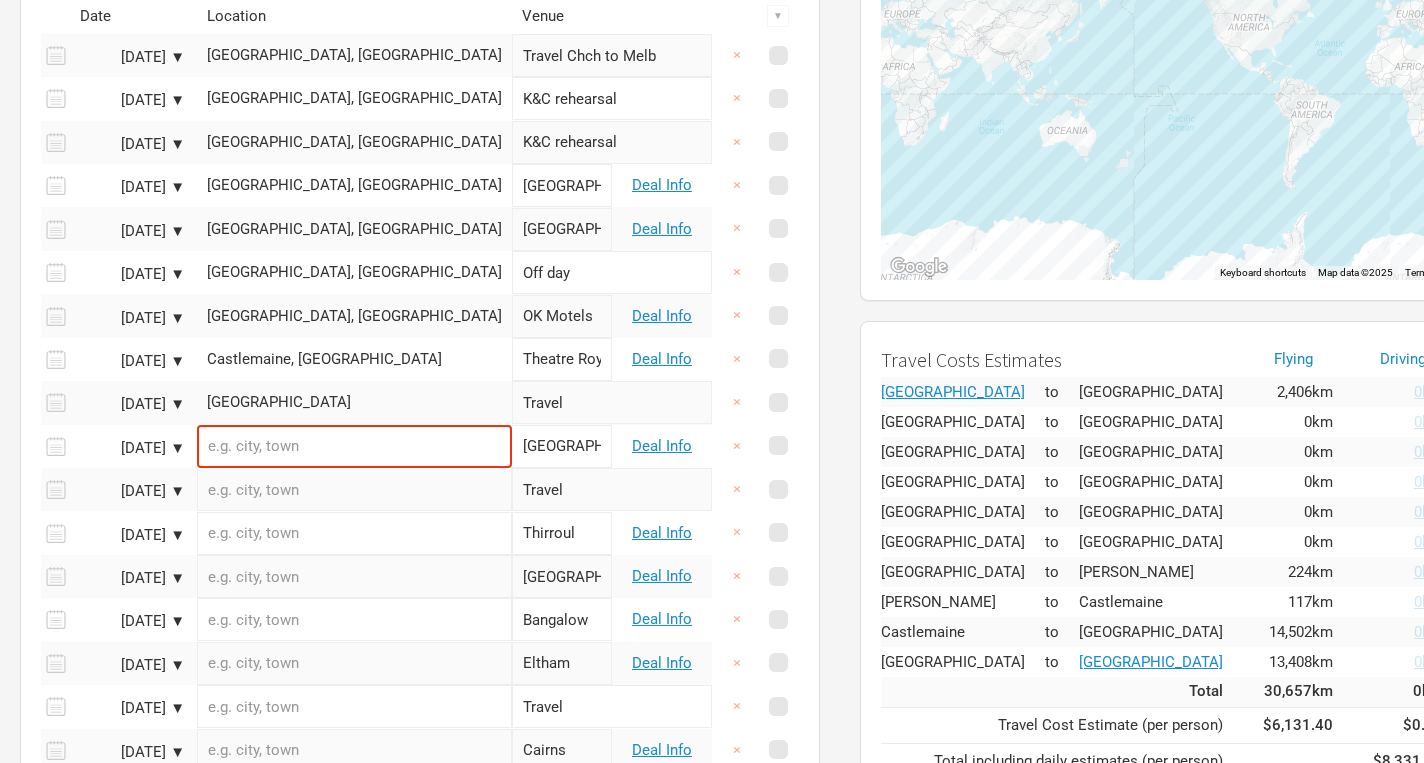click on "[GEOGRAPHIC_DATA]" at bounding box center [354, 402] 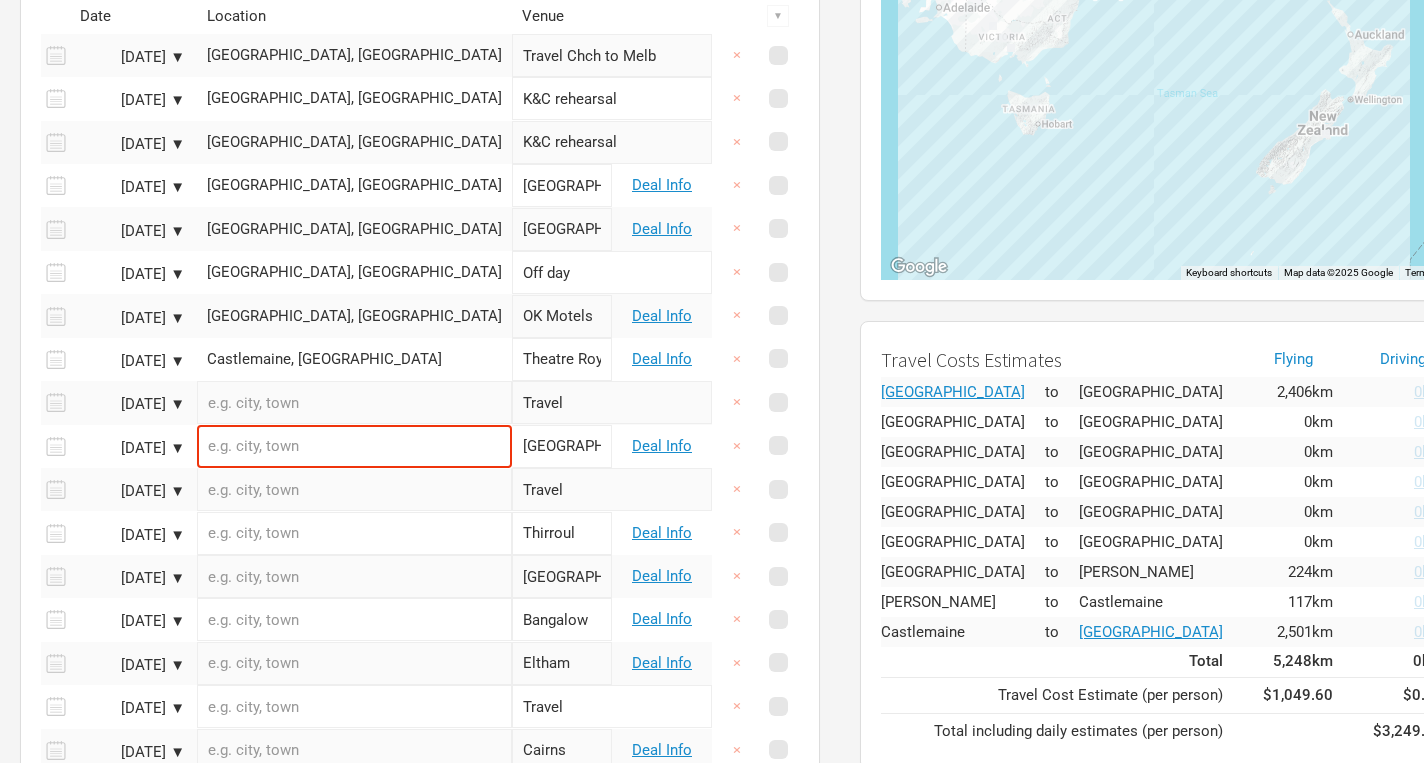 click at bounding box center (354, 402) 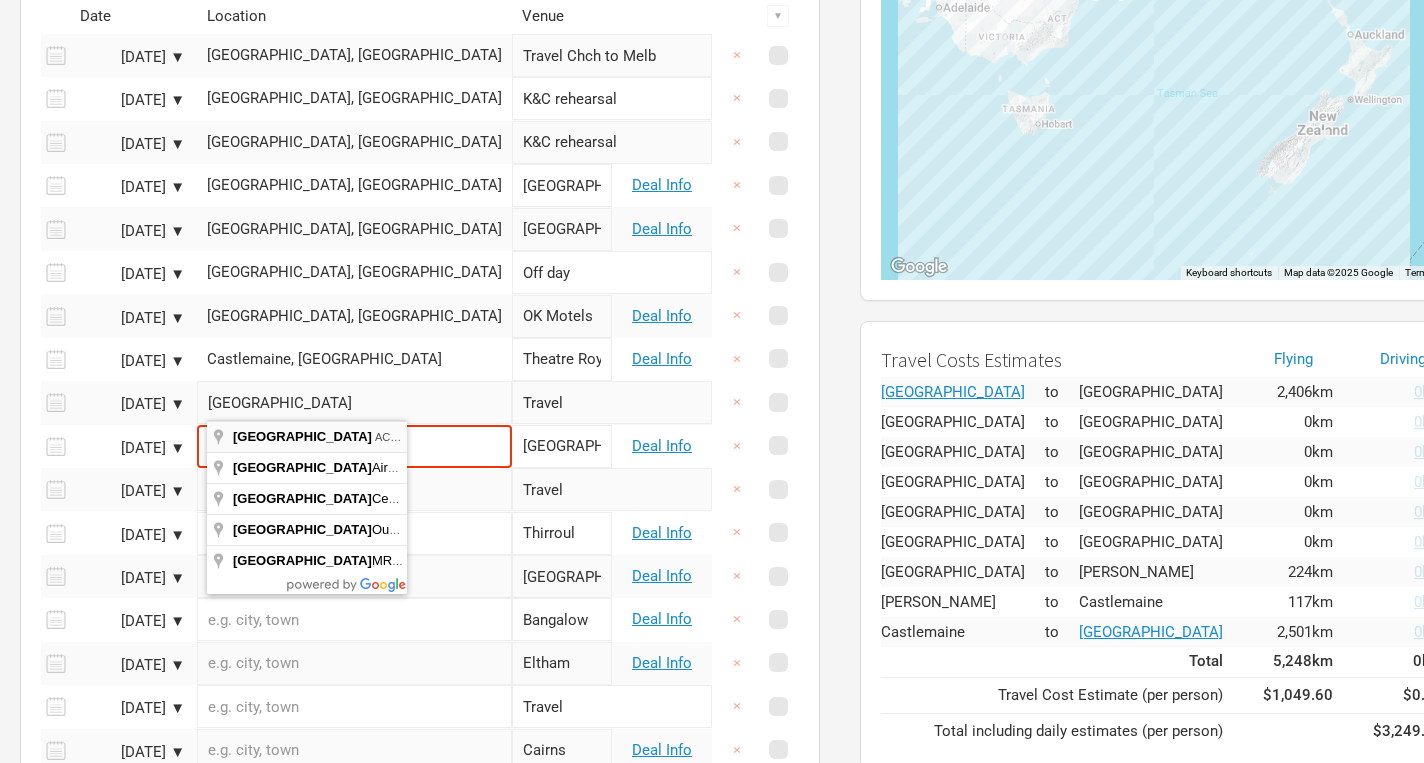 type on "Canberra [GEOGRAPHIC_DATA], [GEOGRAPHIC_DATA]" 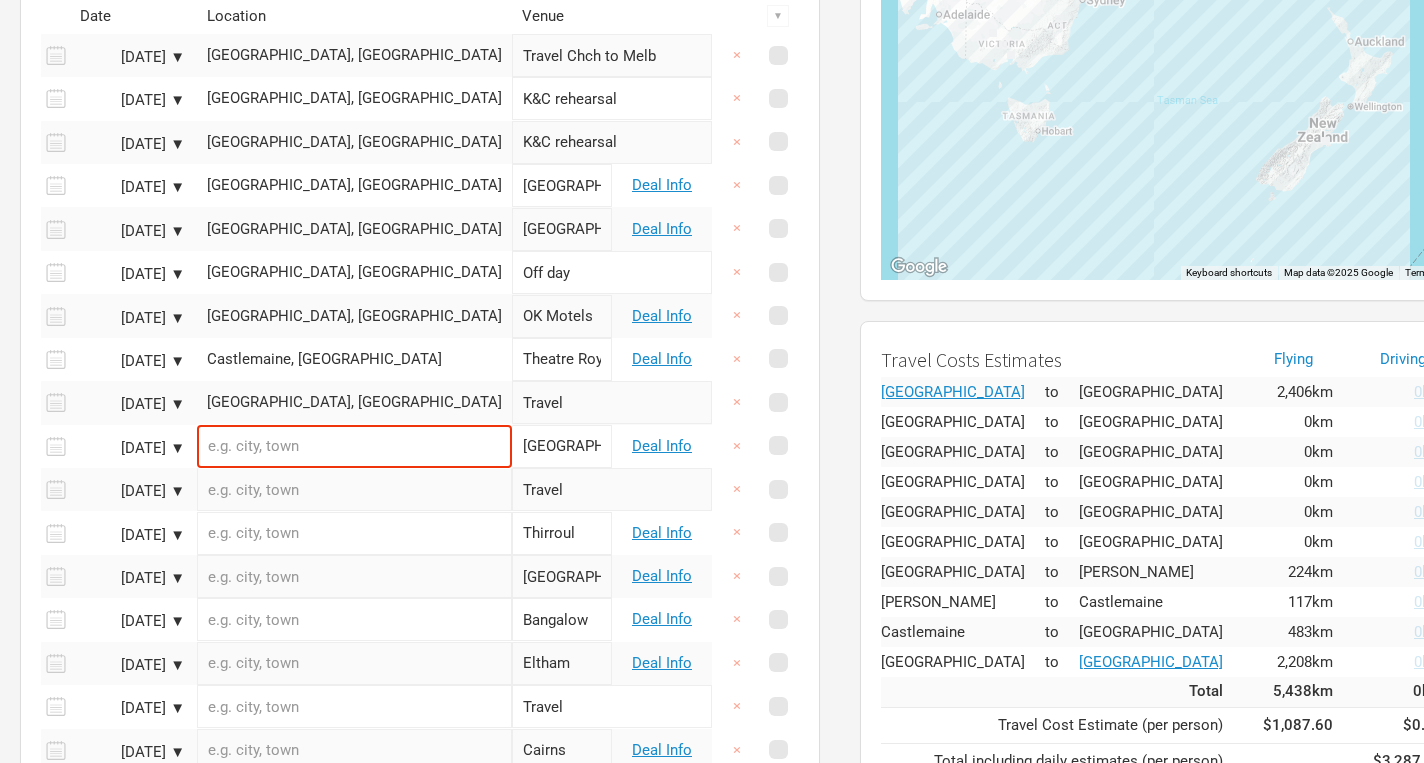 click at bounding box center (354, 446) 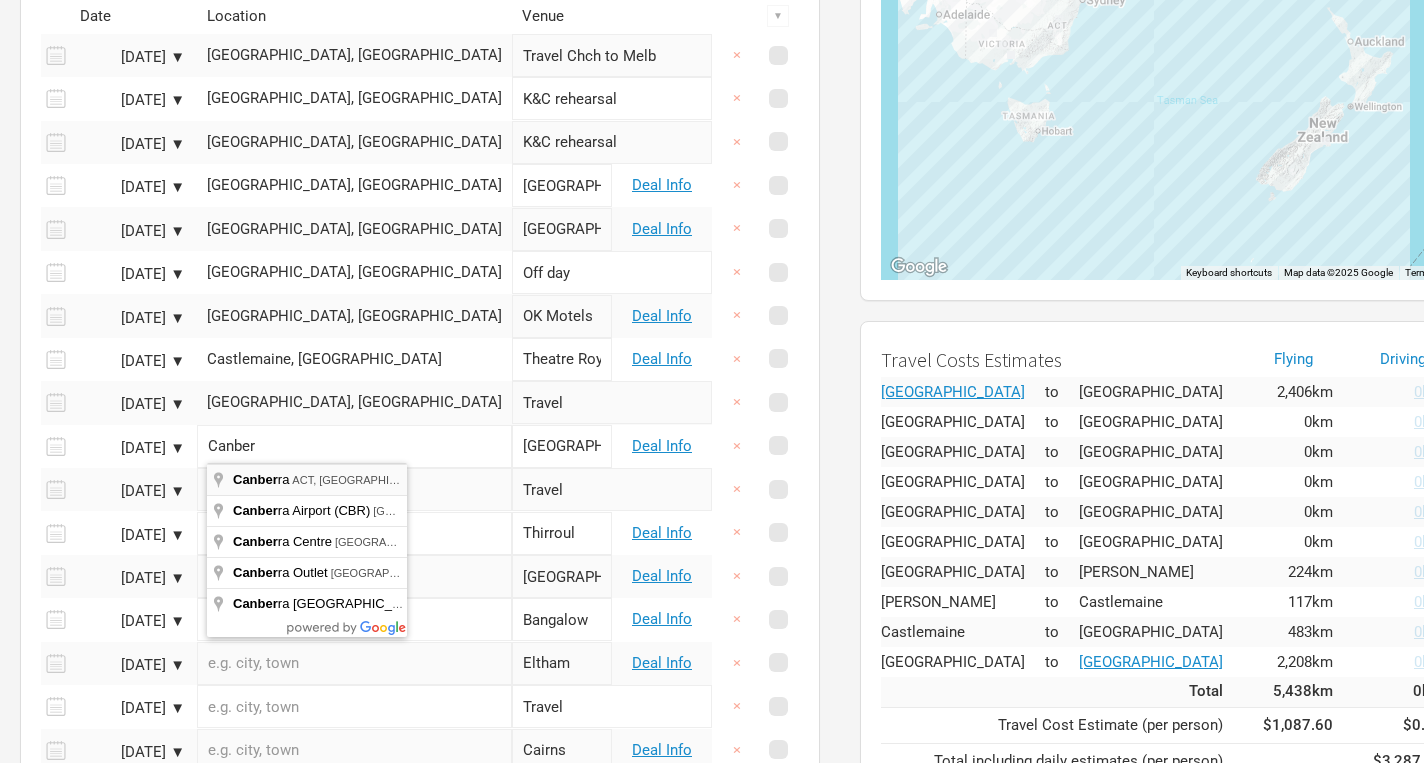 type on "Canberra [GEOGRAPHIC_DATA], [GEOGRAPHIC_DATA]" 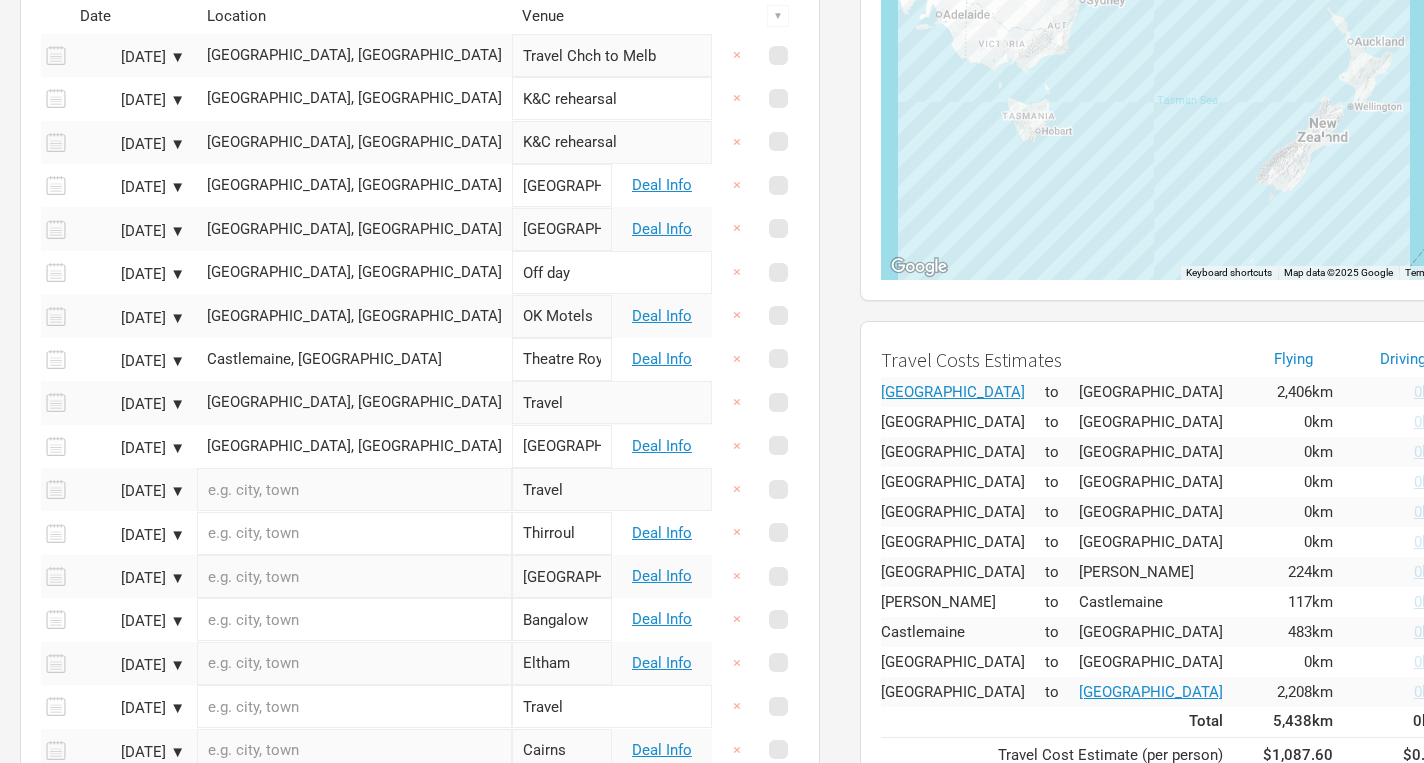 click at bounding box center [354, 489] 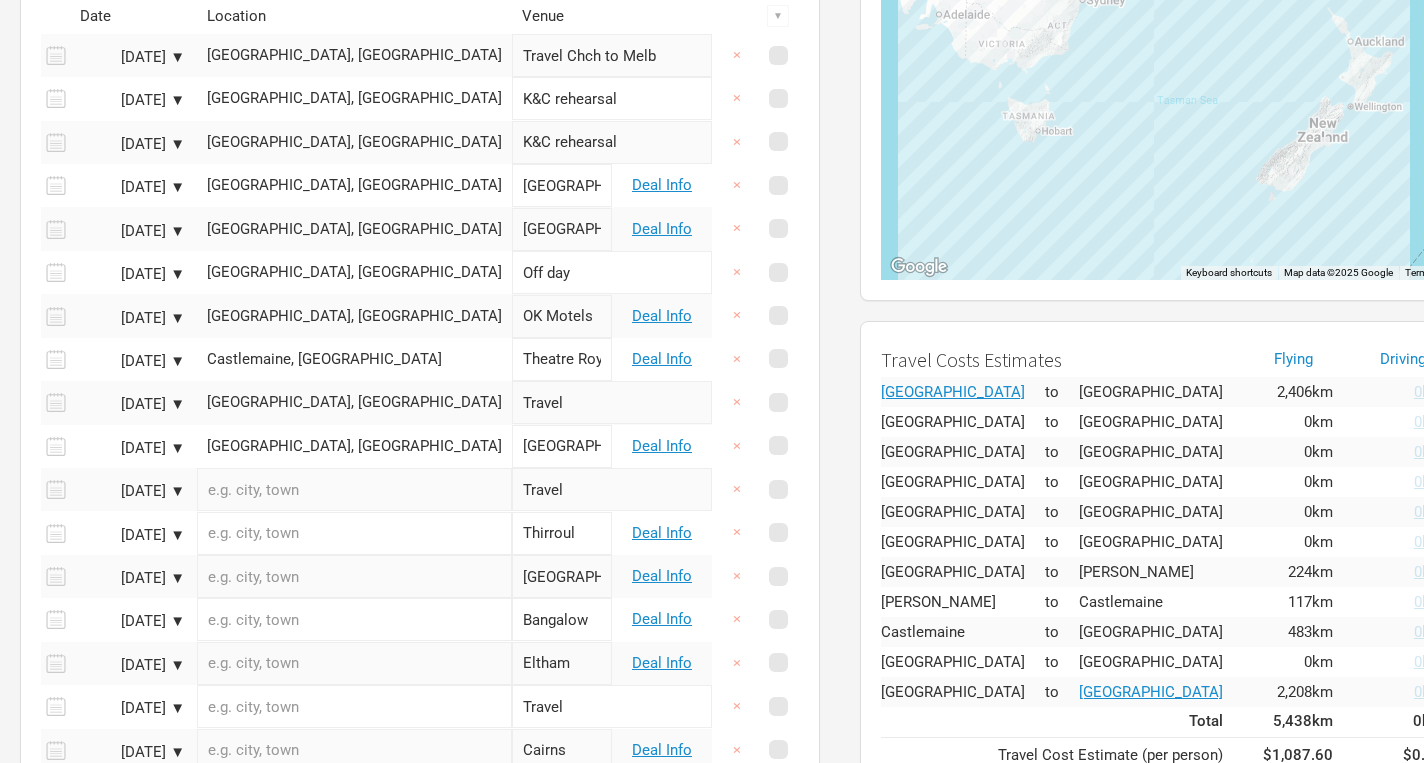 type on "S" 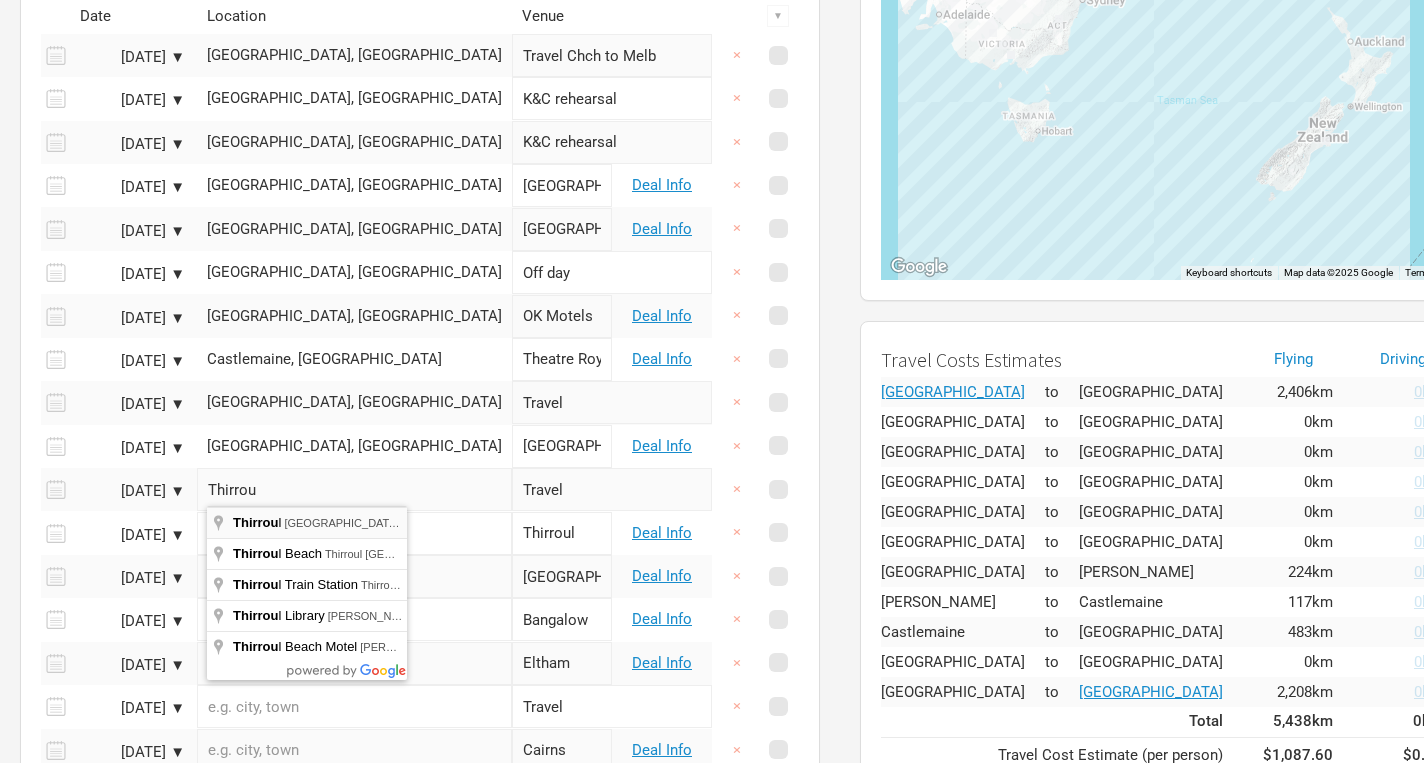 type on "Thirroul [GEOGRAPHIC_DATA], [GEOGRAPHIC_DATA]" 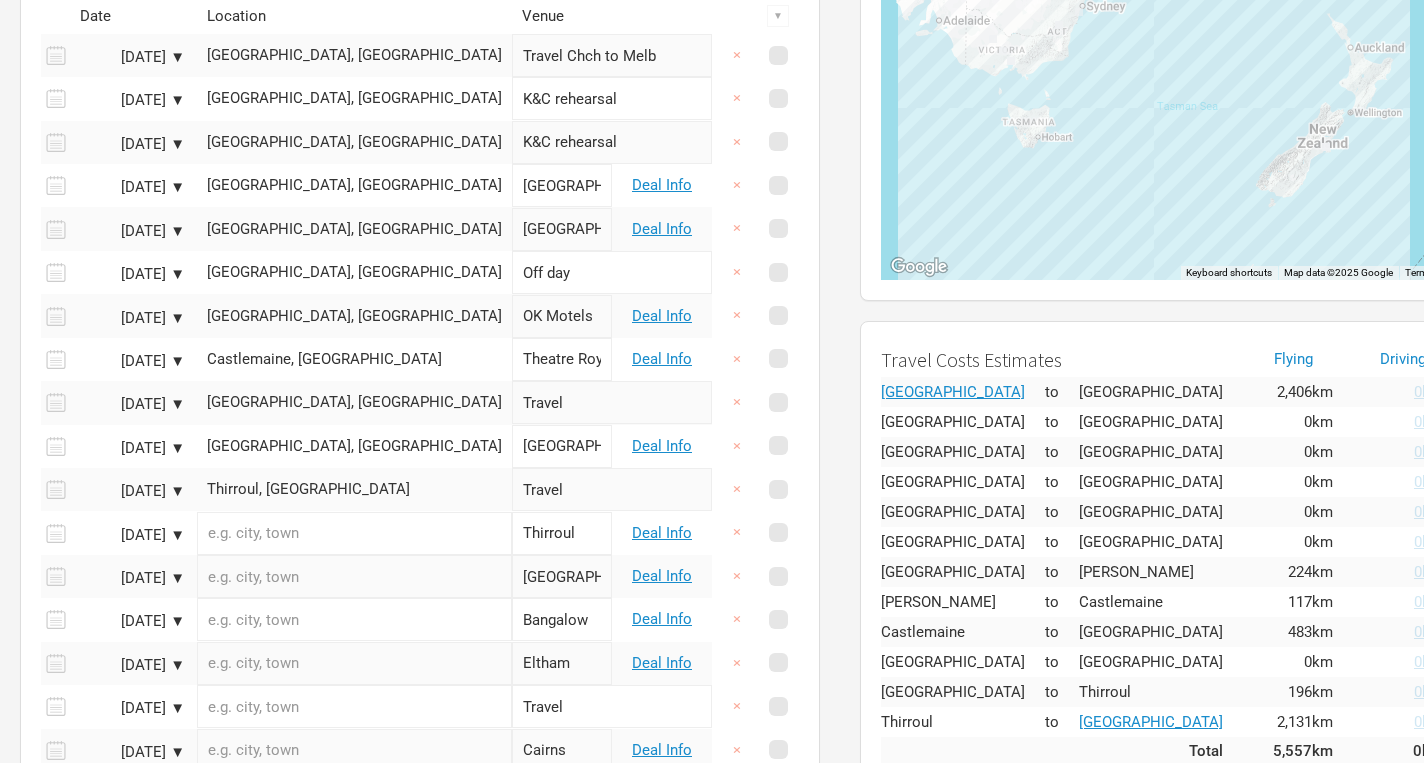 click at bounding box center [354, 533] 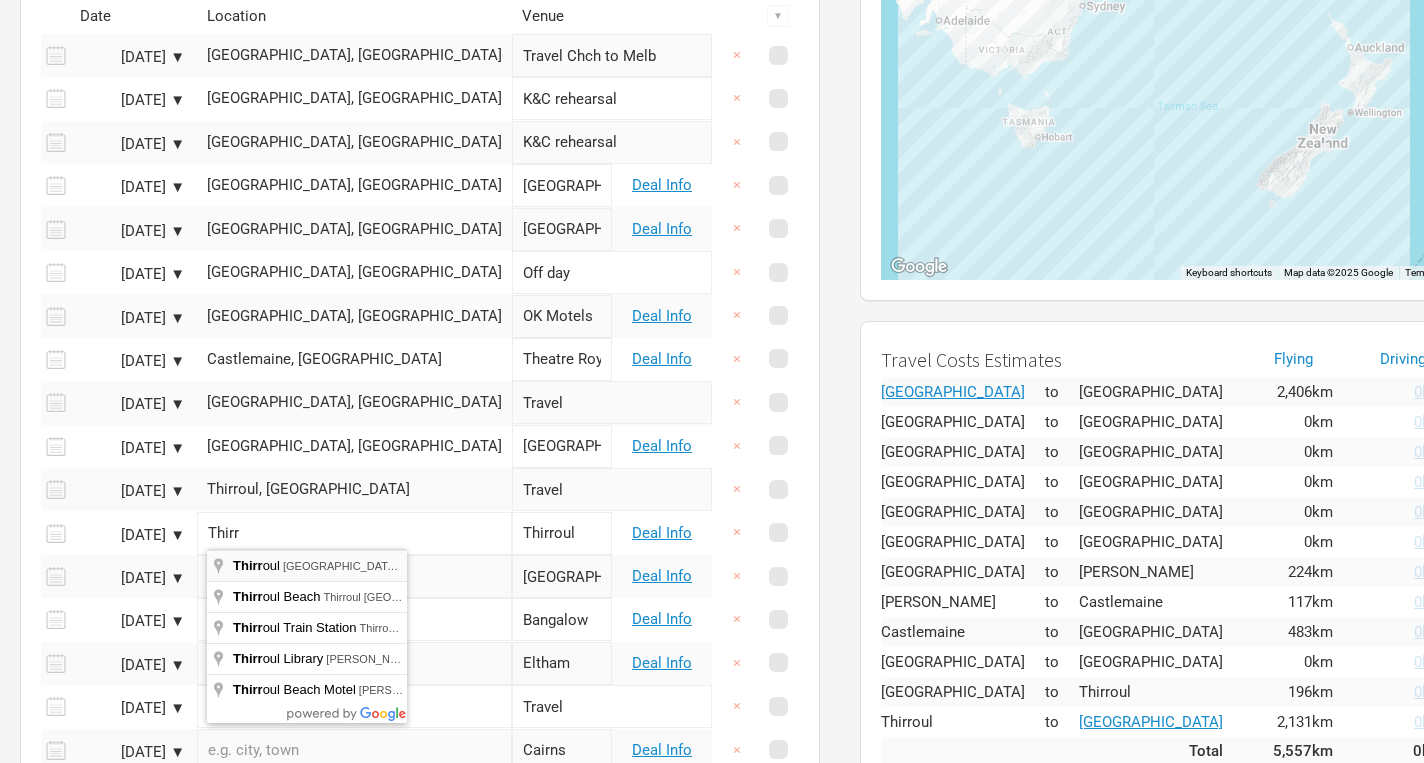 type on "Thirroul [GEOGRAPHIC_DATA], [GEOGRAPHIC_DATA]" 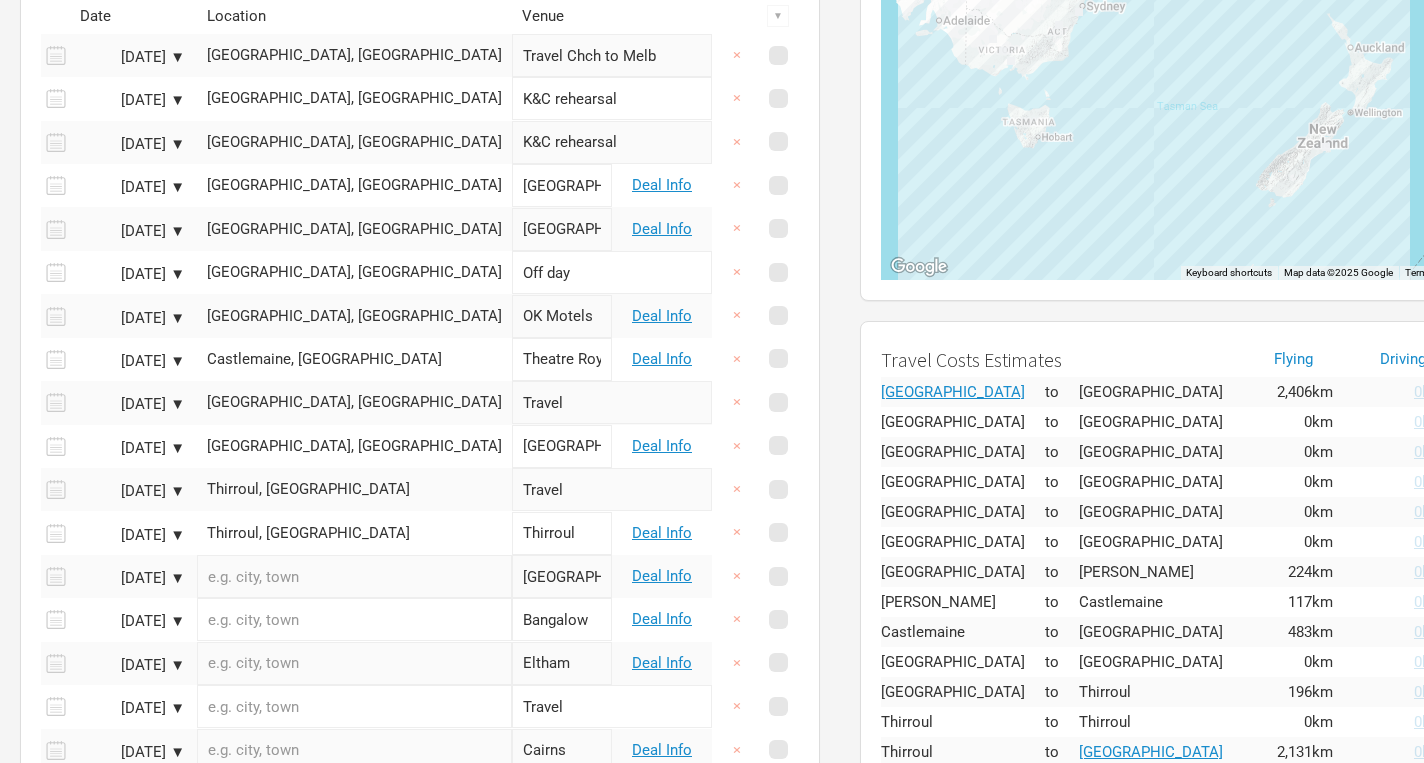 click at bounding box center [354, 576] 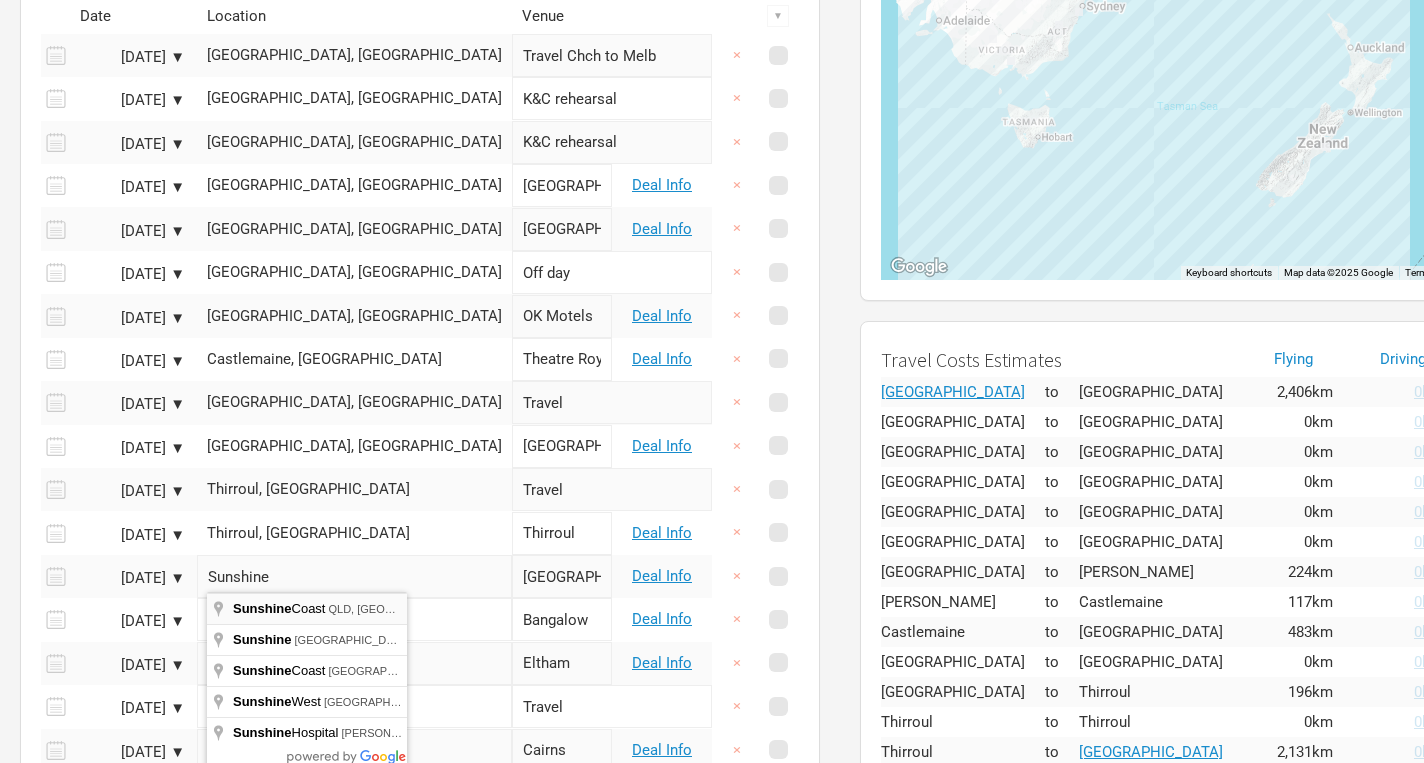 type on "[GEOGRAPHIC_DATA], [GEOGRAPHIC_DATA]" 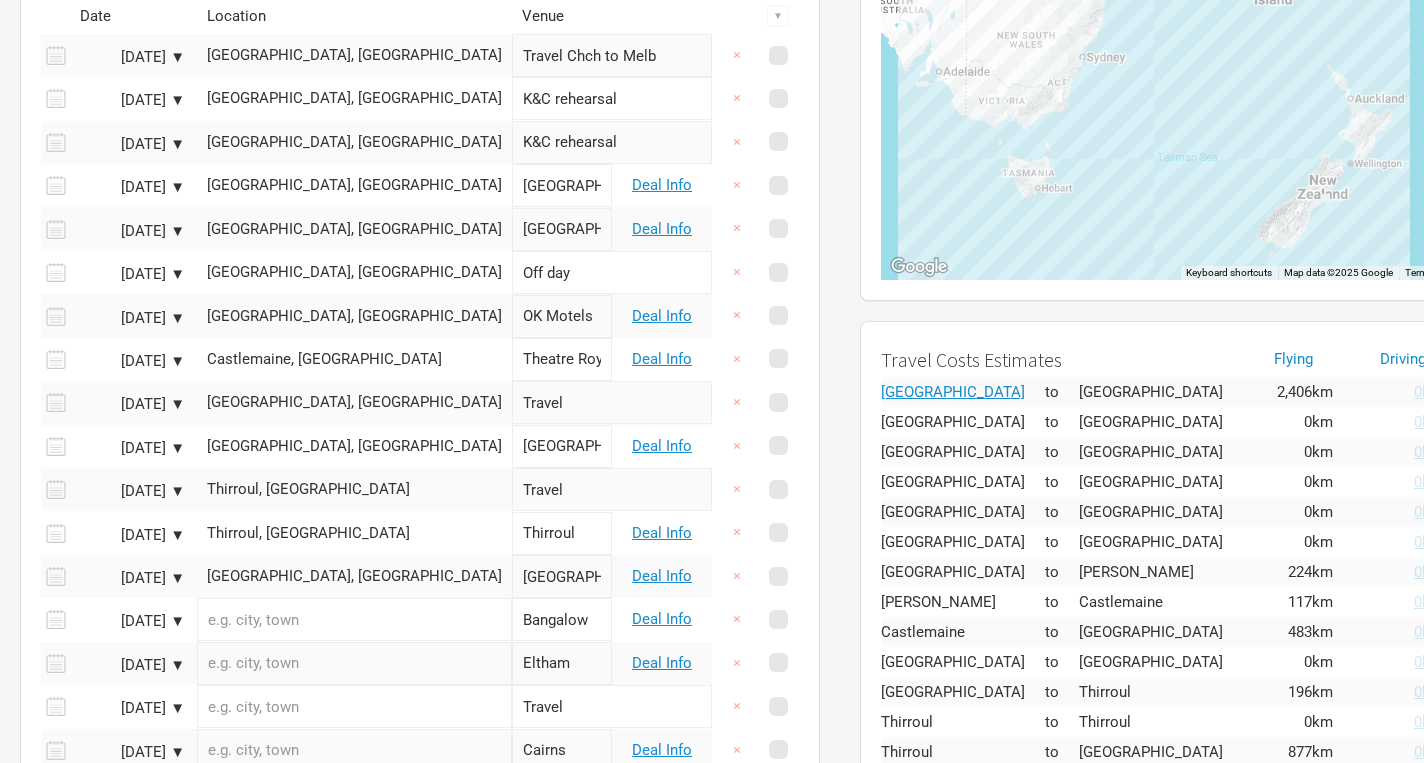 click at bounding box center [354, 619] 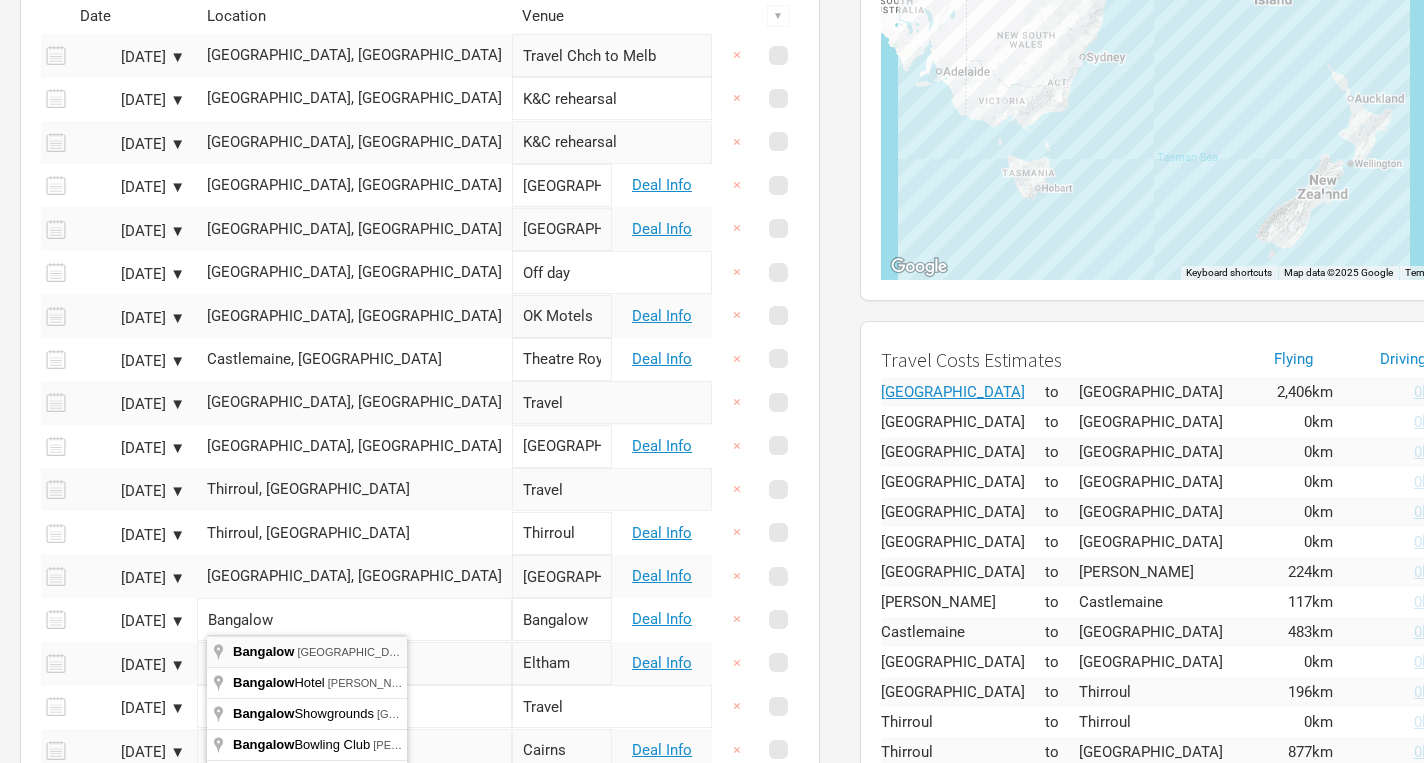 type on "[GEOGRAPHIC_DATA] [GEOGRAPHIC_DATA], [GEOGRAPHIC_DATA]" 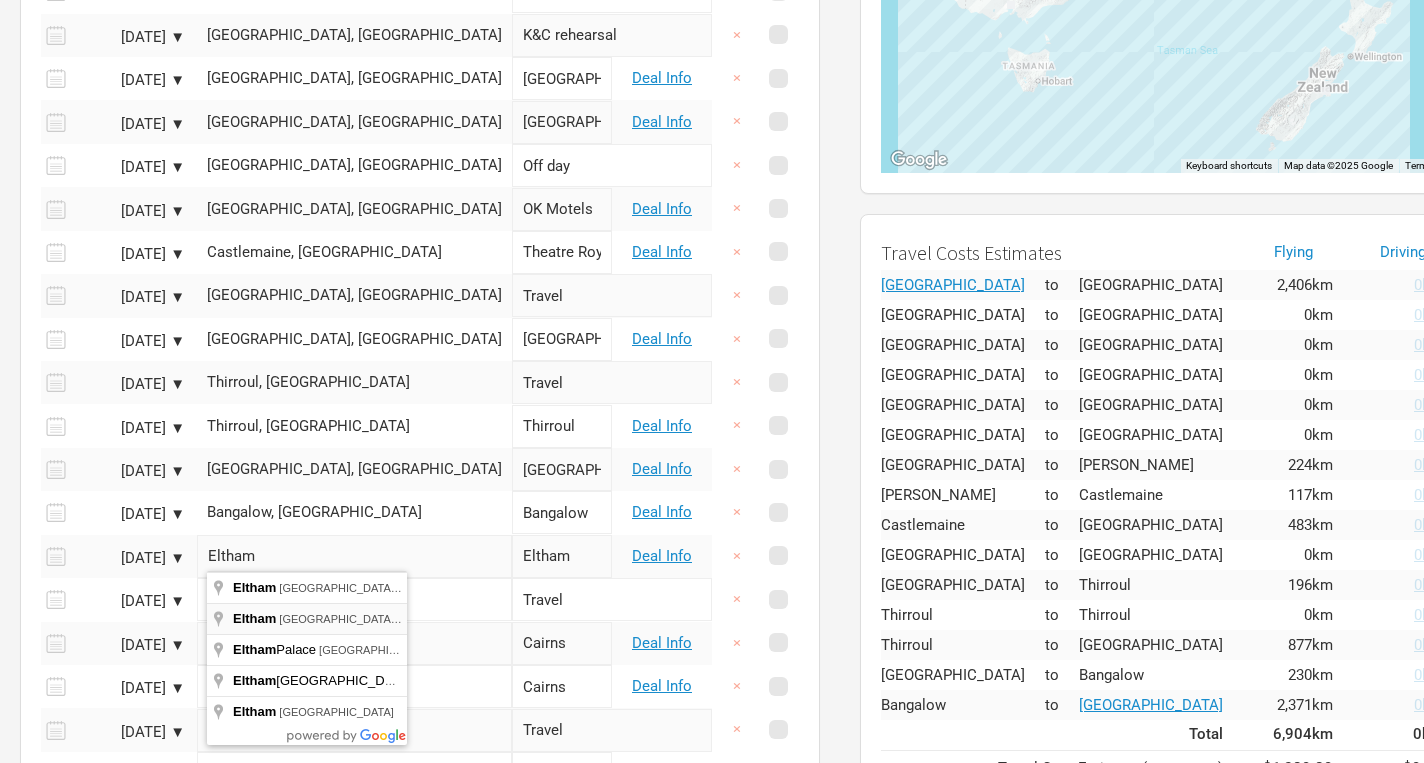 scroll, scrollTop: 424, scrollLeft: 0, axis: vertical 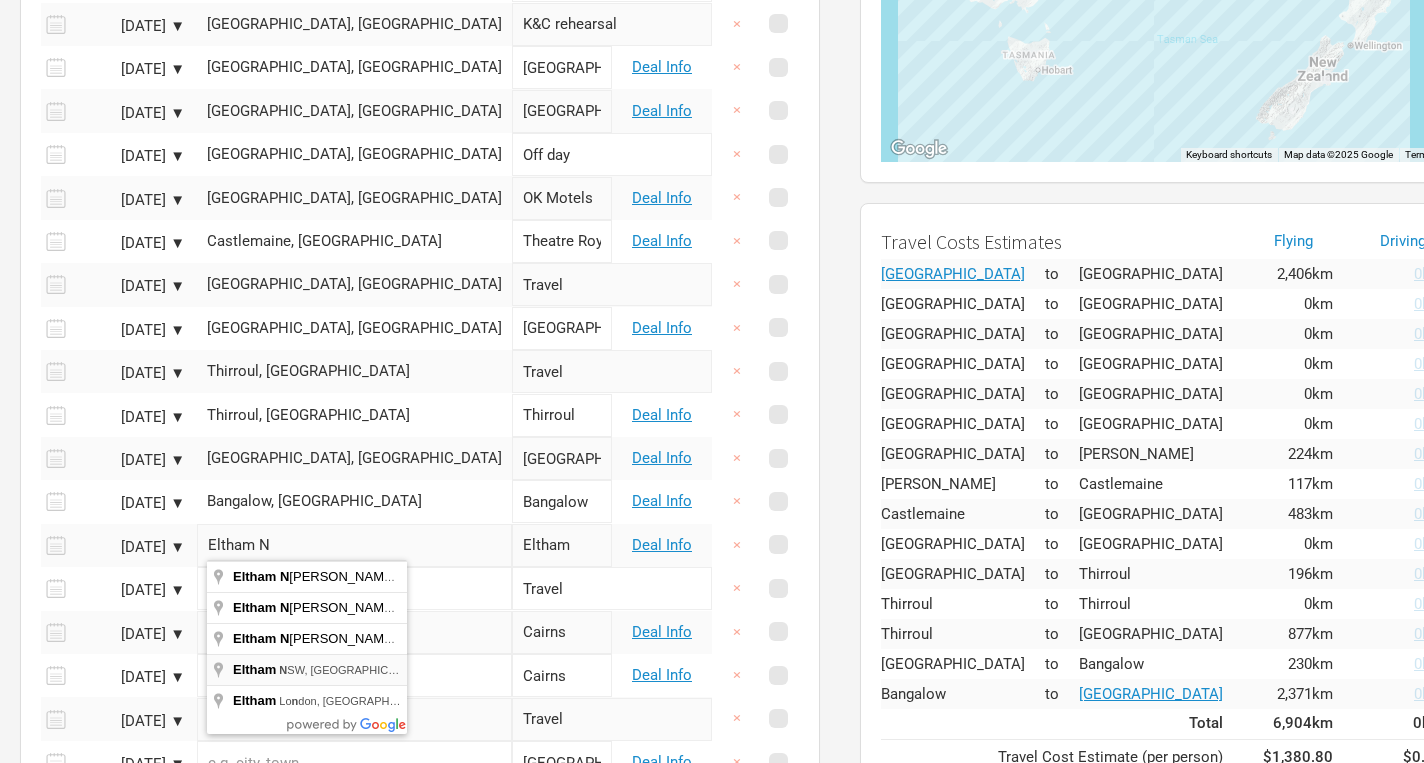 type on "[GEOGRAPHIC_DATA], [GEOGRAPHIC_DATA]" 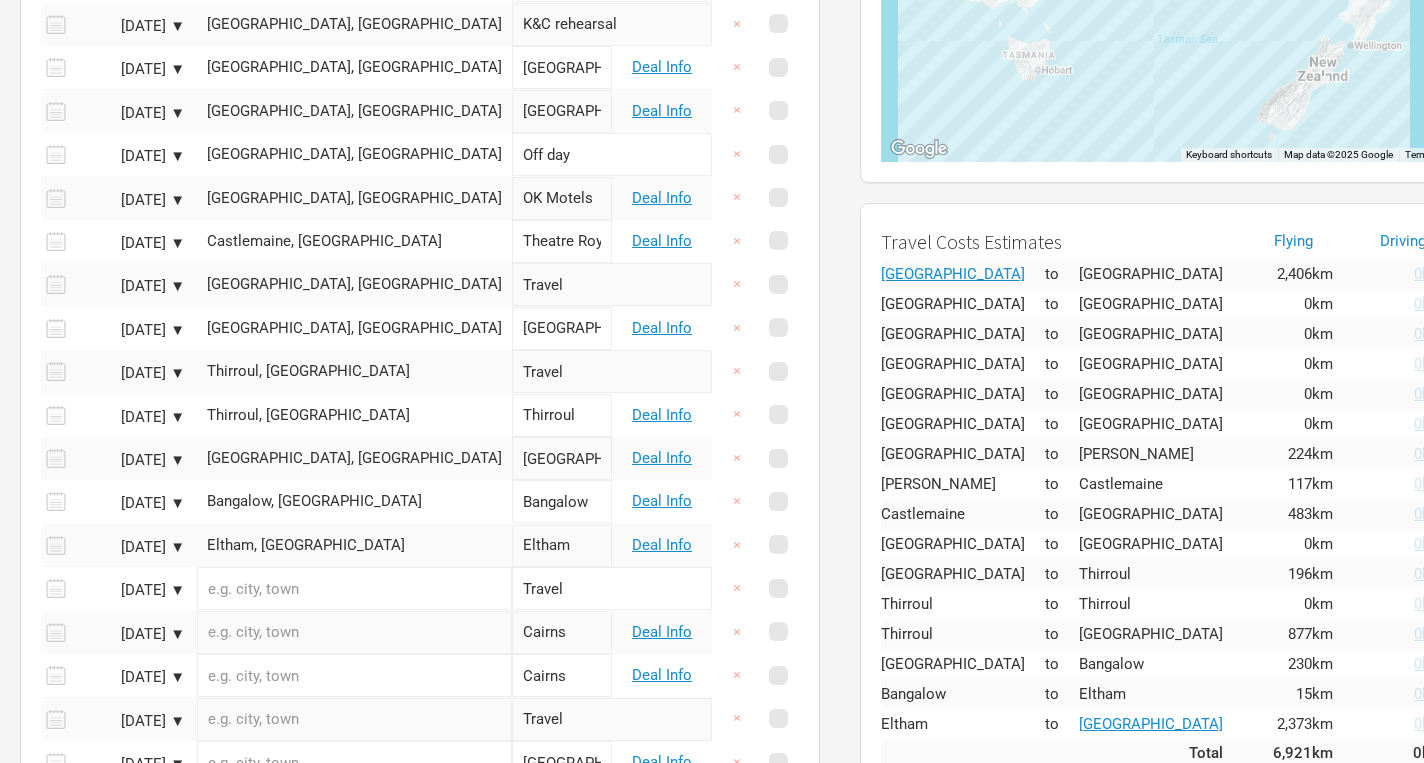 click at bounding box center (354, 588) 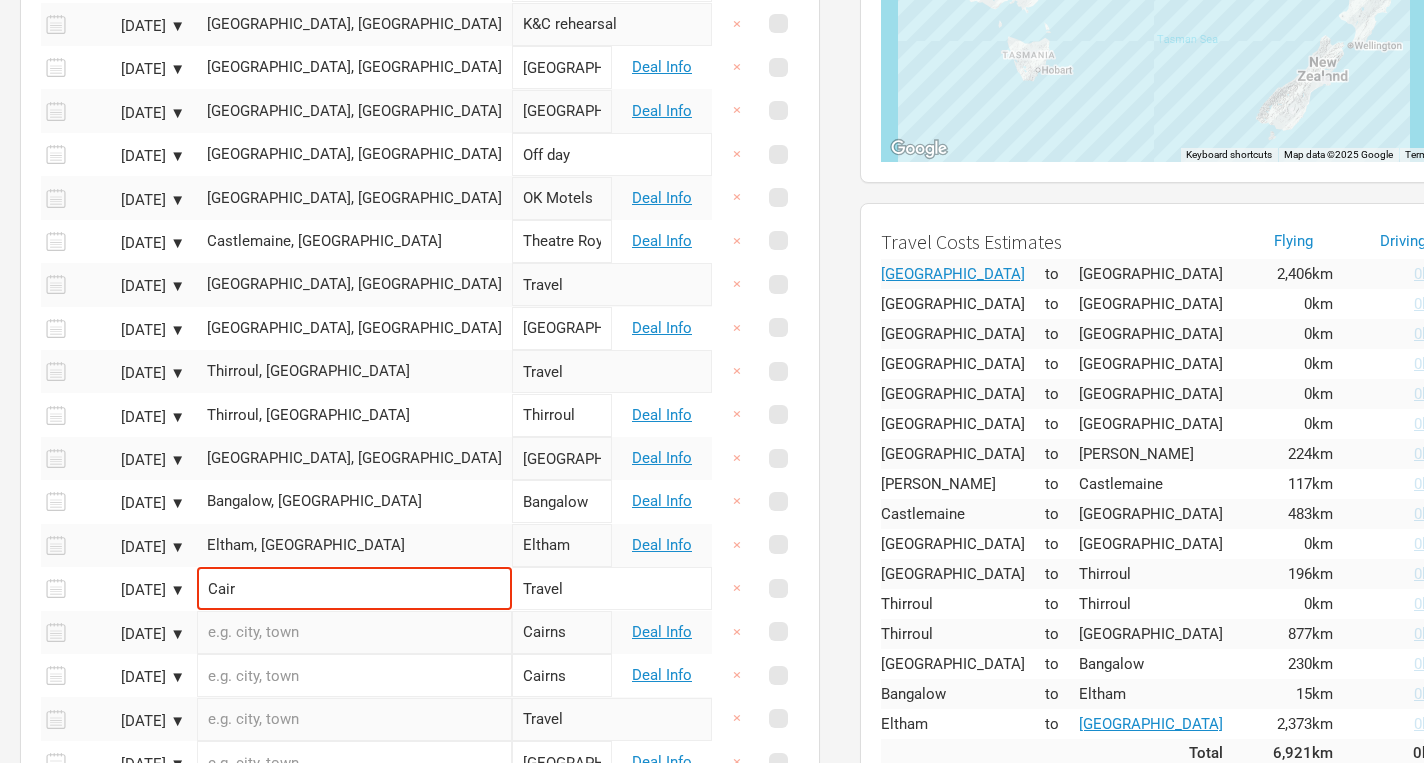 type on "Cairns QLD, [GEOGRAPHIC_DATA]" 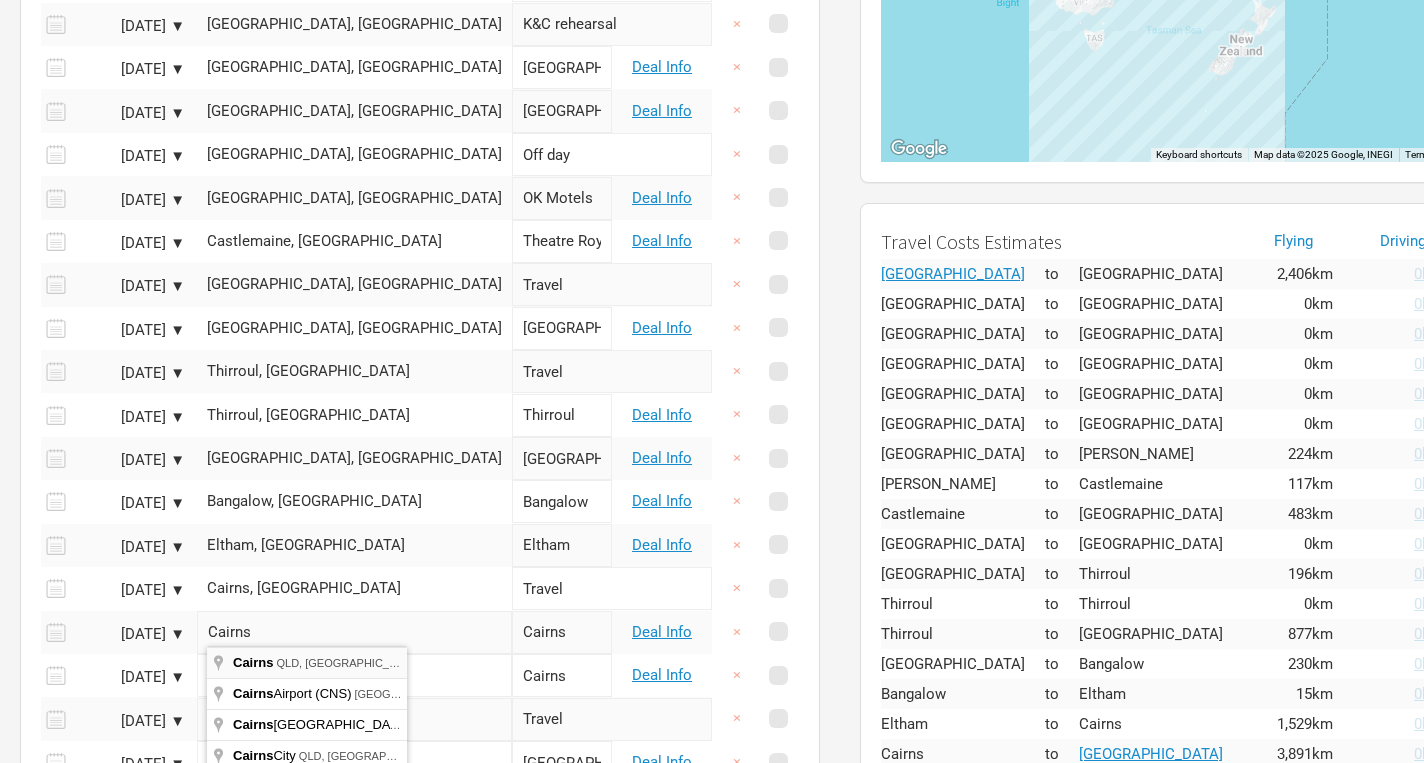 type on "Cairns QLD, [GEOGRAPHIC_DATA]" 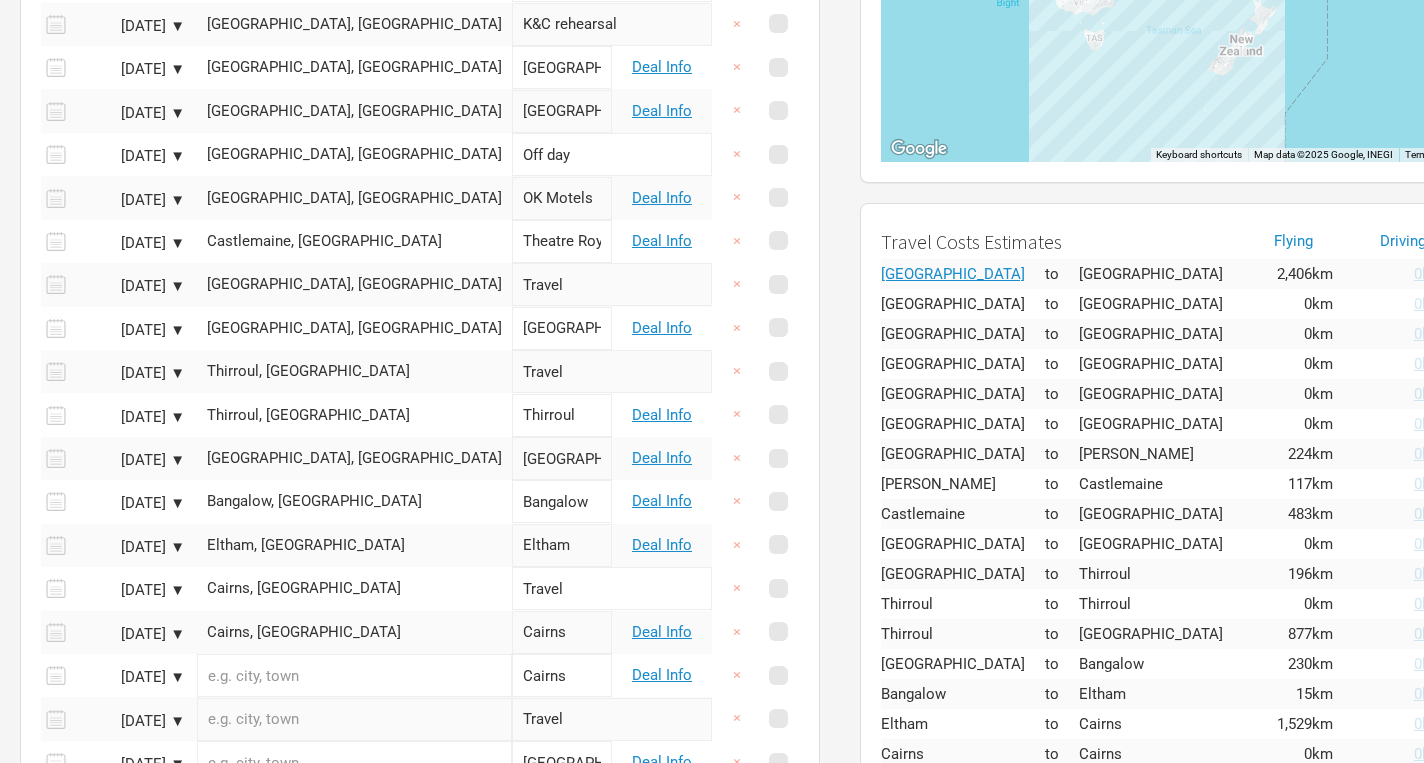click at bounding box center [354, 675] 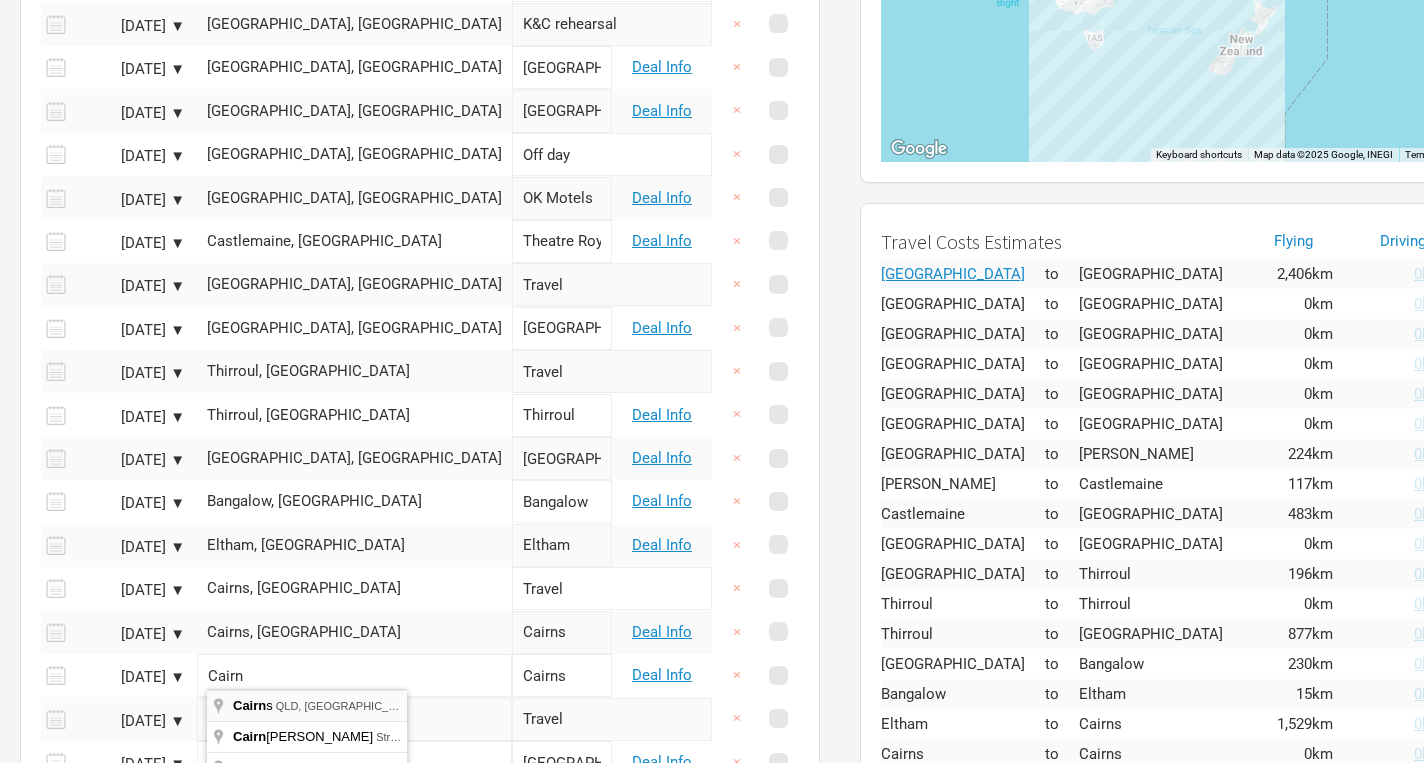 type on "Cairns QLD, [GEOGRAPHIC_DATA]" 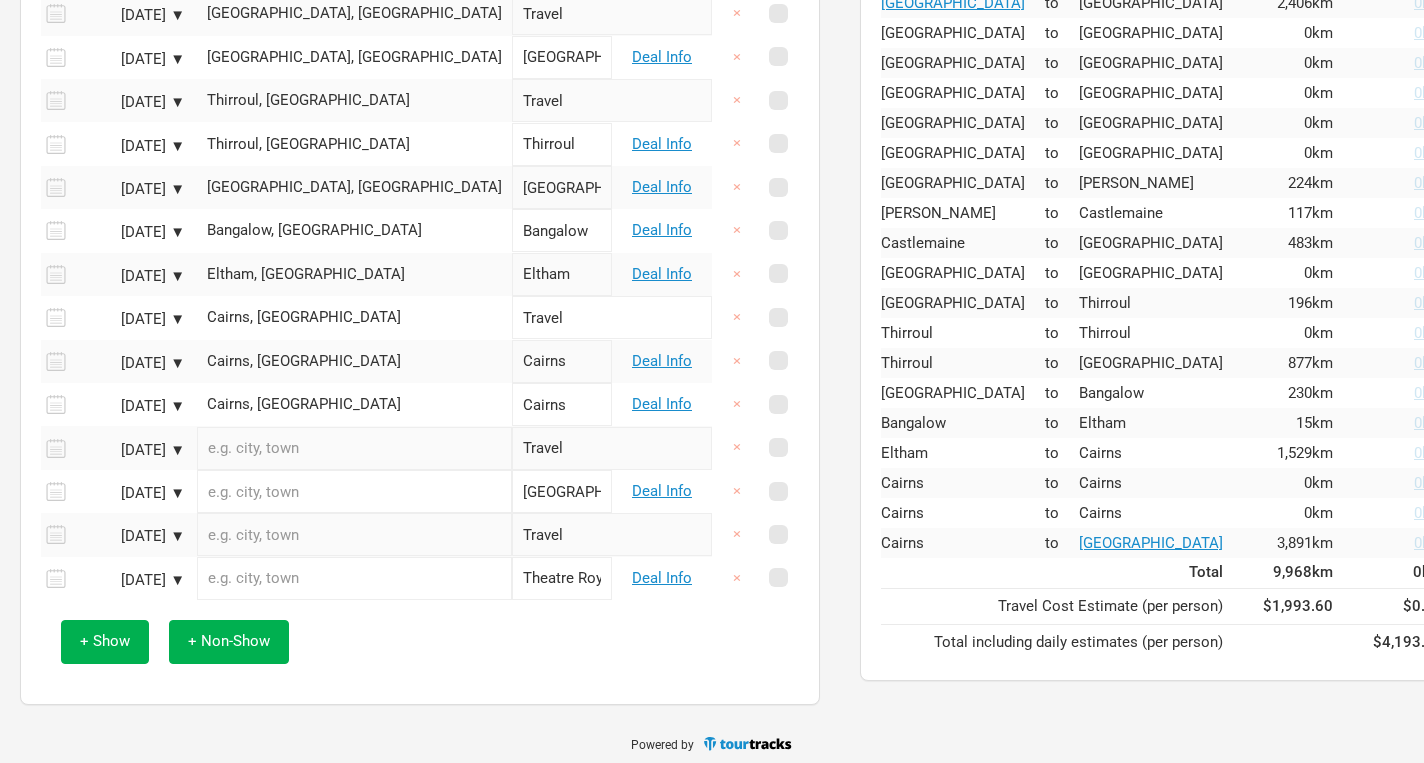 scroll, scrollTop: 693, scrollLeft: 0, axis: vertical 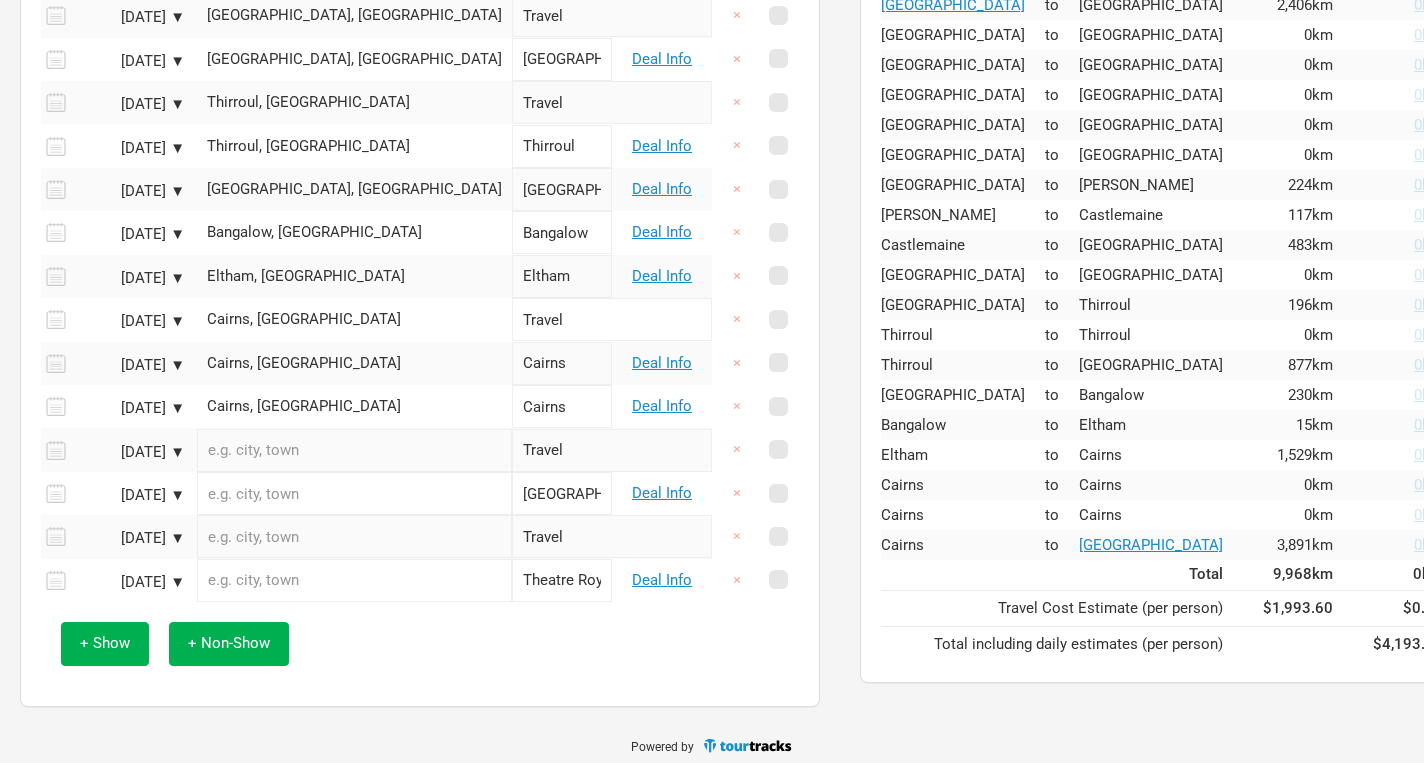 click at bounding box center [354, 450] 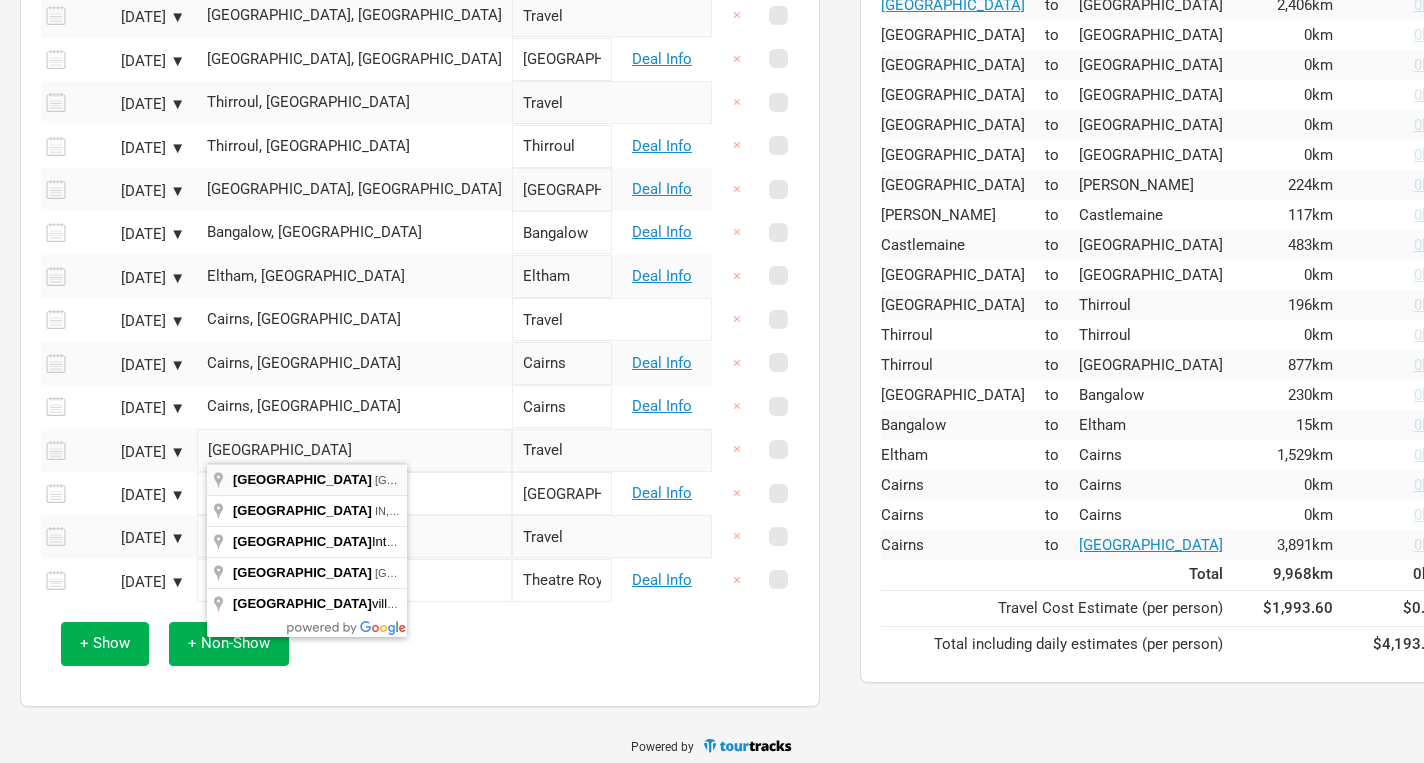 type on "Hobart [GEOGRAPHIC_DATA], [GEOGRAPHIC_DATA]" 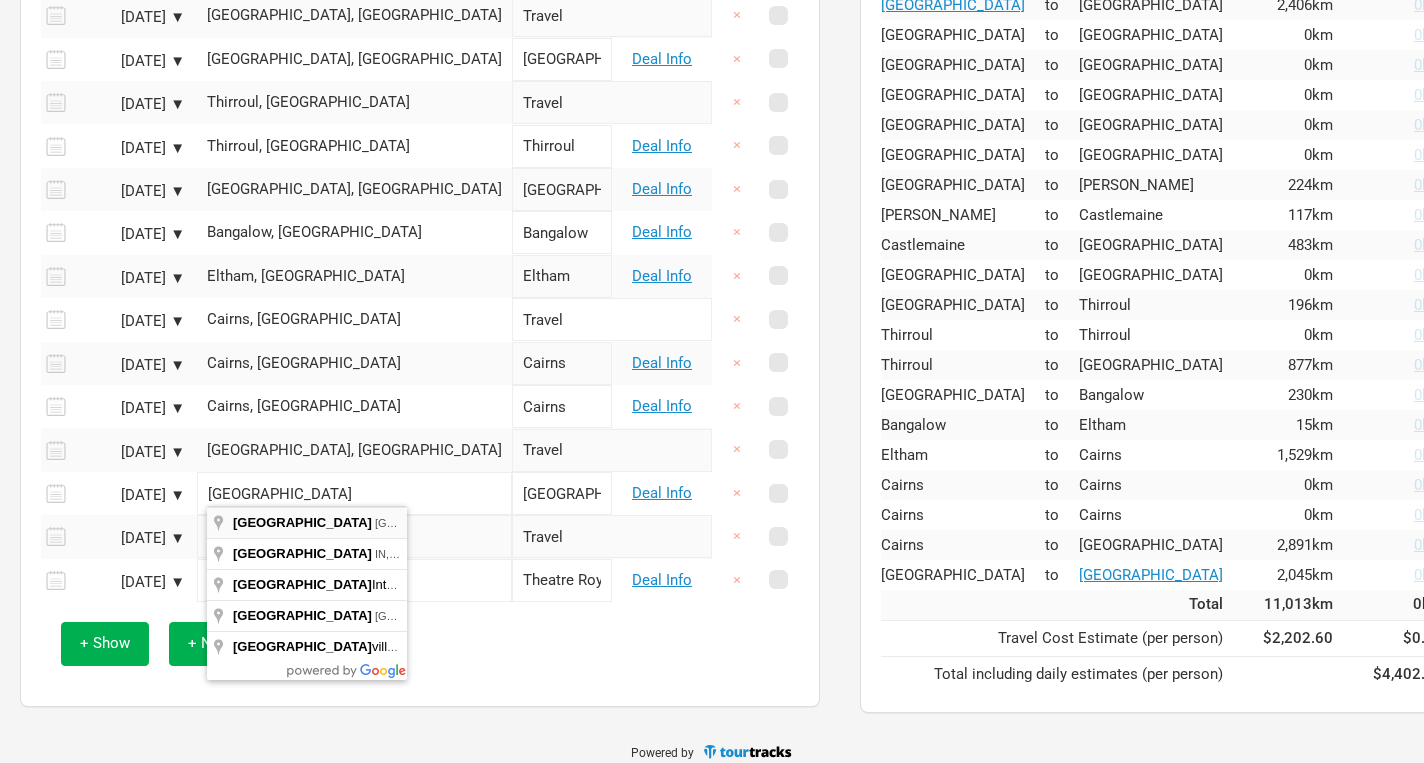 type on "Hobart [GEOGRAPHIC_DATA], [GEOGRAPHIC_DATA]" 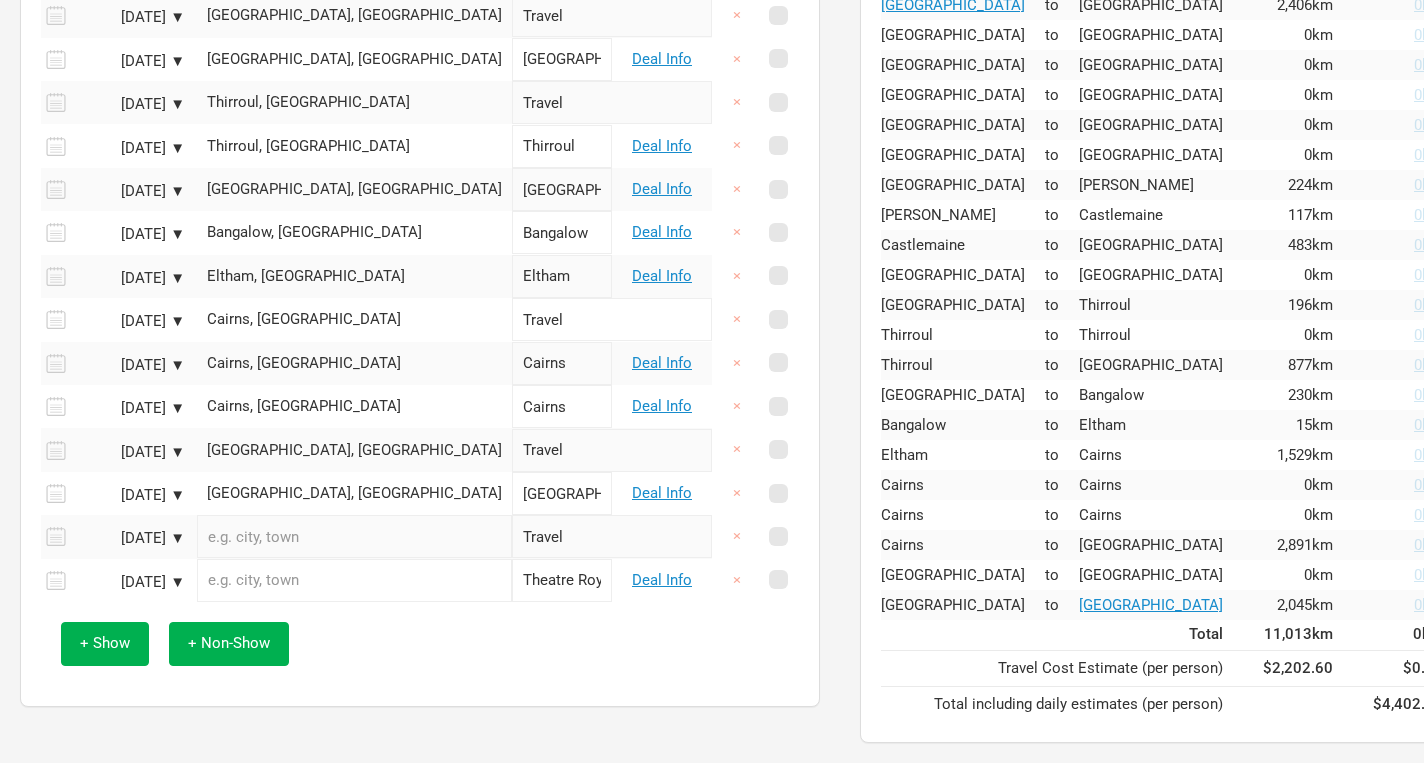 click at bounding box center (354, 536) 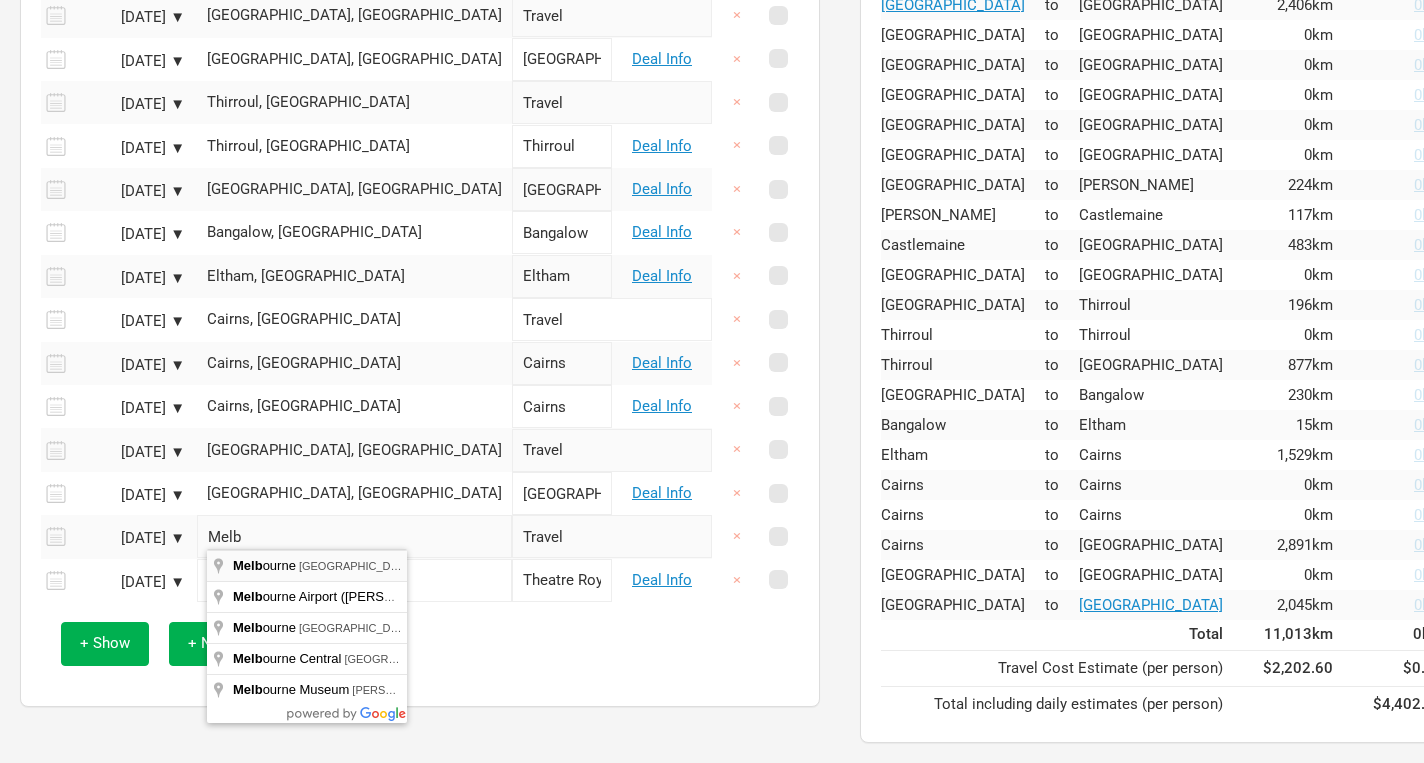 type on "[GEOGRAPHIC_DATA] [GEOGRAPHIC_DATA], [GEOGRAPHIC_DATA]" 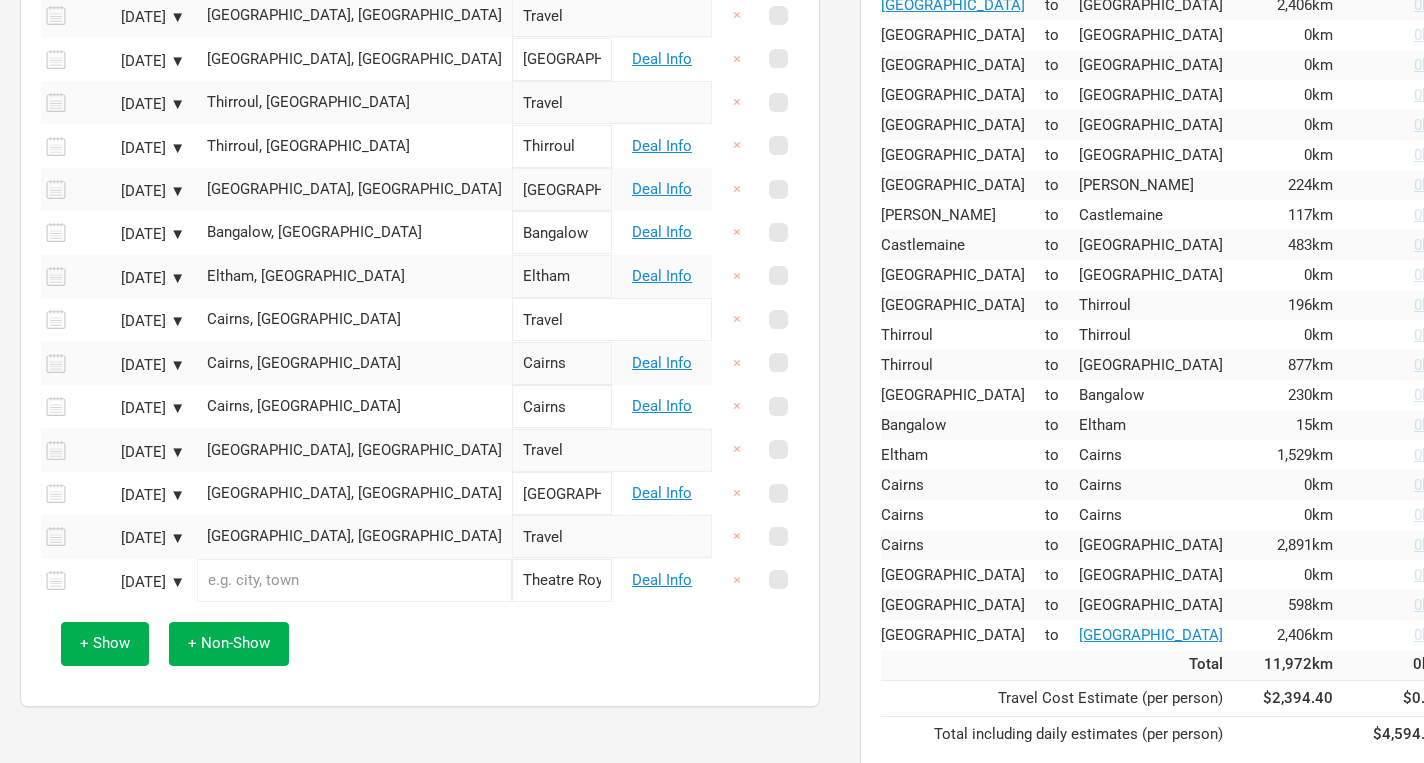 click at bounding box center [354, 580] 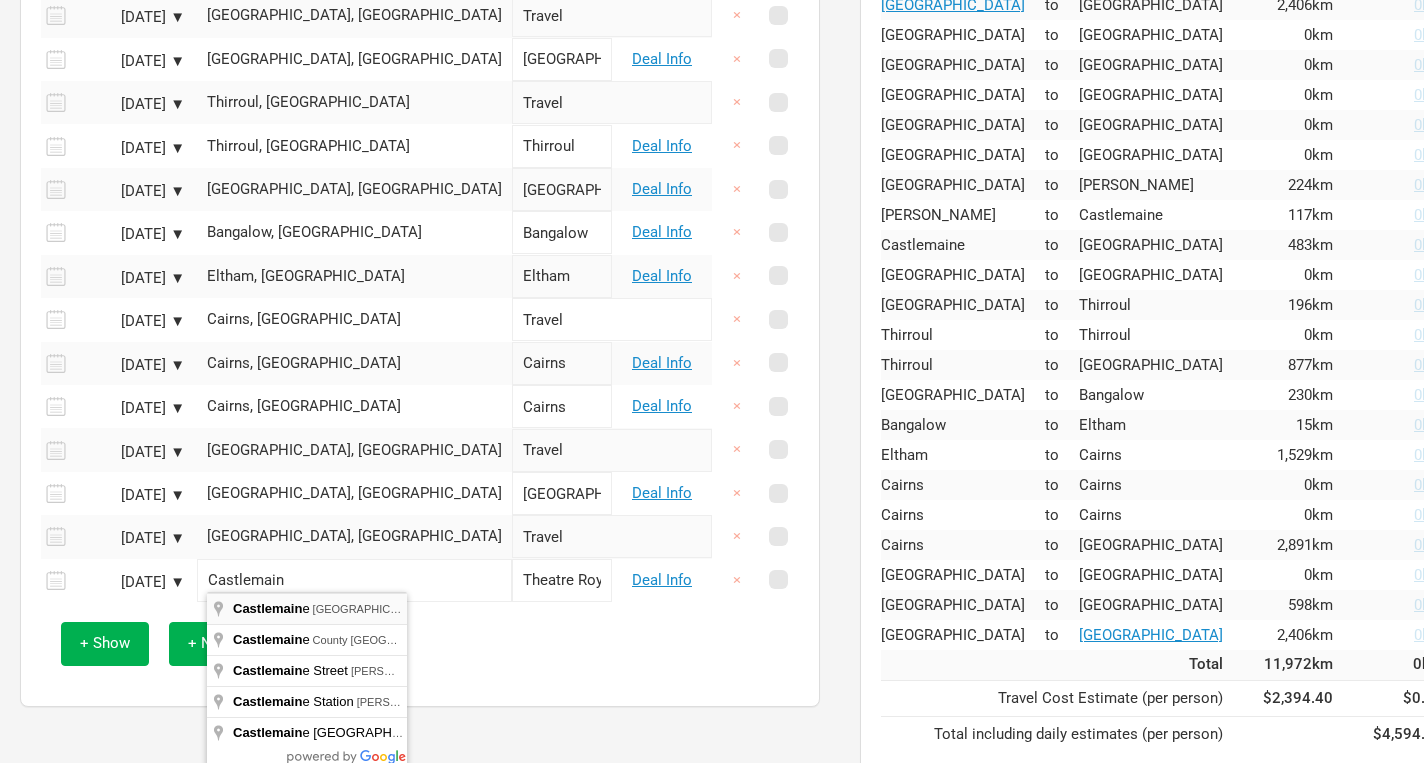 type on "Castlemaine [GEOGRAPHIC_DATA], [GEOGRAPHIC_DATA]" 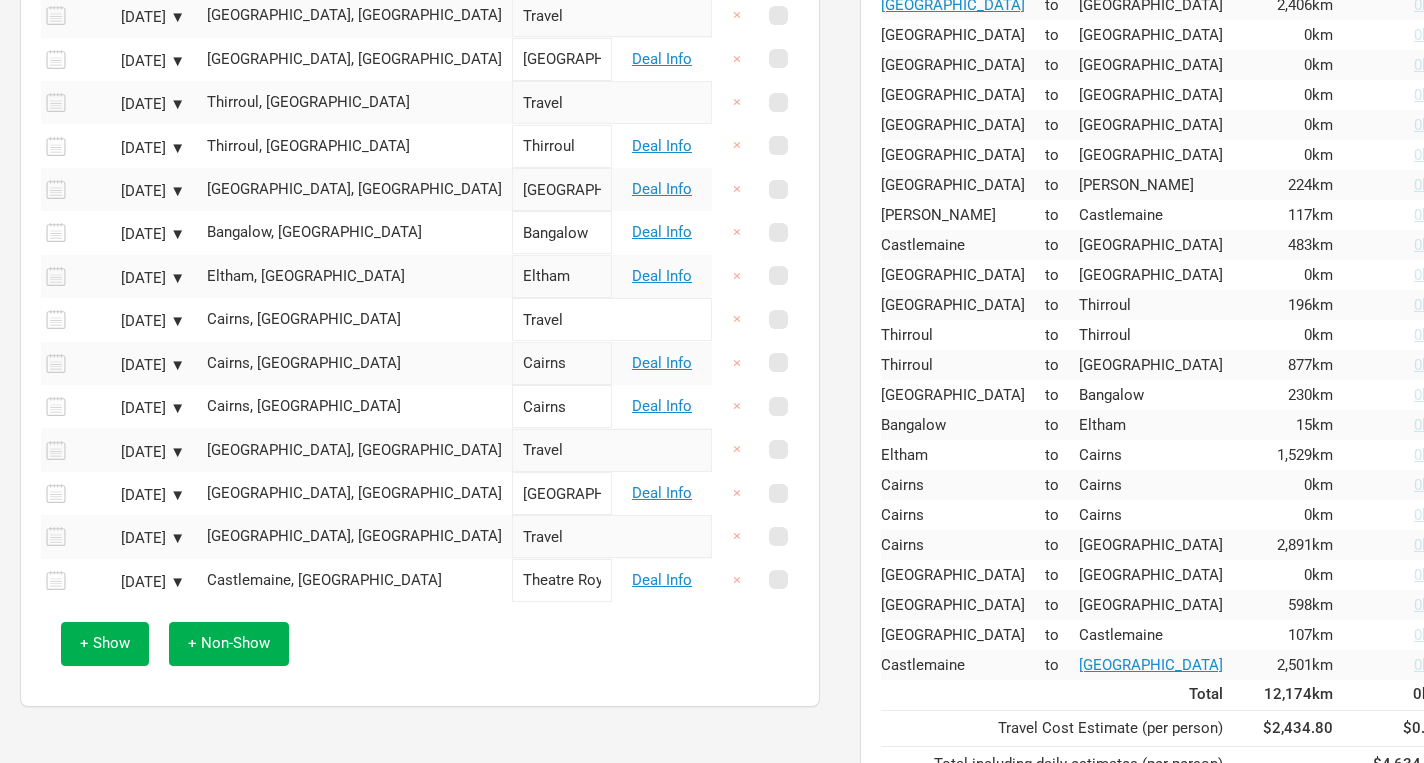 click on "+ Show + Non-Show" at bounding box center (420, 643) 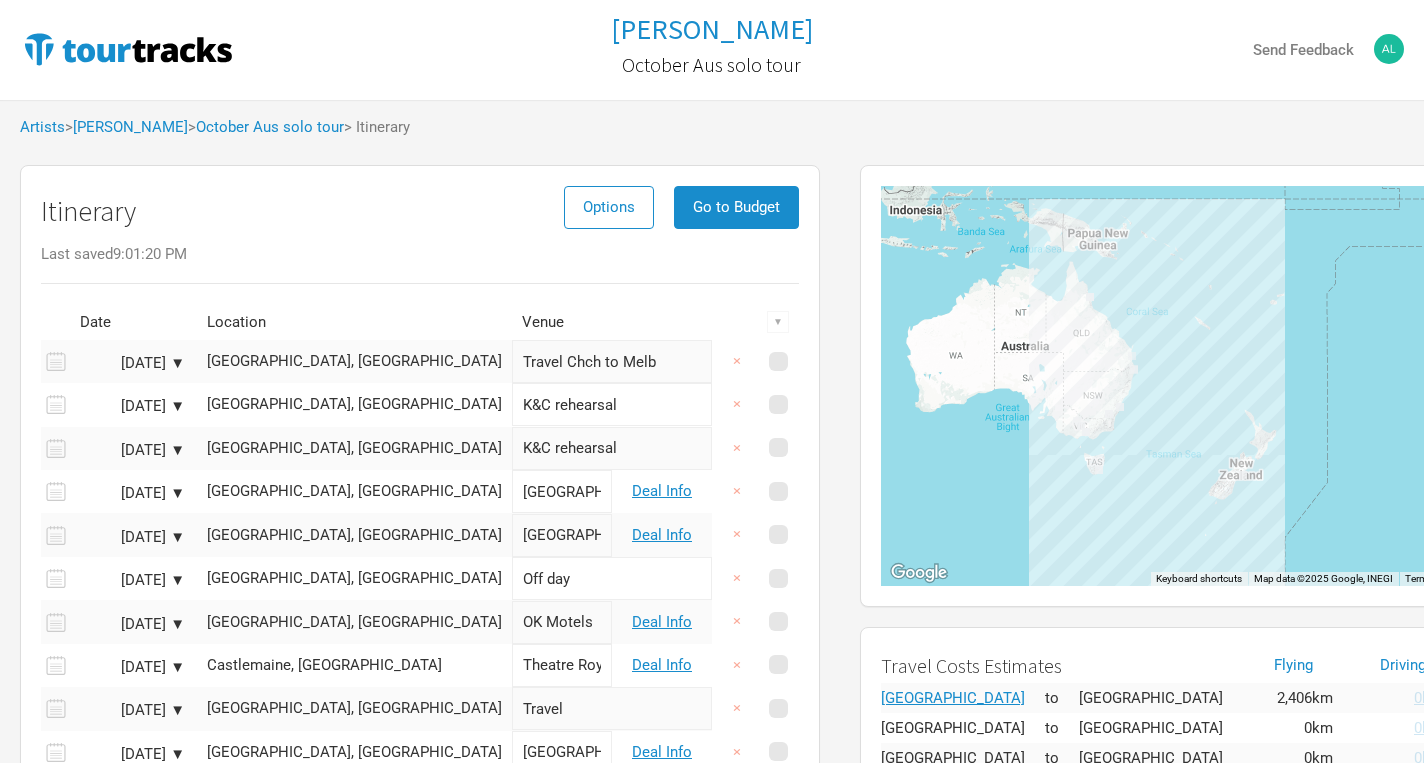 scroll, scrollTop: 0, scrollLeft: 0, axis: both 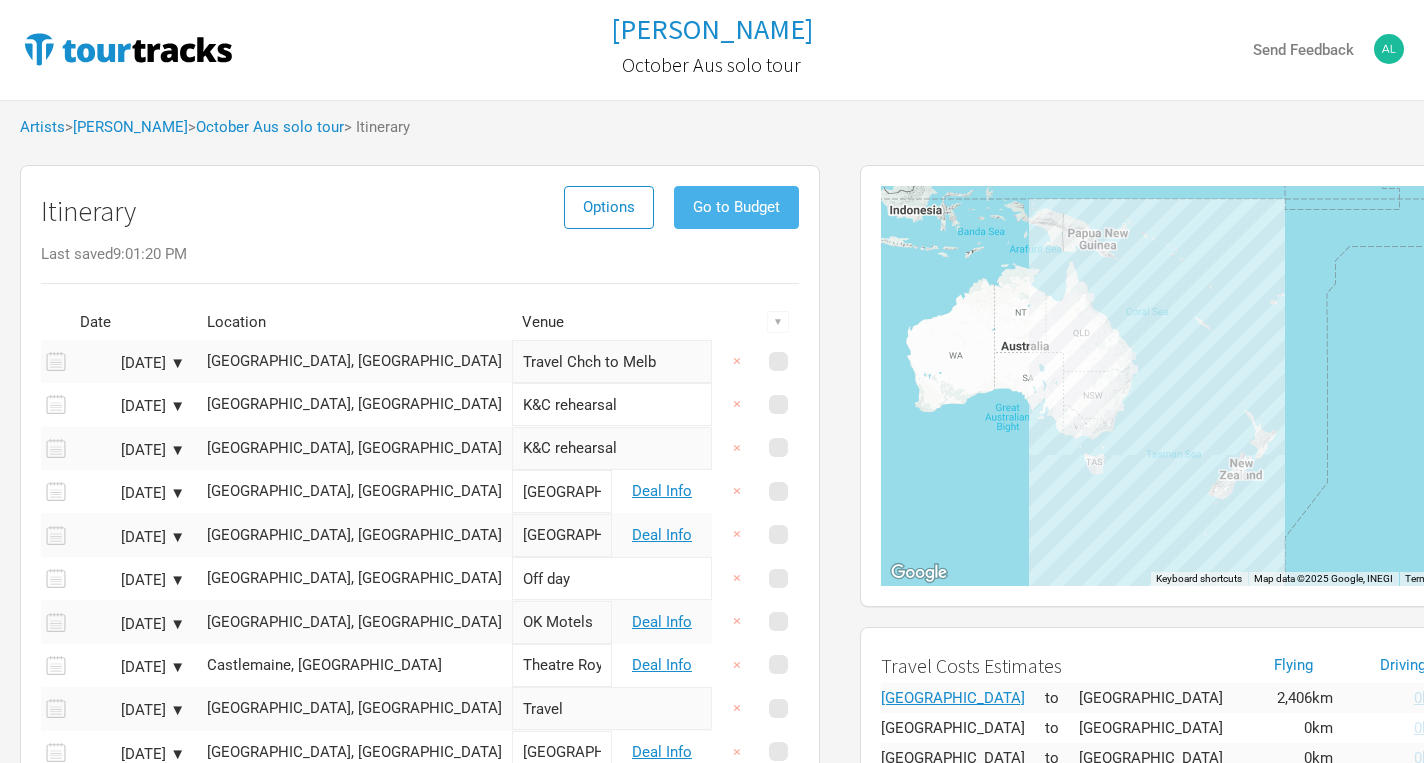 click on "Go to Budget" at bounding box center (736, 207) 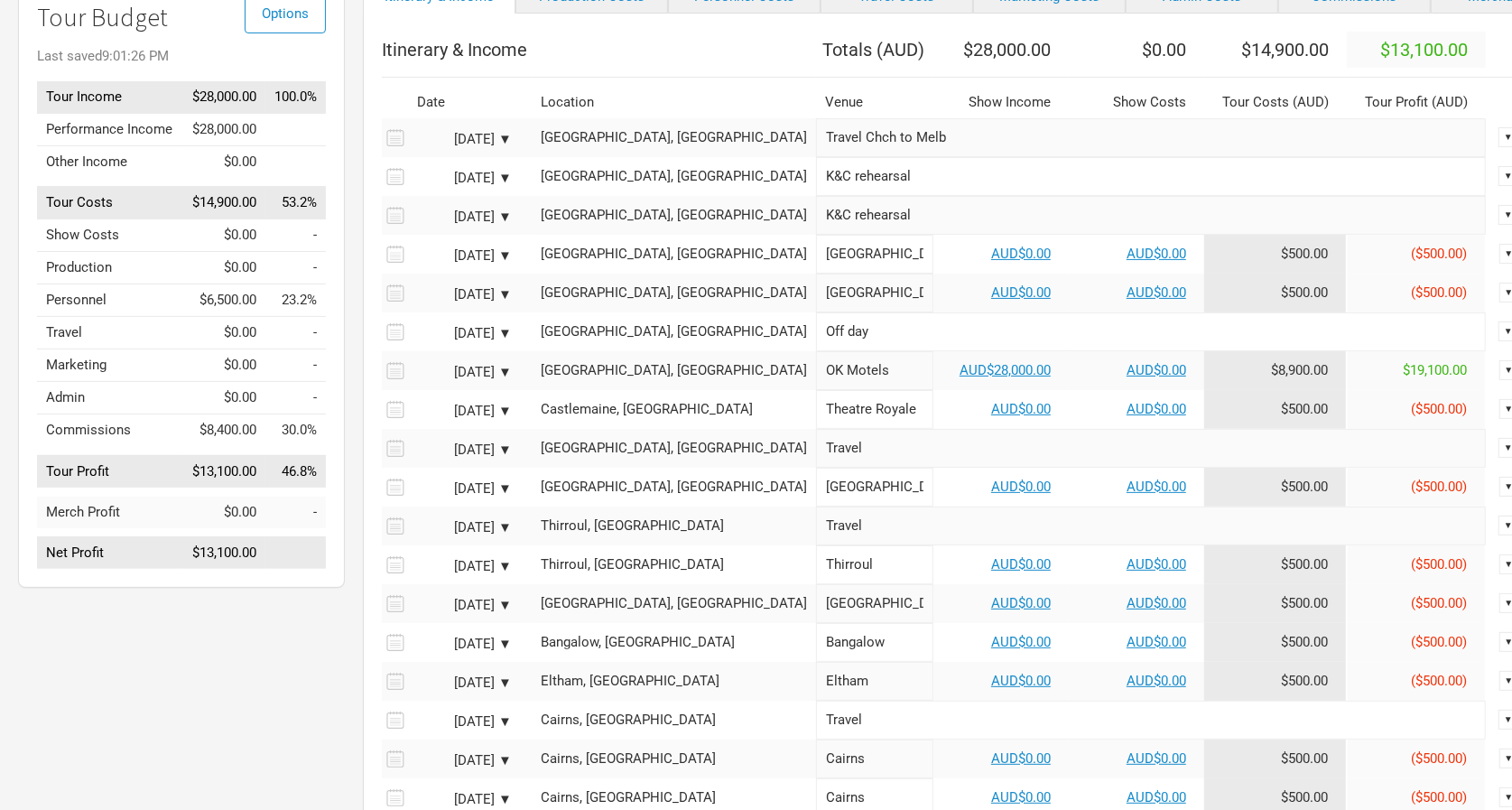 scroll, scrollTop: 163, scrollLeft: 0, axis: vertical 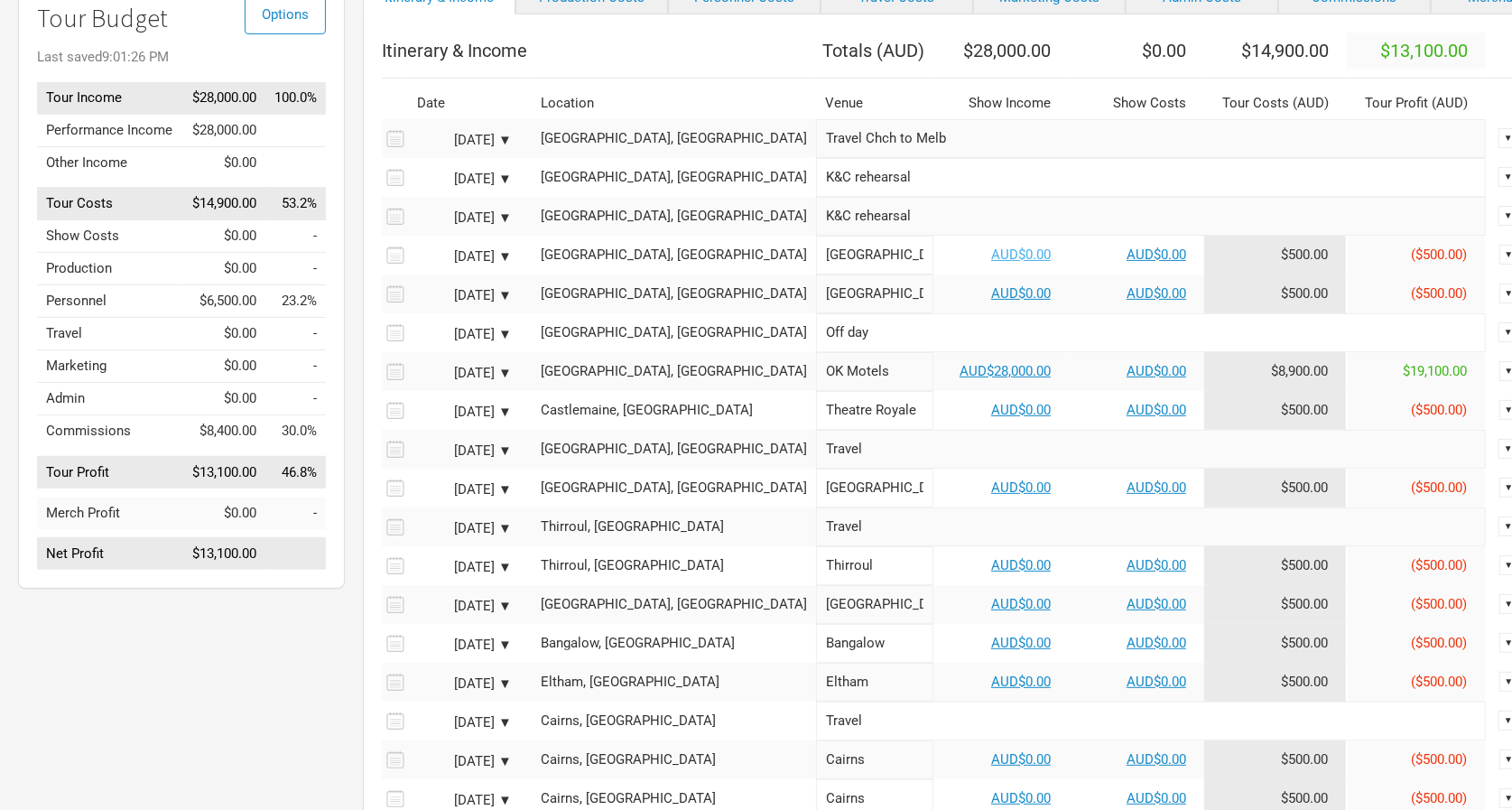 click on "AUD$0.00" at bounding box center (1021, 255) 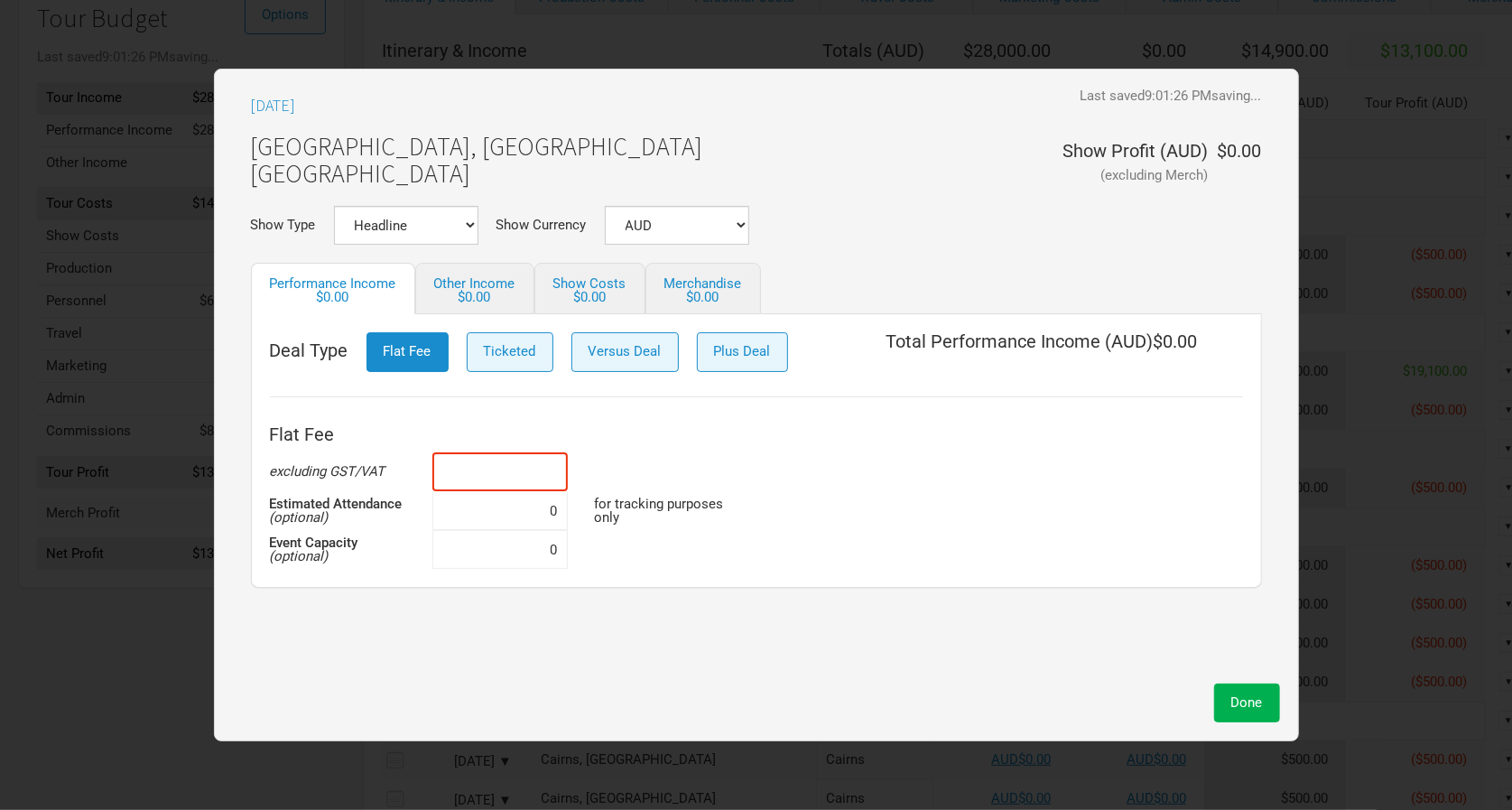 click at bounding box center [500, 471] 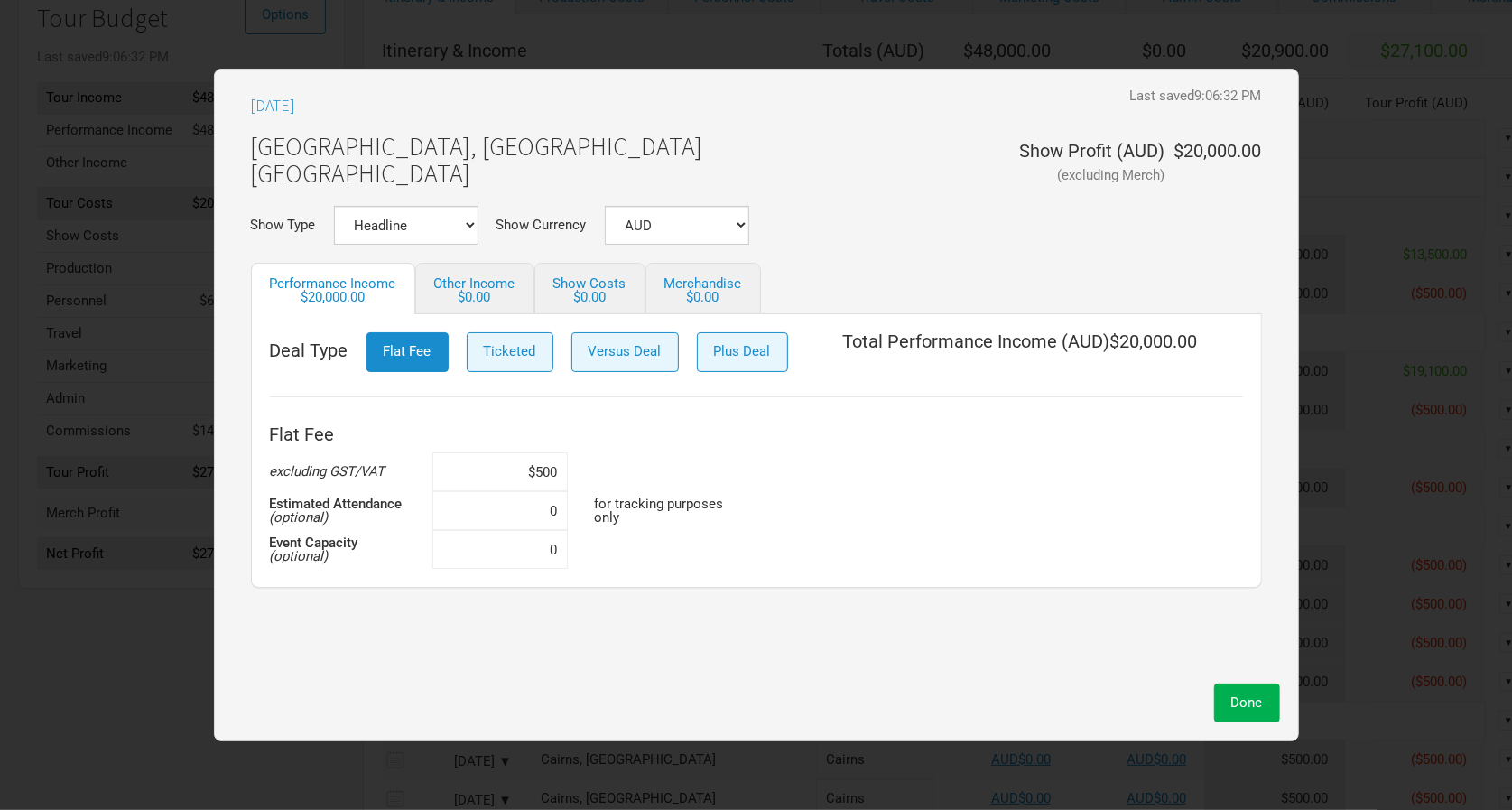 type on "$5,000" 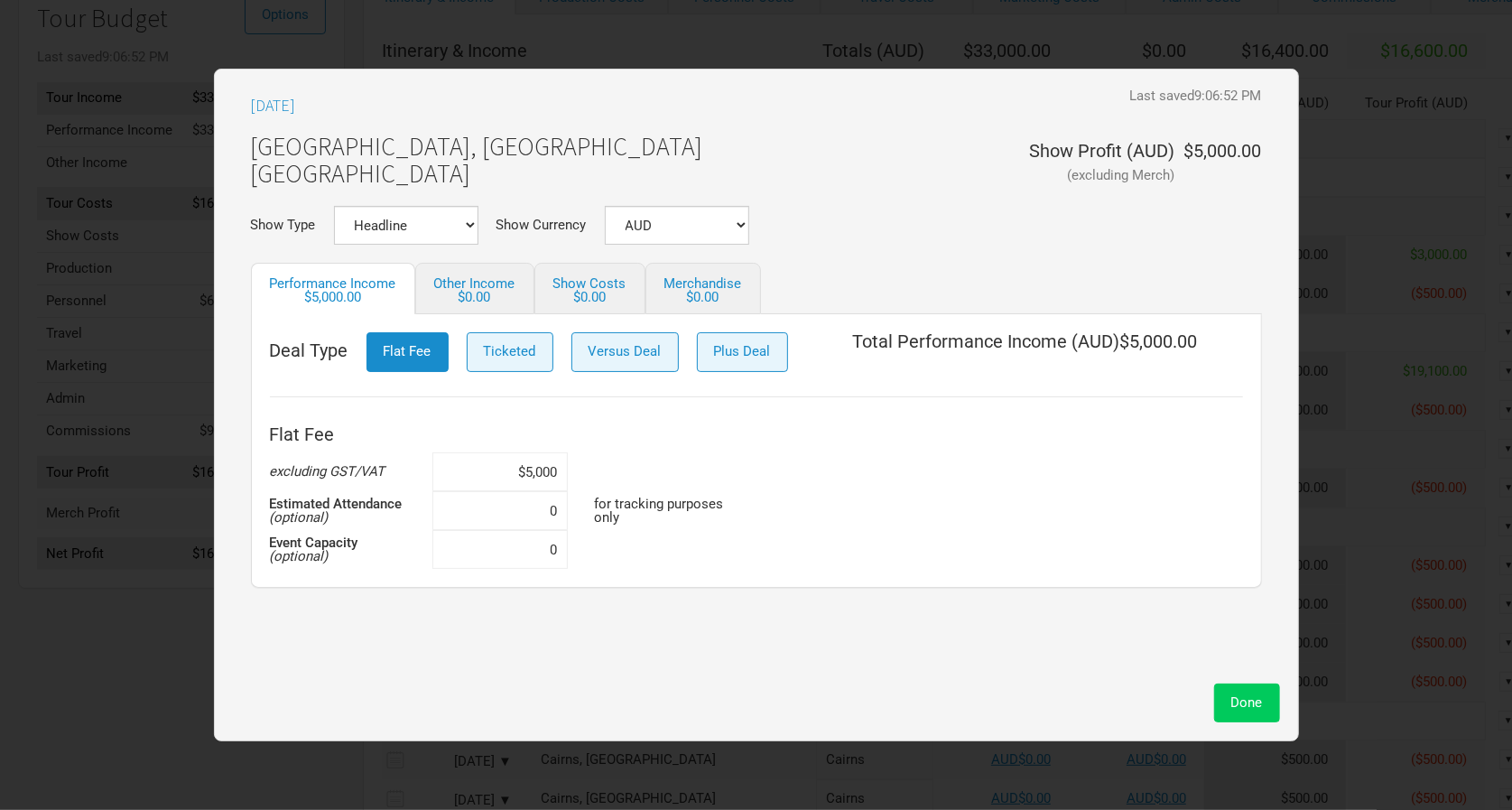 click on "Done" at bounding box center (1247, 703) 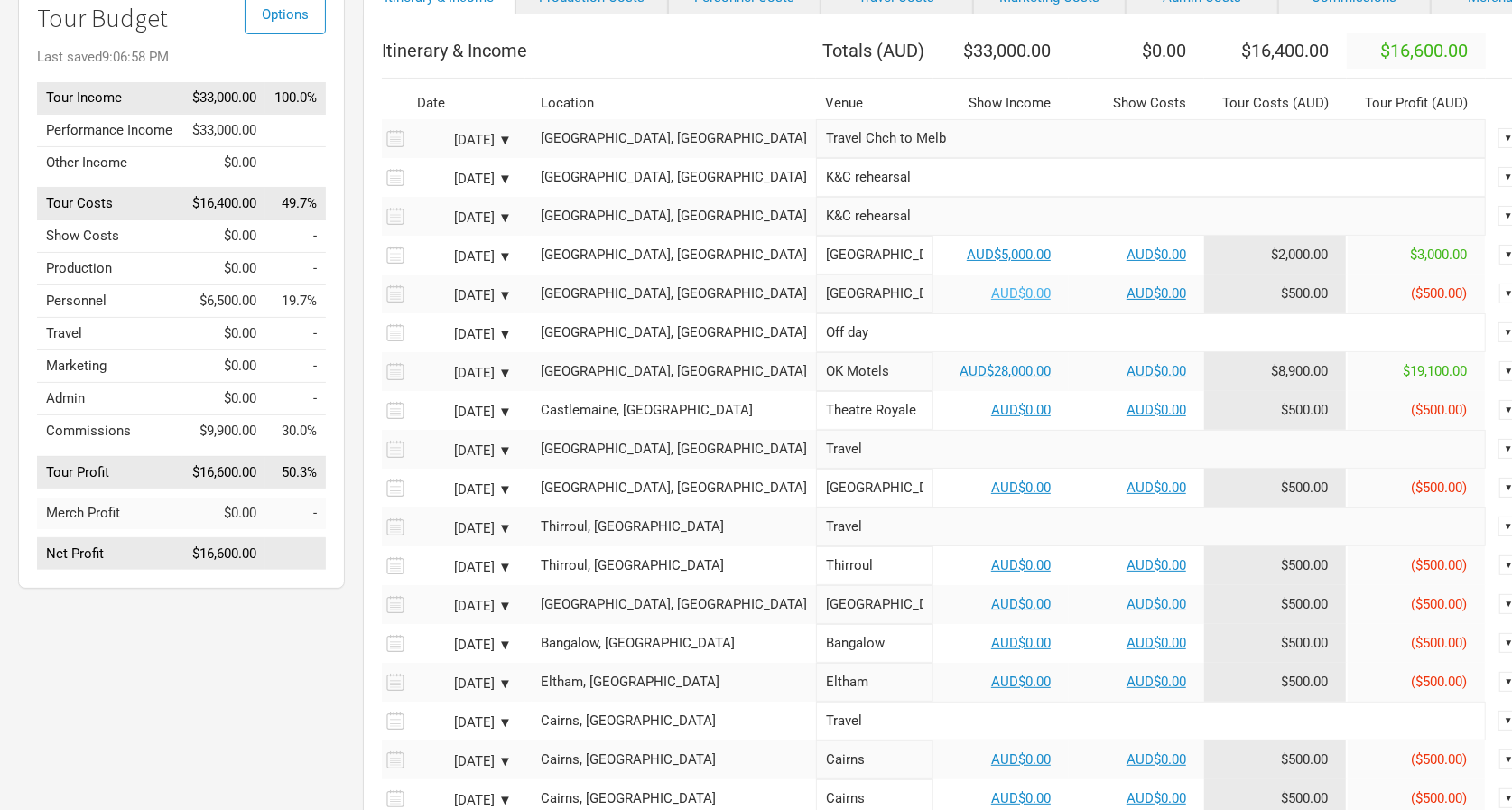 click on "AUD$0.00" at bounding box center [1021, 293] 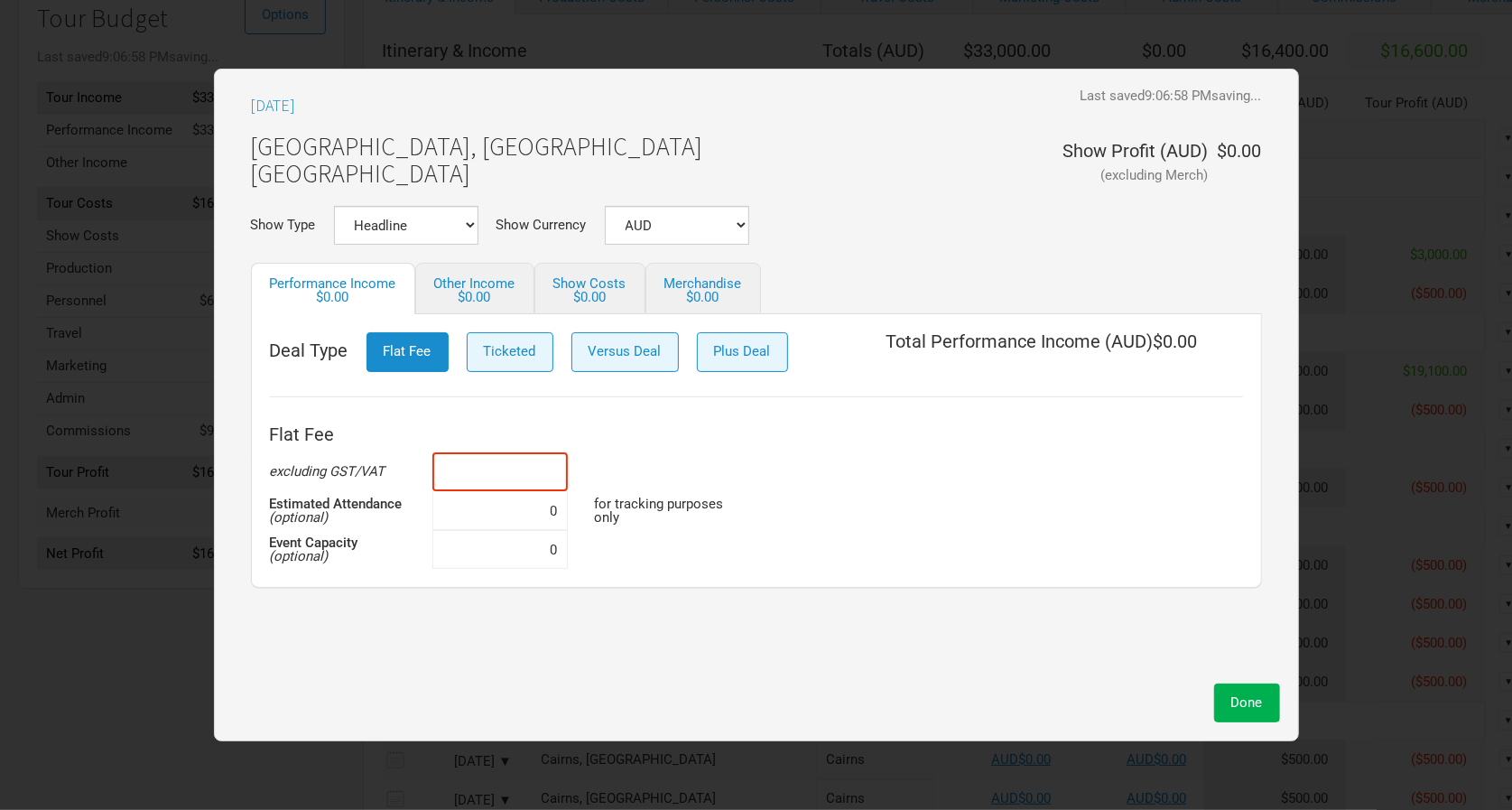 click at bounding box center (500, 471) 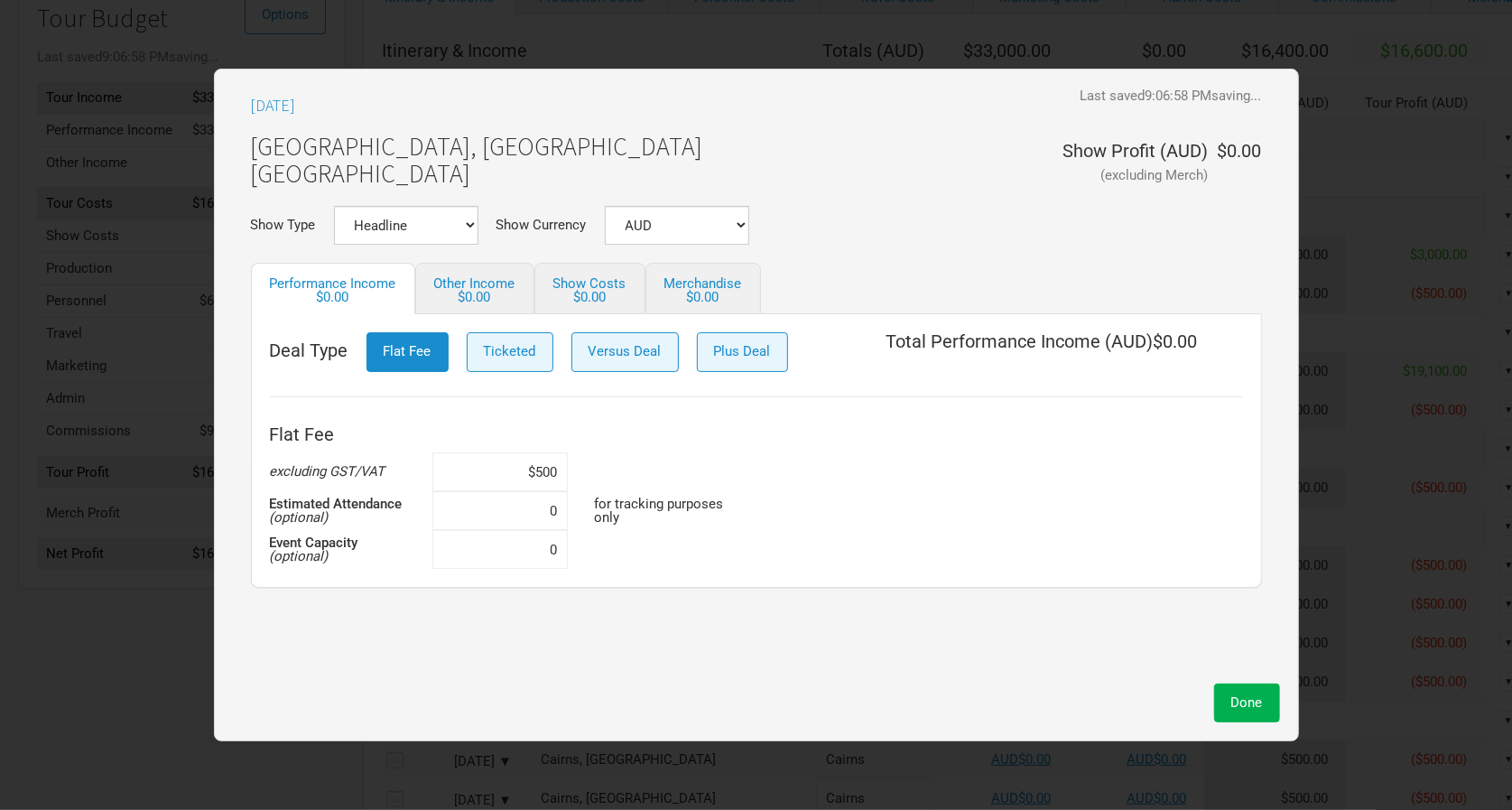 type on "$5,000" 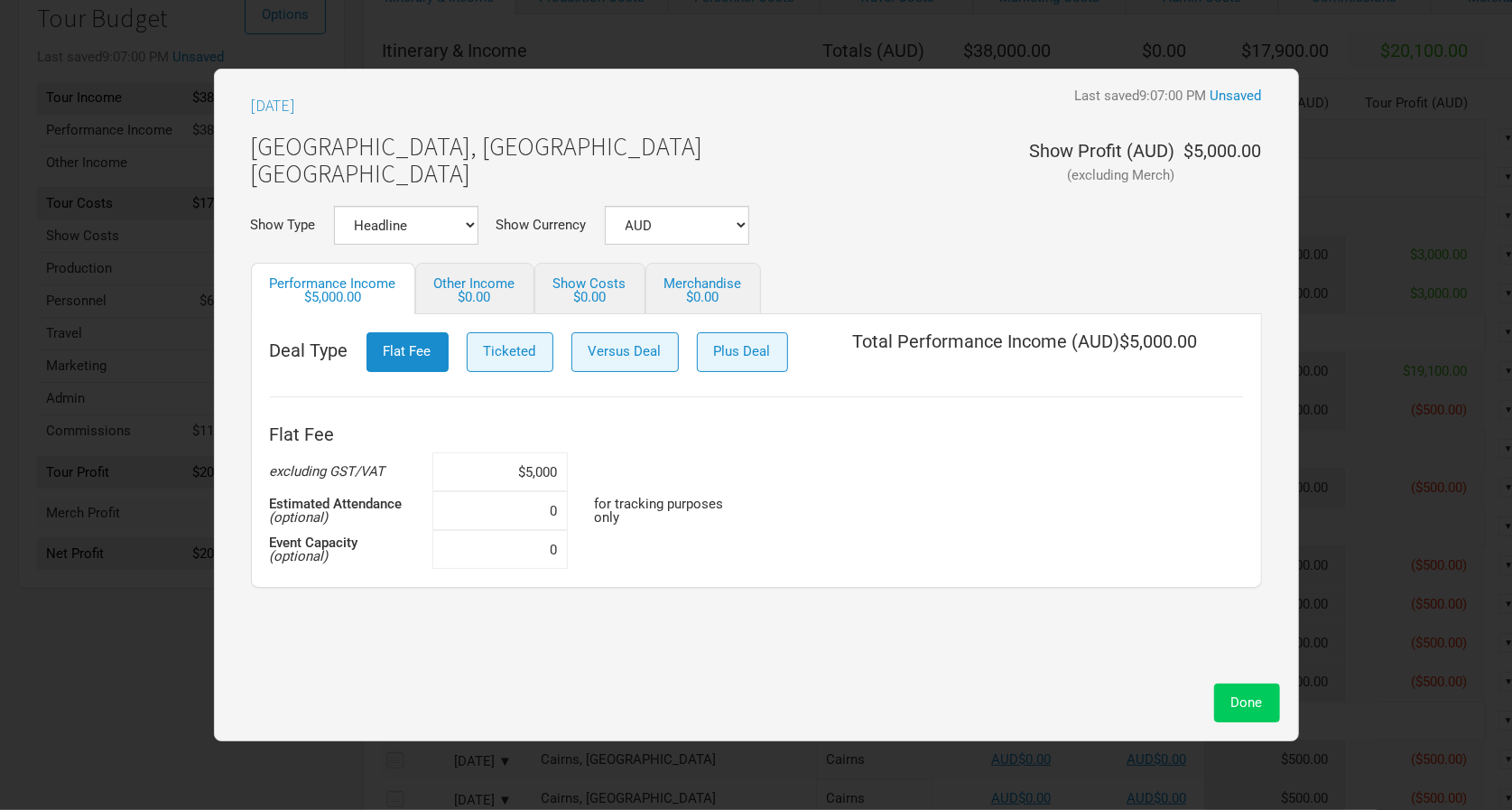 click on "Done" at bounding box center [1247, 703] 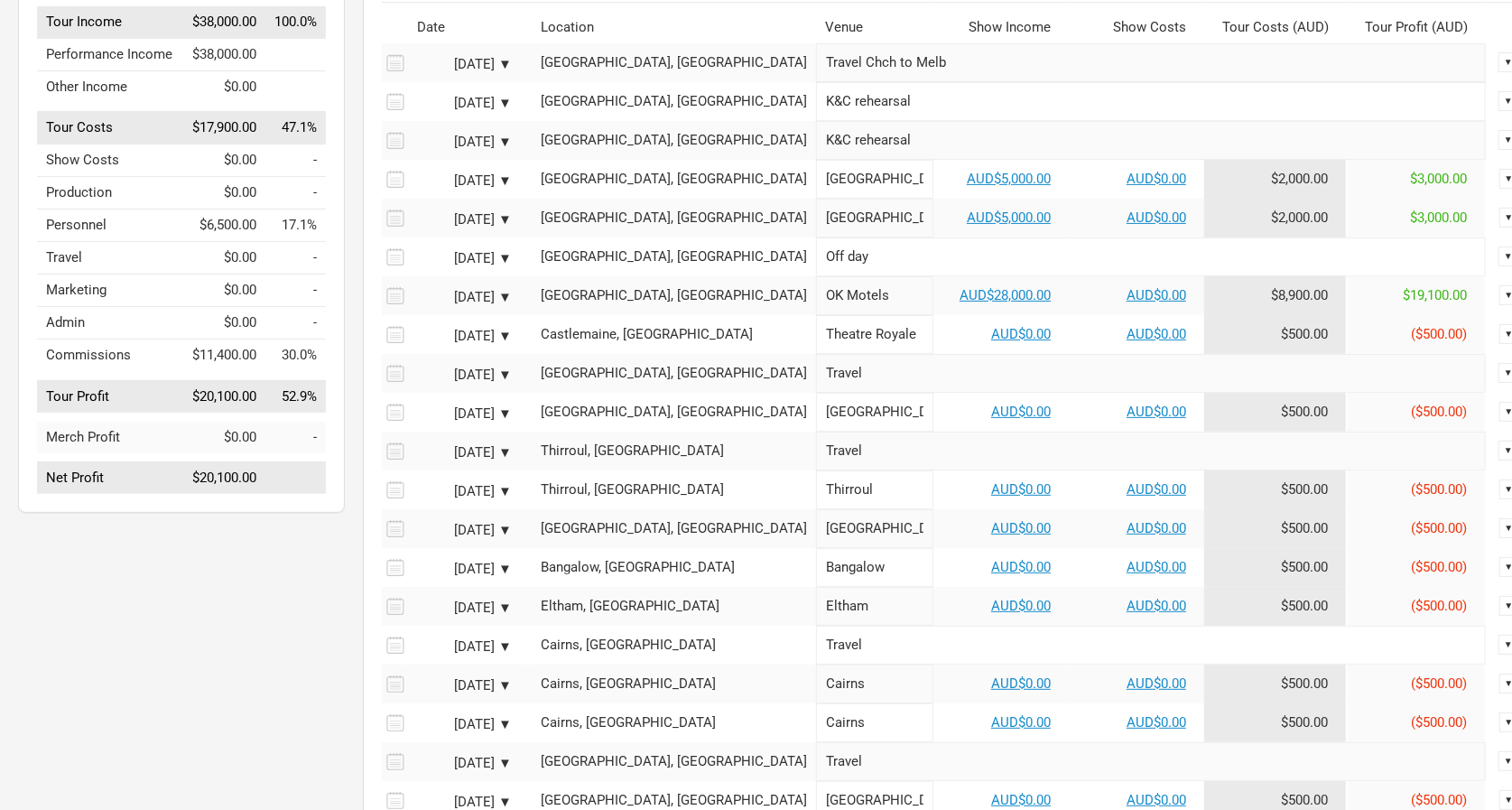 scroll, scrollTop: 242, scrollLeft: 0, axis: vertical 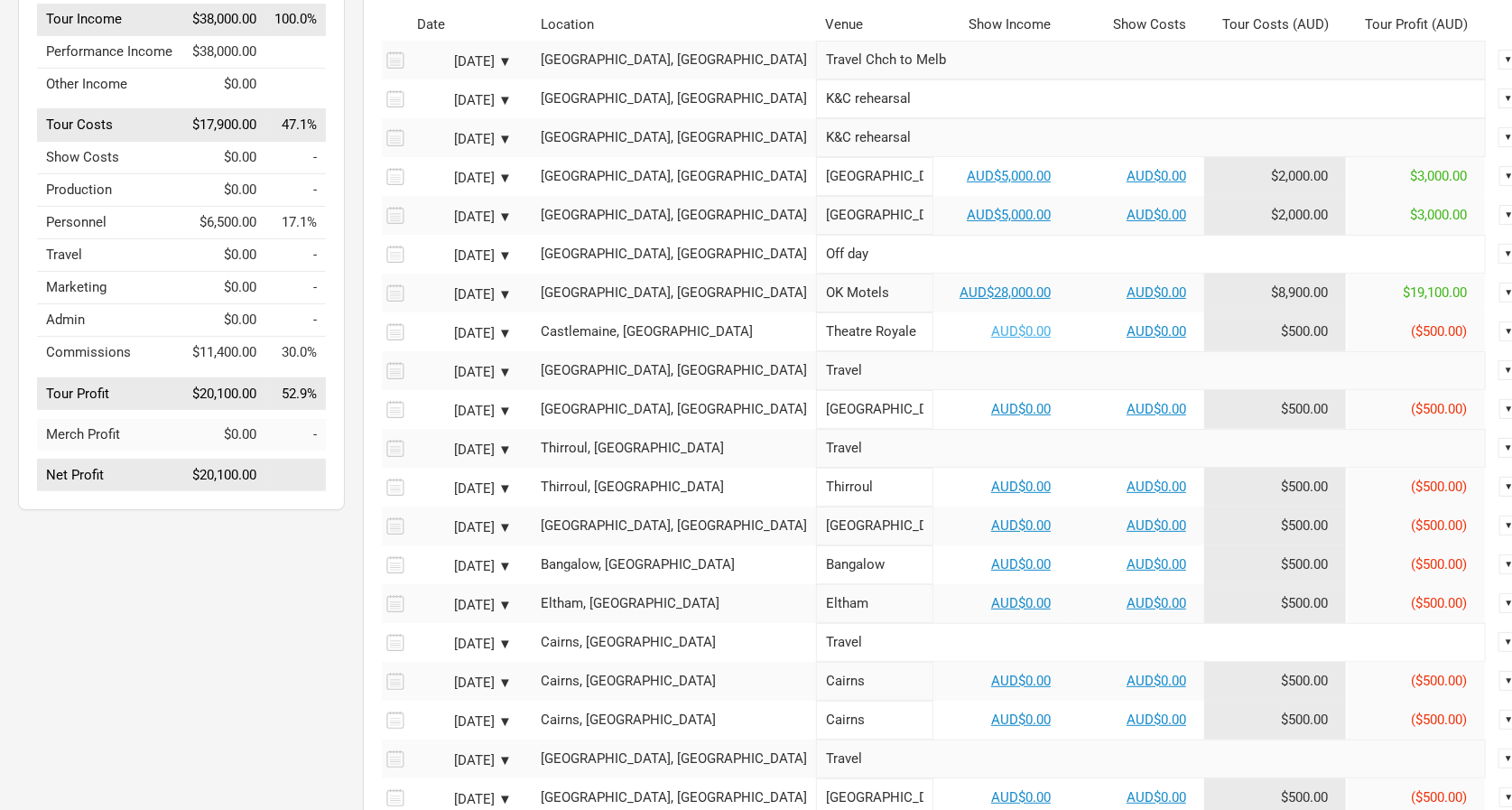 click on "AUD$0.00" at bounding box center (1021, 331) 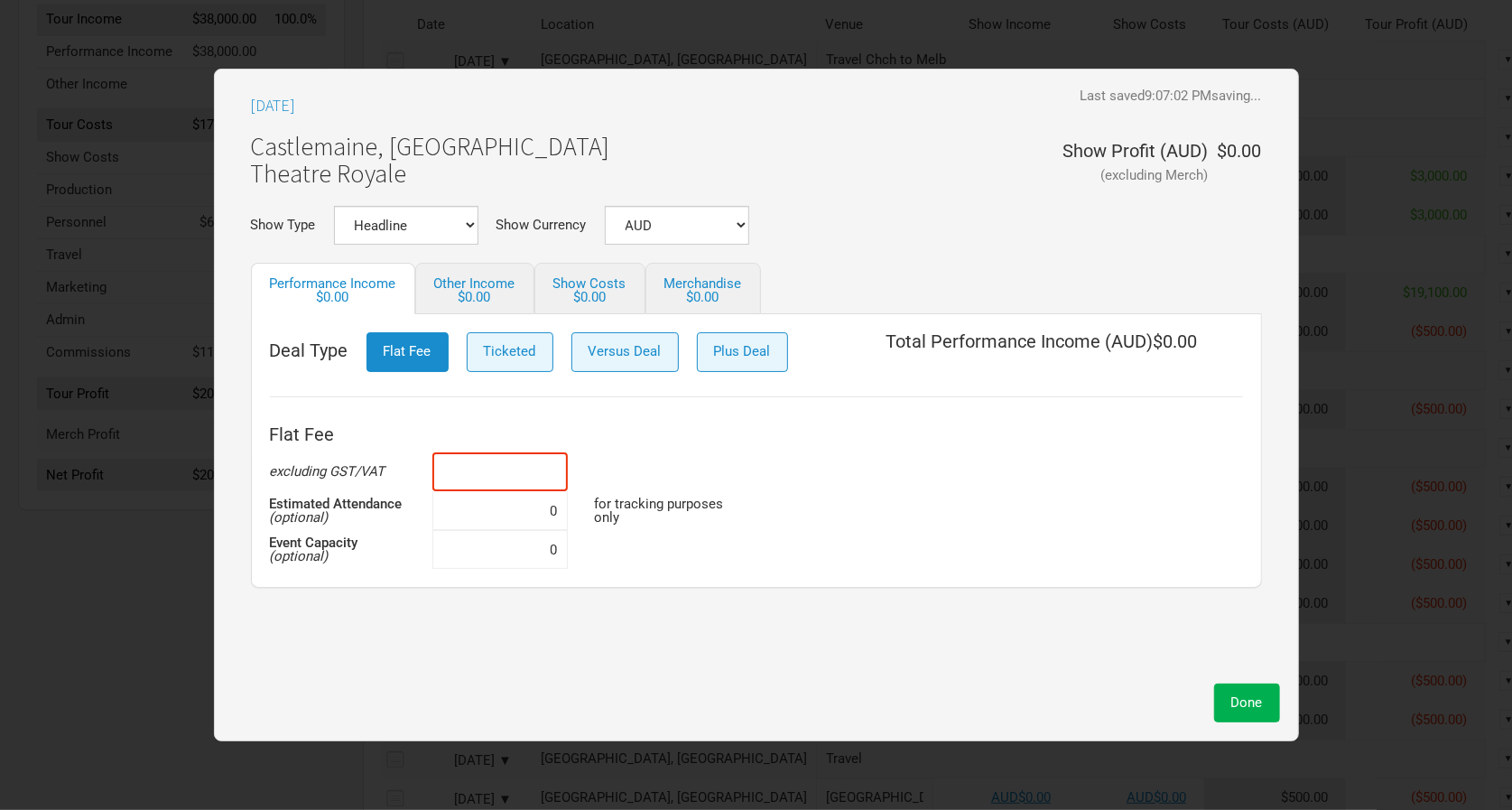 click at bounding box center [500, 471] 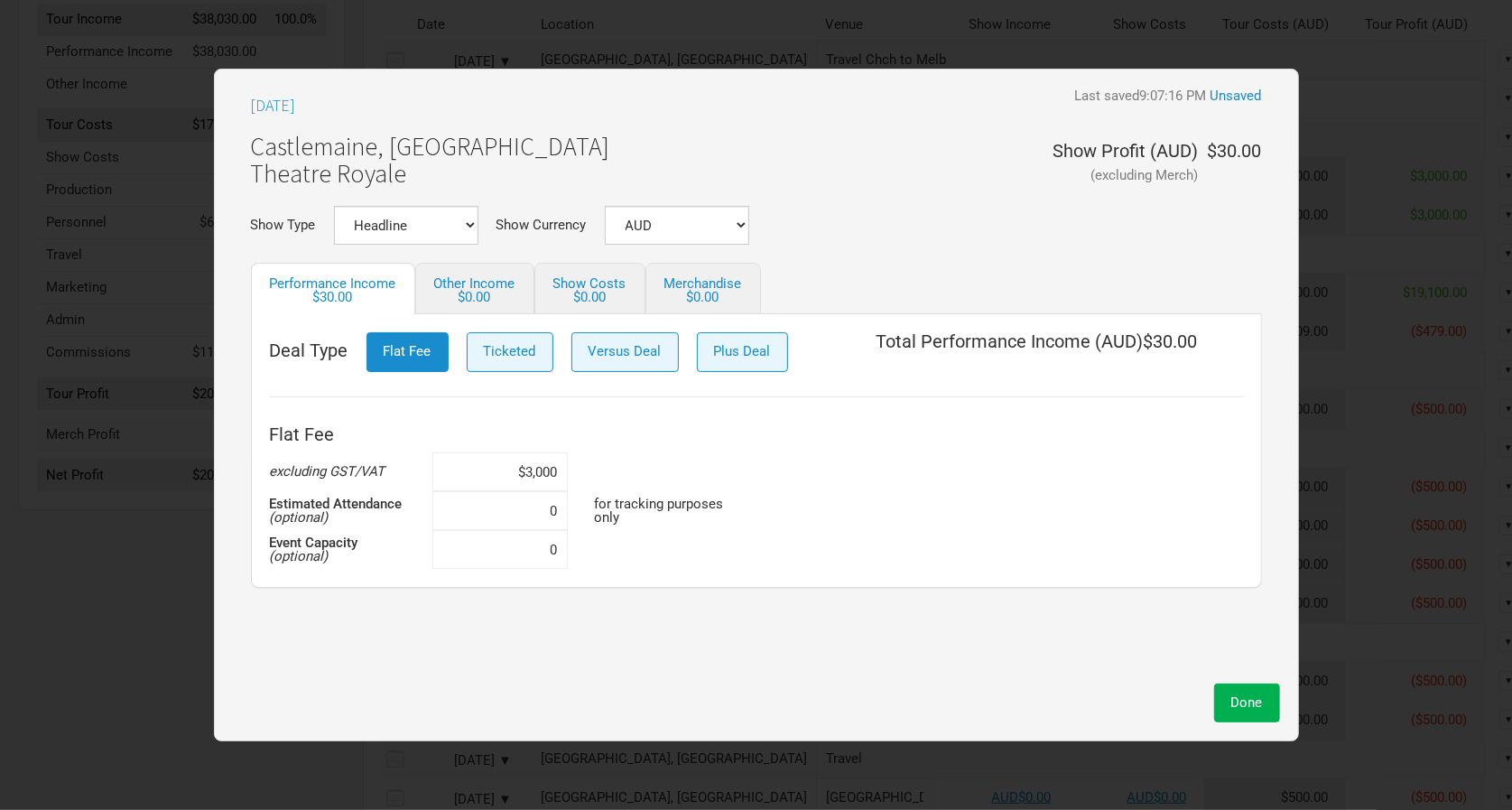 type on "$30,000" 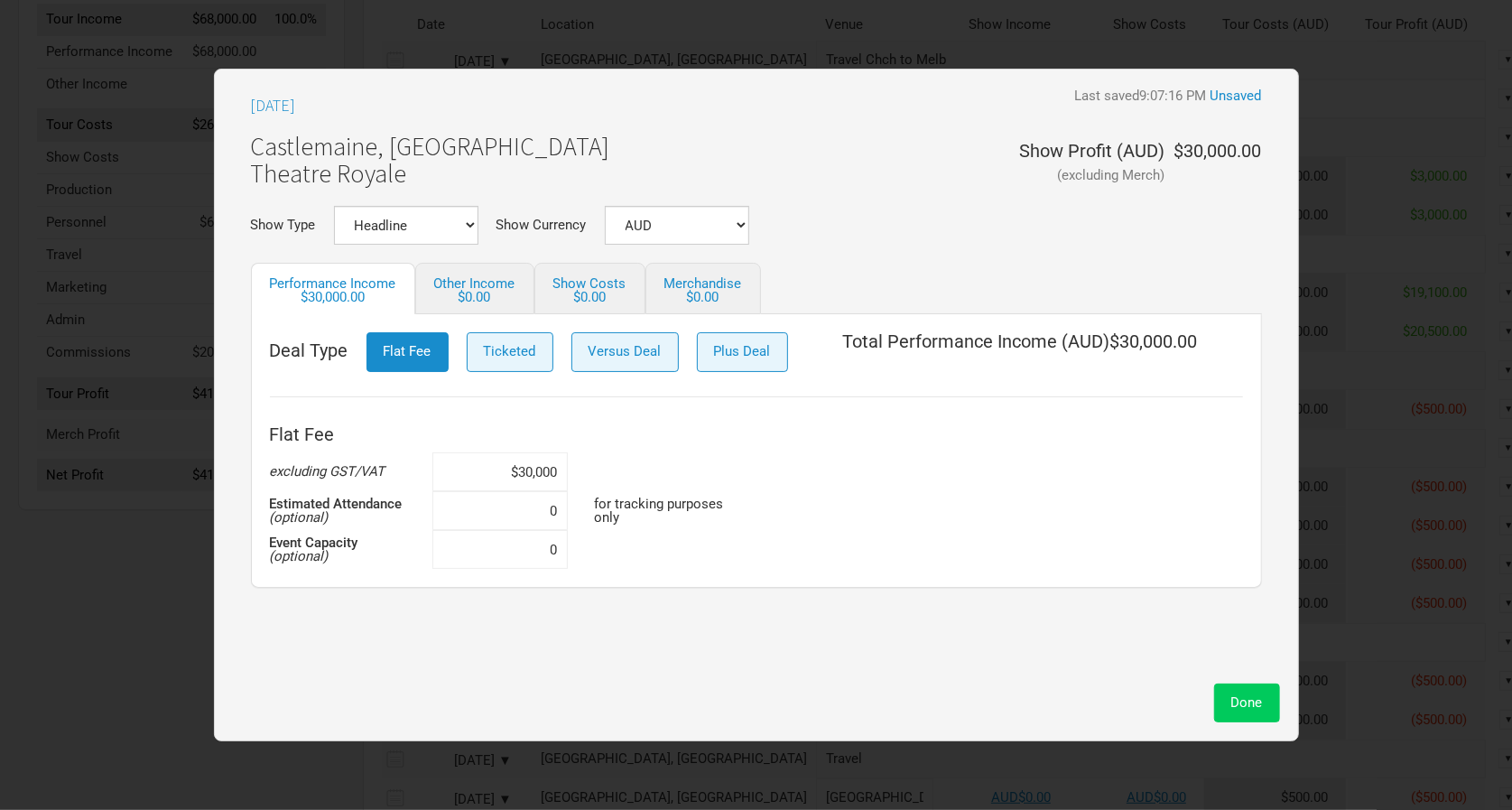 click on "Done" at bounding box center (1247, 703) 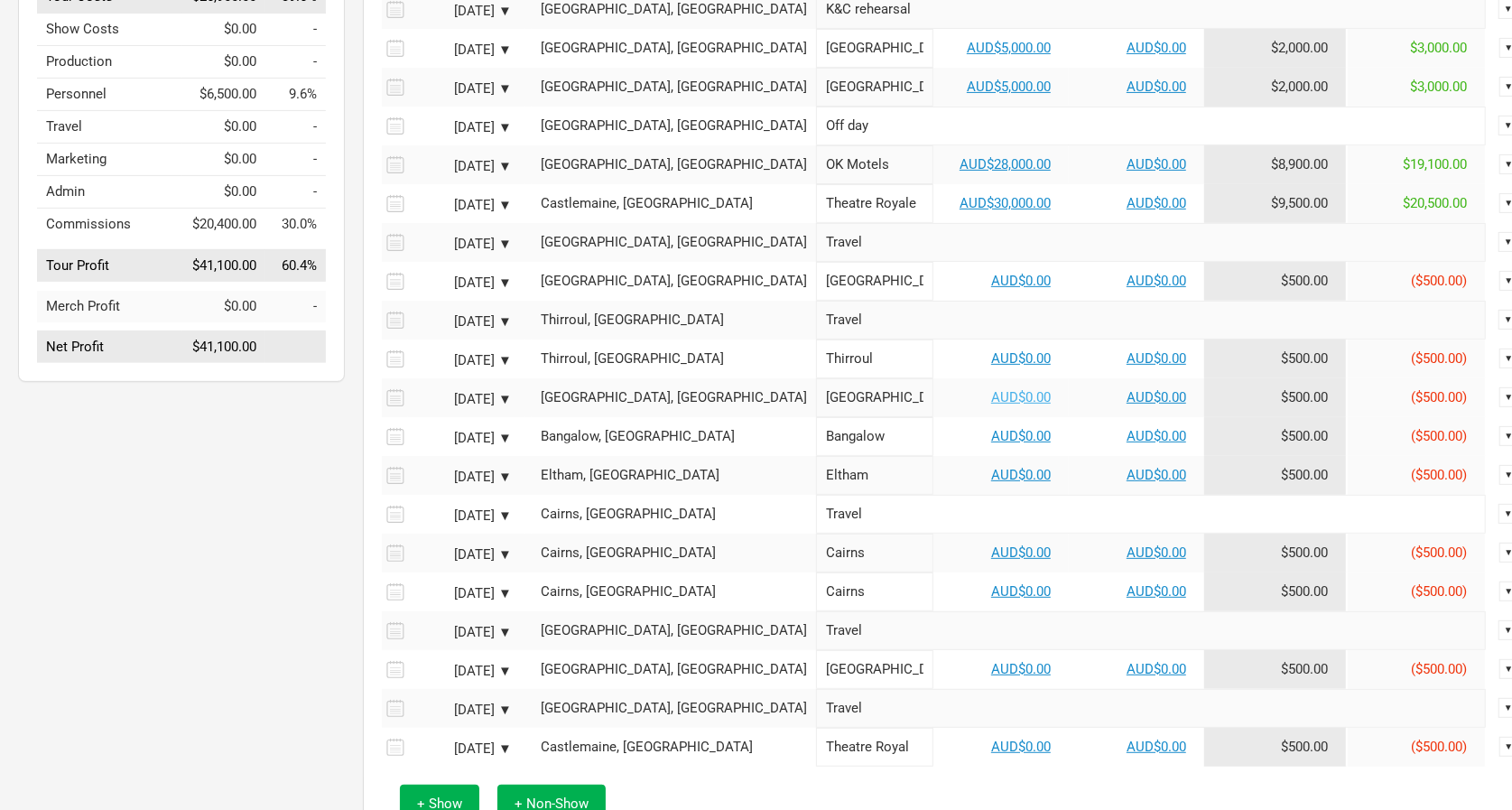 scroll, scrollTop: 374, scrollLeft: 0, axis: vertical 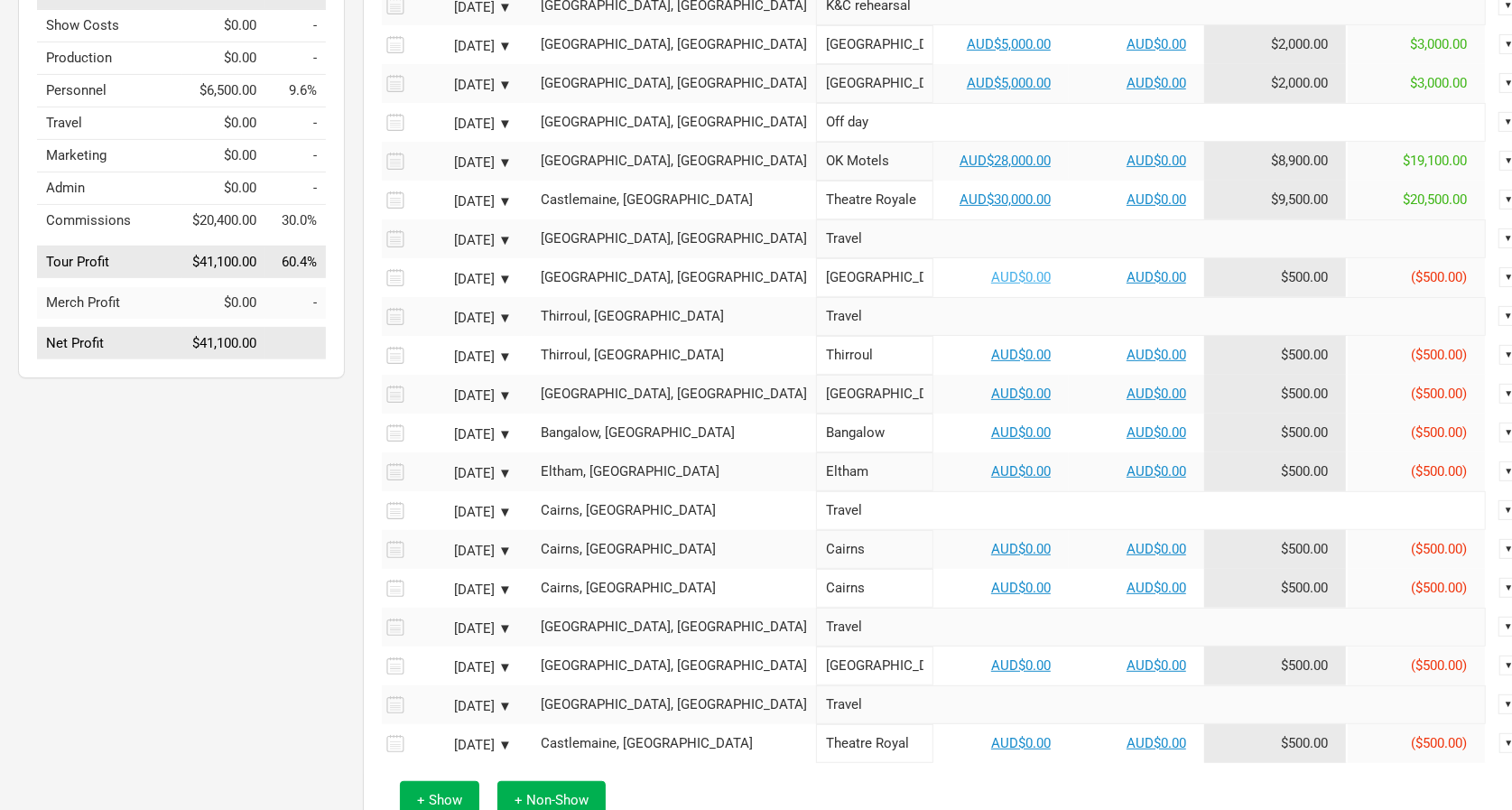click on "AUD$0.00" at bounding box center (1021, 277) 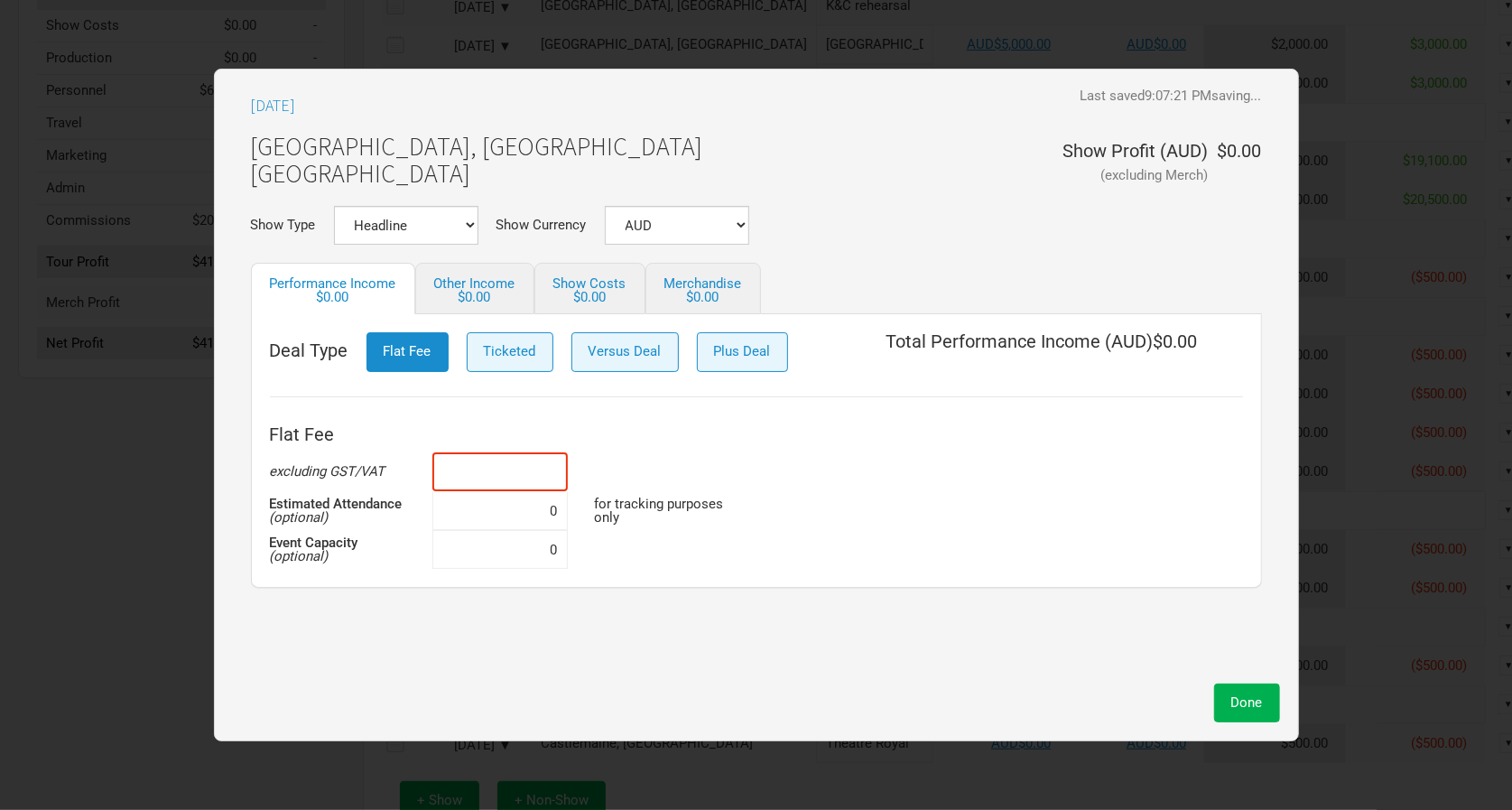 click at bounding box center [500, 471] 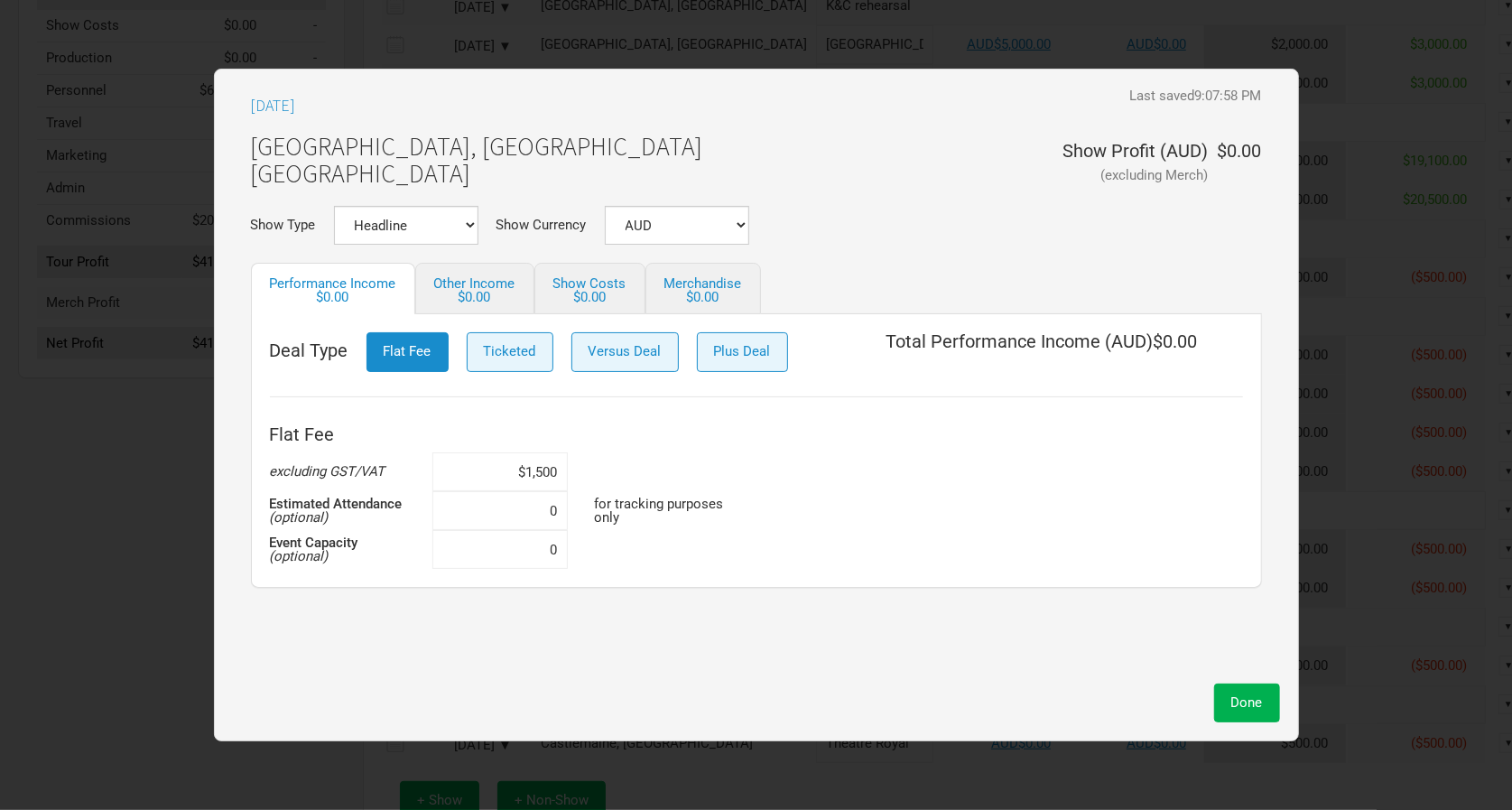 type on "$15,000" 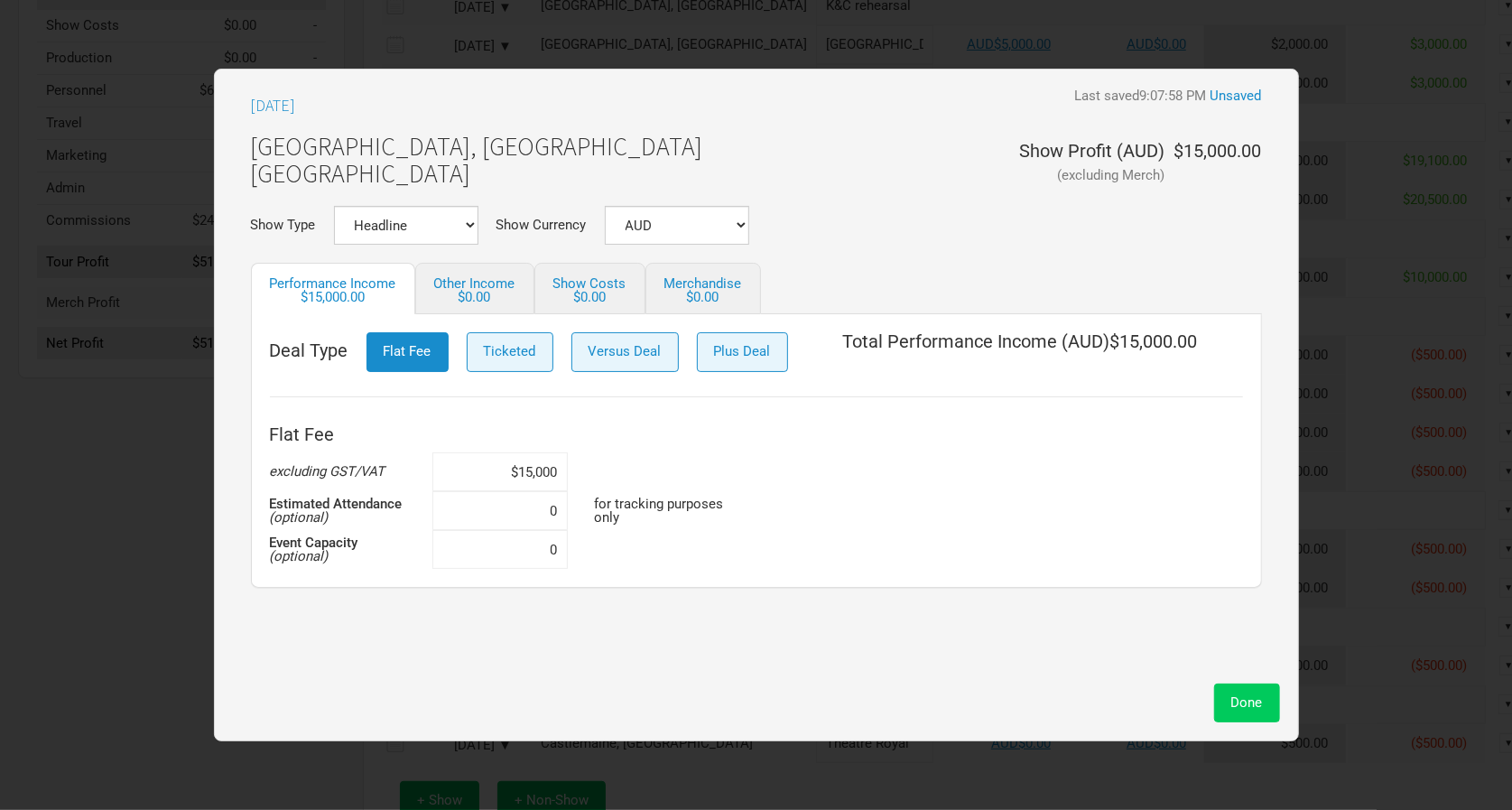 click on "Done" at bounding box center (1247, 703) 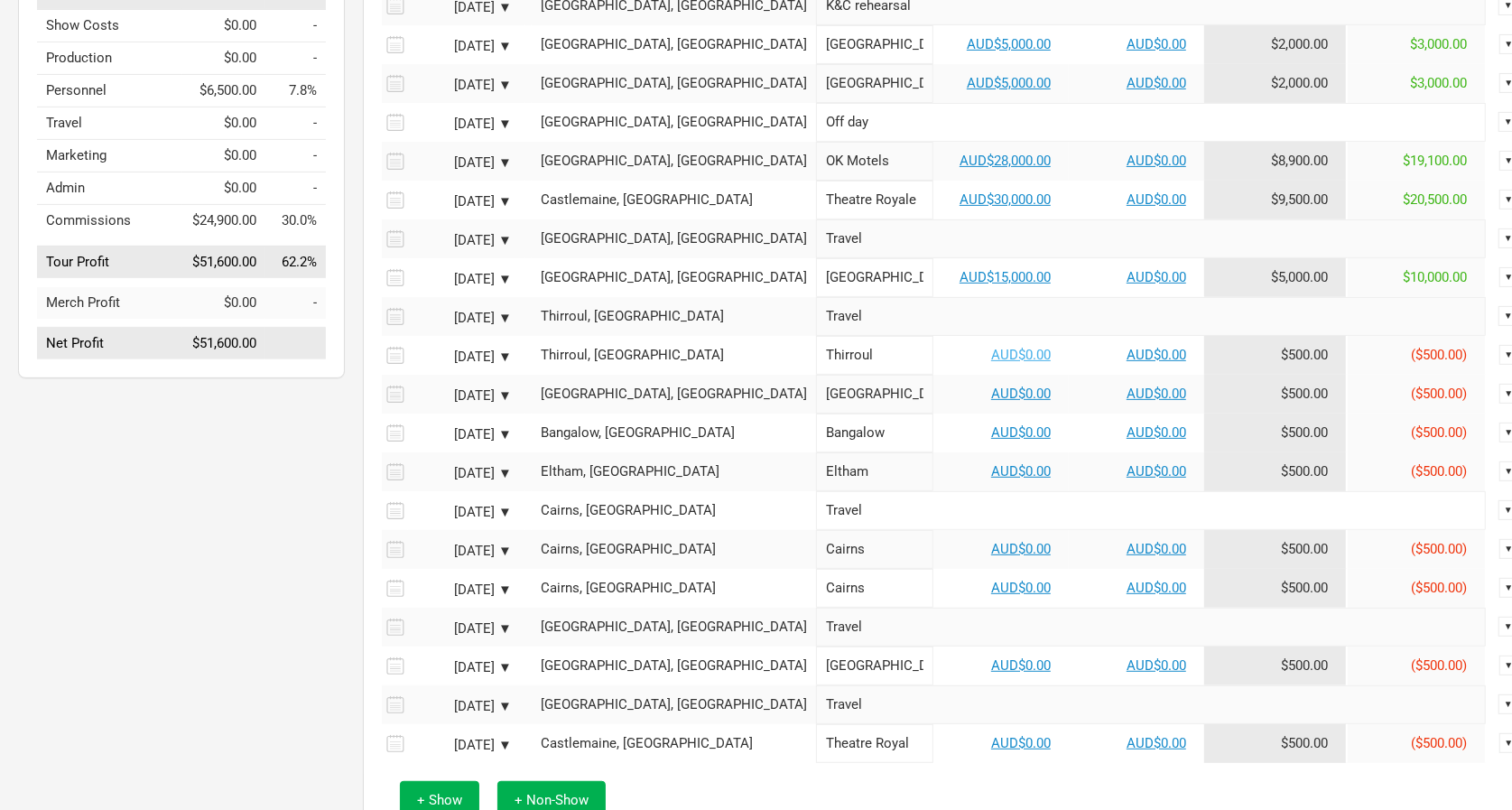 click on "AUD$0.00" at bounding box center (1021, 355) 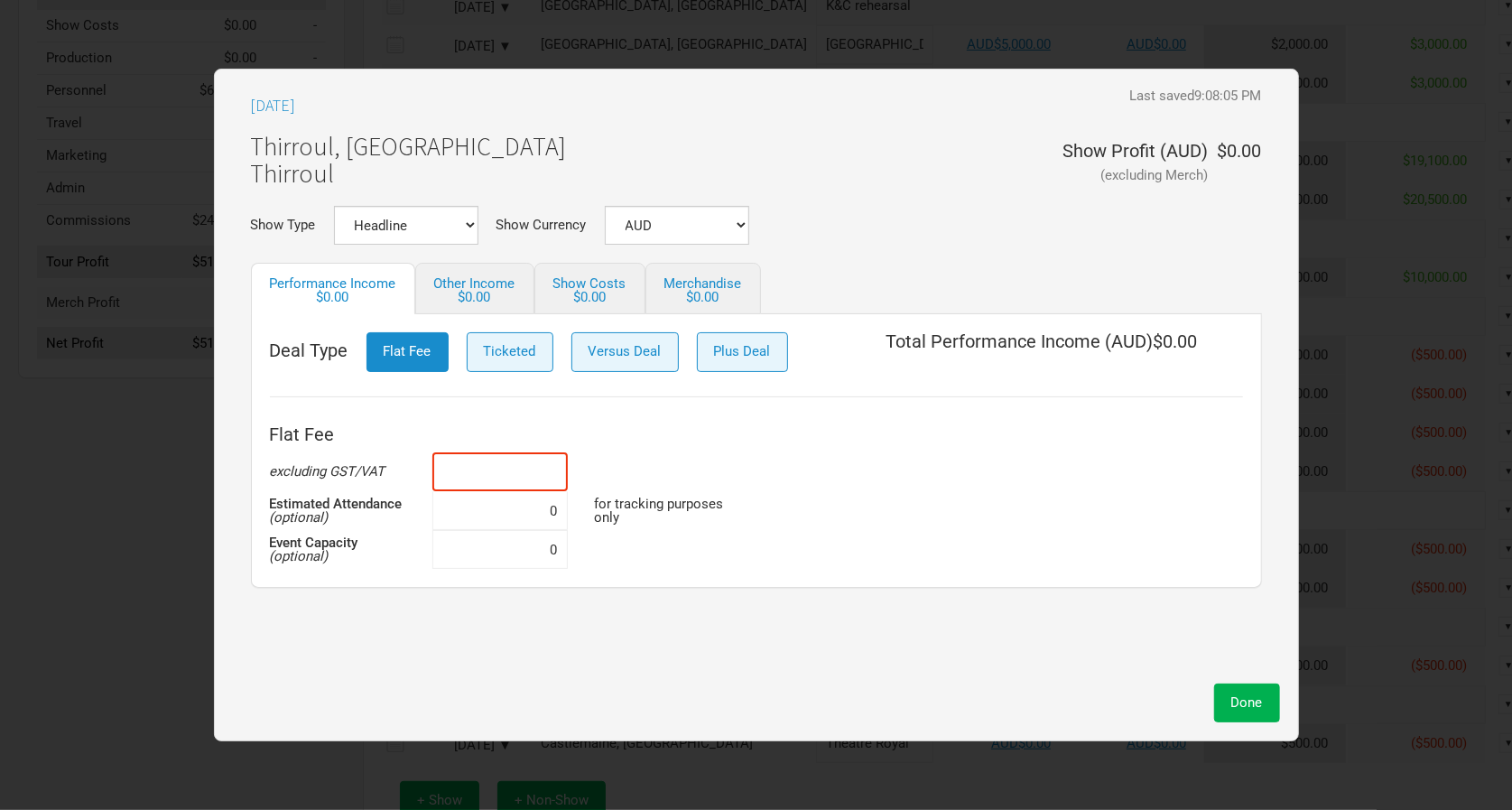 click at bounding box center (500, 471) 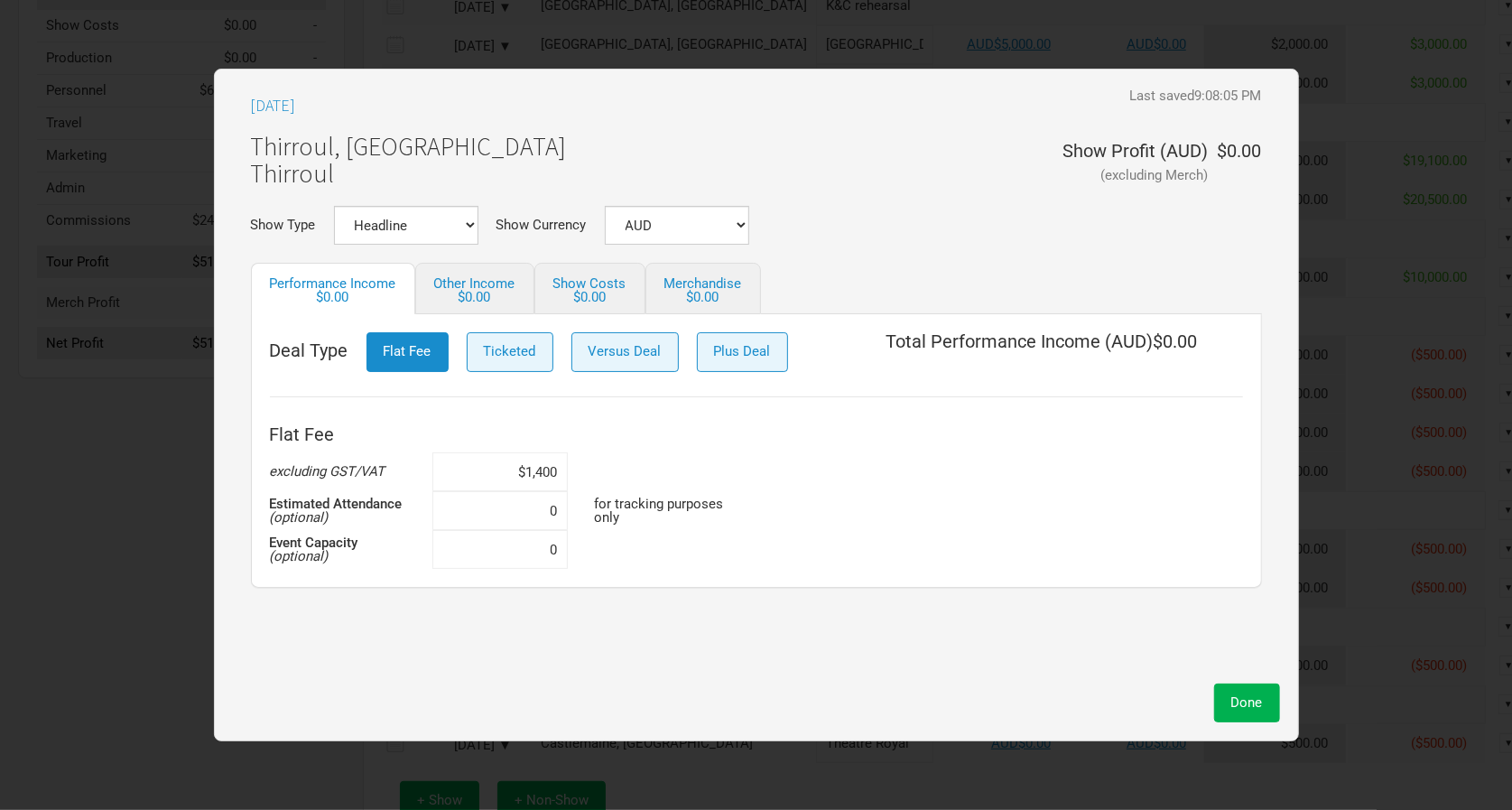type on "$14,000" 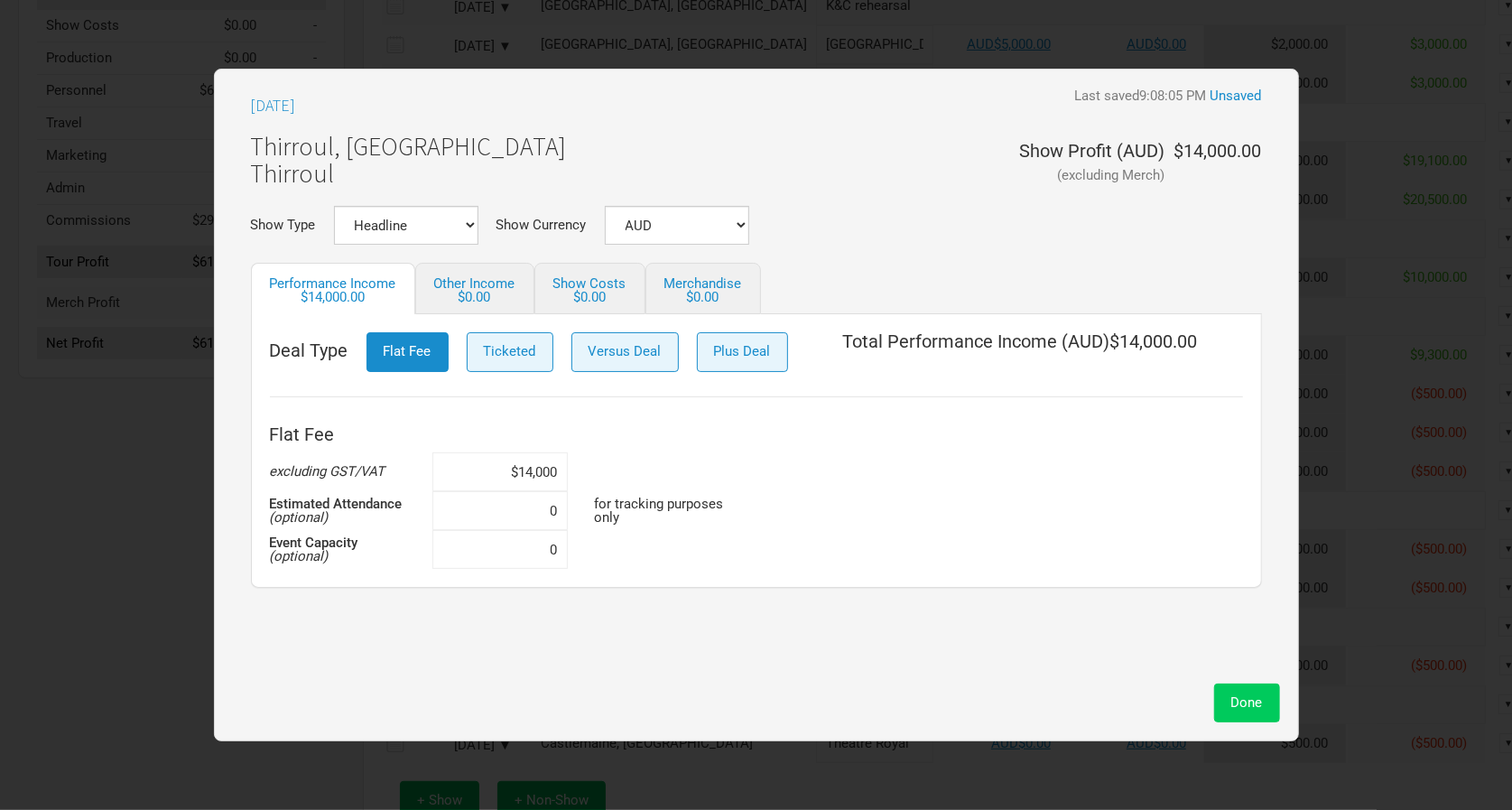 click on "Done" at bounding box center [1247, 703] 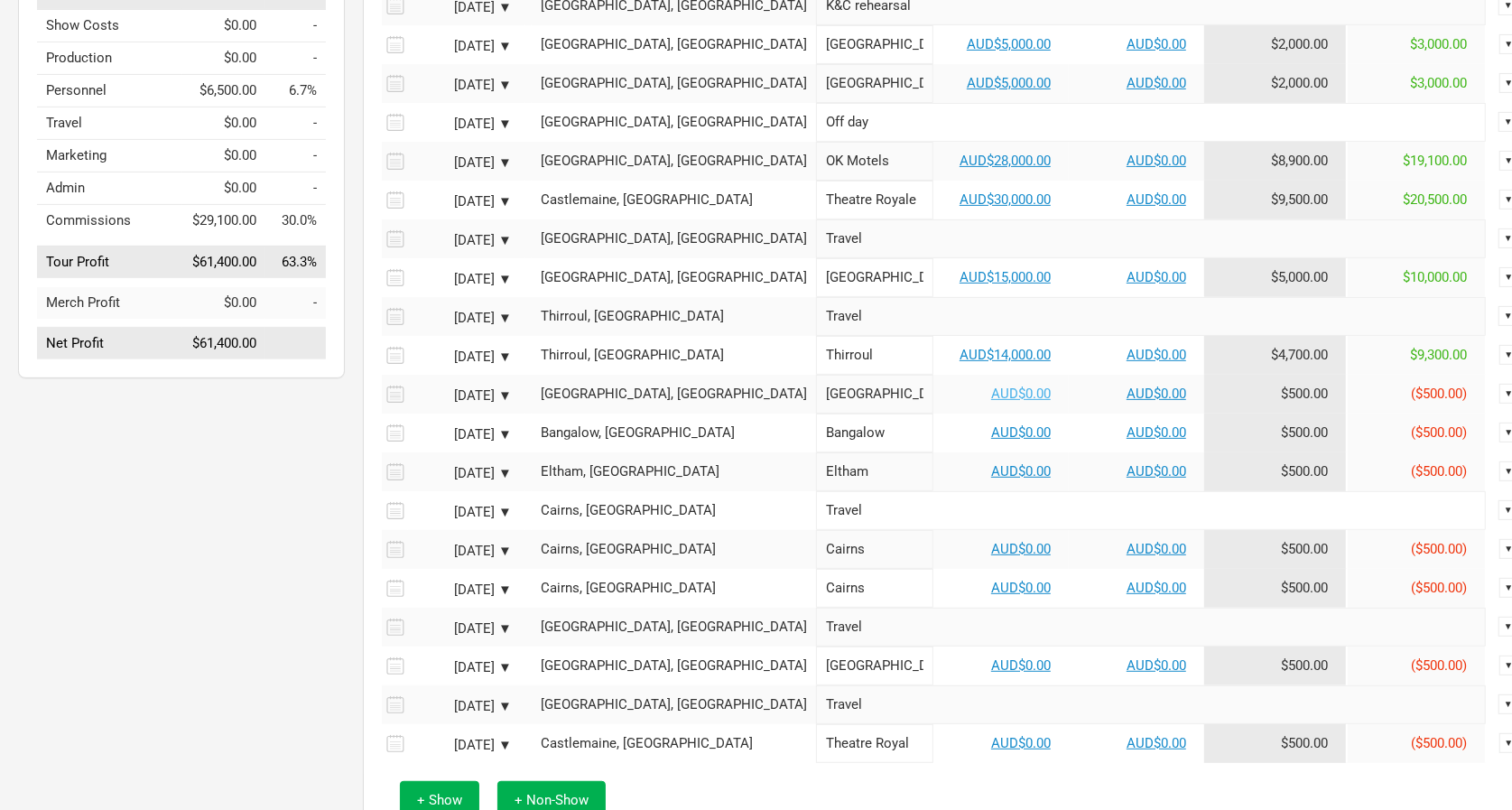 click on "AUD$0.00" at bounding box center (1021, 394) 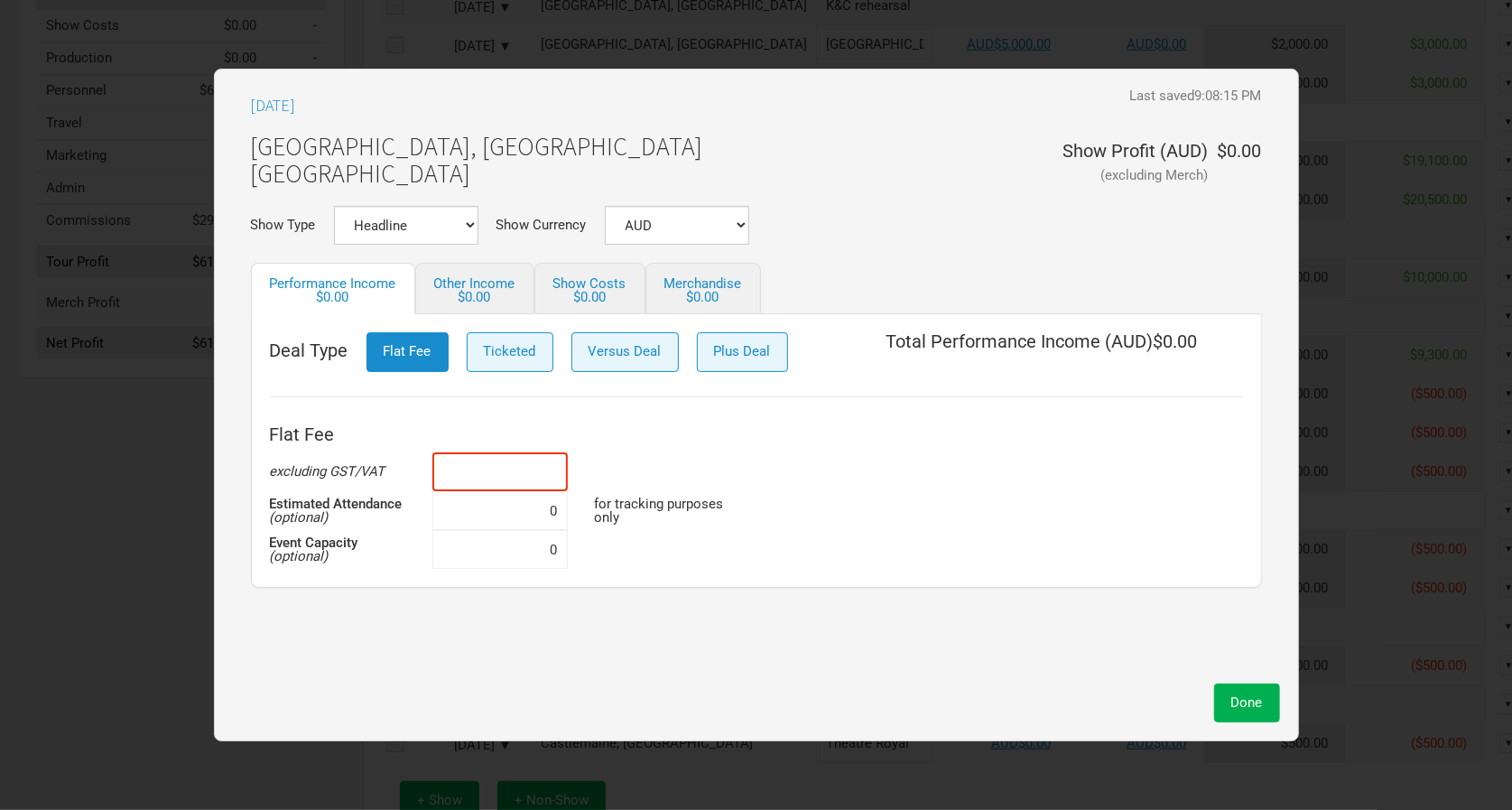 click at bounding box center (500, 471) 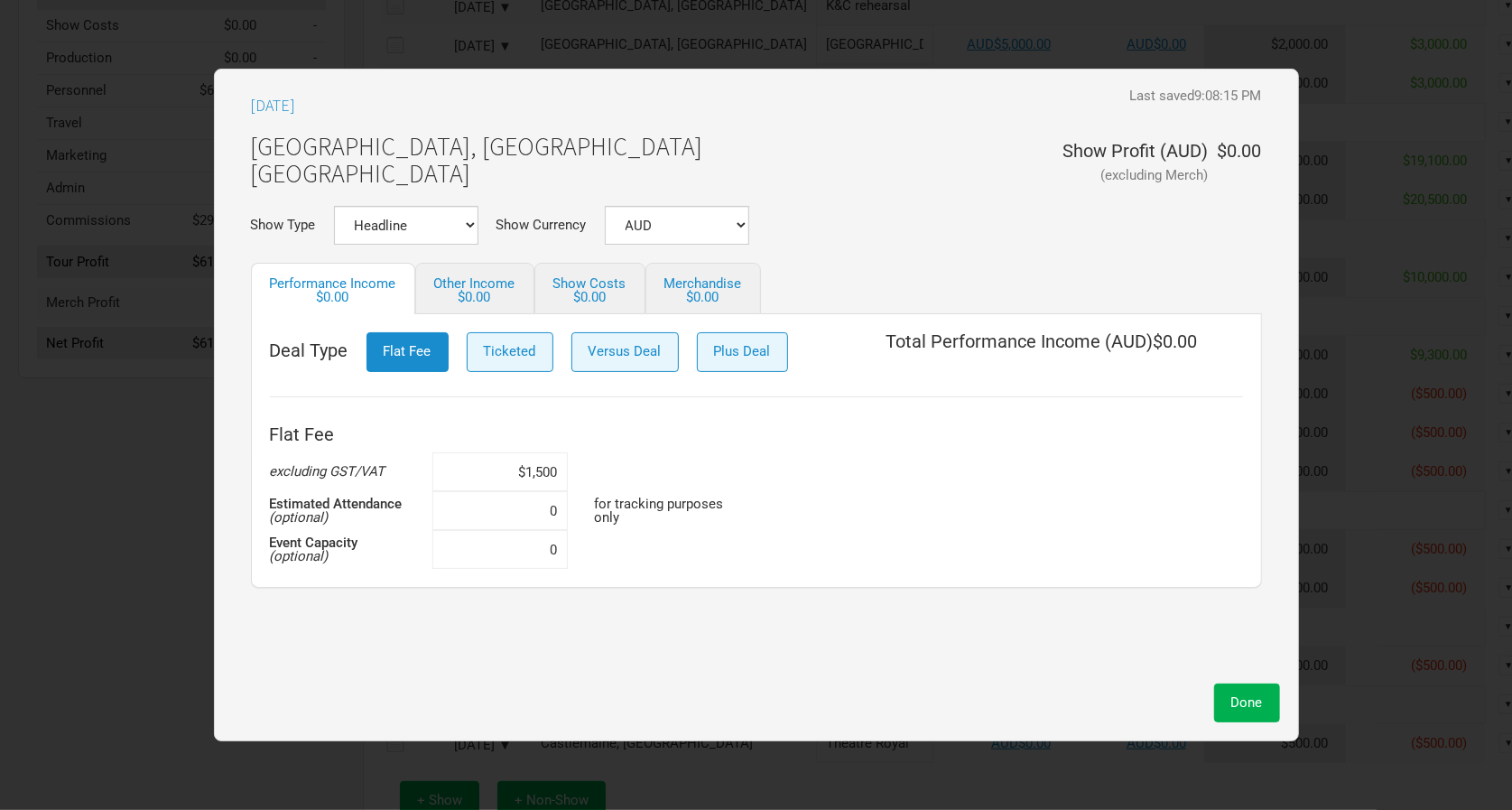 type on "$15,000" 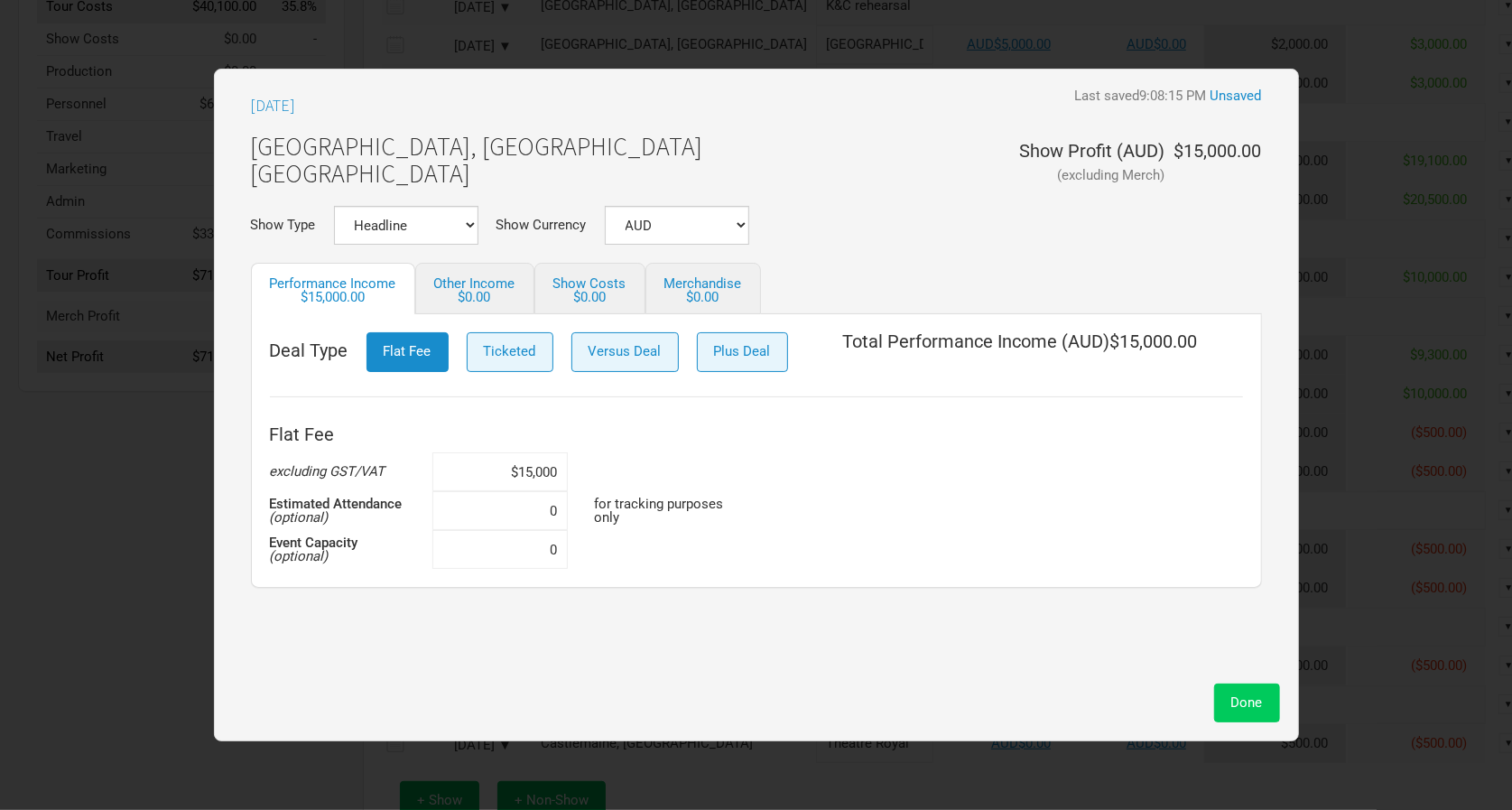 click on "Done" at bounding box center [1247, 703] 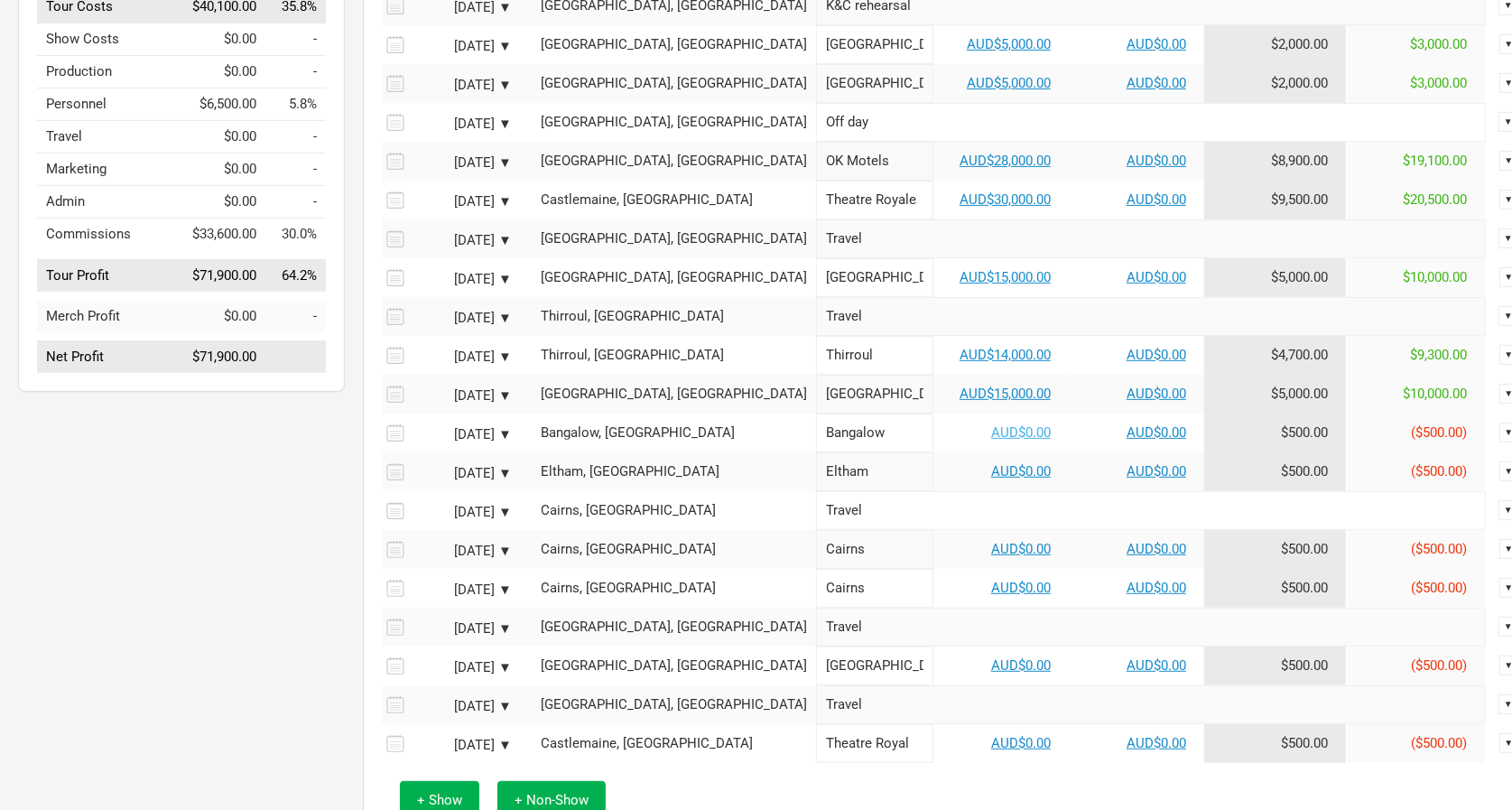 click on "AUD$0.00" at bounding box center [1021, 433] 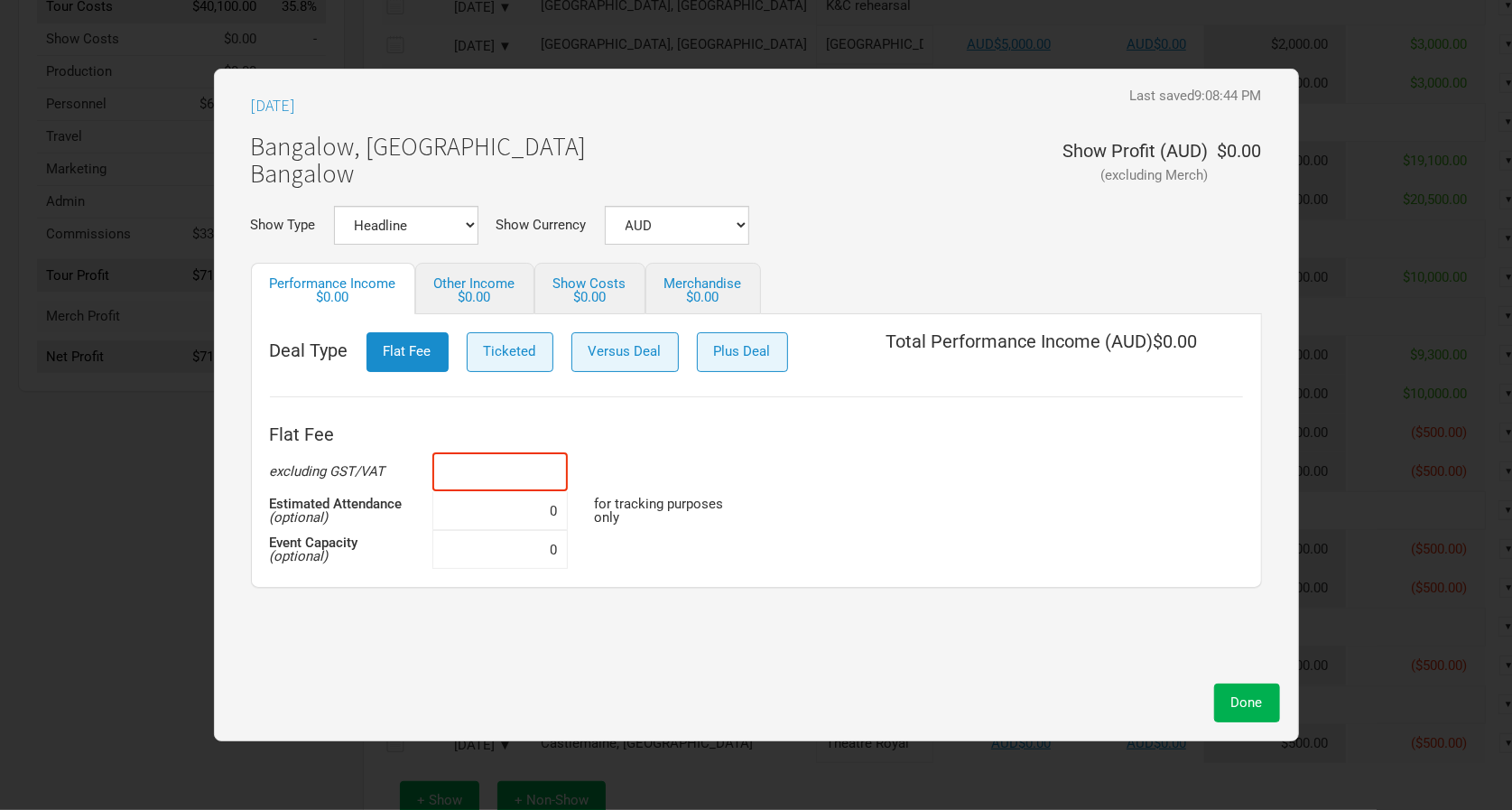 click at bounding box center [500, 471] 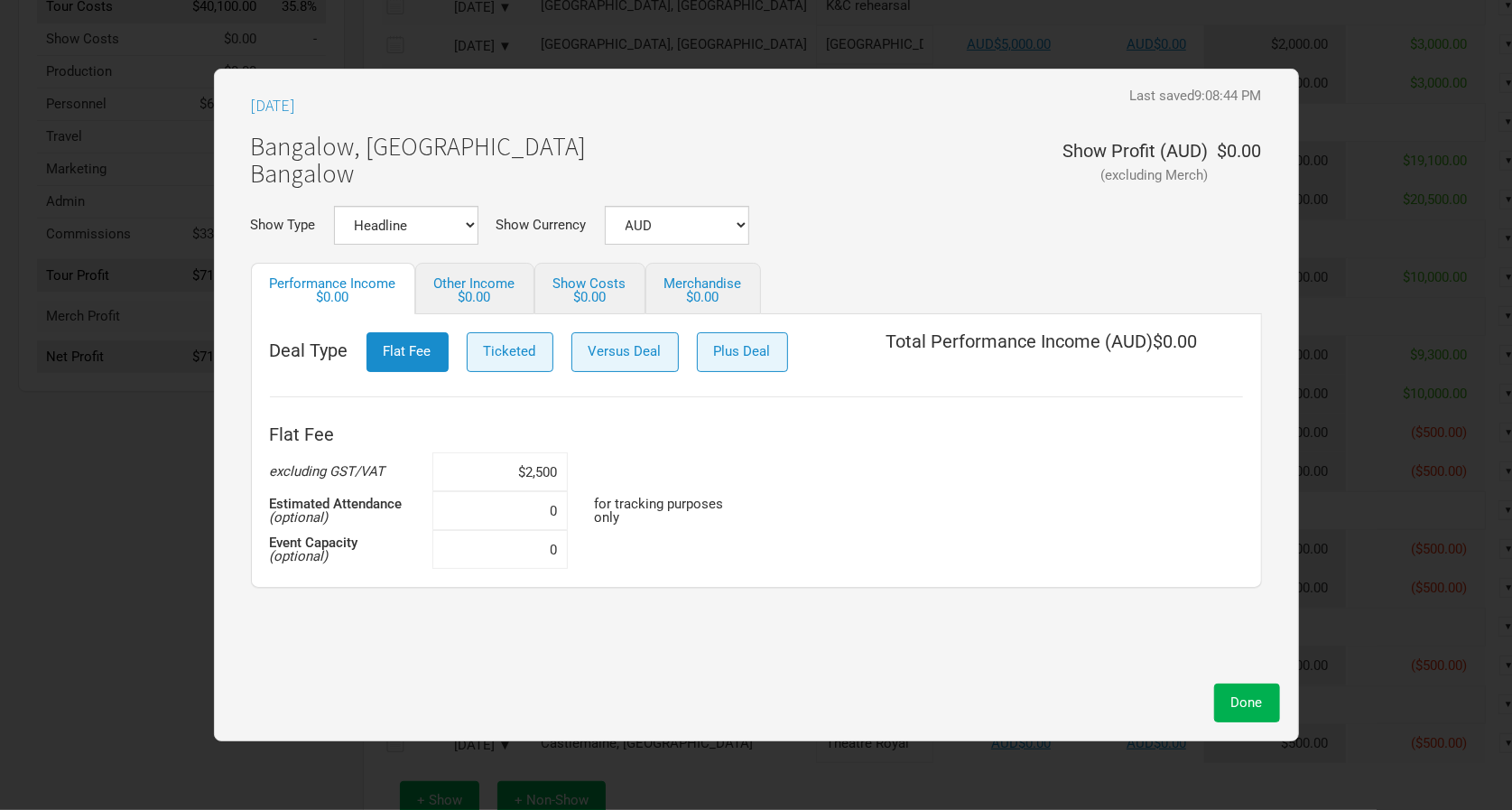 type on "$25,000" 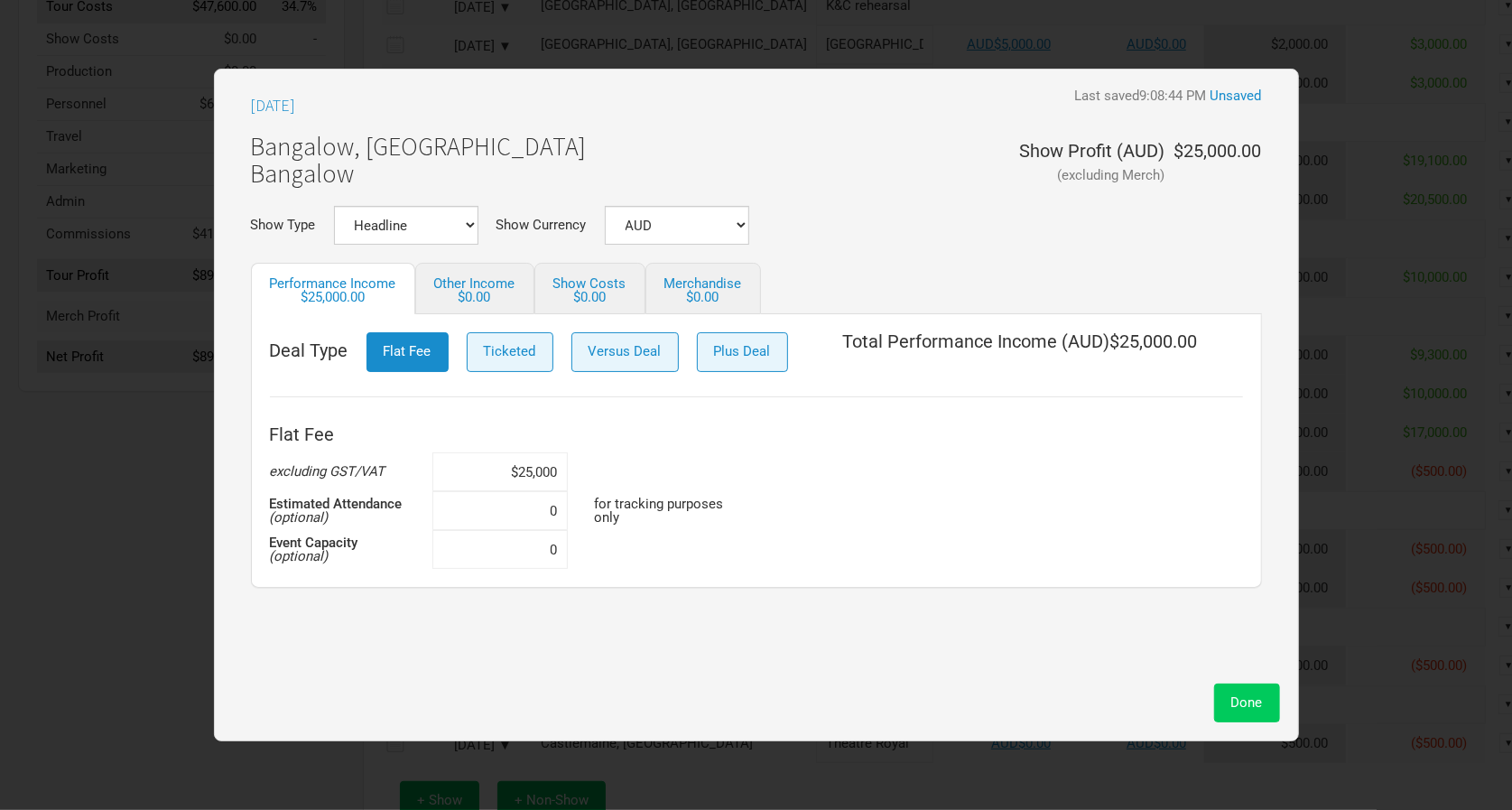click on "Done" at bounding box center [1247, 703] 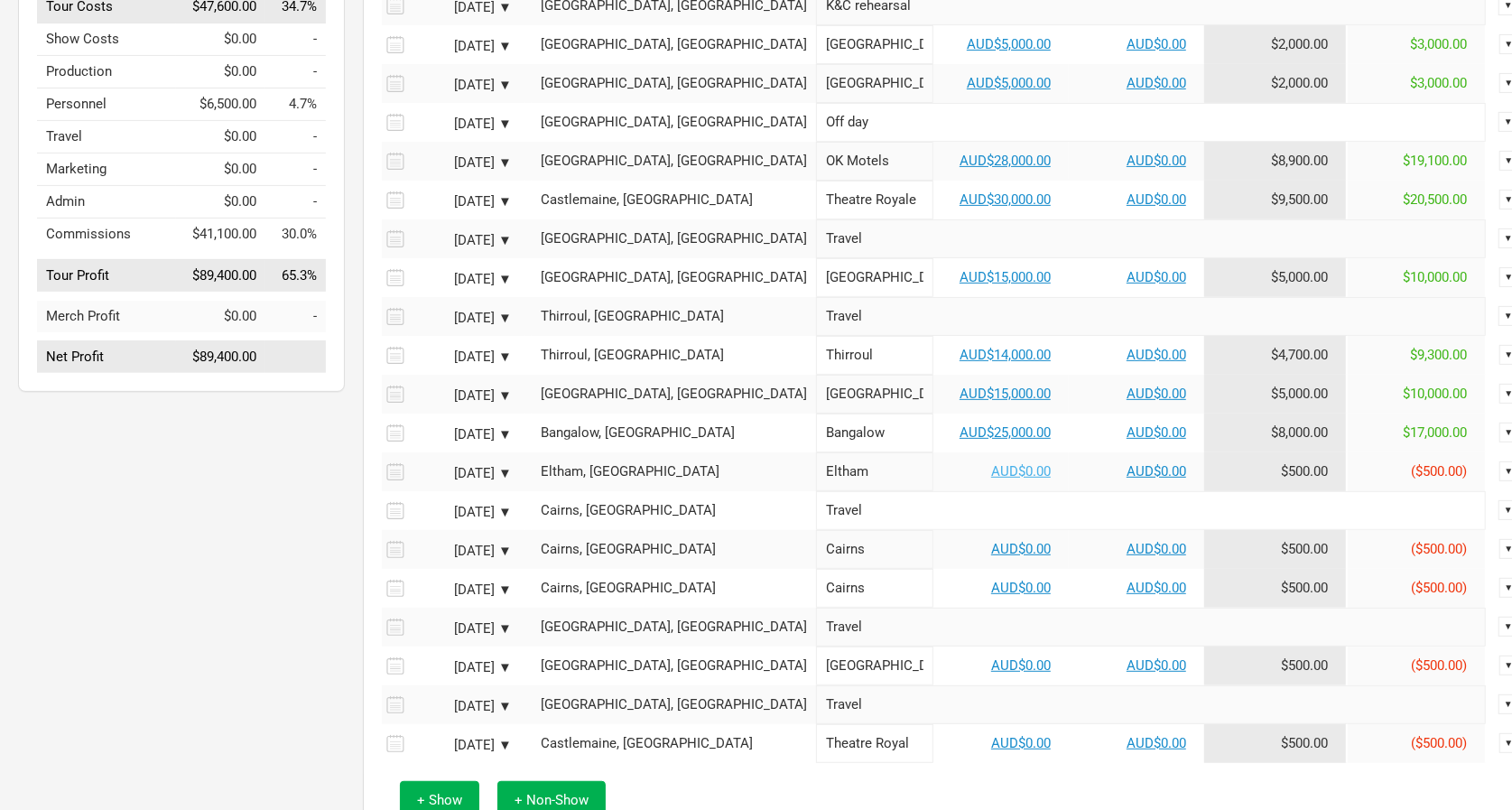 click on "AUD$0.00" at bounding box center [1021, 471] 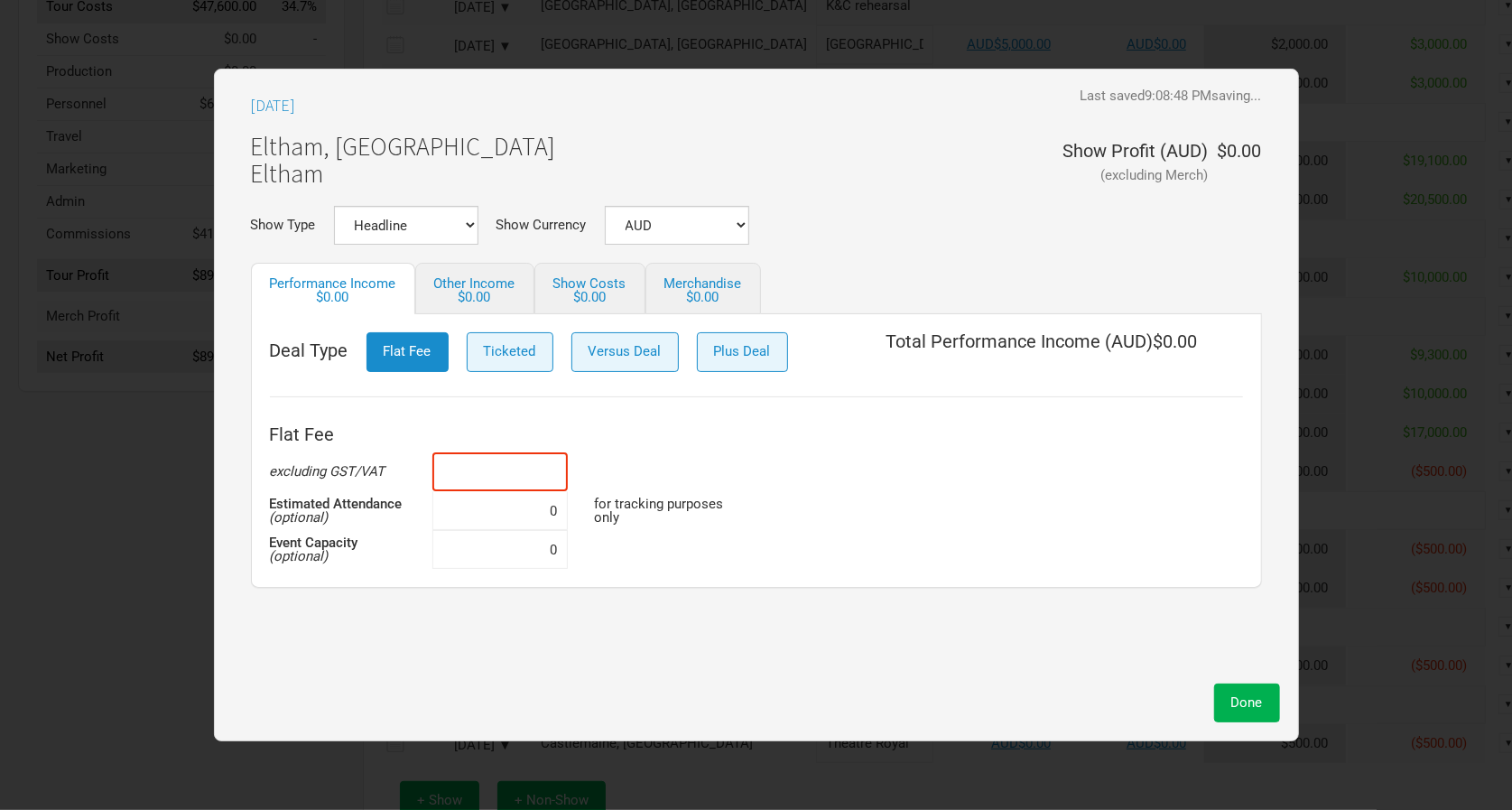 click at bounding box center [500, 471] 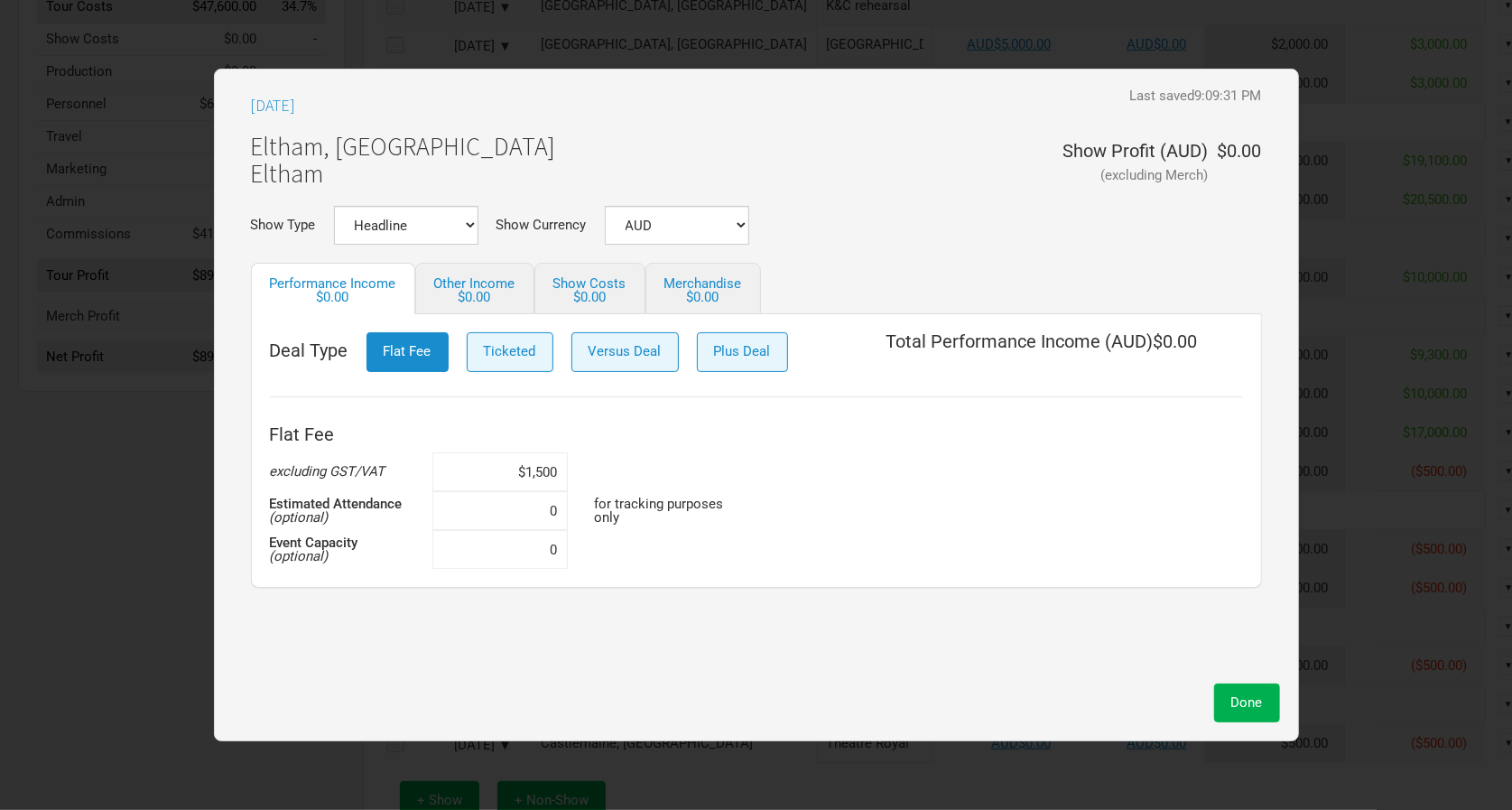 type on "$15,000" 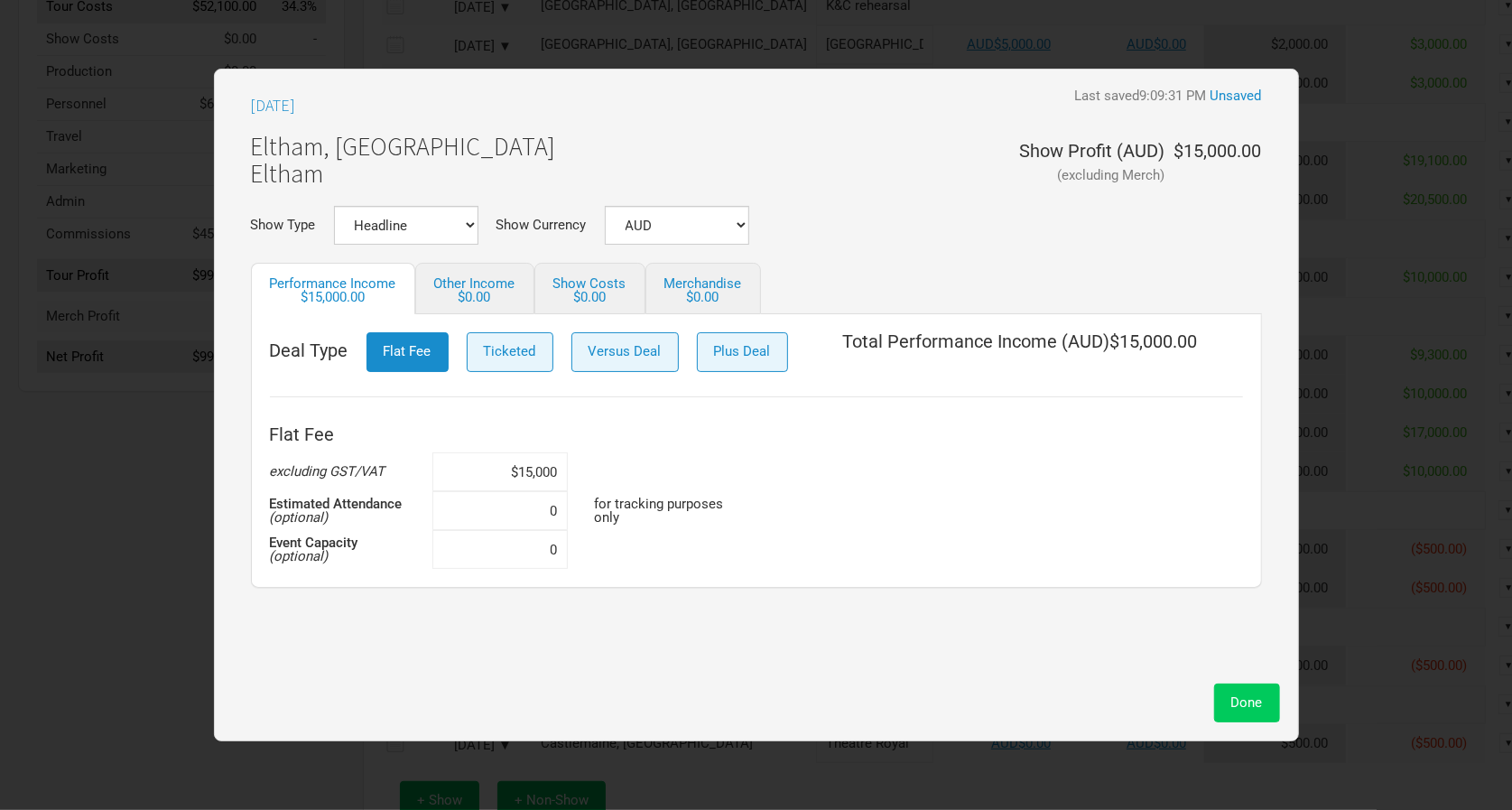 click on "Done" at bounding box center [1247, 703] 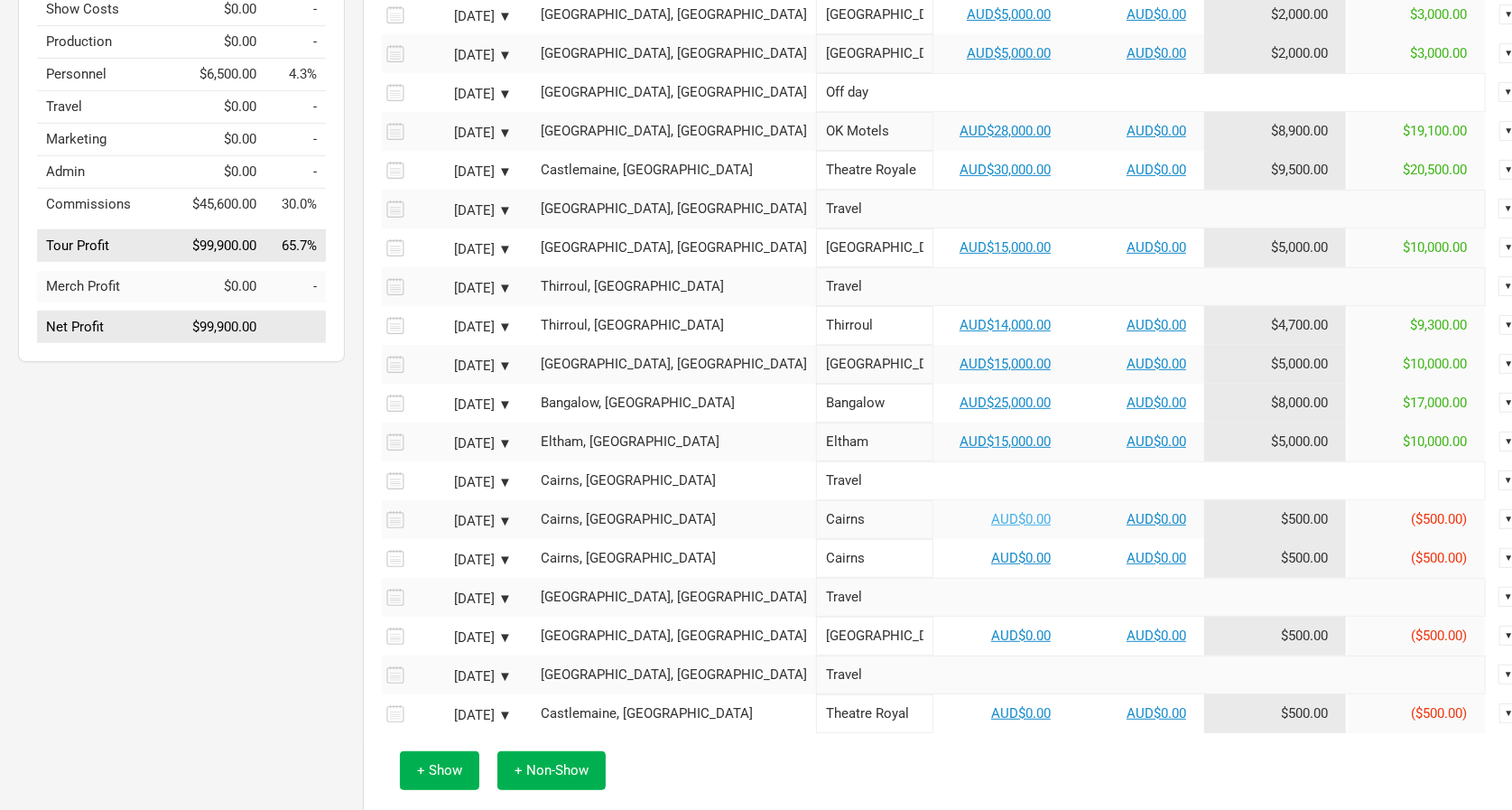 scroll, scrollTop: 415, scrollLeft: 0, axis: vertical 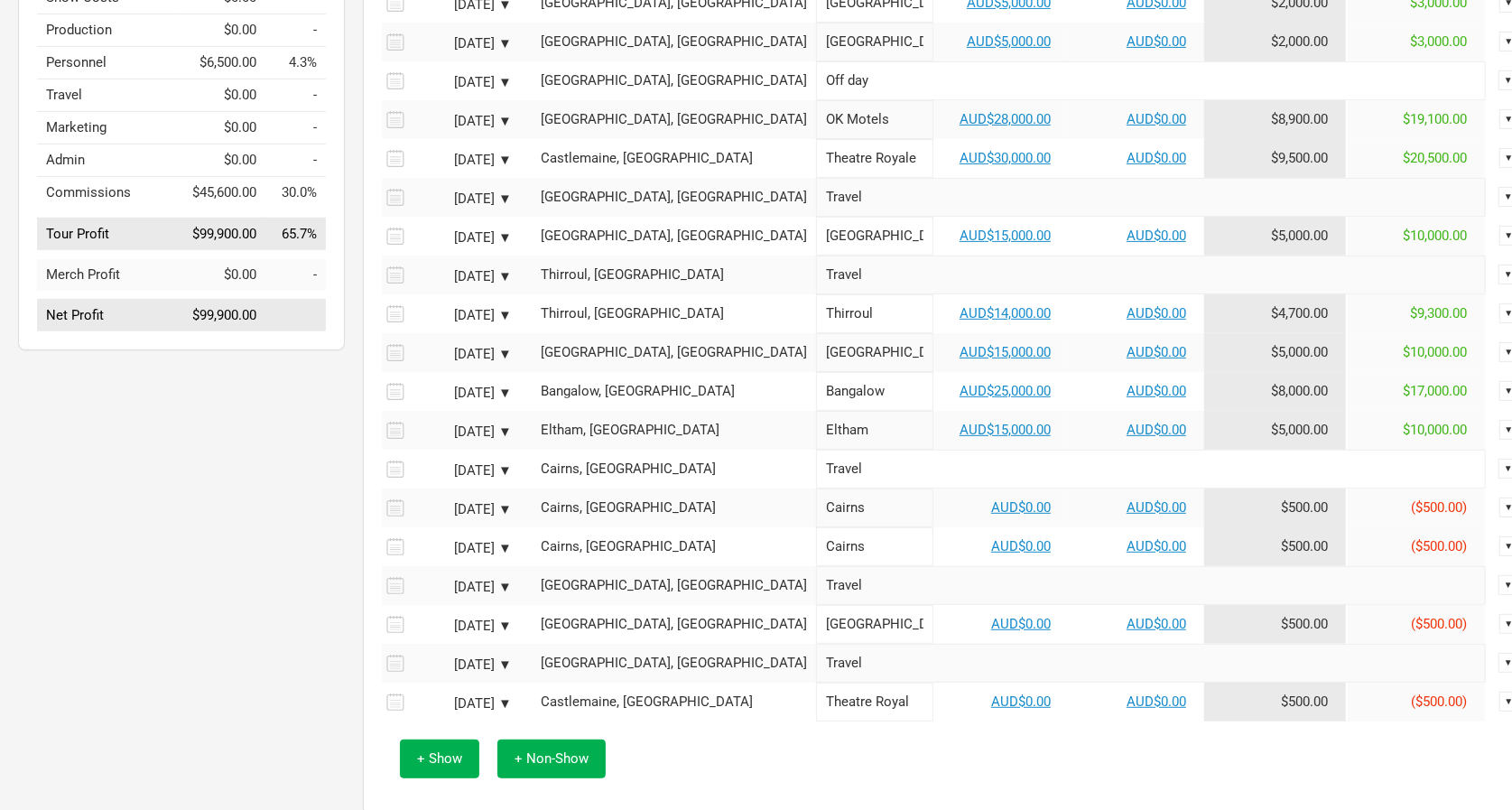 click on "AUD$0.00" at bounding box center (1001, 507) 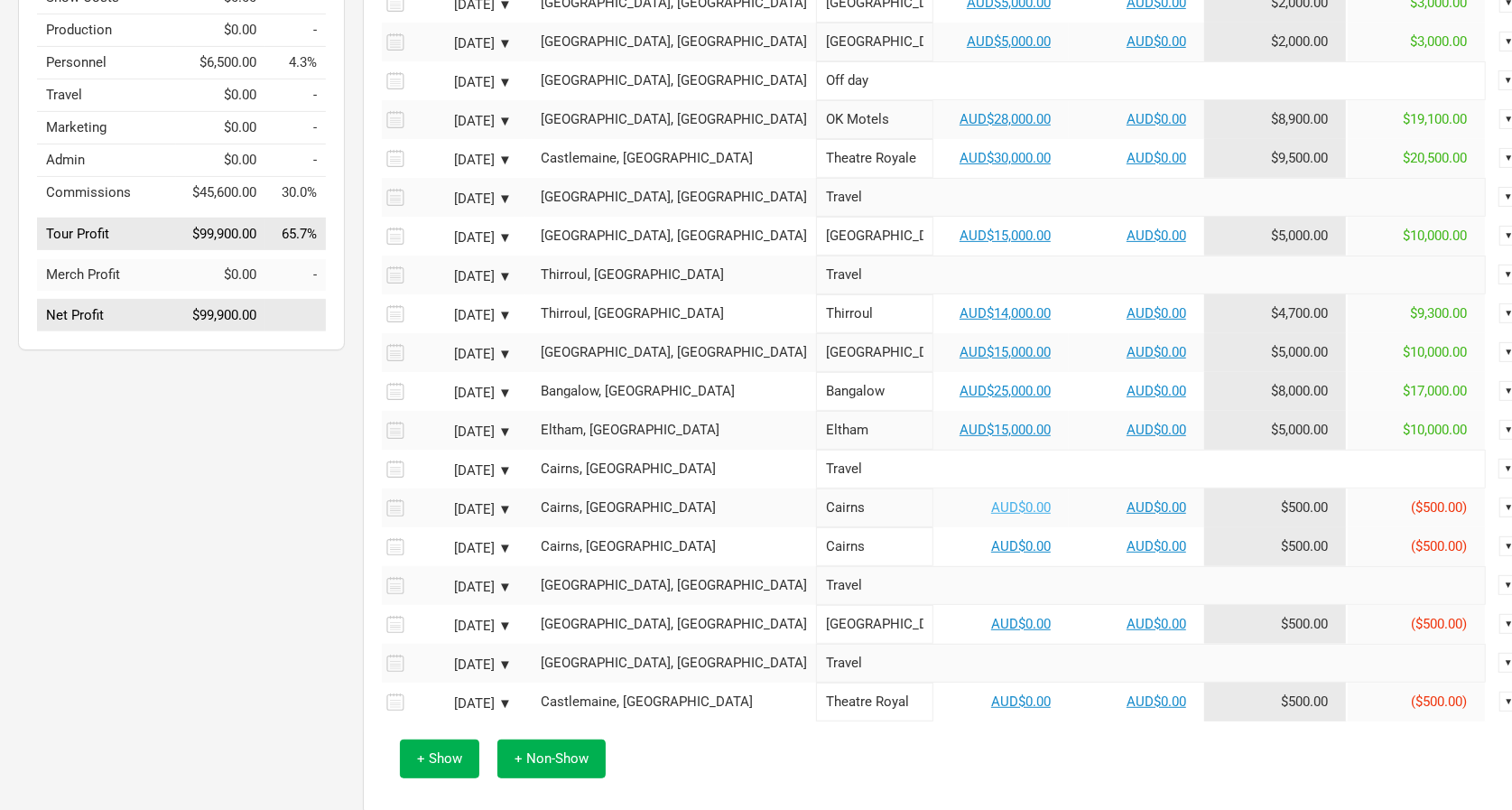 click on "AUD$0.00" at bounding box center [1021, 507] 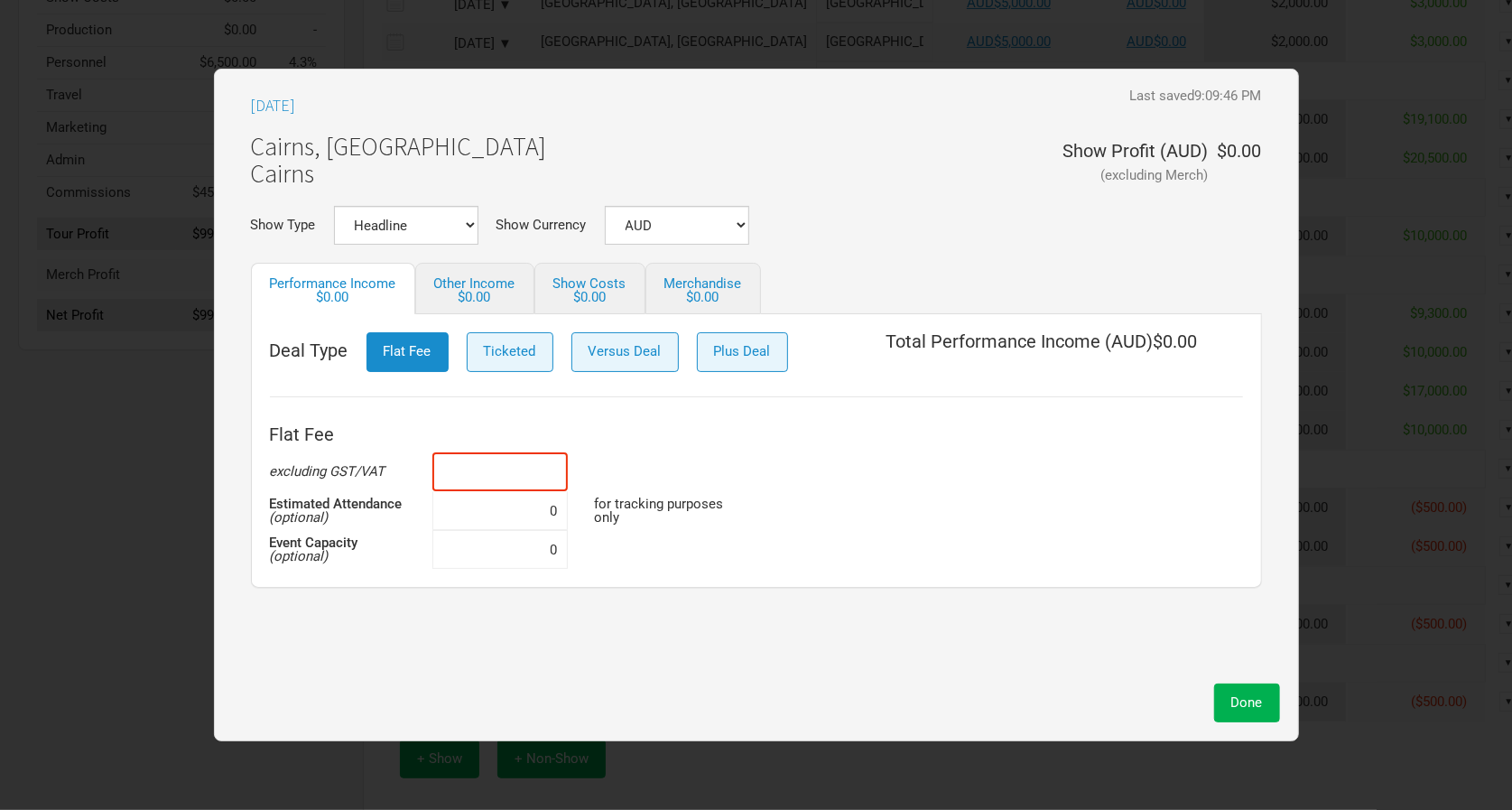click at bounding box center [500, 471] 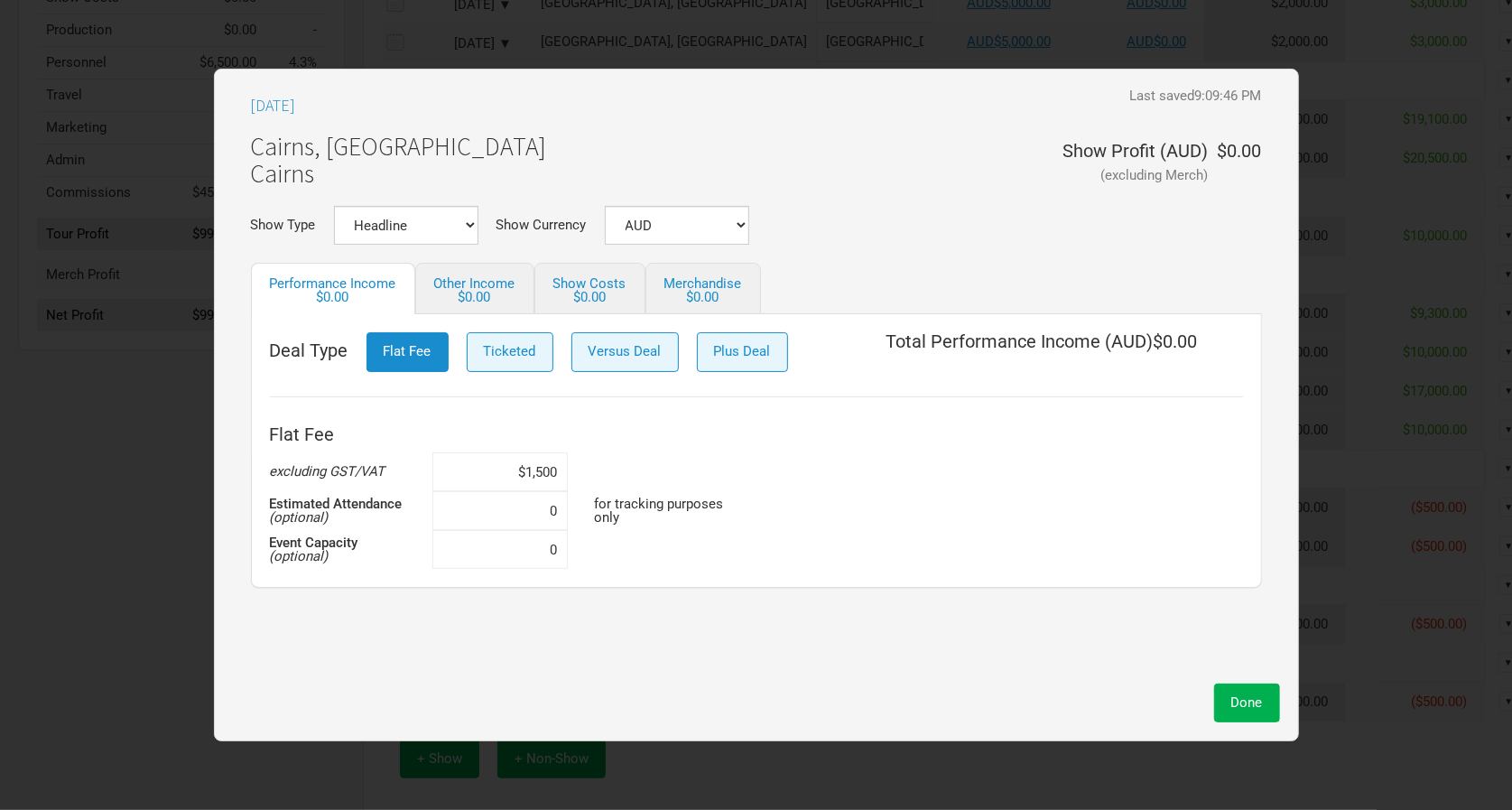 type on "$15,000" 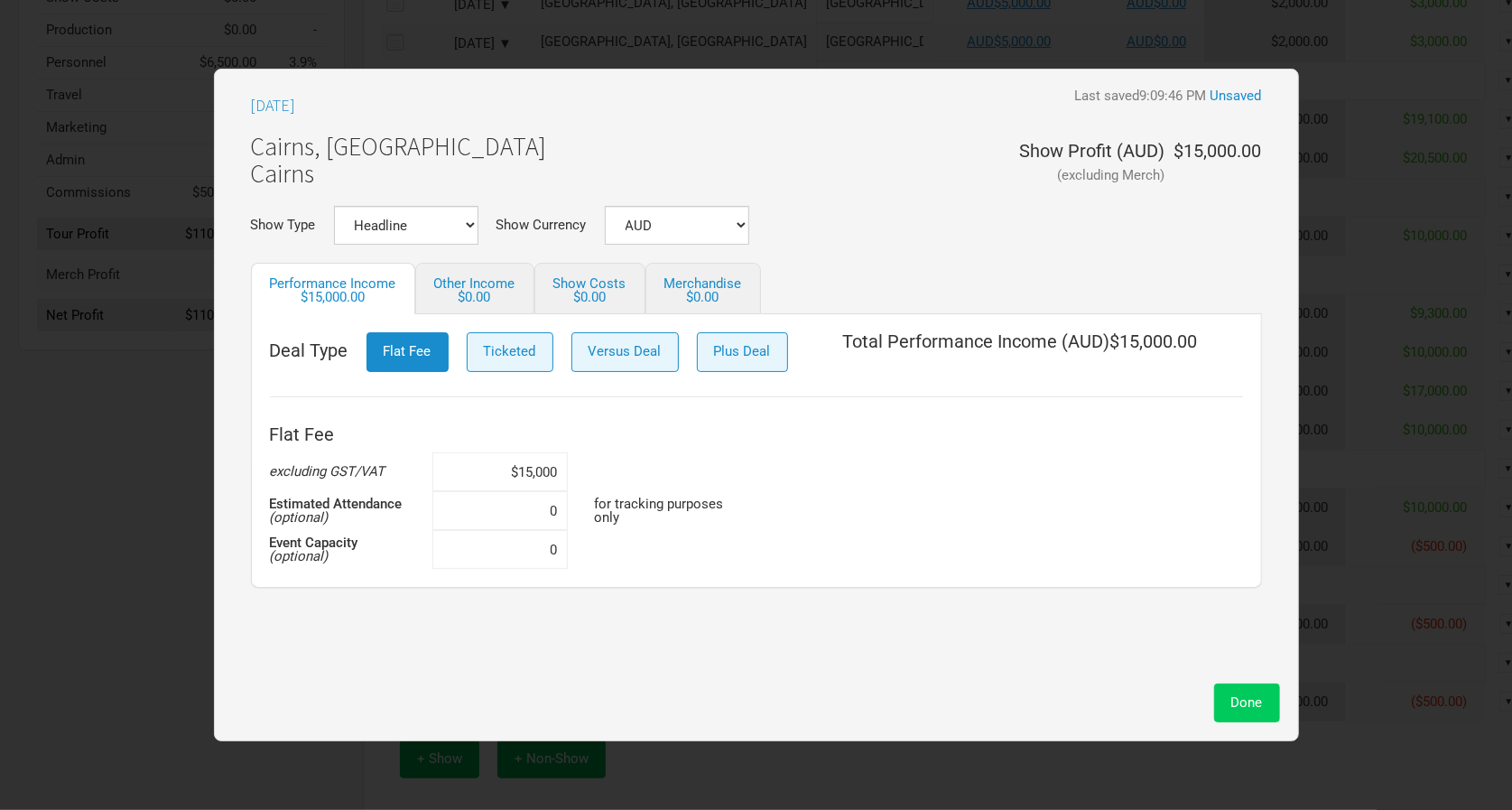 click on "Done" at bounding box center [1247, 703] 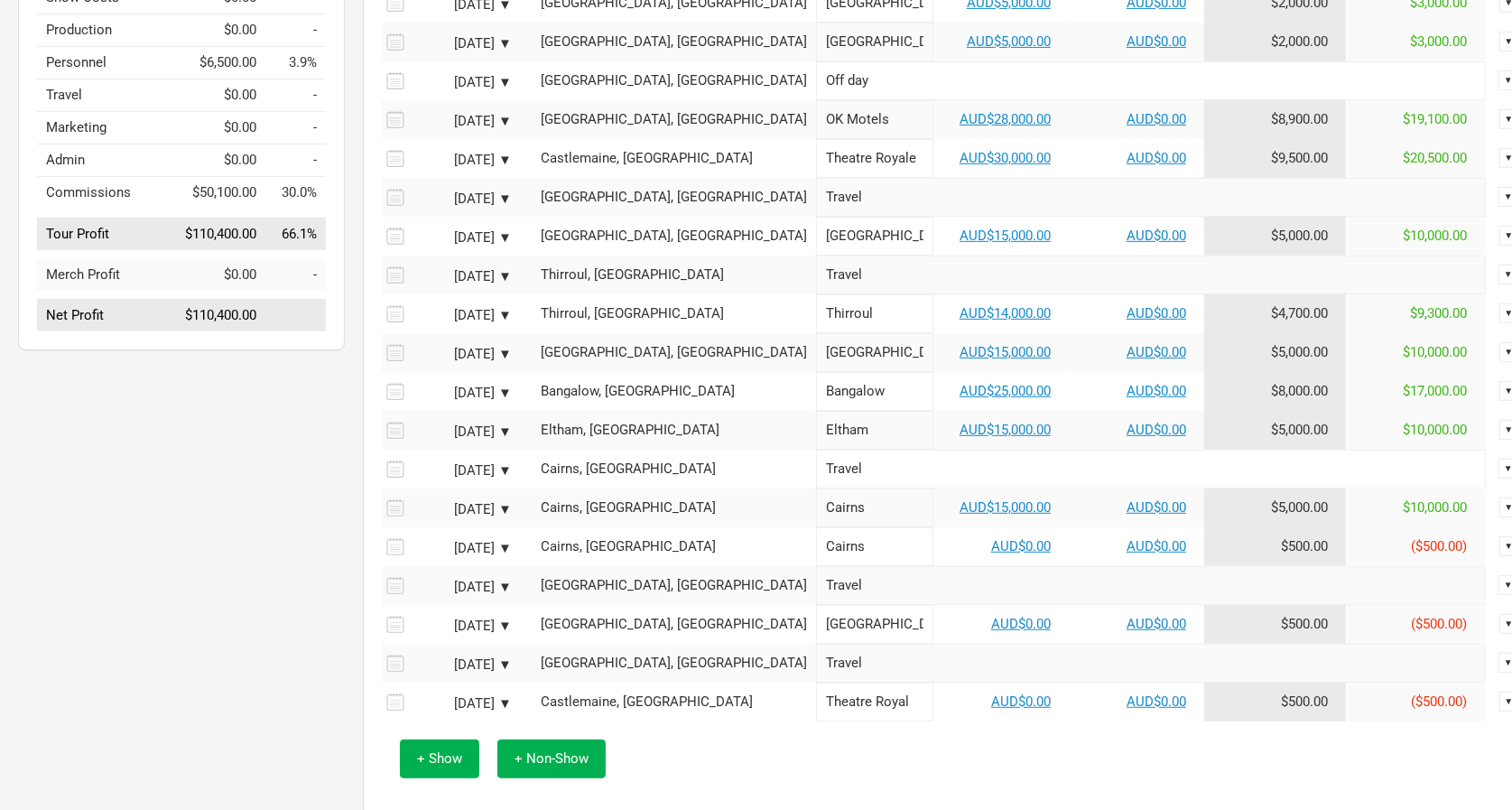 click on "AUD$0.00" at bounding box center [1001, 546] 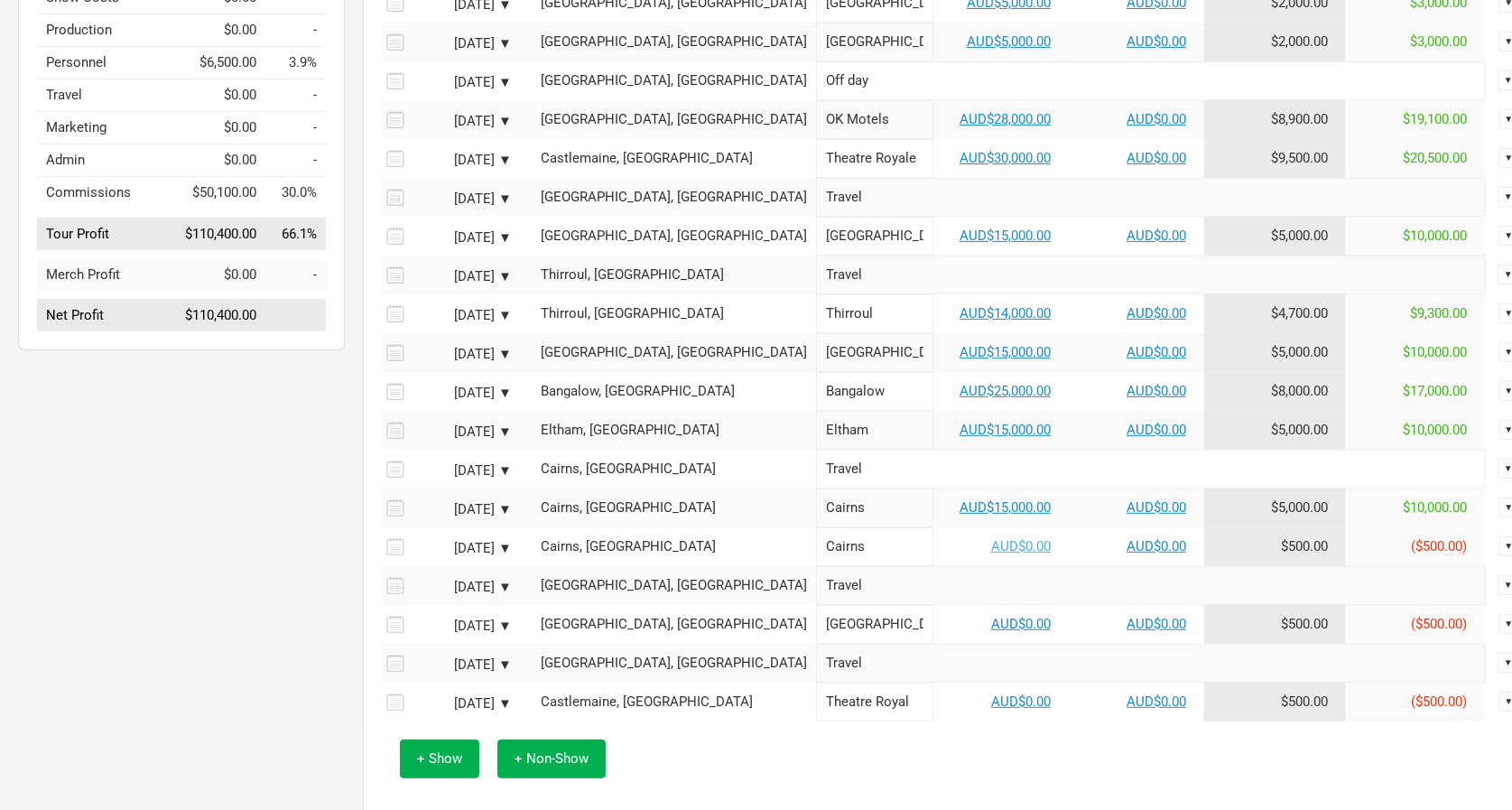click on "AUD$0.00" at bounding box center [1021, 546] 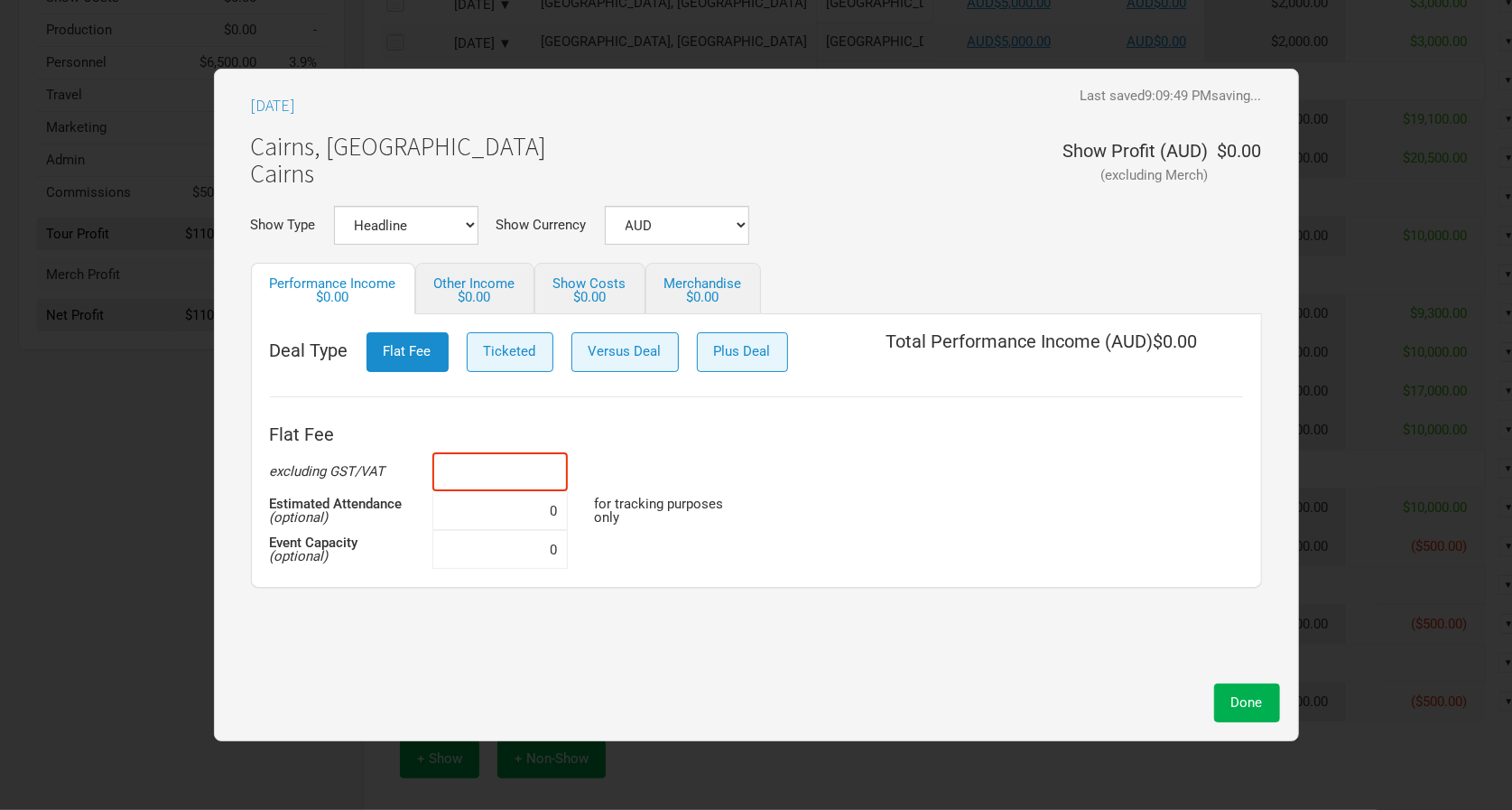 click at bounding box center [500, 471] 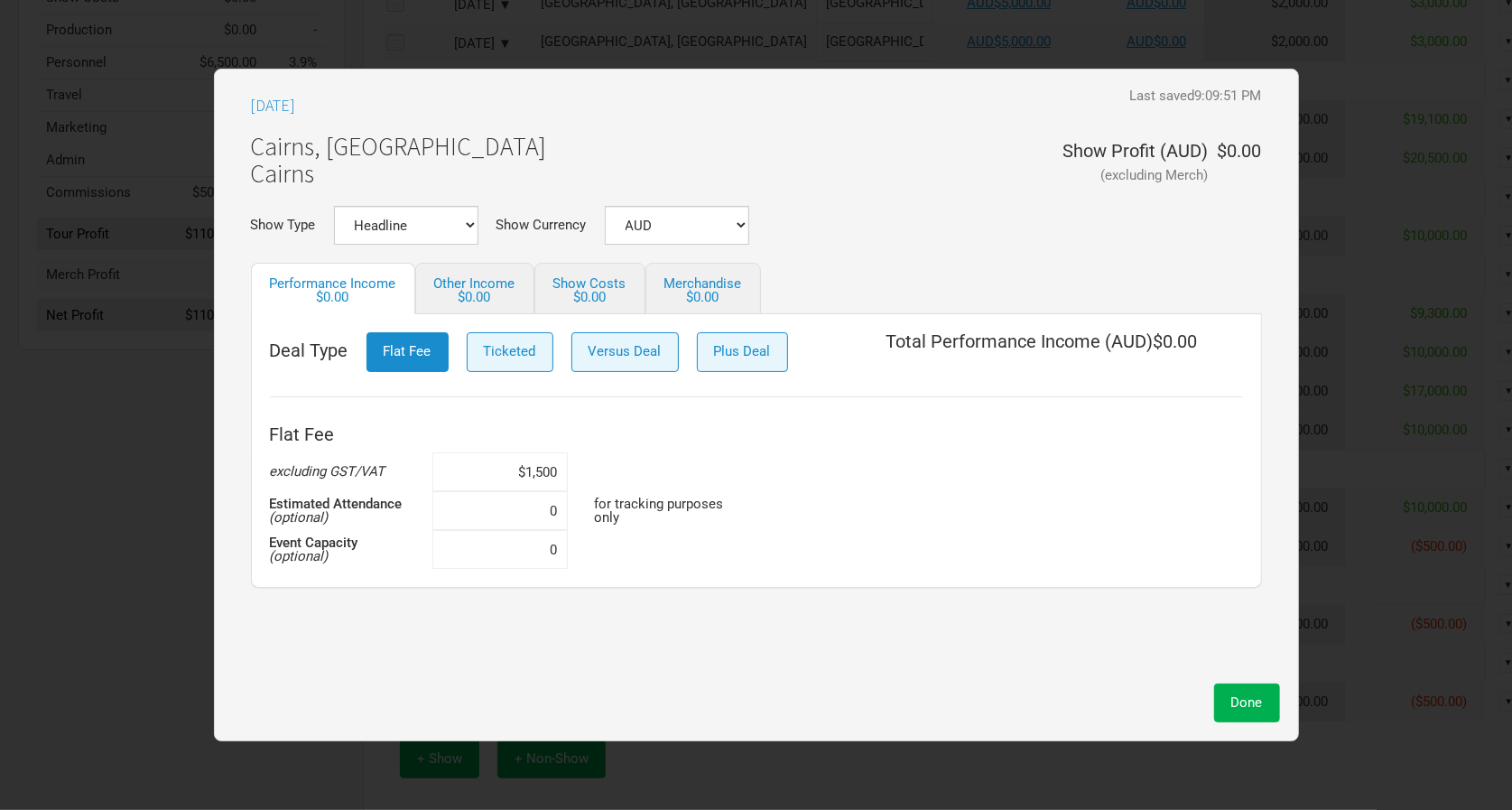 type on "$15,000" 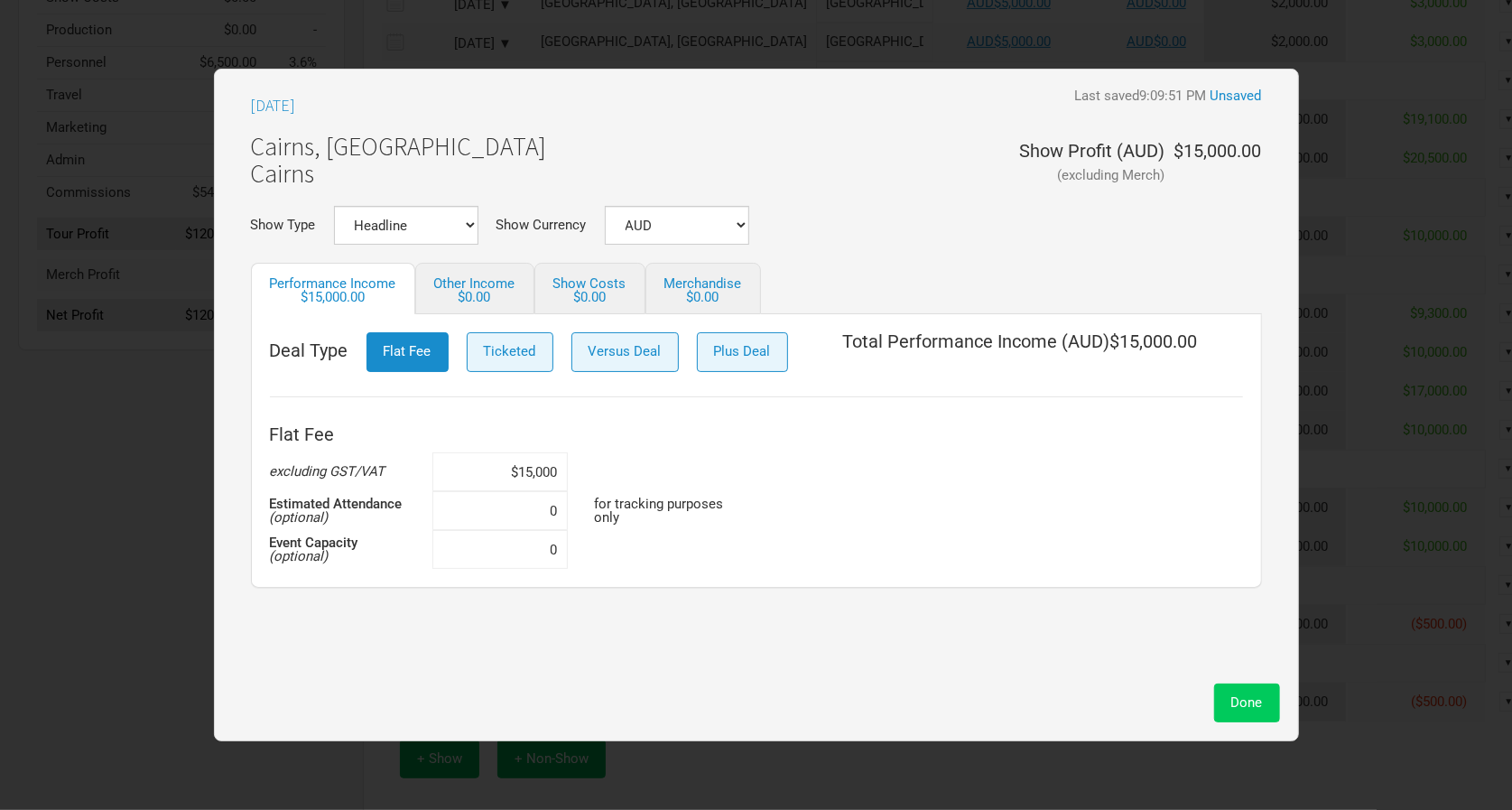 click on "Done" at bounding box center (1247, 703) 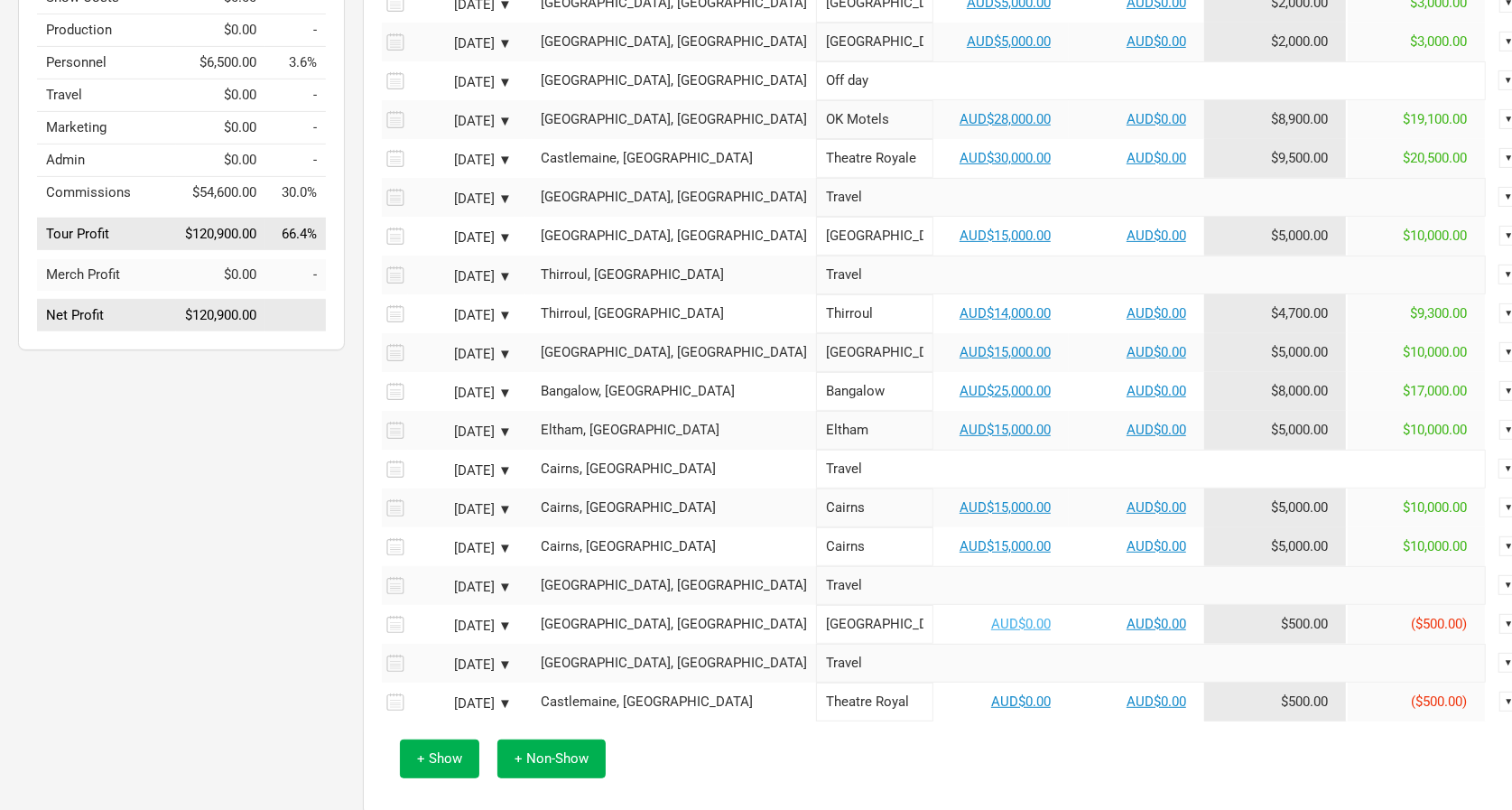 click on "AUD$0.00" at bounding box center [1021, 624] 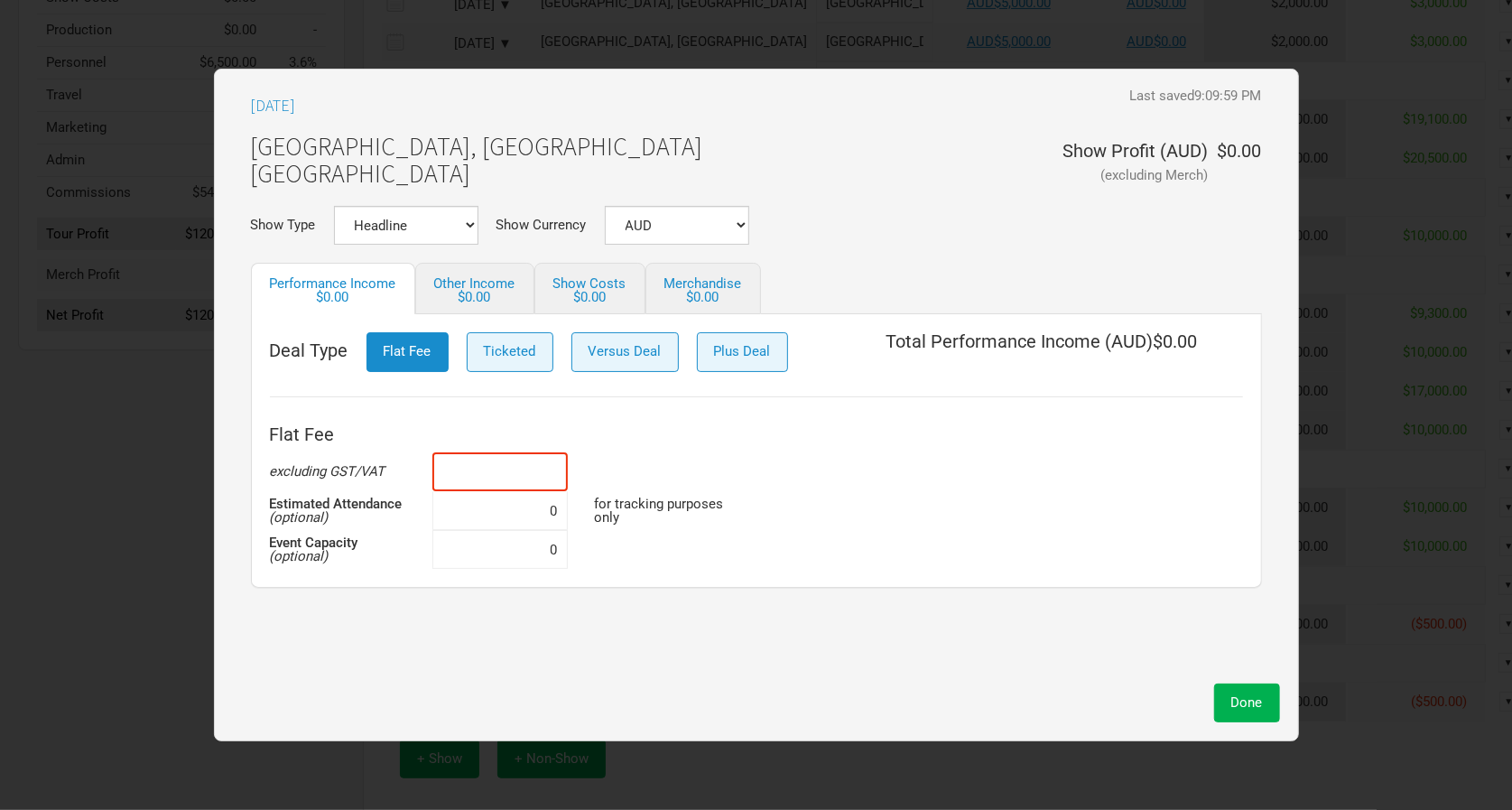 click at bounding box center (500, 471) 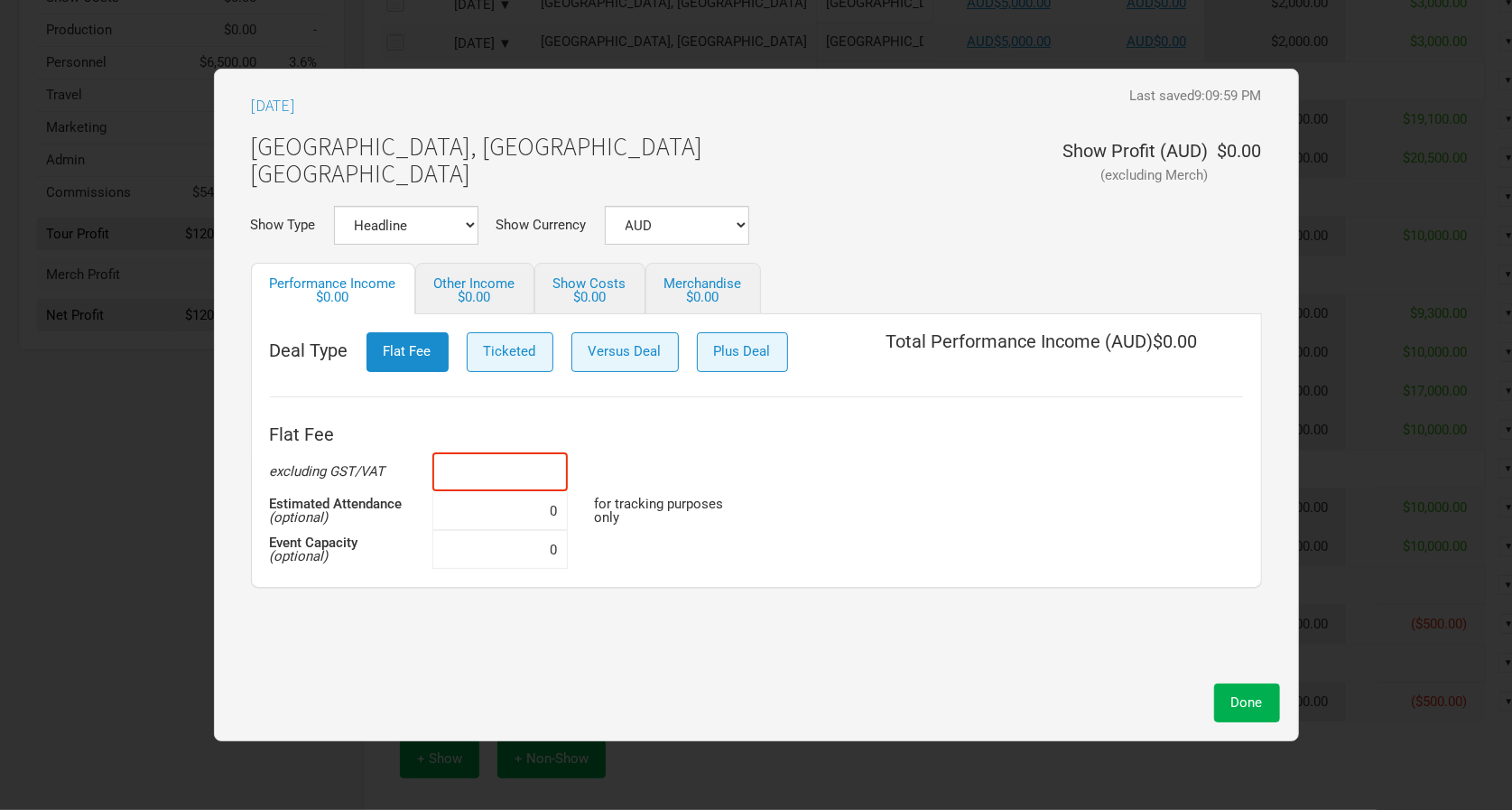 type on "$0" 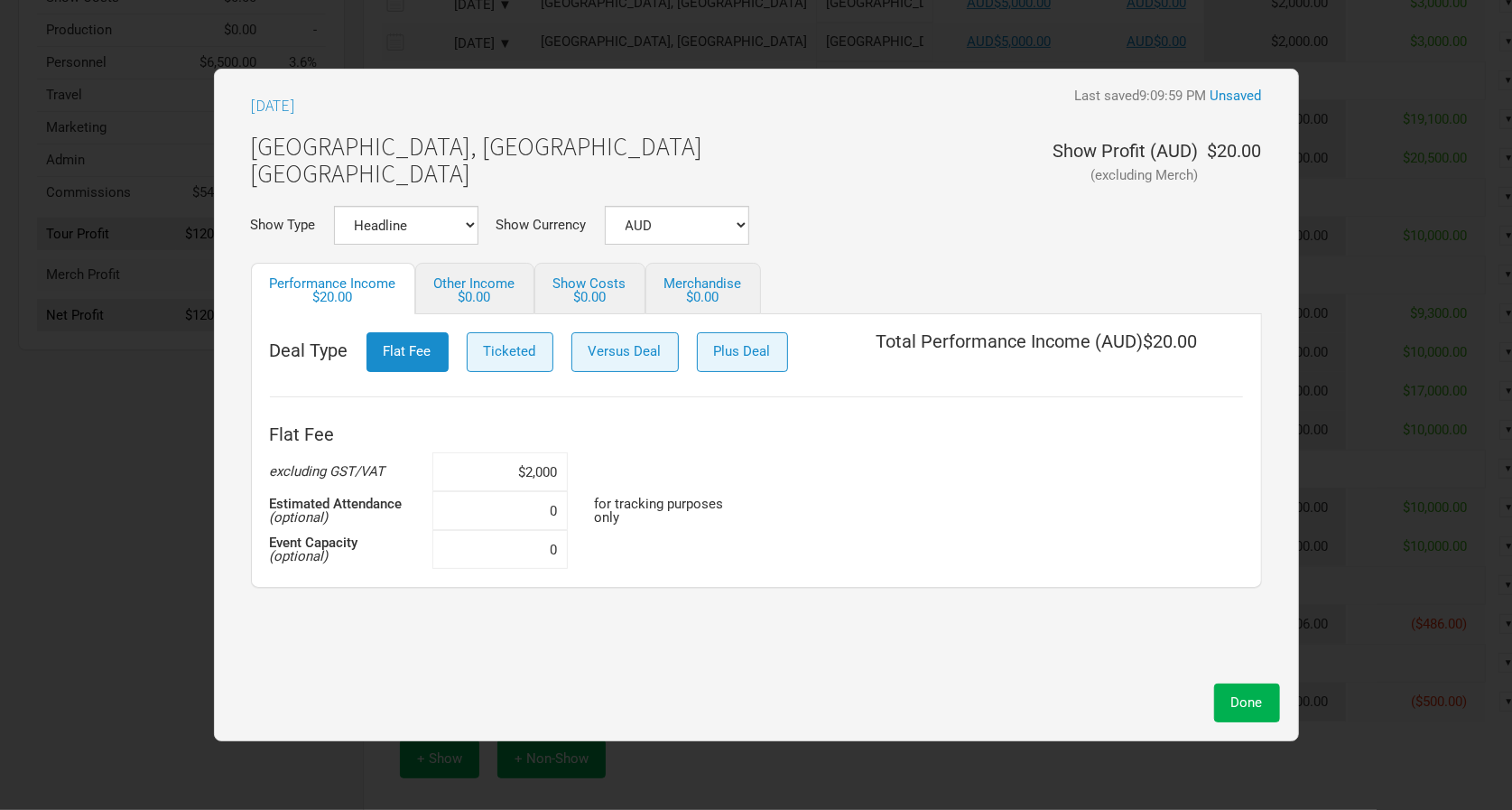 type on "$20,000" 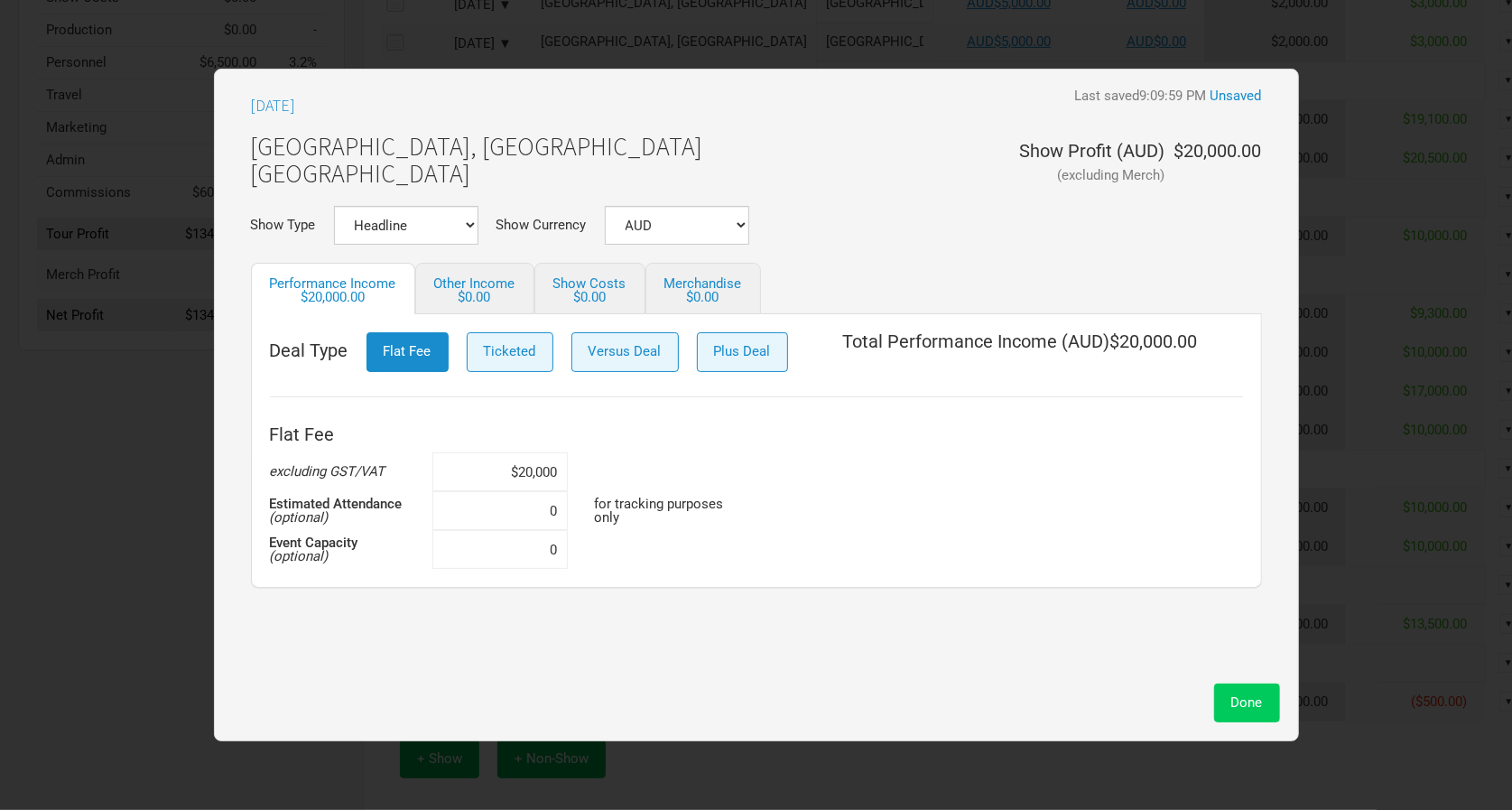 click on "Done" at bounding box center [1247, 703] 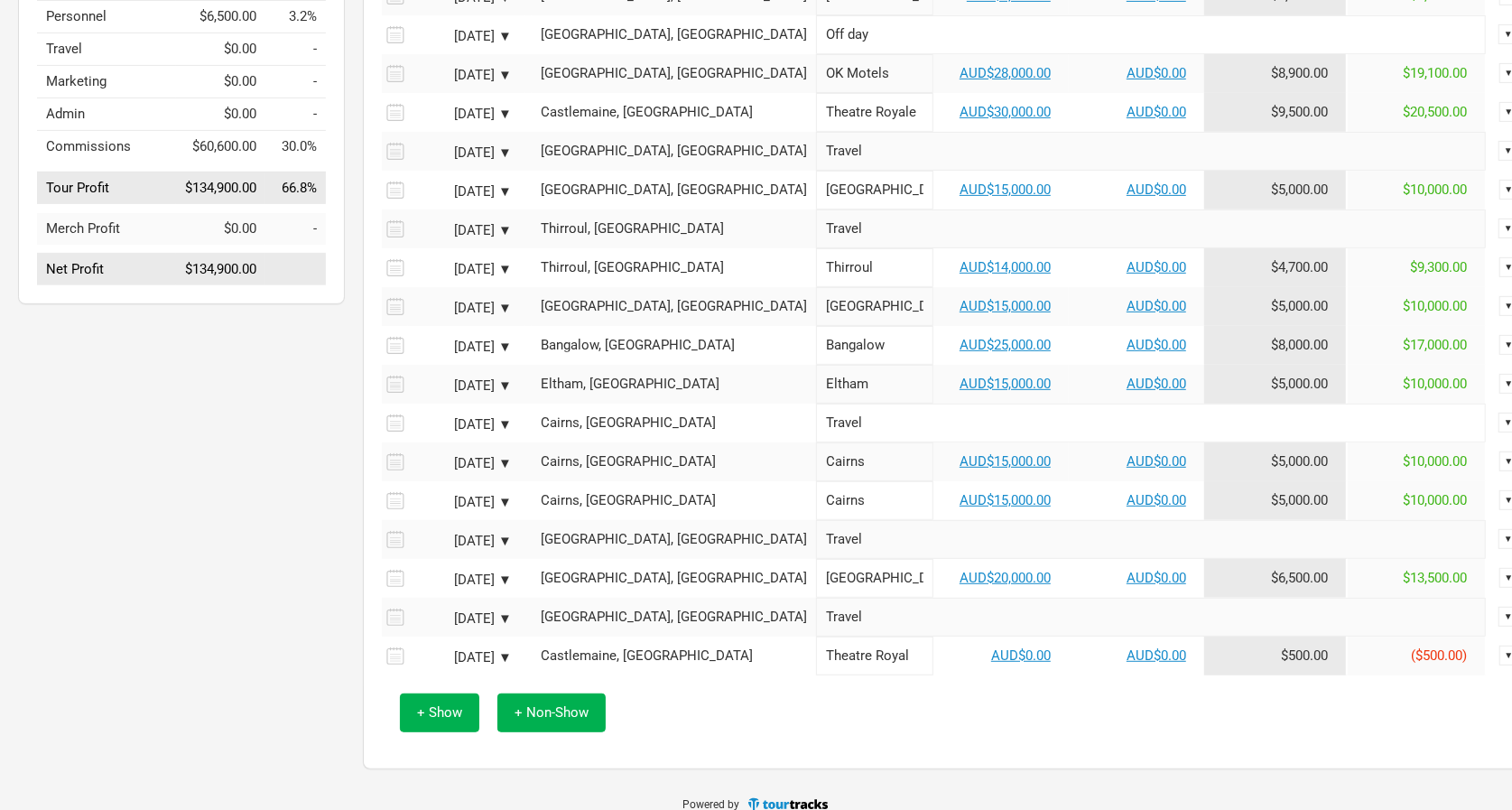 scroll, scrollTop: 468, scrollLeft: 0, axis: vertical 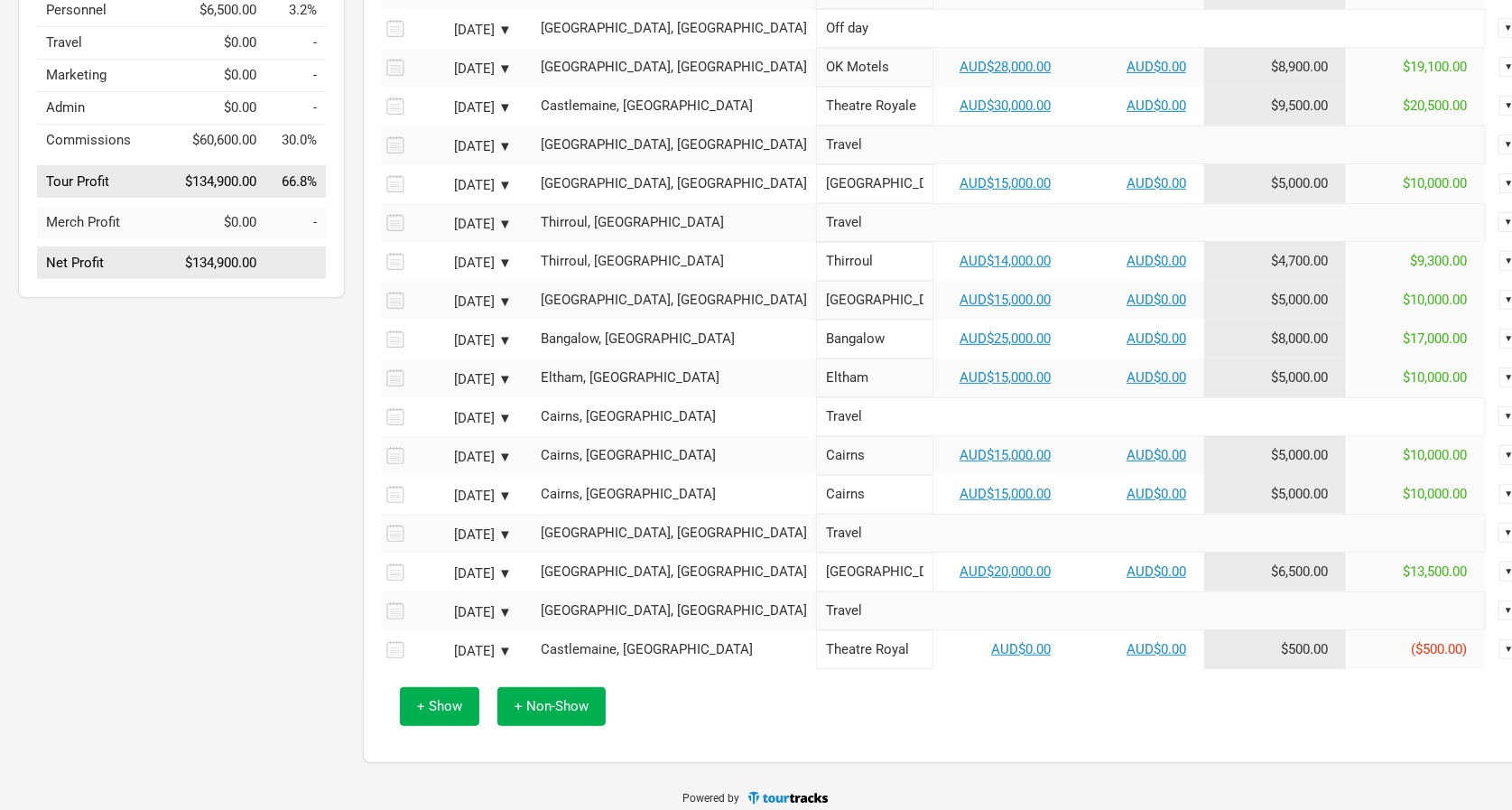 click on "[DATE]   ▼" at bounding box center [462, 651] 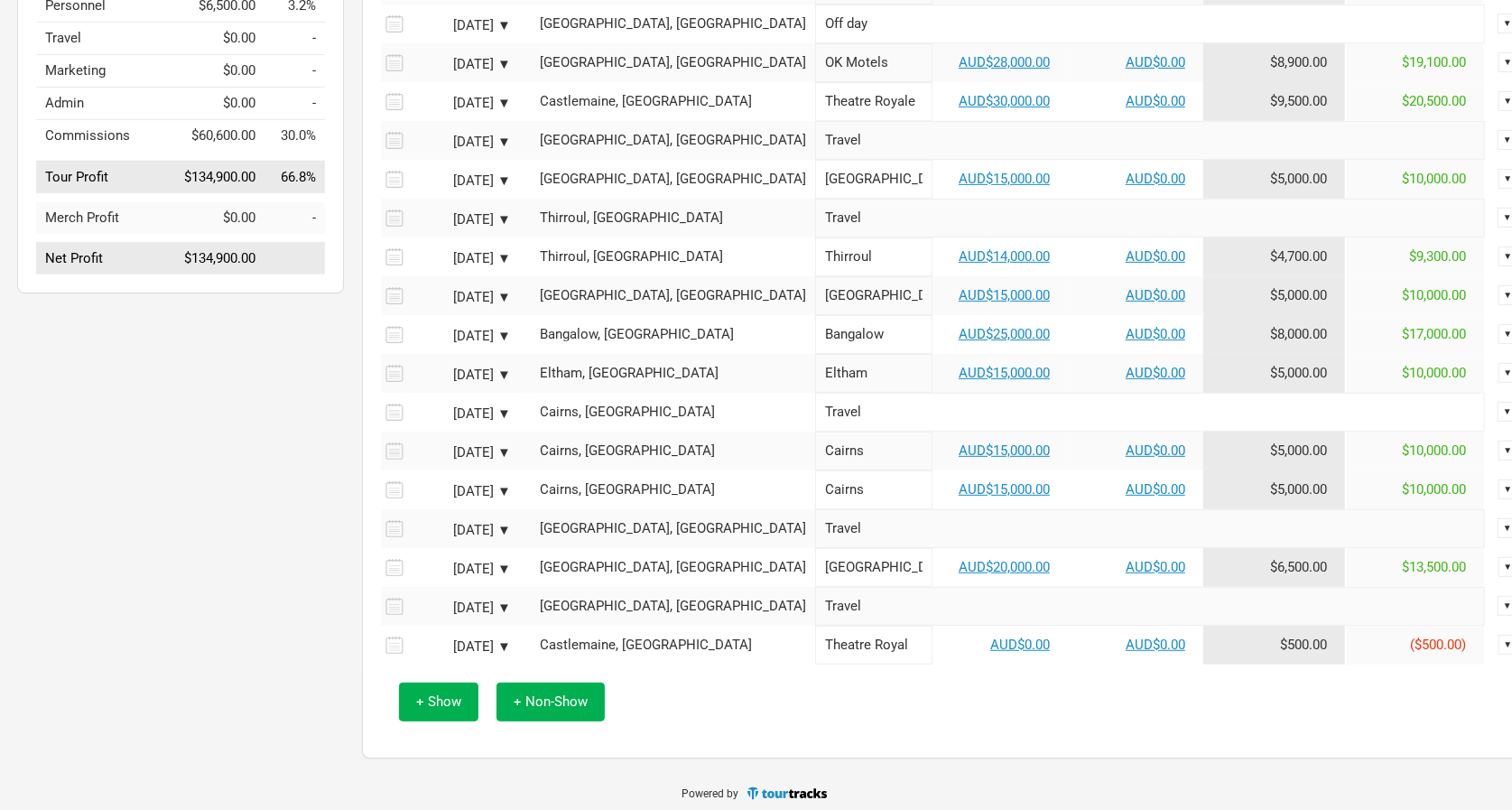 scroll, scrollTop: 472, scrollLeft: 0, axis: vertical 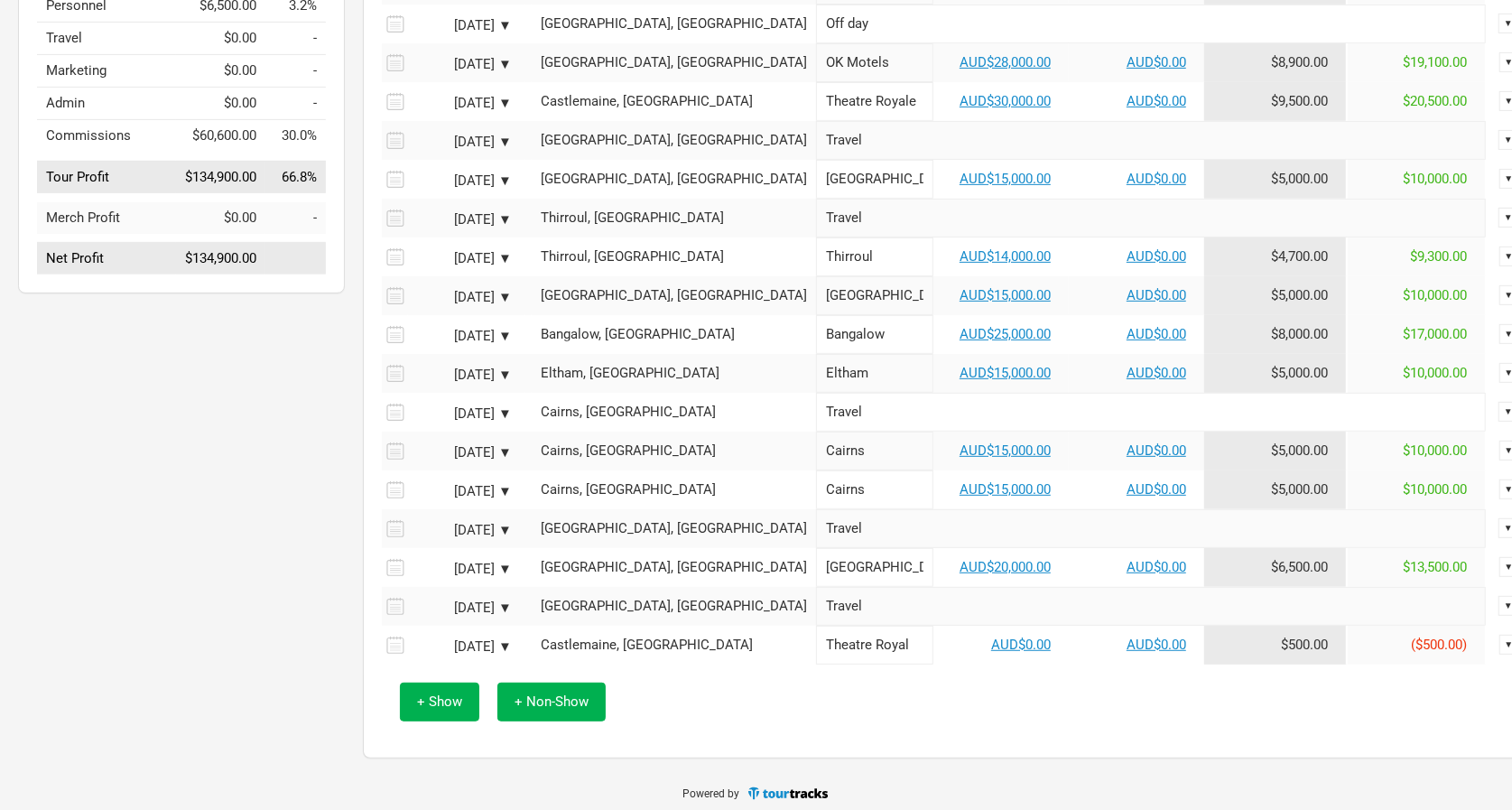 click on "▼" at bounding box center [1509, 645] 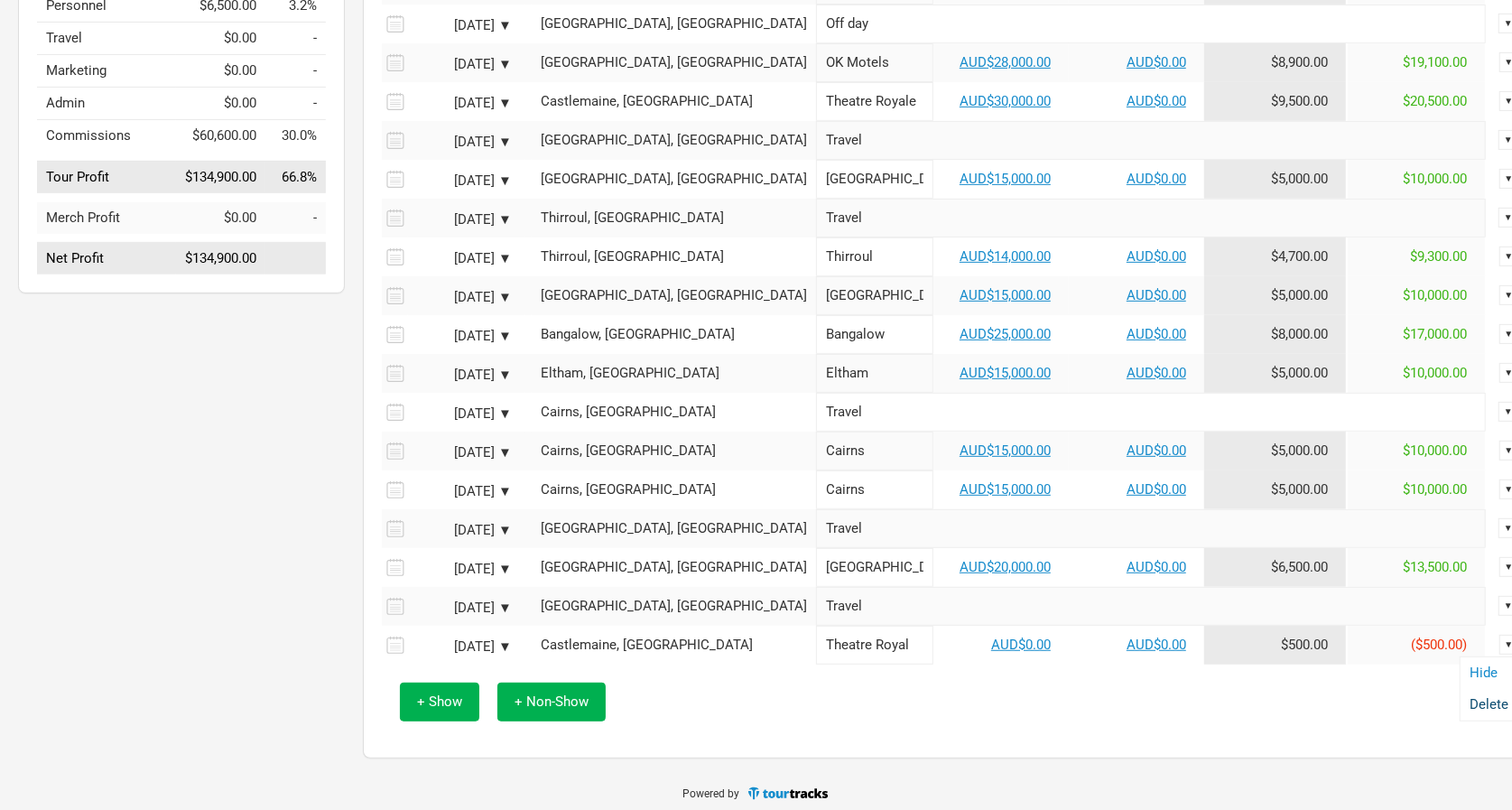 click on "Delete" at bounding box center (1489, 704) 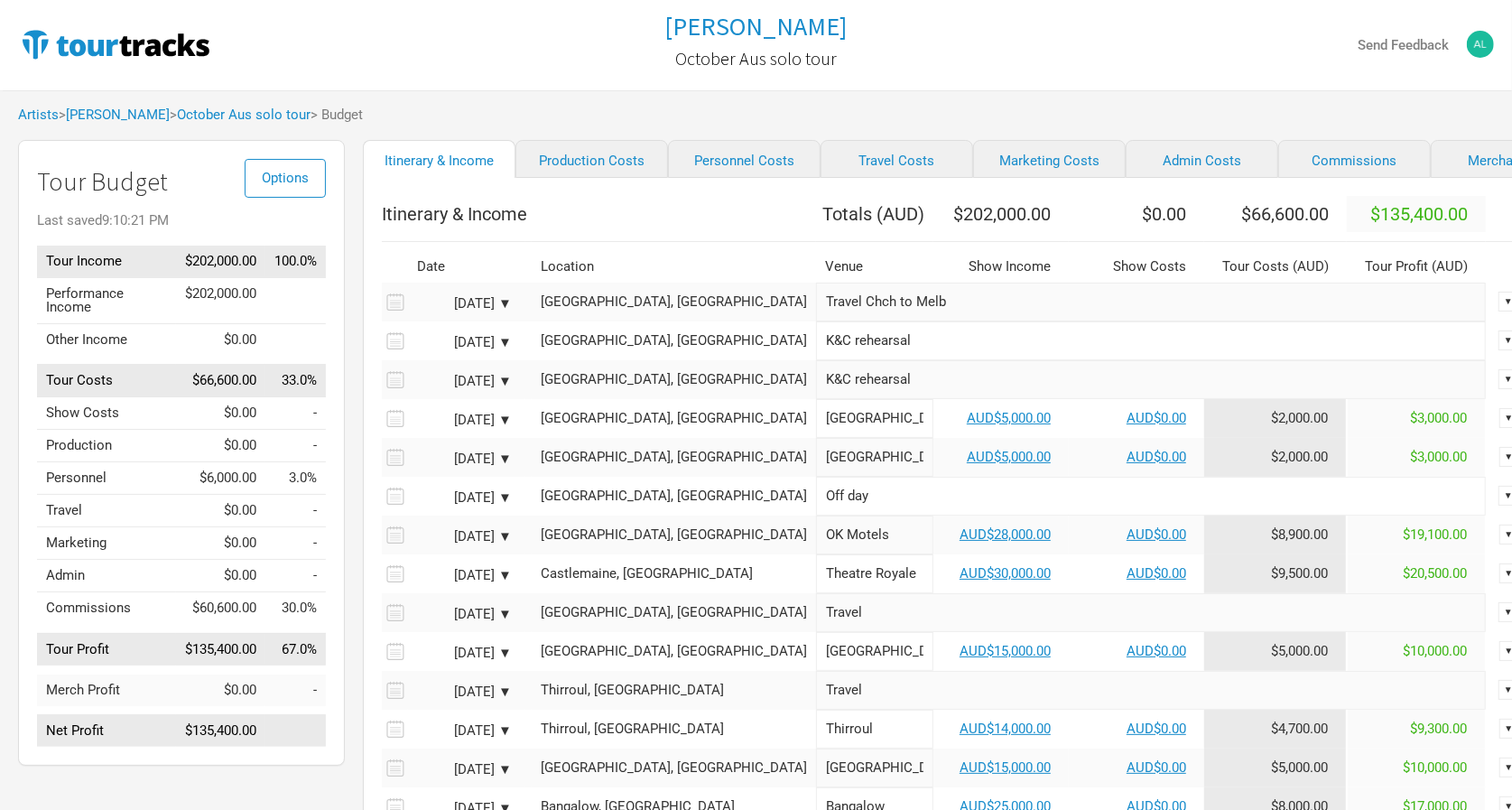 scroll, scrollTop: 0, scrollLeft: 0, axis: both 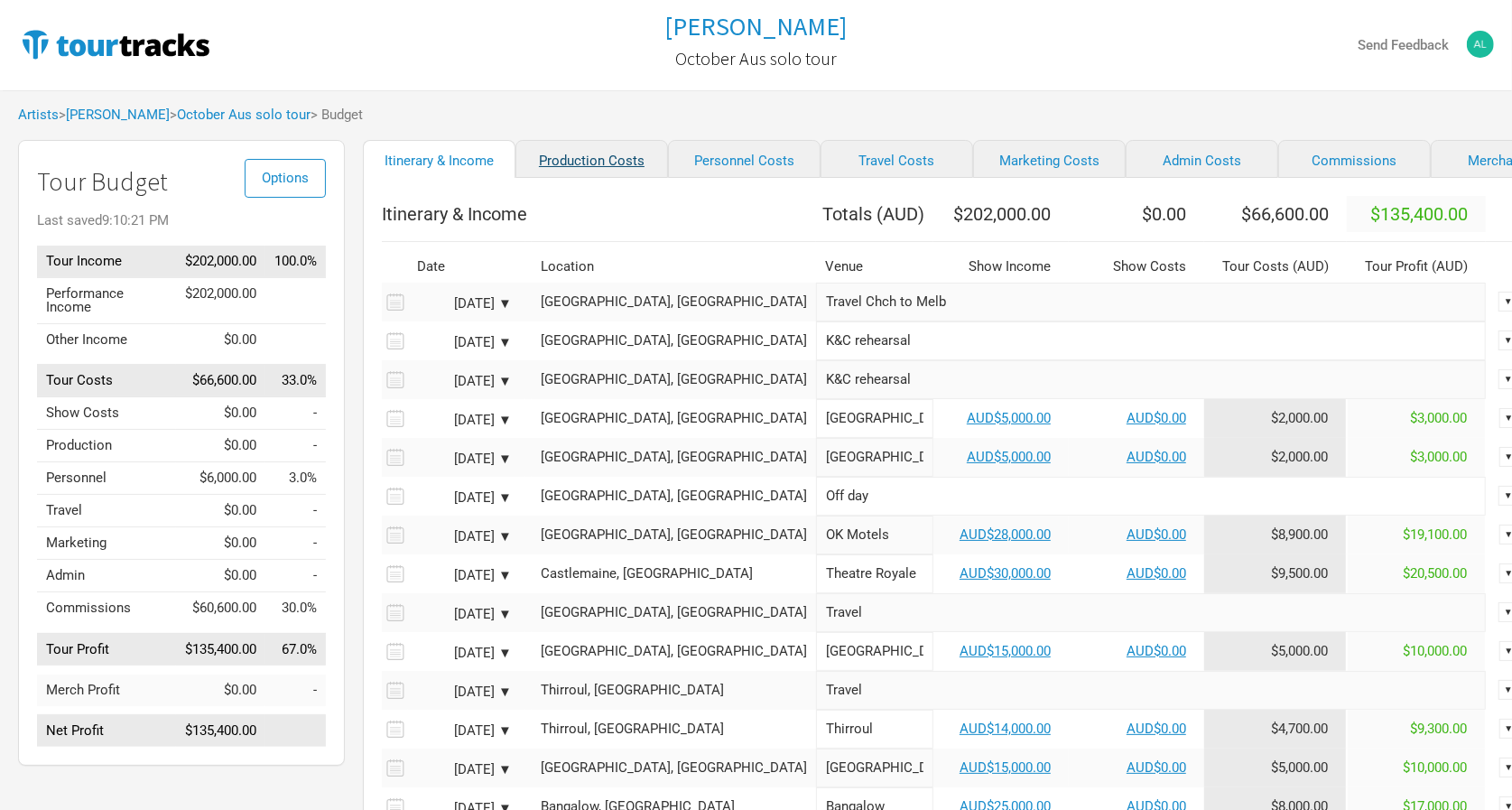 click on "Production Costs" at bounding box center [591, 159] 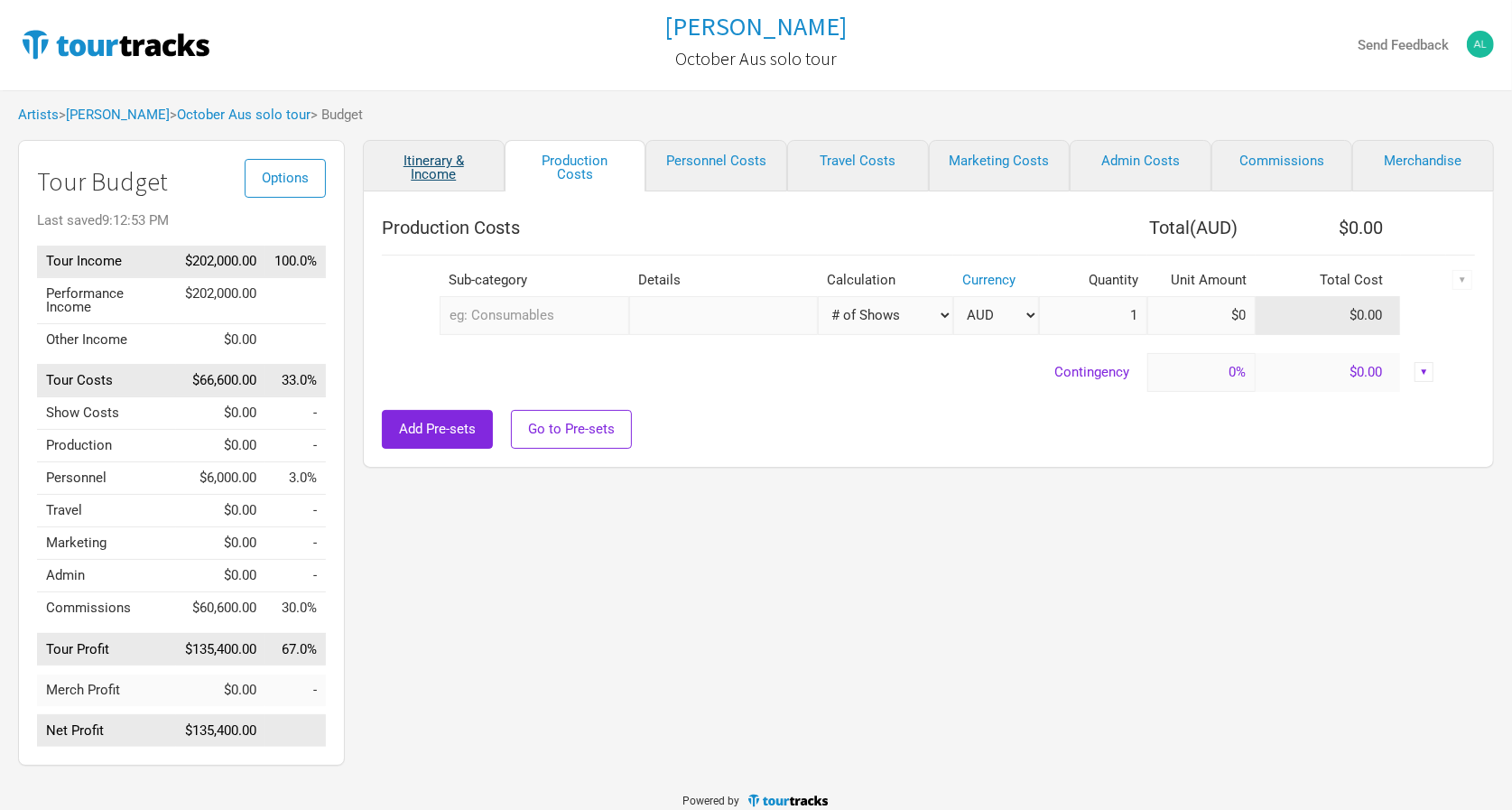 click on "Itinerary & Income" at bounding box center (433, 165) 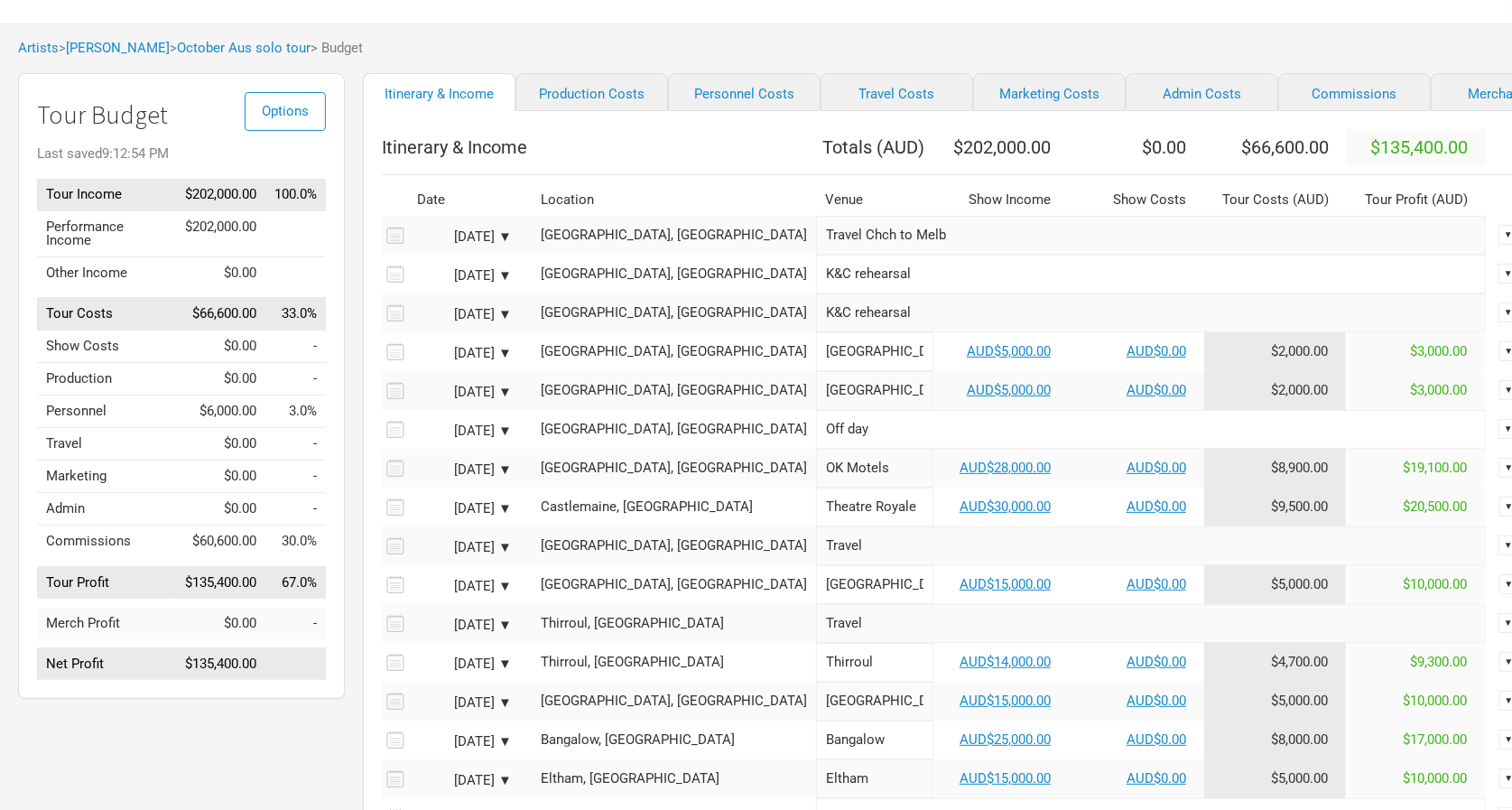 scroll, scrollTop: 65, scrollLeft: 0, axis: vertical 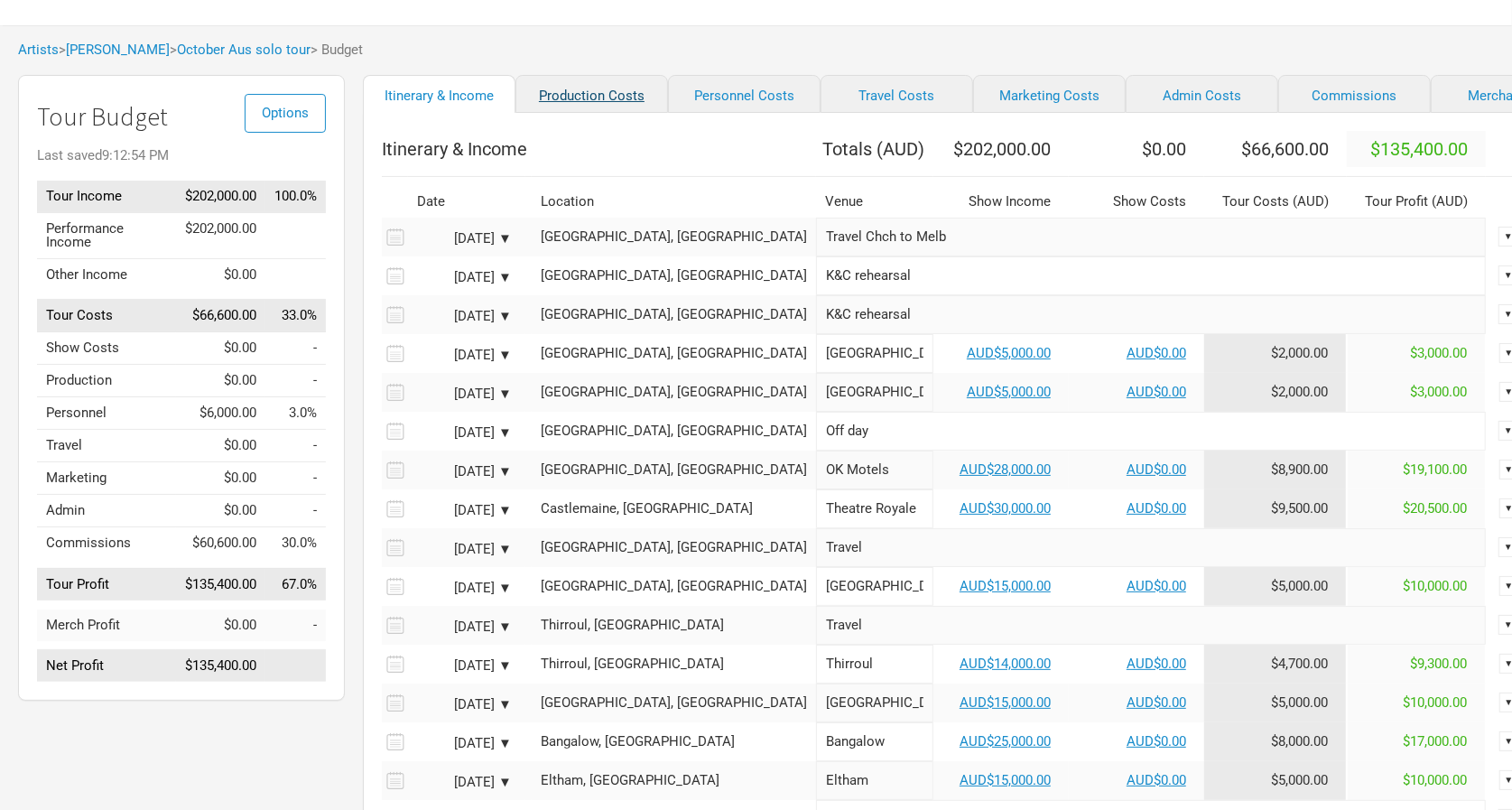 click on "Production Costs" at bounding box center [591, 94] 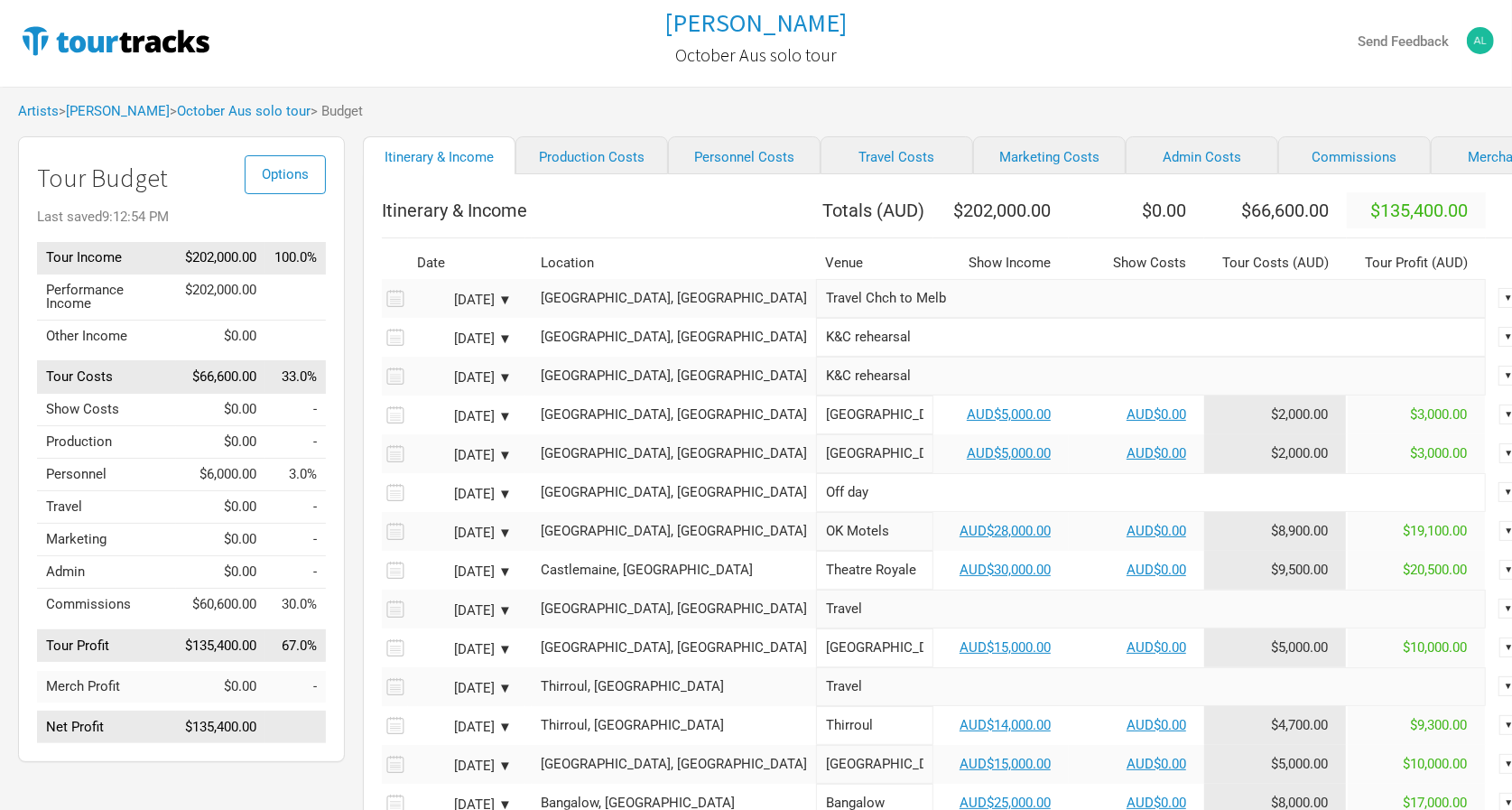 select on "Shows" 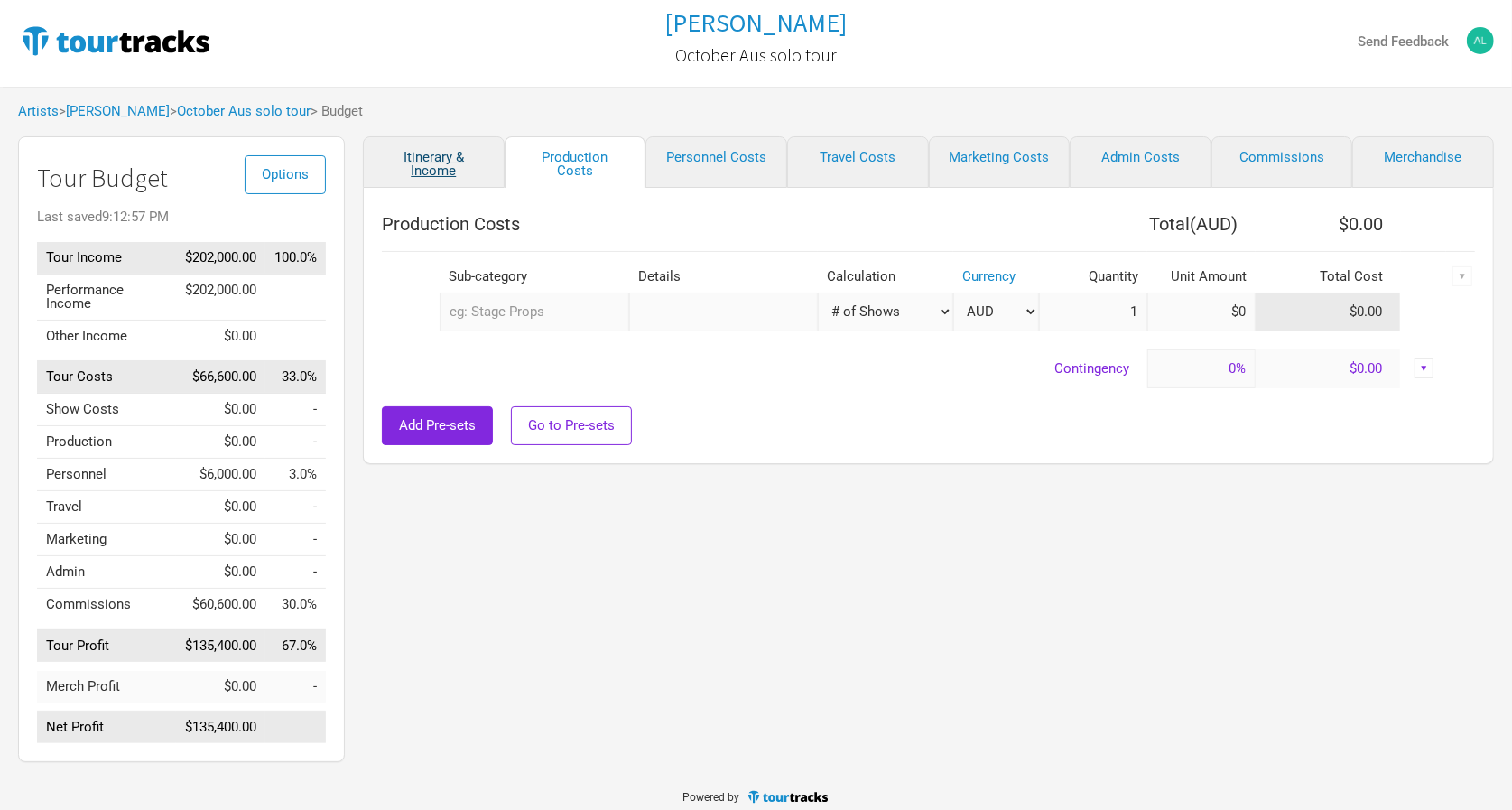 click on "Itinerary & Income" at bounding box center (433, 162) 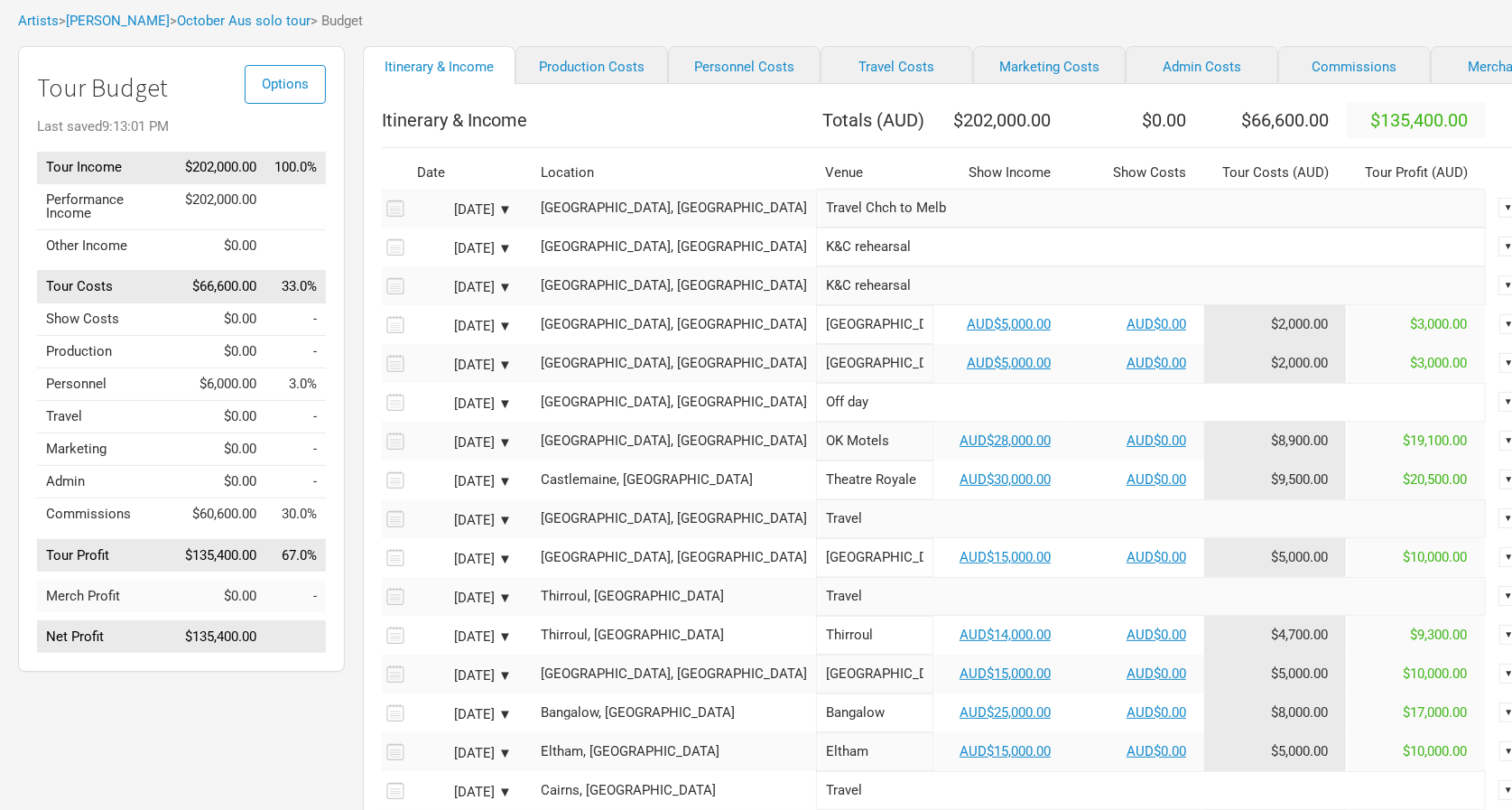 scroll, scrollTop: 61, scrollLeft: 0, axis: vertical 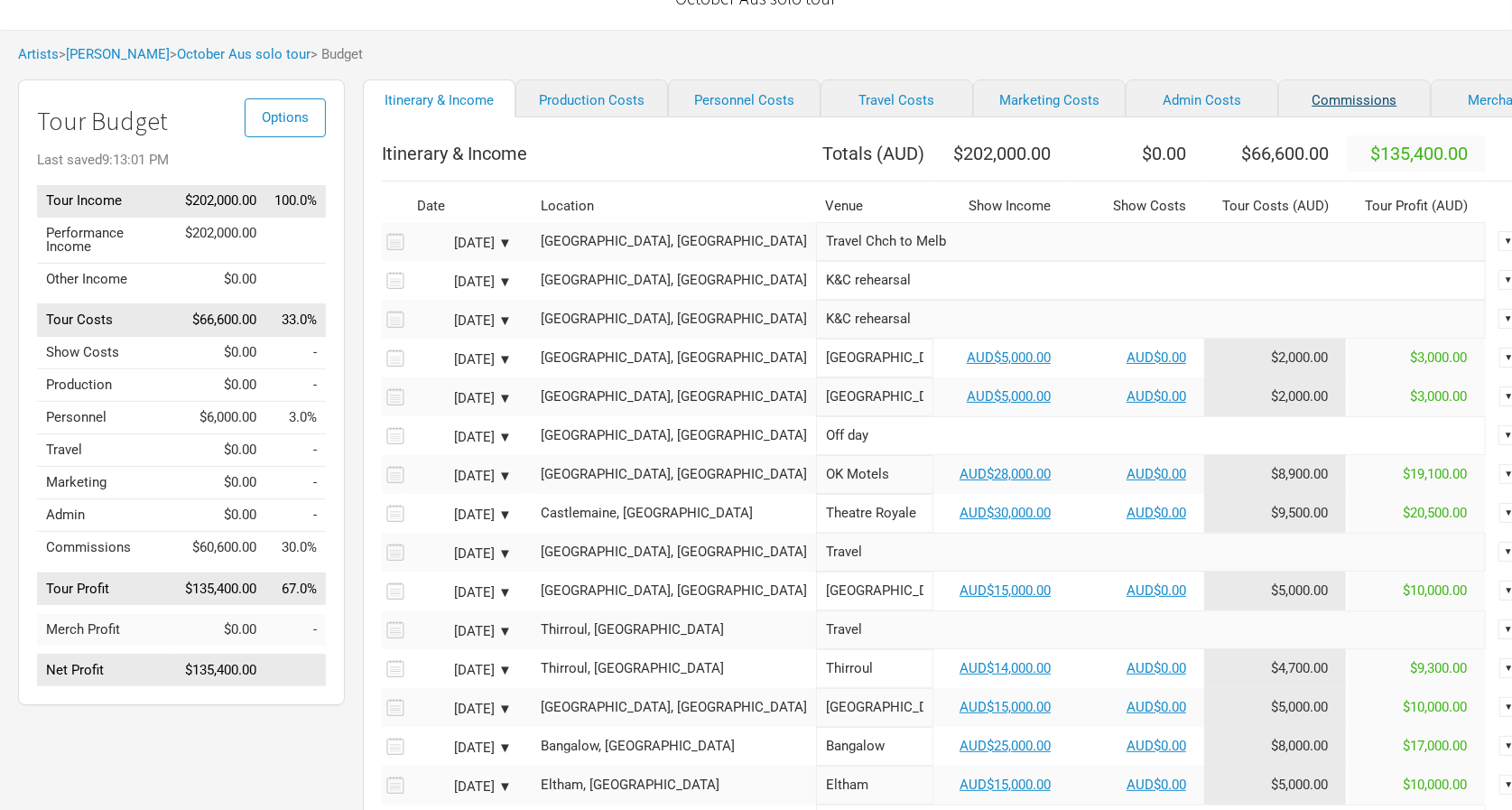 click on "Commissions" at bounding box center [1354, 98] 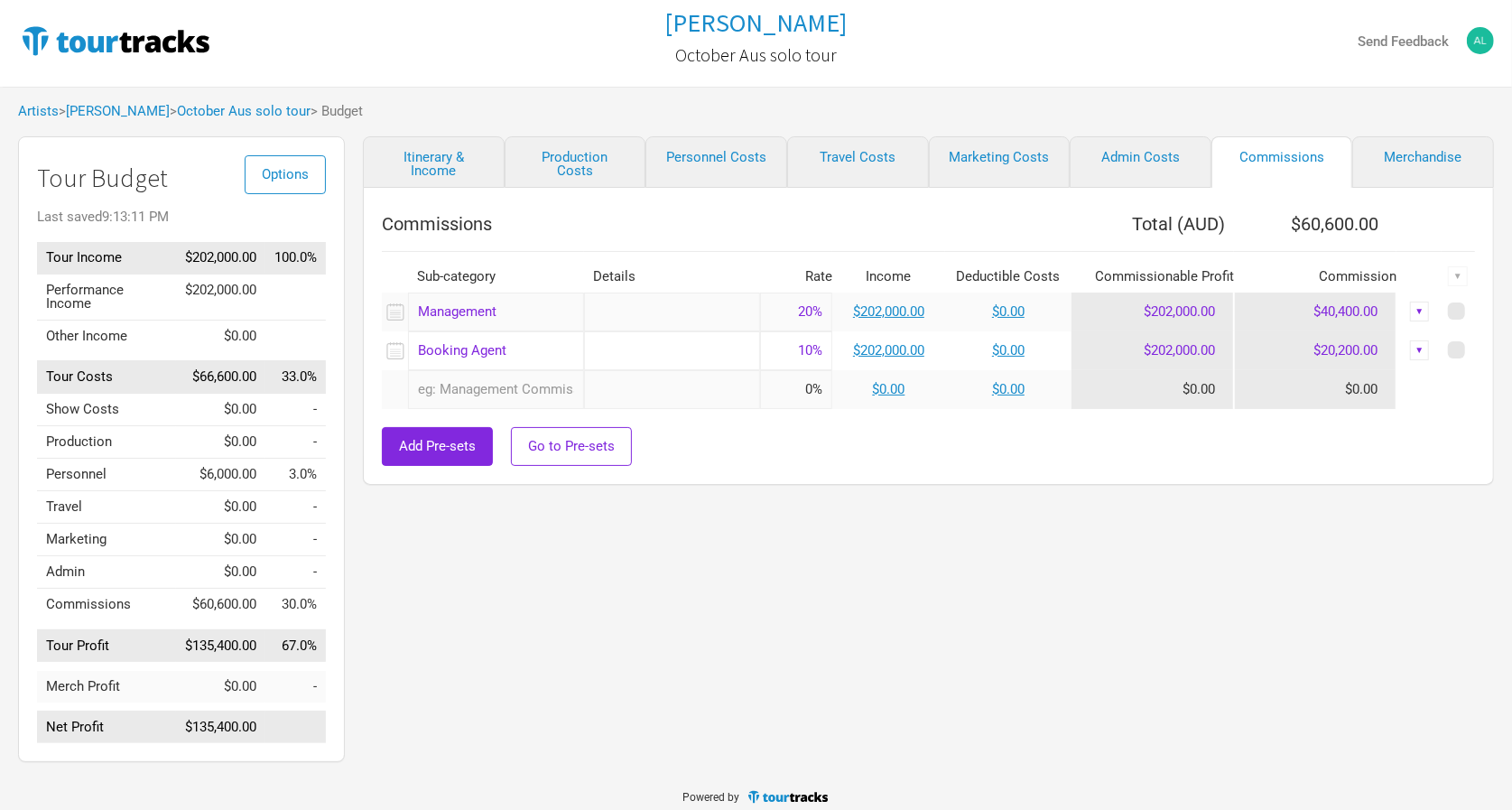 click on "▼" at bounding box center [1420, 312] 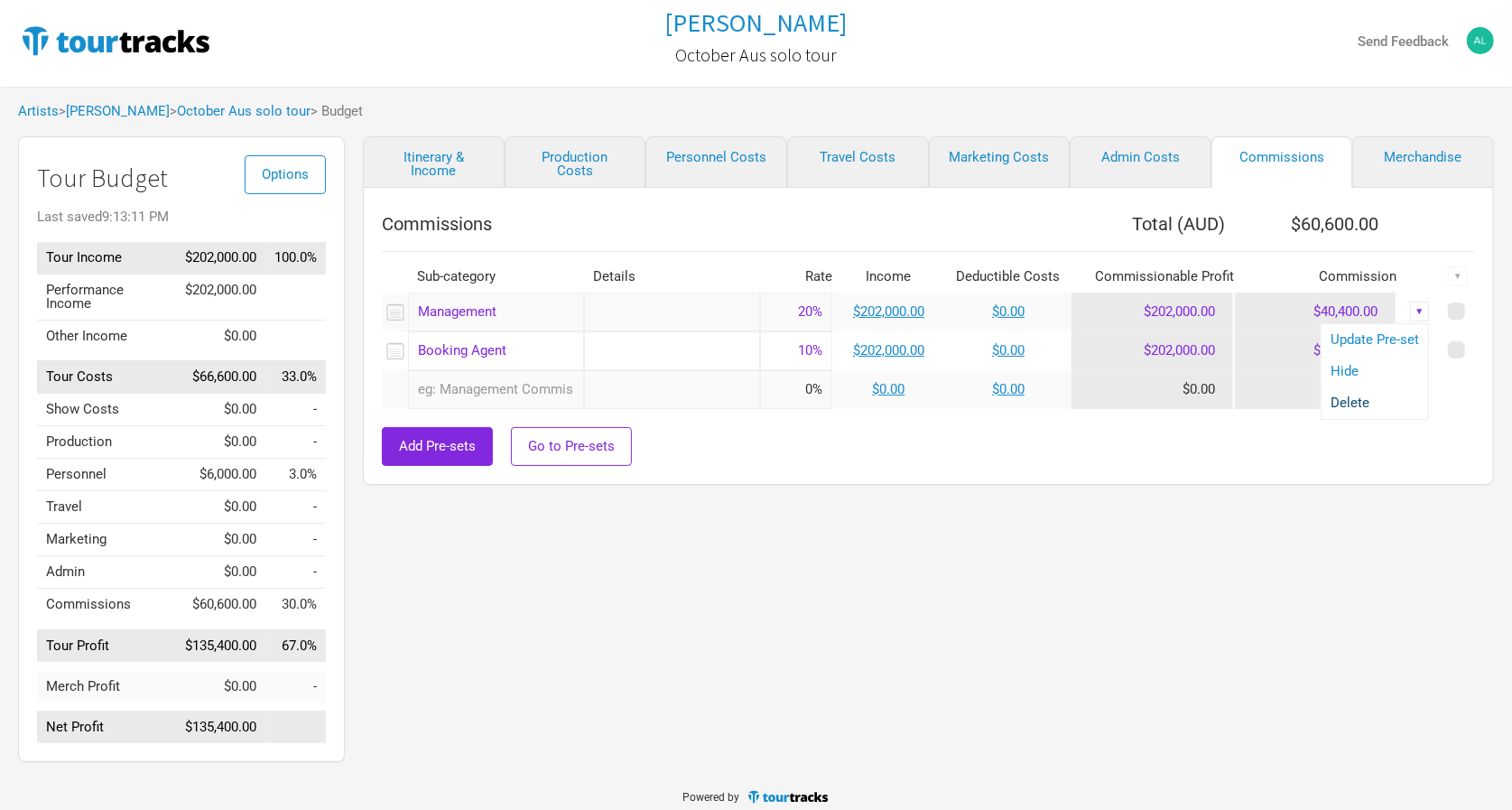 click on "Delete" at bounding box center (1375, 403) 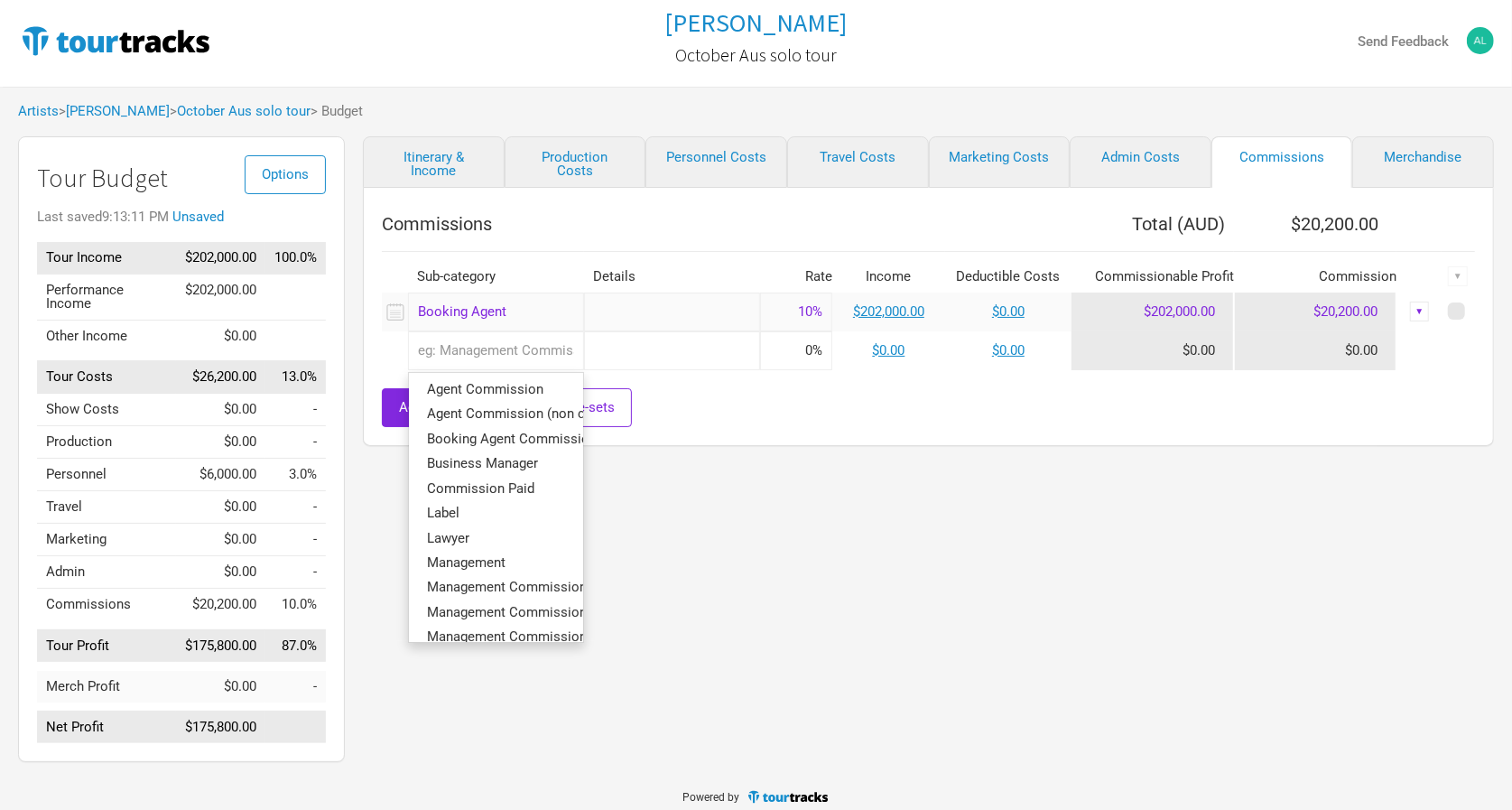 click at bounding box center [496, 350] 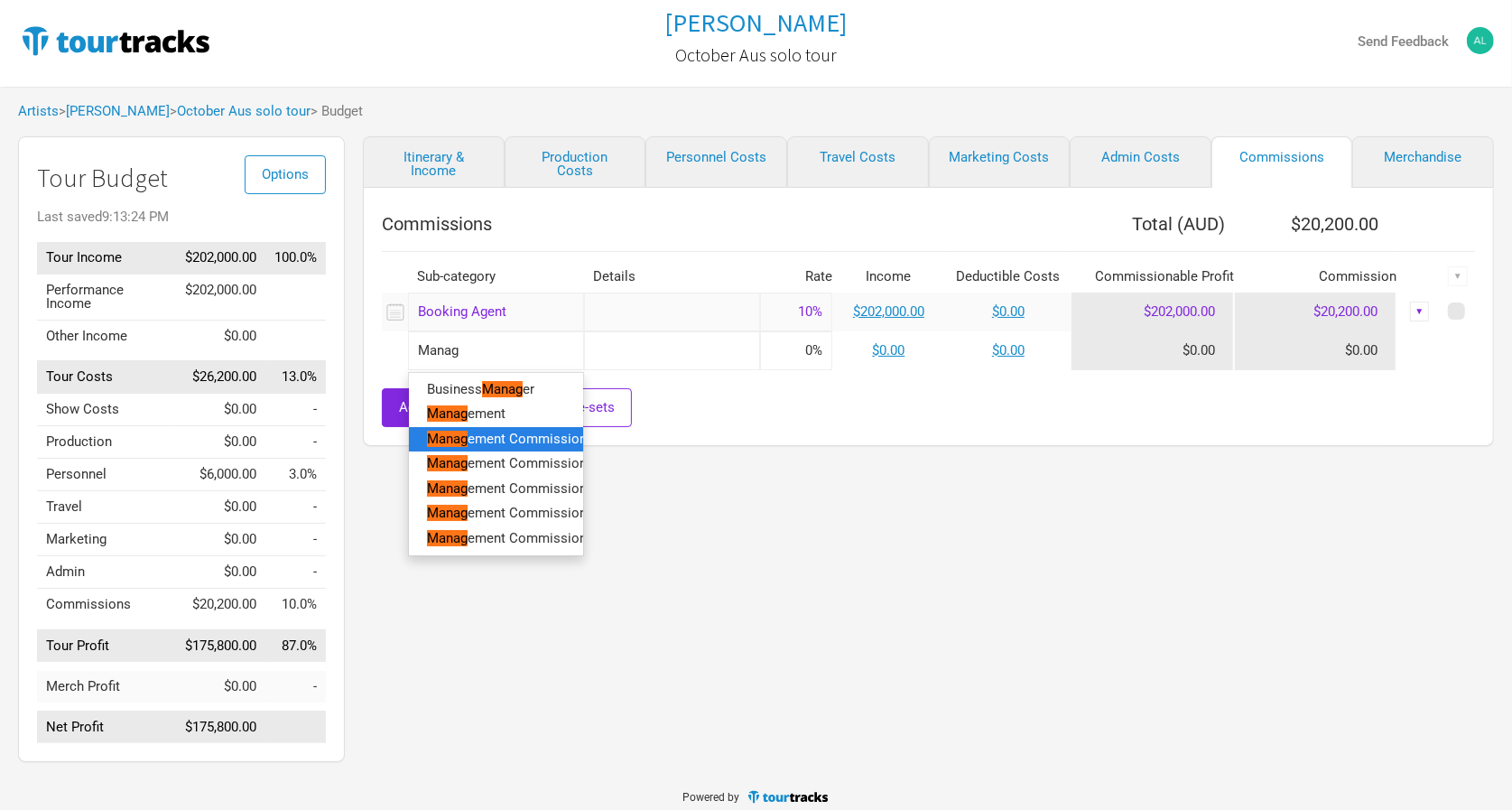 click on "ement Commission" at bounding box center [527, 438] 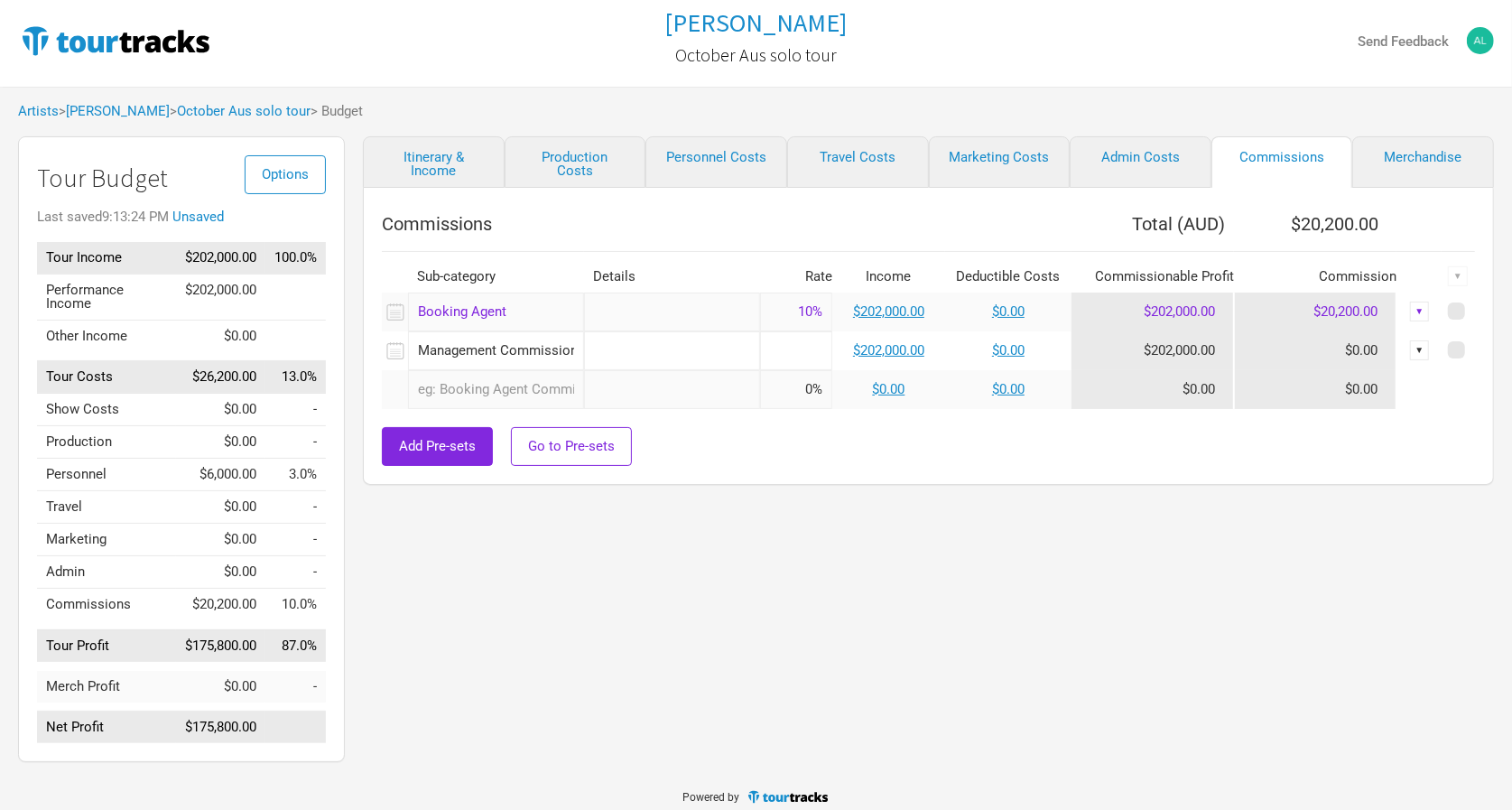 click at bounding box center [796, 350] 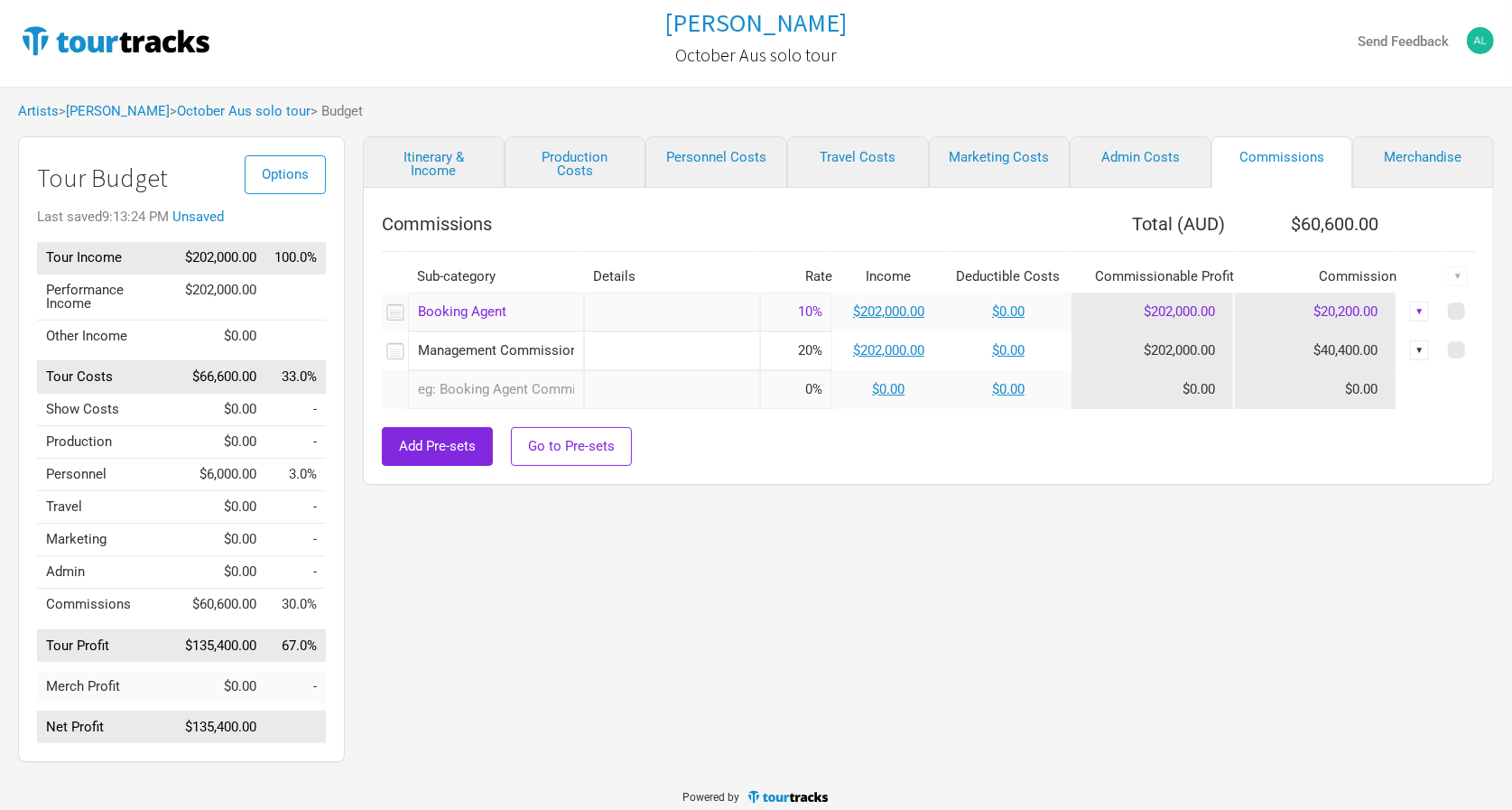 type on "20%" 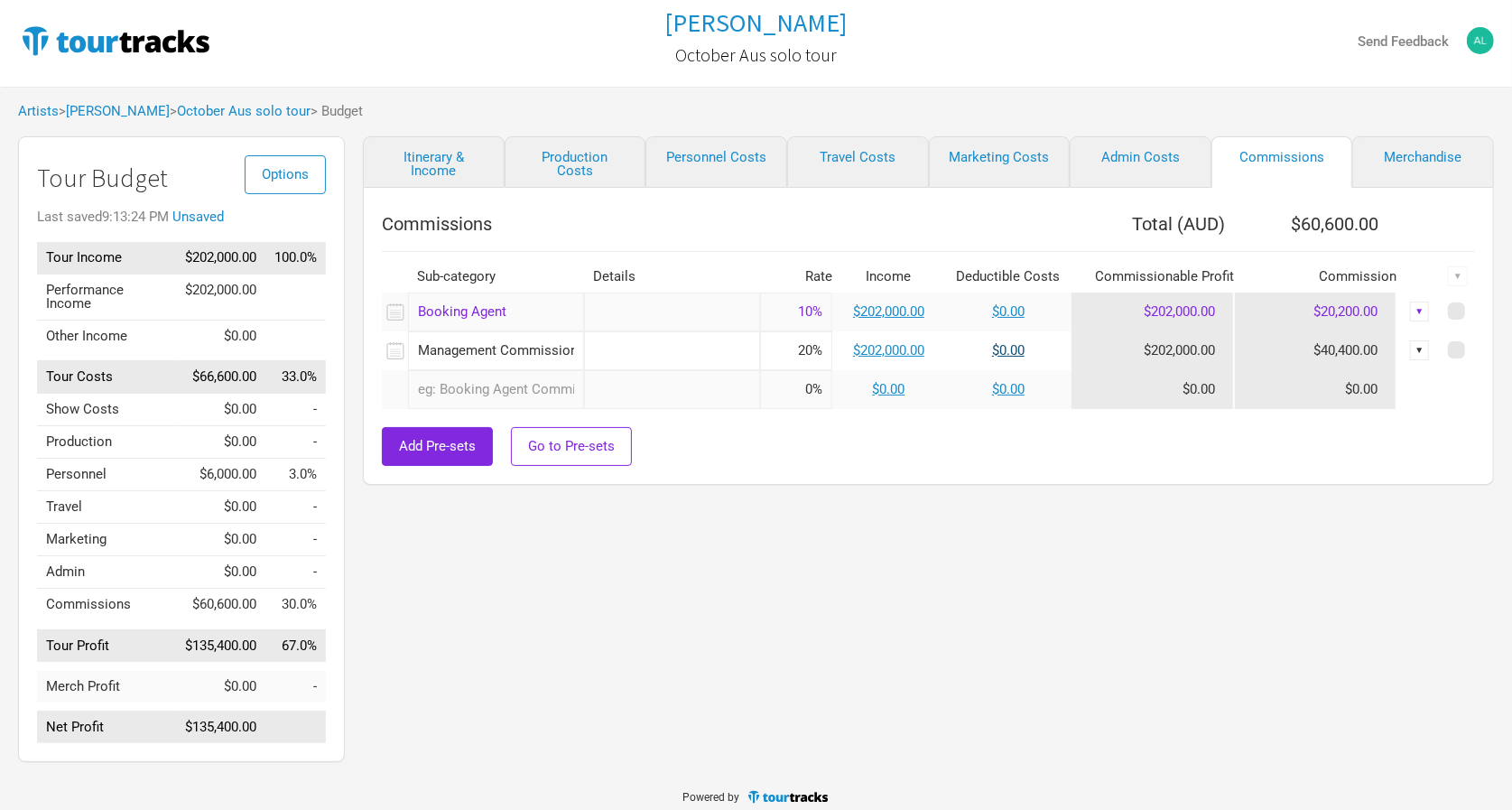 click on "$0.00" at bounding box center [1008, 350] 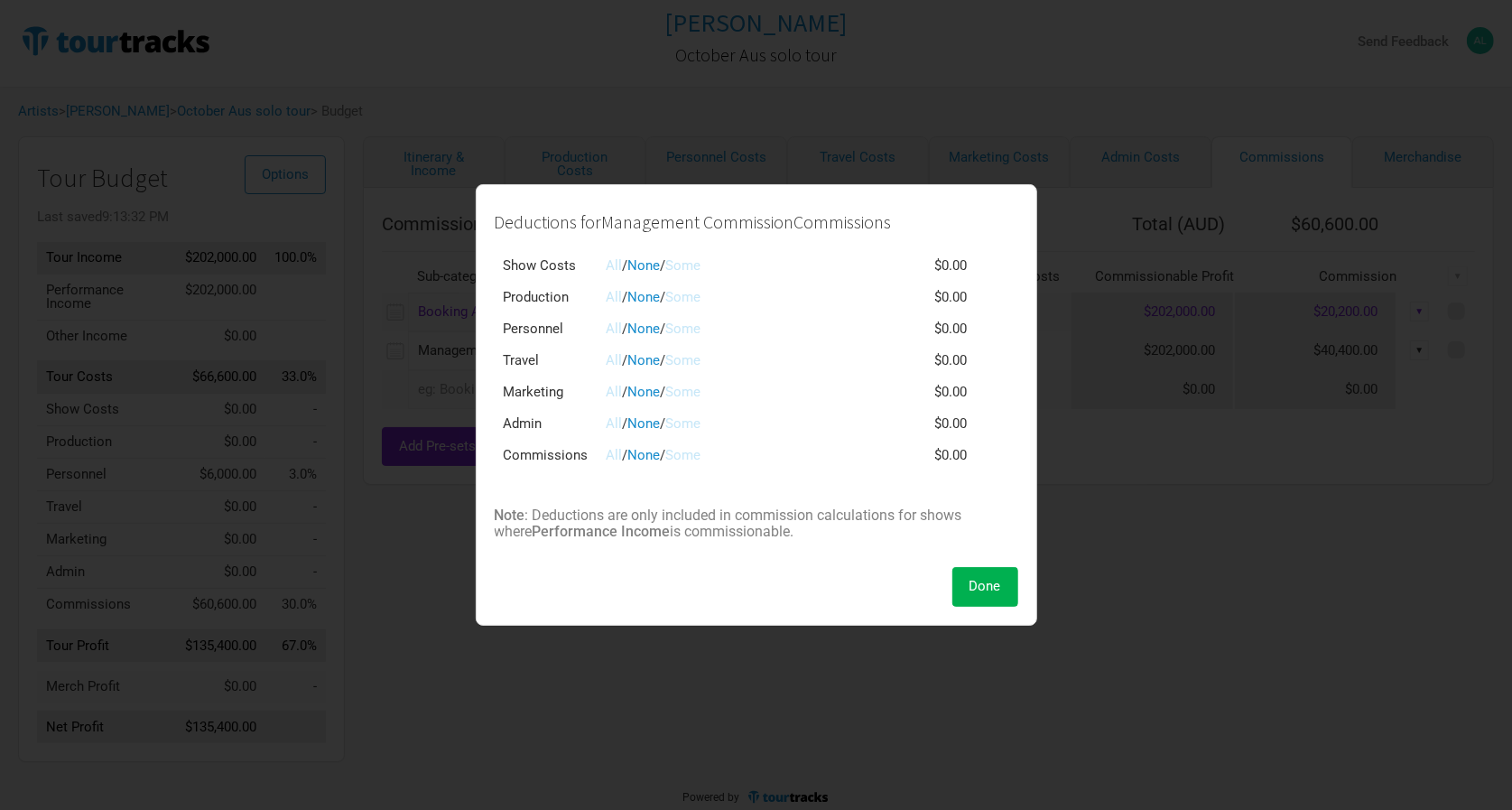 click on "Some" at bounding box center (683, 455) 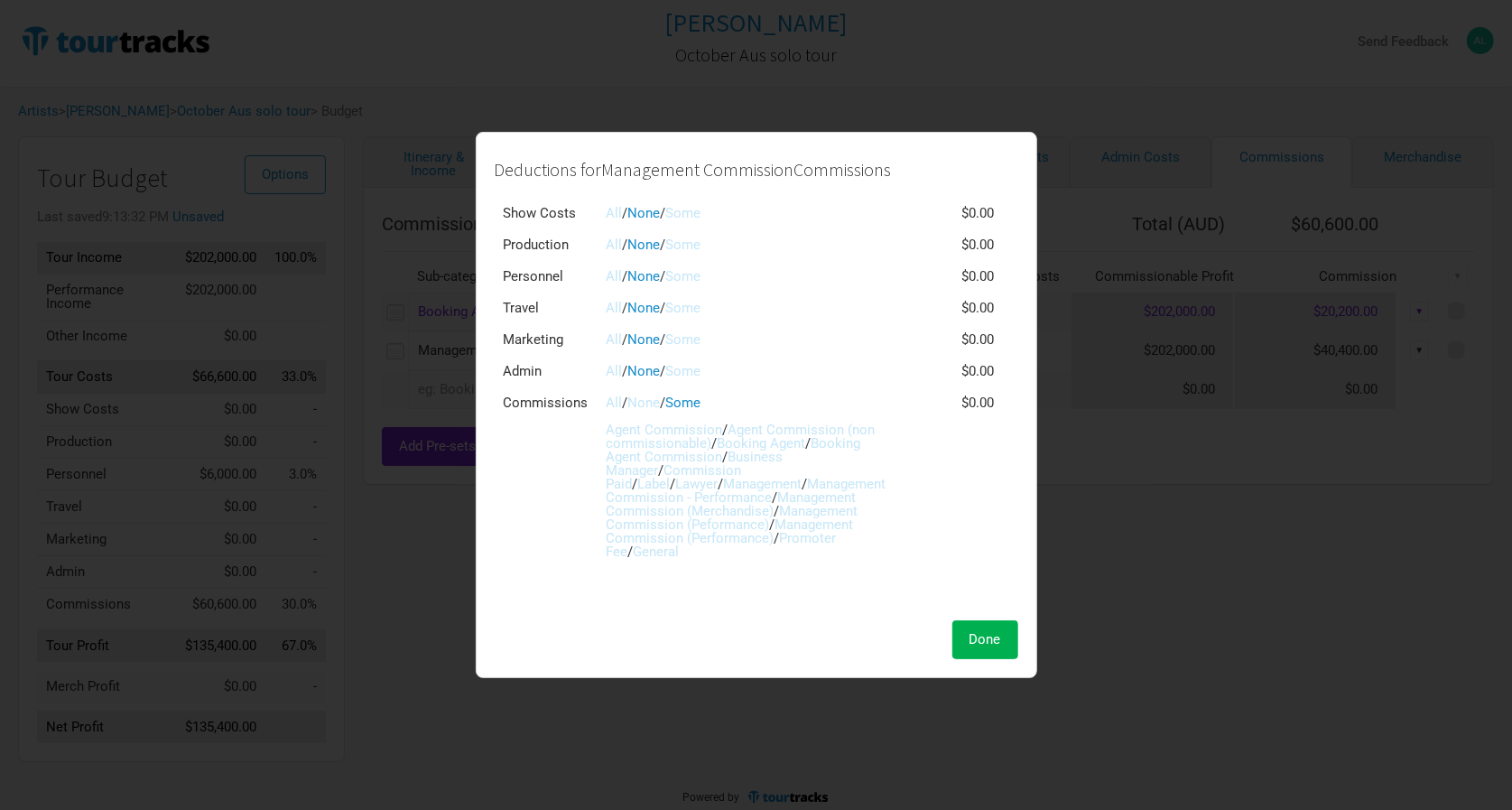 click on "All" at bounding box center [615, 403] 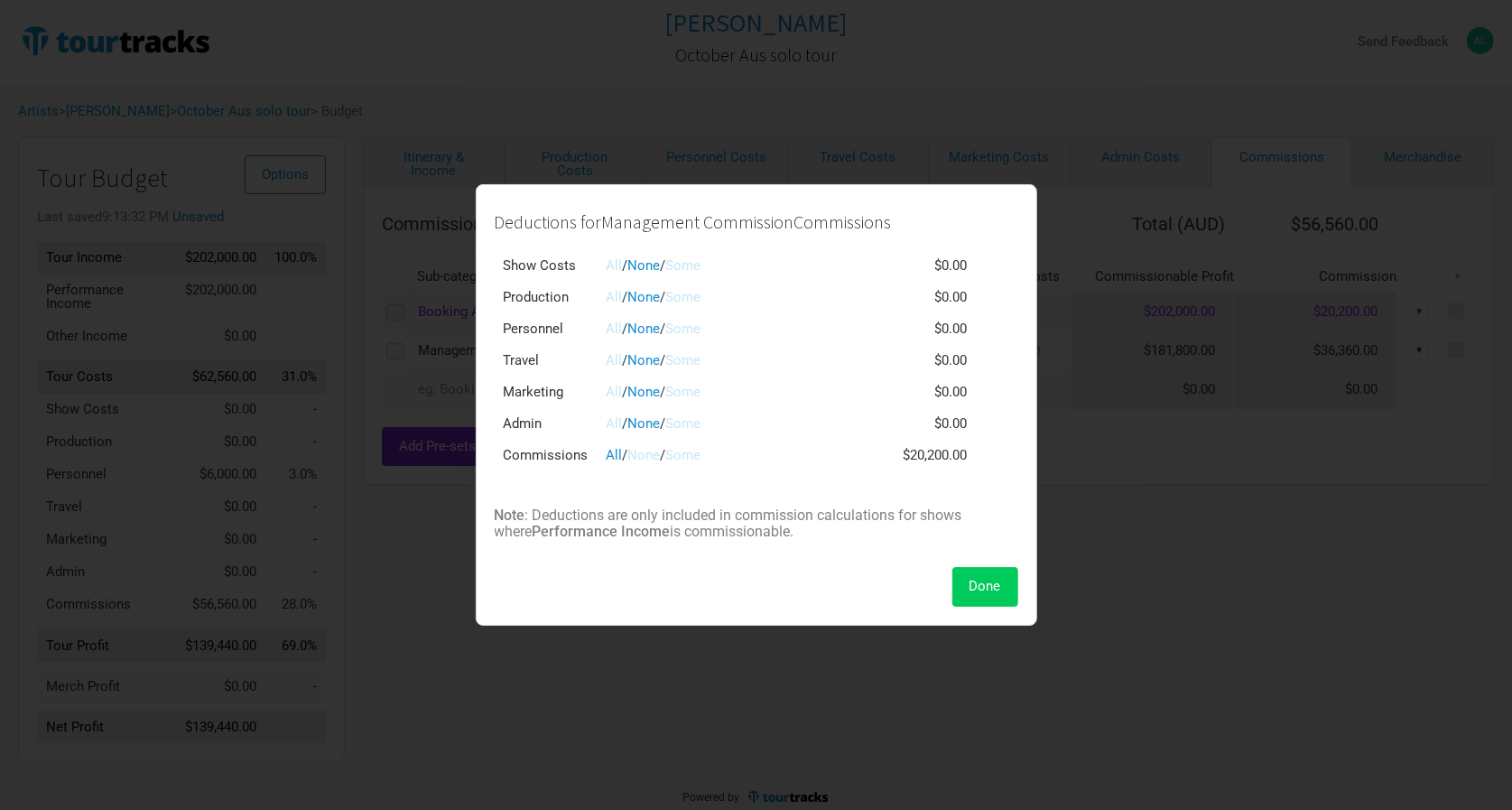 click on "Done" at bounding box center (985, 586) 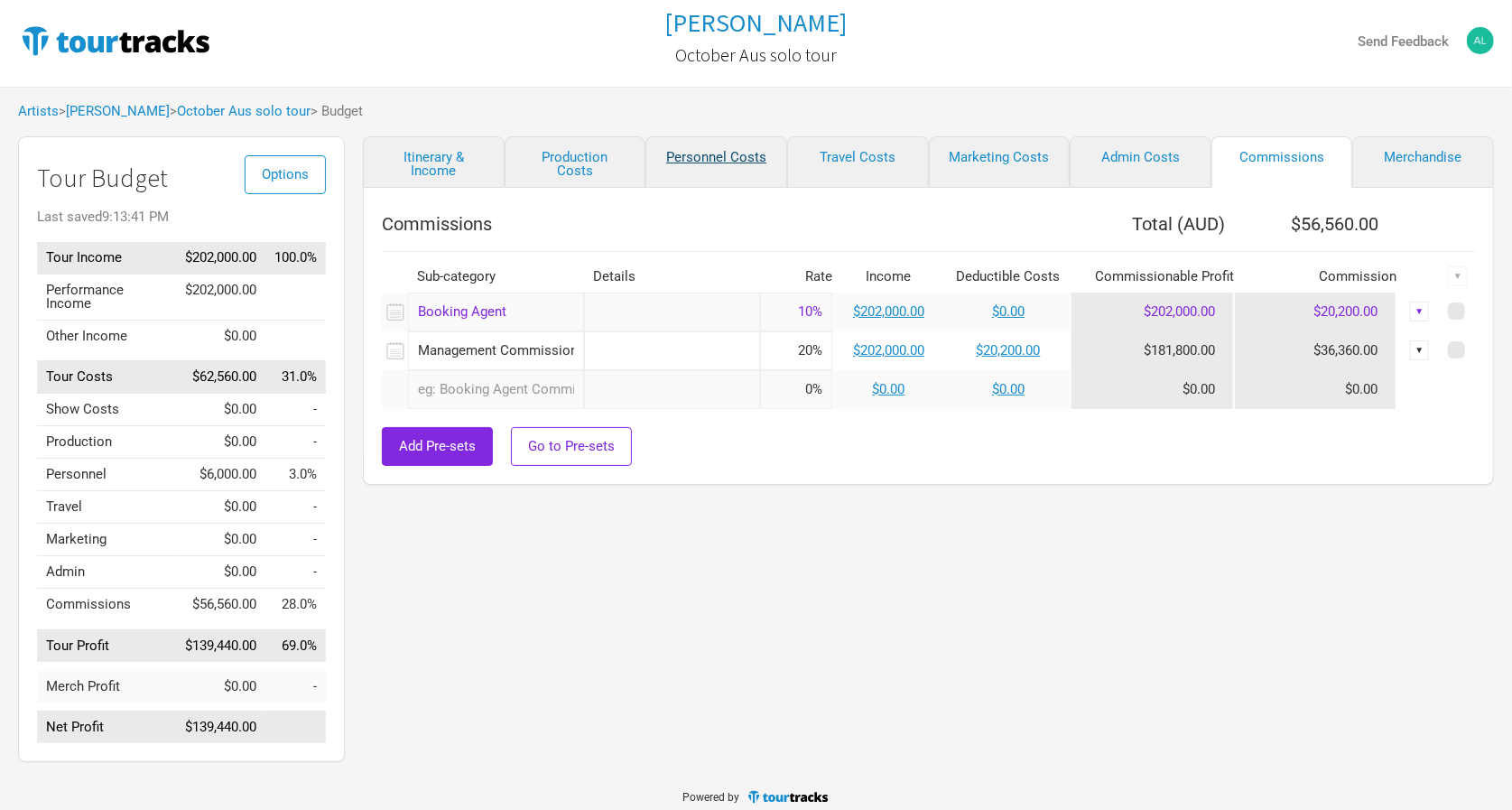 click on "Personnel Costs" at bounding box center (716, 162) 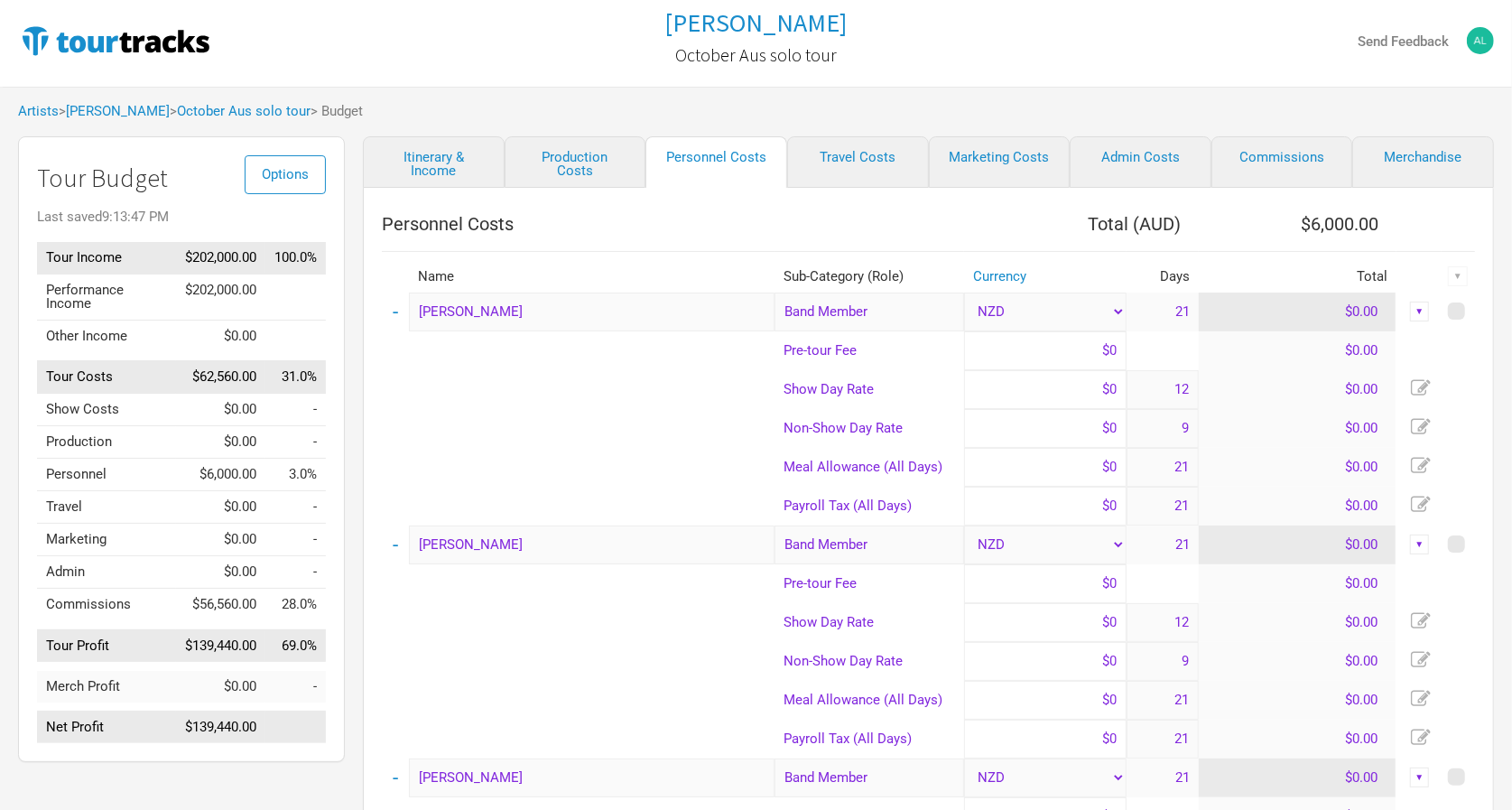 click on "▼" at bounding box center (1420, 545) 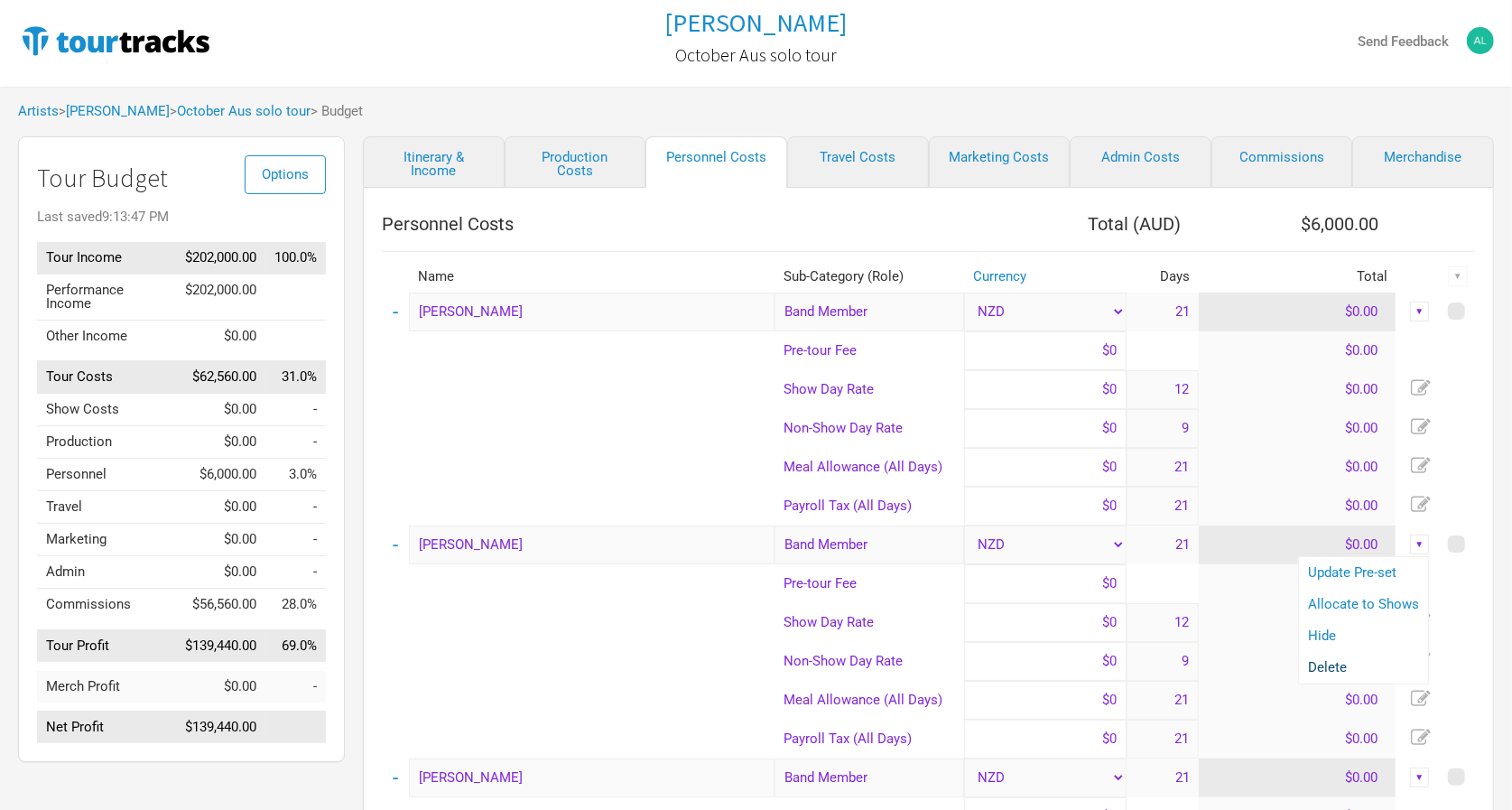click on "Delete" at bounding box center [1363, 667] 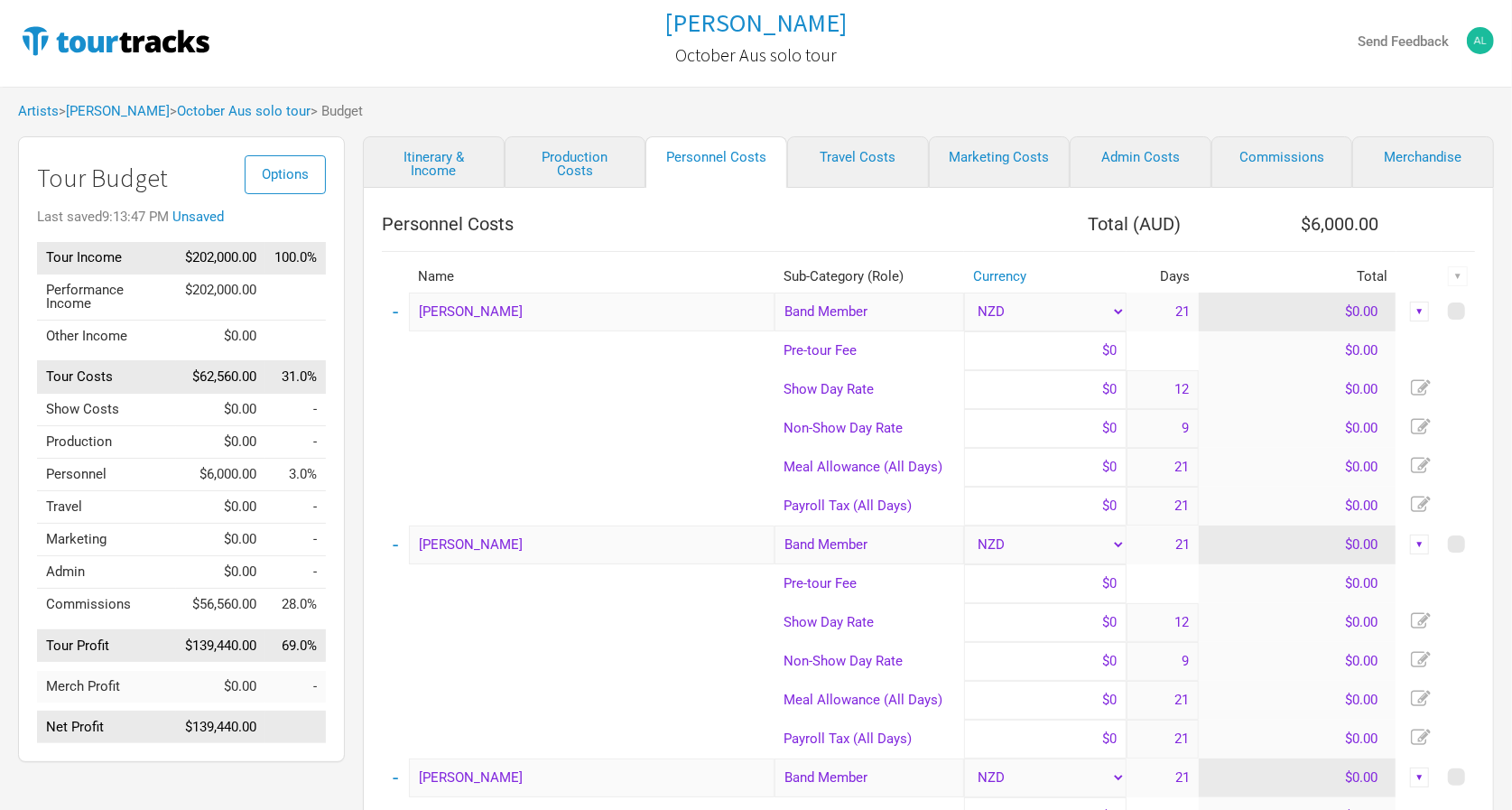 click on "▼" at bounding box center (1420, 545) 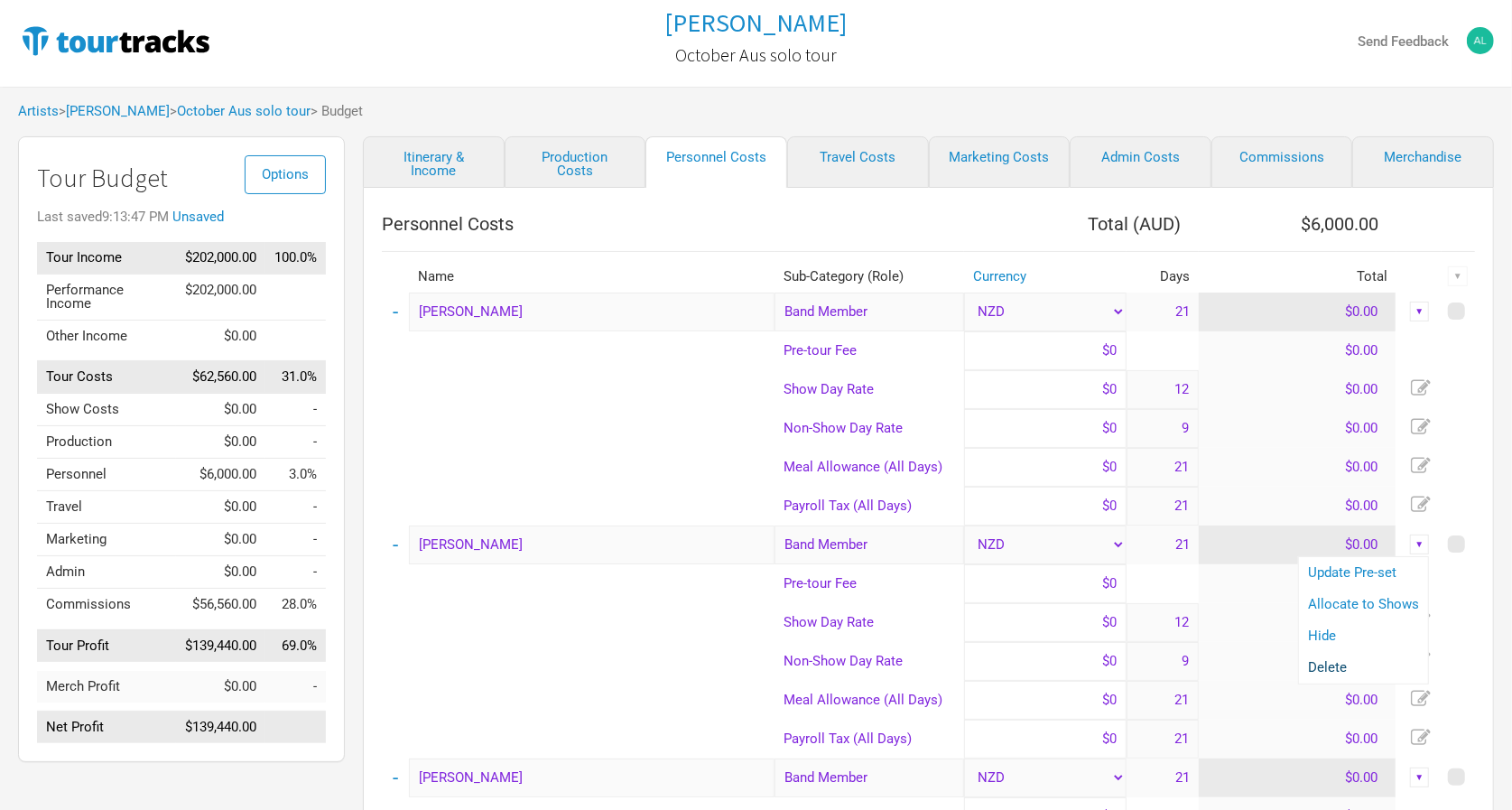 click on "Delete" at bounding box center [1363, 667] 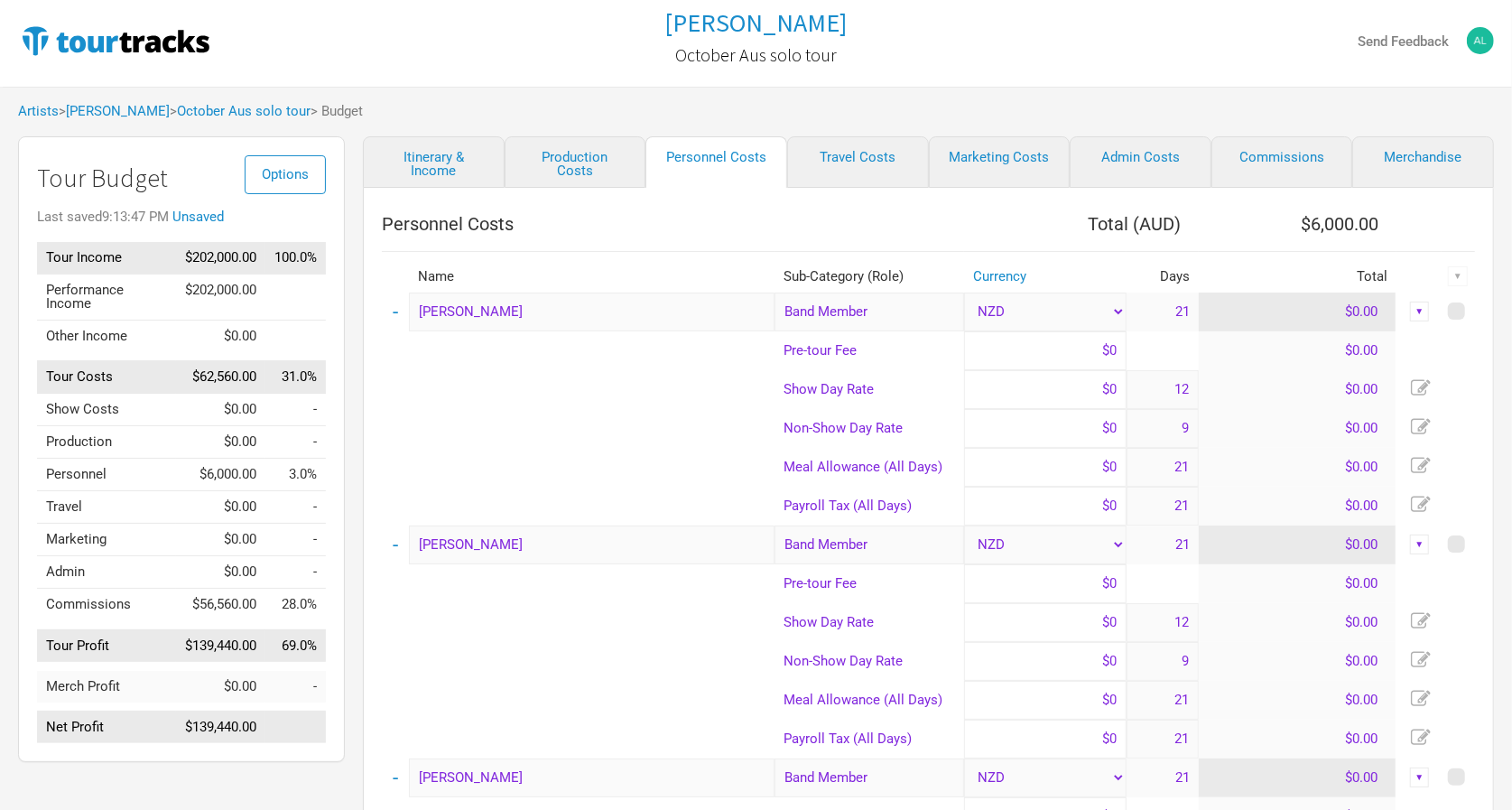 click on "▼" at bounding box center [1420, 545] 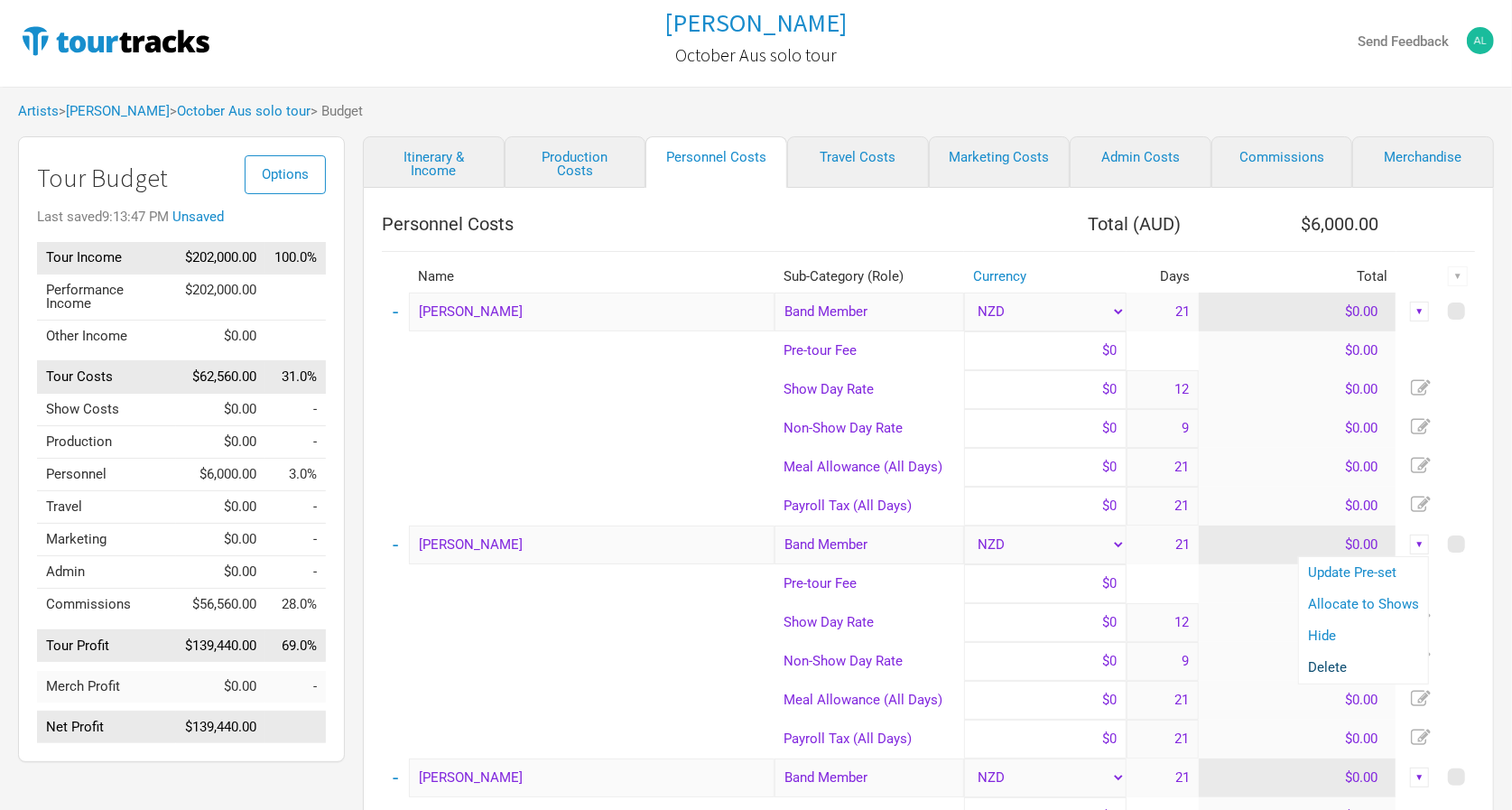 click on "Delete" at bounding box center (1363, 667) 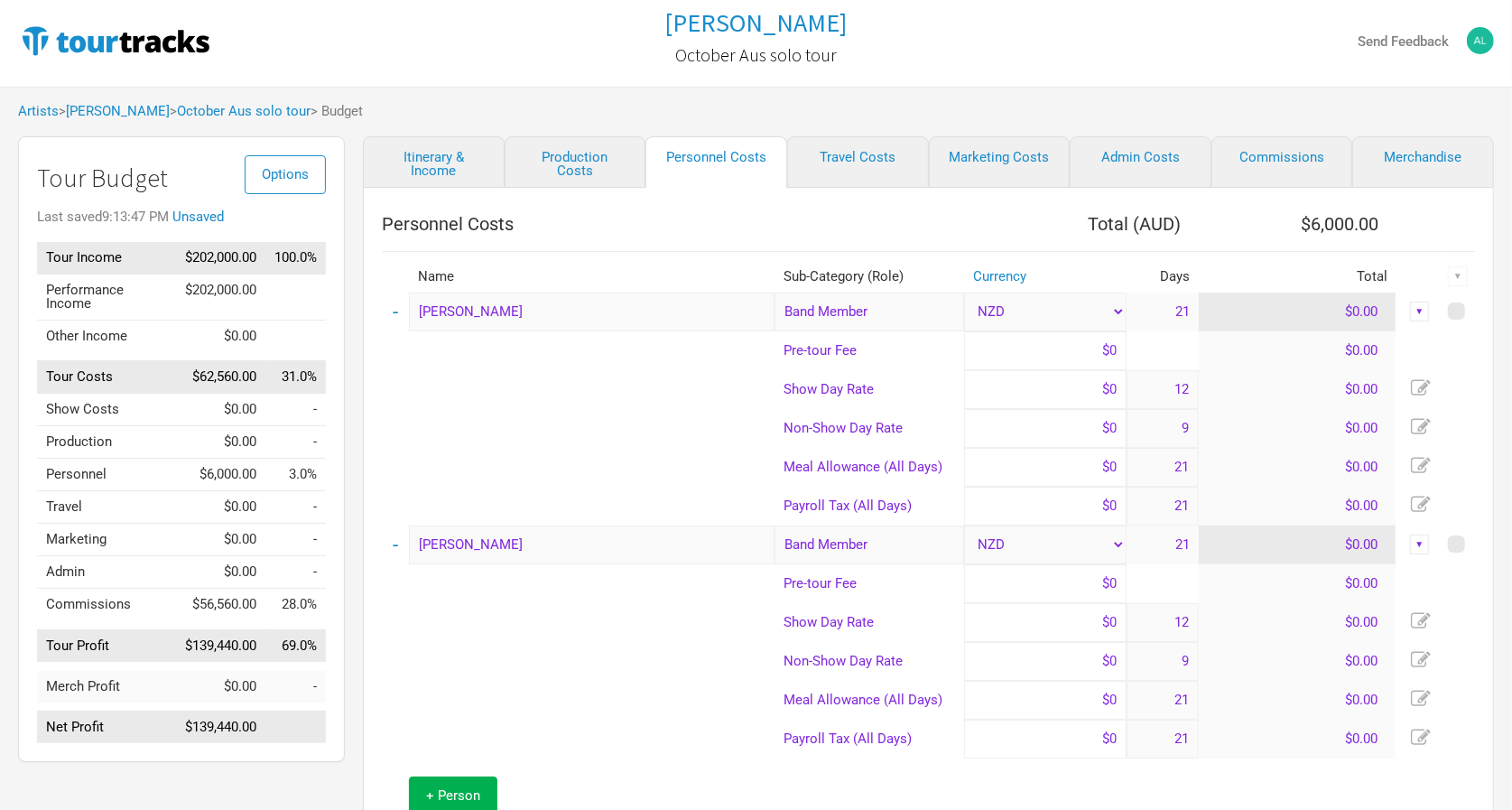 click on "▼" at bounding box center [1420, 545] 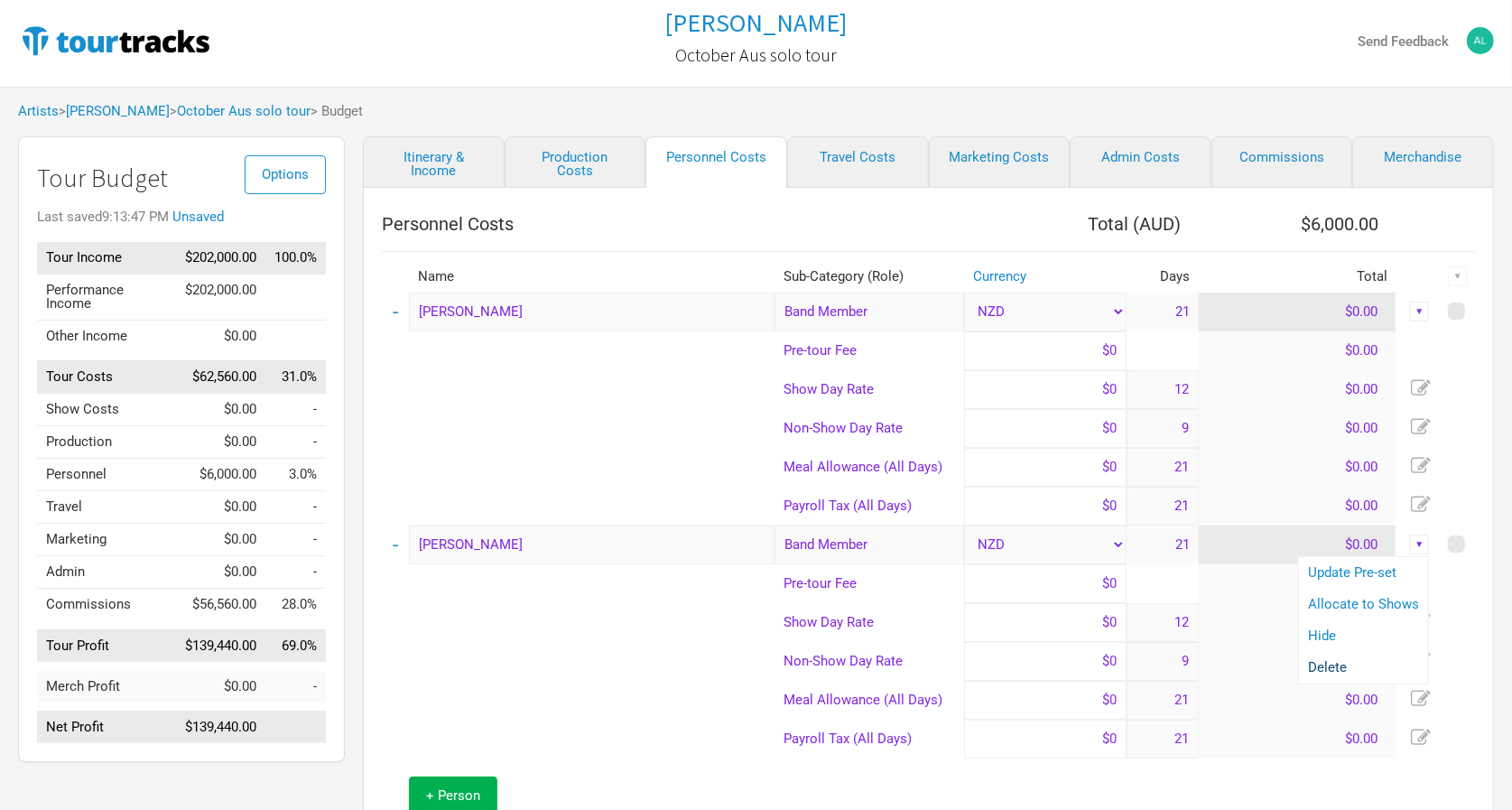 click on "Delete" at bounding box center (1363, 667) 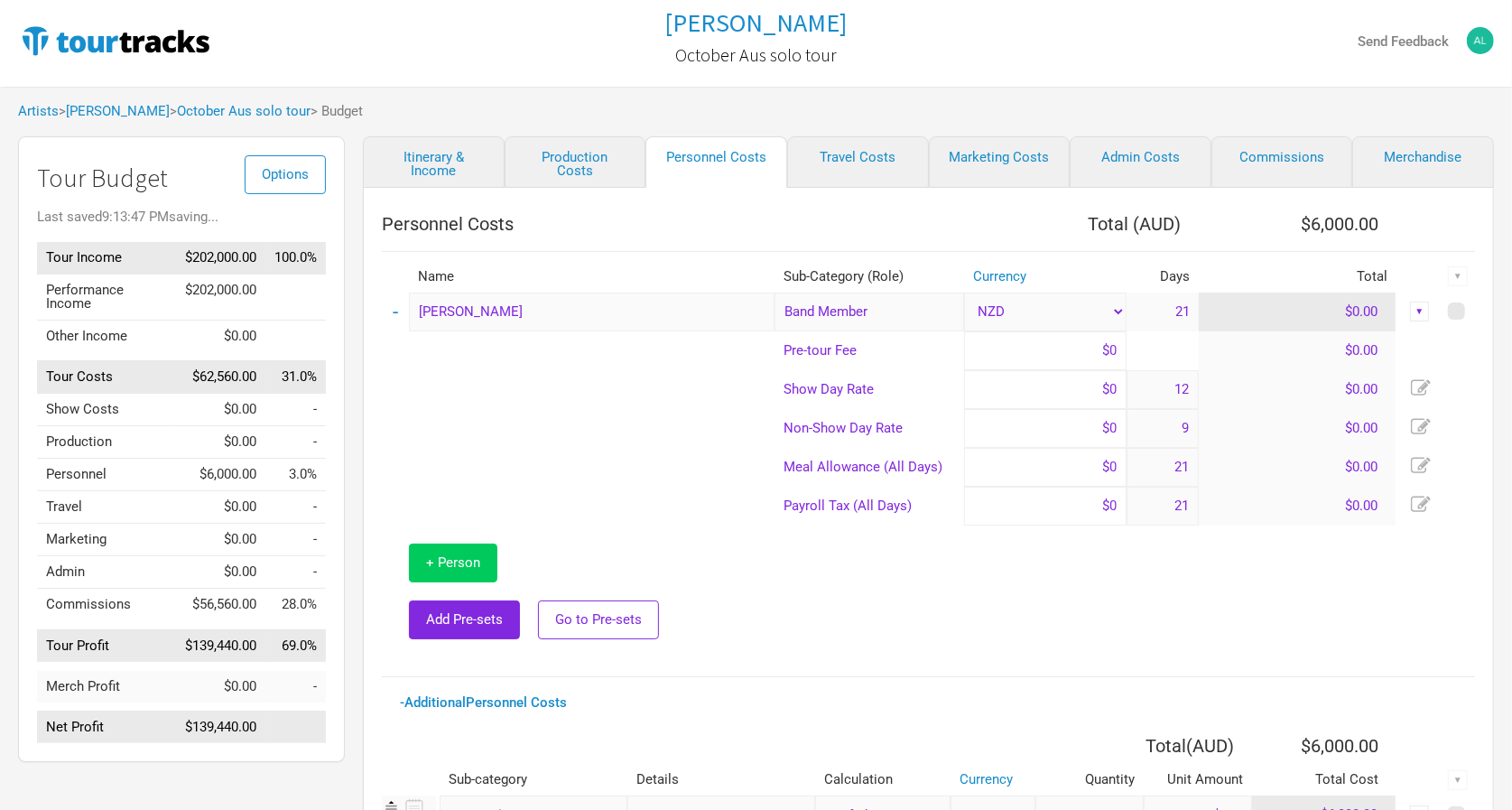 click on "+ Person" at bounding box center (453, 563) 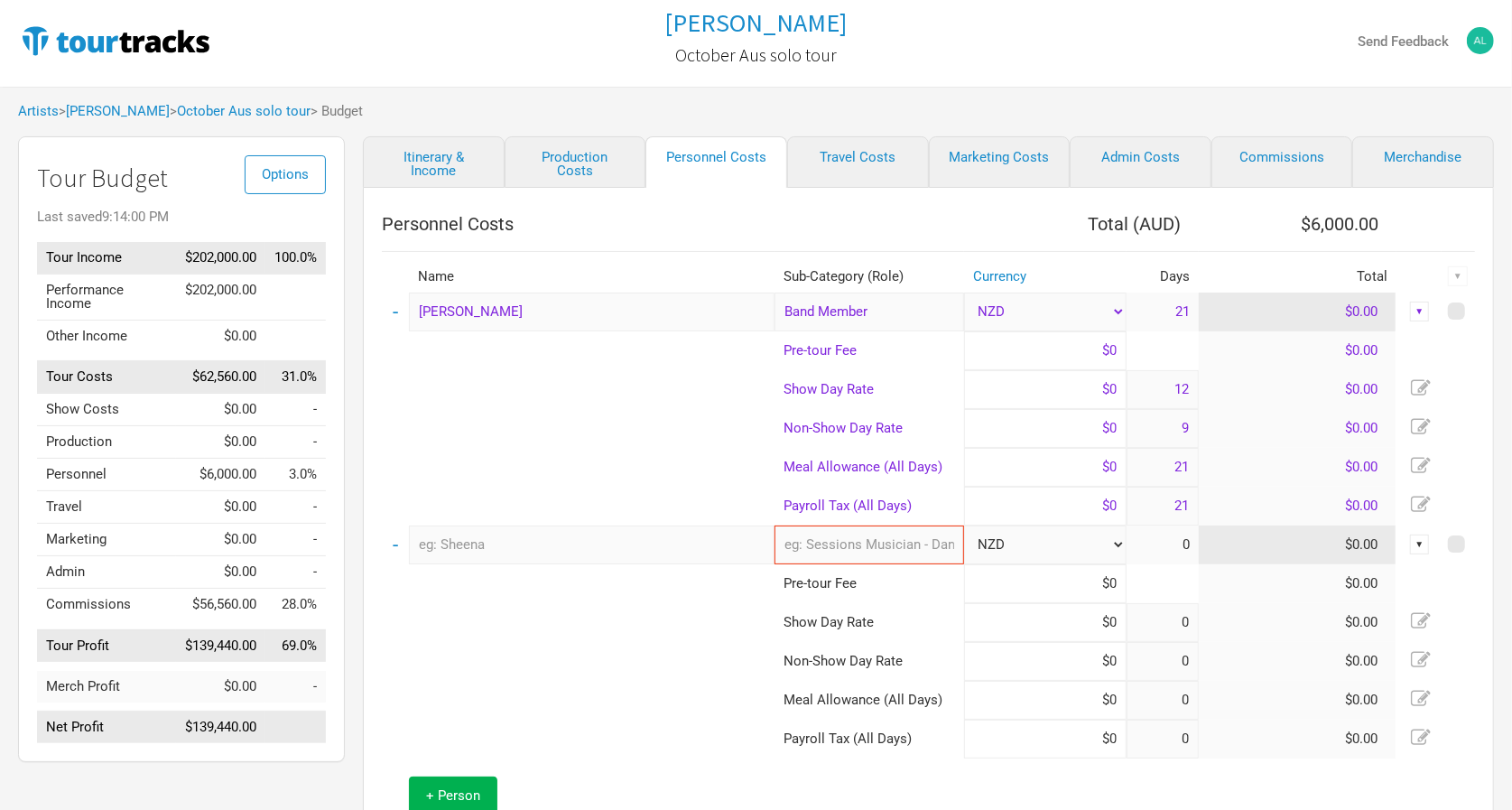 type on "12" 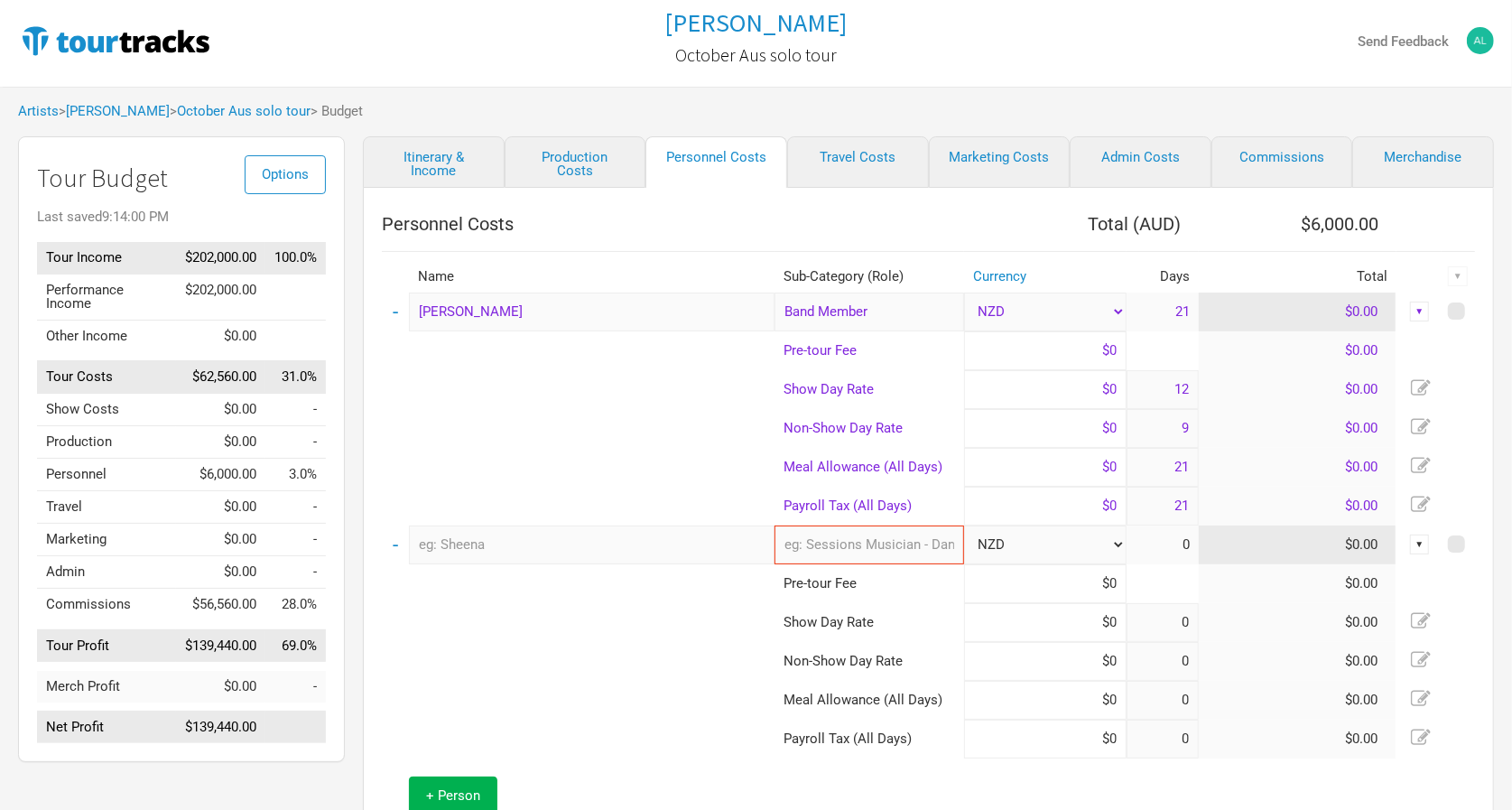 type on "9" 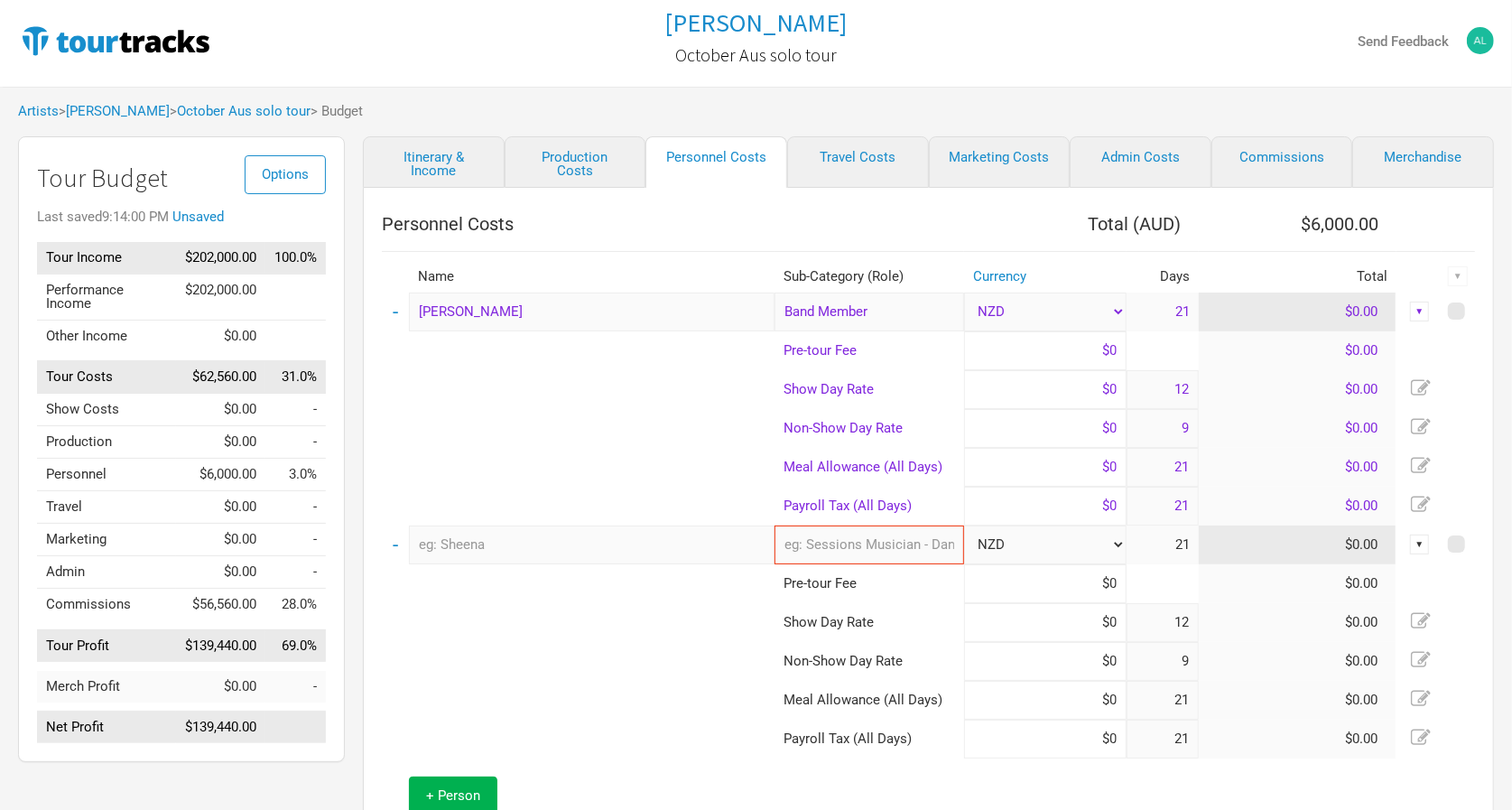 click at bounding box center [591, 545] 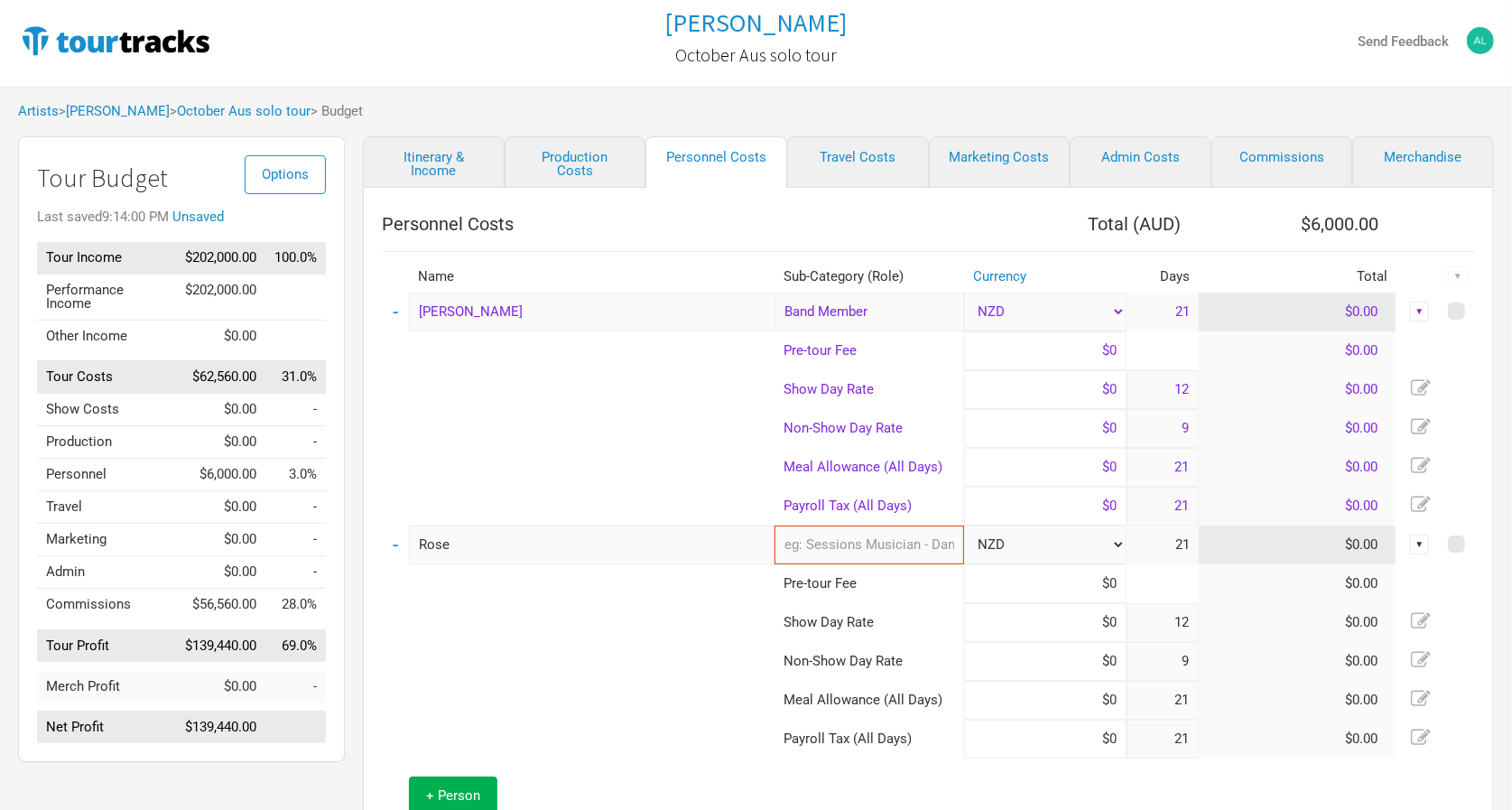 type on "Rose" 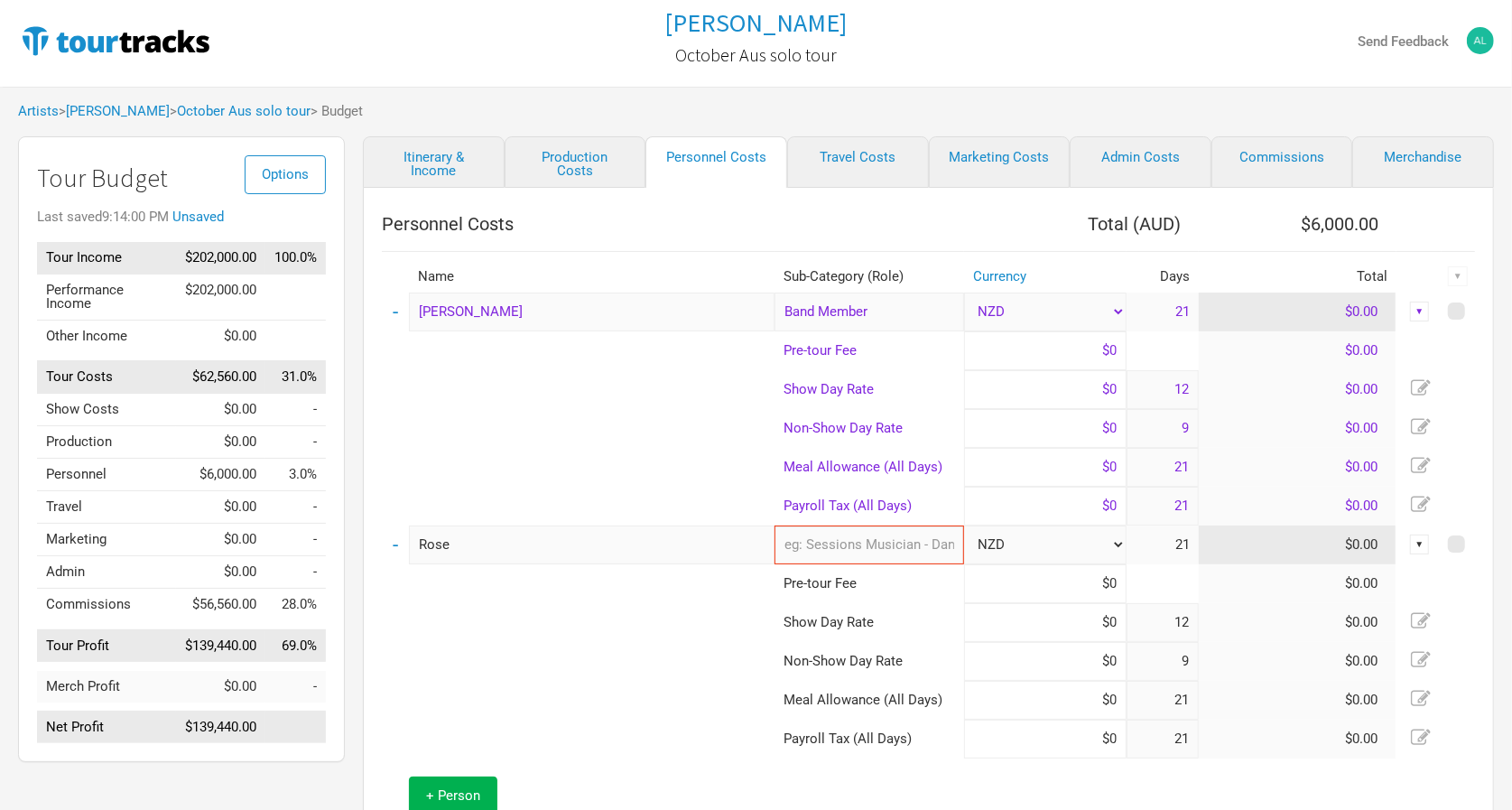 click at bounding box center [869, 545] 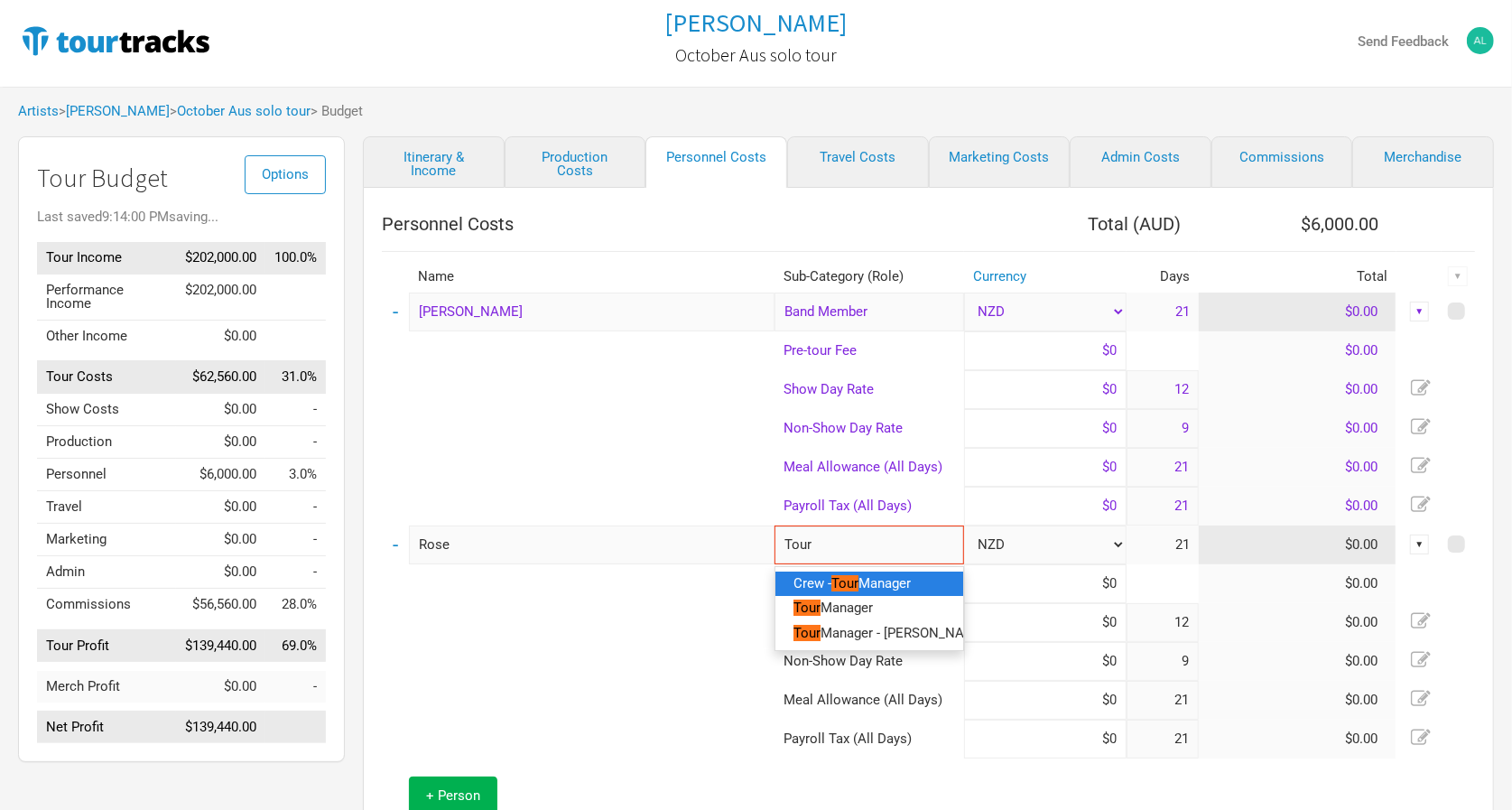 click on "Crew -  Tour  Manager" at bounding box center (869, 583) 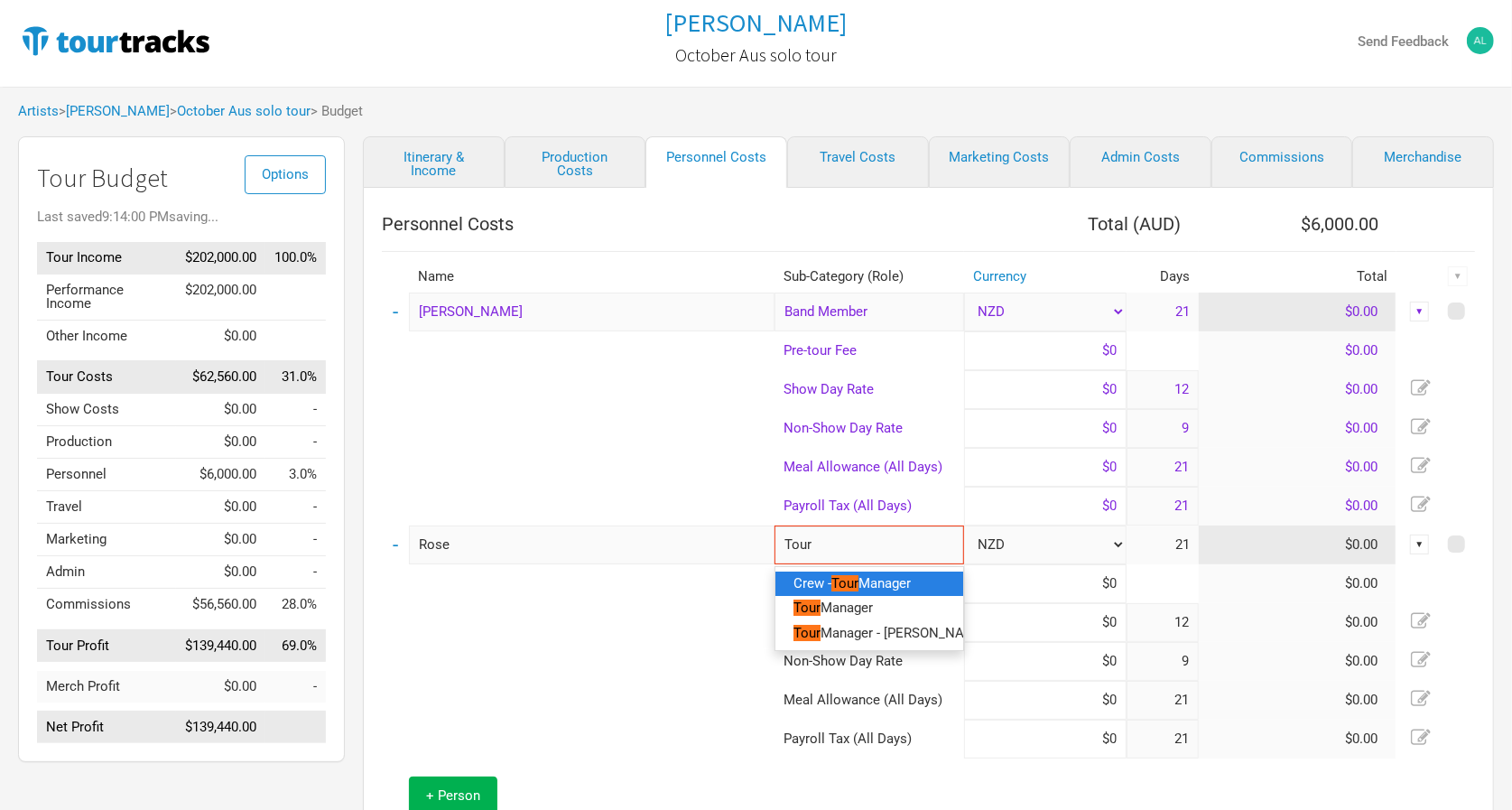 type on "Crew - Tour Manager" 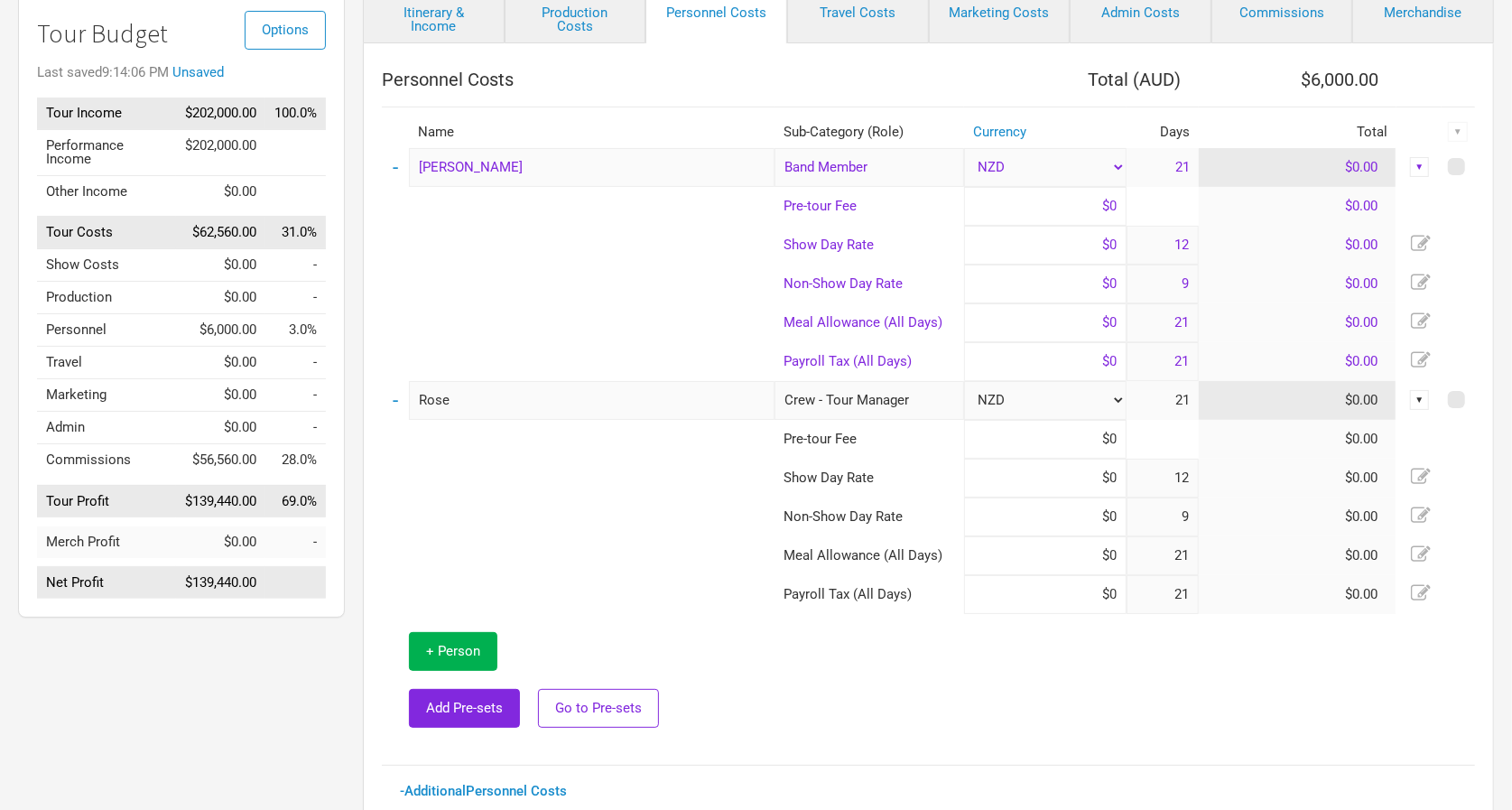 scroll, scrollTop: 223, scrollLeft: 0, axis: vertical 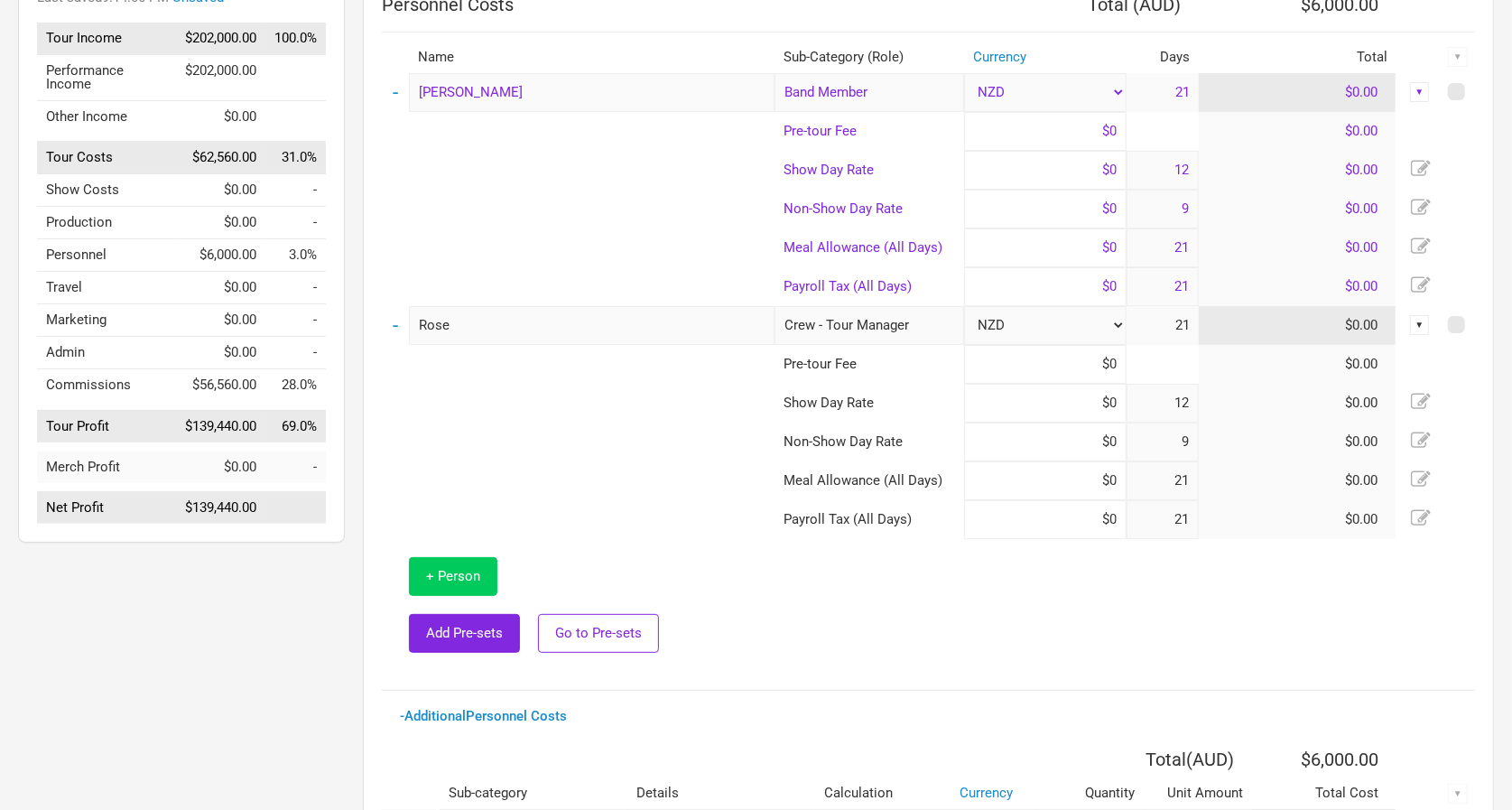 click on "+ Person" at bounding box center [453, 576] 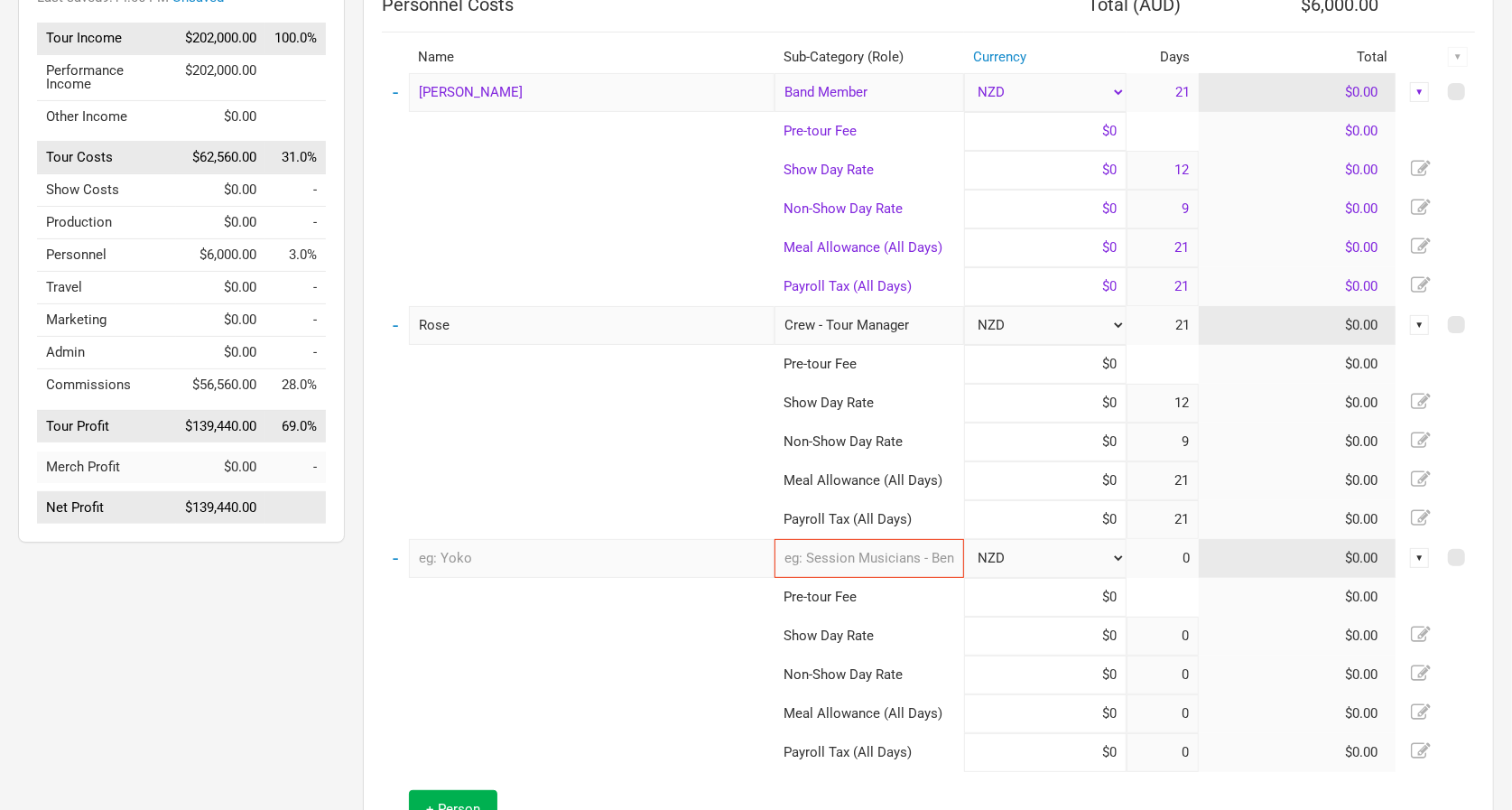 type on "12" 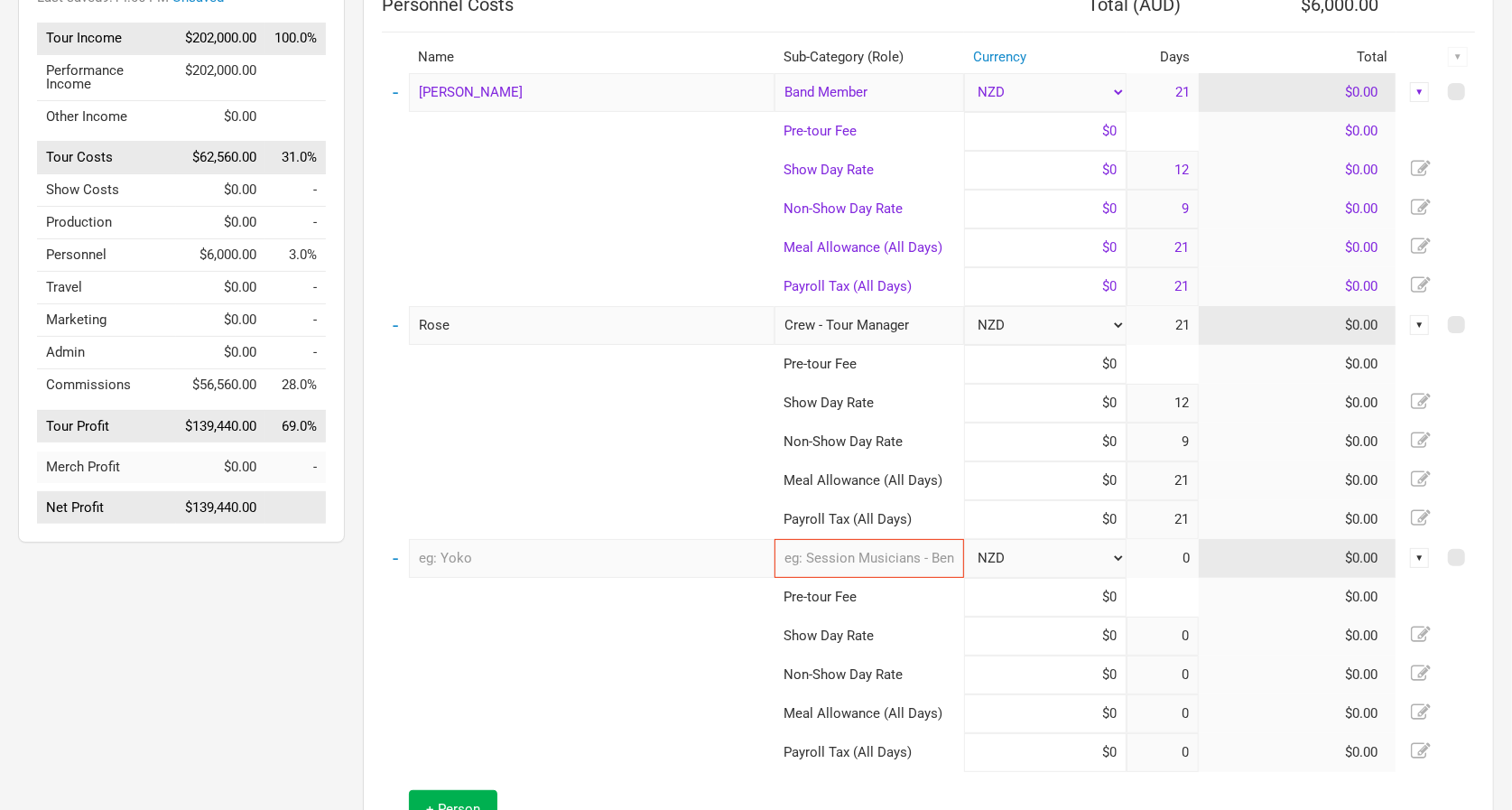 type on "9" 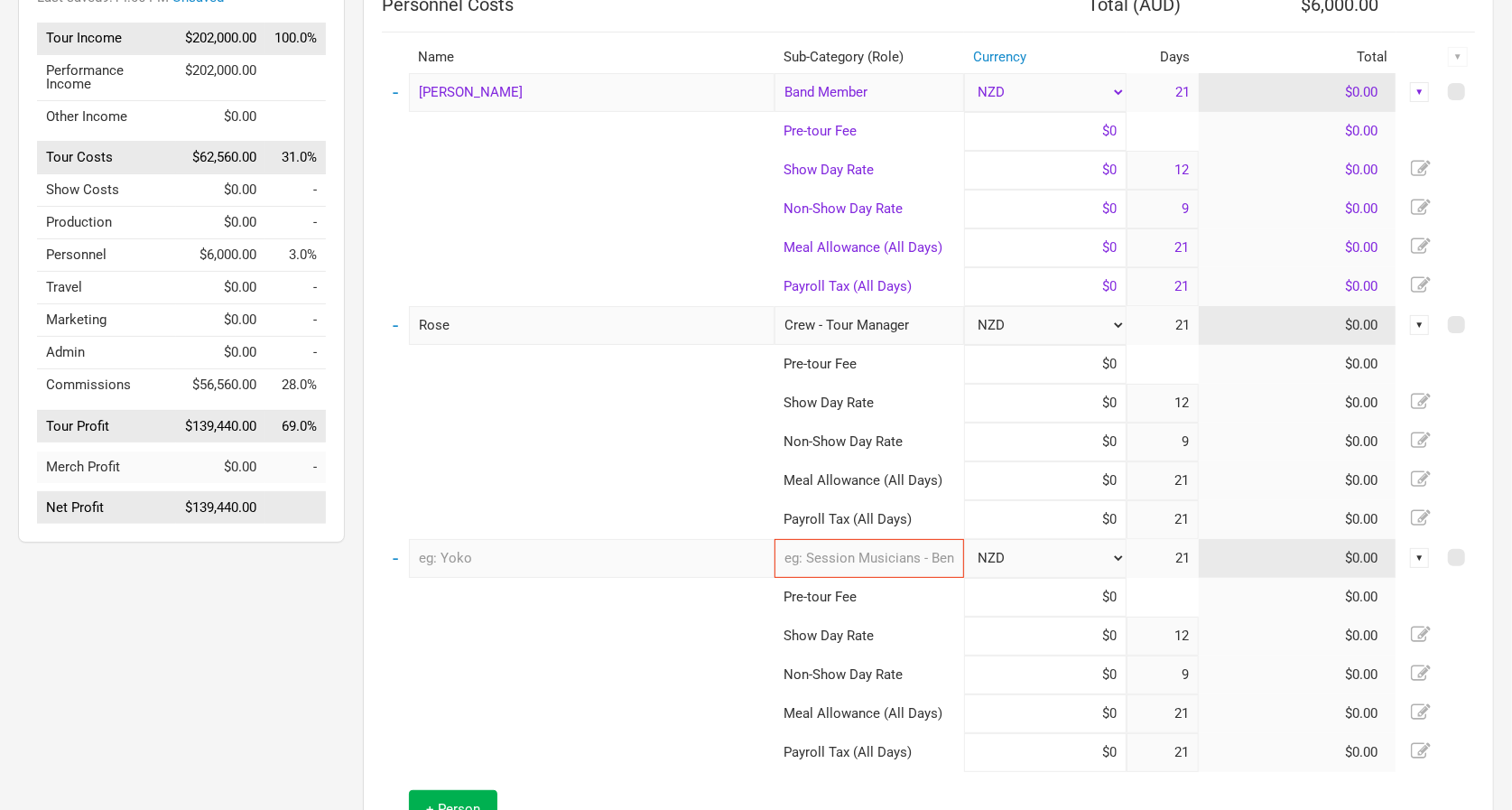 click at bounding box center (591, 558) 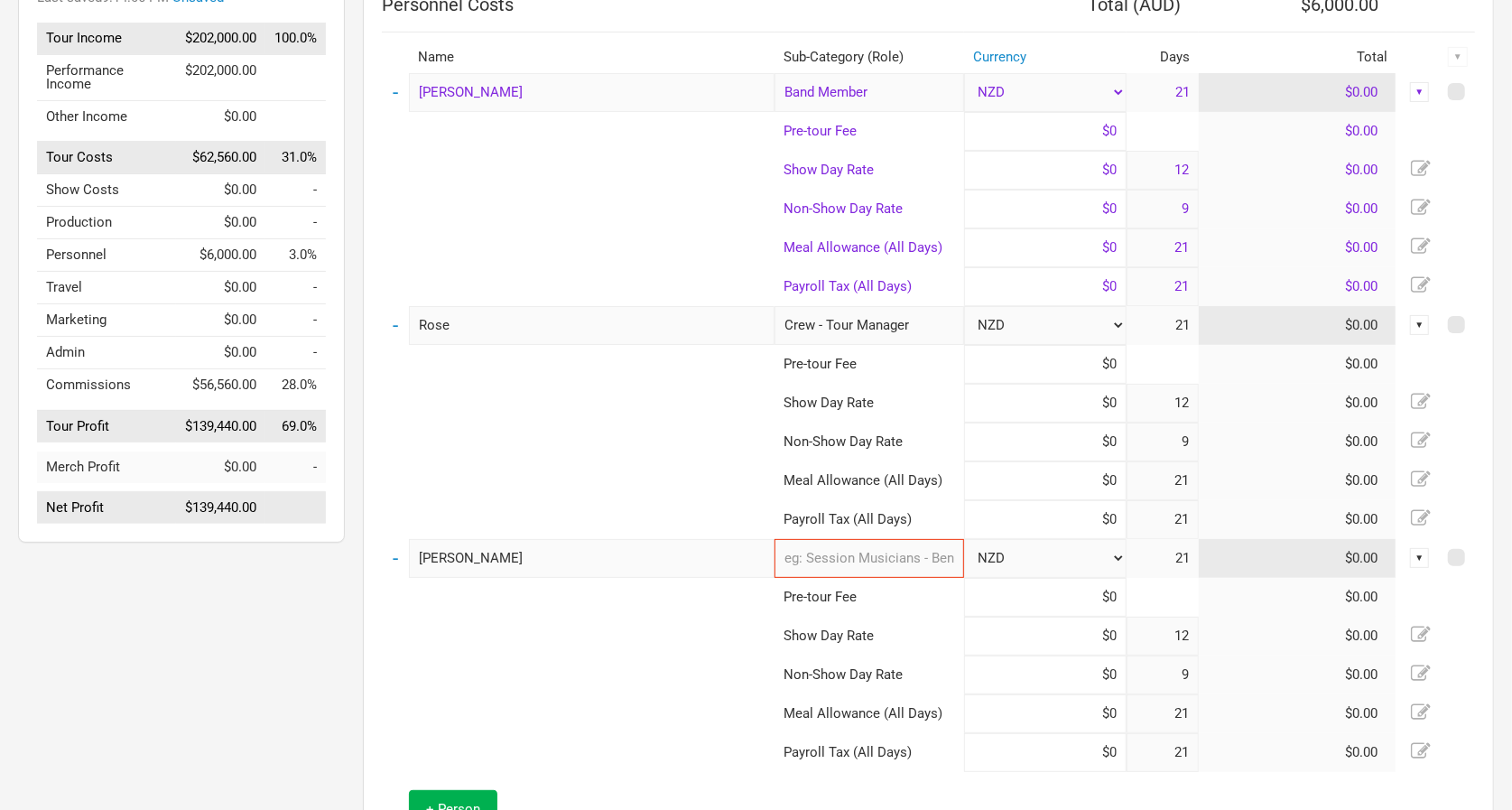 type on "[PERSON_NAME]" 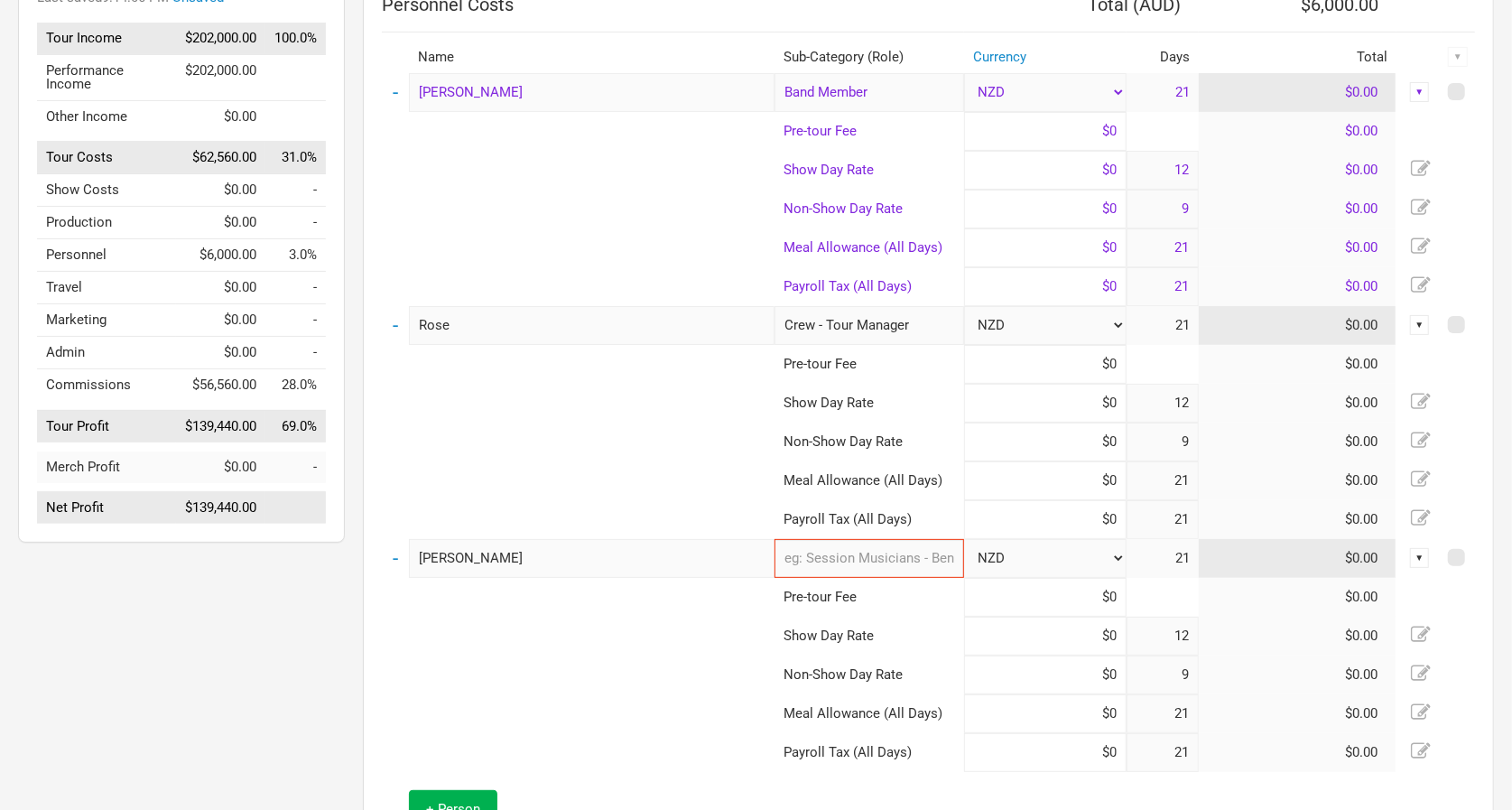 click at bounding box center [869, 558] 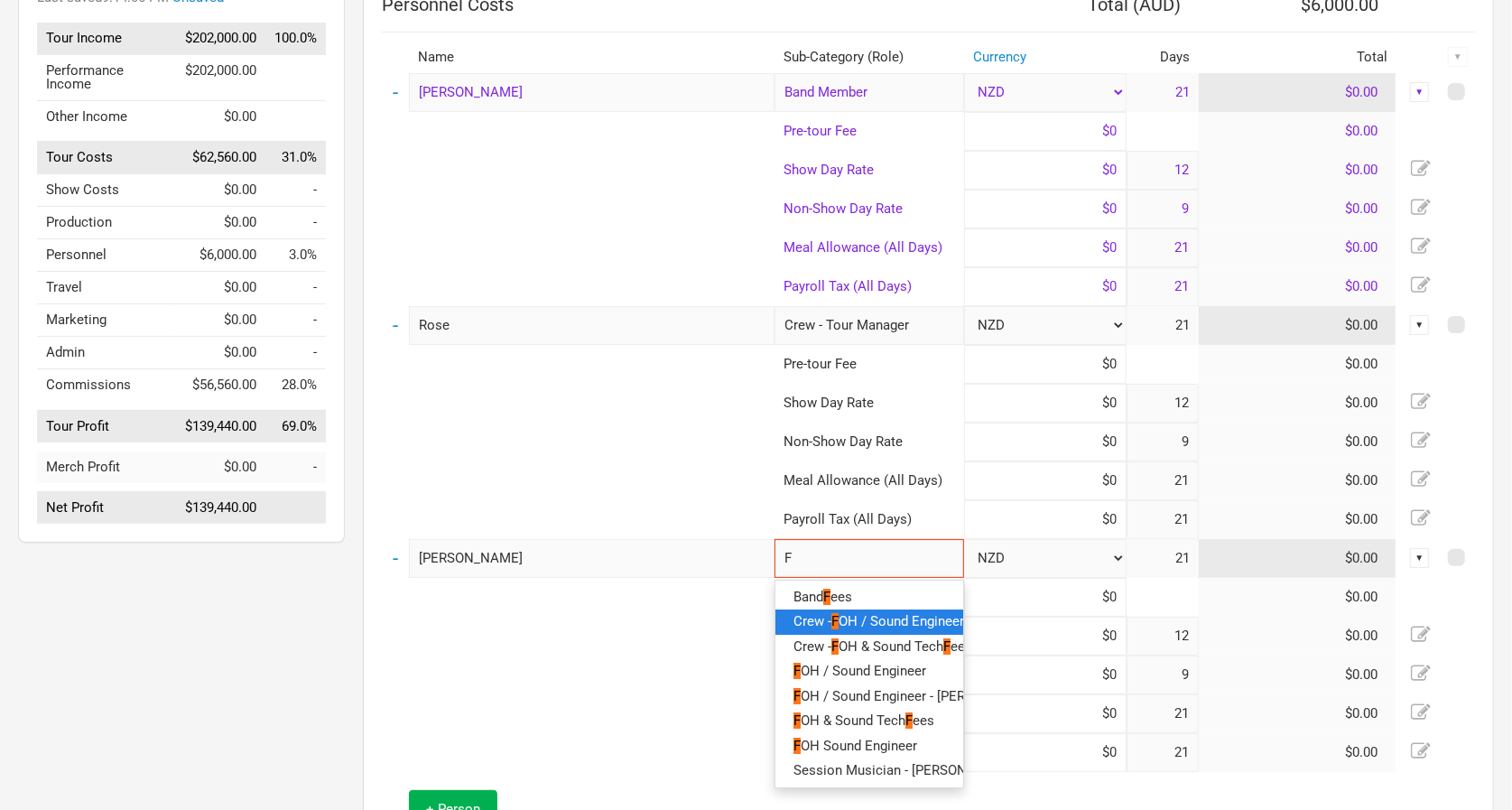 click on "OH / Sound Engineer" at bounding box center (901, 621) 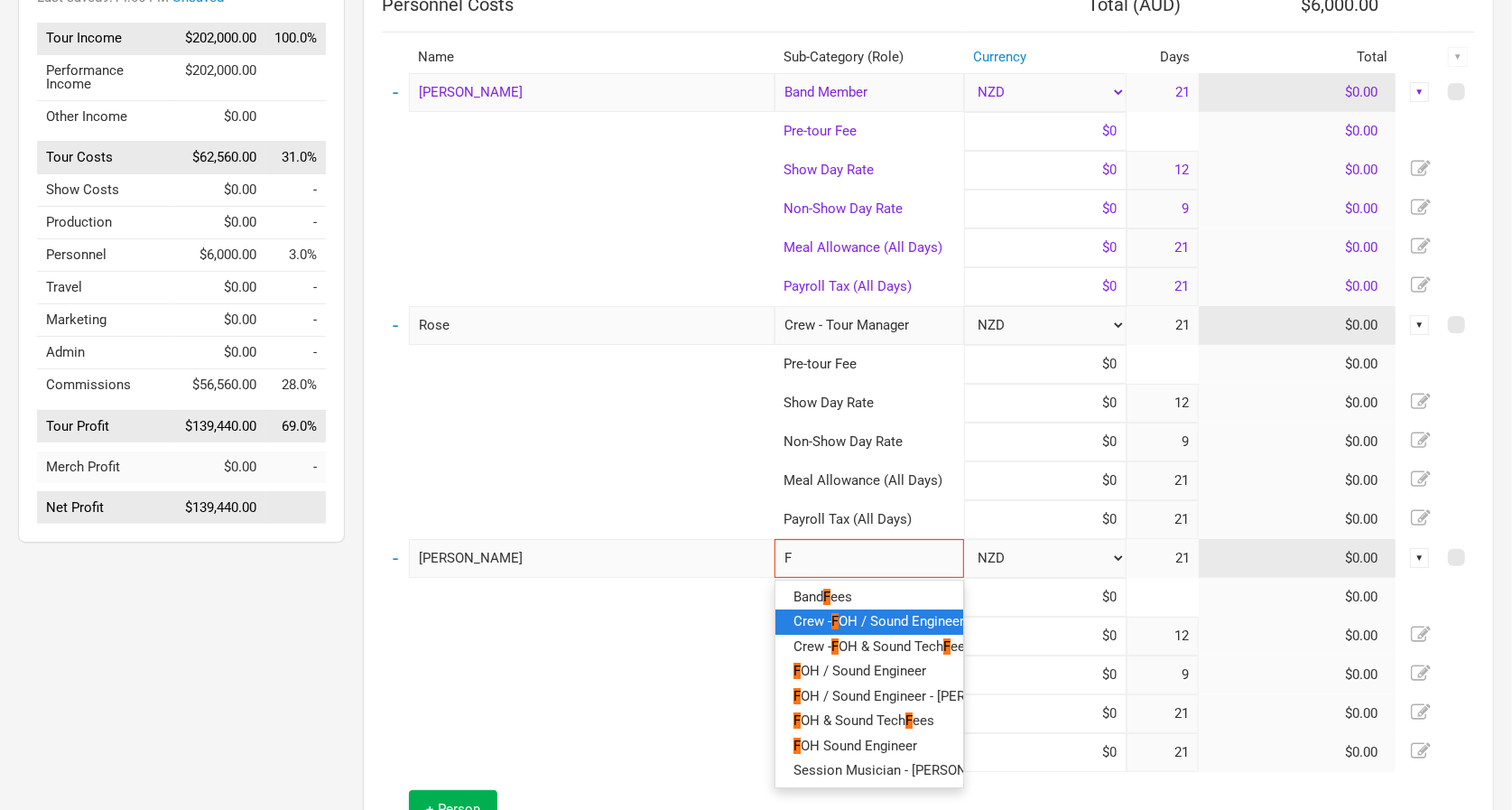 type on "Crew - FOH / Sound Engineer" 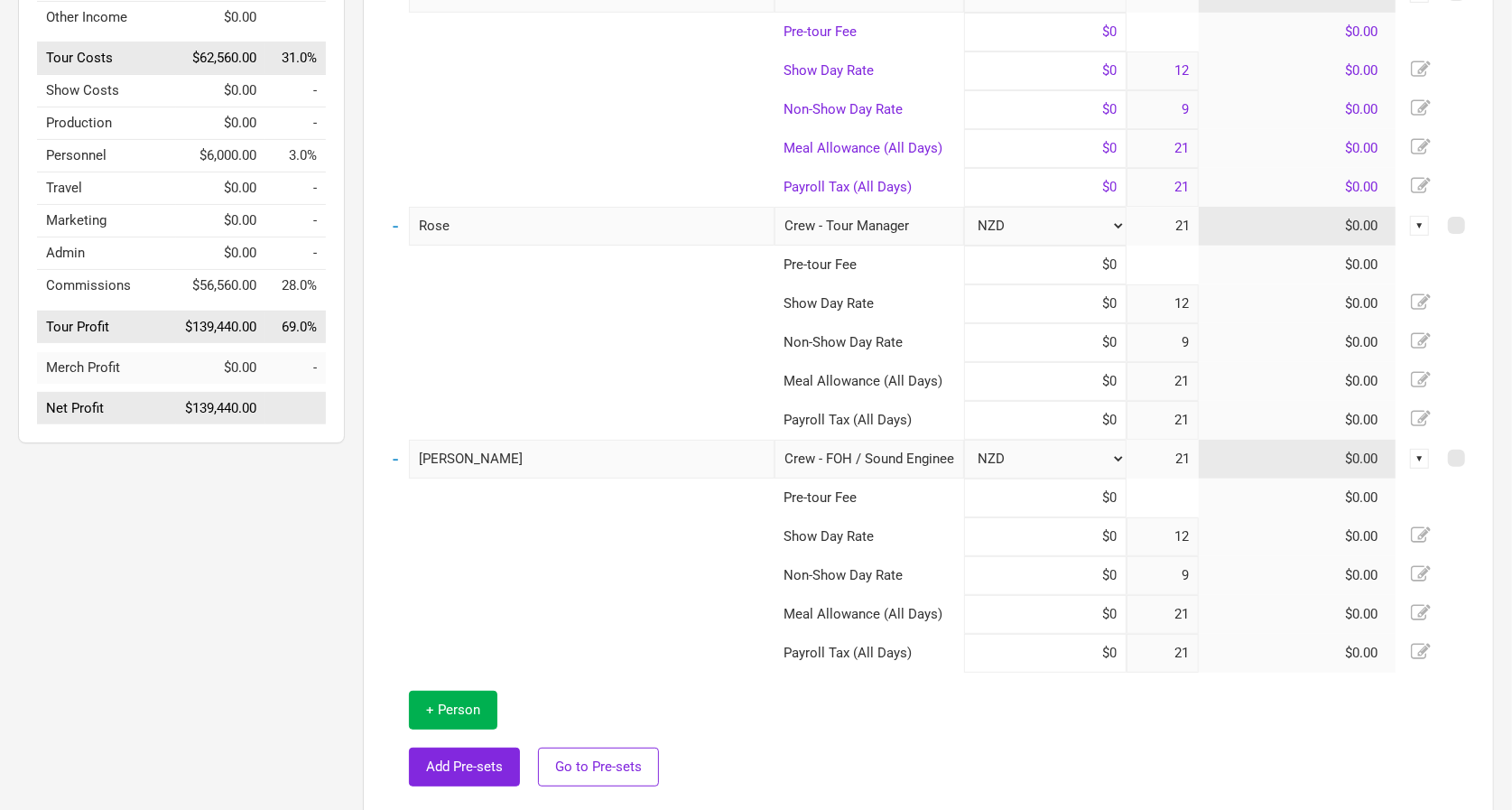scroll, scrollTop: 335, scrollLeft: 0, axis: vertical 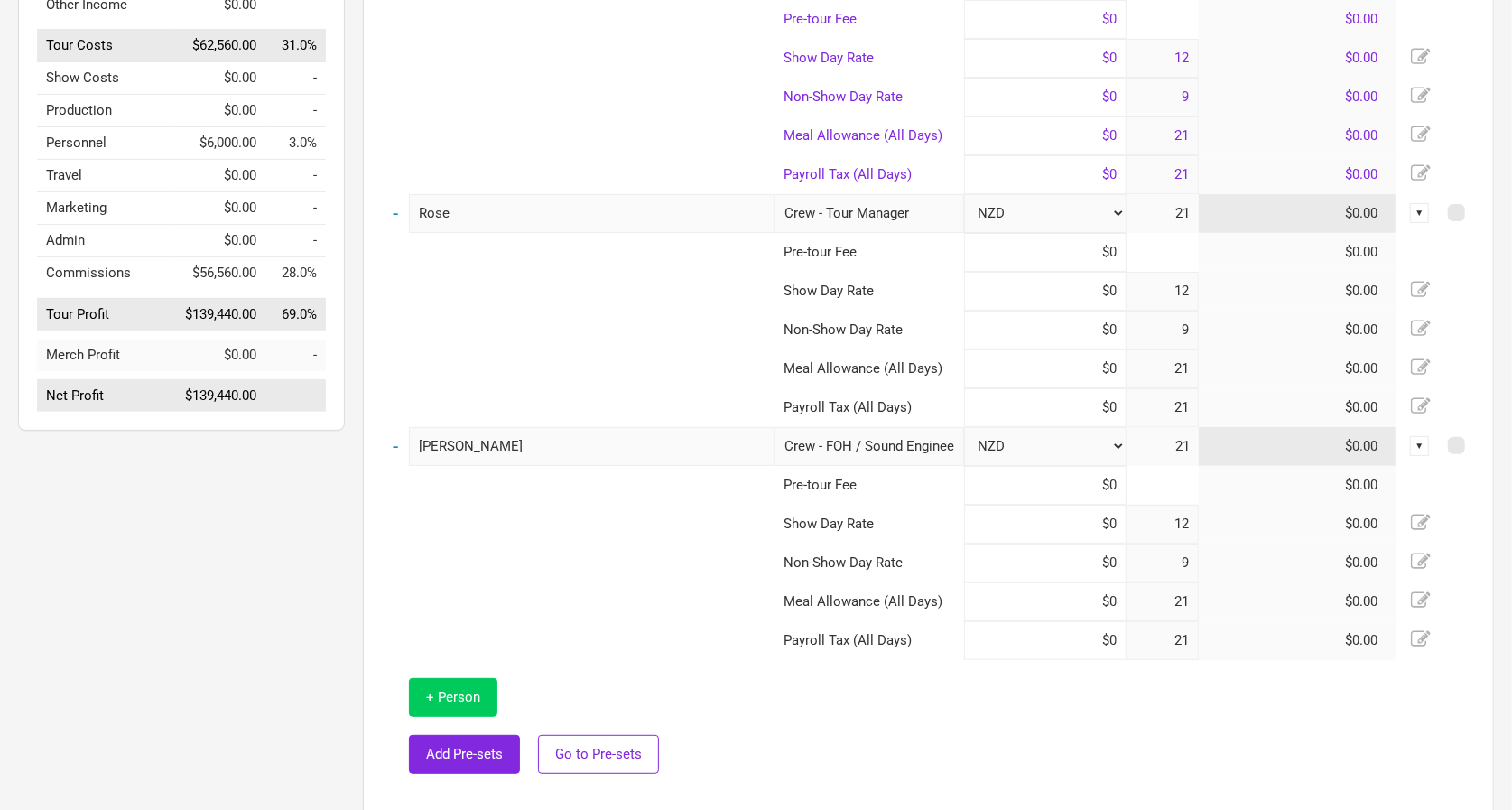 click on "+ Person" at bounding box center (453, 697) 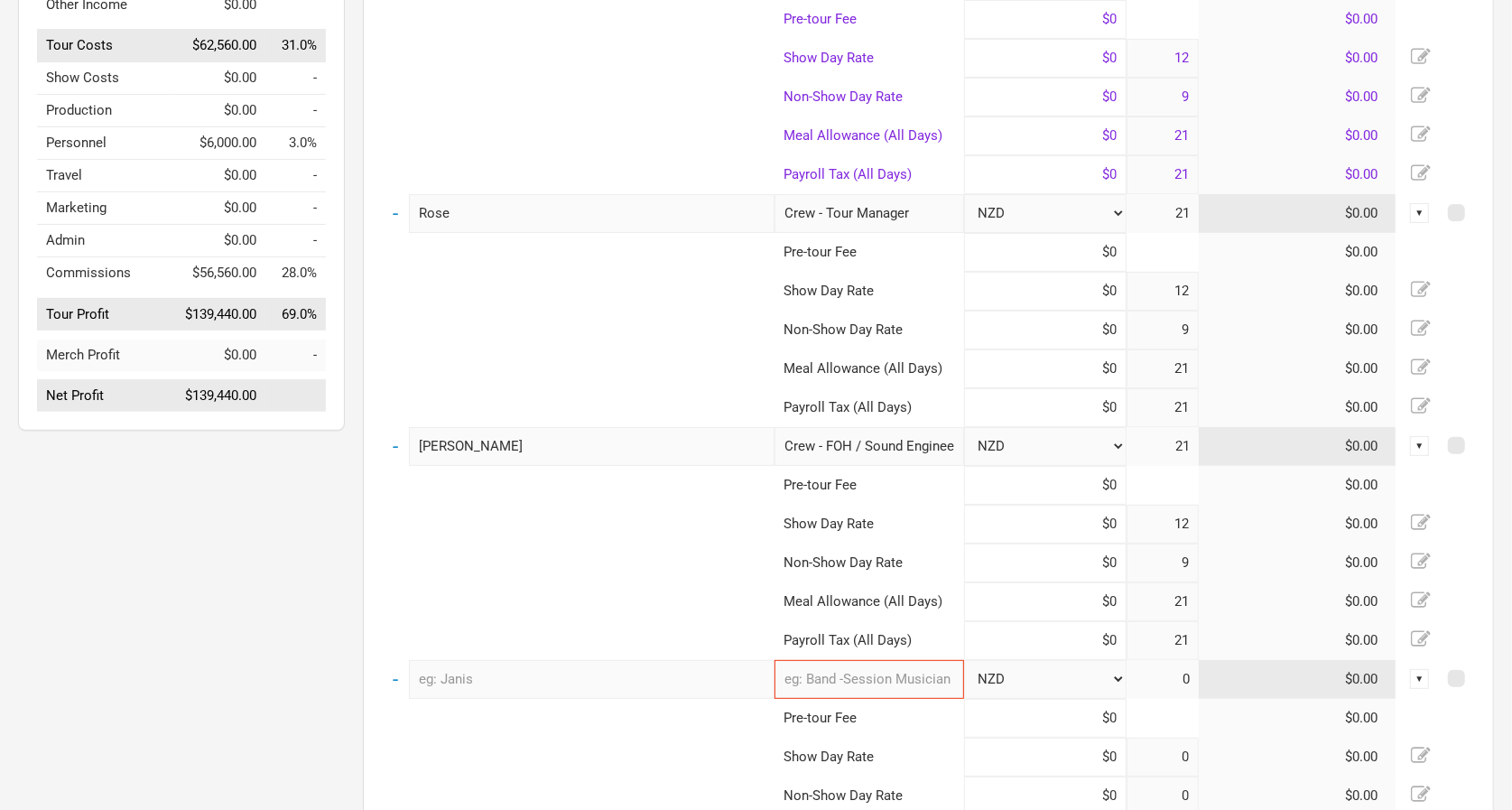 type on "12" 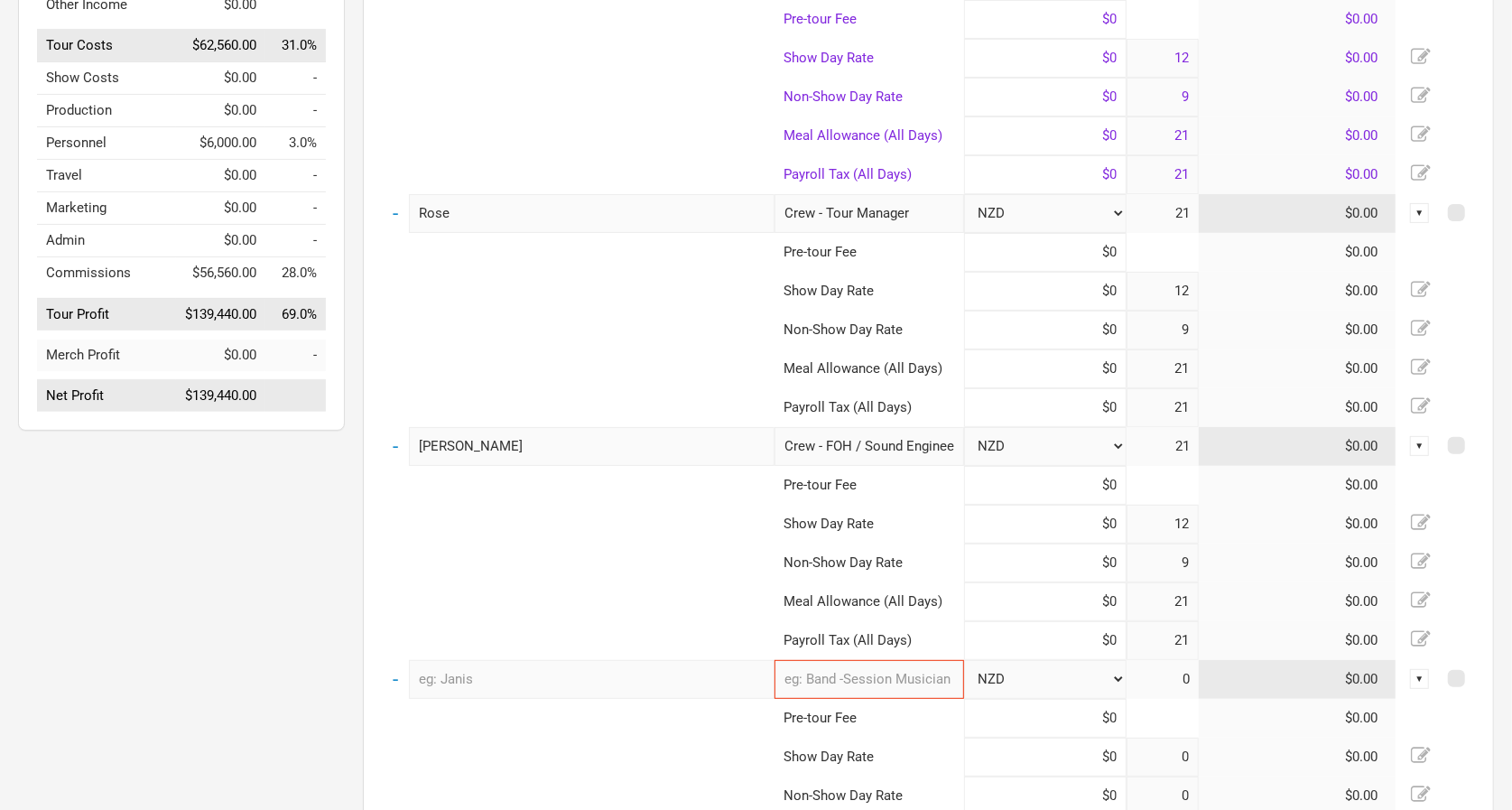 type on "9" 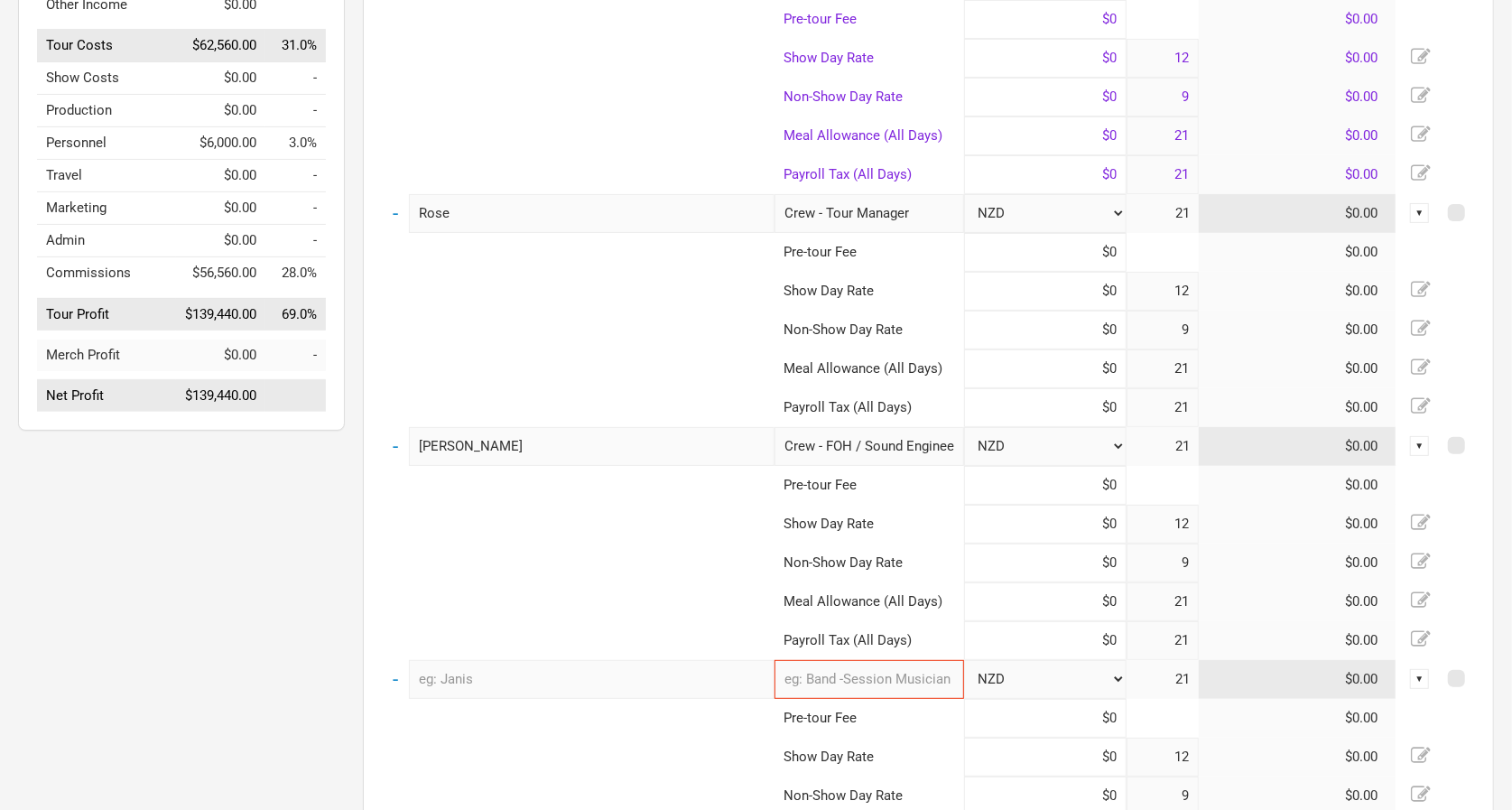 click at bounding box center (591, 679) 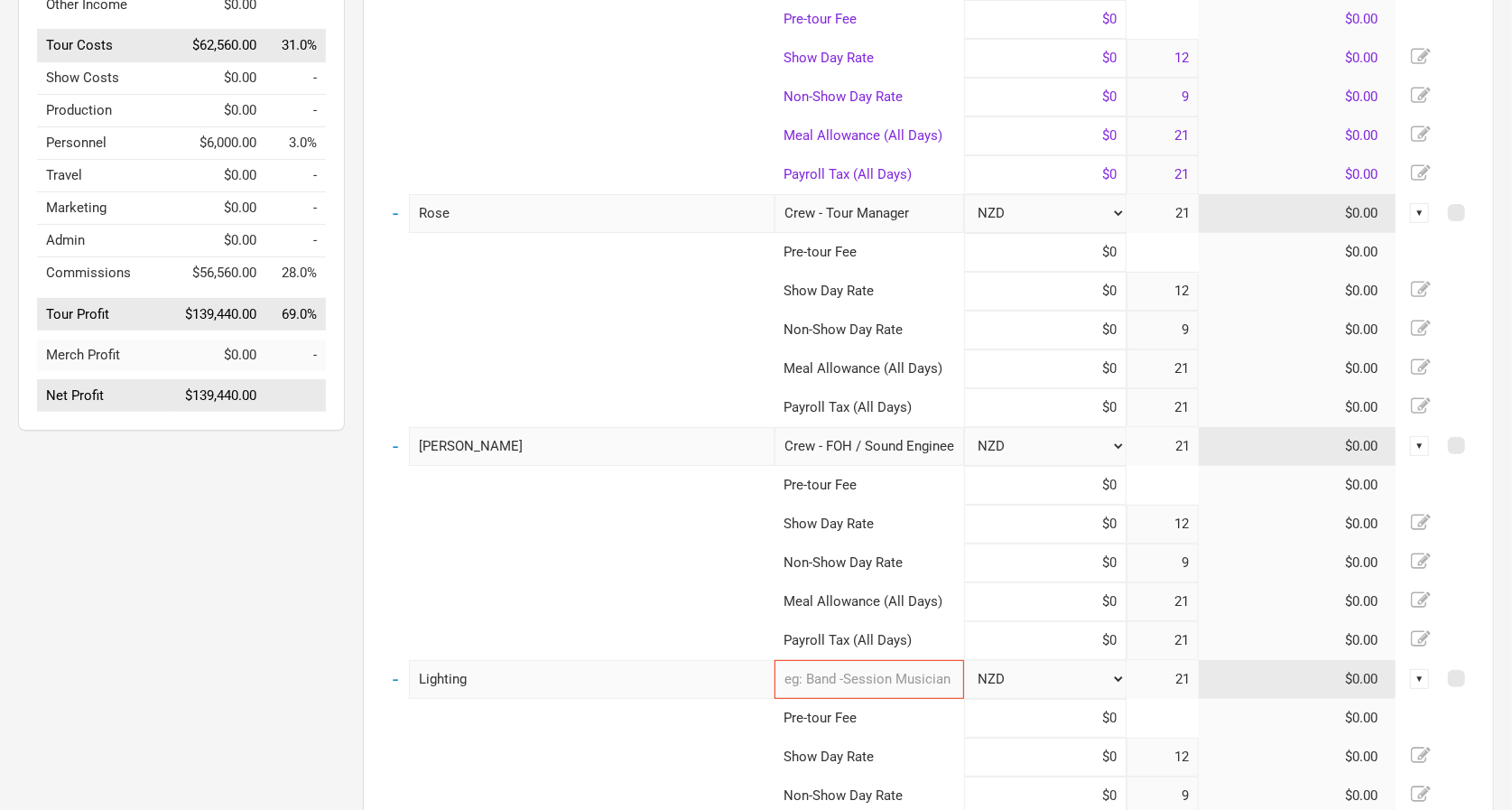 type on "Lighting" 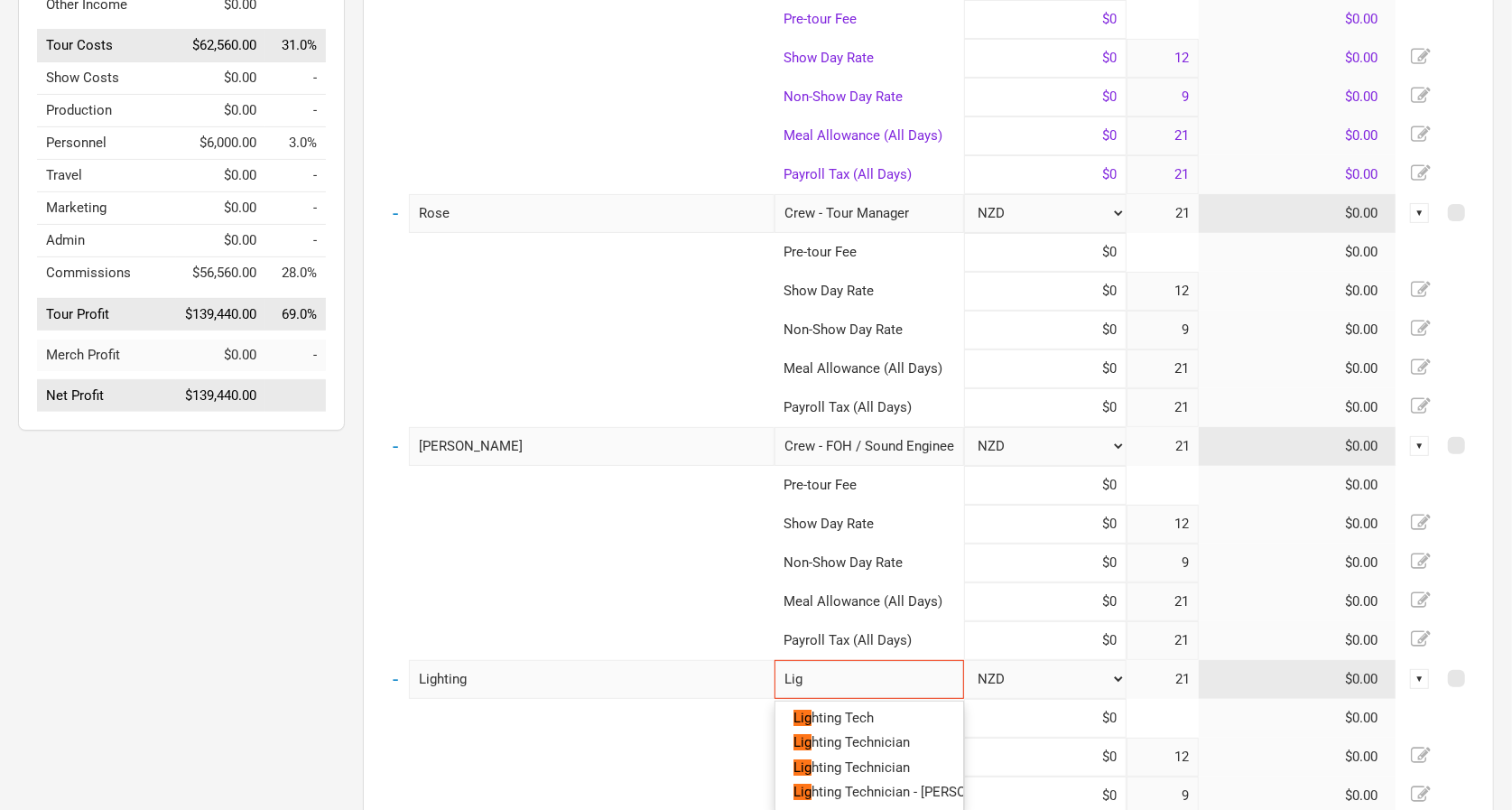 type on "Ligh" 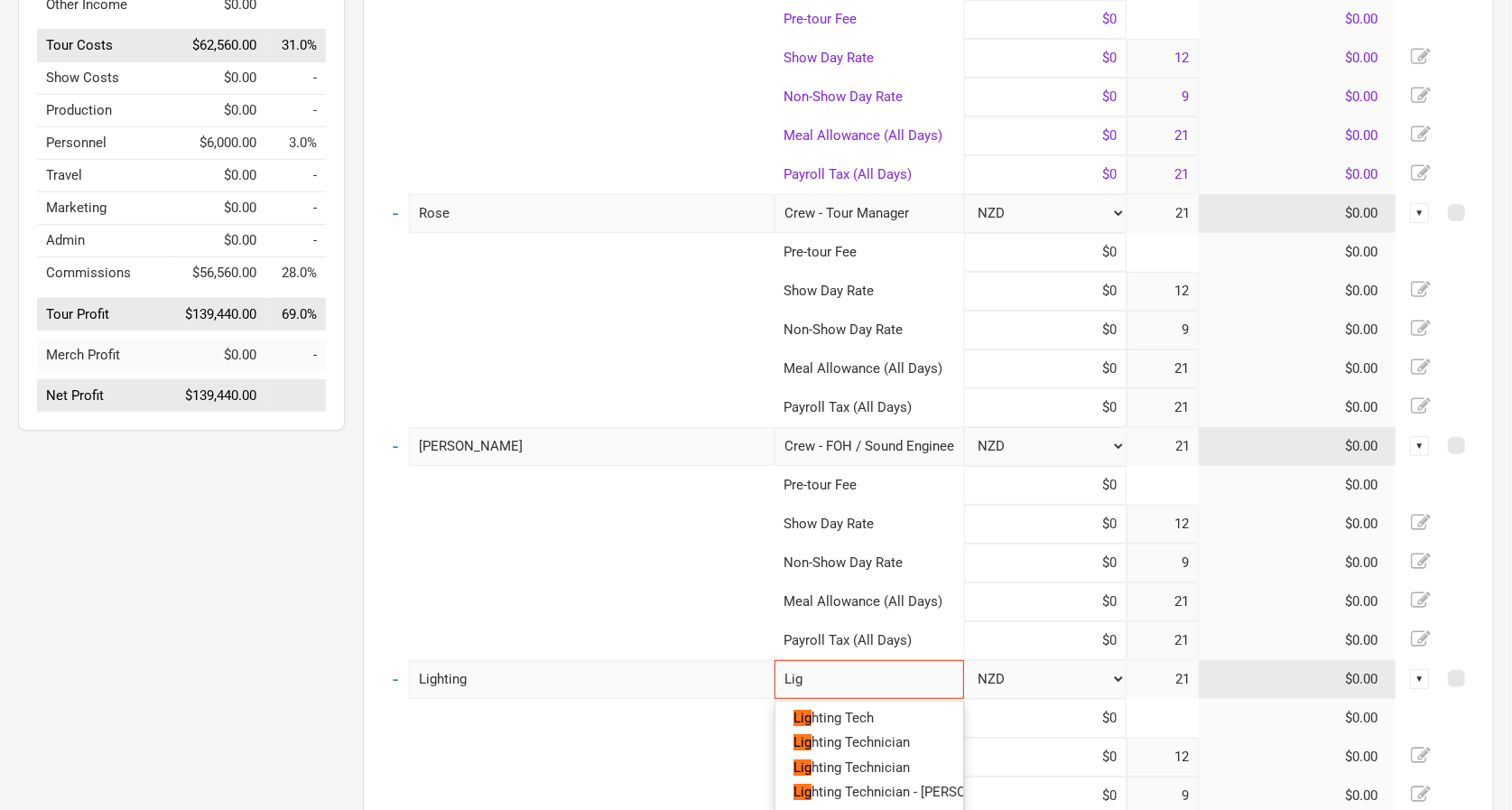 type 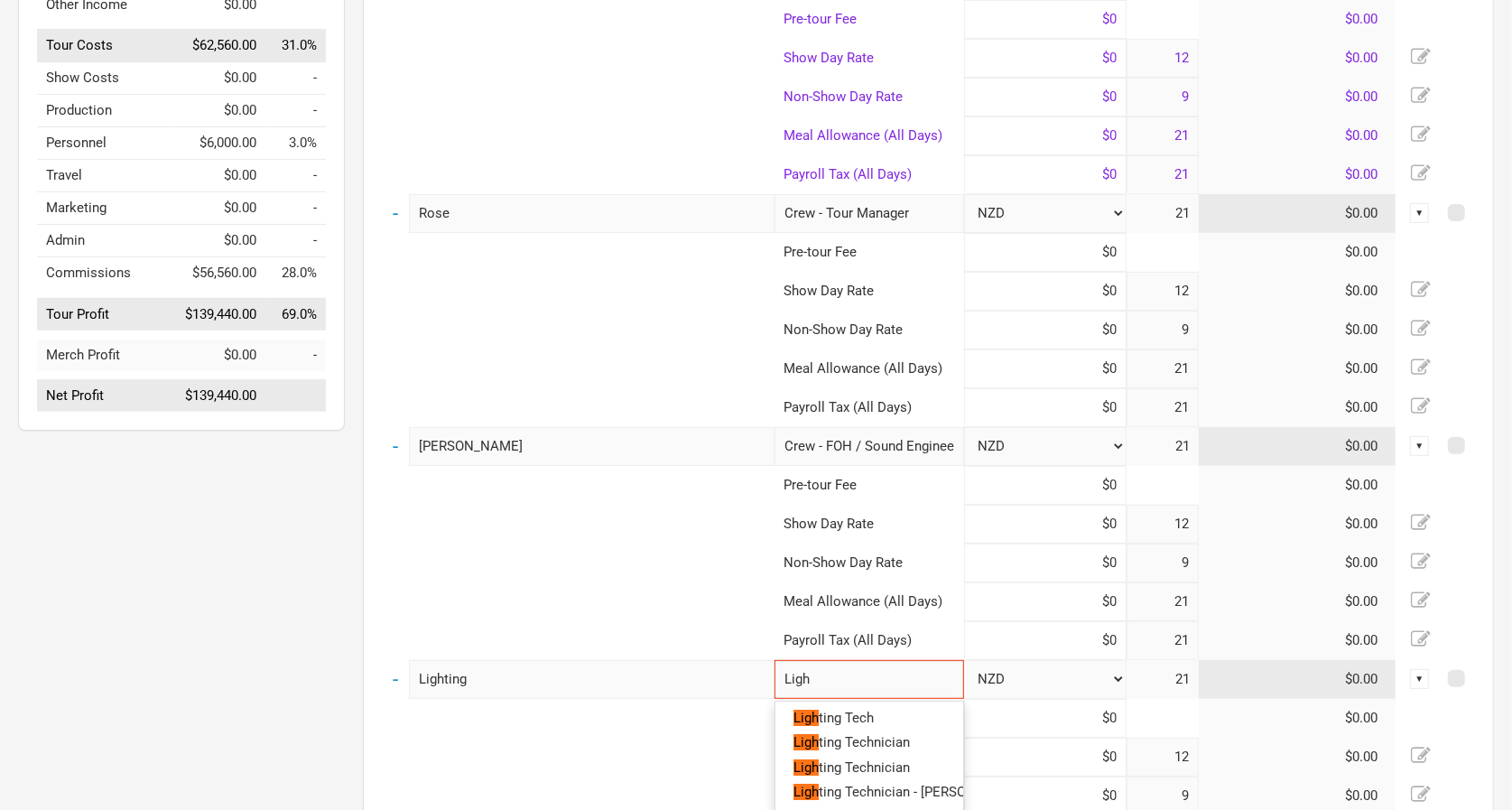 click on "ting Tech" at bounding box center [846, 718] 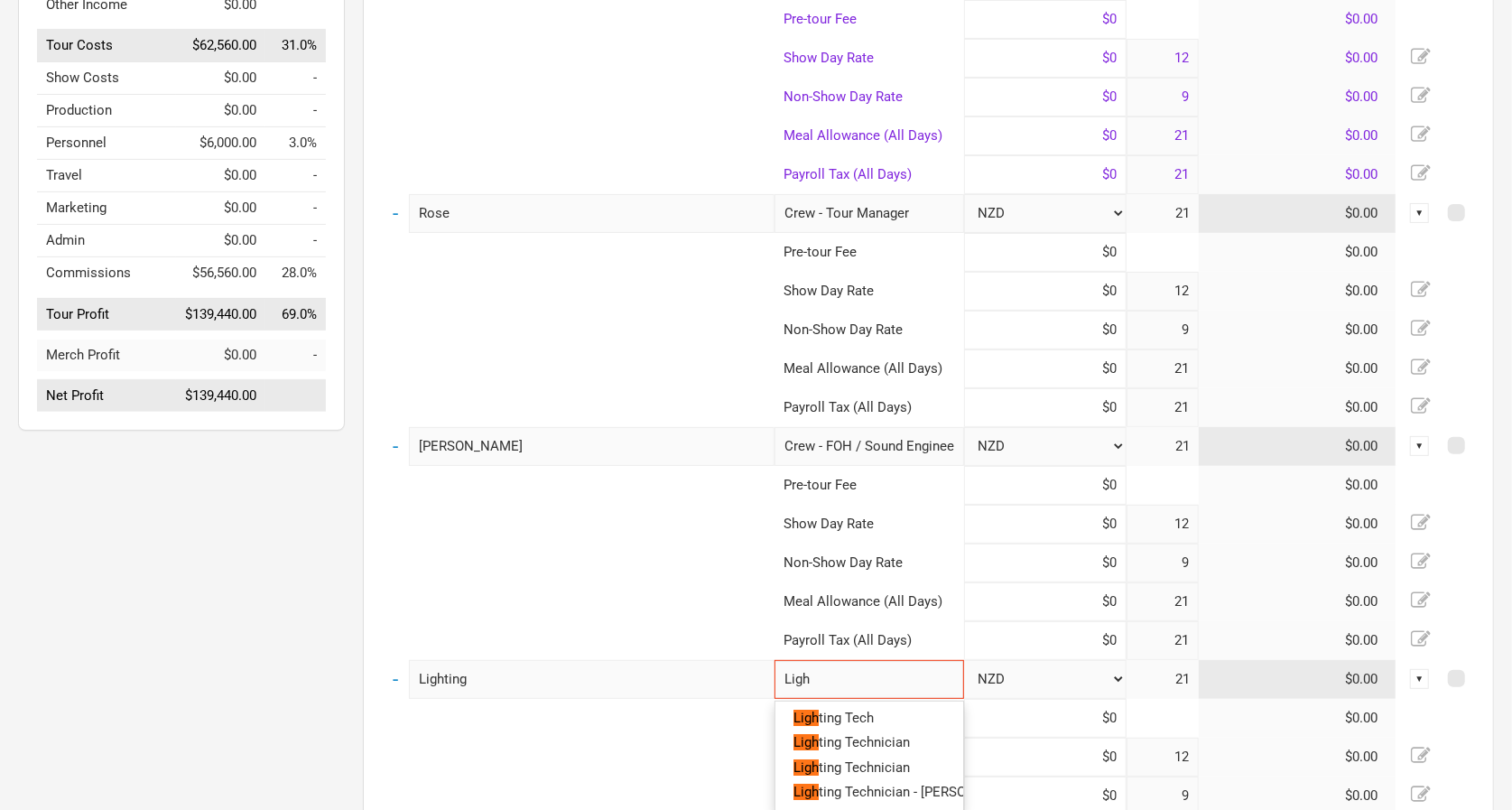 type on "Lighting Tech" 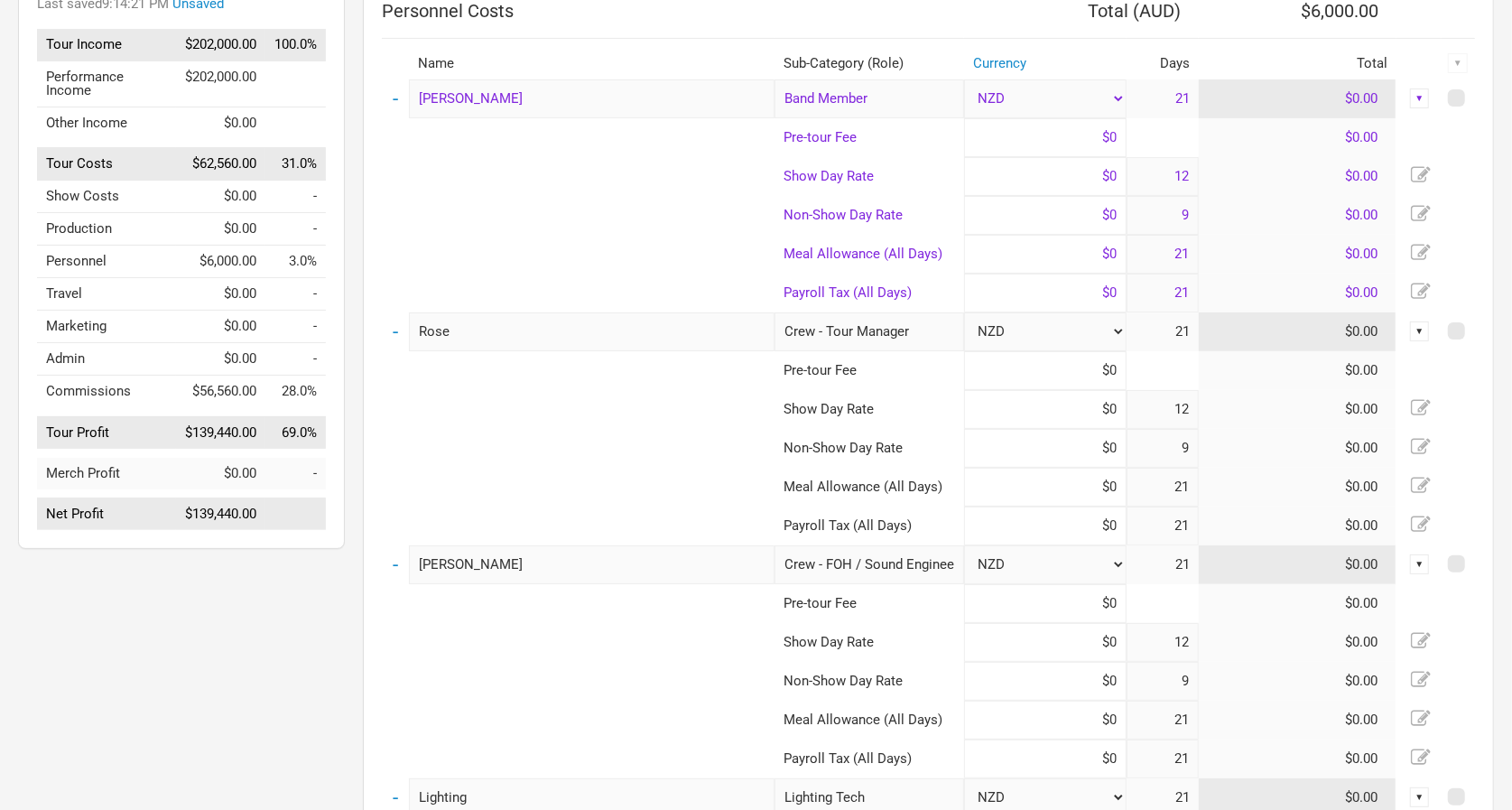 scroll, scrollTop: 125, scrollLeft: 0, axis: vertical 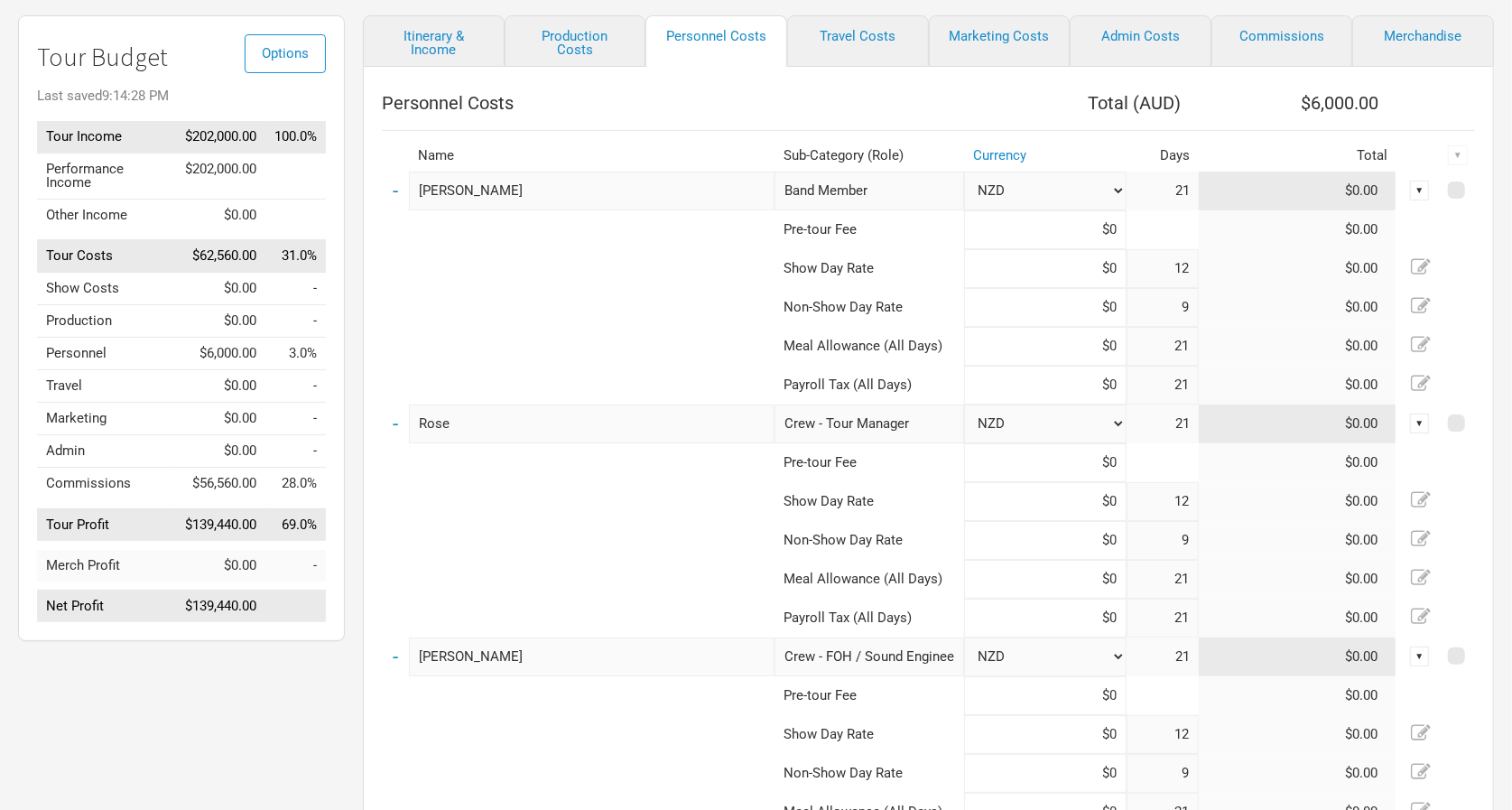 type 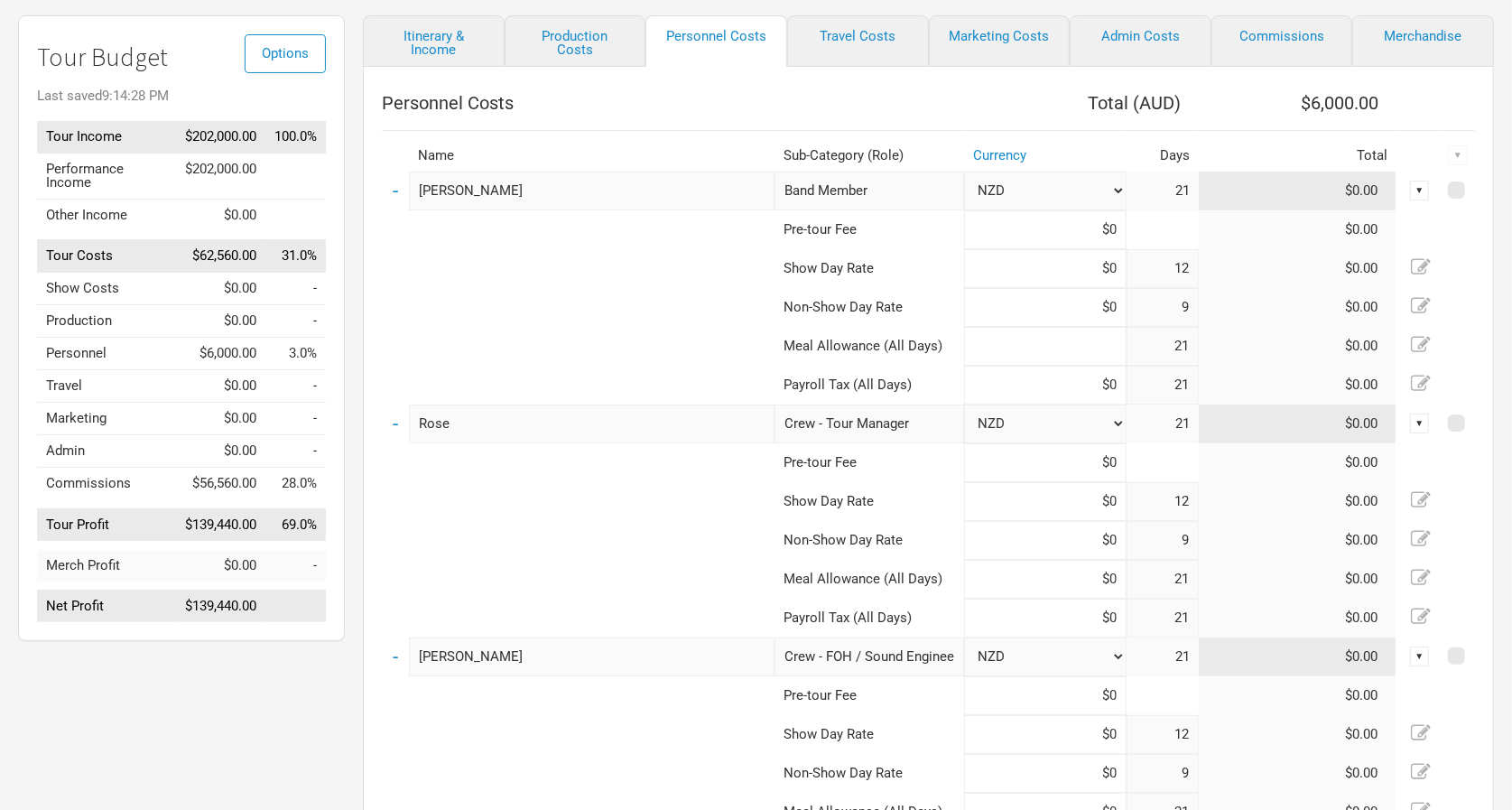 click at bounding box center (1045, 346) 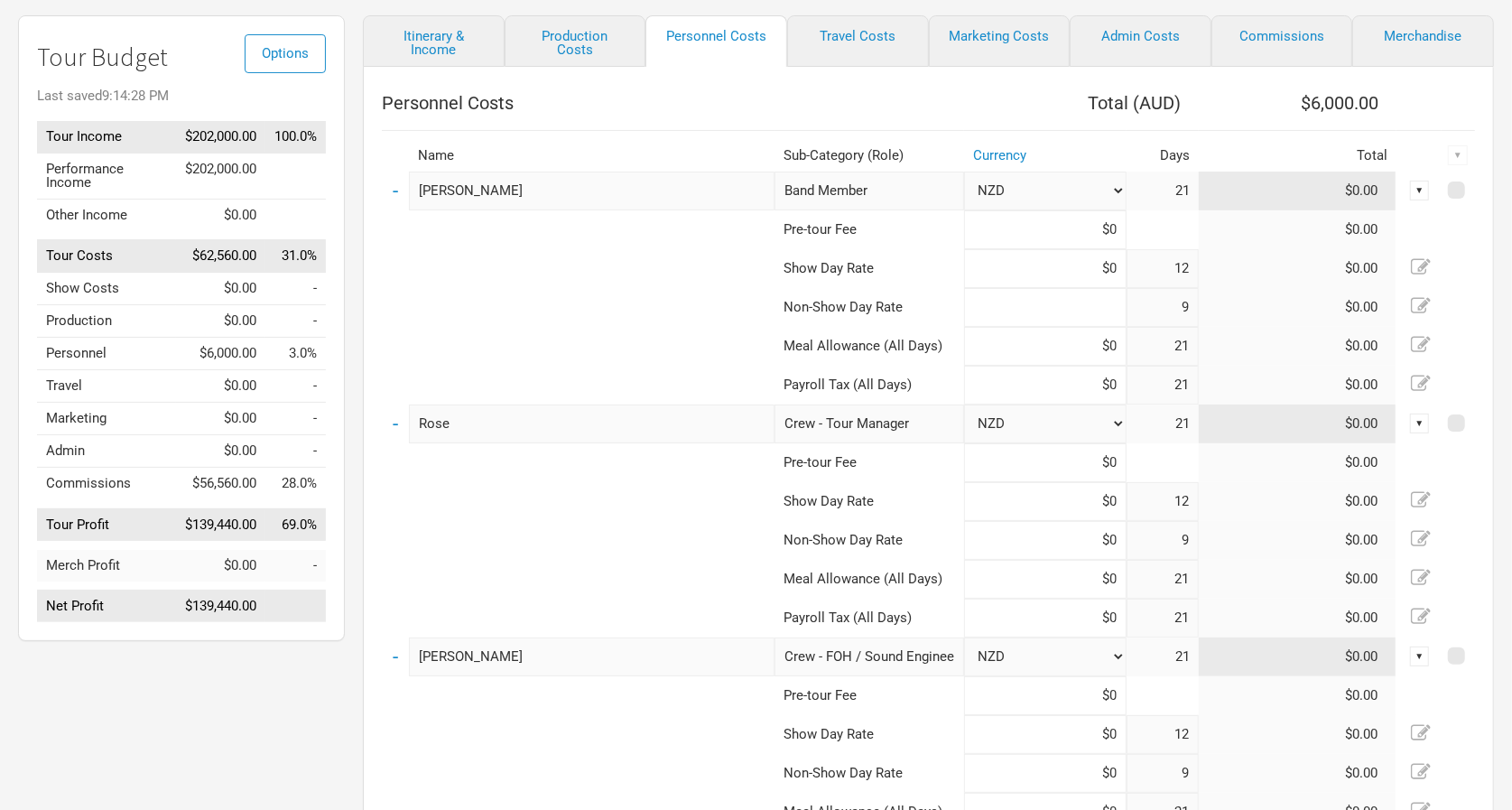 click at bounding box center (1045, 307) 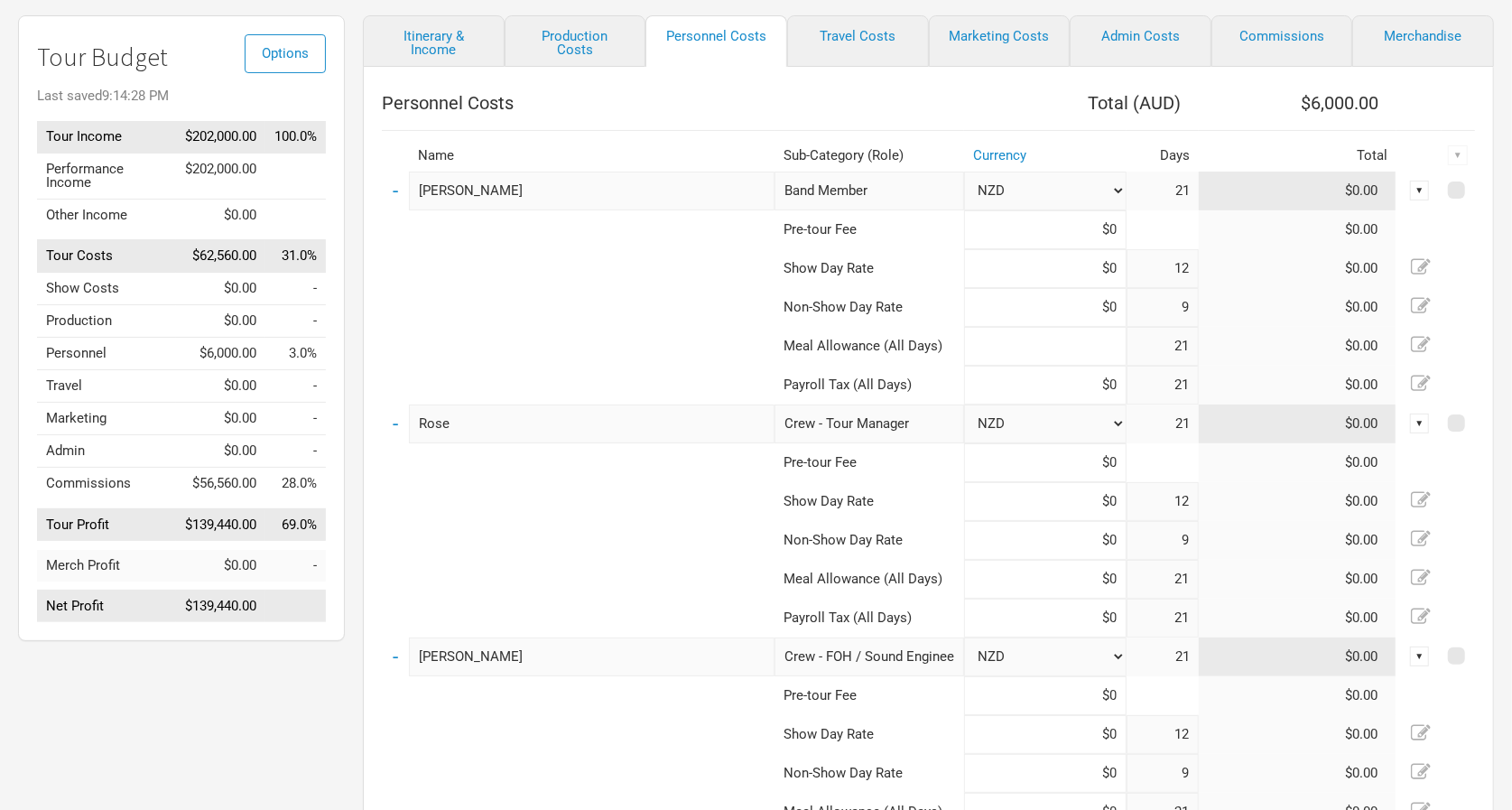 click at bounding box center (1045, 346) 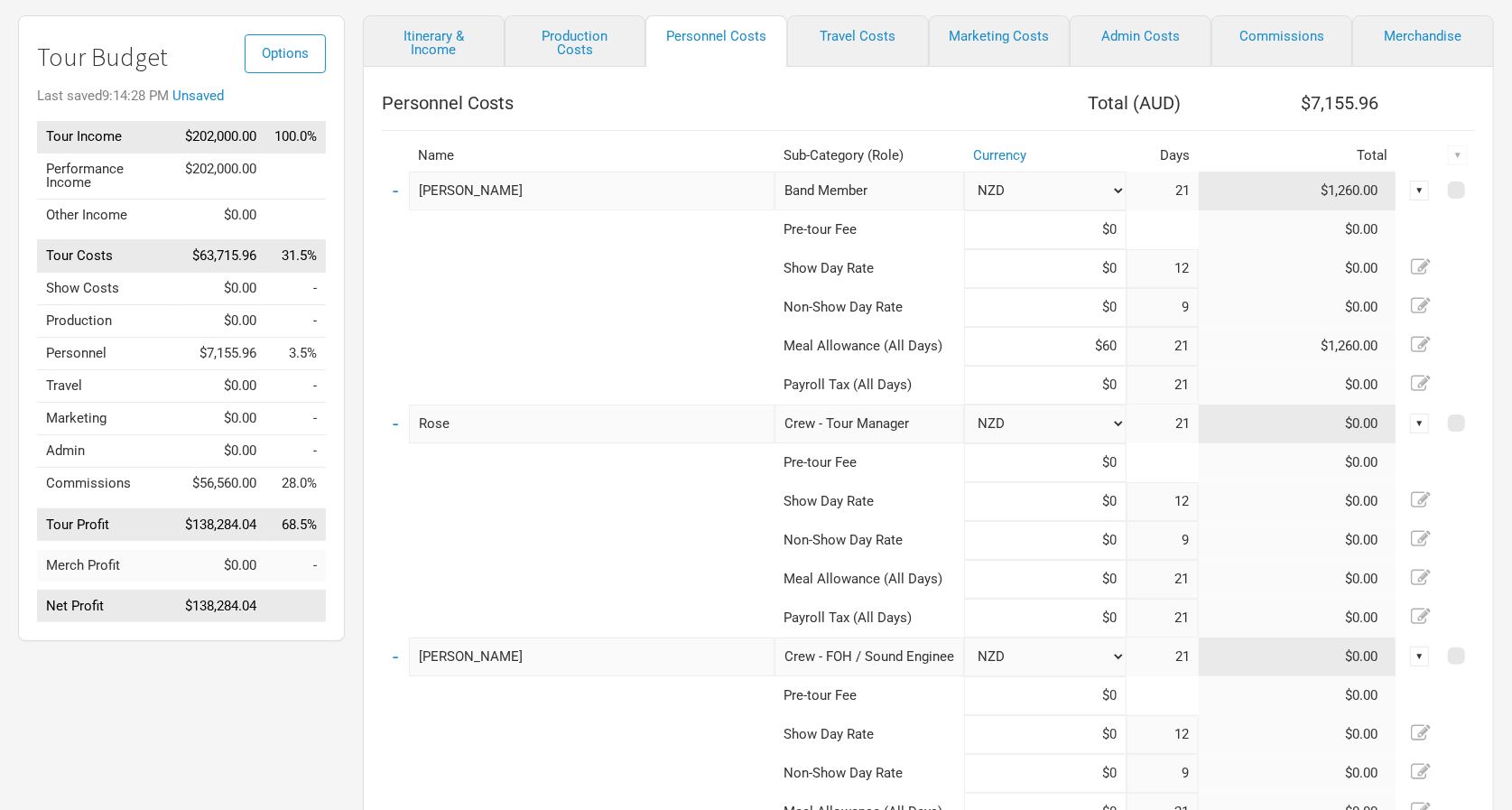 type on "$60" 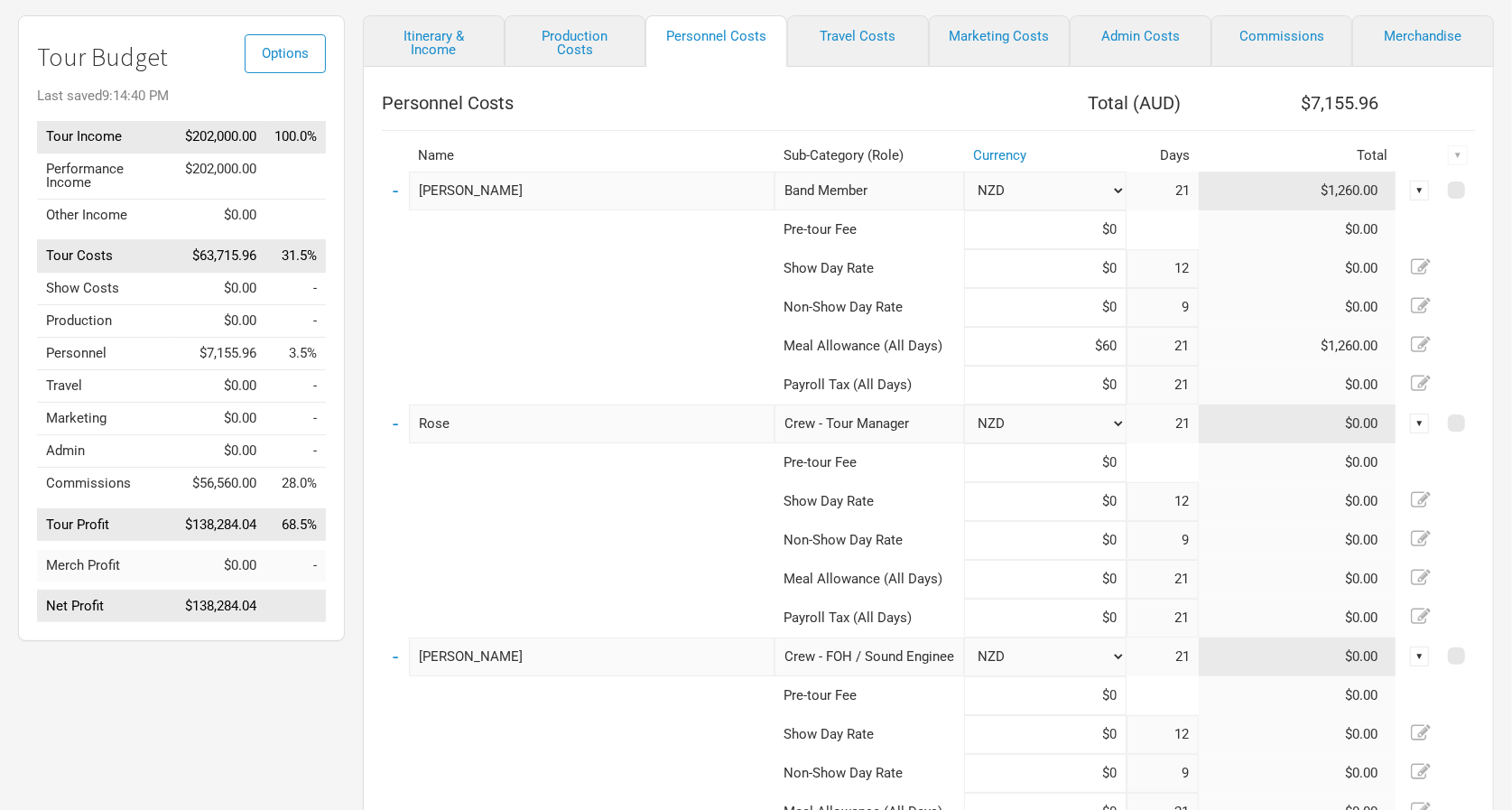 select on "AUD" 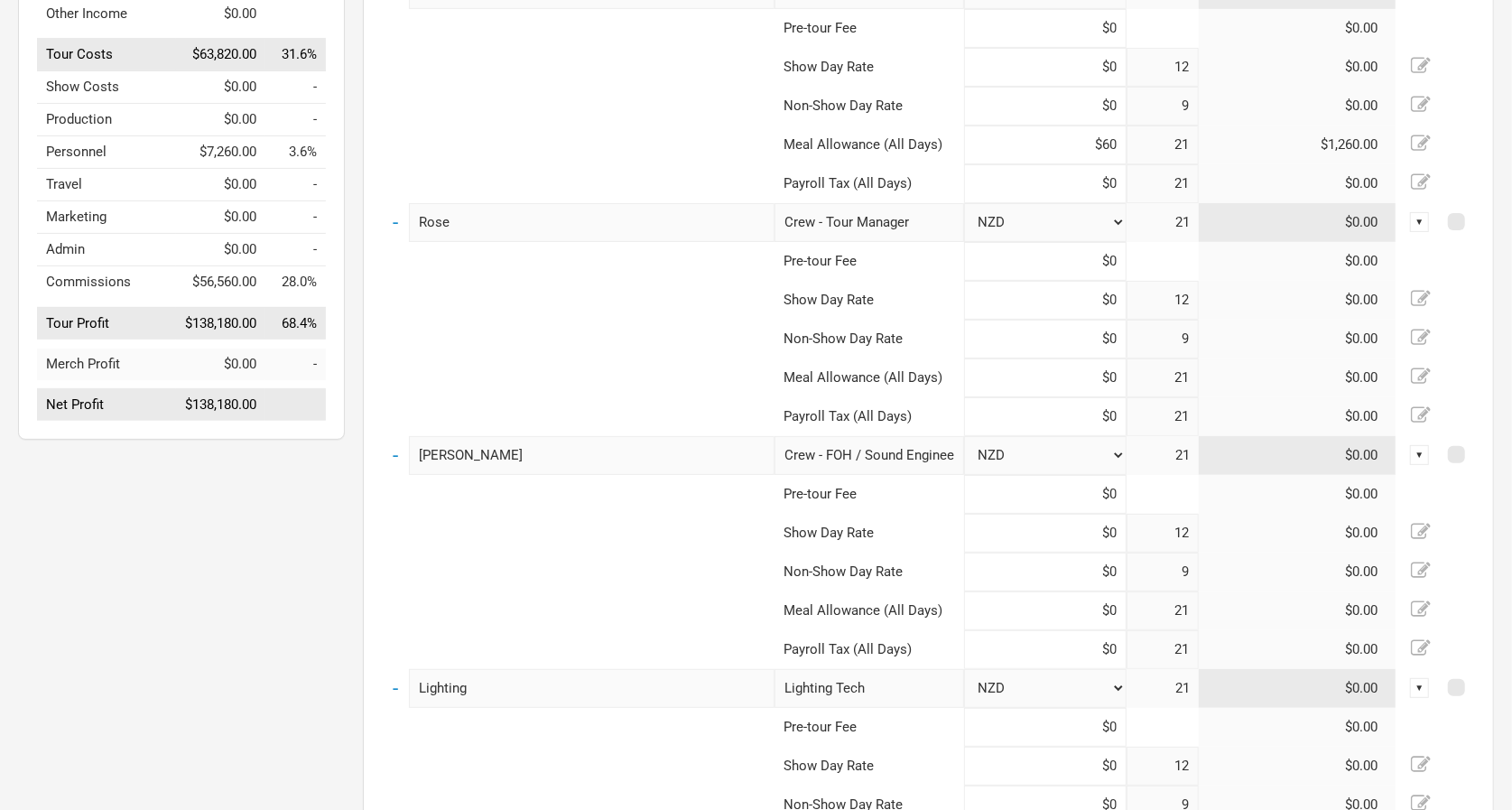 scroll, scrollTop: 381, scrollLeft: 0, axis: vertical 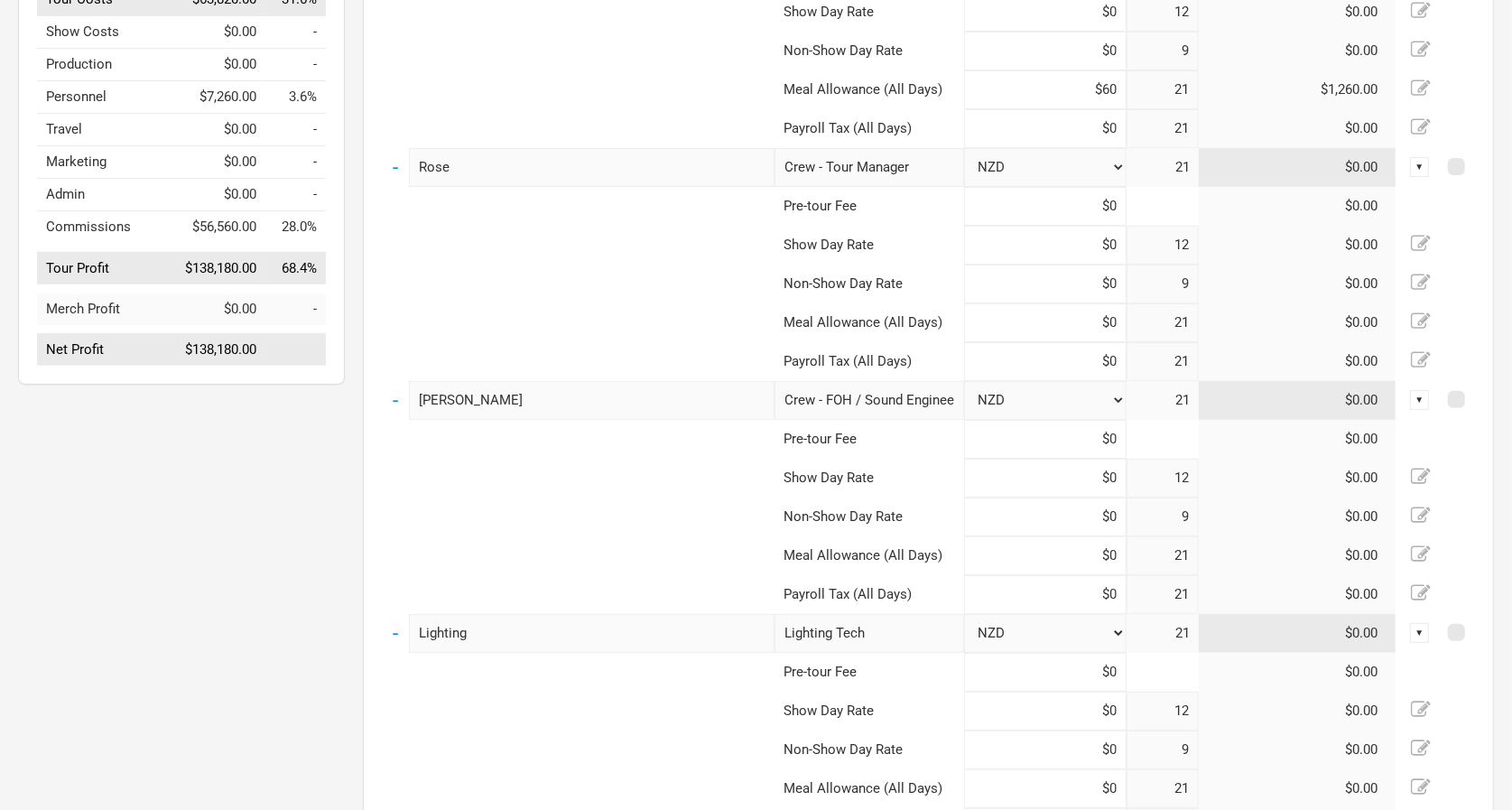 select on "AUD" 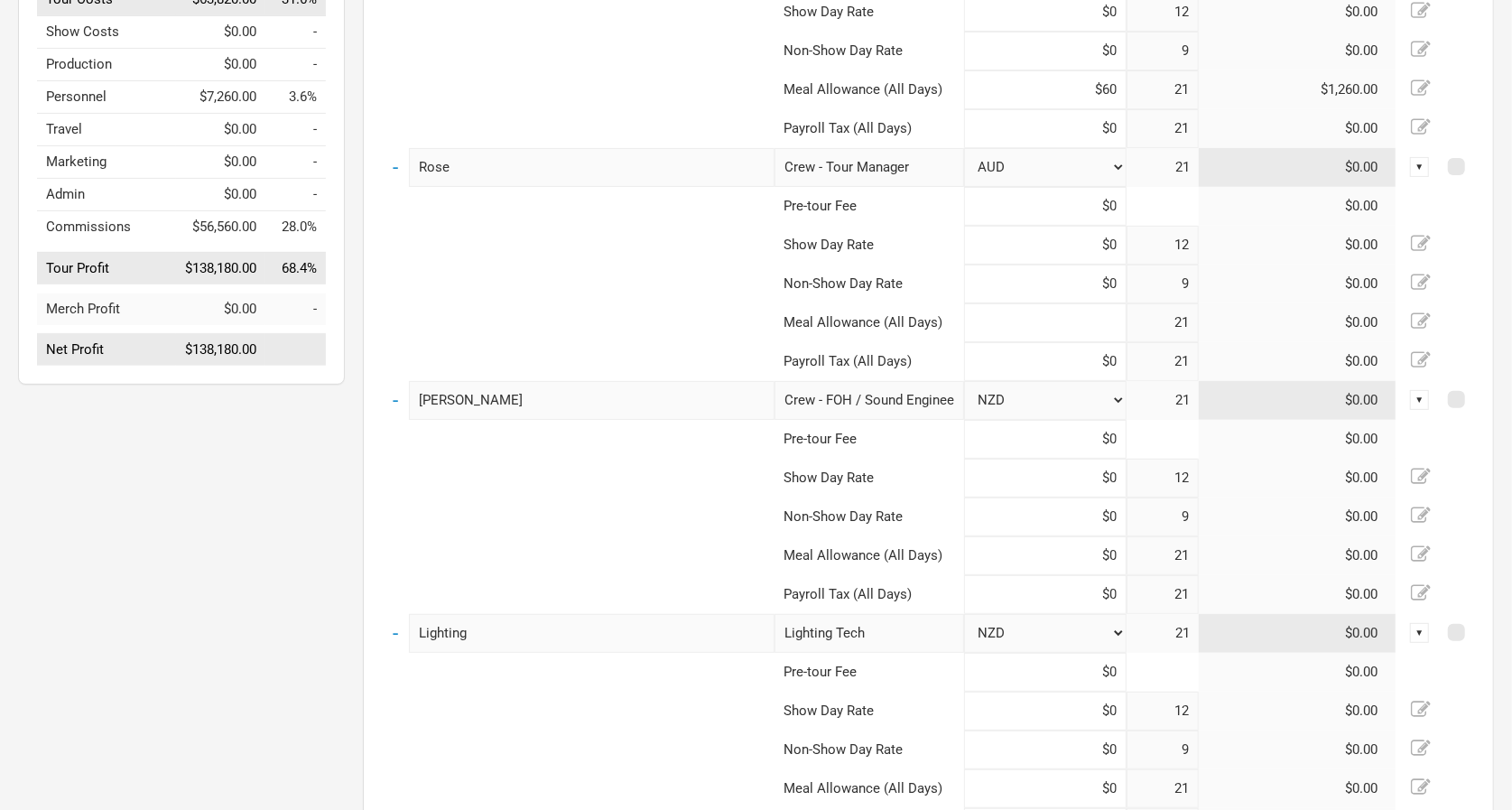 click at bounding box center (1045, 322) 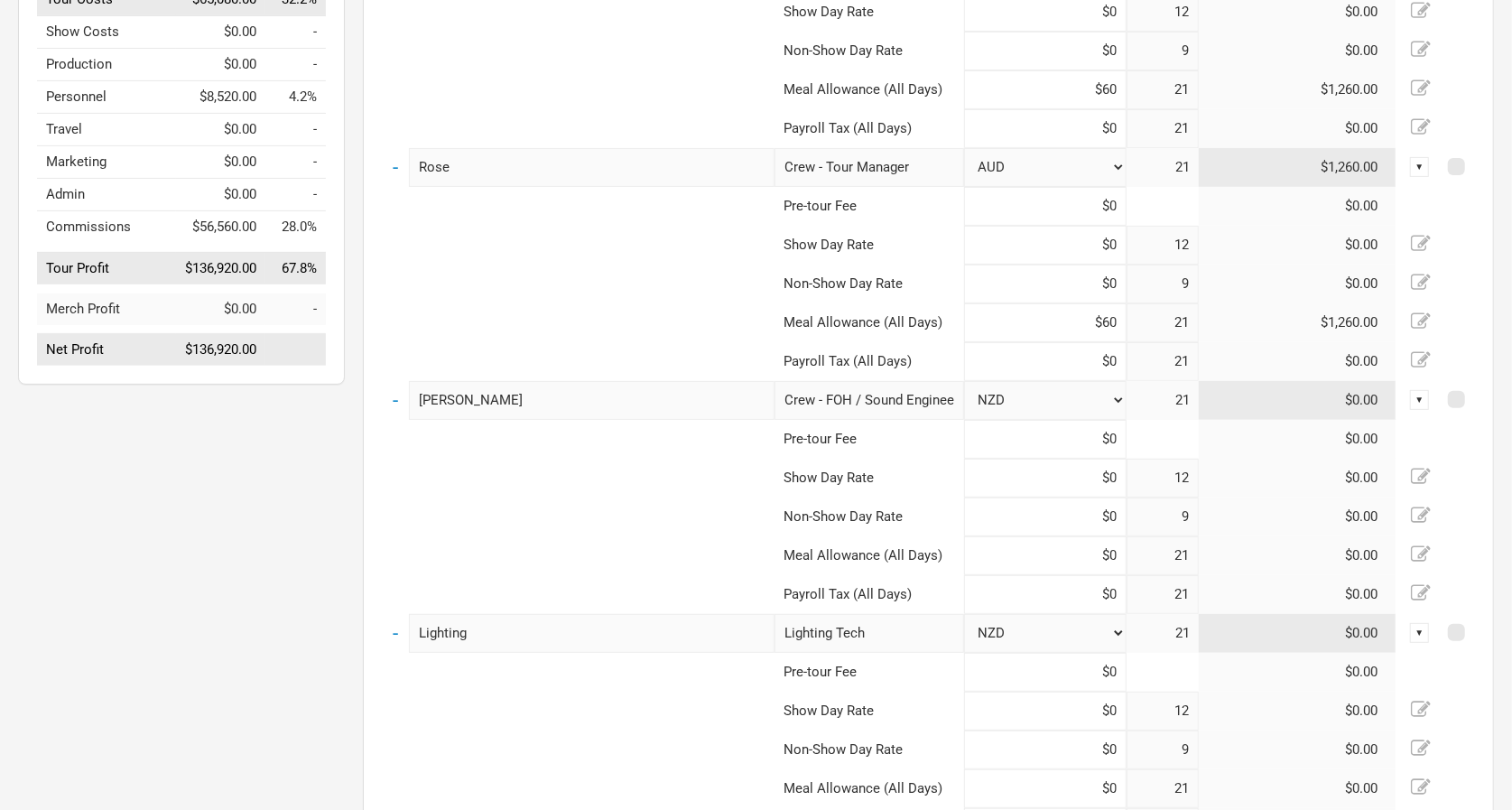 type on "$60" 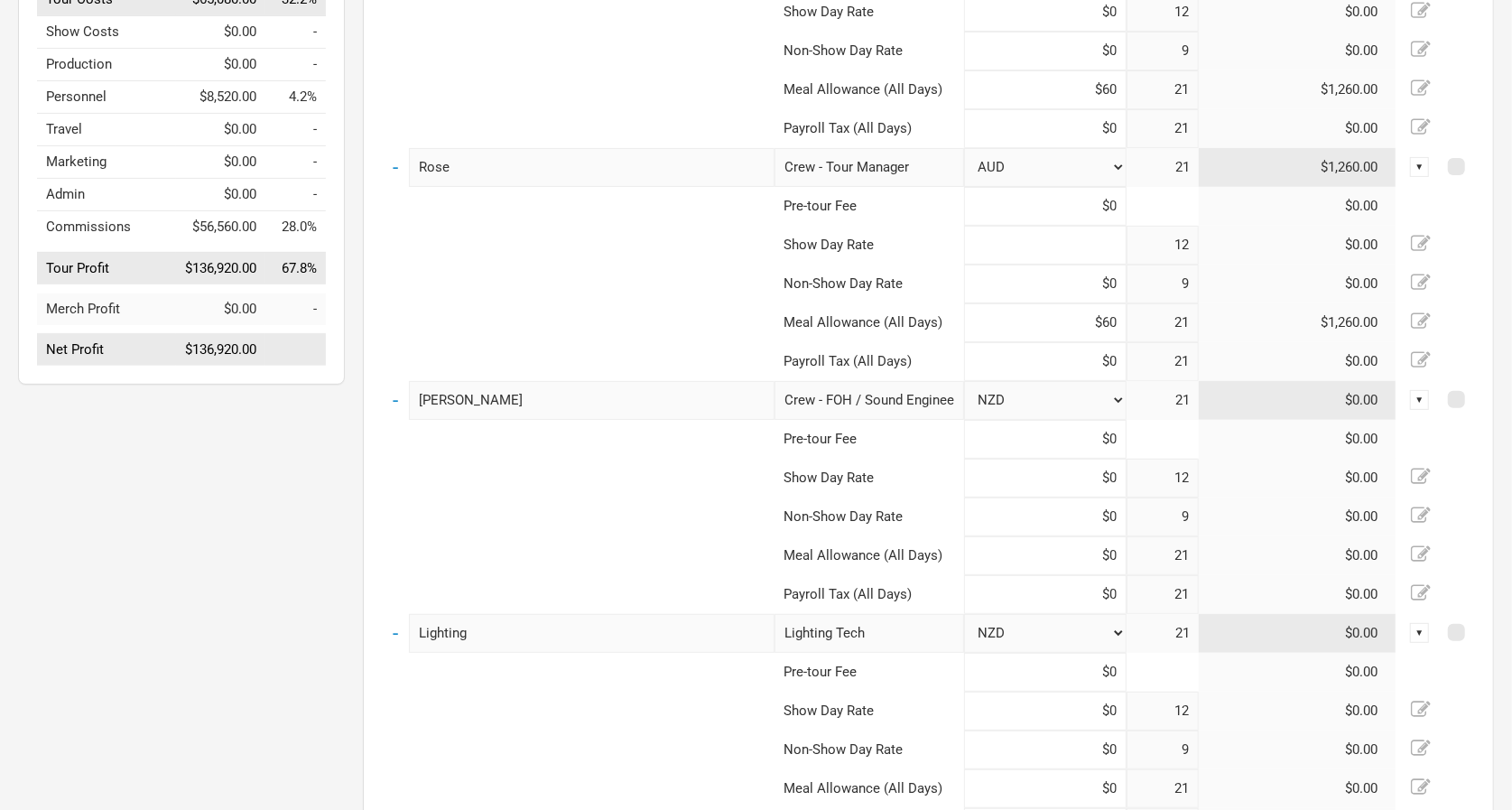 click at bounding box center [1045, 245] 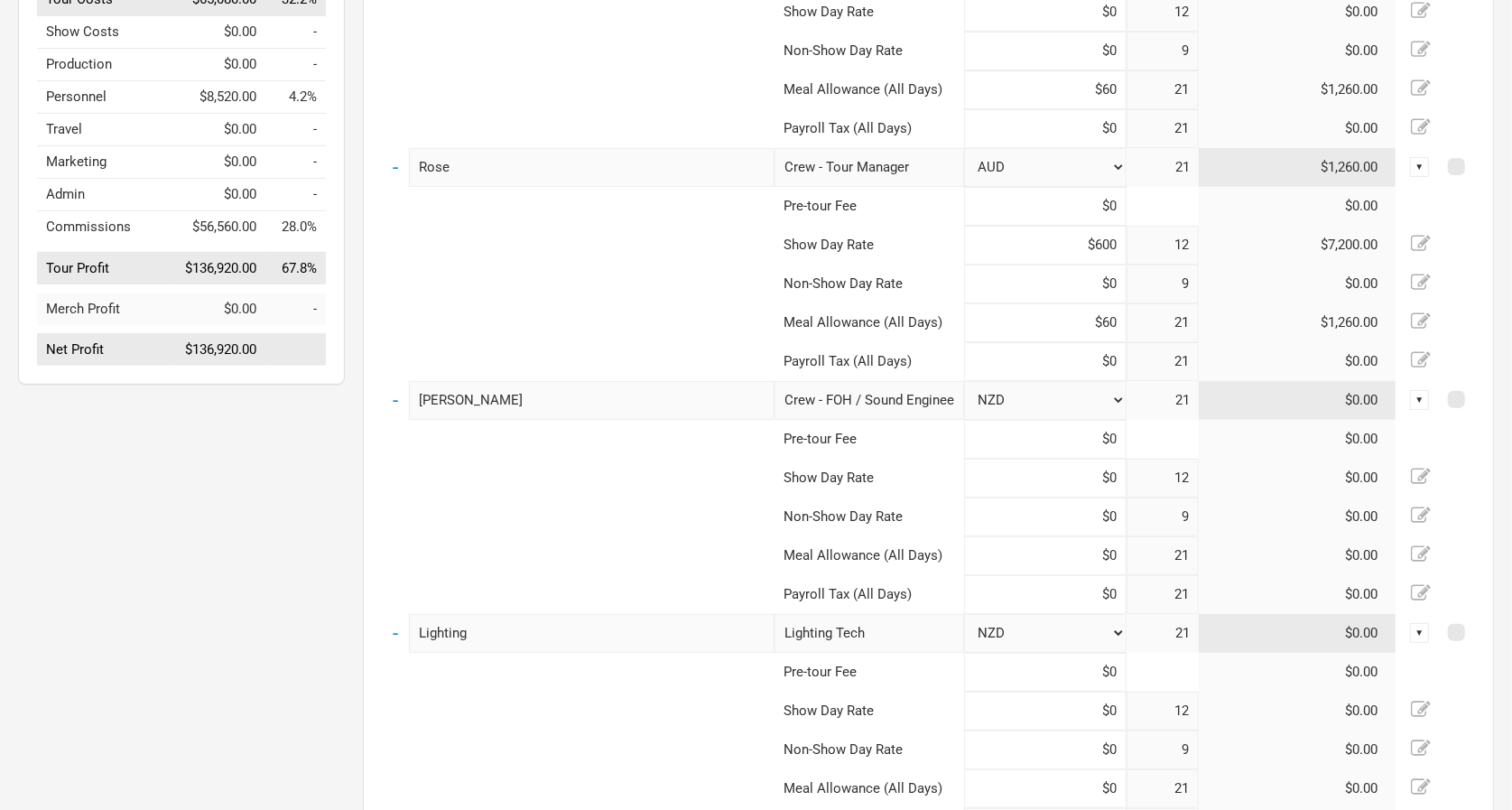 type on "$600" 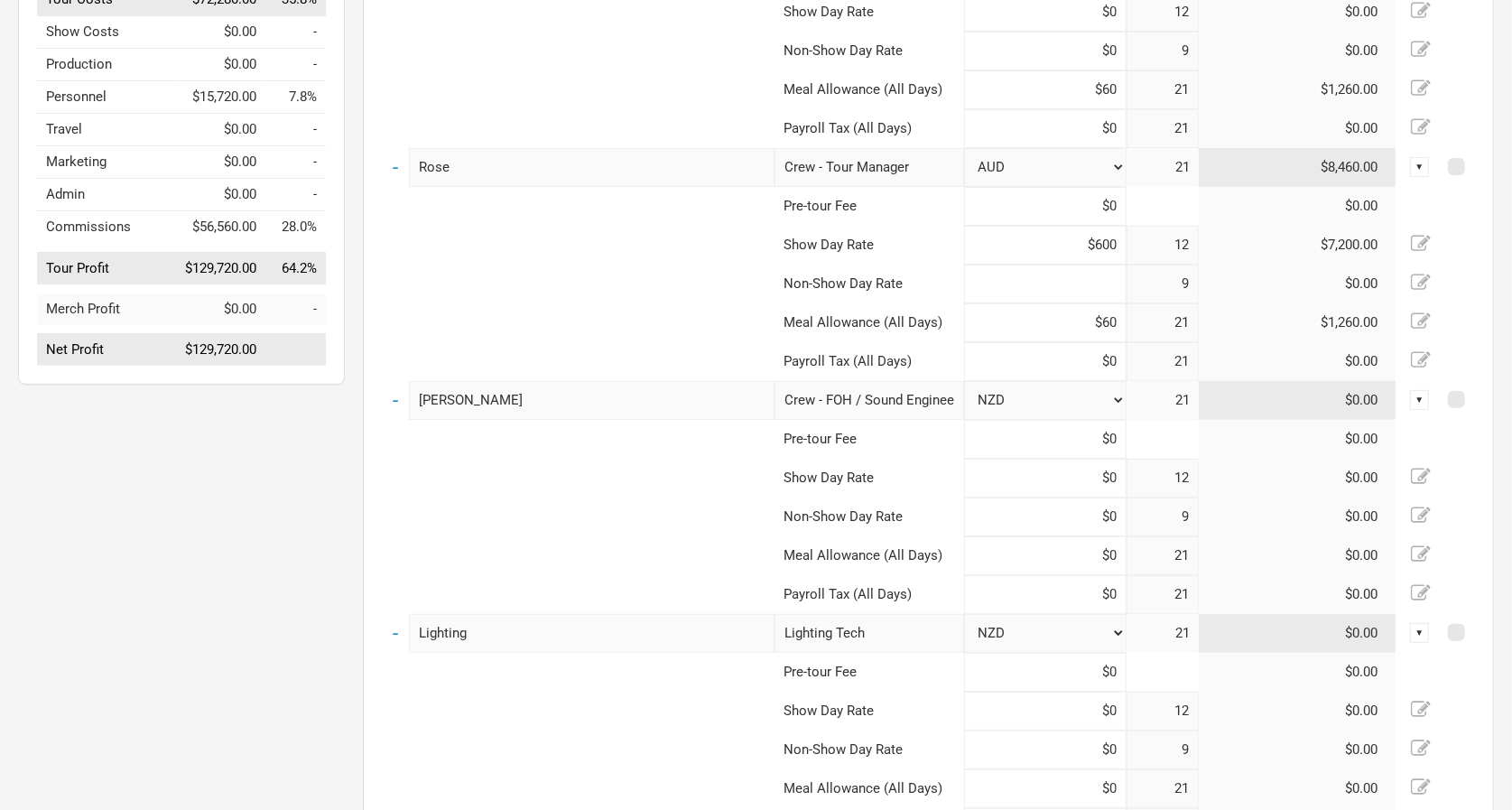 click at bounding box center [1045, 284] 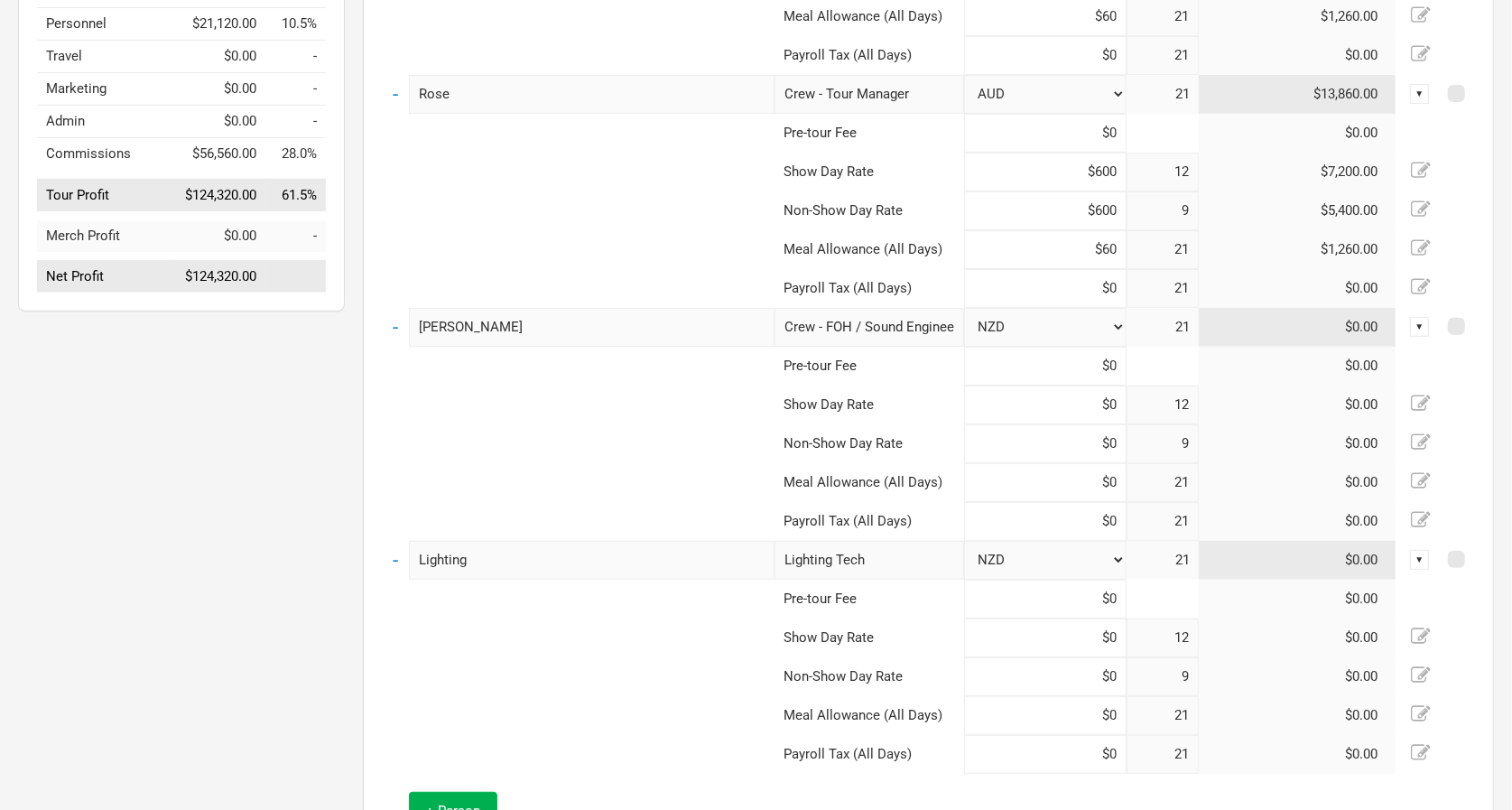 scroll, scrollTop: 456, scrollLeft: 0, axis: vertical 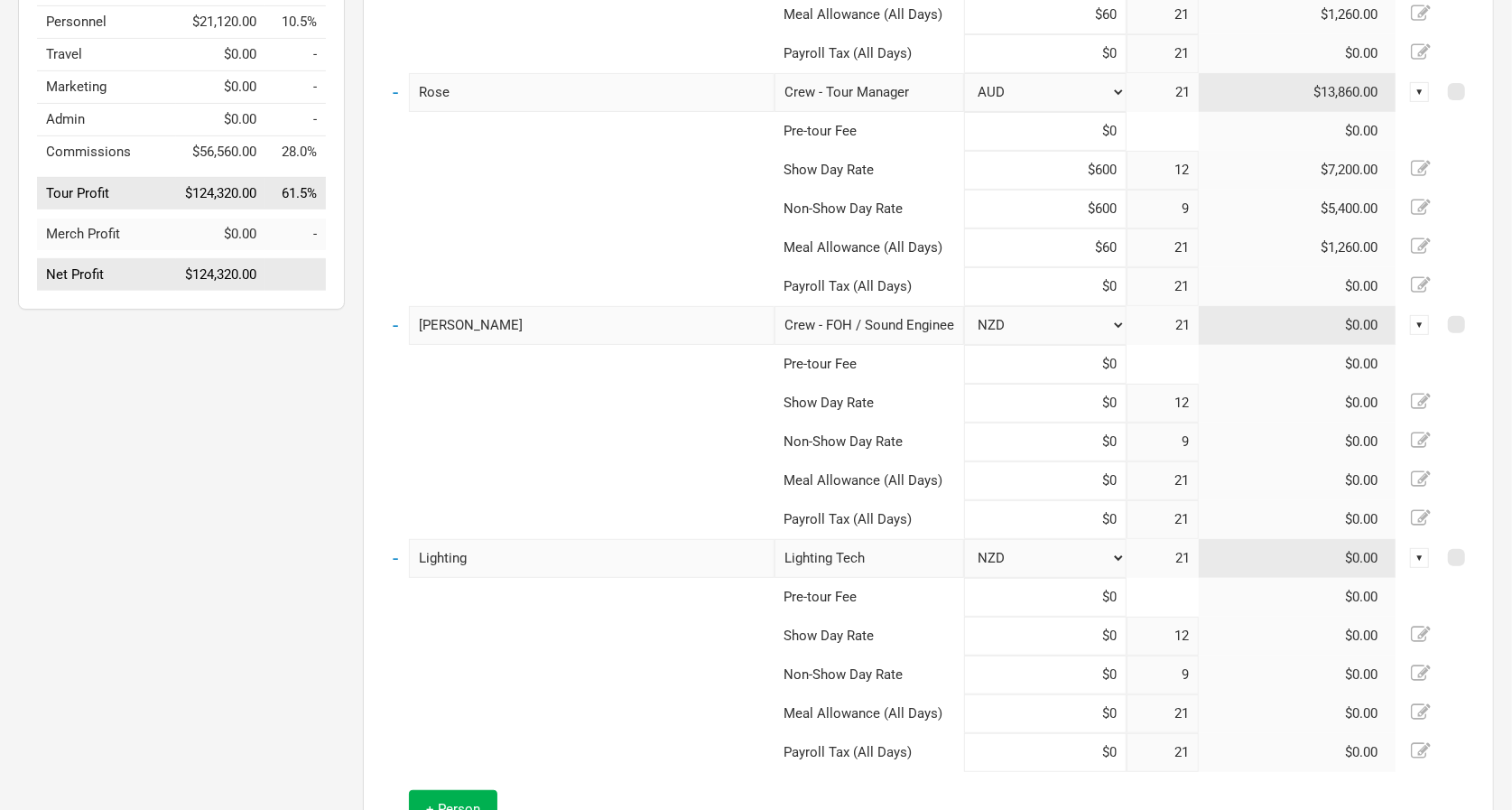 type on "$600" 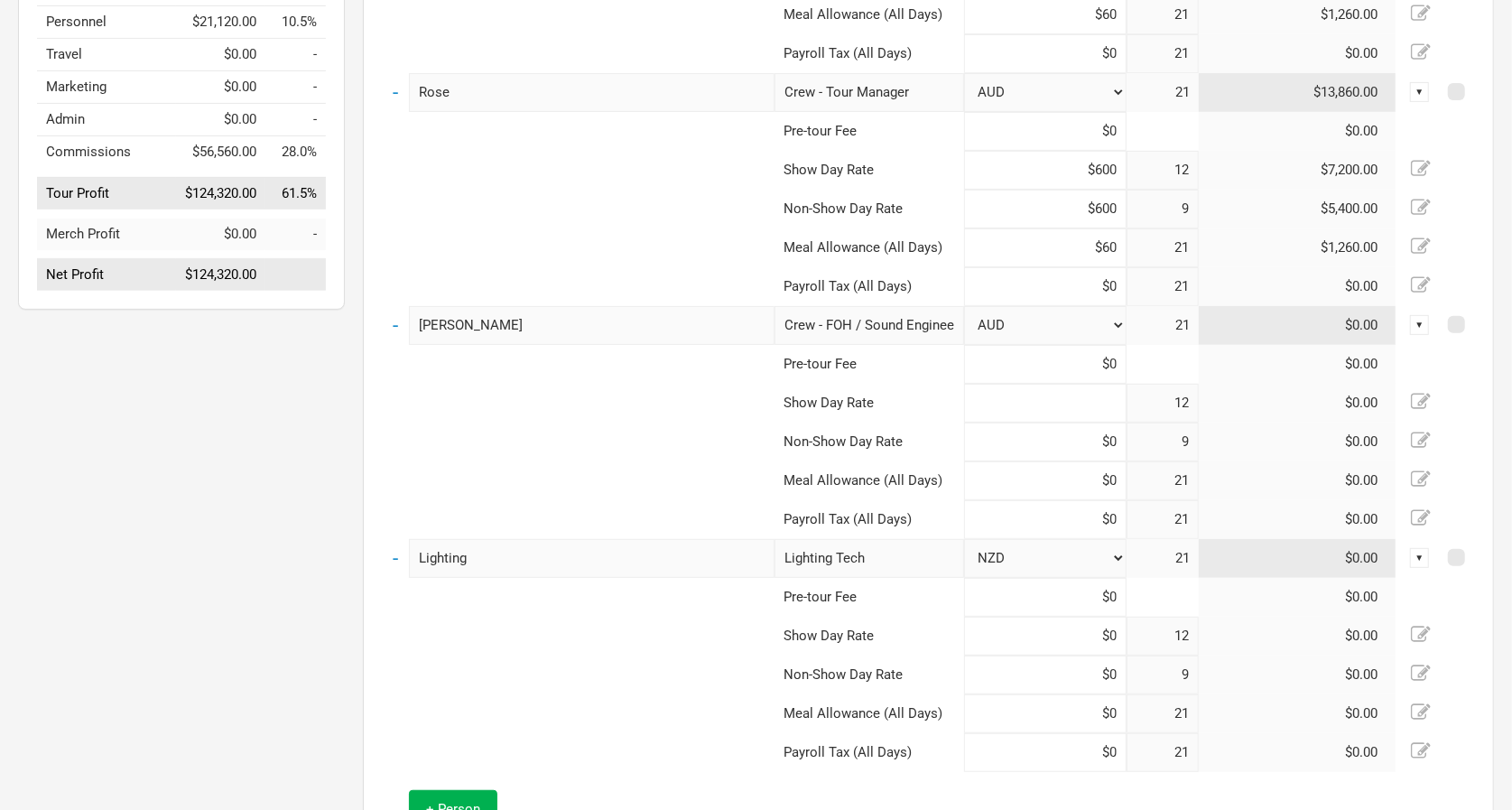 click at bounding box center (1045, 403) 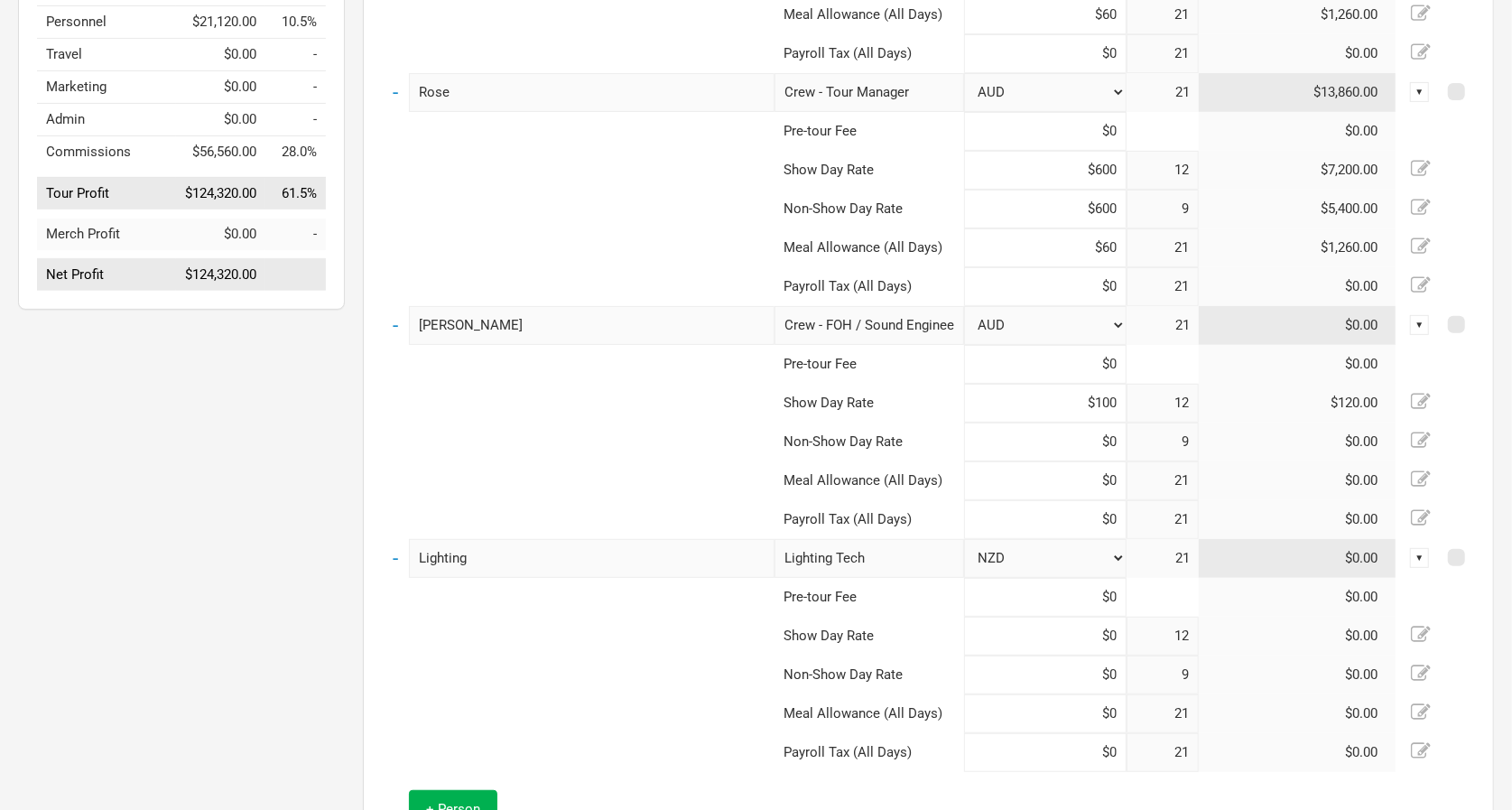 type on "$1,000" 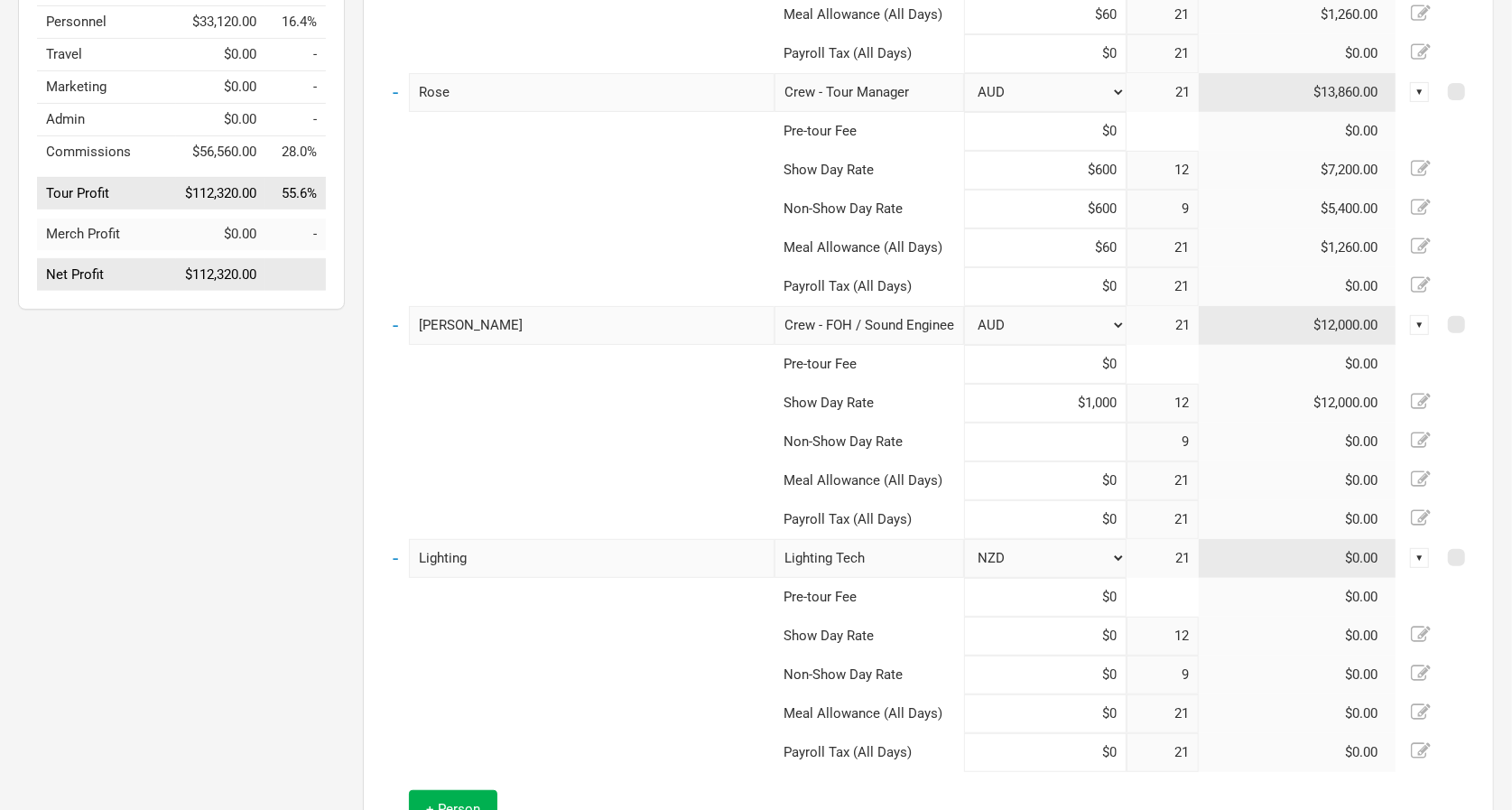 click at bounding box center (1045, 442) 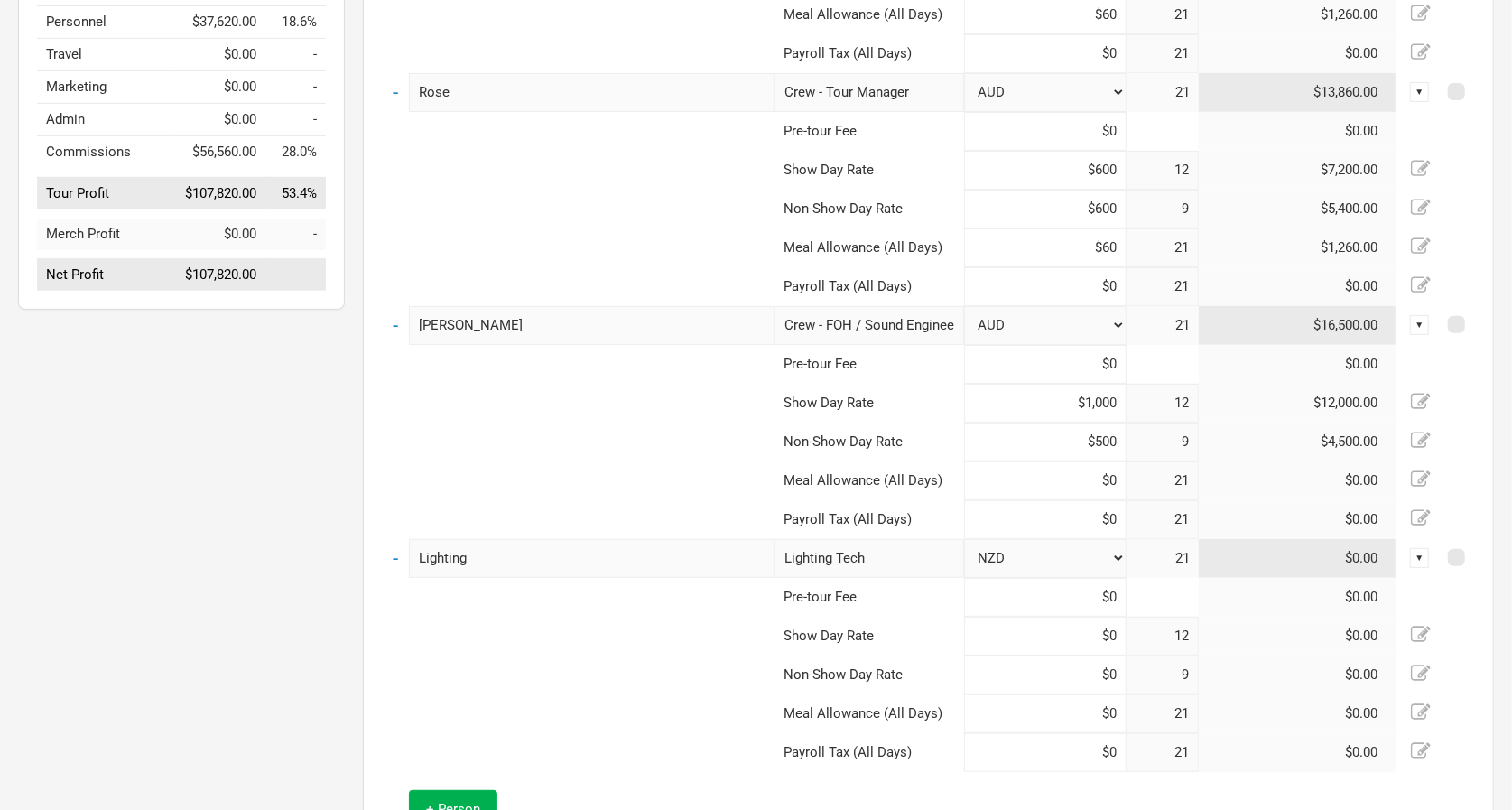 type on "$500" 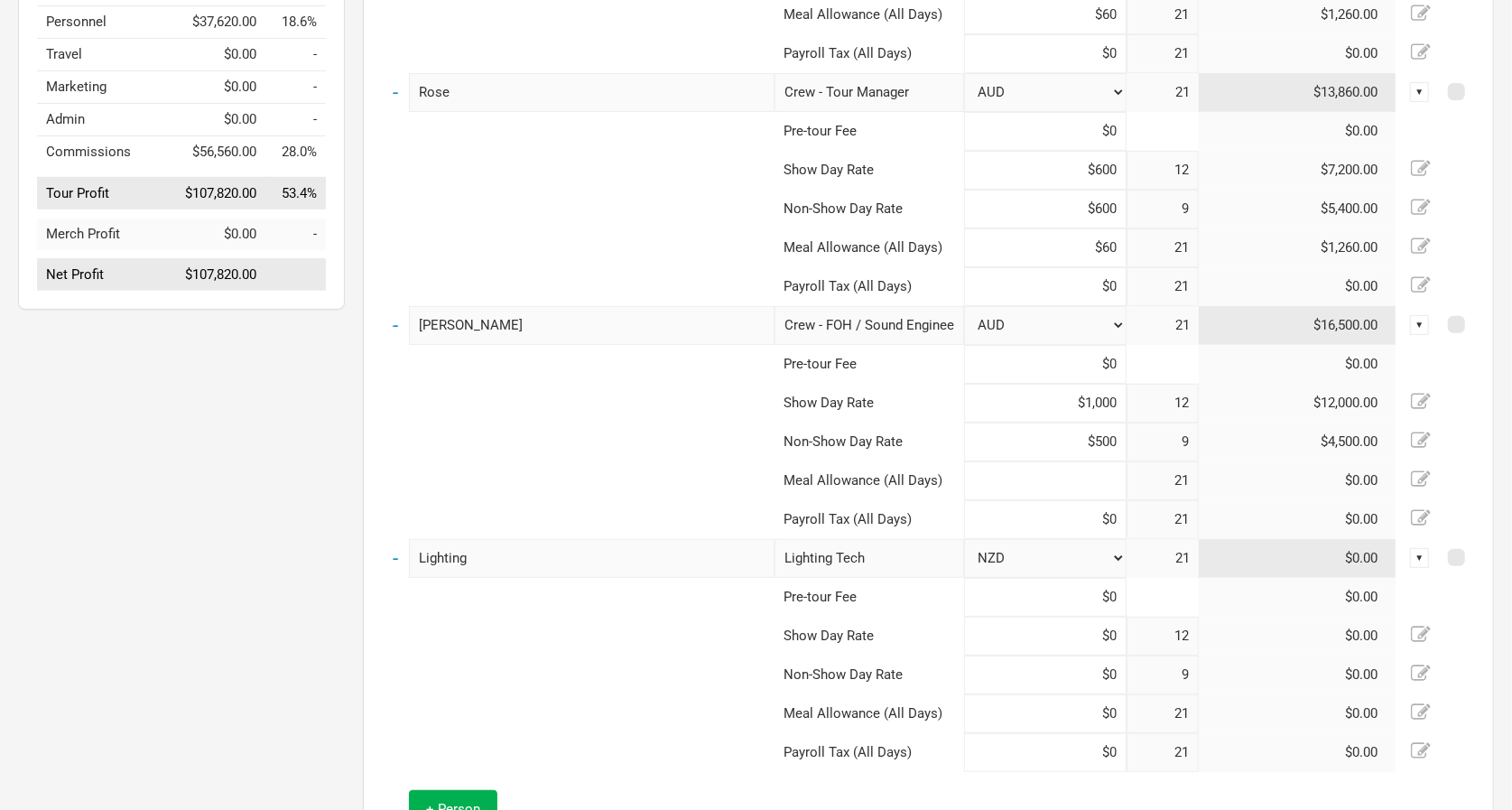 click at bounding box center [1045, 480] 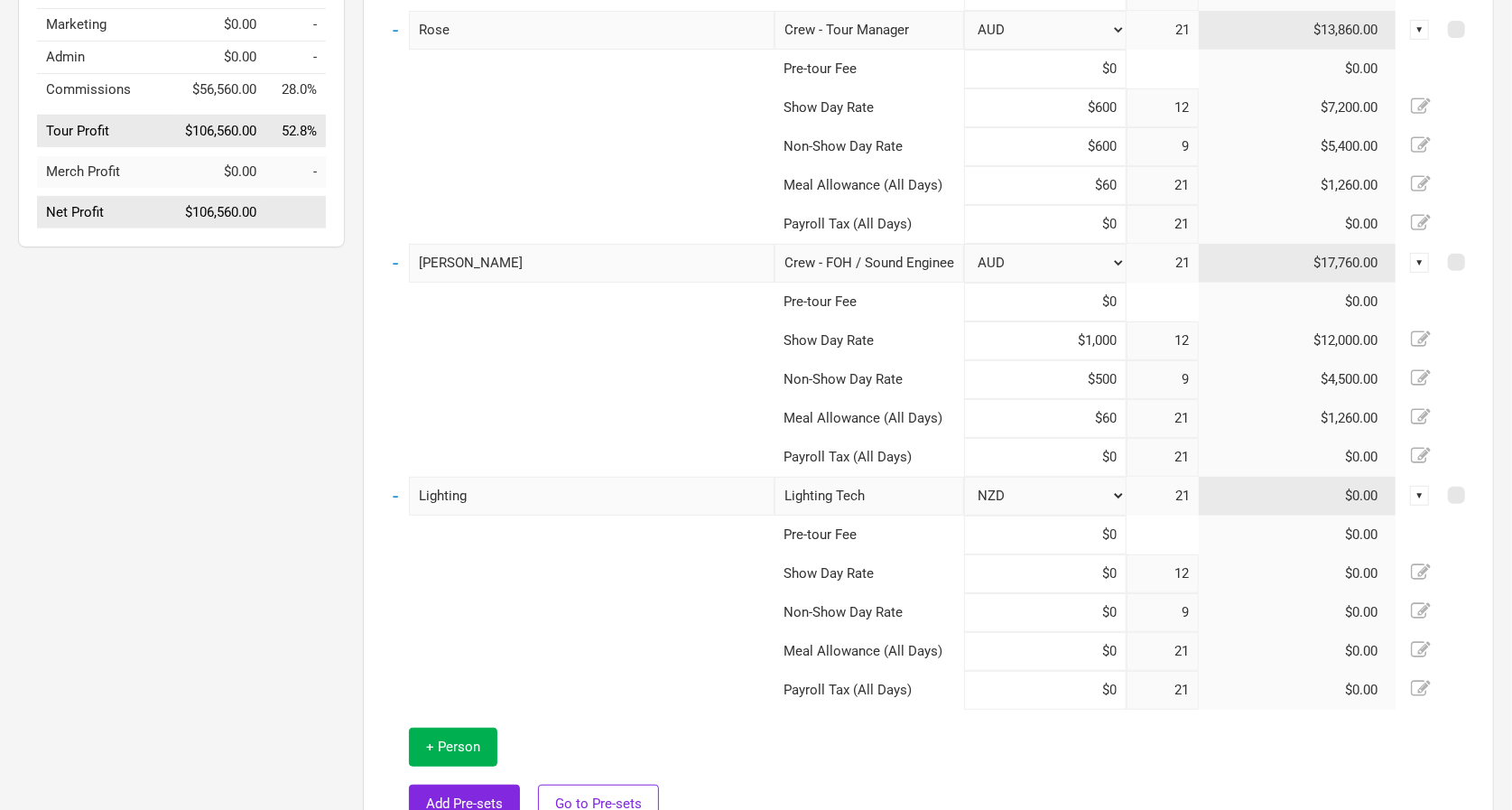 scroll, scrollTop: 544, scrollLeft: 0, axis: vertical 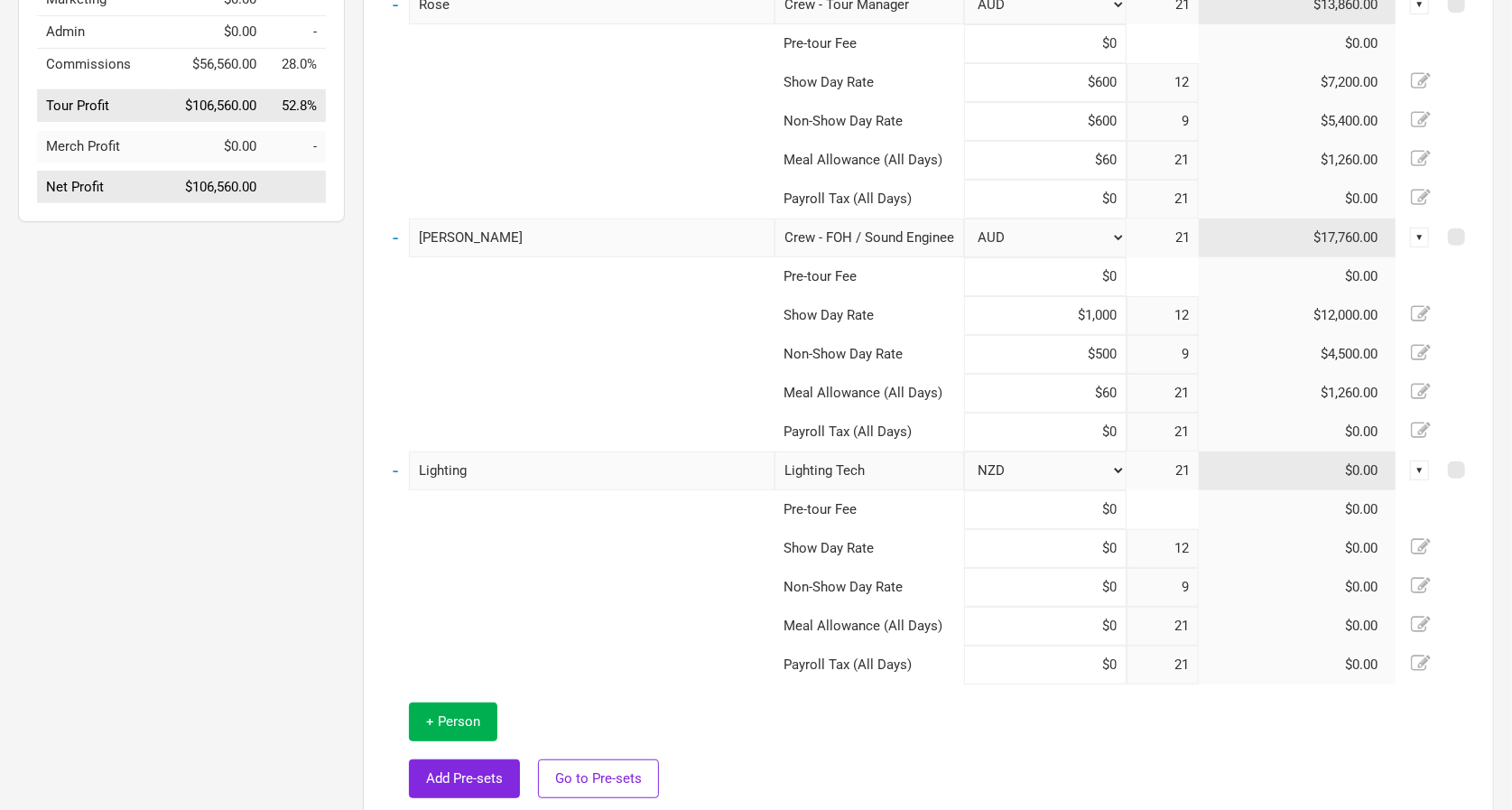 type on "$60" 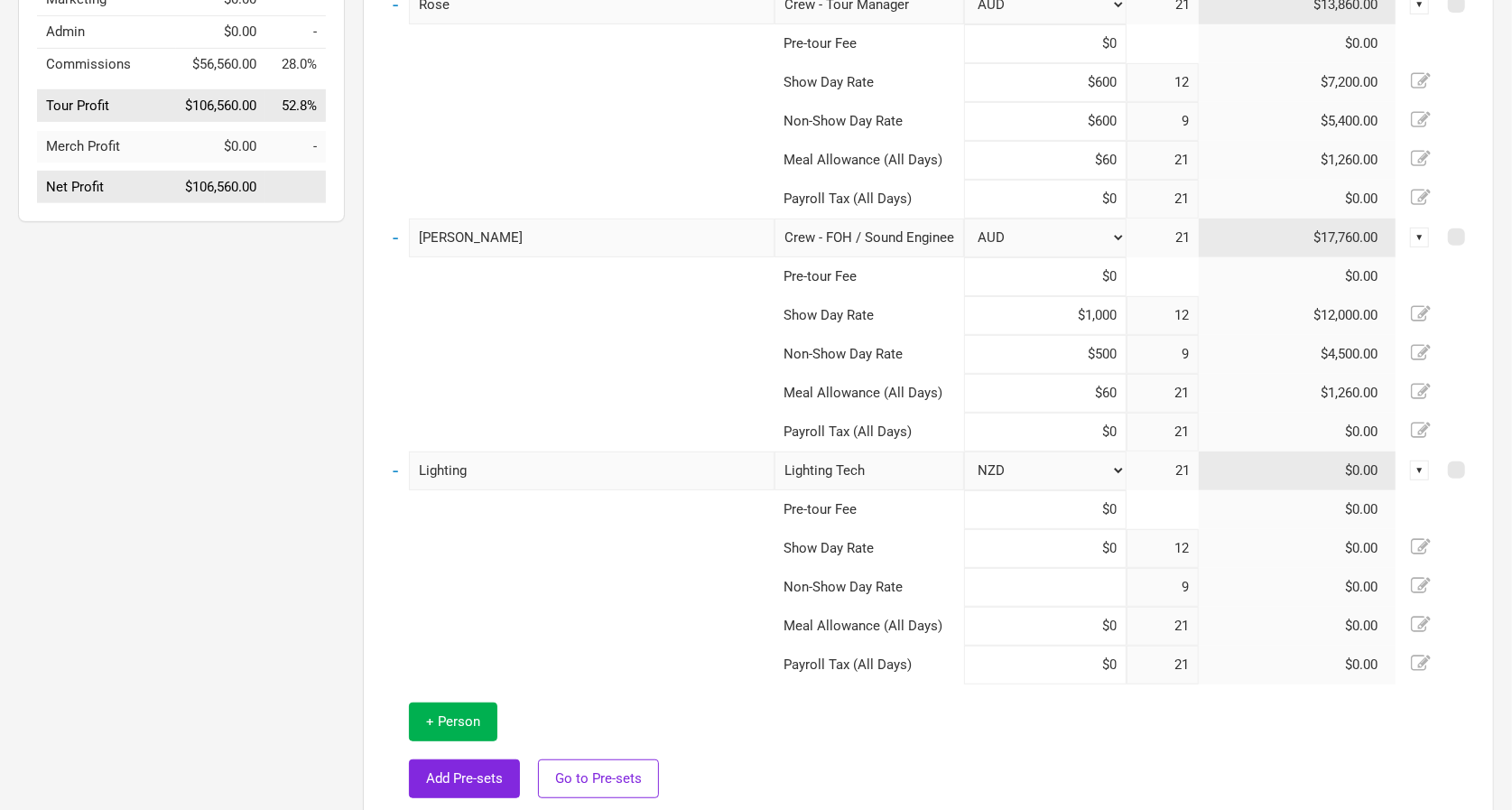 click at bounding box center (1045, 587) 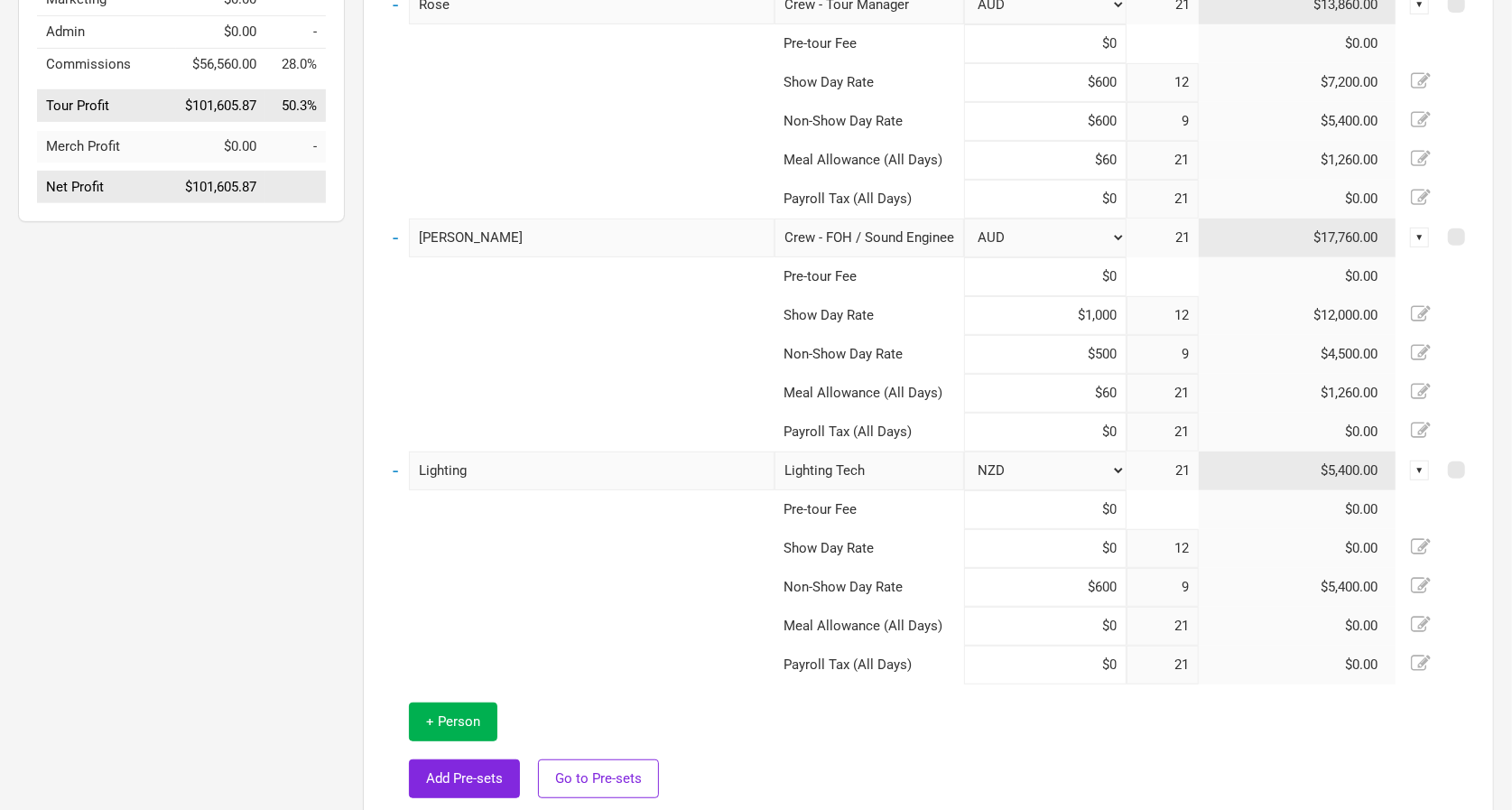 type on "$600" 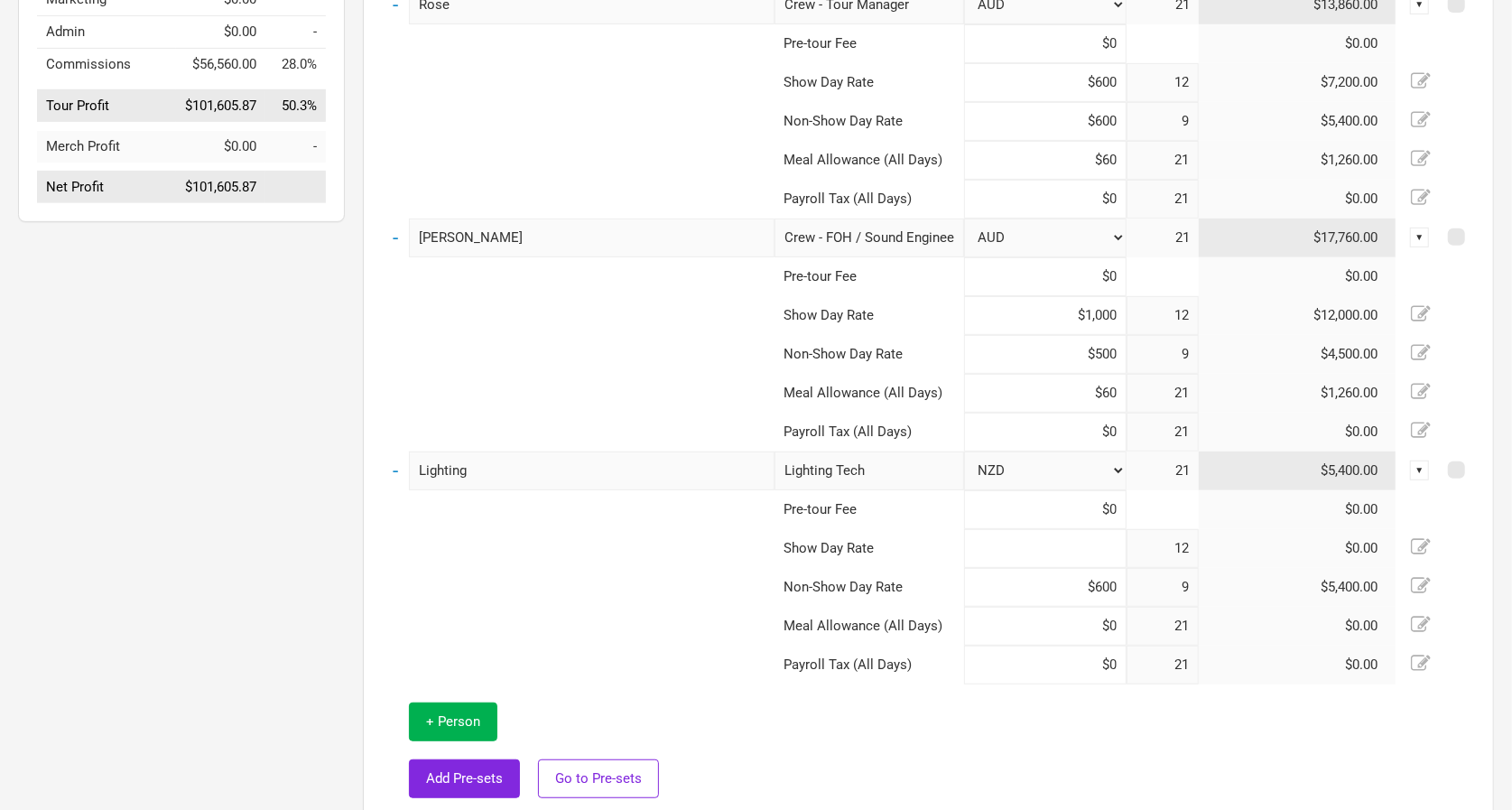 click at bounding box center (1045, 548) 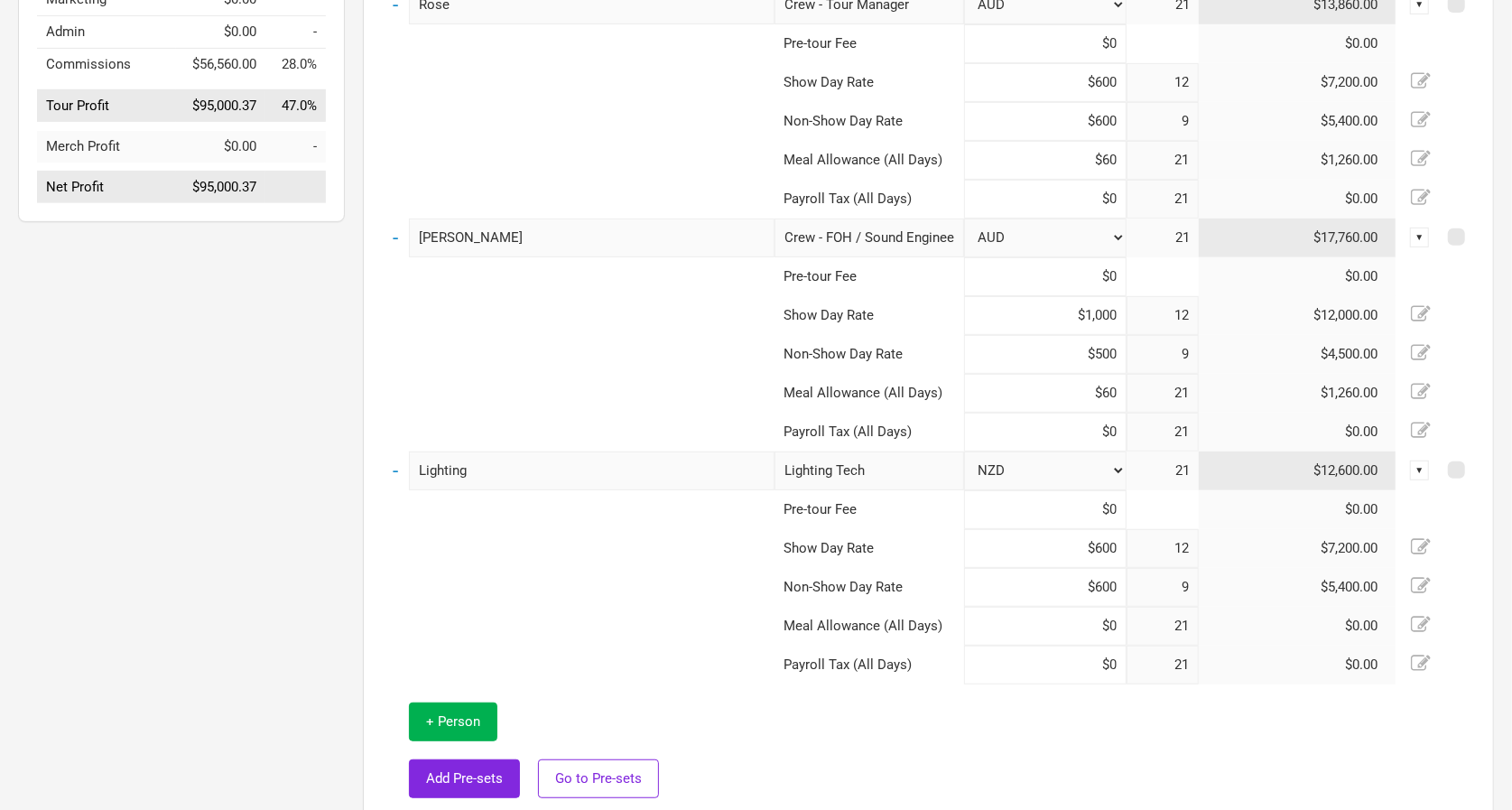 type on "$600" 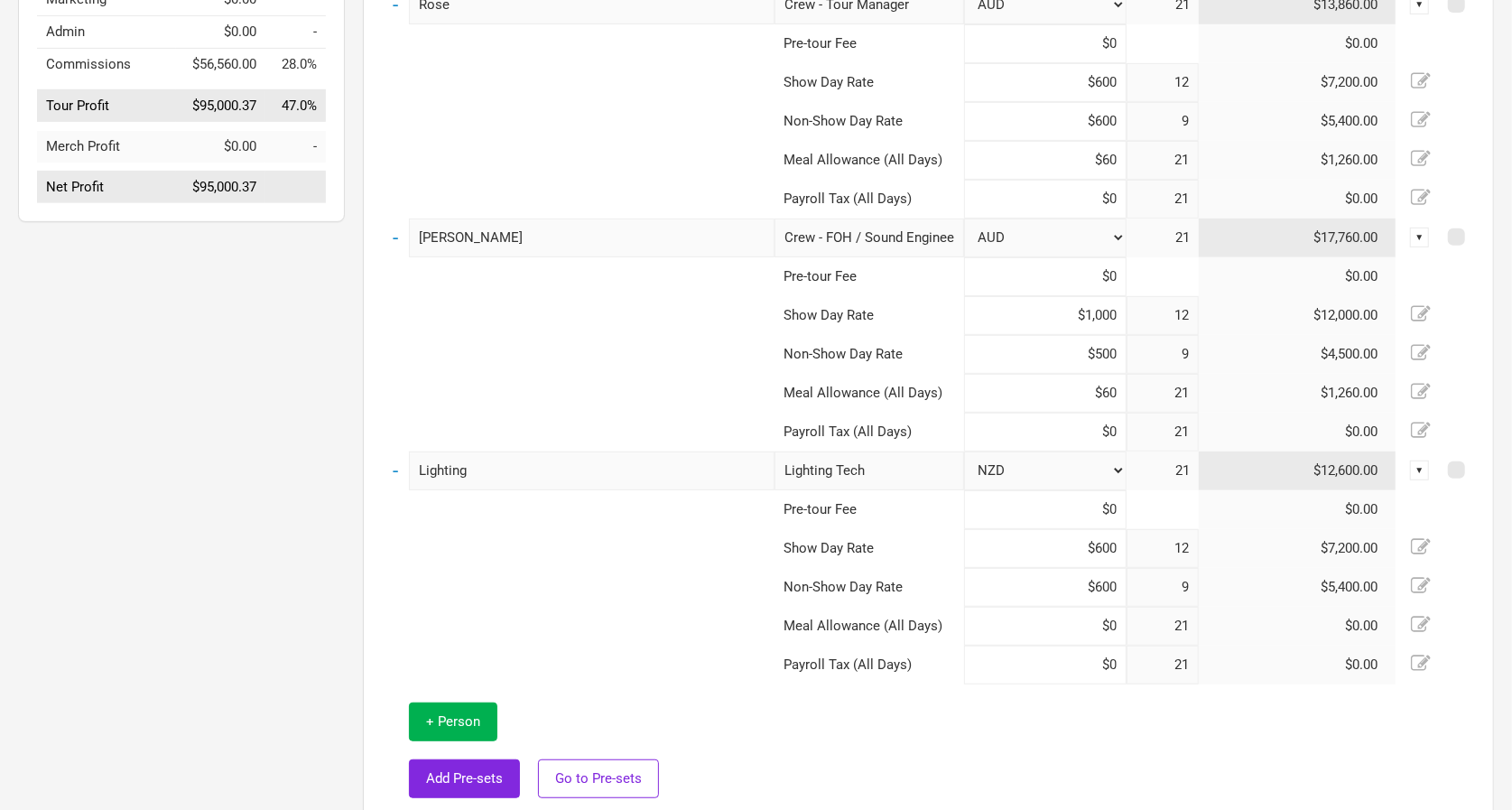 select on "AUD" 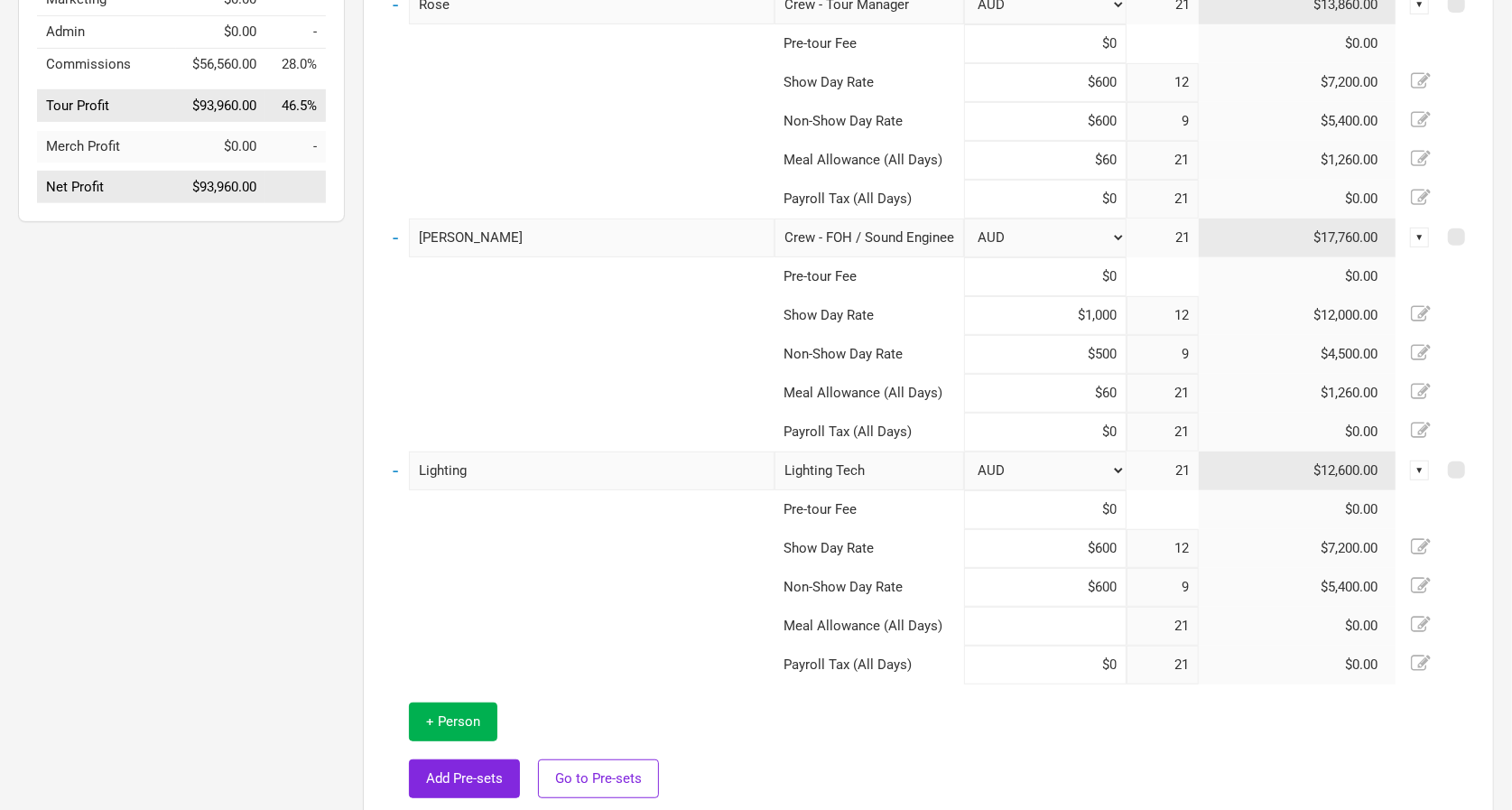 click at bounding box center (1045, 626) 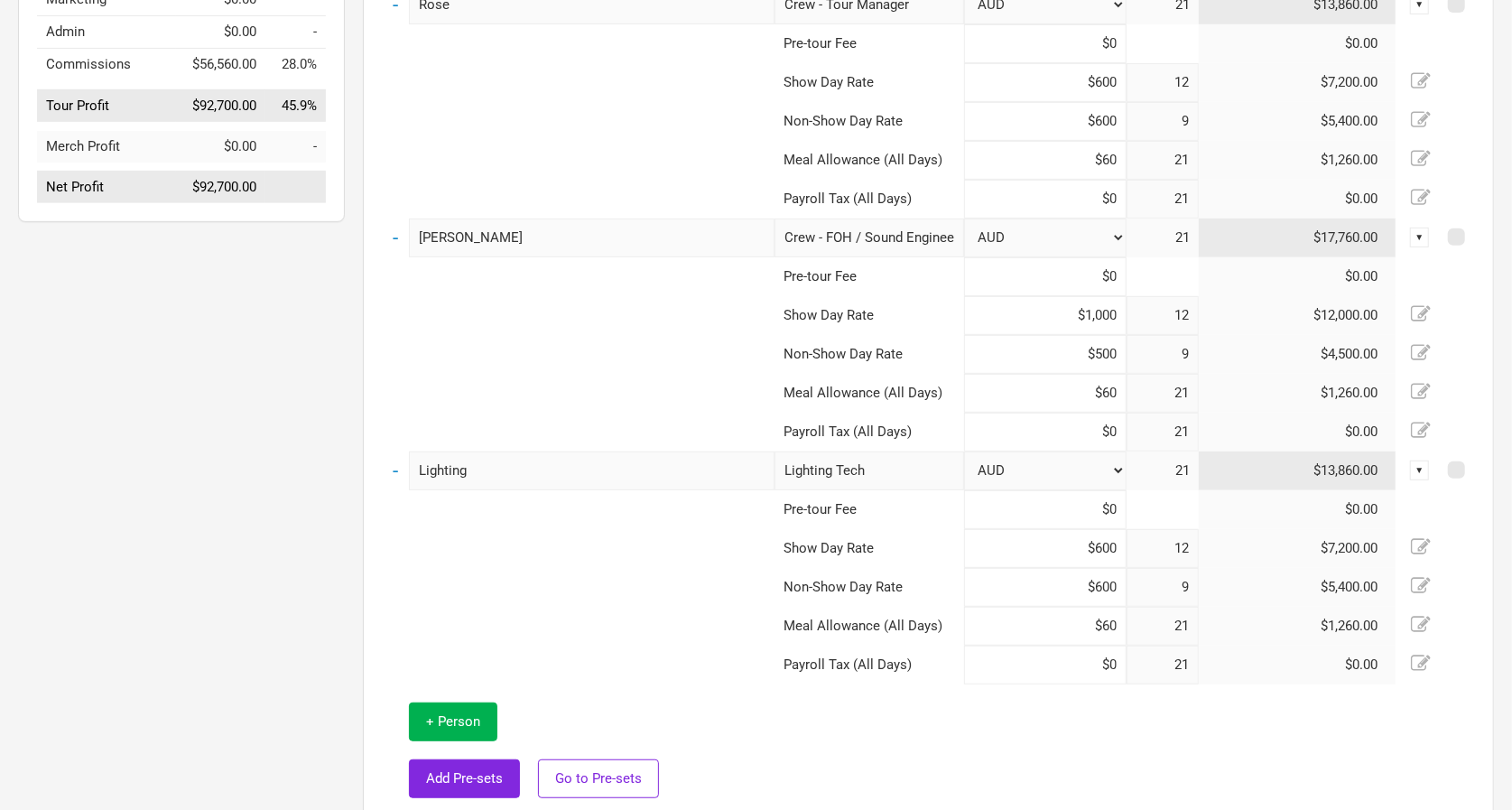 type on "$60" 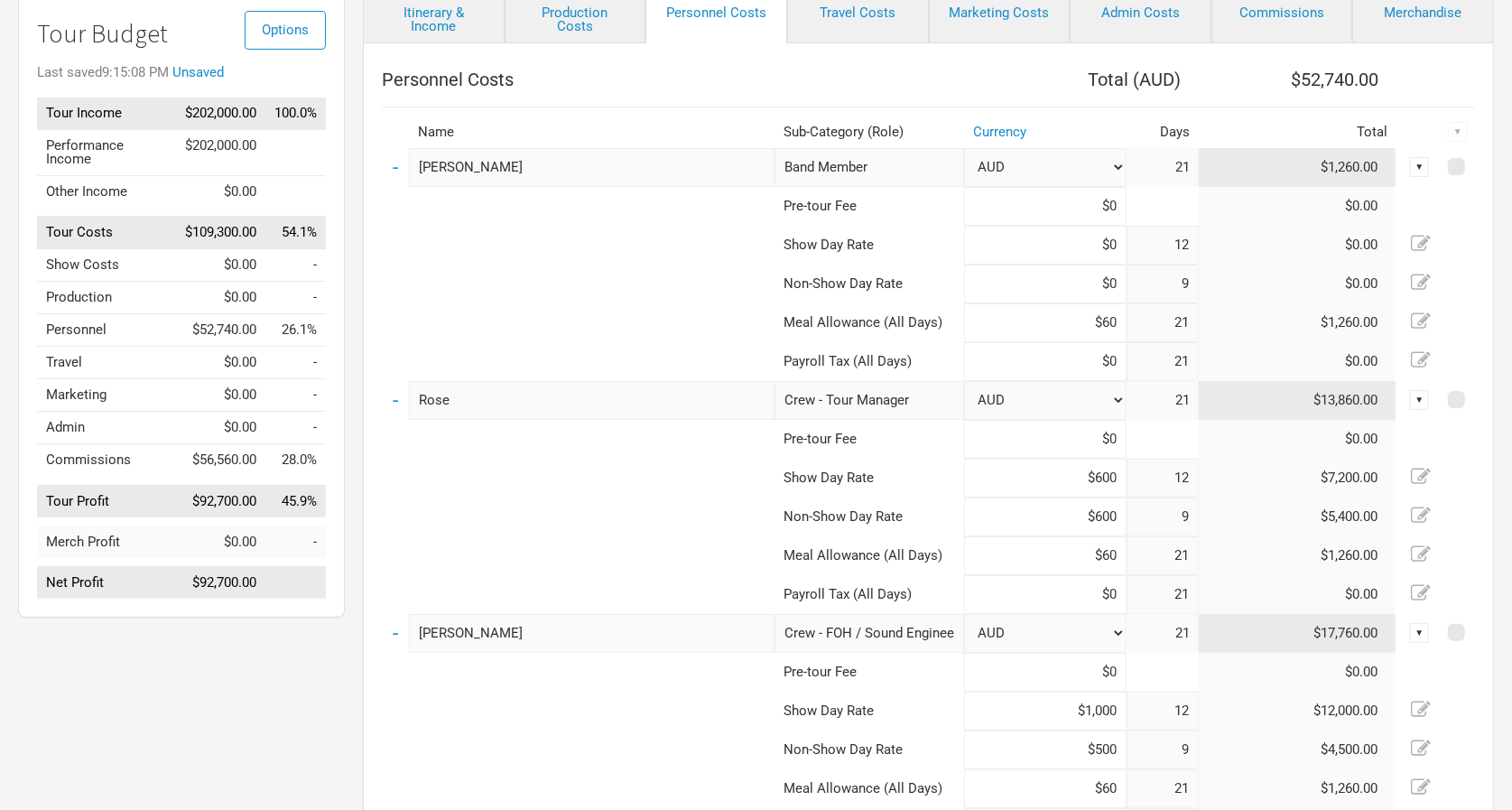 scroll, scrollTop: 5, scrollLeft: 0, axis: vertical 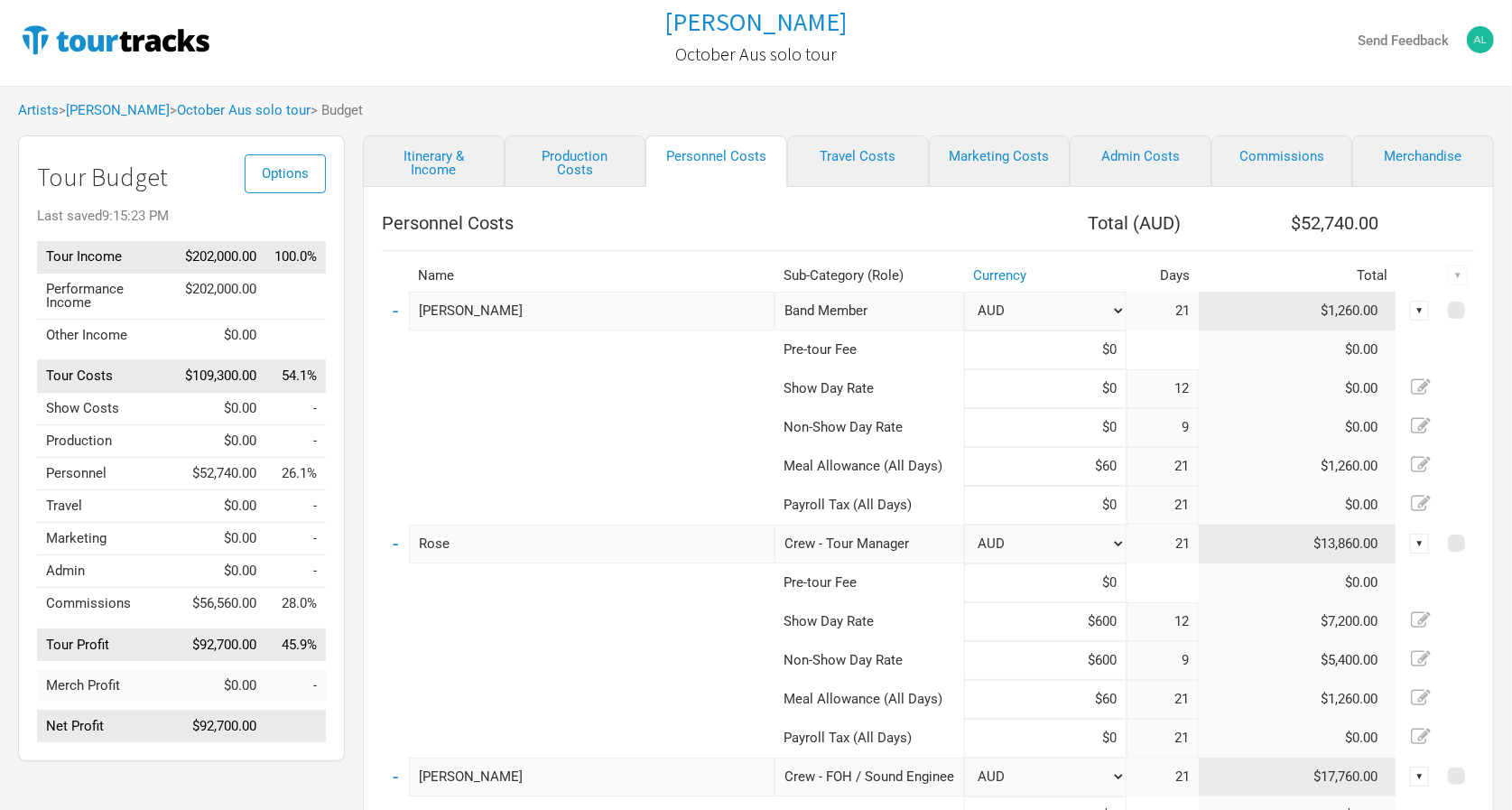 click at bounding box center [928, 246] 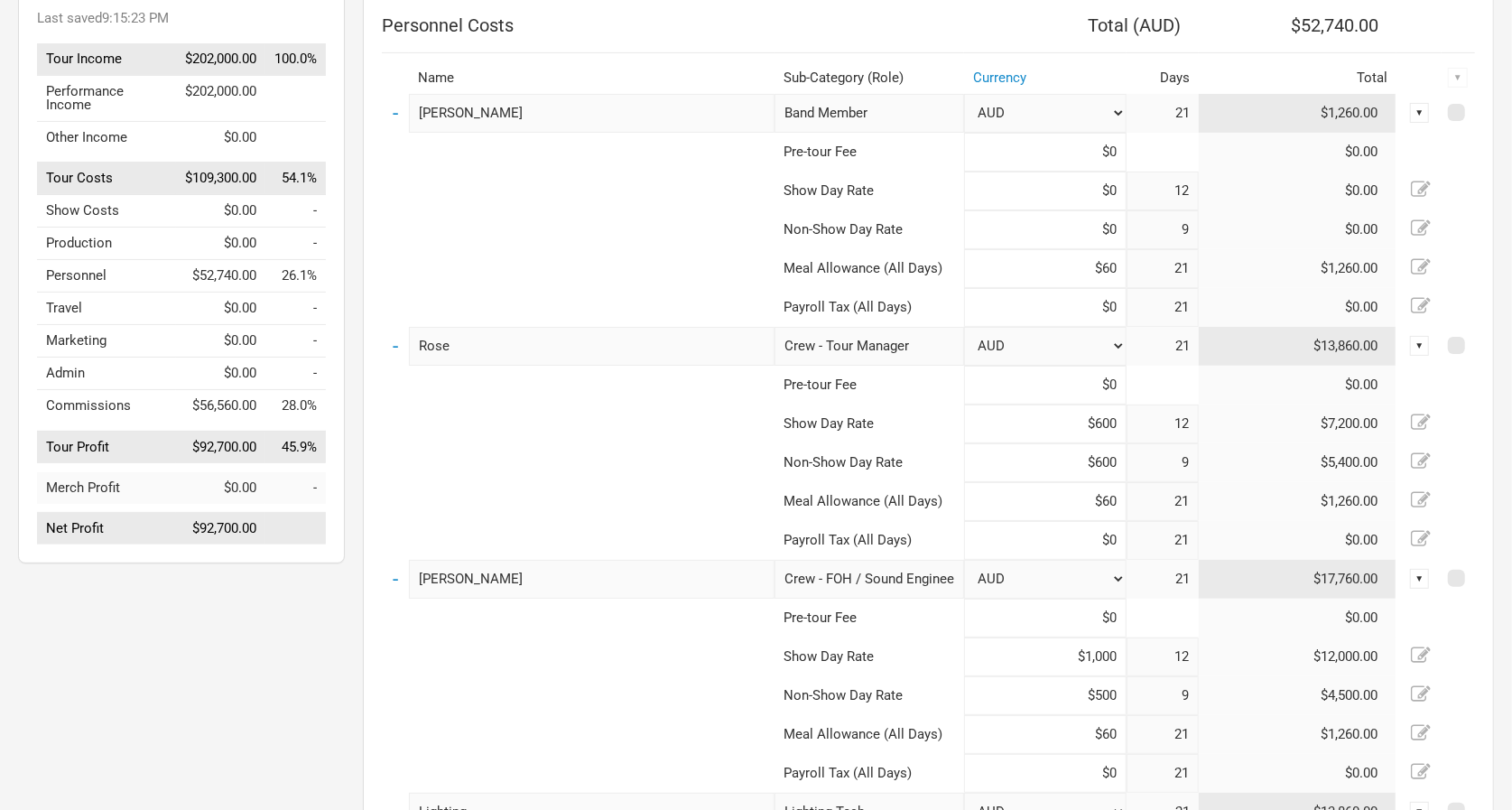 scroll, scrollTop: 0, scrollLeft: 0, axis: both 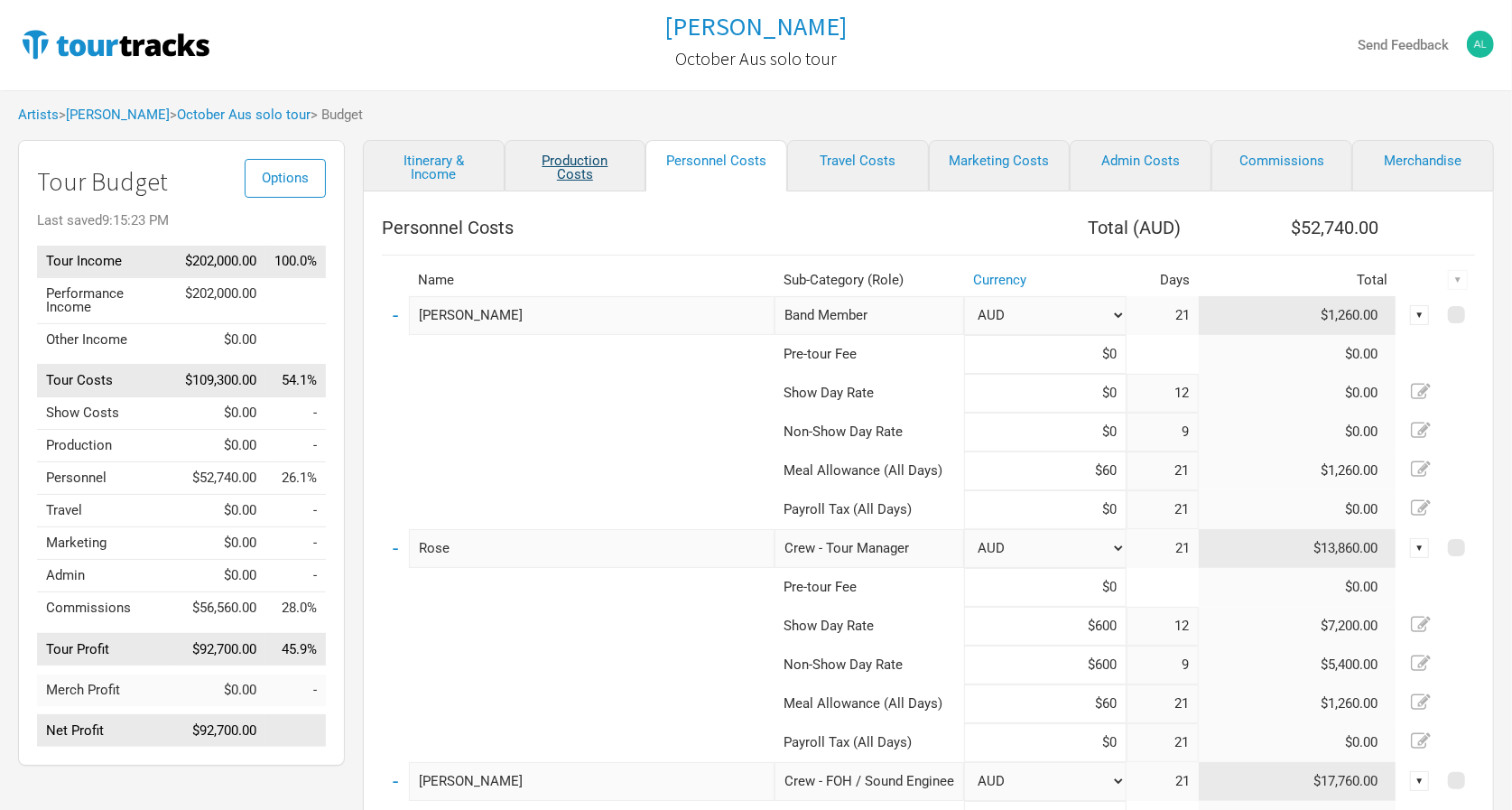 click on "Production Costs" at bounding box center [575, 165] 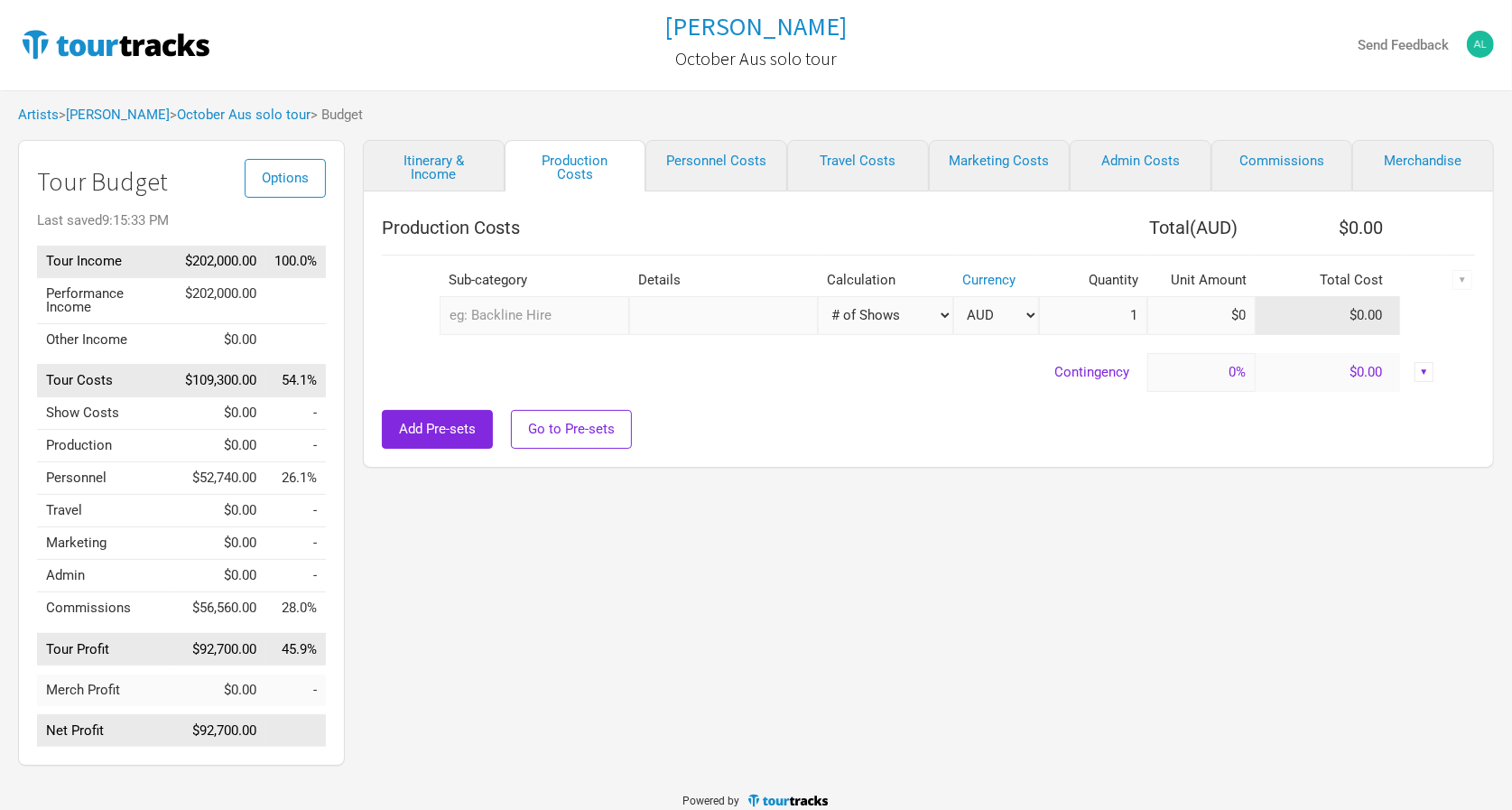 click at bounding box center (533, 315) 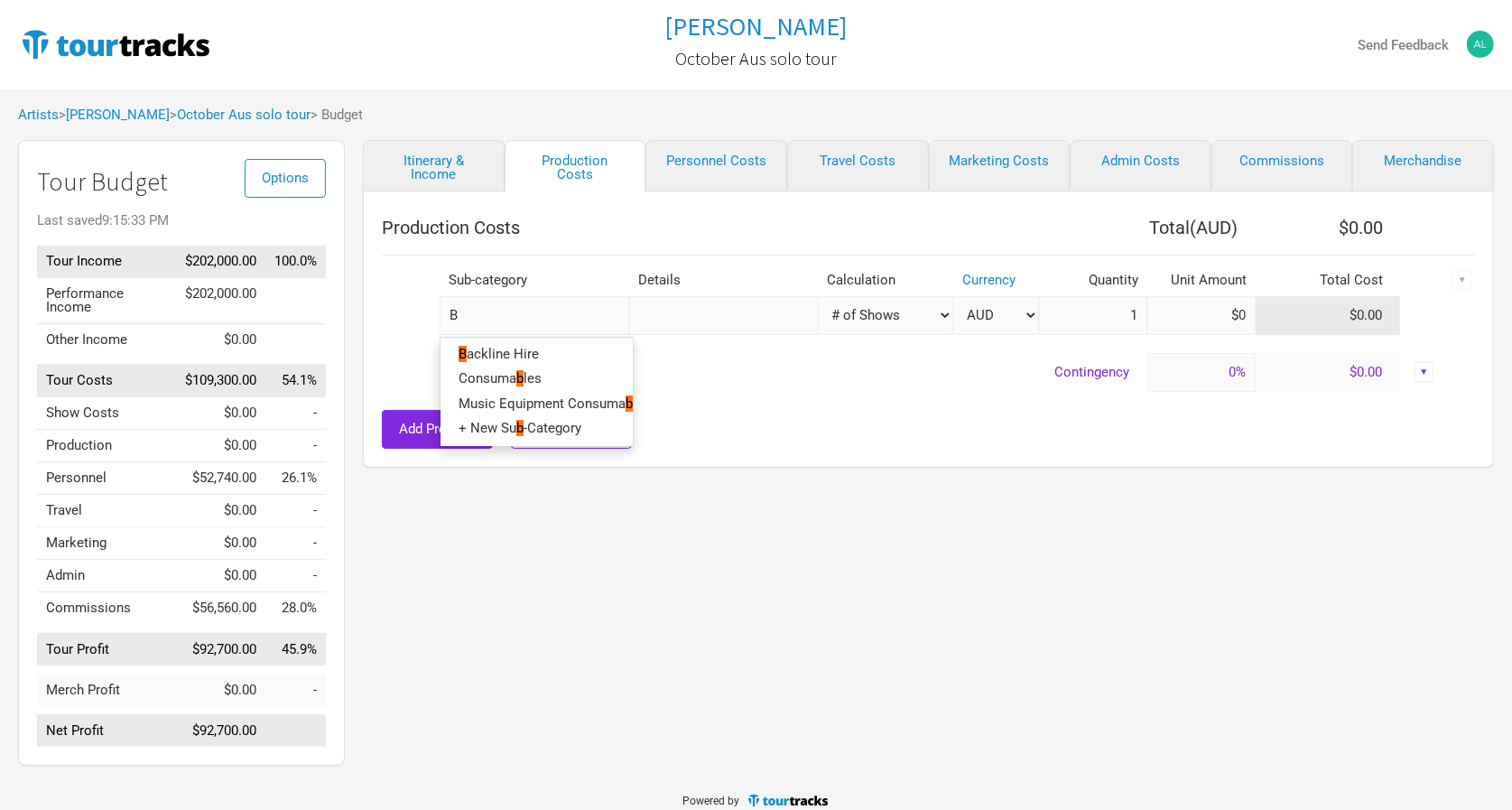type on "Ba" 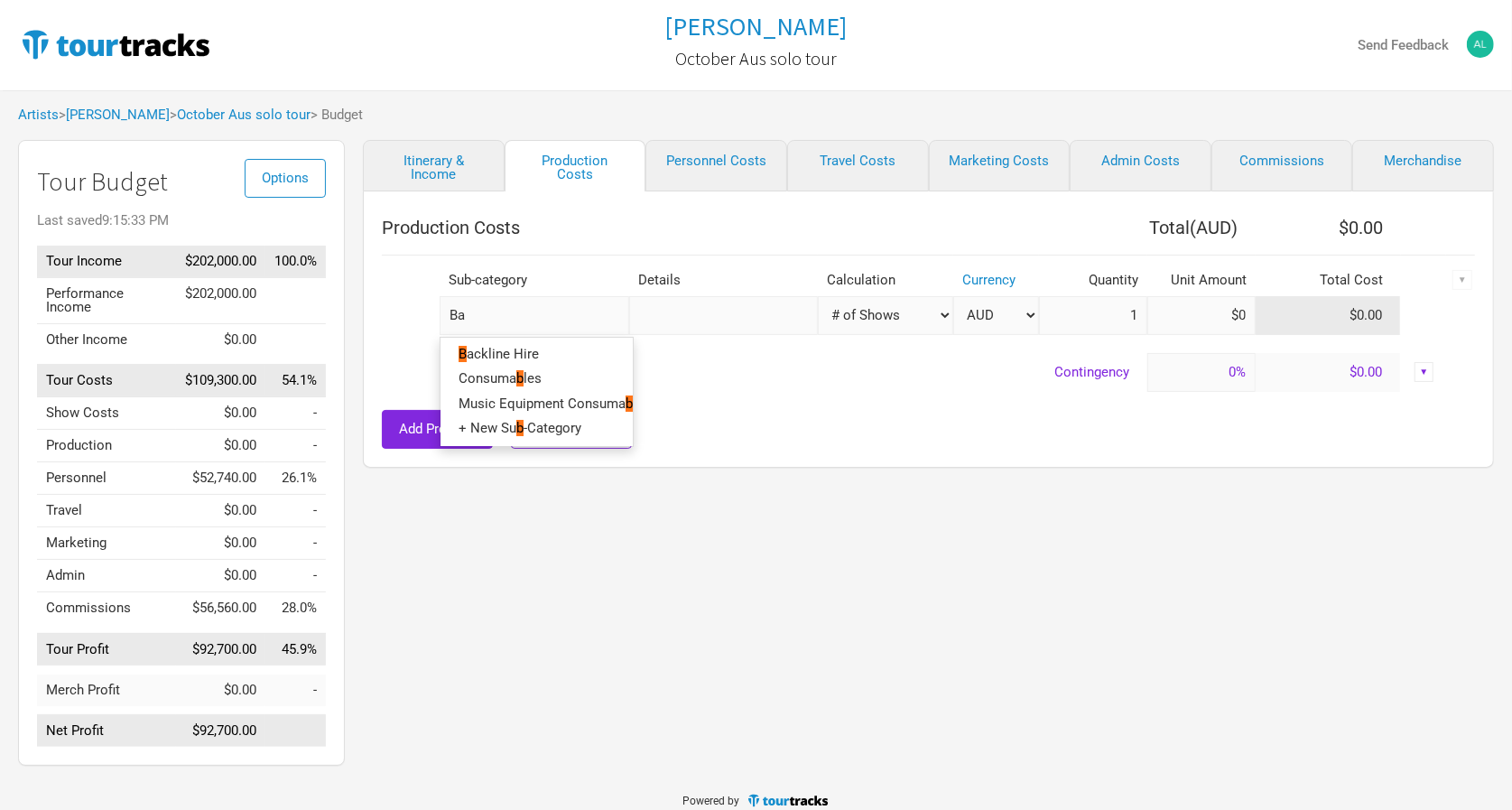 type on "Bac" 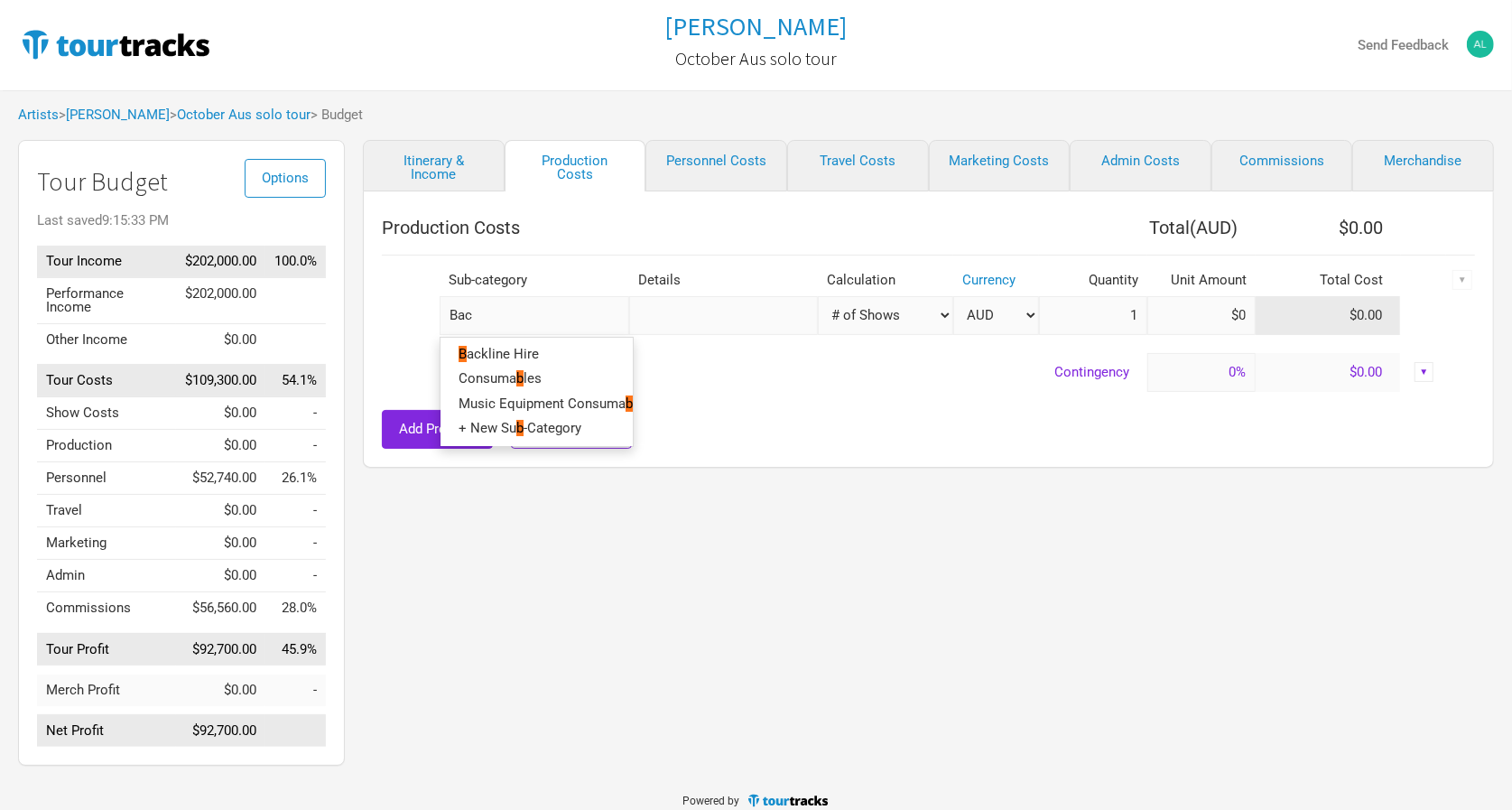 type on "Back" 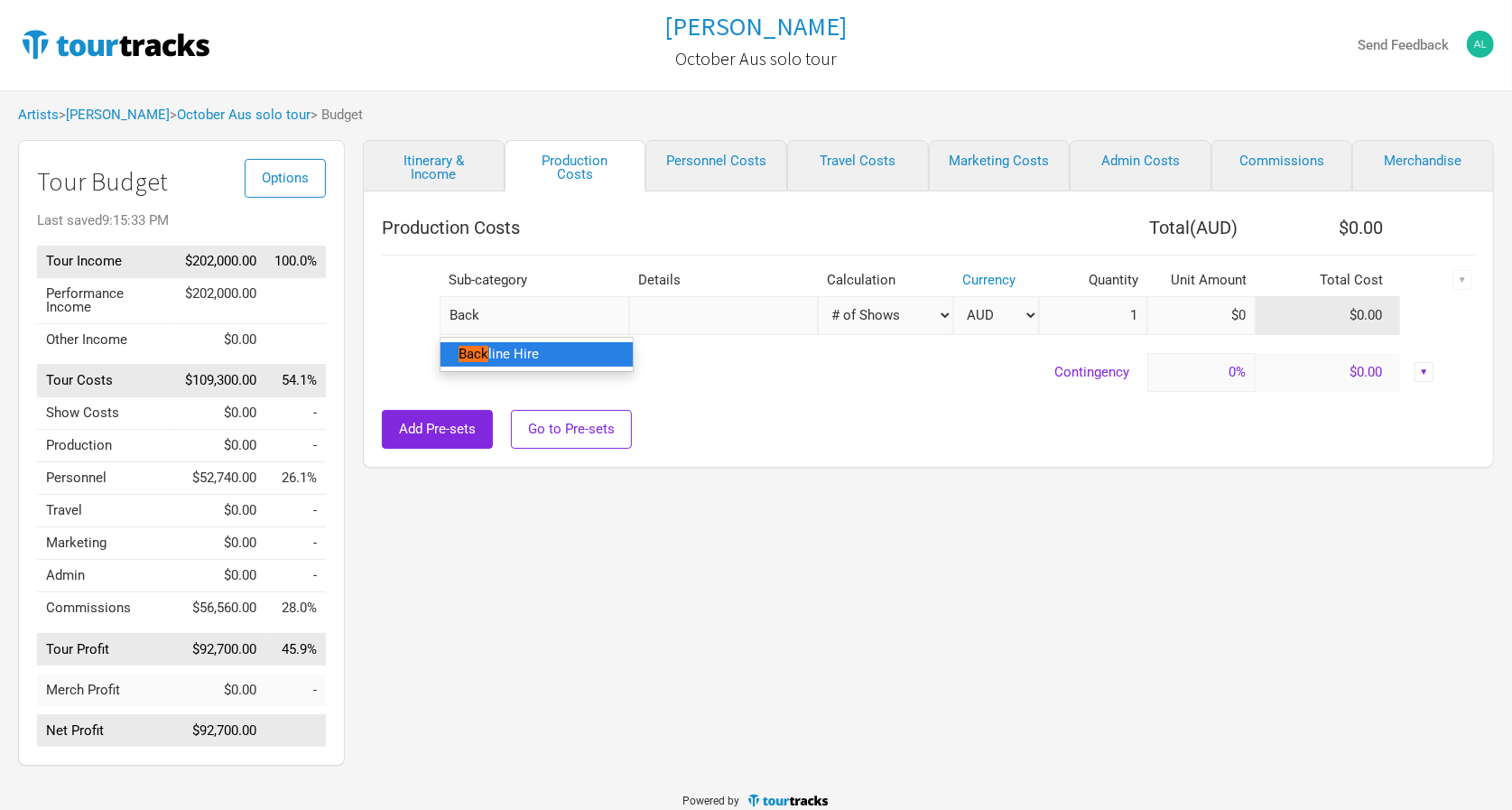 click on "line Hire" at bounding box center (514, 354) 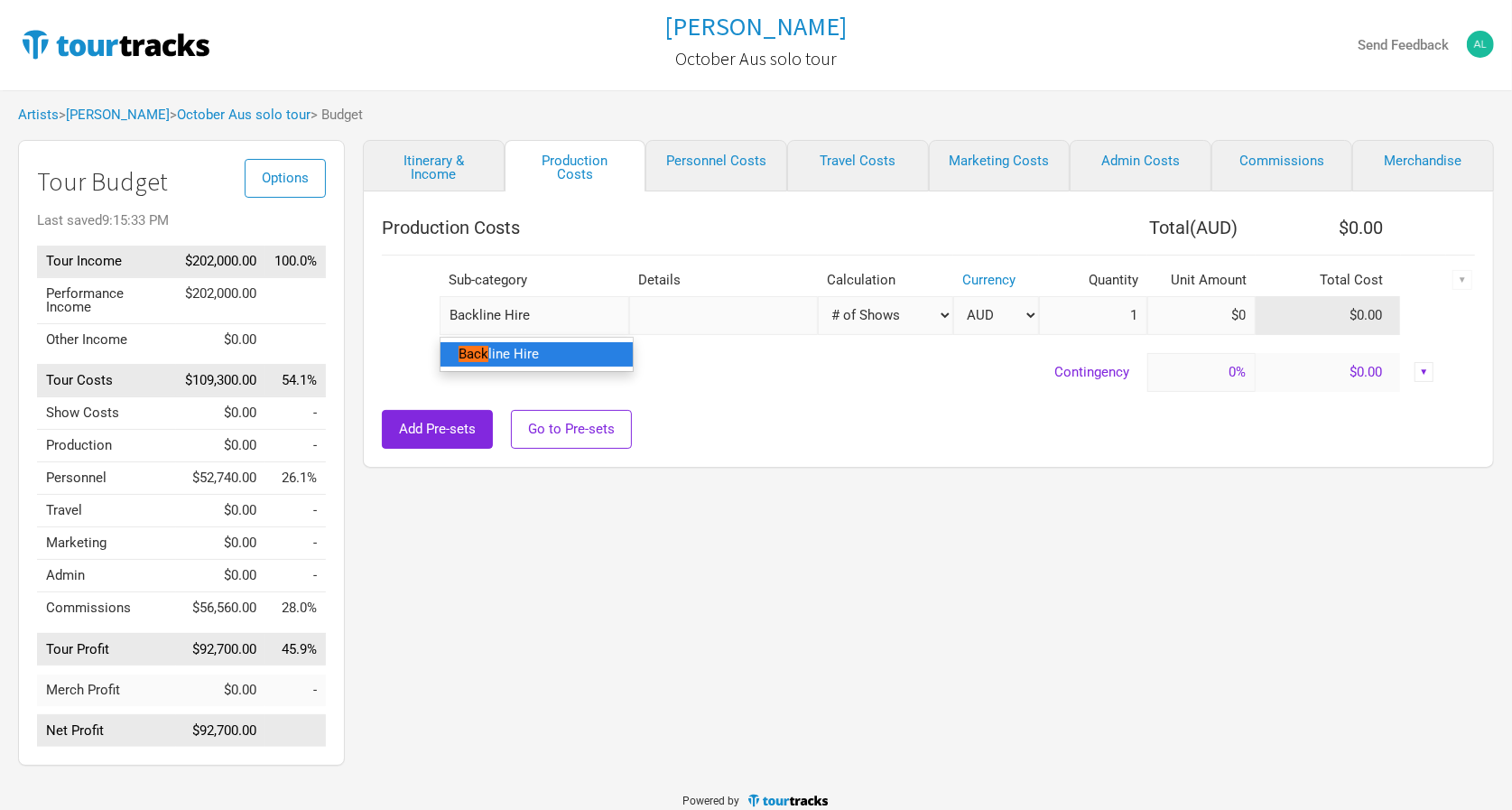 select on "Shows" 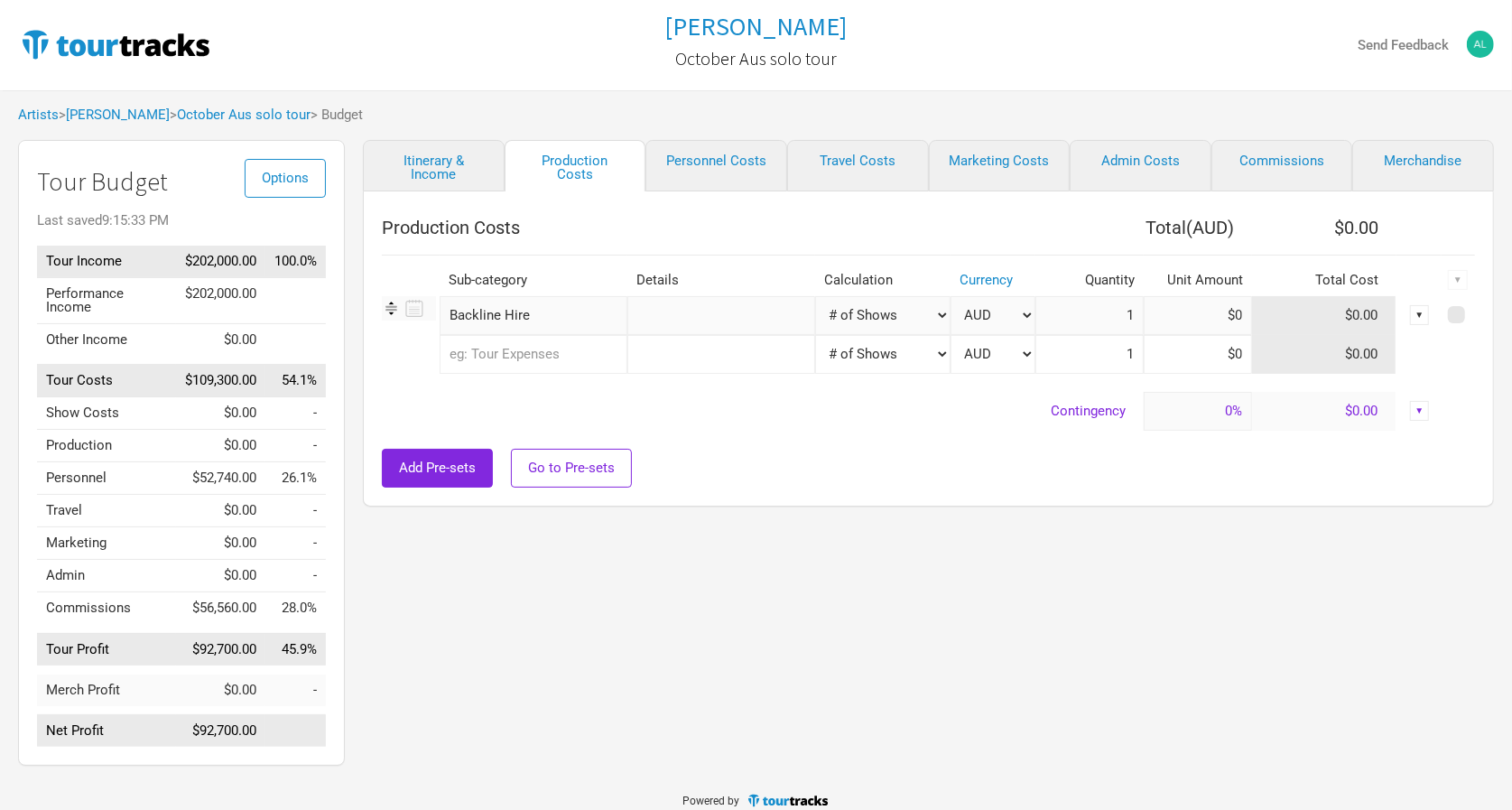 type on "12" 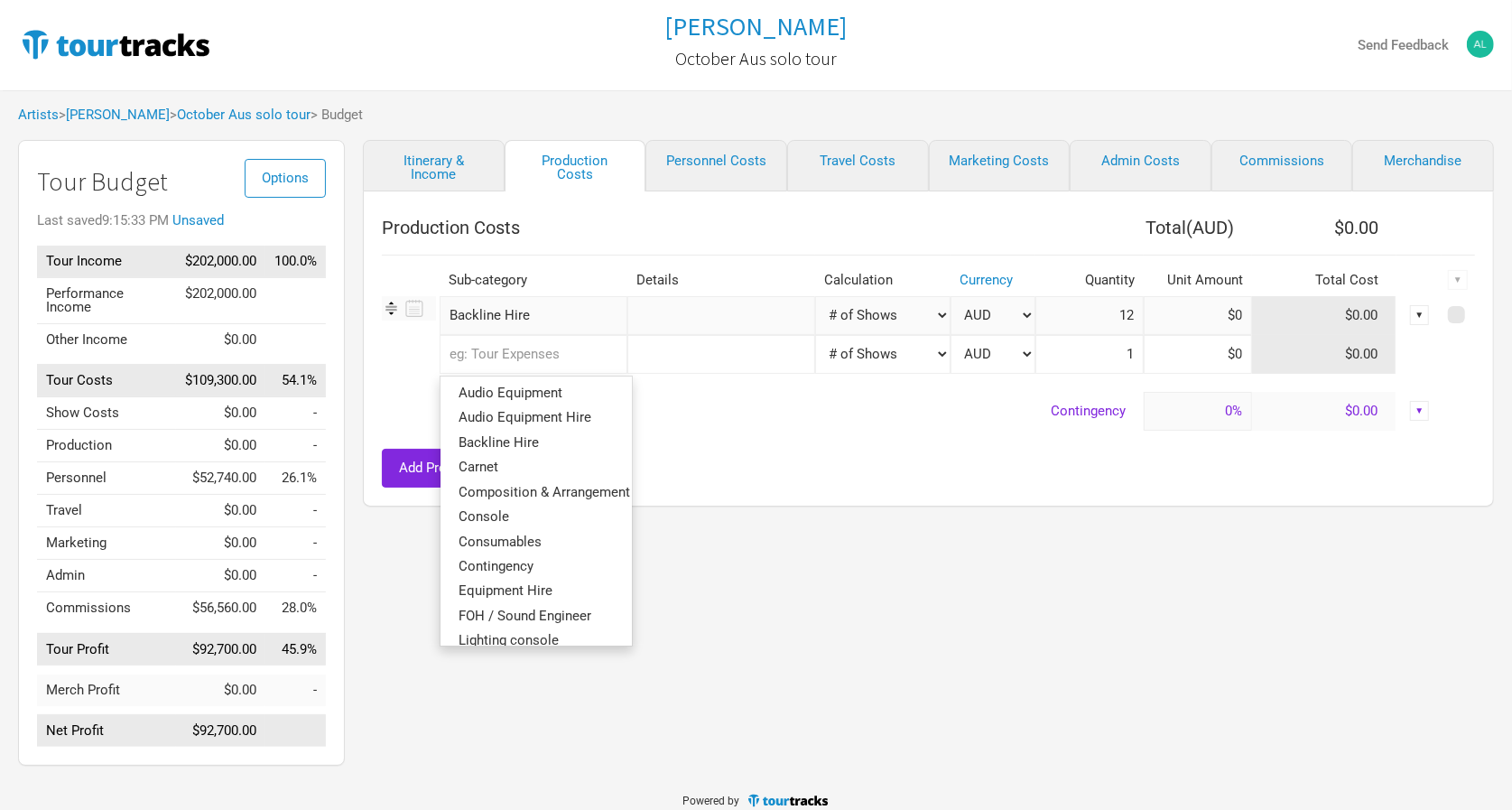 click at bounding box center [533, 354] 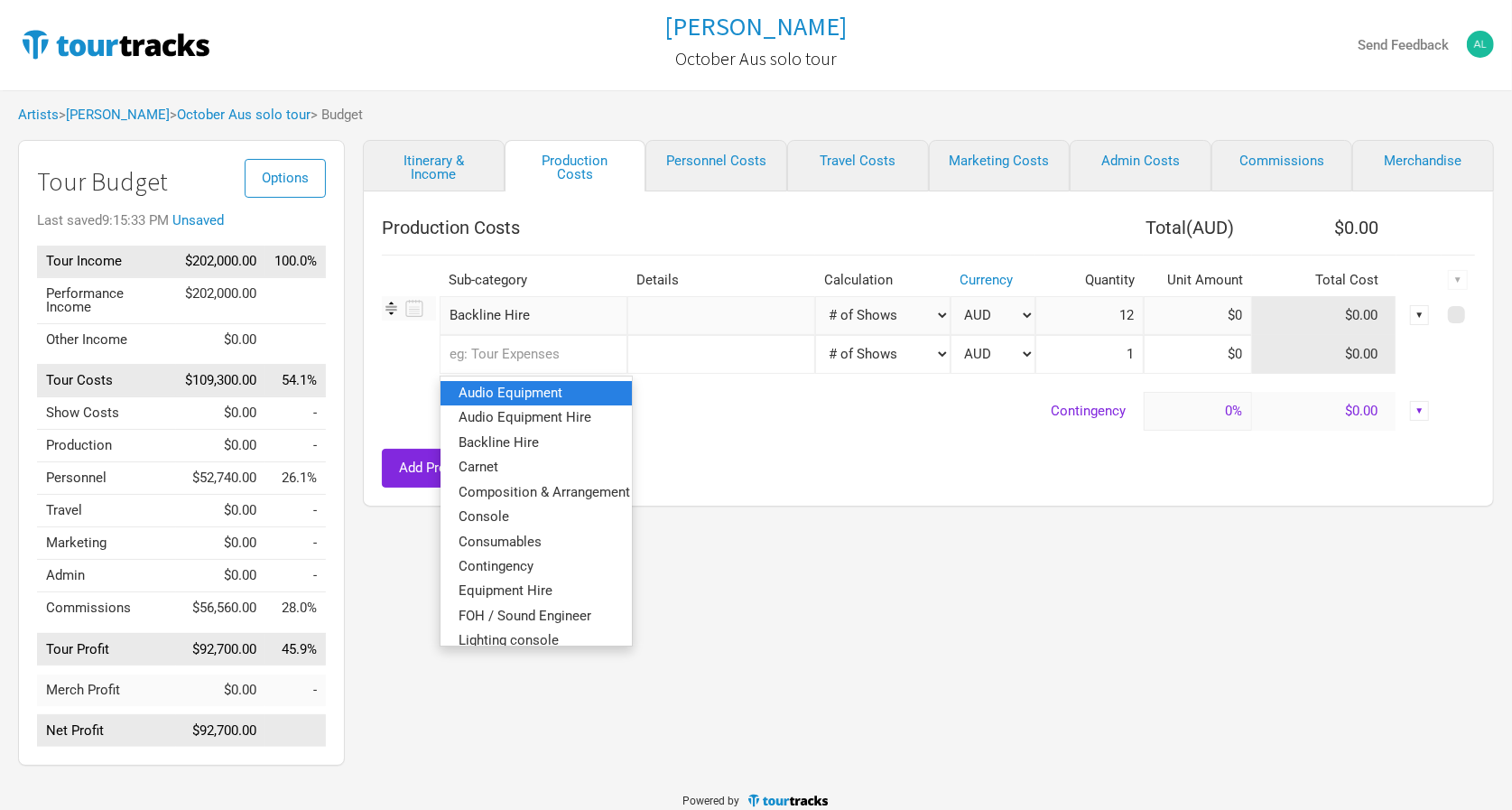 click on "Audio Equipment" at bounding box center [510, 393] 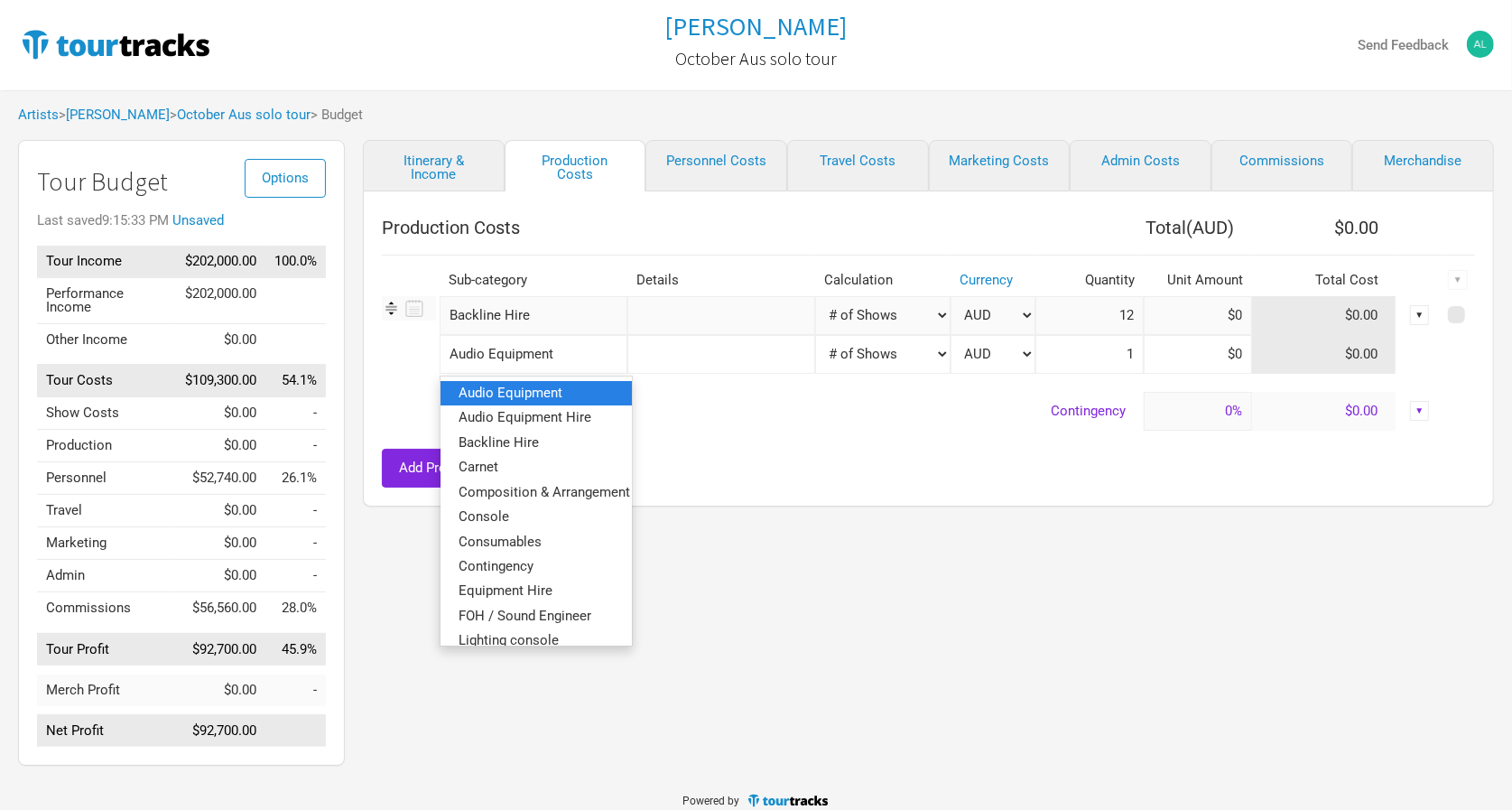 select on "Shows" 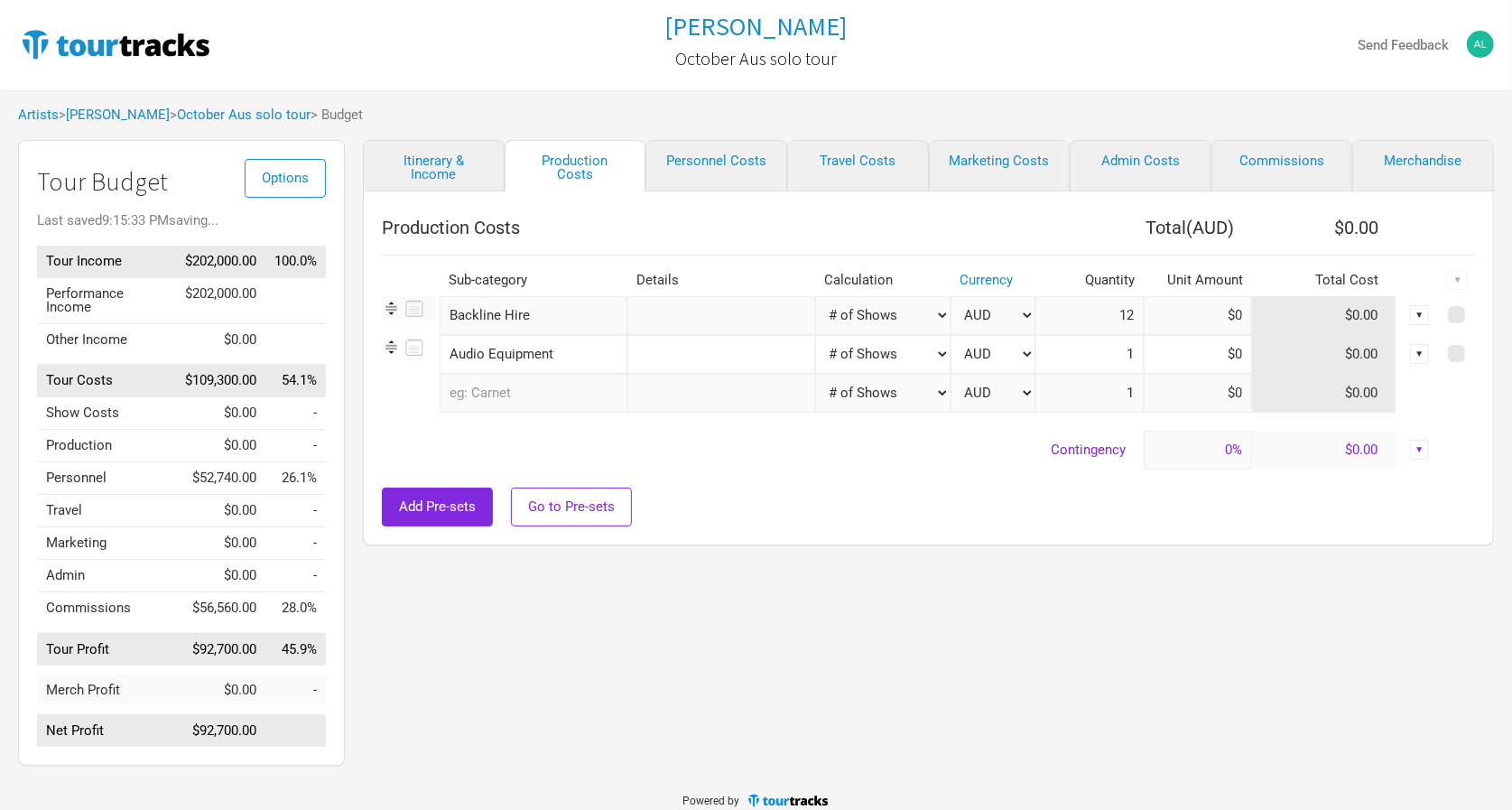 type on "12" 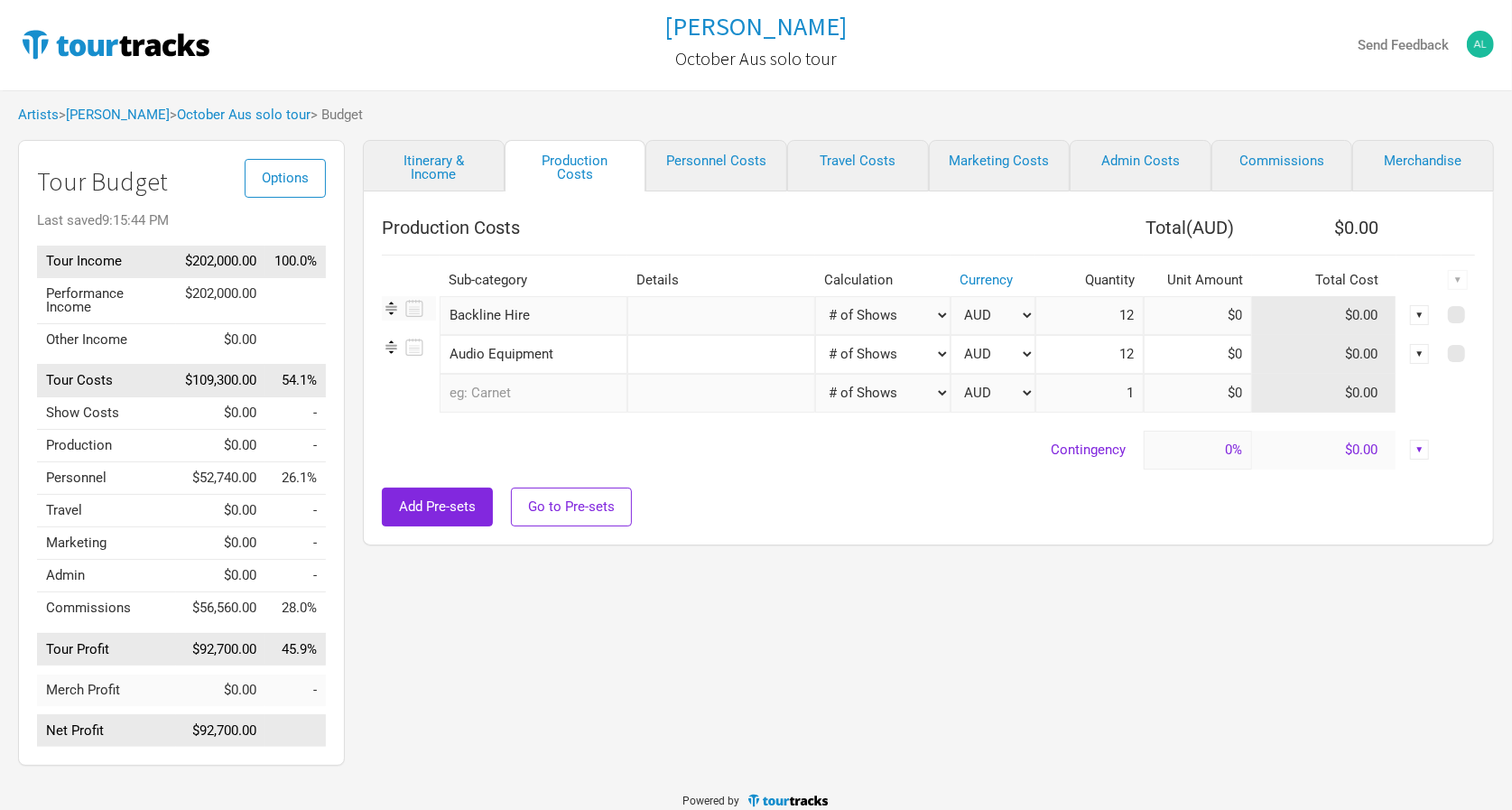 click at bounding box center (533, 393) 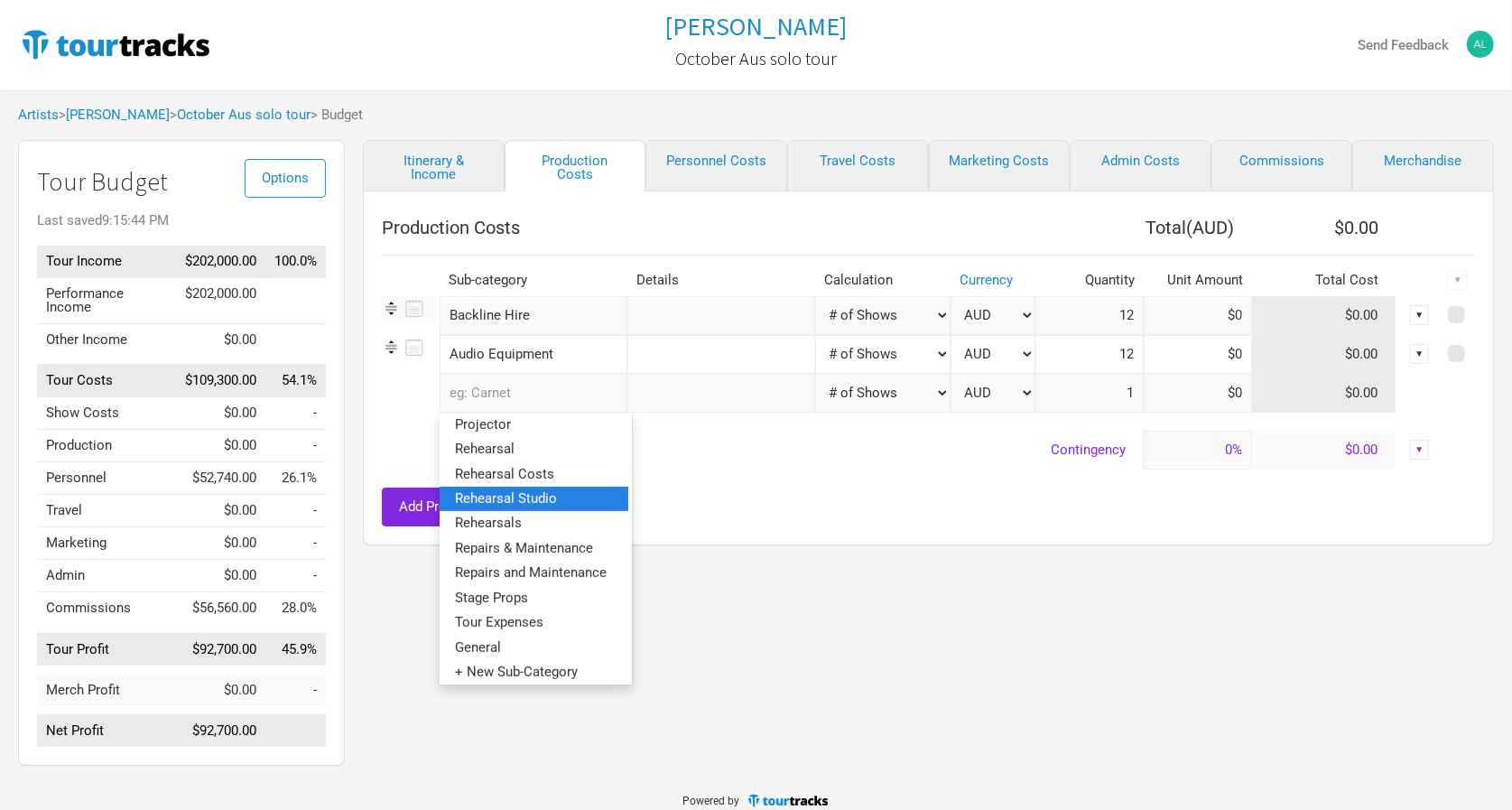 scroll, scrollTop: 402, scrollLeft: 4, axis: both 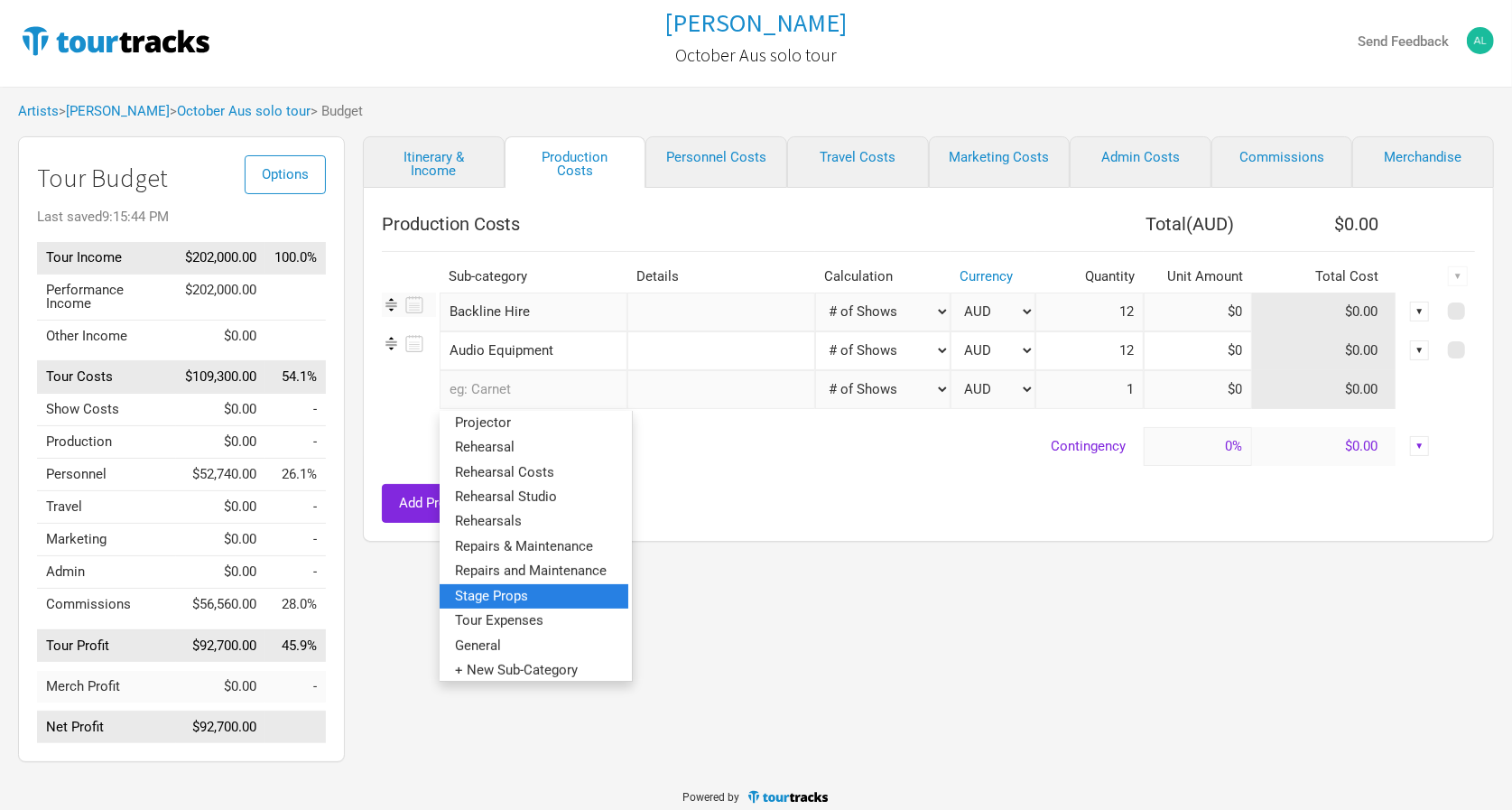 click on "Stage Props" at bounding box center [533, 595] 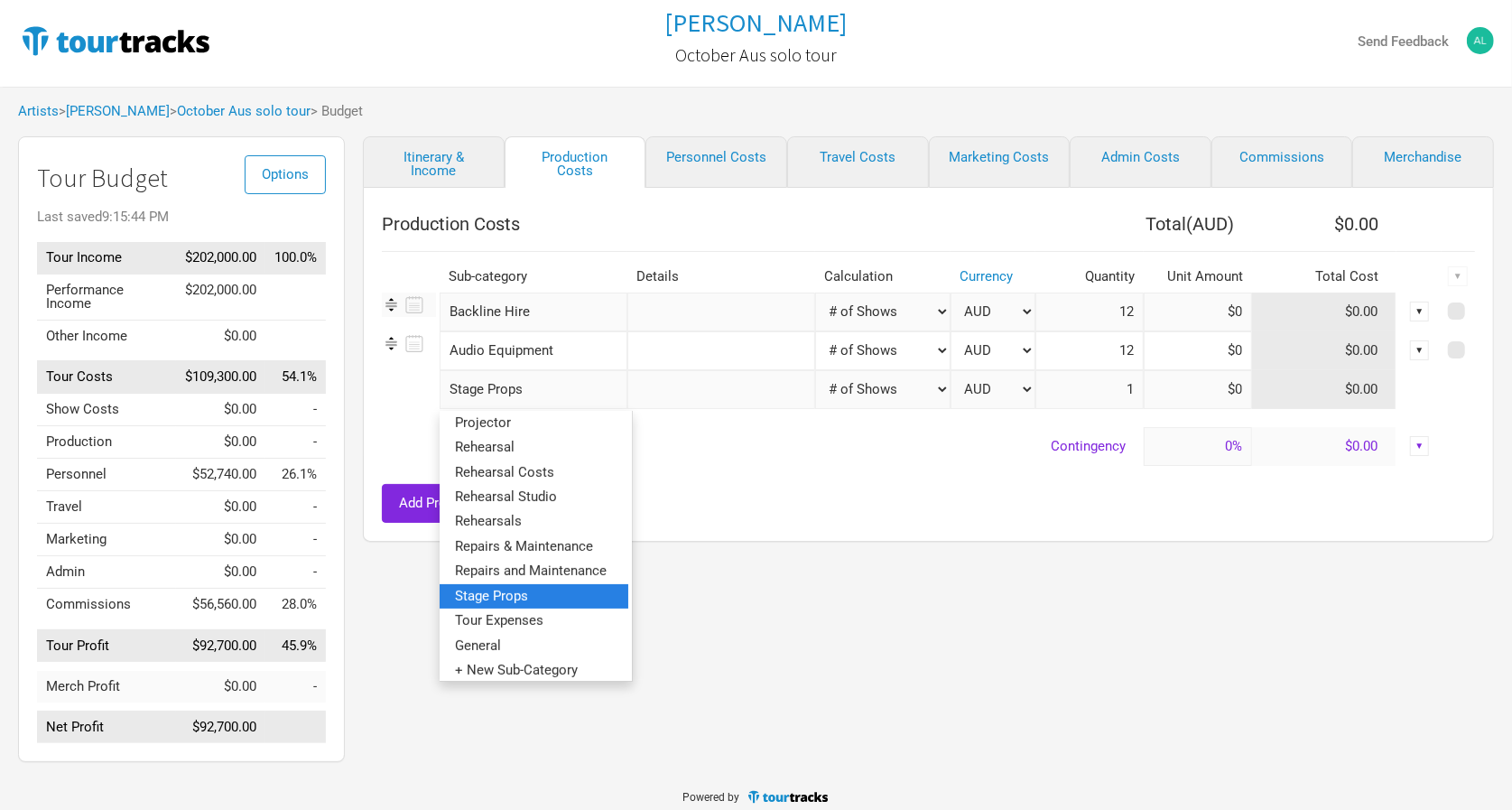 select on "Shows" 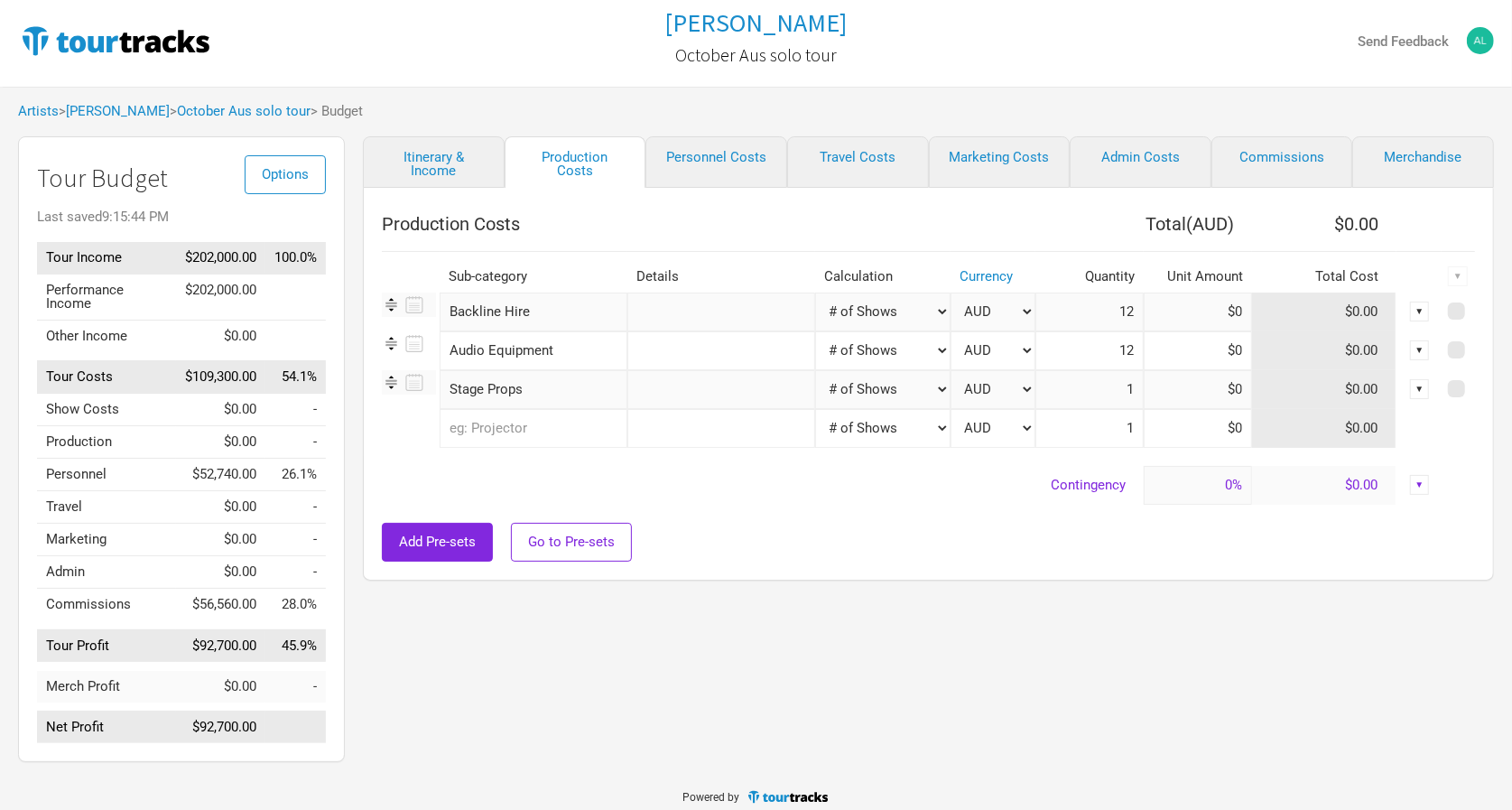 type on "12" 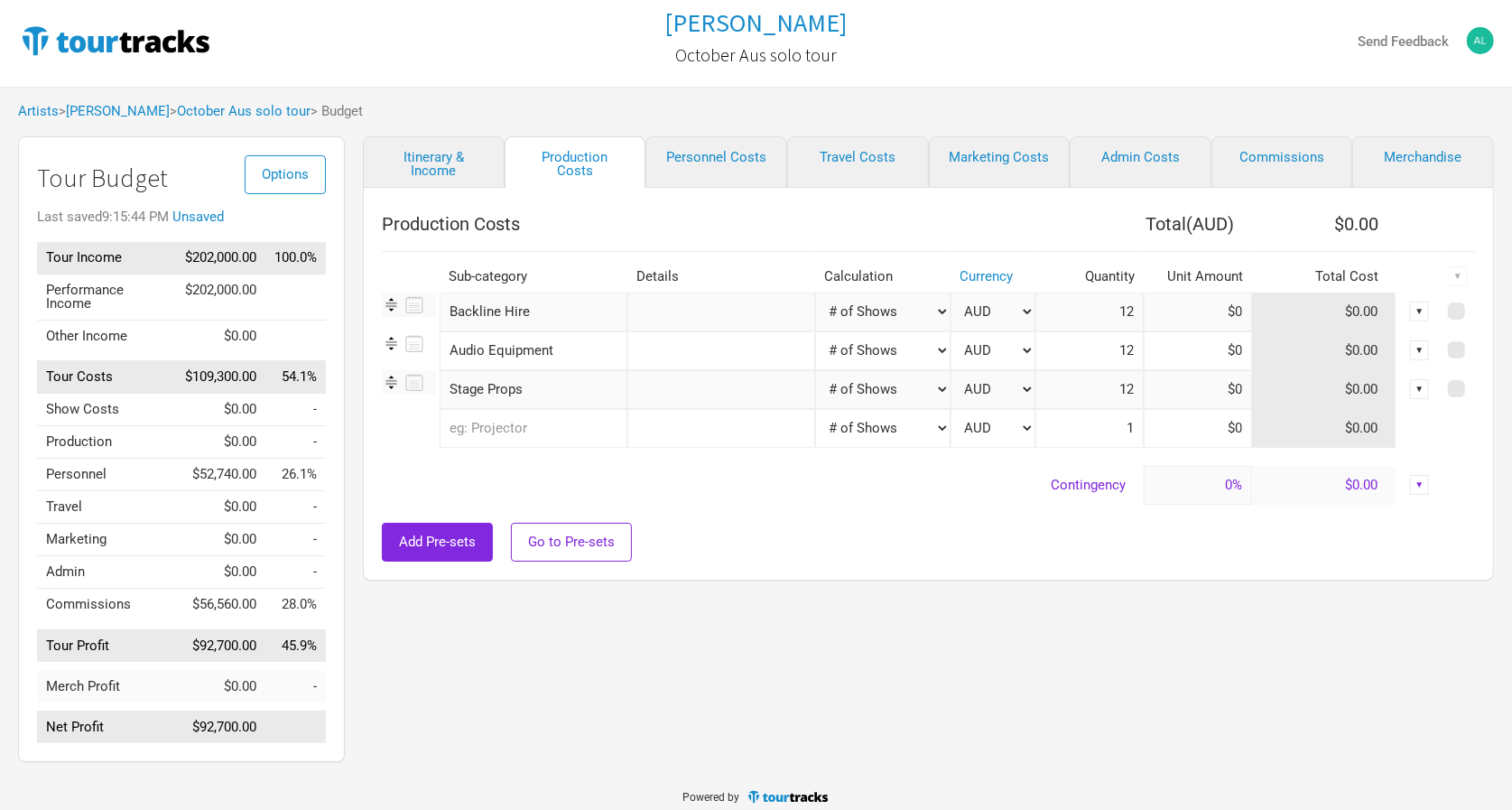select on "Manual" 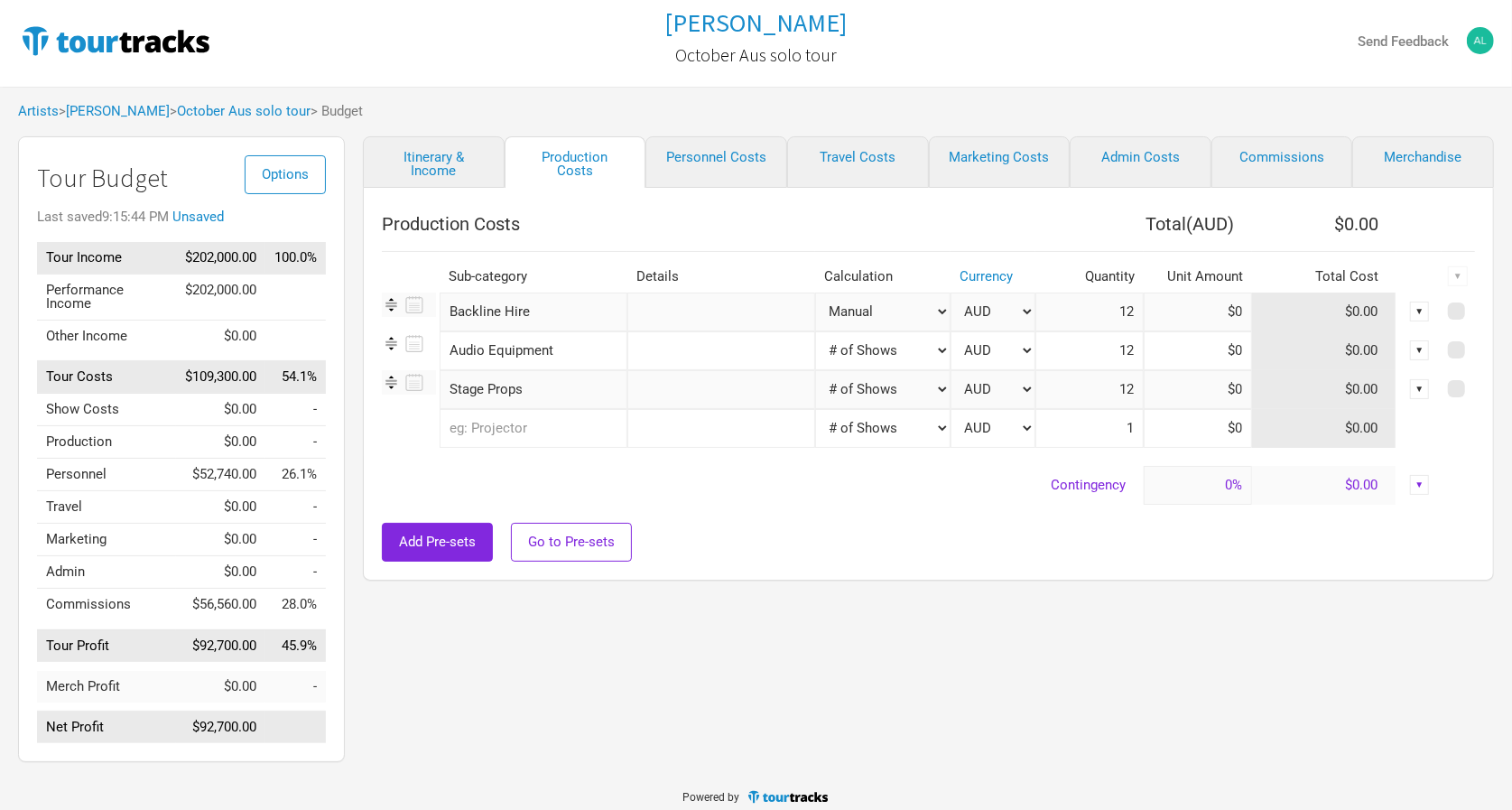 type on "1" 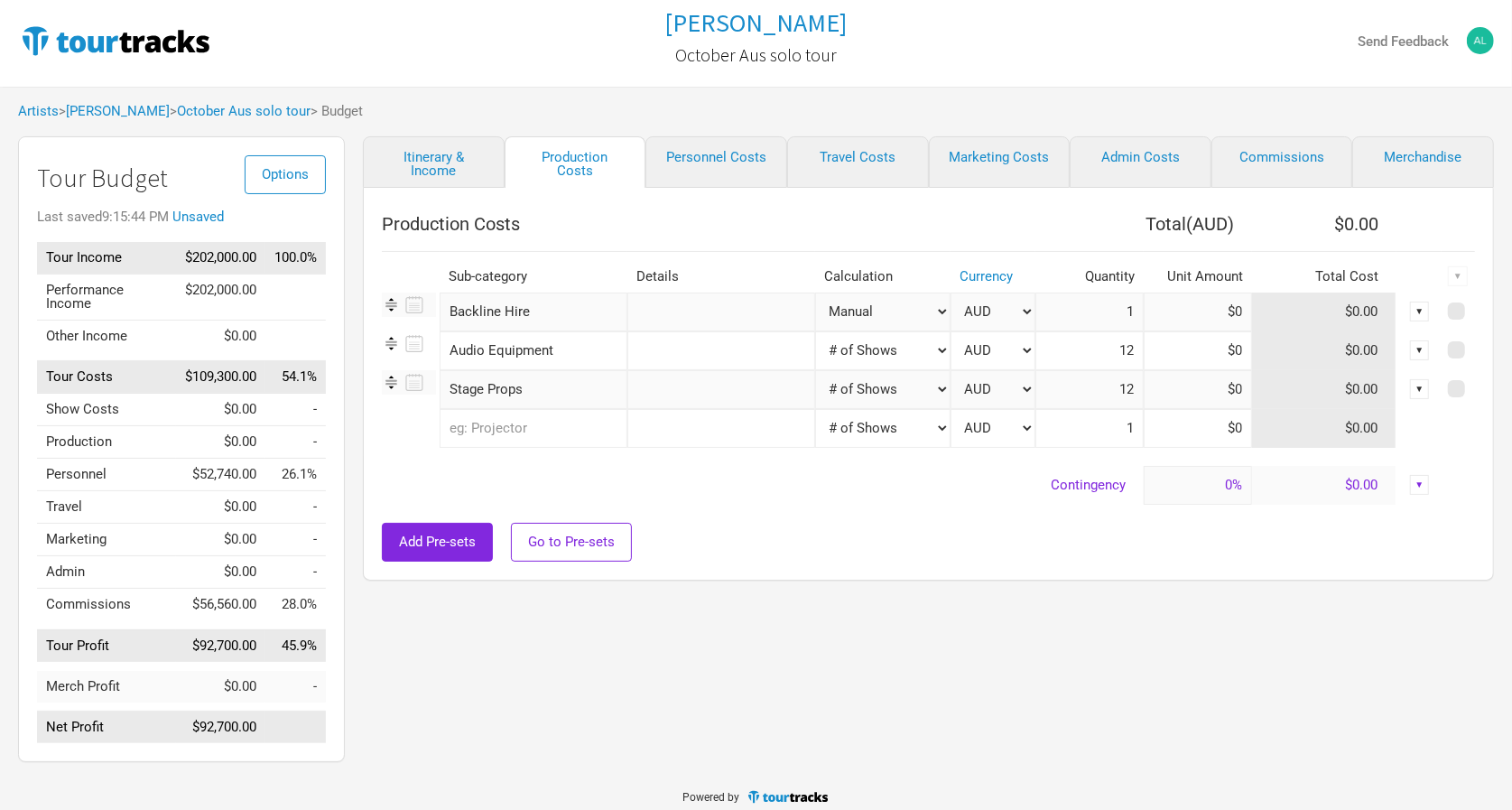 select on "Manual" 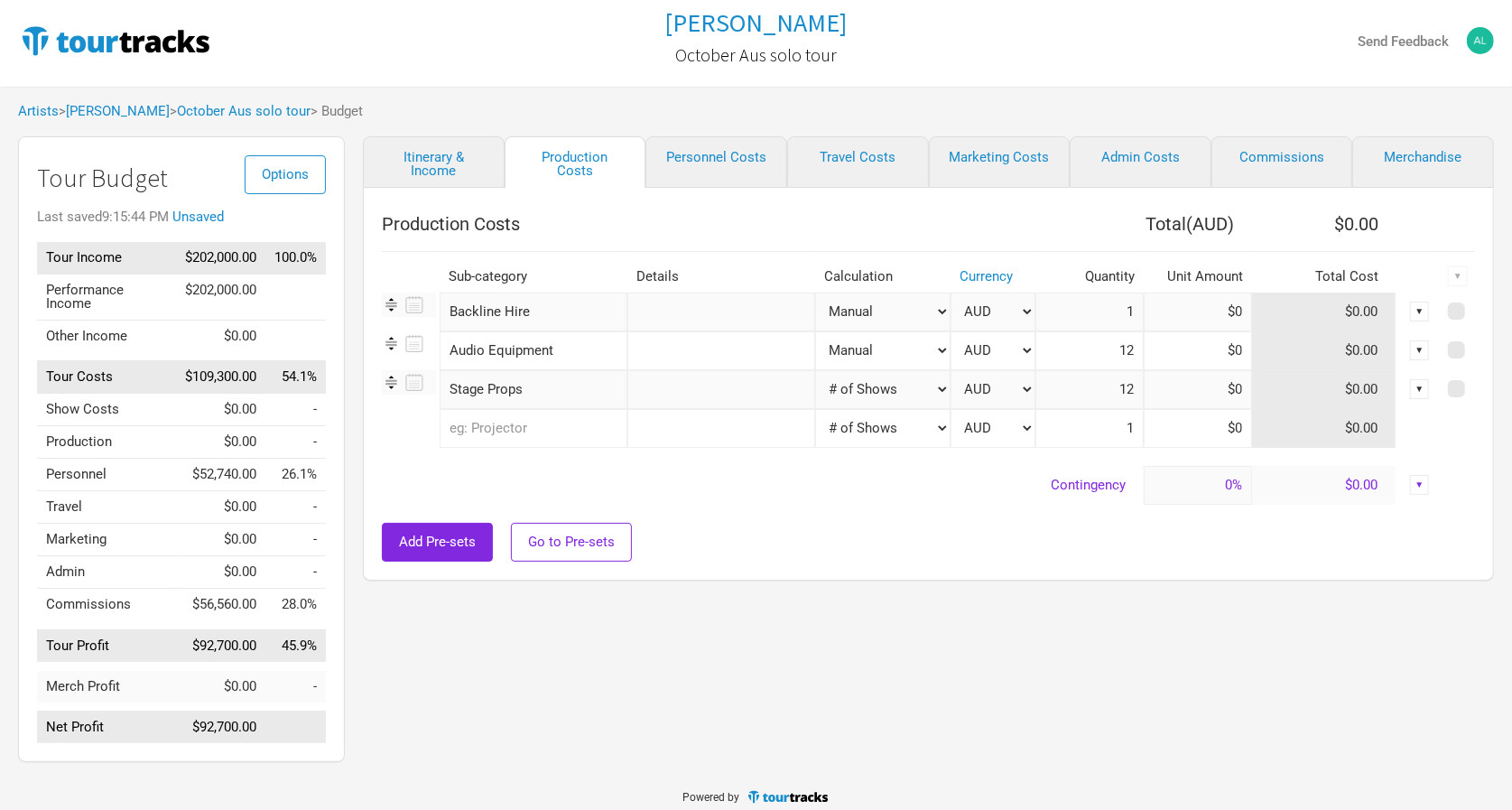 type on "1" 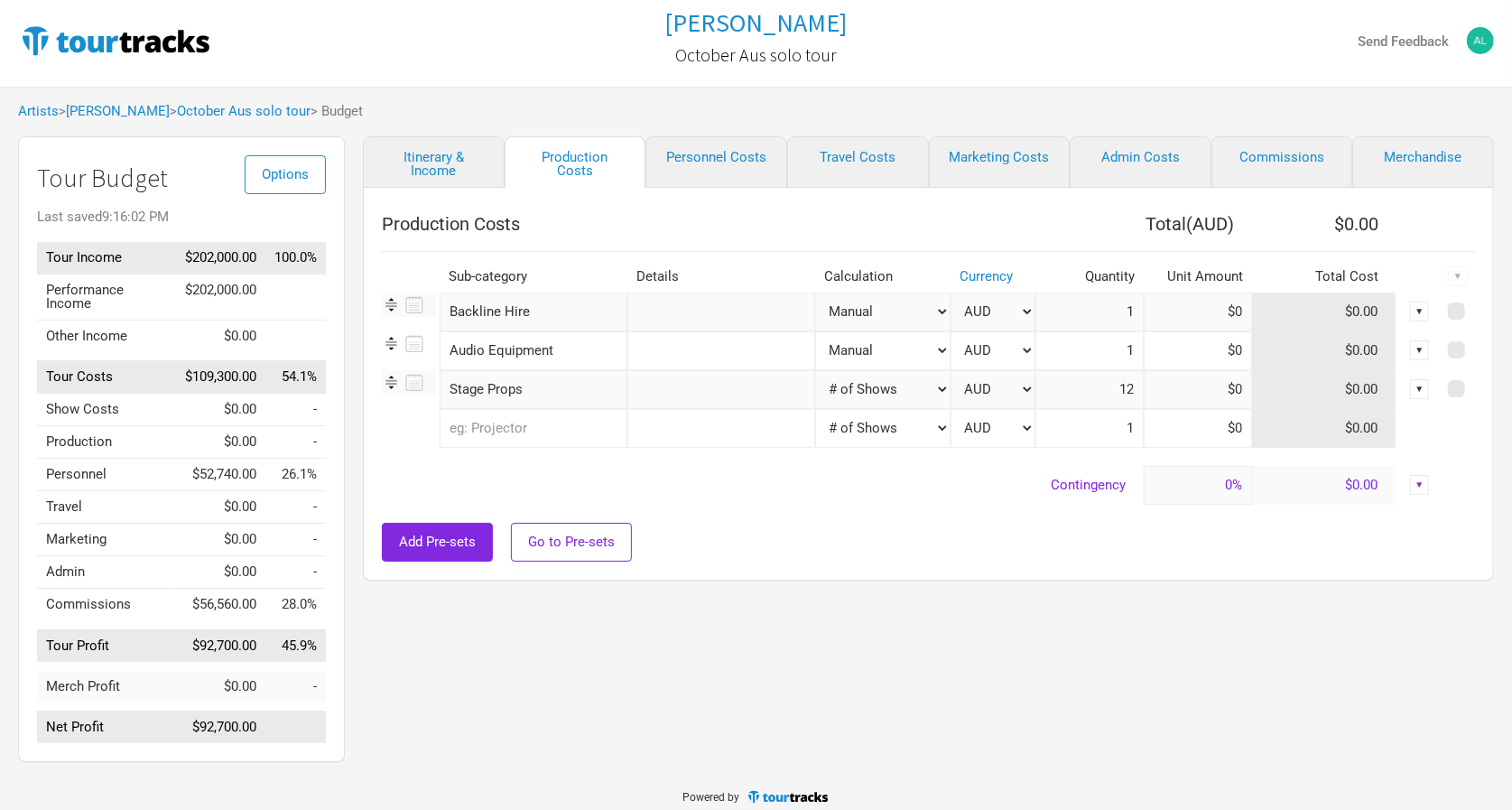 select on "Manual" 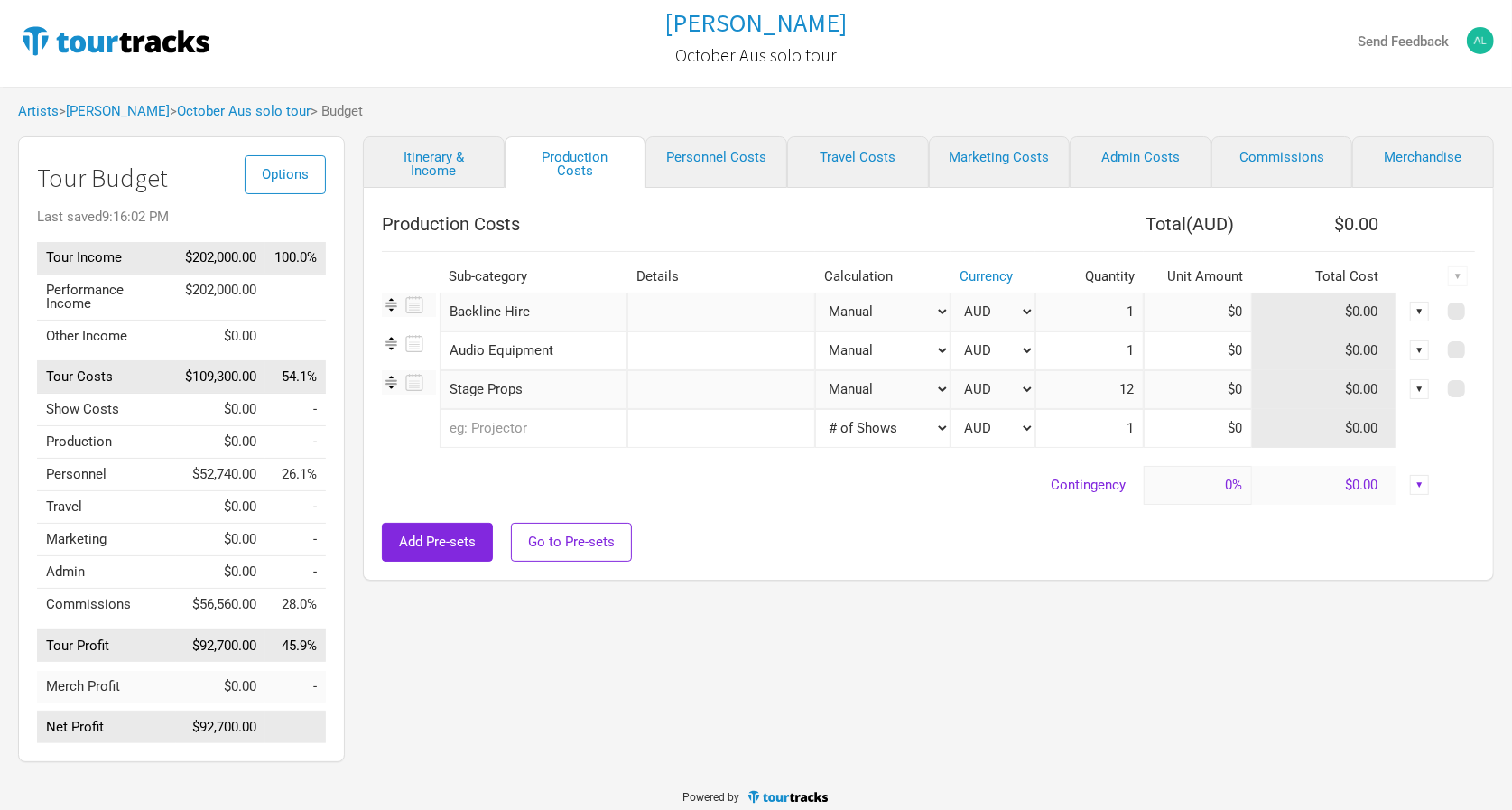 type on "1" 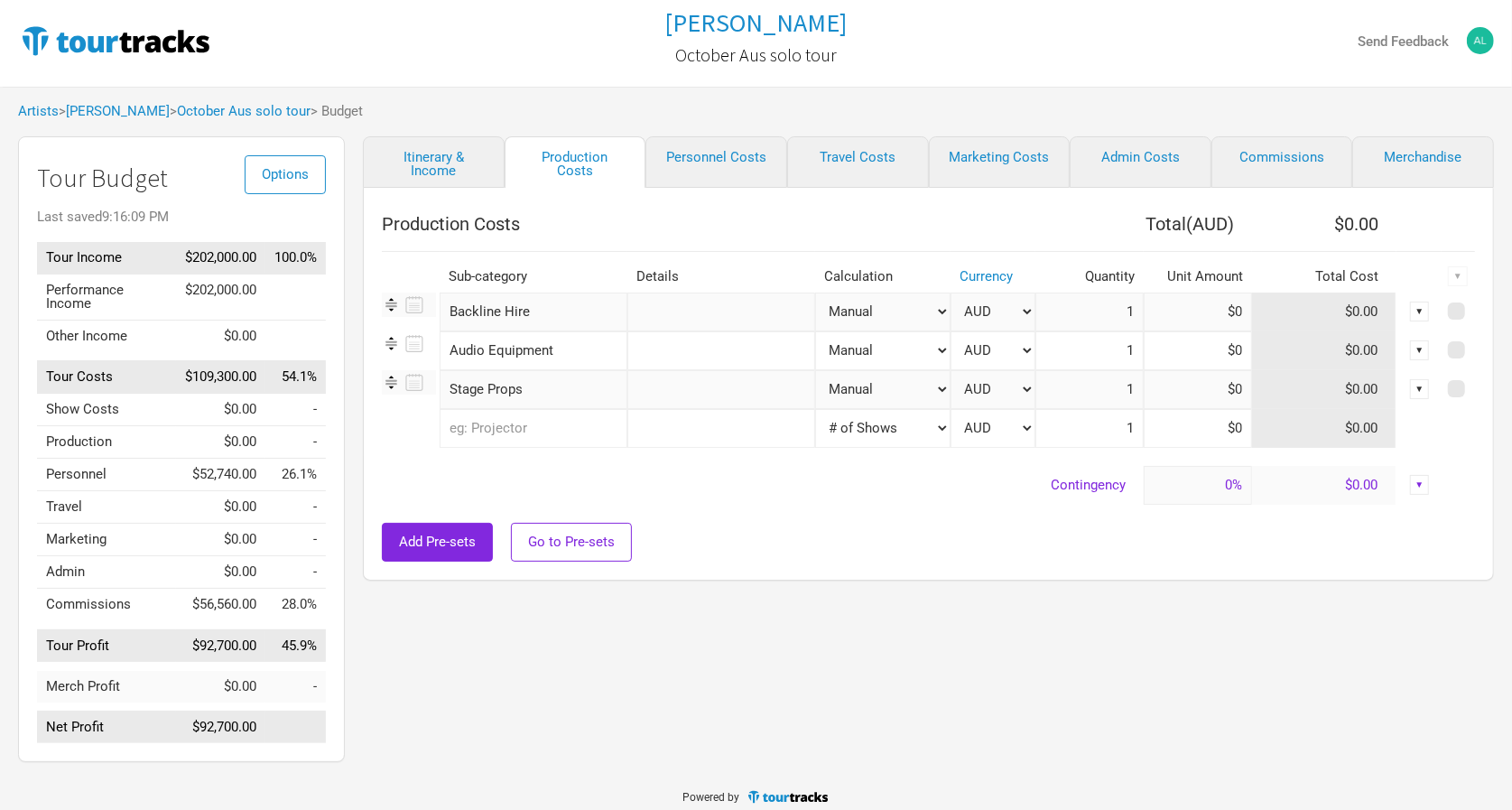 click on "Itinerary & Income Production Costs Personnel Costs Travel Costs Marketing Costs Admin Costs Commissions Merchandise   Production Costs Total  ( AUD ) $0.00 Sub-category Details Calculation Currency Quantity Unit Amount Total Cost   ▼ Backline Hire 1 selection Manual # of Shows # of Show Days # of Non-Show Days # of Days # of Tickets Sold % of Tour Income AUD NZD New ... 1 $0 $0.00 ▼ Audio Equipment 1 selection Manual # of Shows # of Show Days # of Non-Show Days # of Days # of Tickets Sold % of Tour Income AUD NZD New ... 1 $0 $0.00 ▼ Stage Props 1 selection Manual # of Shows # of Show Days # of Non-Show Days # of Days # of Tickets Sold % of Tour Income AUD NZD New ... 1 $0 $0.00 ▼ 0 selections Manual # of Shows # of Show Days # of Non-Show Days # of Days # of Tickets Sold % of Tour Income AUD NZD New ... 1 $0 $0.00 Contingency 0% $0.00 ▼ Add Pre-sets Go to Pre-sets" at bounding box center [910, 453] 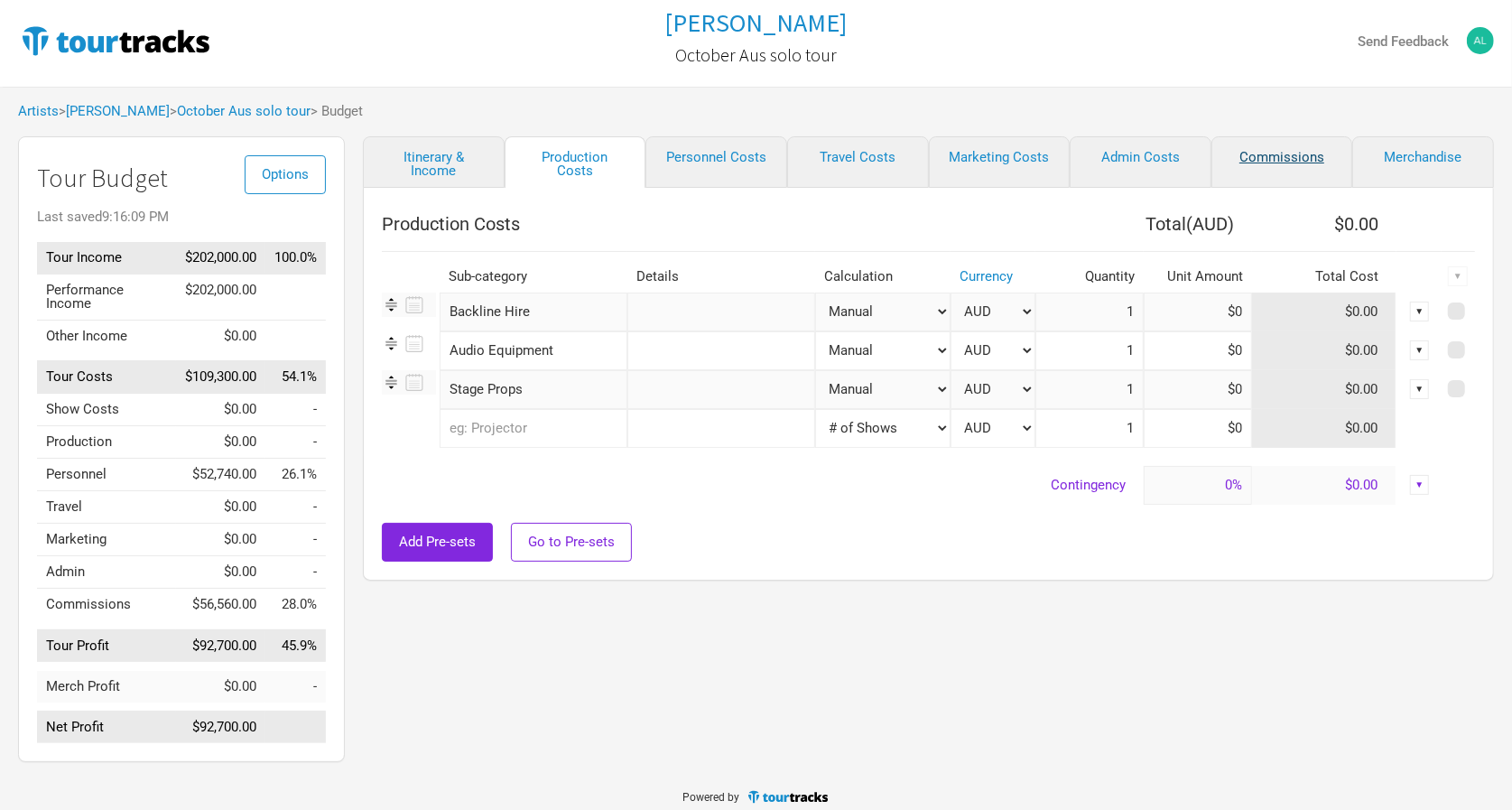 click on "Commissions" at bounding box center [1282, 162] 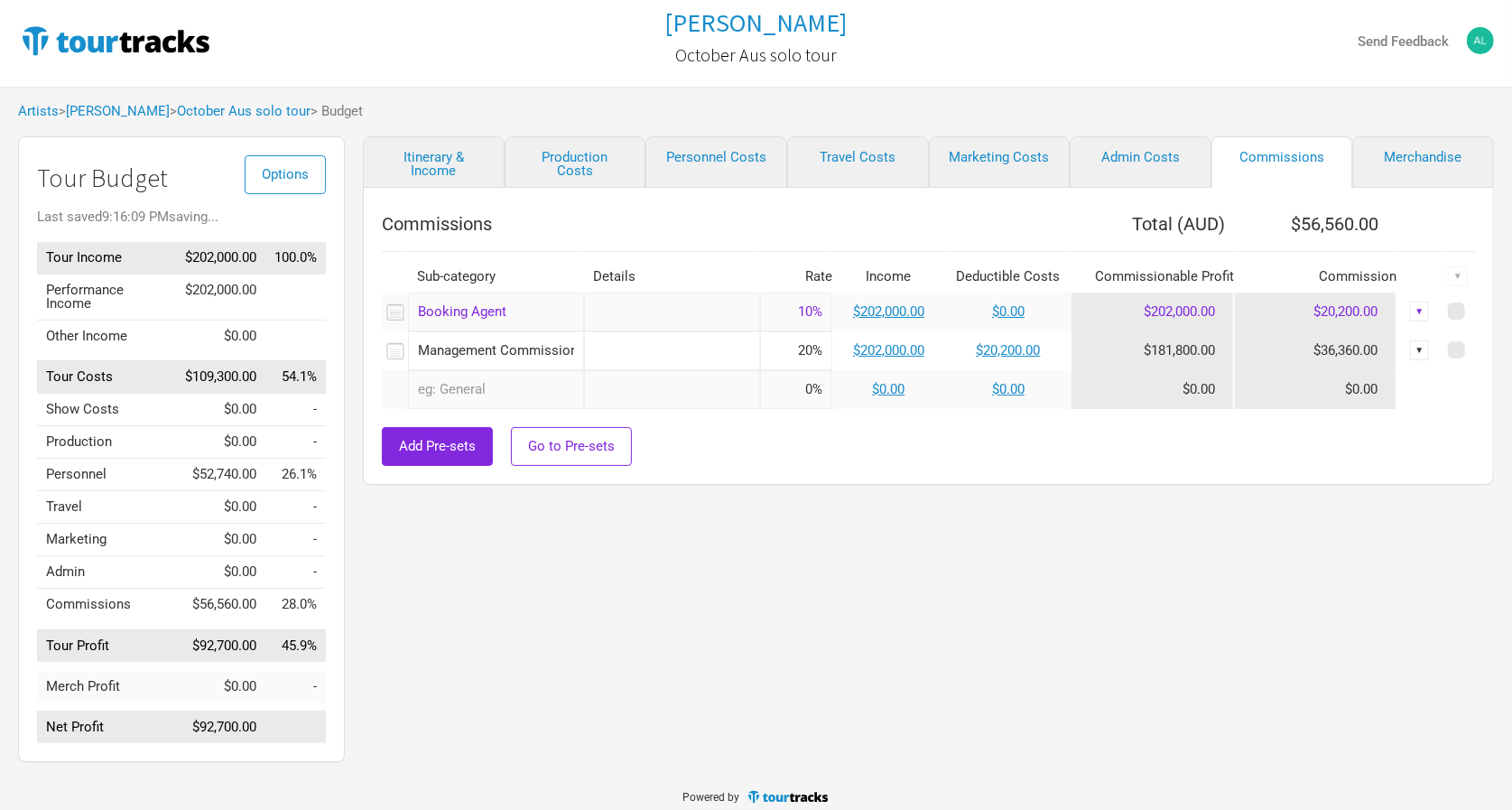 click on "Itinerary & Income Production Costs Personnel Costs Travel Costs Marketing Costs Admin Costs Commissions Merchandise Commissions Total ( AUD ) $56,560.00 Sub-category Details Rate Income Deductible Costs Commissionable Profit Commission   ▼ Booking Agent 1 selection 10% $202,000.00 $0.00 $202,000.00 $20,200.00 ▼ Management Commission 1 selection 20% $202,000.00 $20,200.00 $181,800.00 $36,360.00 ▼ 0 selections 0% $0.00 $0.00 $0.00 $0.00 Add Pre-sets Go to Pre-sets" at bounding box center (910, 453) 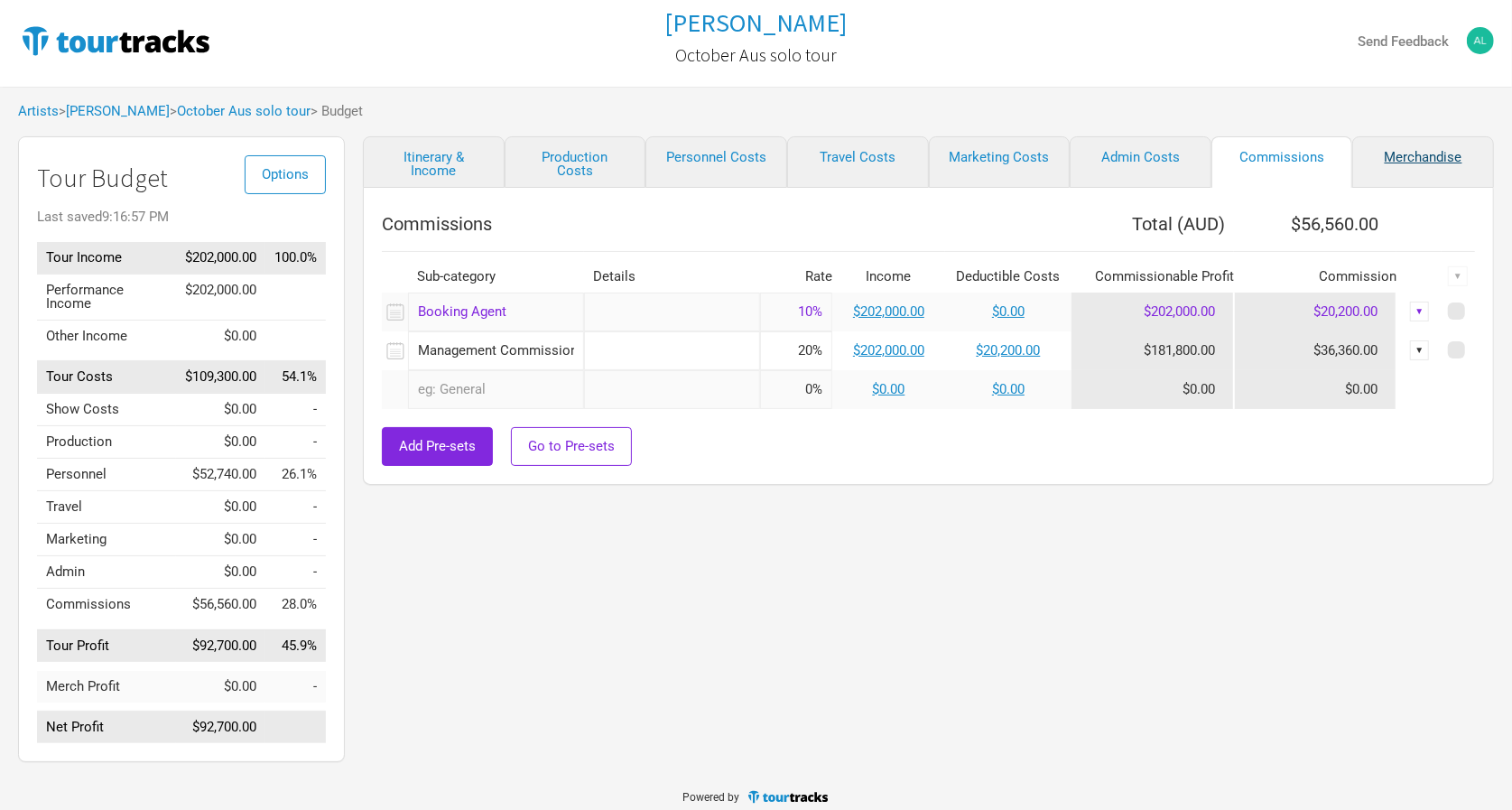 click on "Merchandise" at bounding box center (1423, 162) 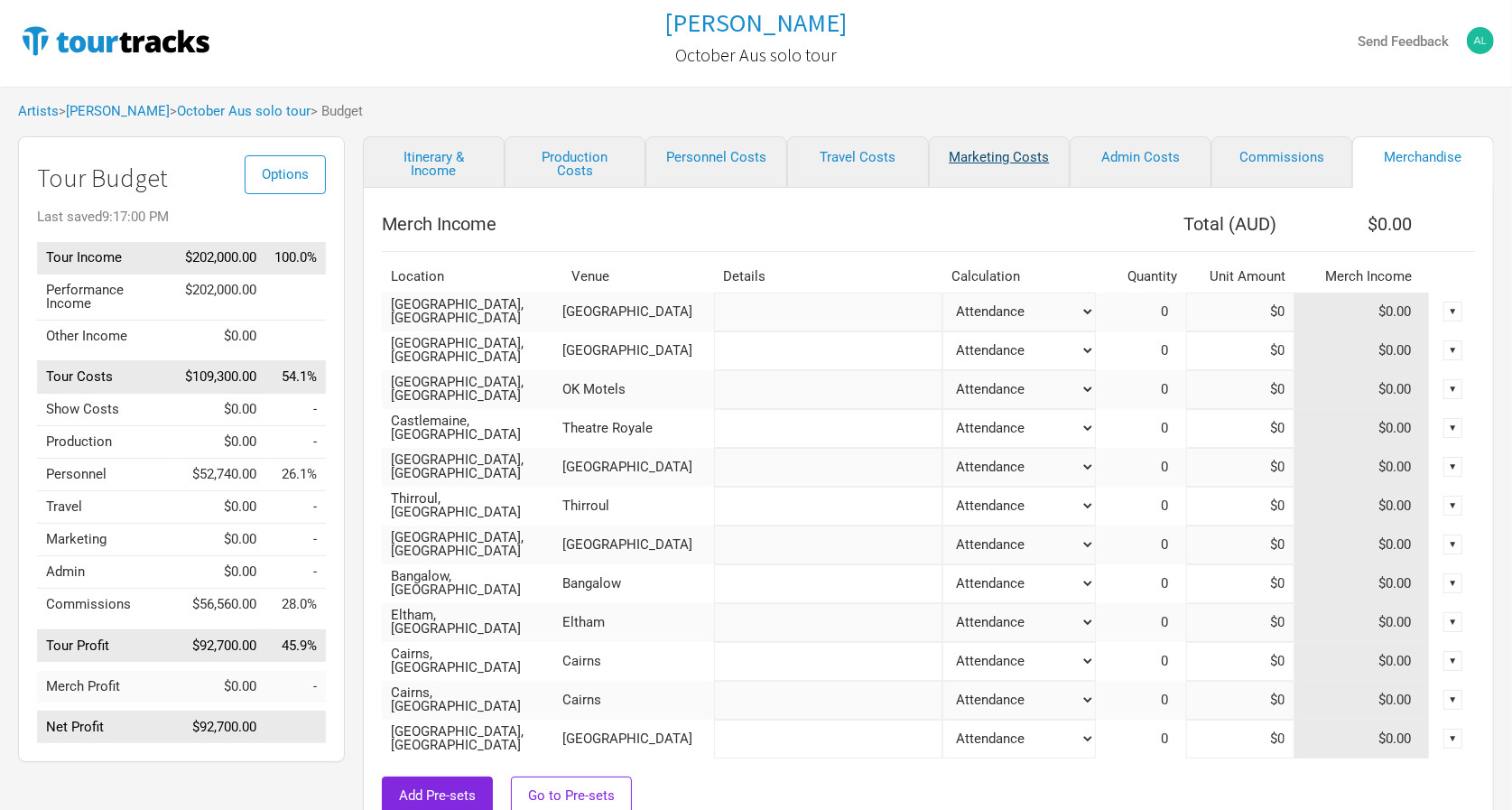 click on "Marketing Costs" at bounding box center [999, 162] 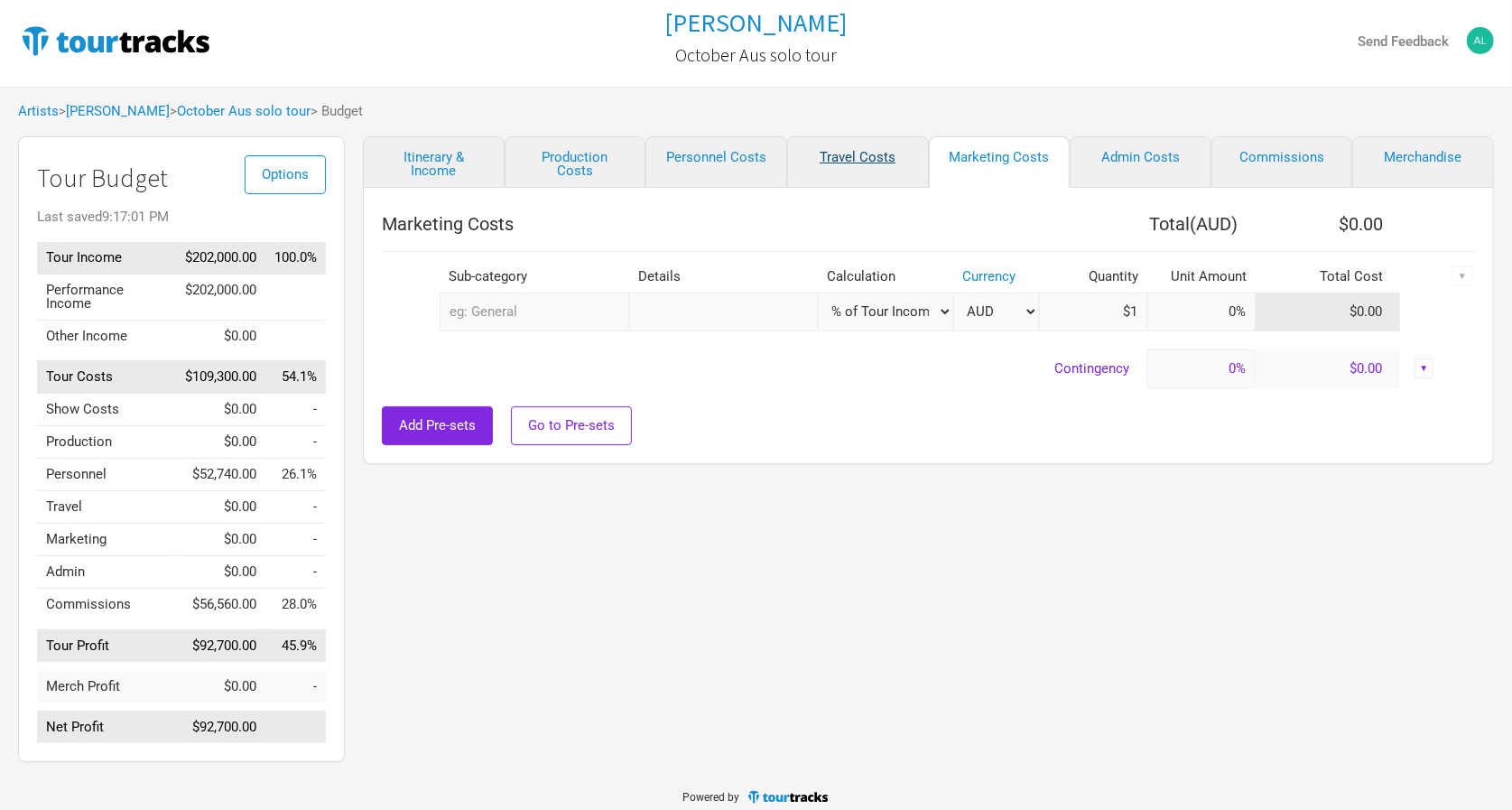 click on "Travel Costs" at bounding box center (858, 162) 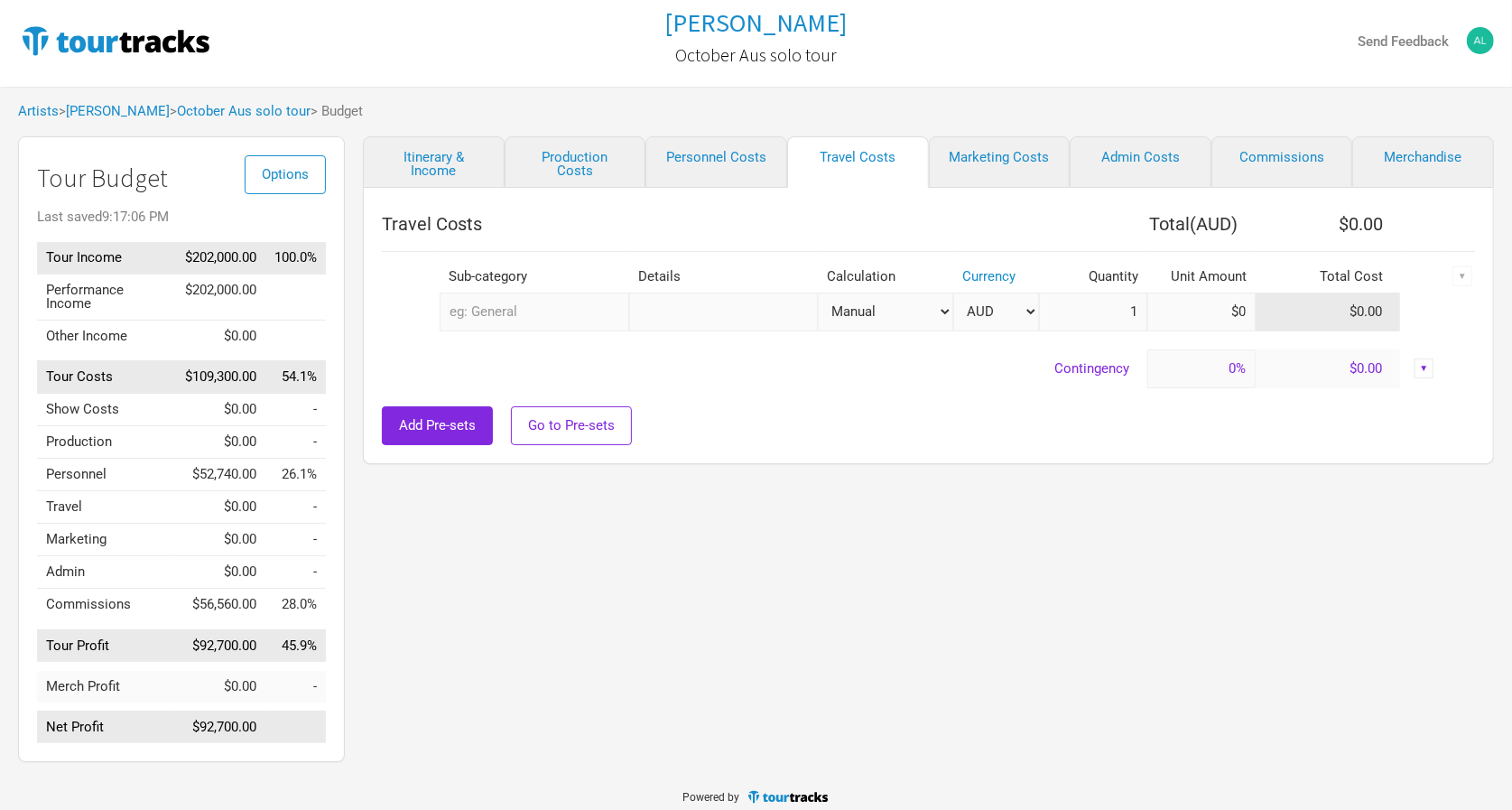 click on "Itinerary & Income Production Costs Personnel Costs Travel Costs Marketing Costs Admin Costs Commissions Merchandise   Travel Costs Total  ( AUD ) $0.00 Sub-category Details Calculation Currency Quantity Unit Amount Total Cost   ▼ 0 selections Manual # of Shows # of Show Days # of Non-Show Days # of Days # of Tickets Sold % of Tour Income Estimate - All Travel AUD NZD New ... 1 $0 $0.00 Contingency 0% $0.00 ▼ Add Pre-sets Go to Pre-sets" at bounding box center (910, 453) 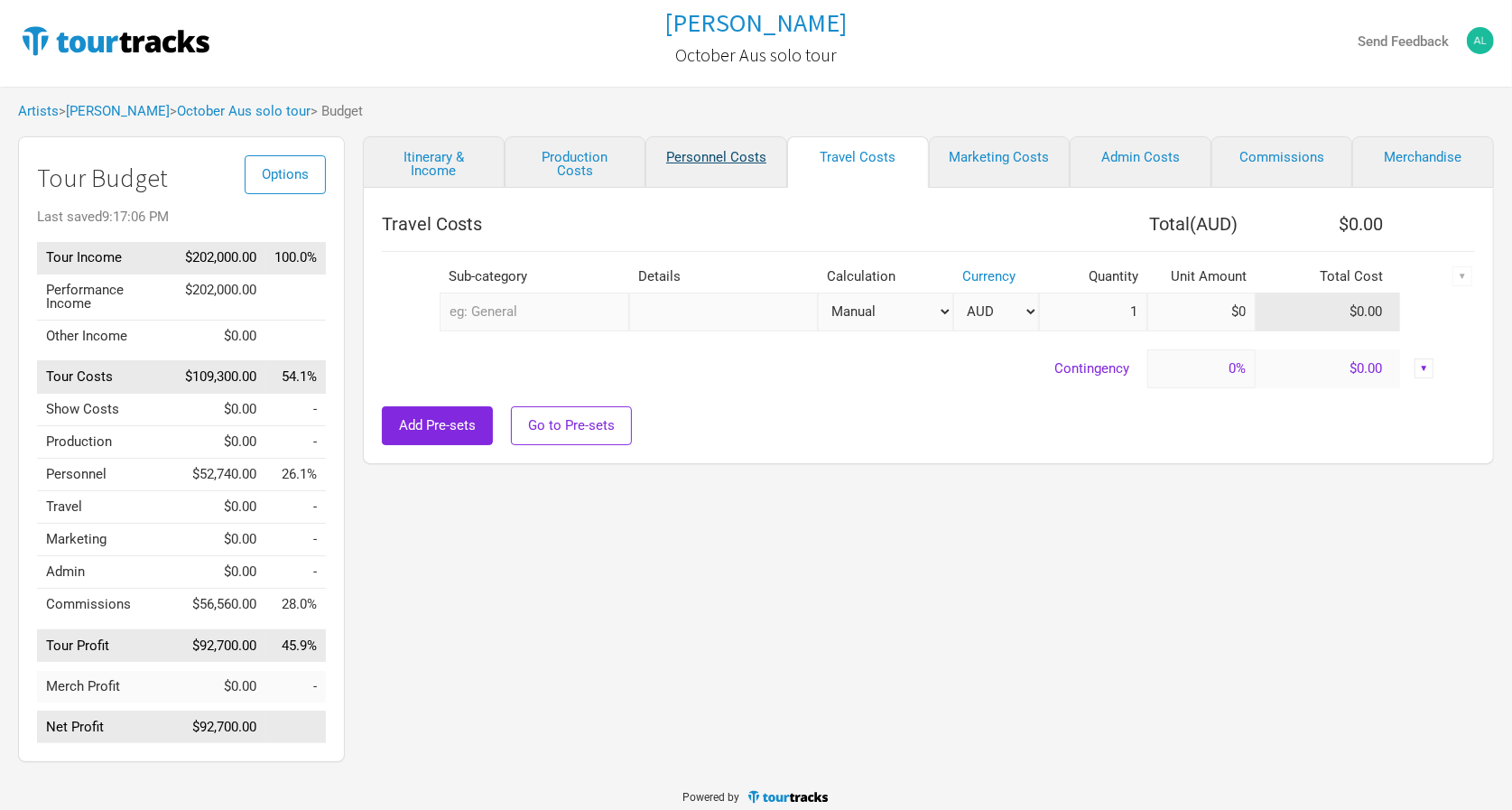 click on "Personnel Costs" at bounding box center (716, 162) 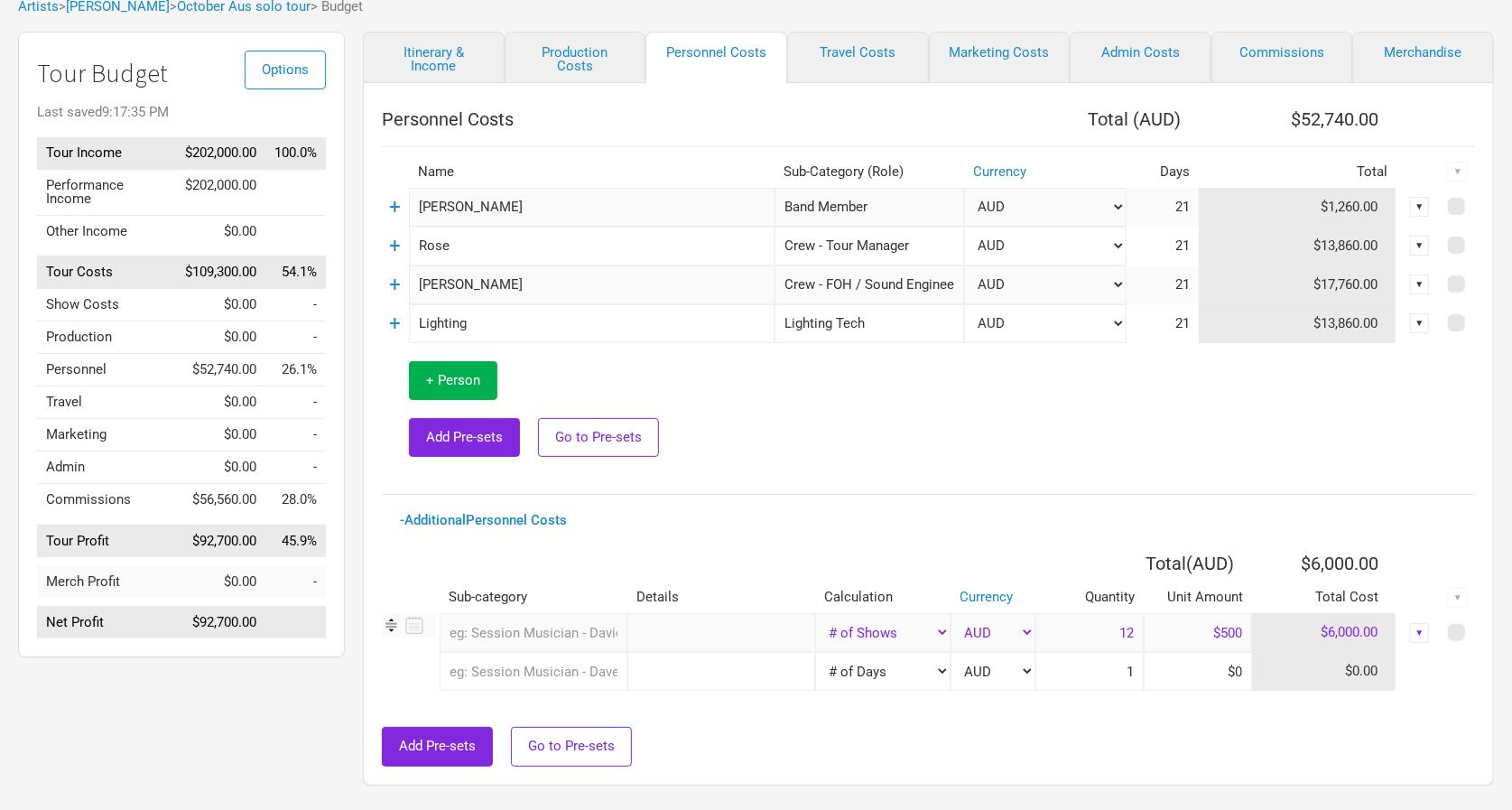 scroll, scrollTop: 107, scrollLeft: 0, axis: vertical 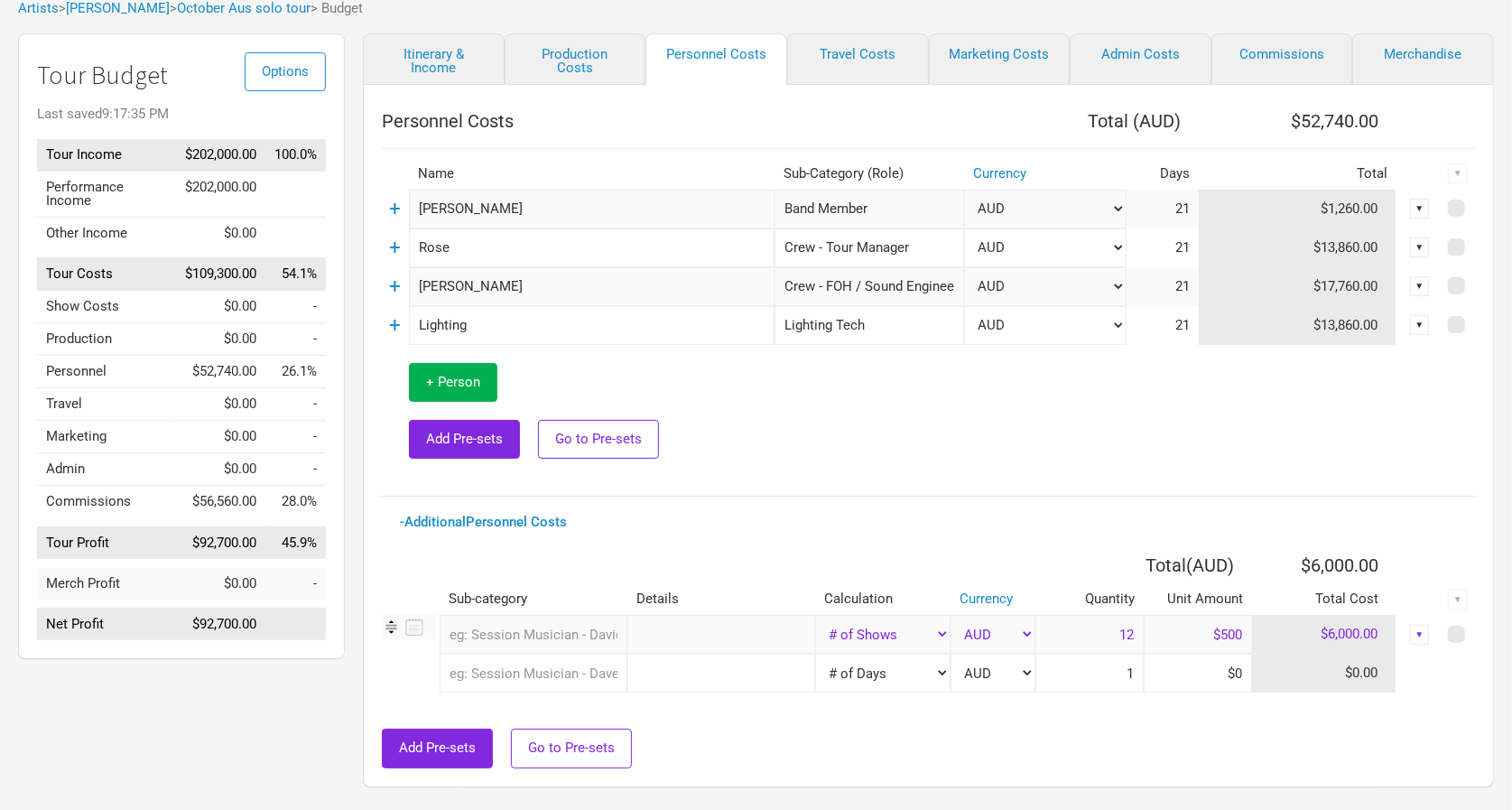 click on "▼" at bounding box center (1420, 635) 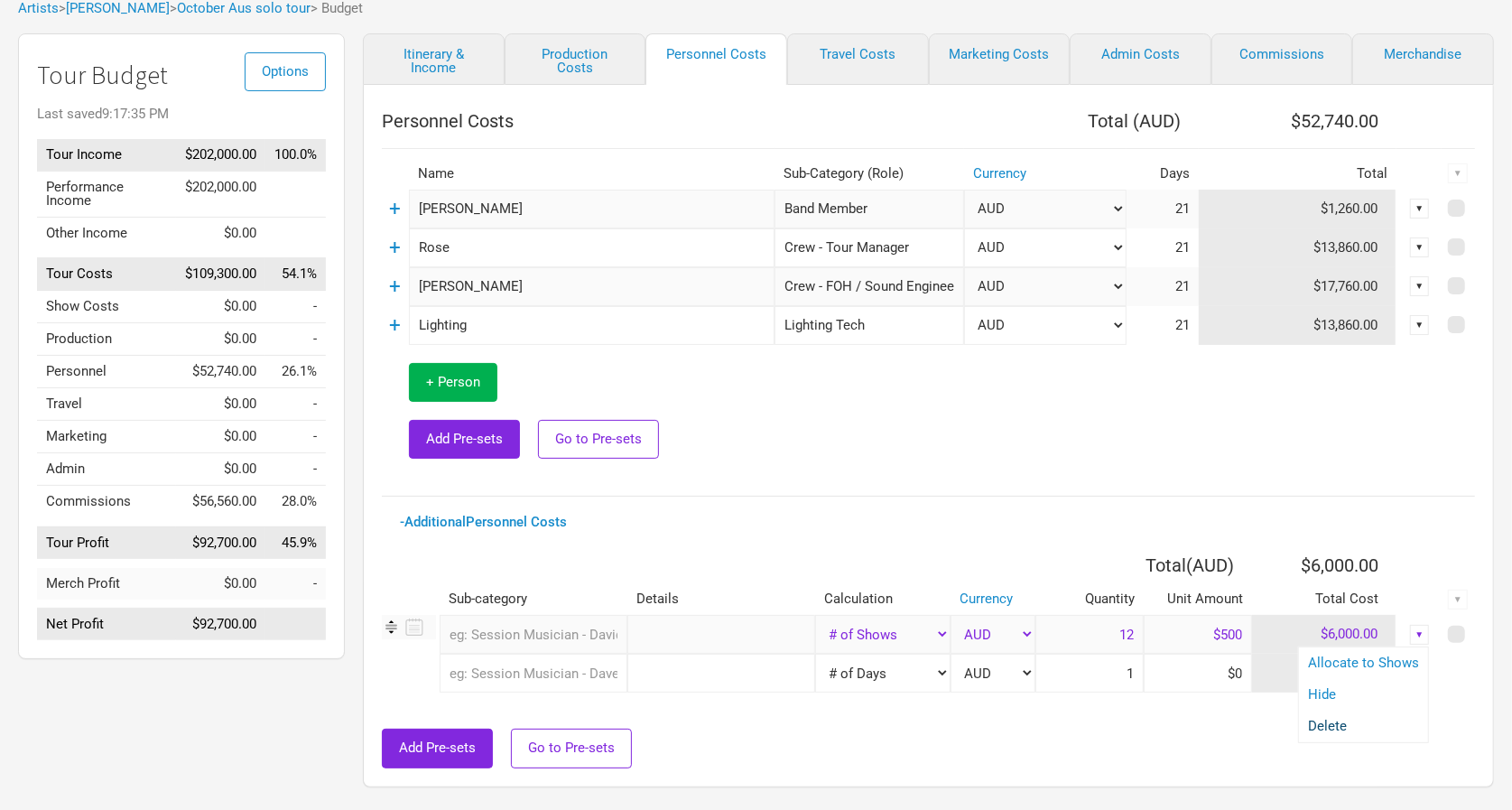 click on "Delete" at bounding box center (1363, 726) 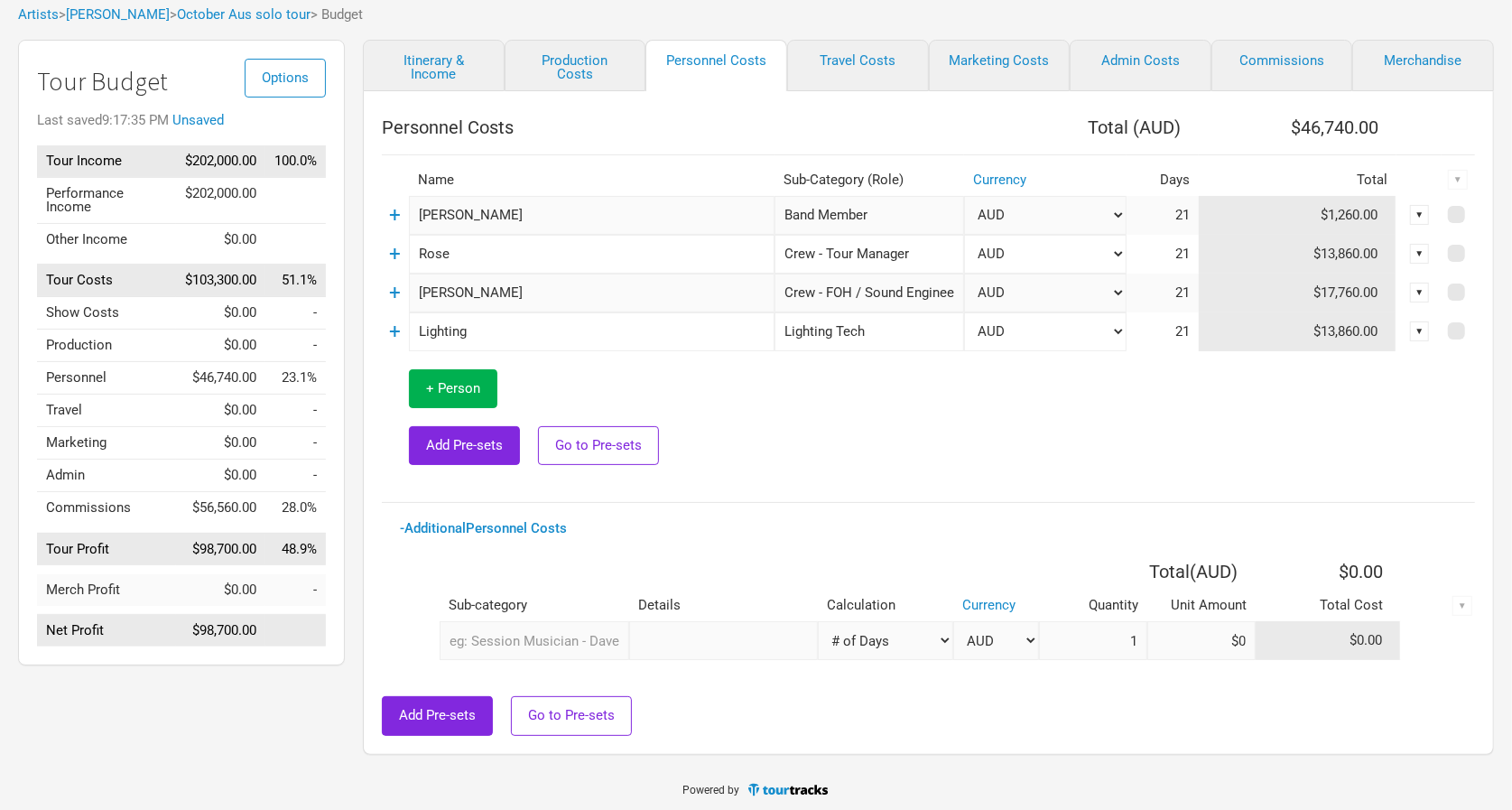 click on "Add Pre-sets Go to Pre-sets" at bounding box center [928, 715] 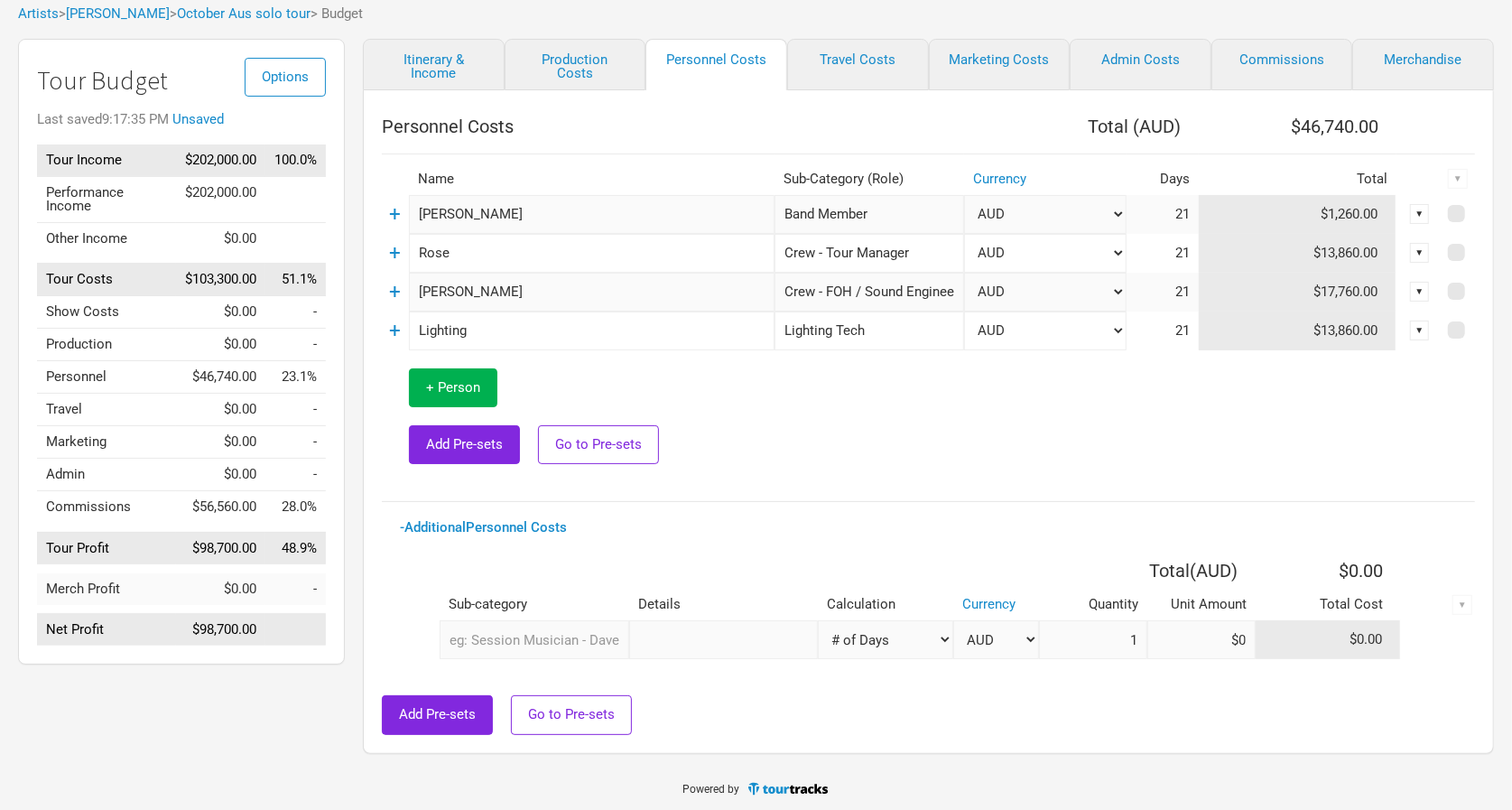scroll, scrollTop: 61, scrollLeft: 0, axis: vertical 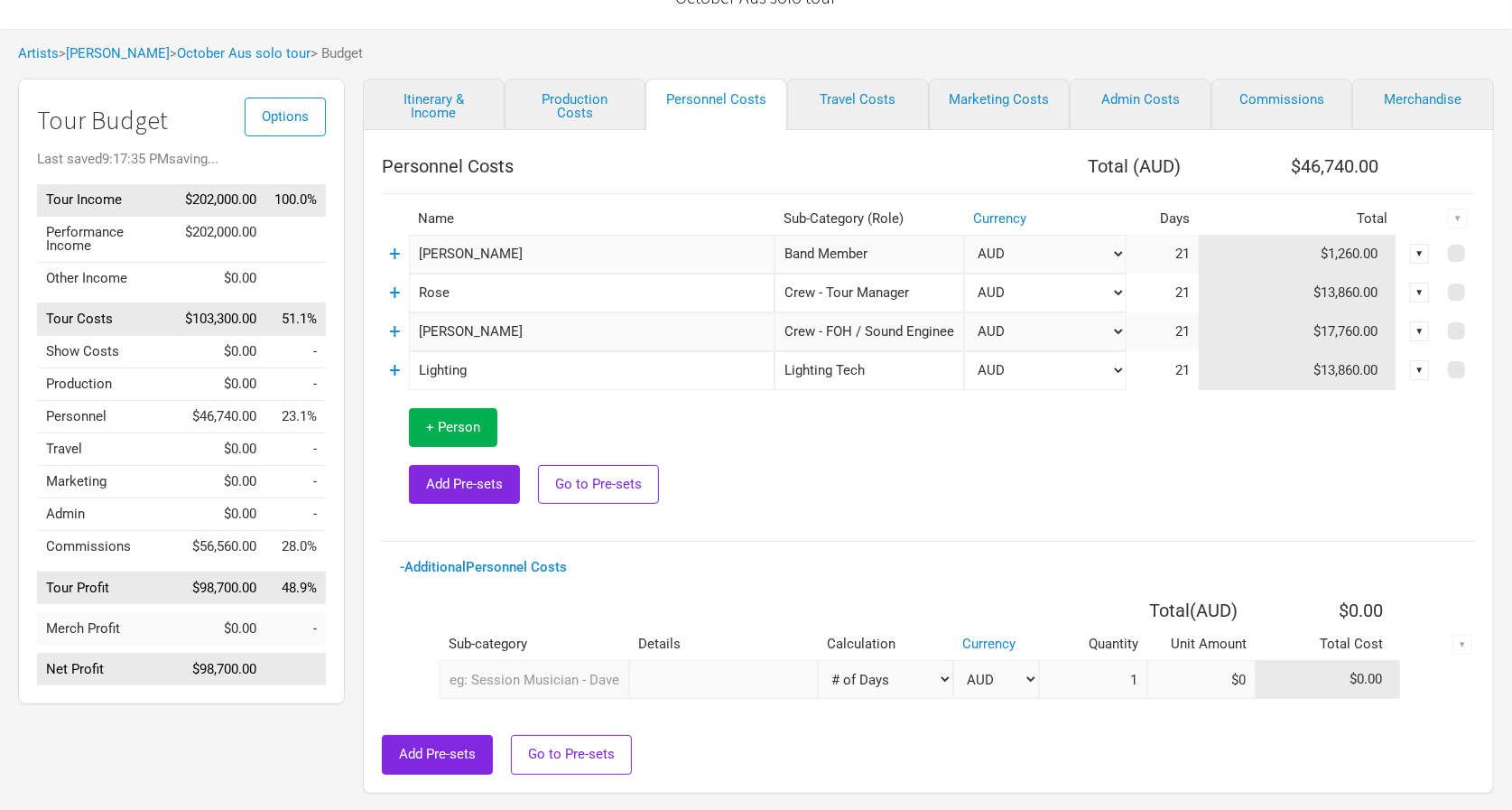 click at bounding box center (1125, 456) 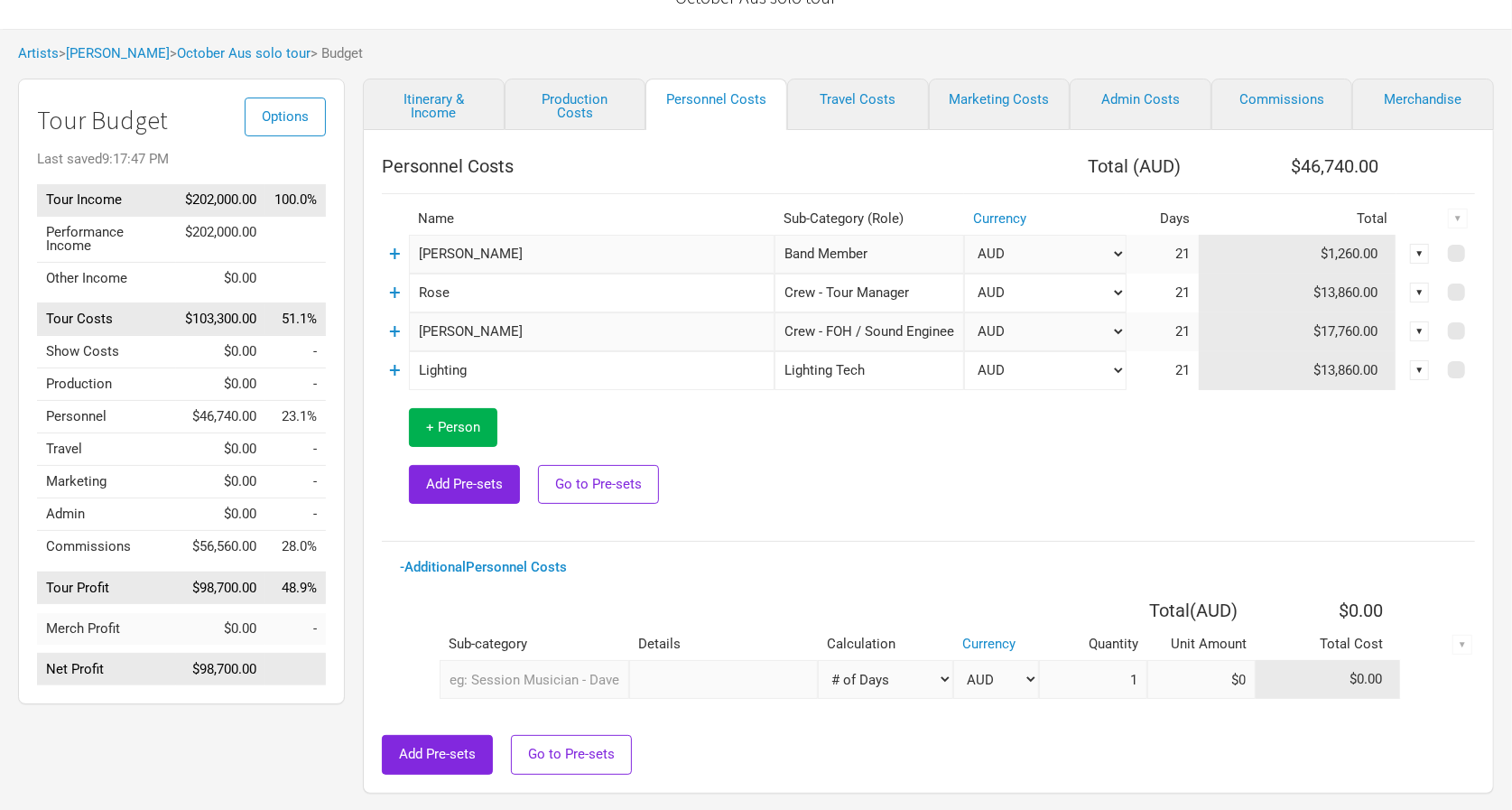 click at bounding box center (1125, 456) 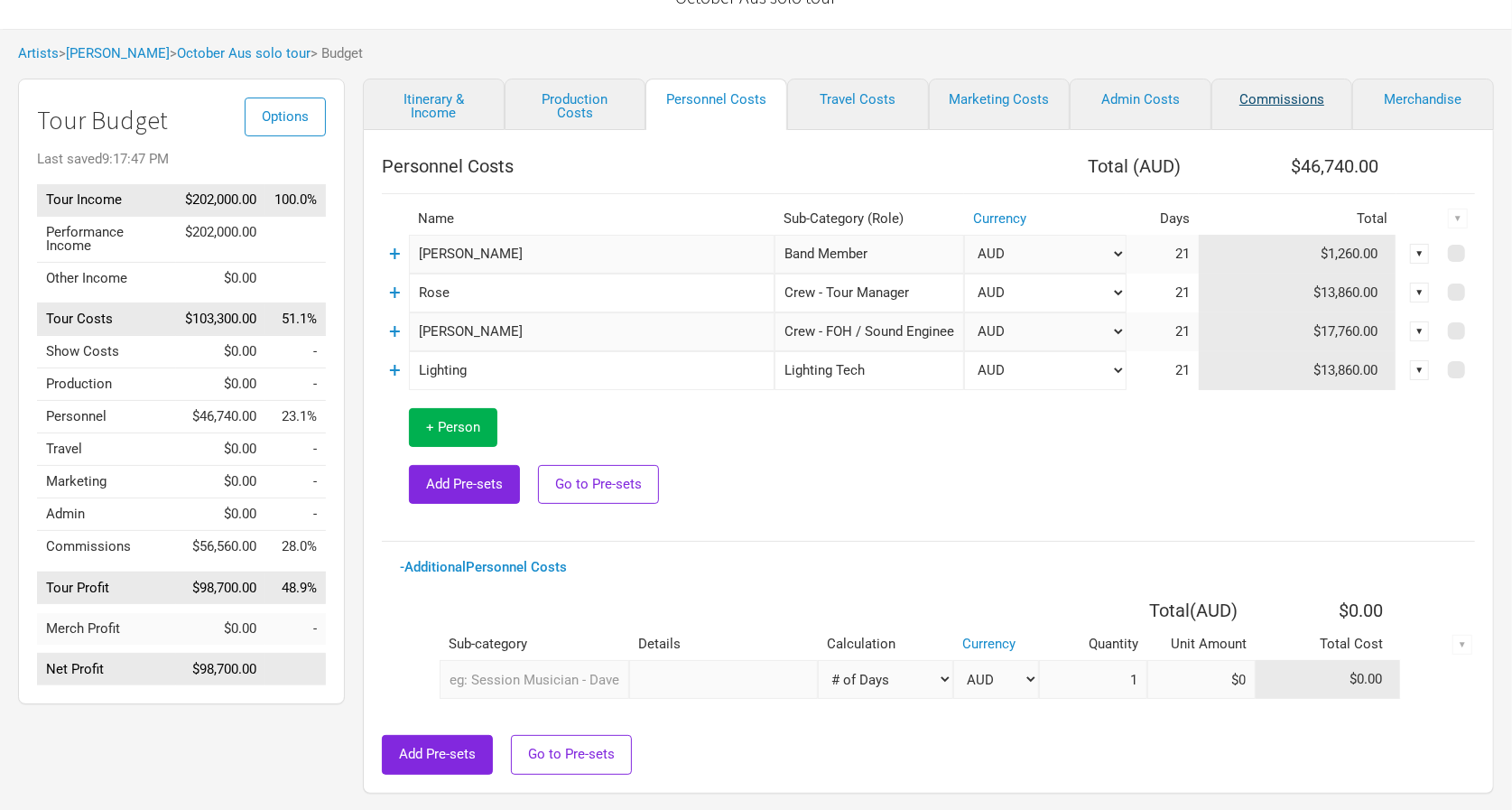 click on "Commissions" at bounding box center (1282, 104) 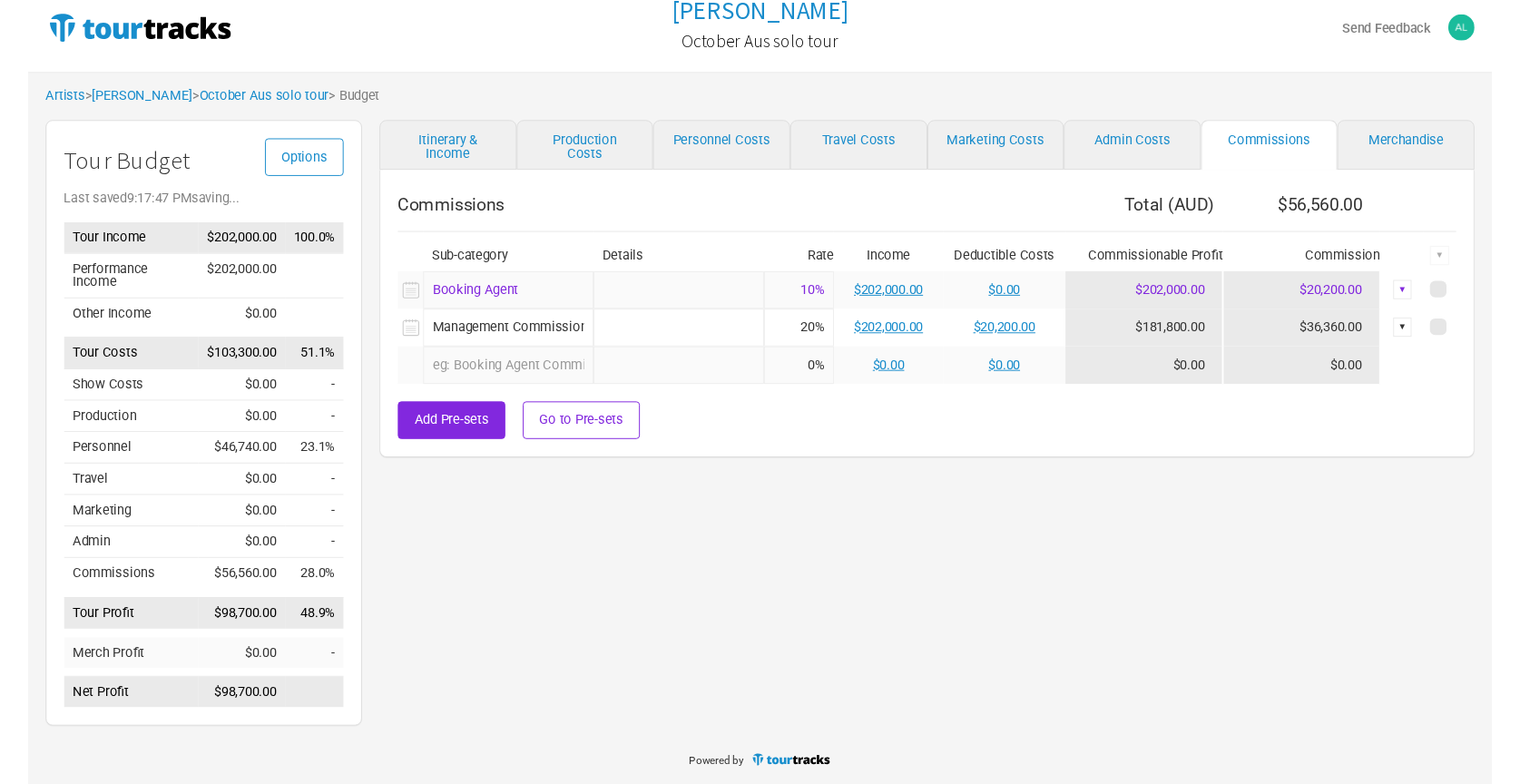 scroll, scrollTop: 4, scrollLeft: 0, axis: vertical 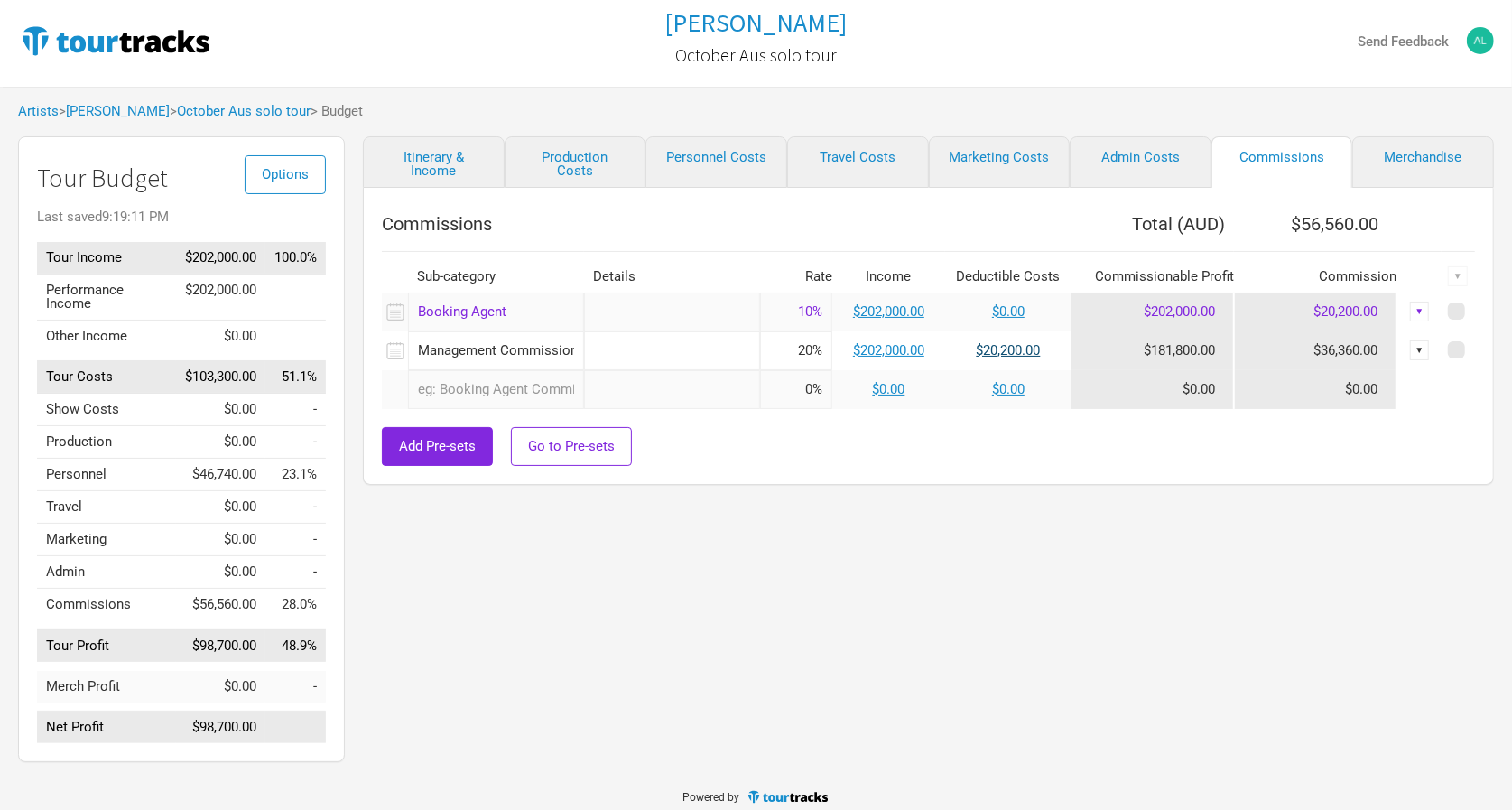 click on "$20,200.00" at bounding box center (1008, 350) 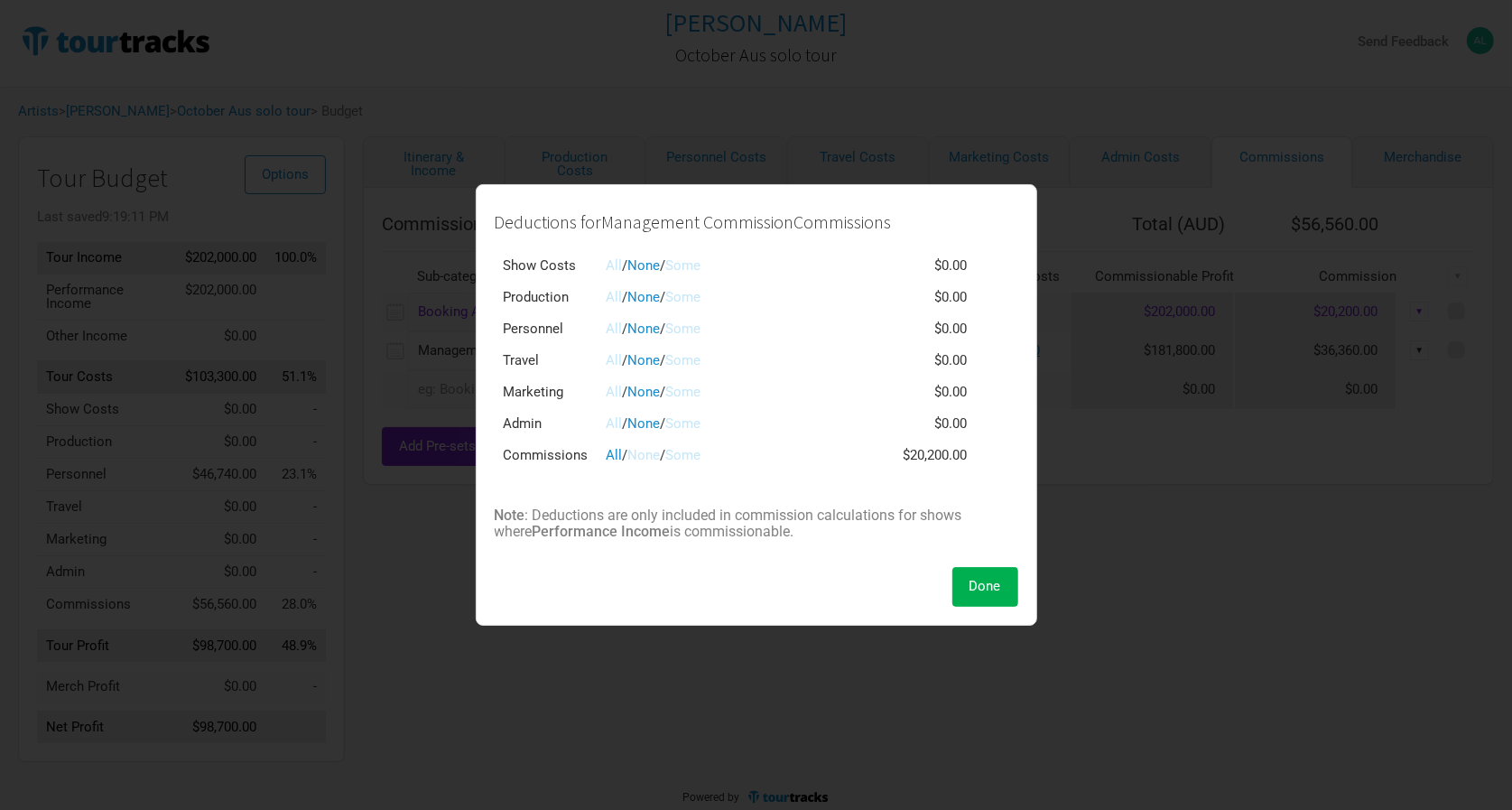 click on "All" at bounding box center (615, 297) 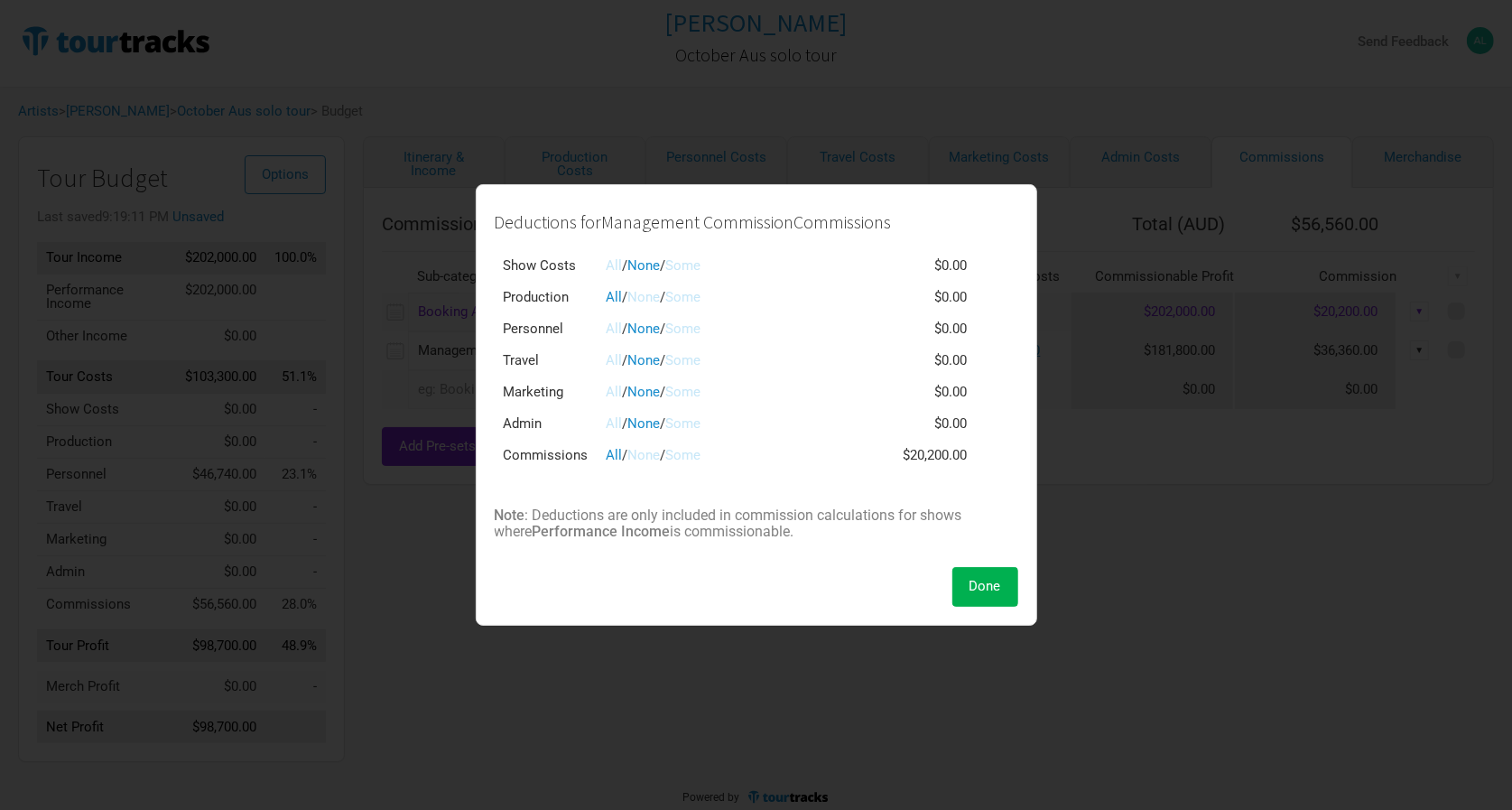 click on "All" at bounding box center [615, 329] 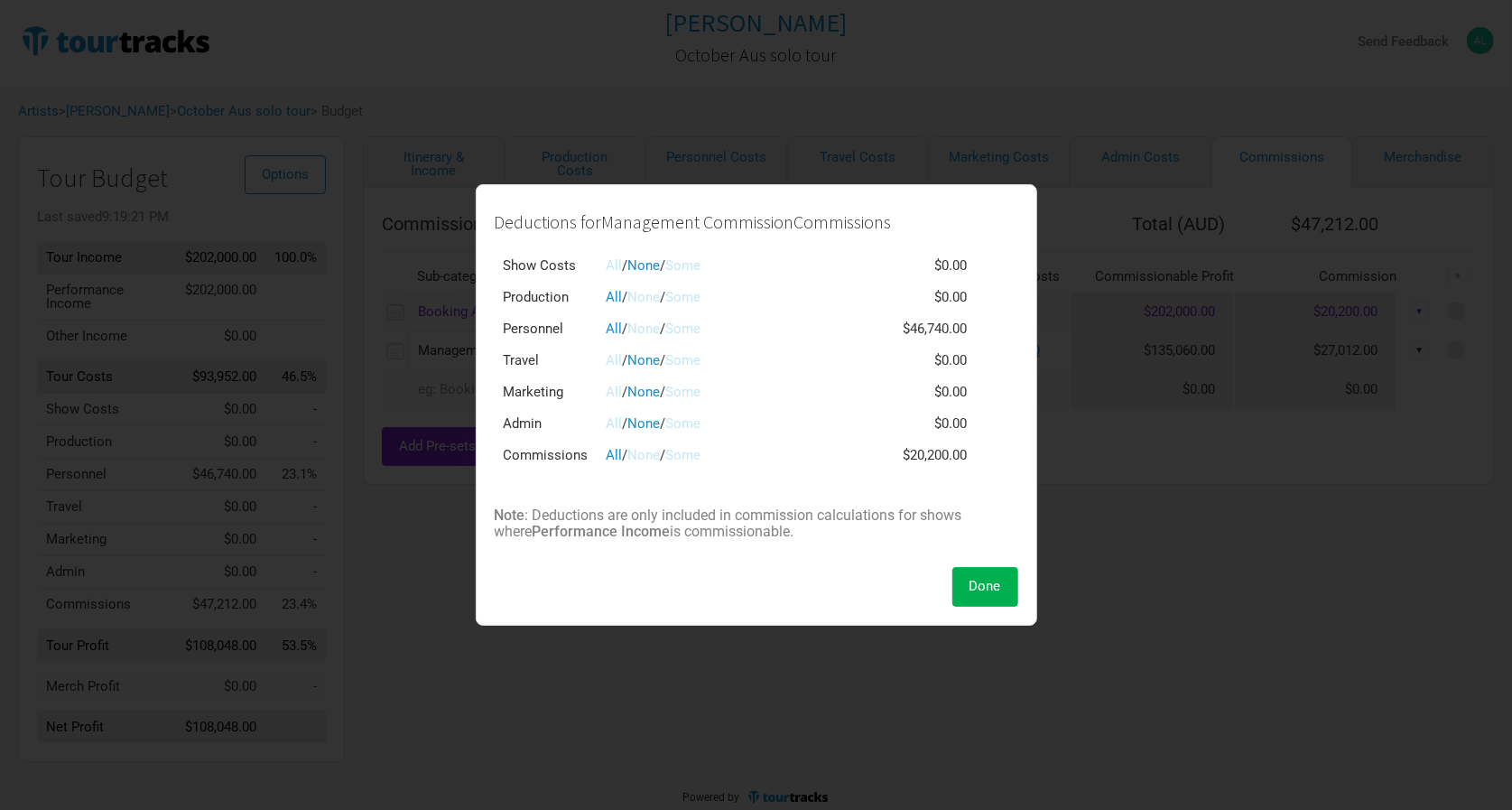 click on "All" at bounding box center [615, 360] 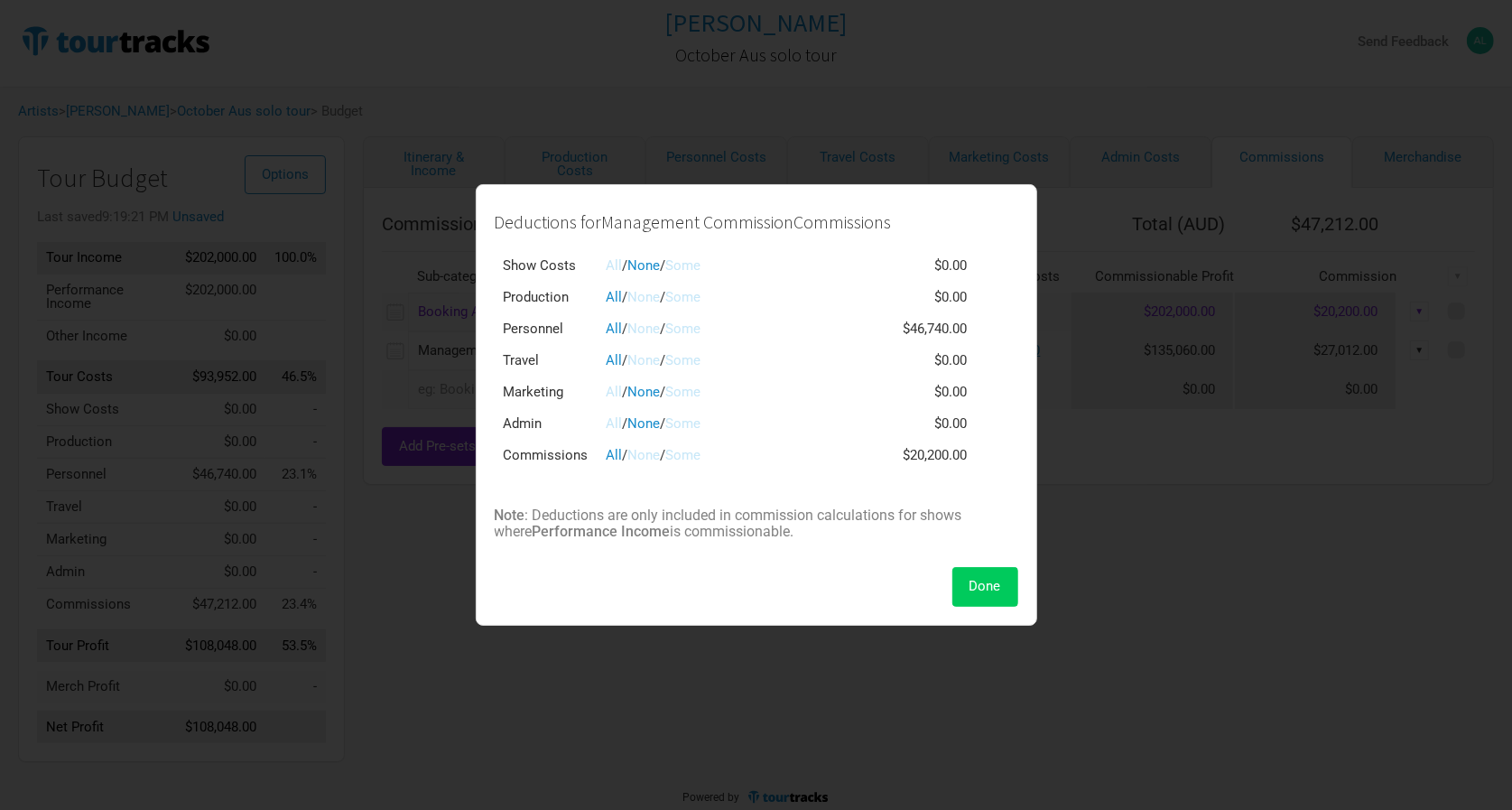 click on "Done" at bounding box center [985, 586] 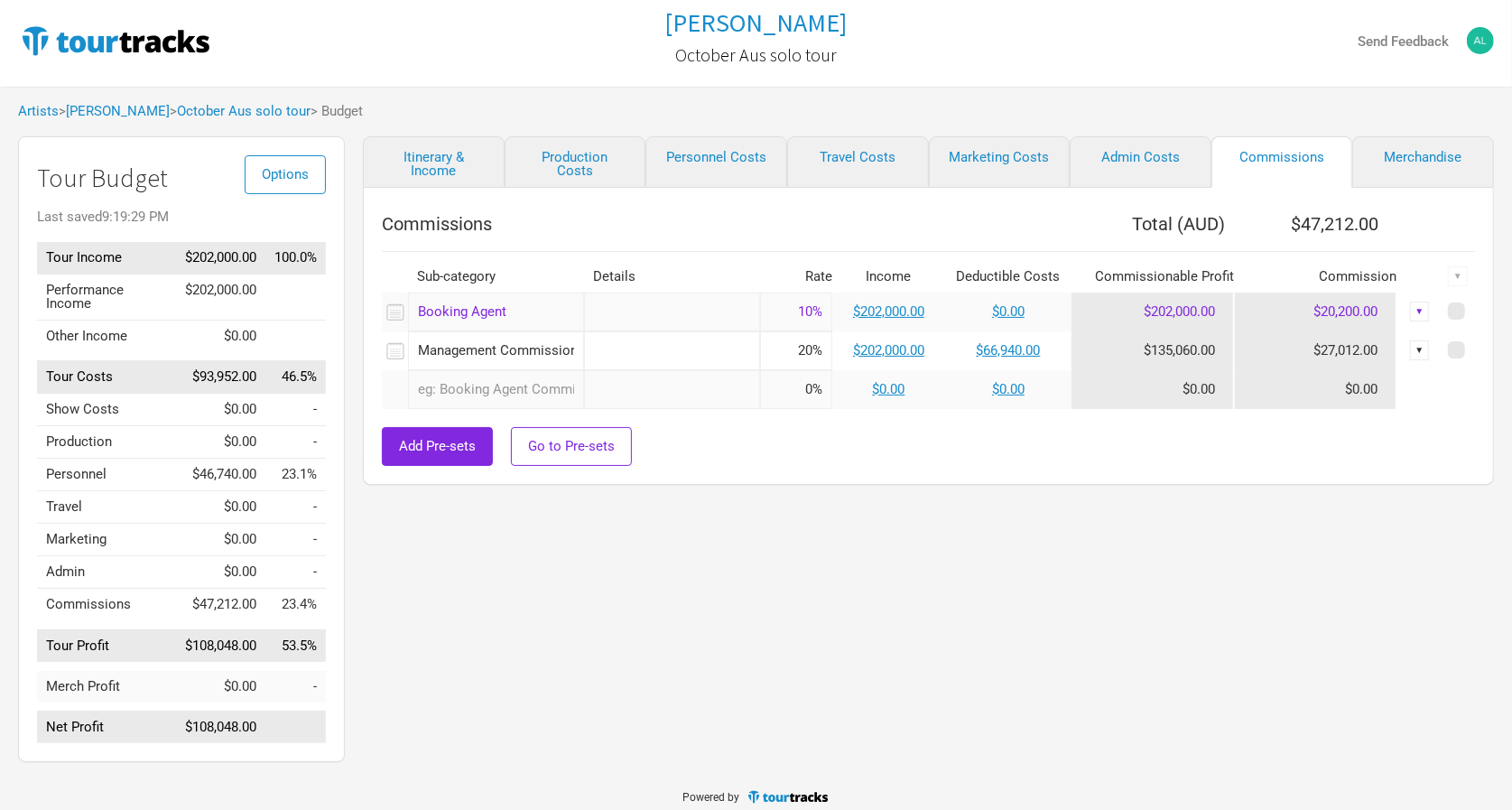 click on "Itinerary & Income Production Costs Personnel Costs Travel Costs Marketing Costs Admin Costs Commissions Merchandise Commissions Total ( AUD ) $47,212.00 Sub-category Details Rate Income Deductible Costs Commissionable Profit Commission   ▼ Booking Agent 1 selection 10% $202,000.00 $0.00 $202,000.00 $20,200.00 ▼ Management Commission 1 selection 20% $202,000.00 $66,940.00 $135,060.00 $27,012.00 ▼ 0 selections 0% $0.00 $0.00 $0.00 $0.00 Add Pre-sets Go to Pre-sets" at bounding box center (910, 453) 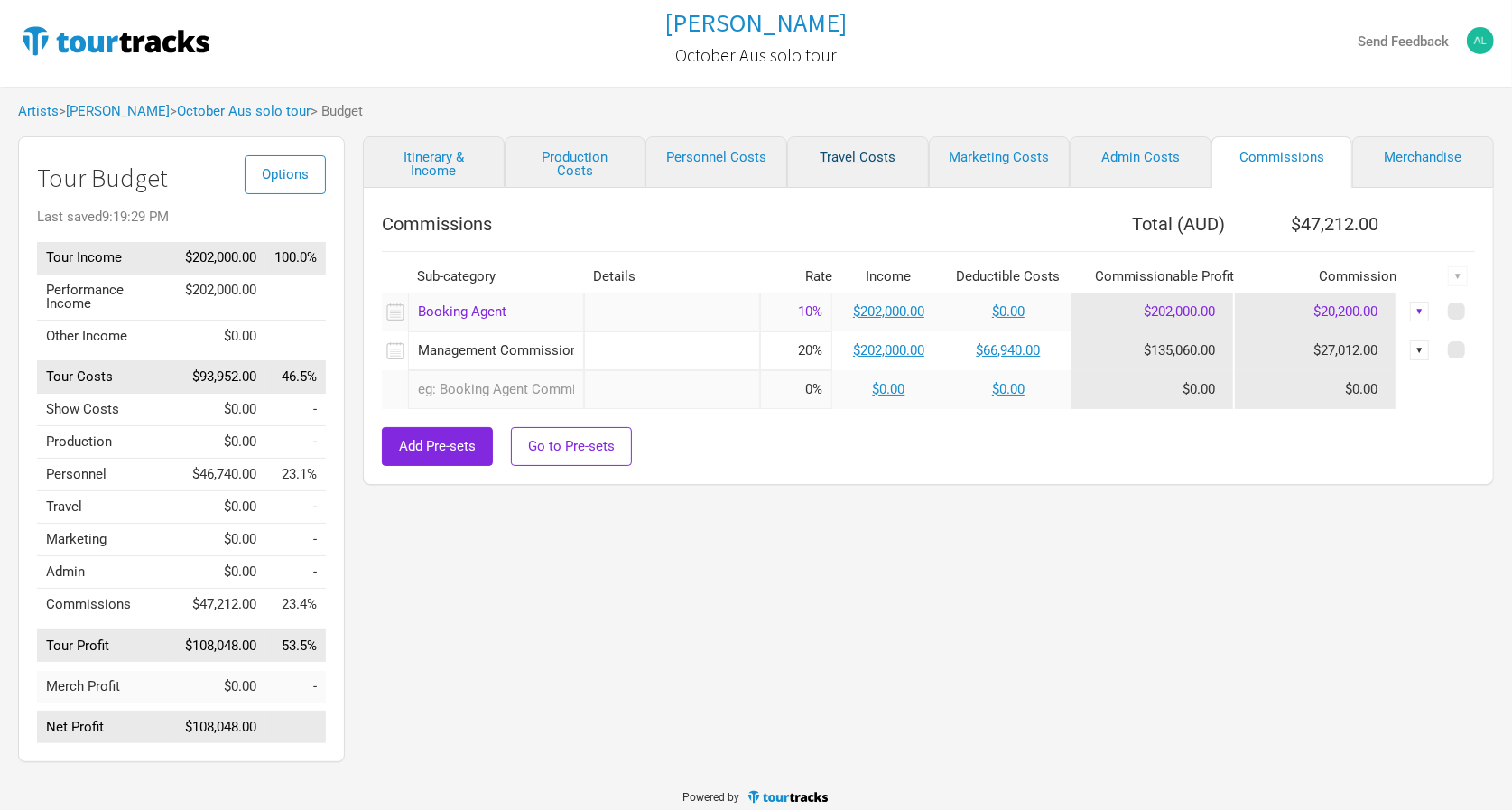 click on "Travel Costs" at bounding box center (858, 162) 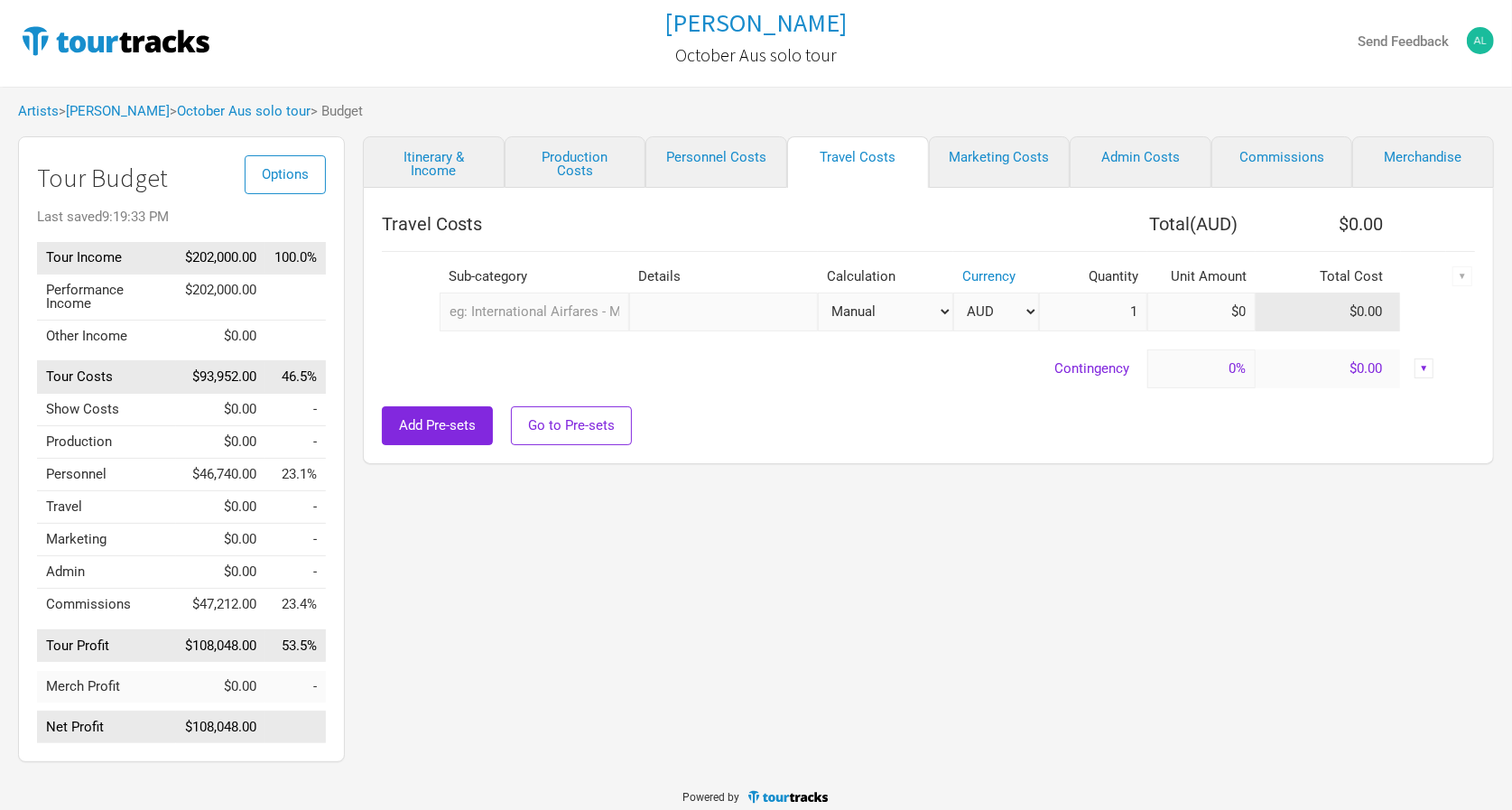 click at bounding box center (533, 312) 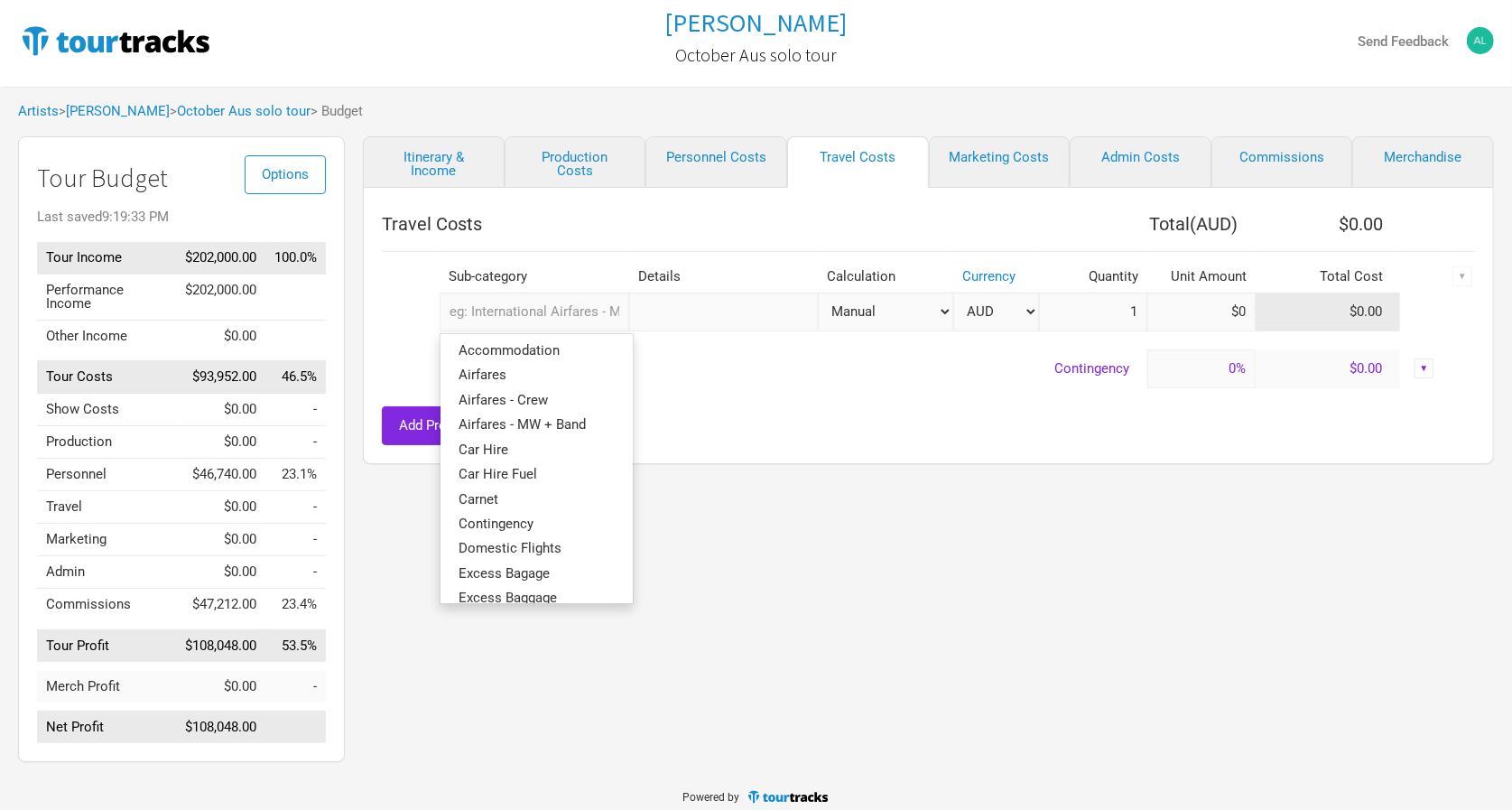 click on "Travel Costs" at bounding box center [710, 224] 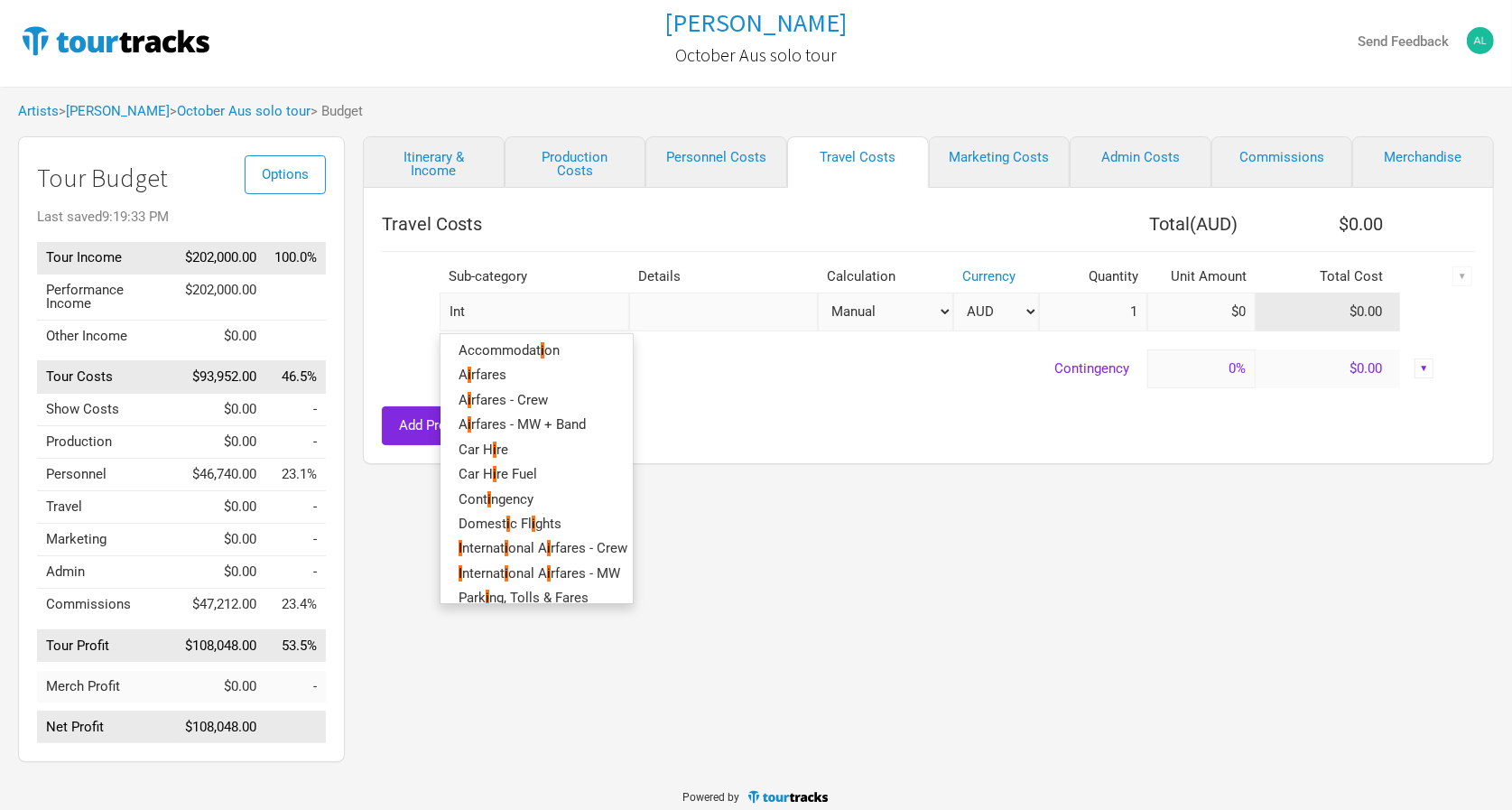 type on "Inte" 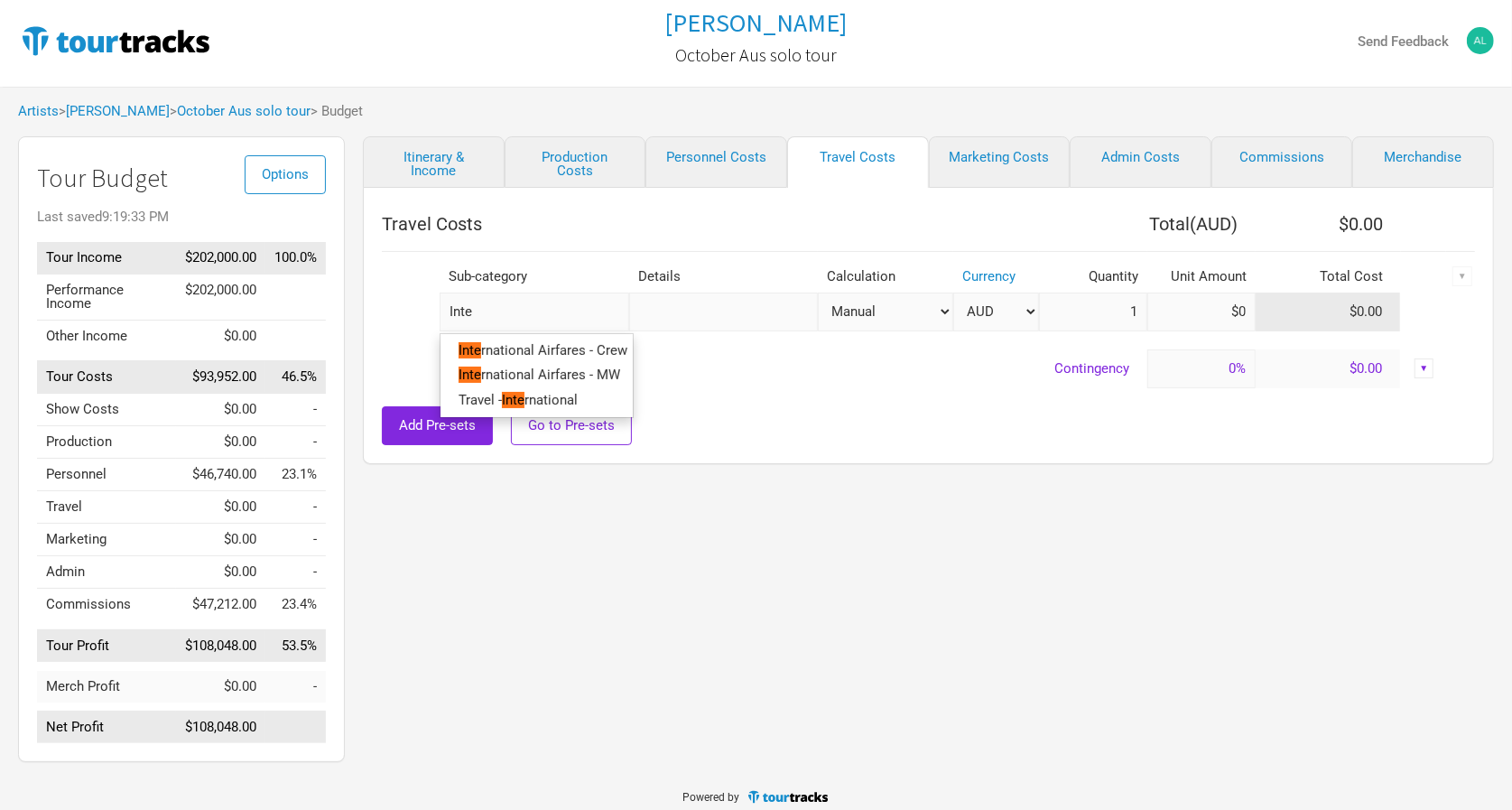 type on "Inter" 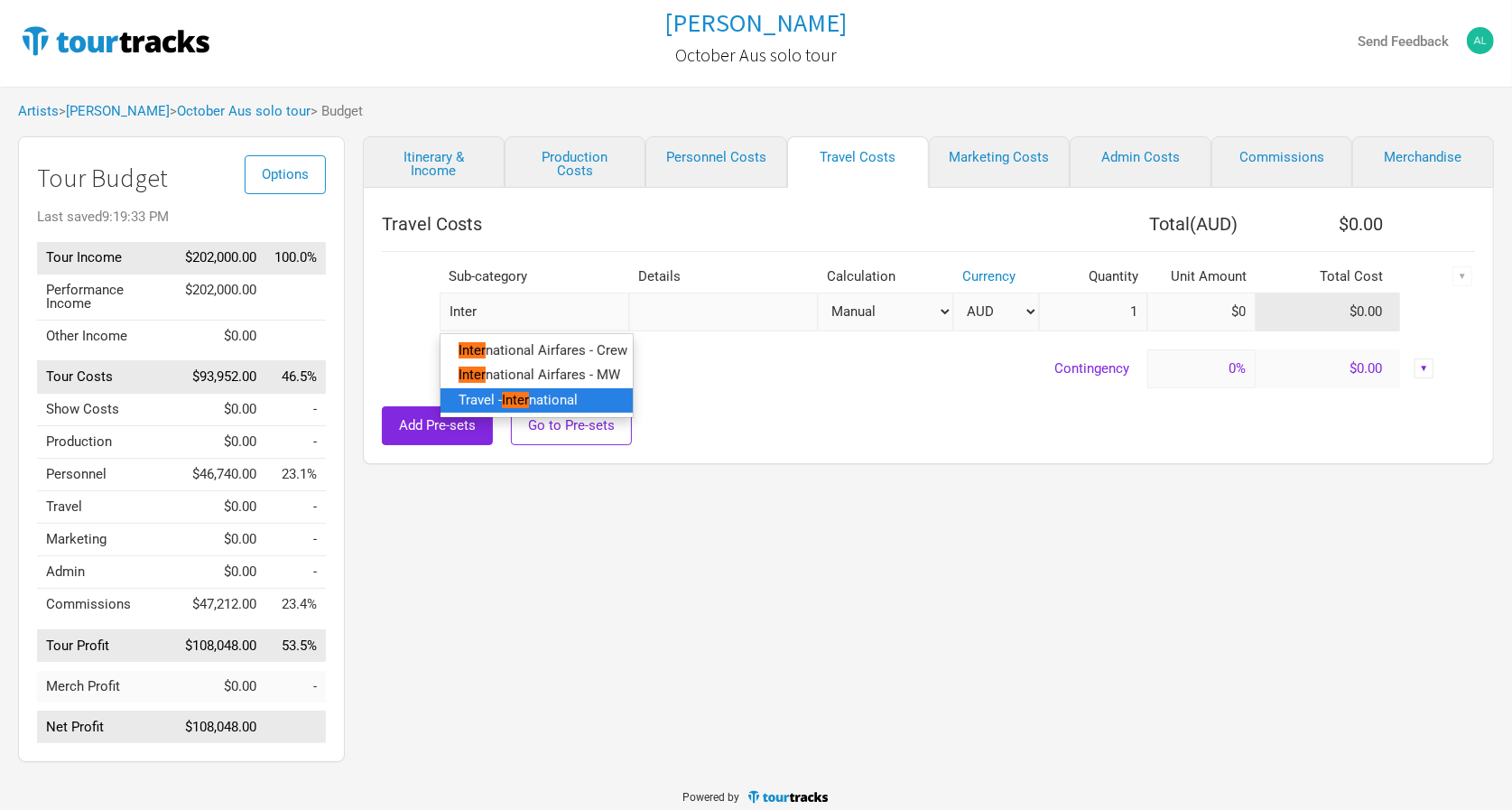 click on "national" at bounding box center (553, 399) 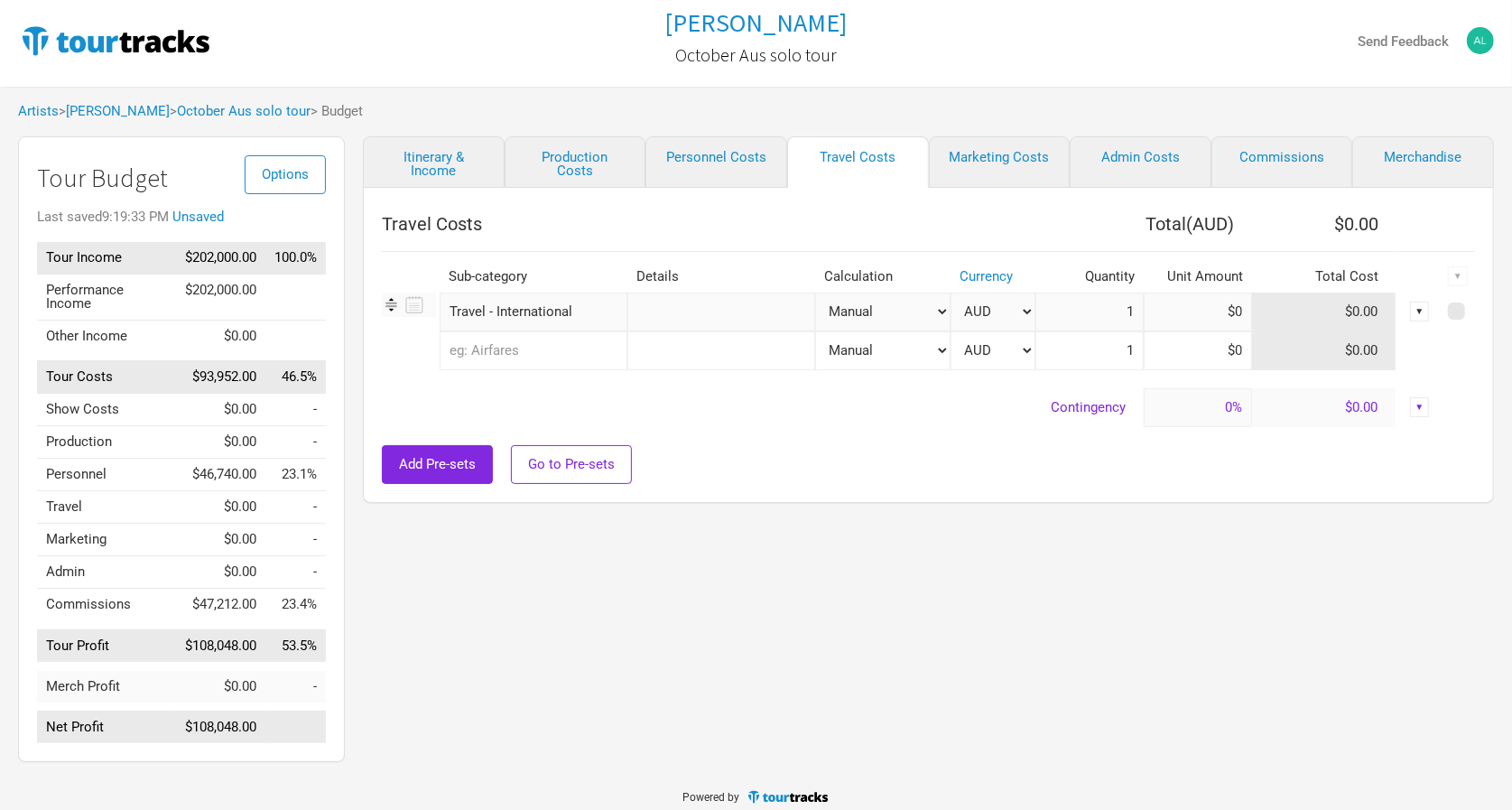 click at bounding box center [721, 312] 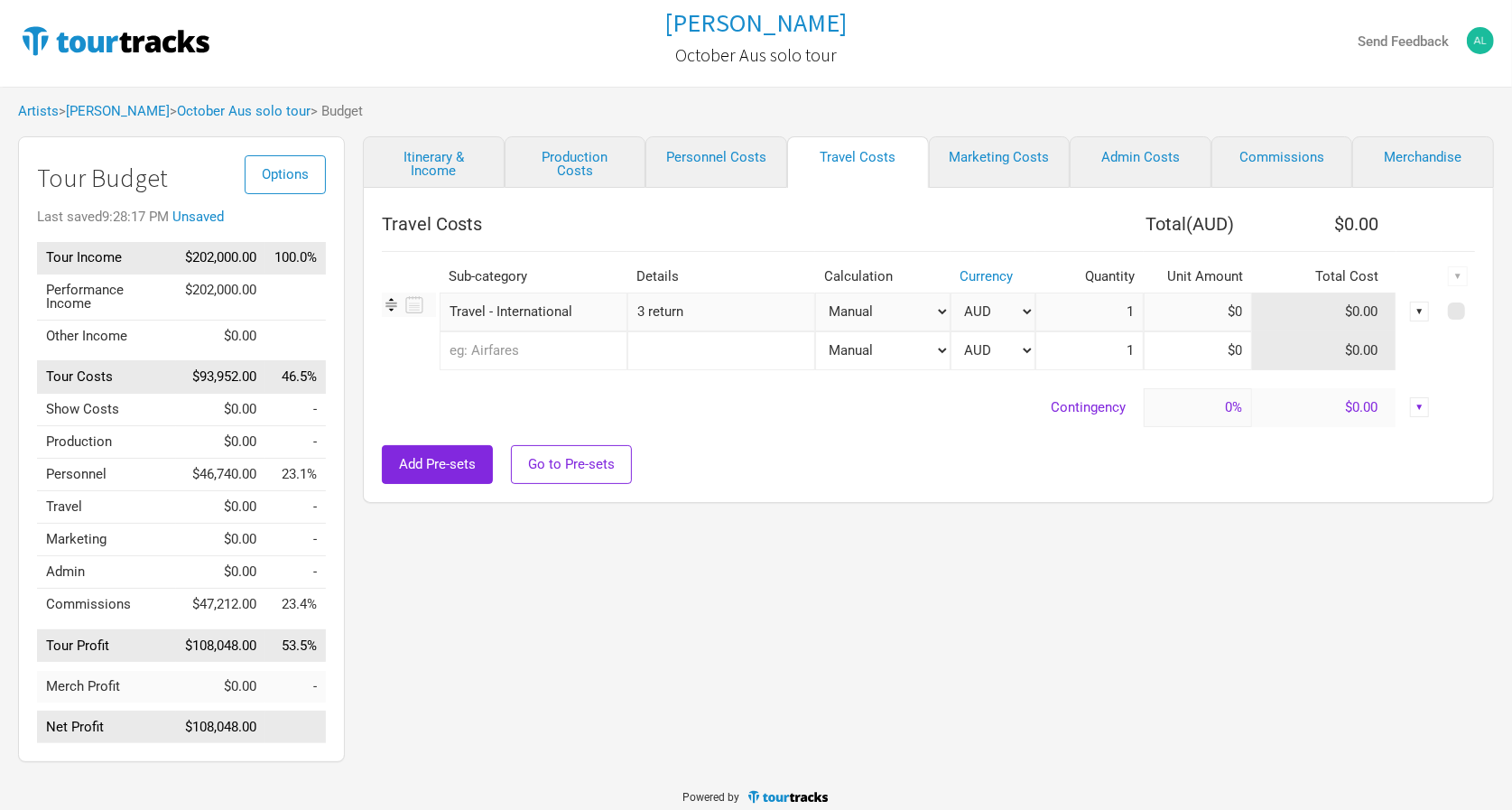 type on "3 return" 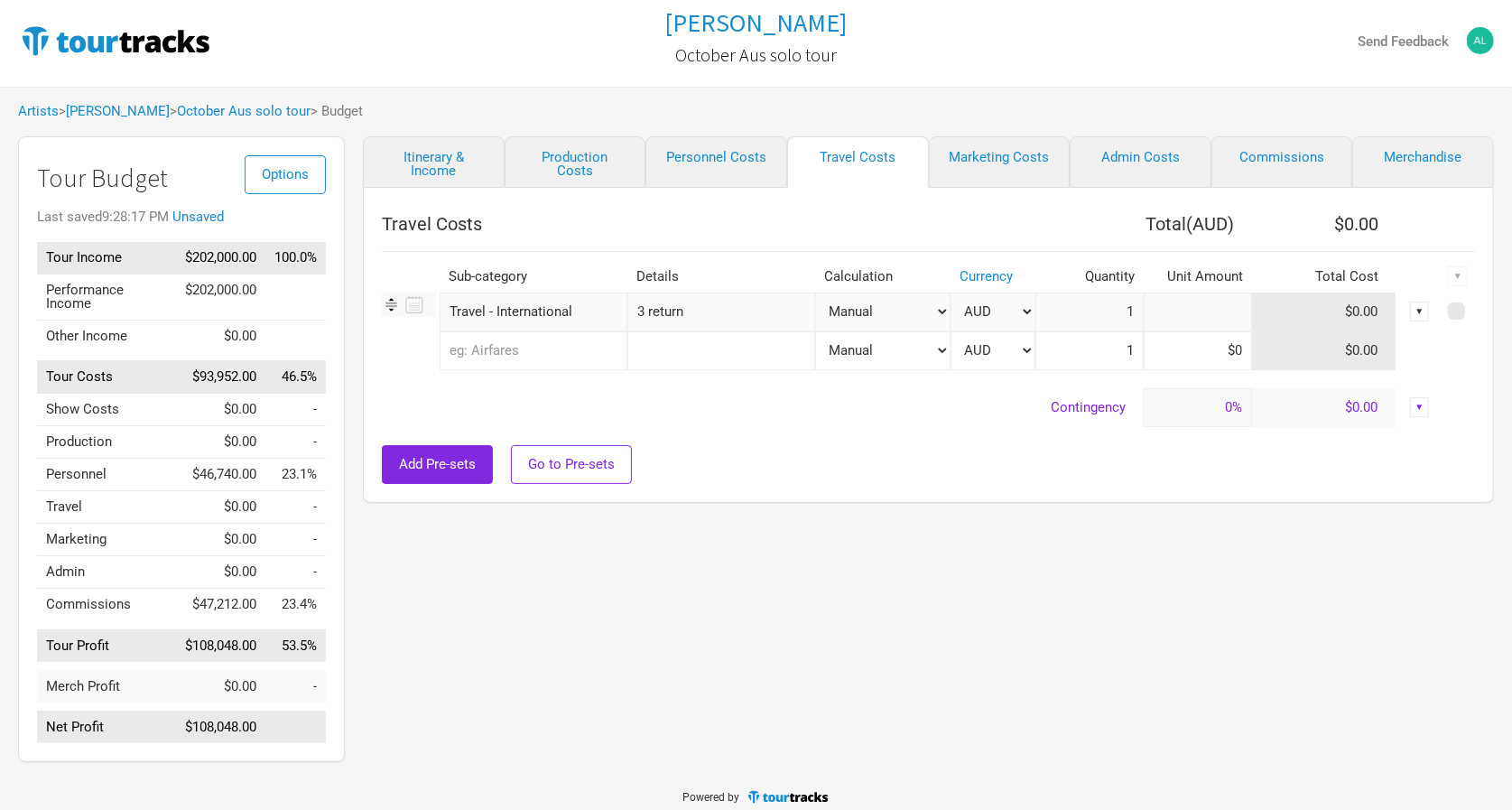 click at bounding box center (1198, 312) 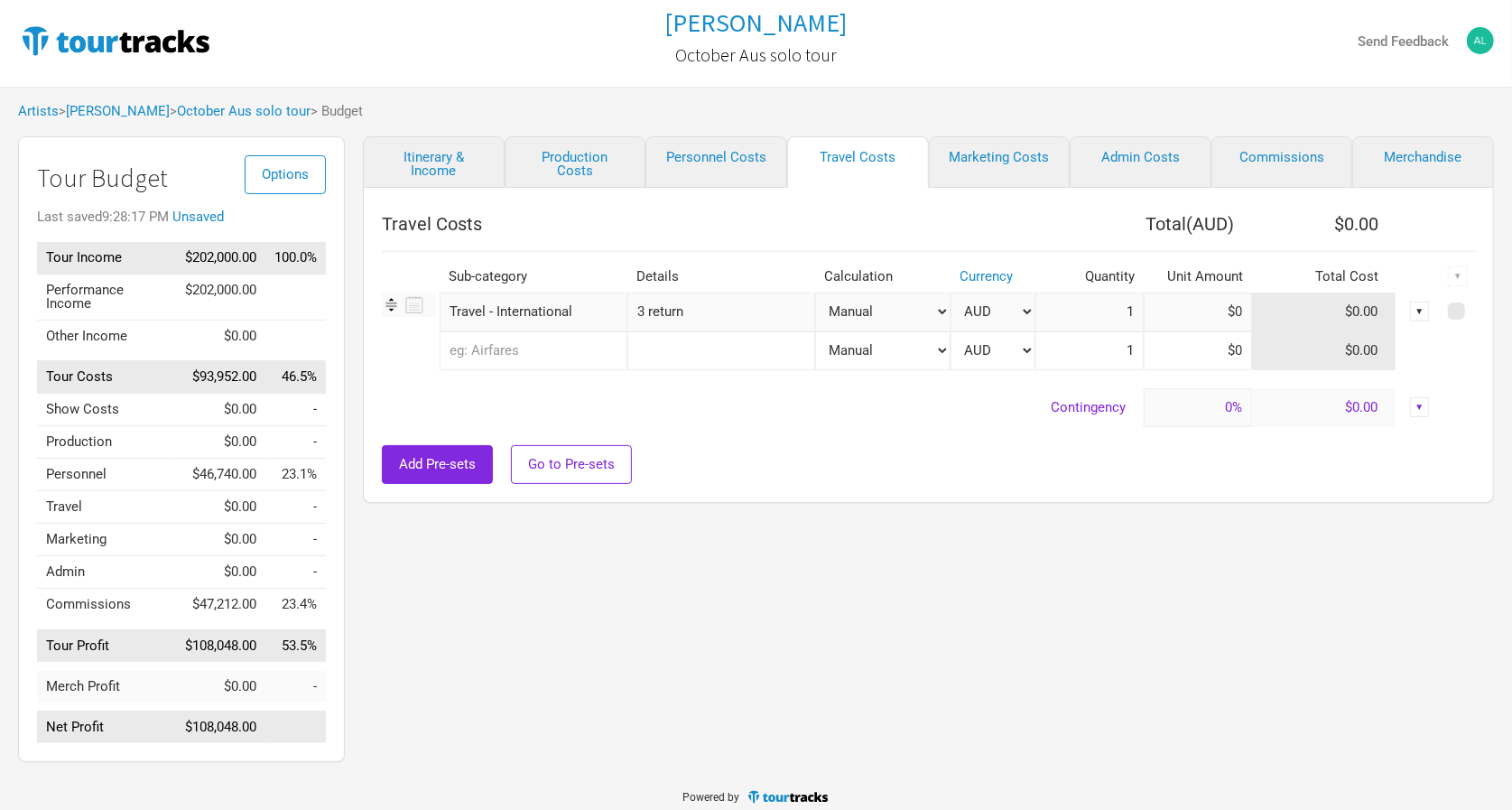 click on "1" at bounding box center [1090, 312] 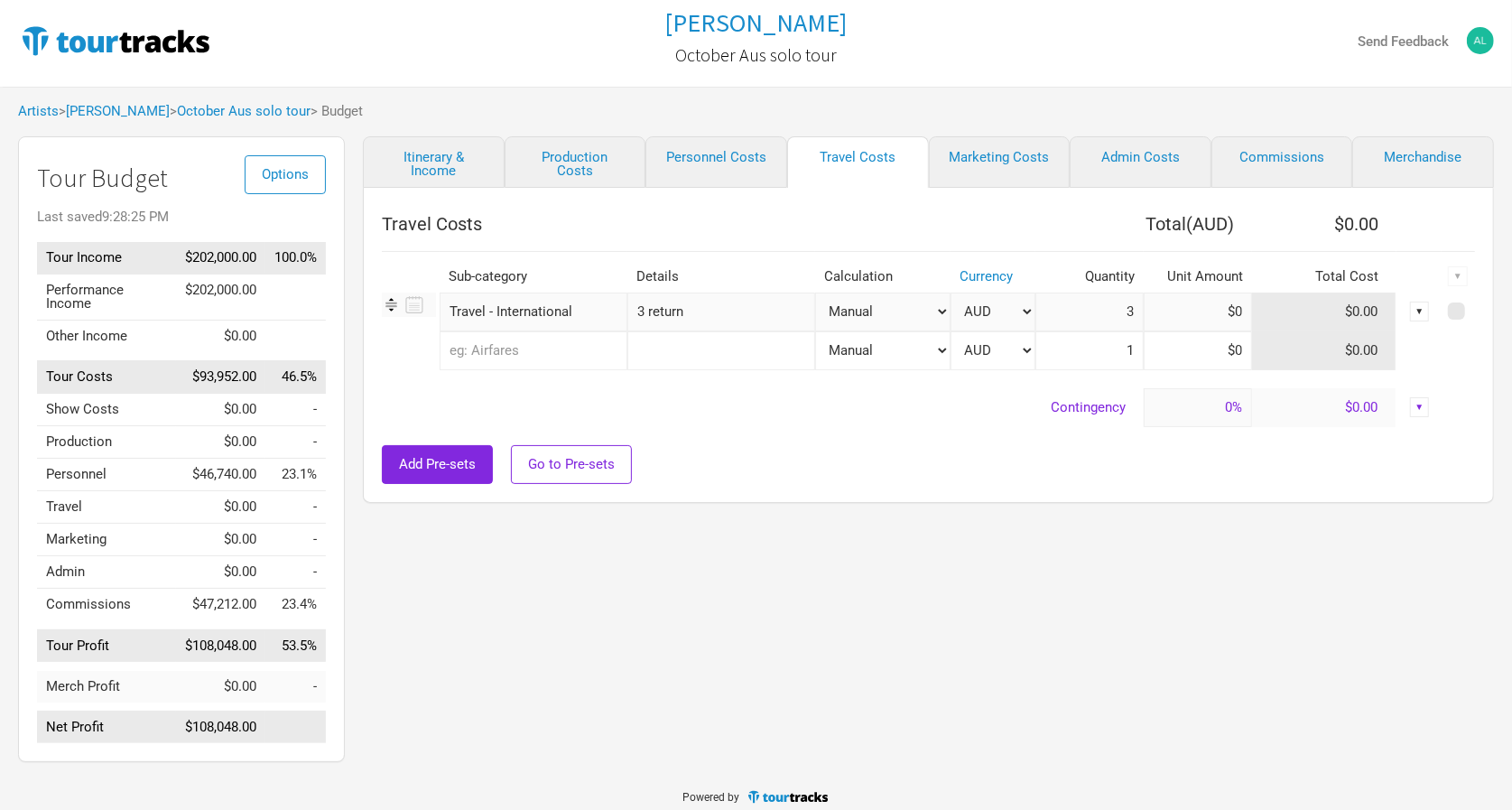 type on "3" 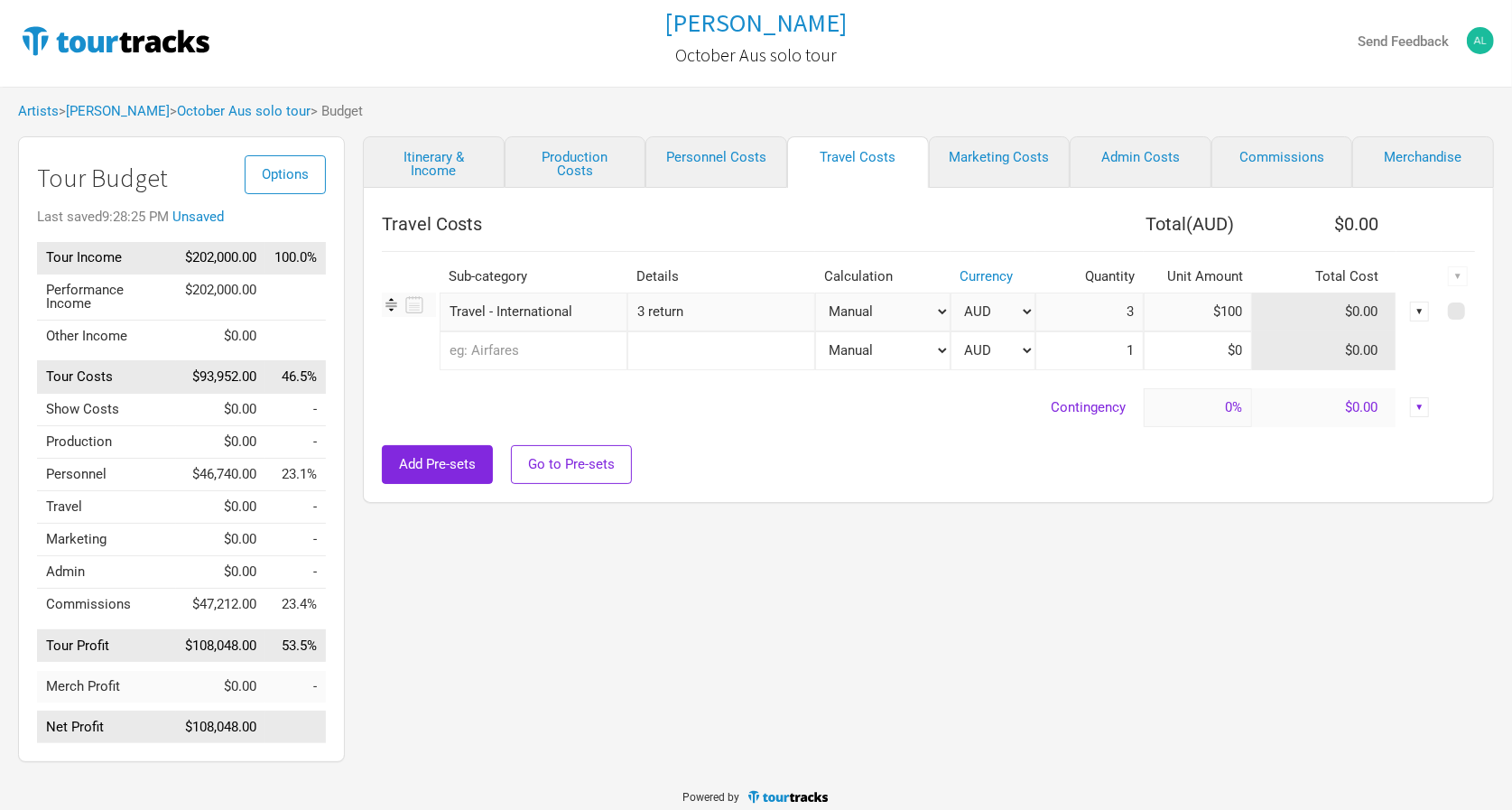 type on "$1,000" 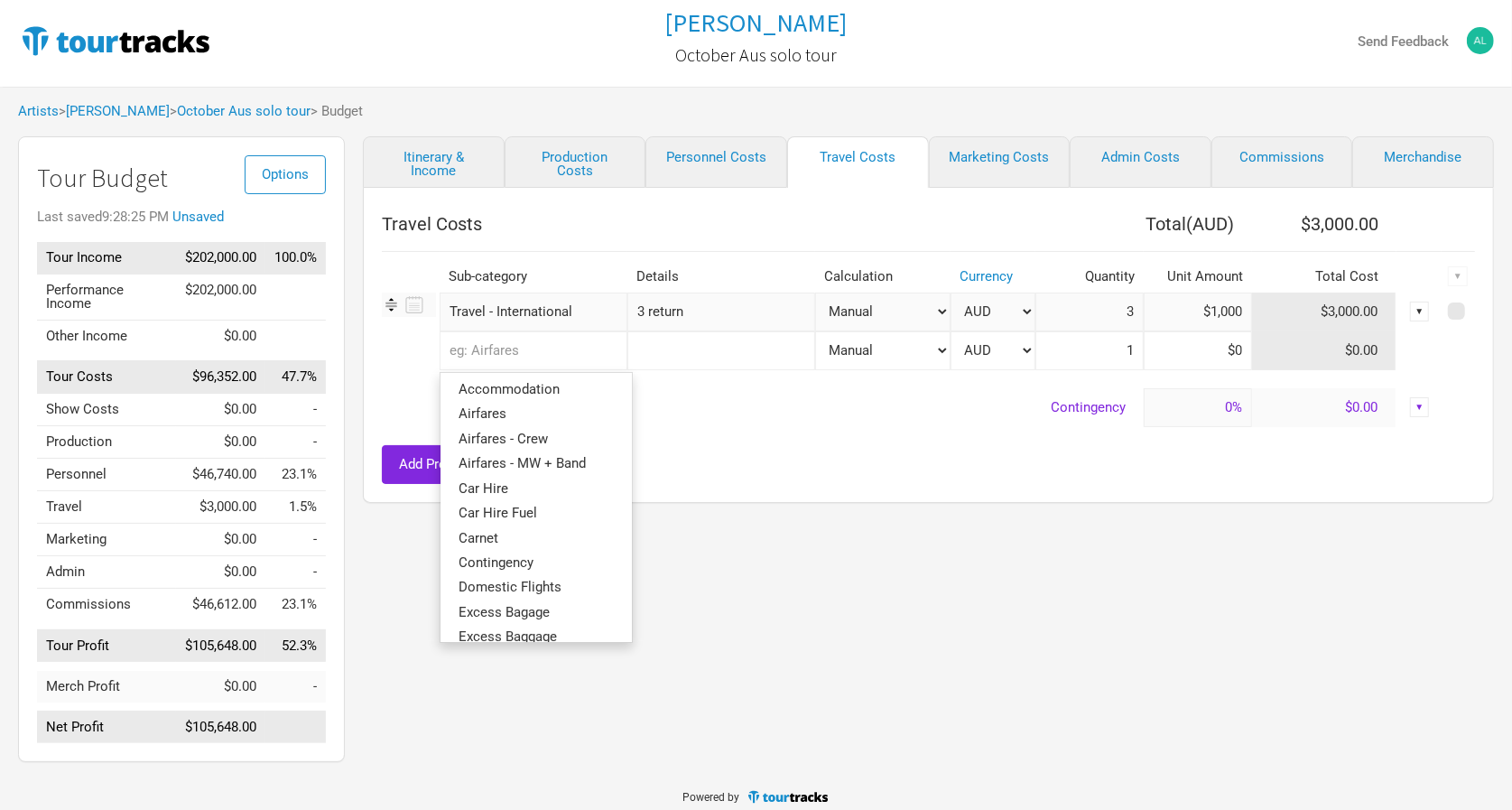 click at bounding box center [533, 350] 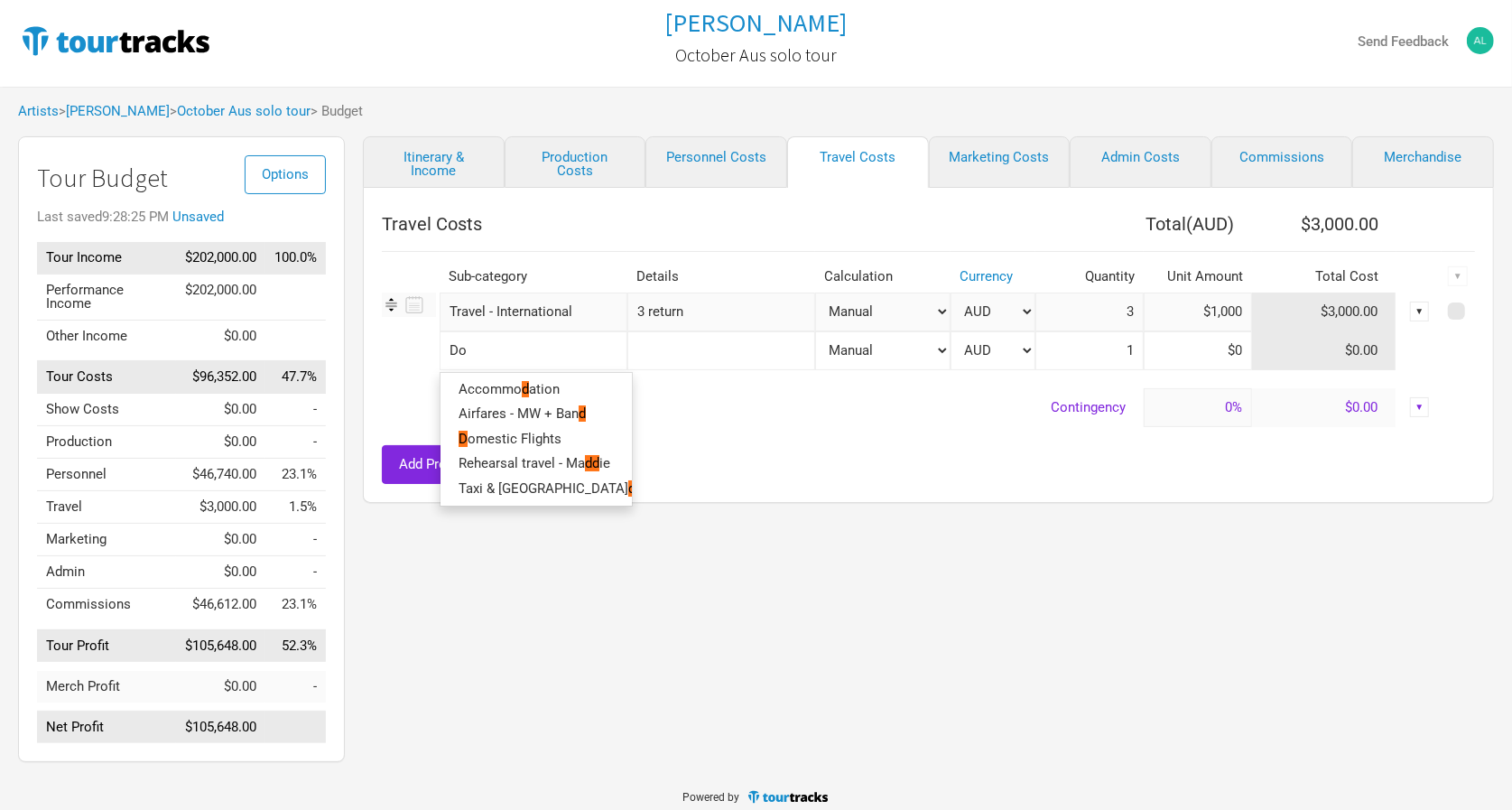 type on "Dom" 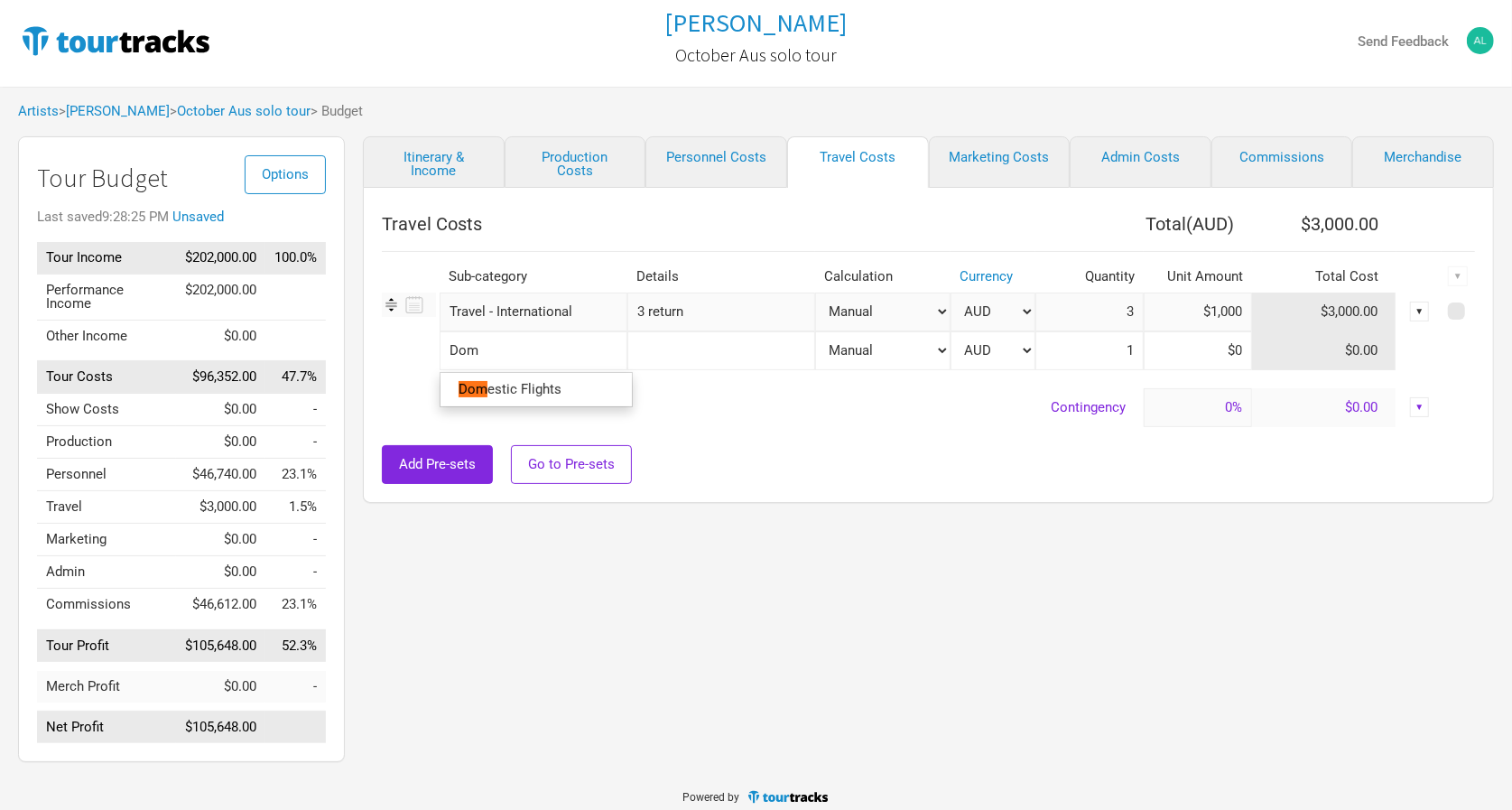 type on "Dome" 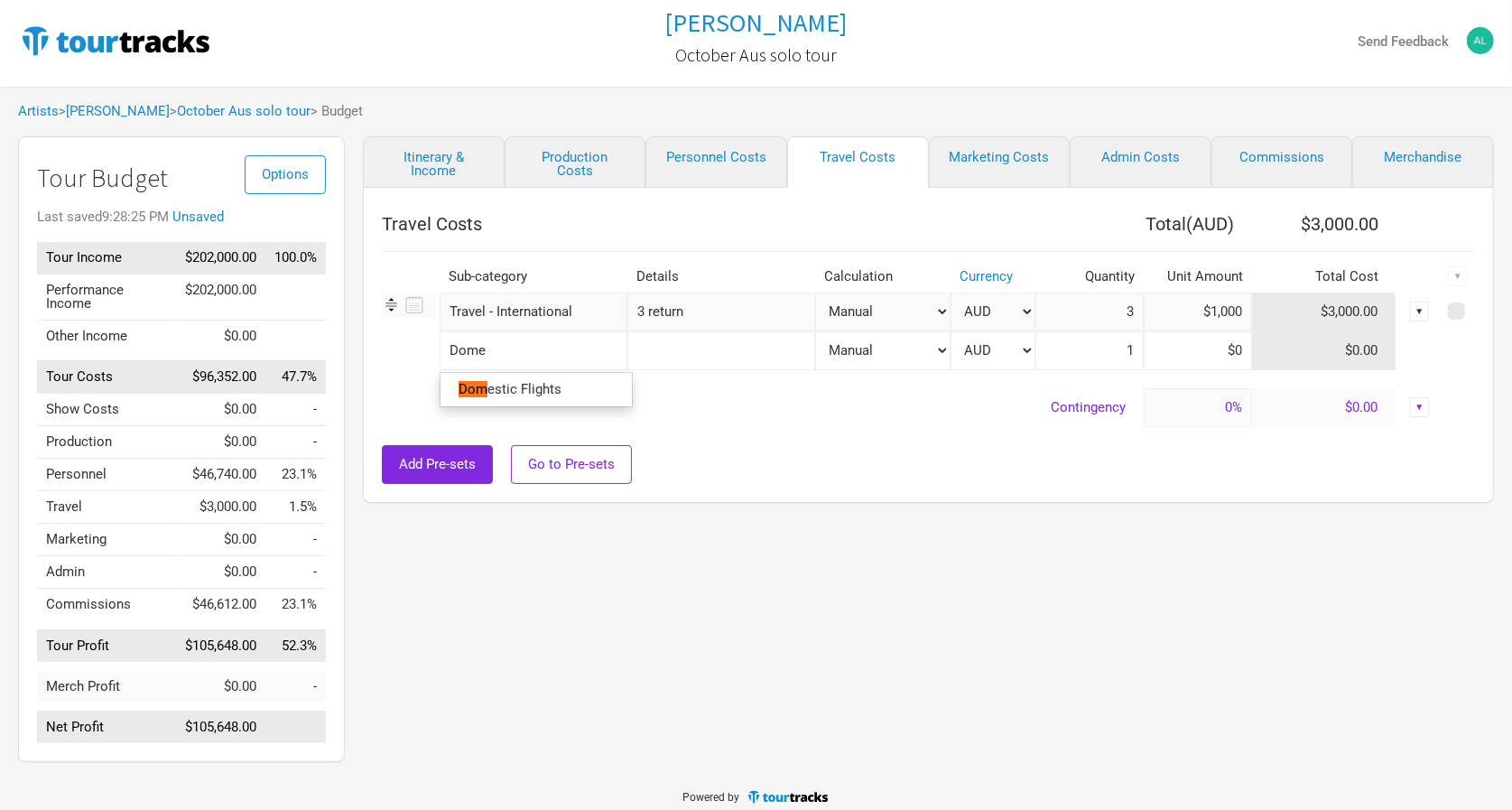 type on "Domes" 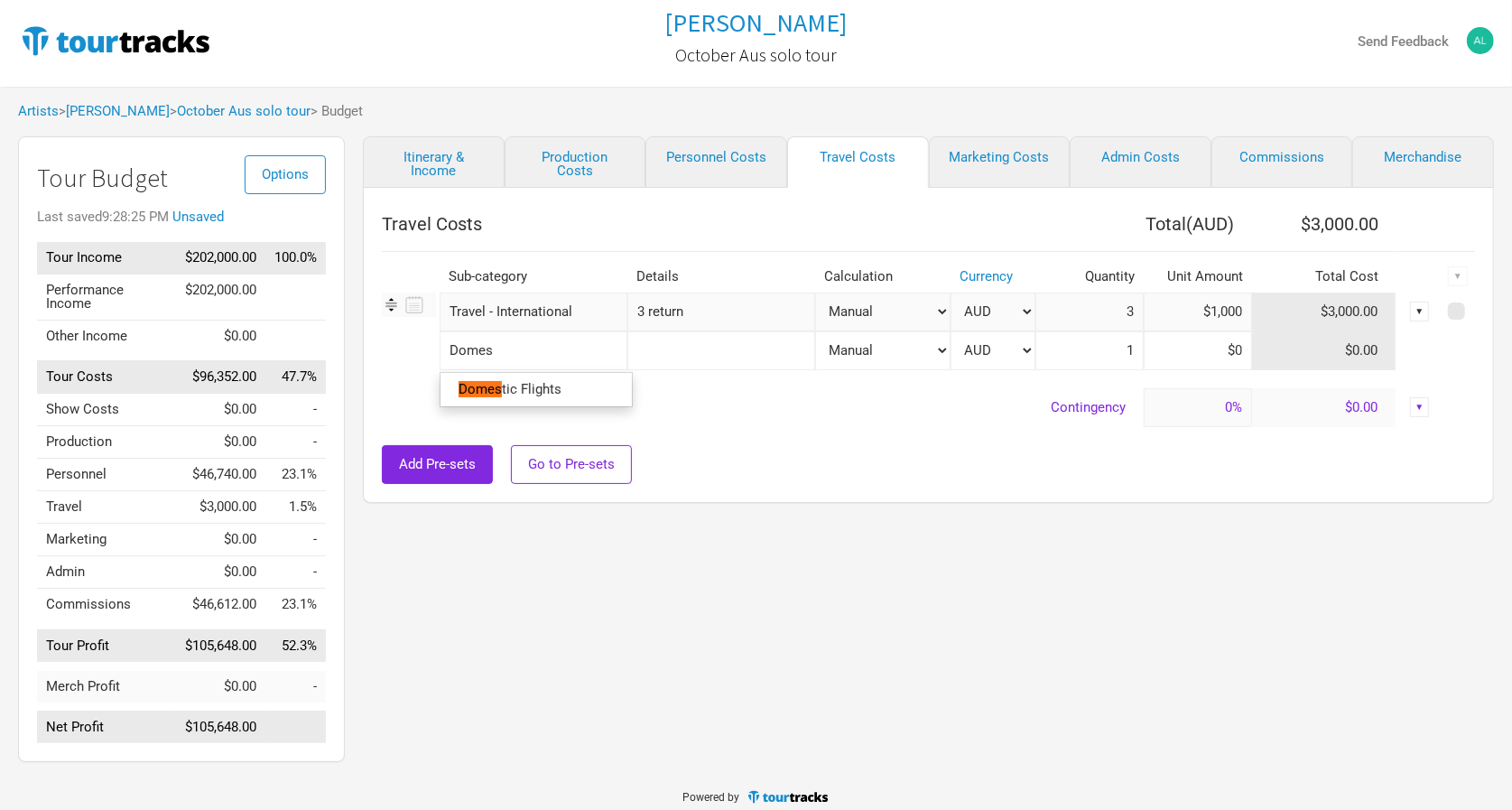 type on "Domest" 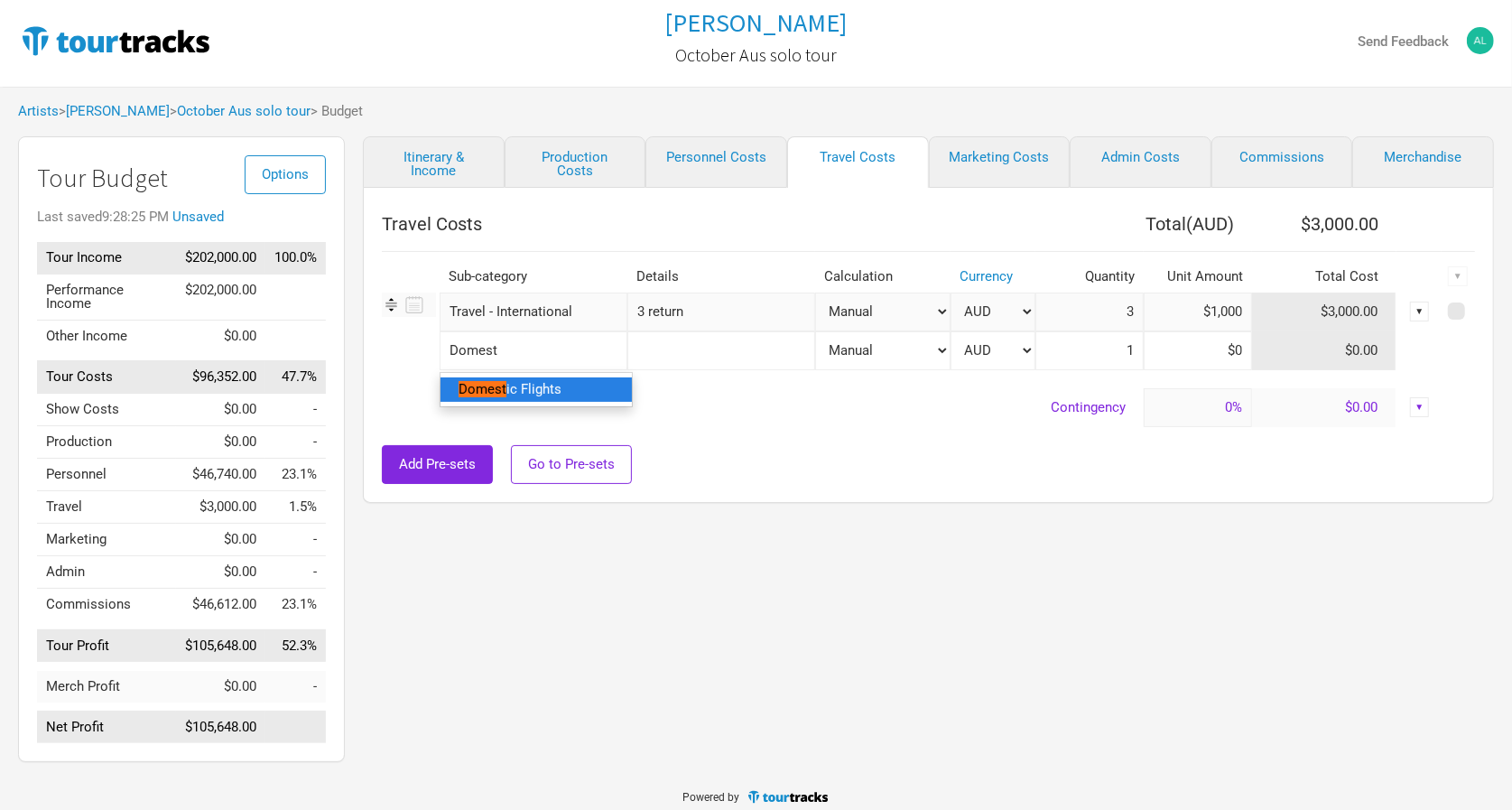 click on "ic Flights" at bounding box center [533, 389] 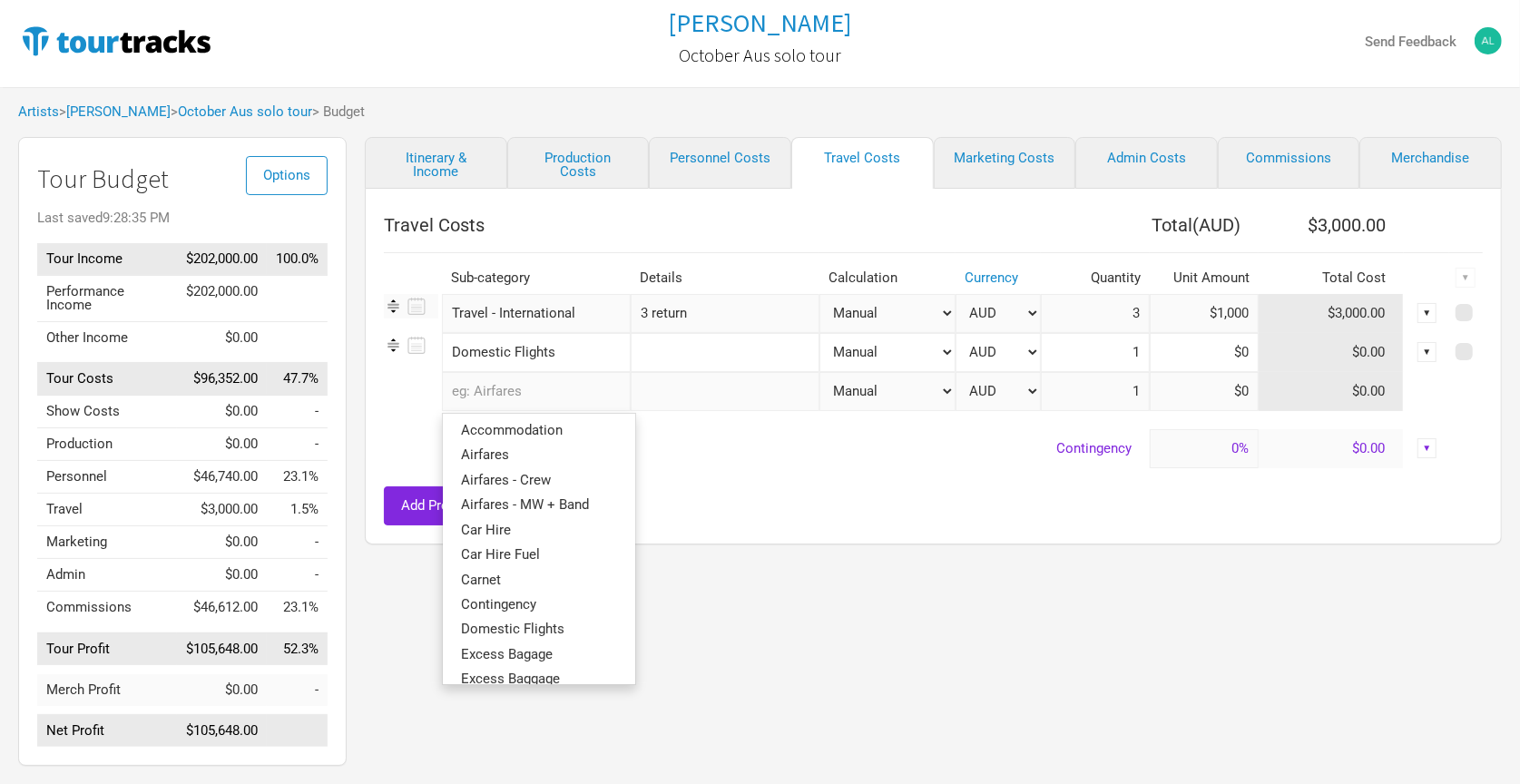 click at bounding box center (536, 391) 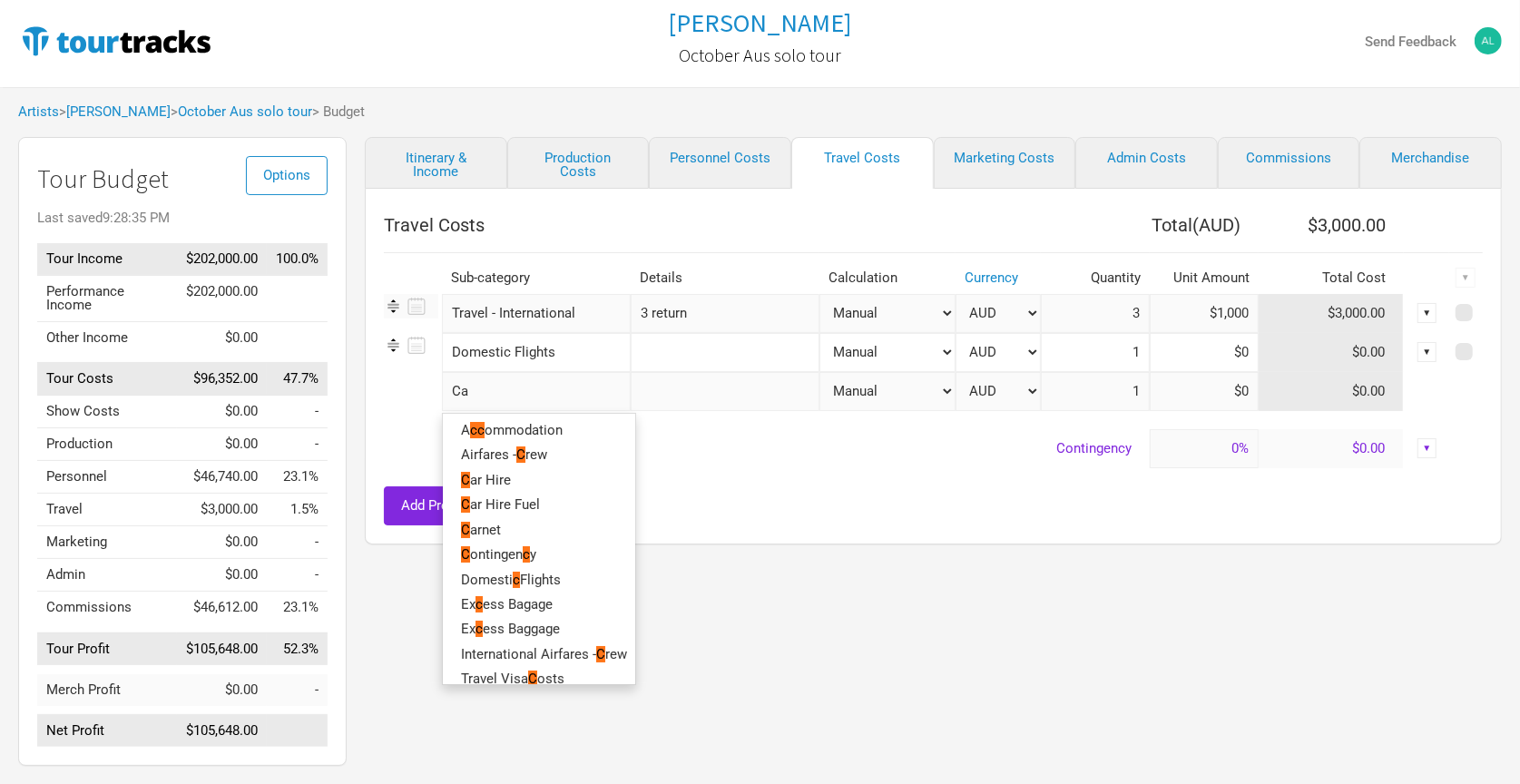 type on "Car" 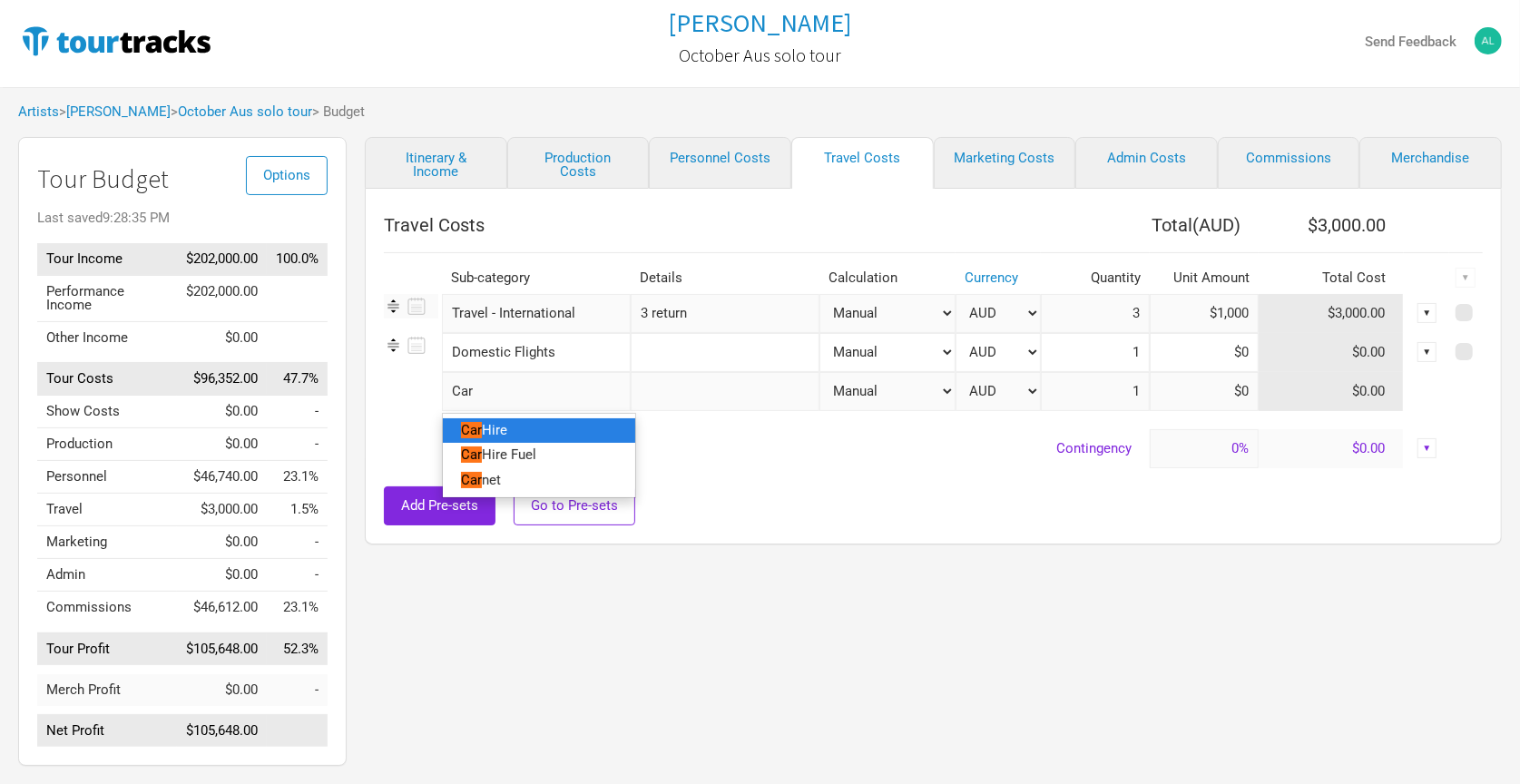 click on "Car  Hire" at bounding box center (539, 430) 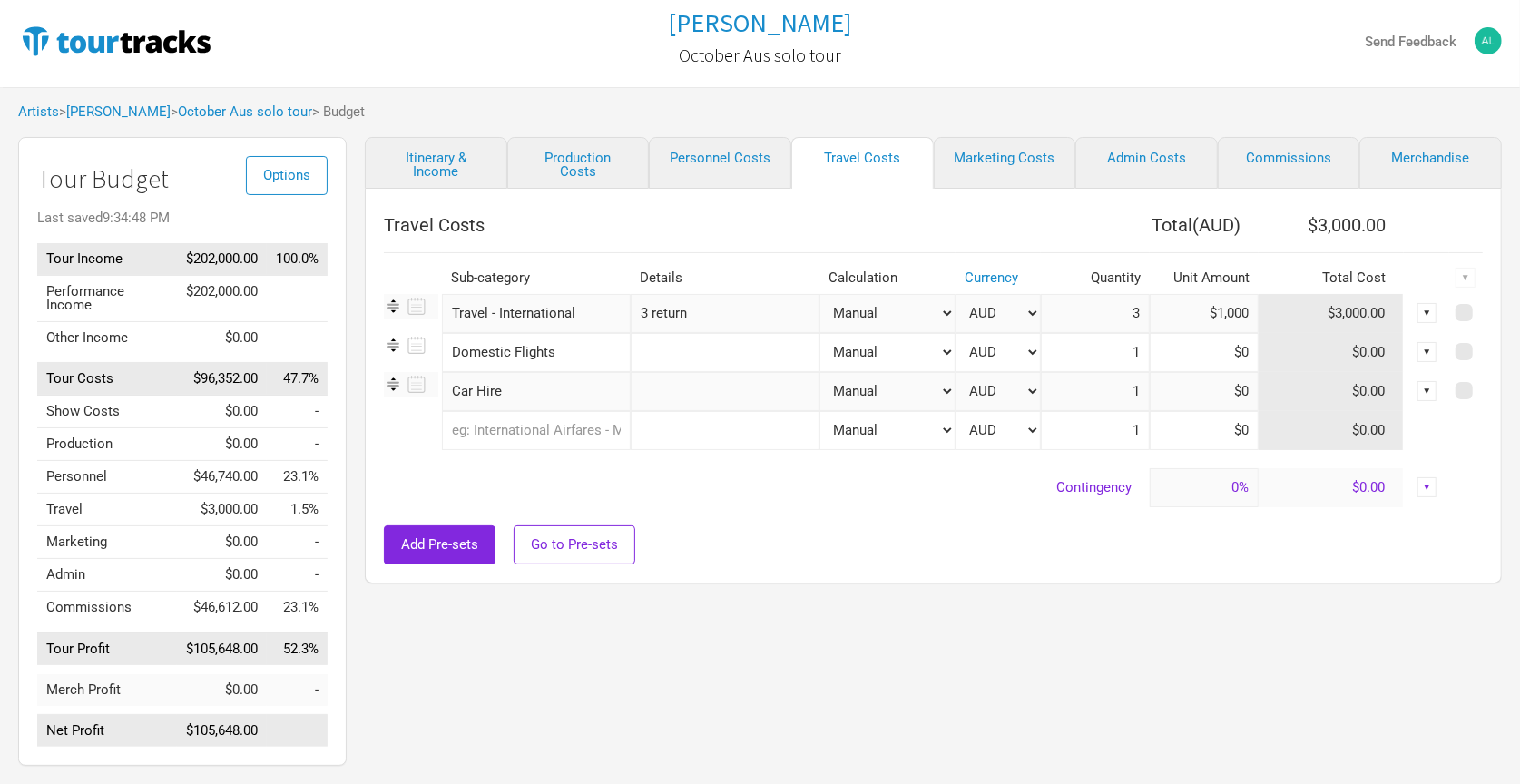 click on "1" at bounding box center (1095, 391) 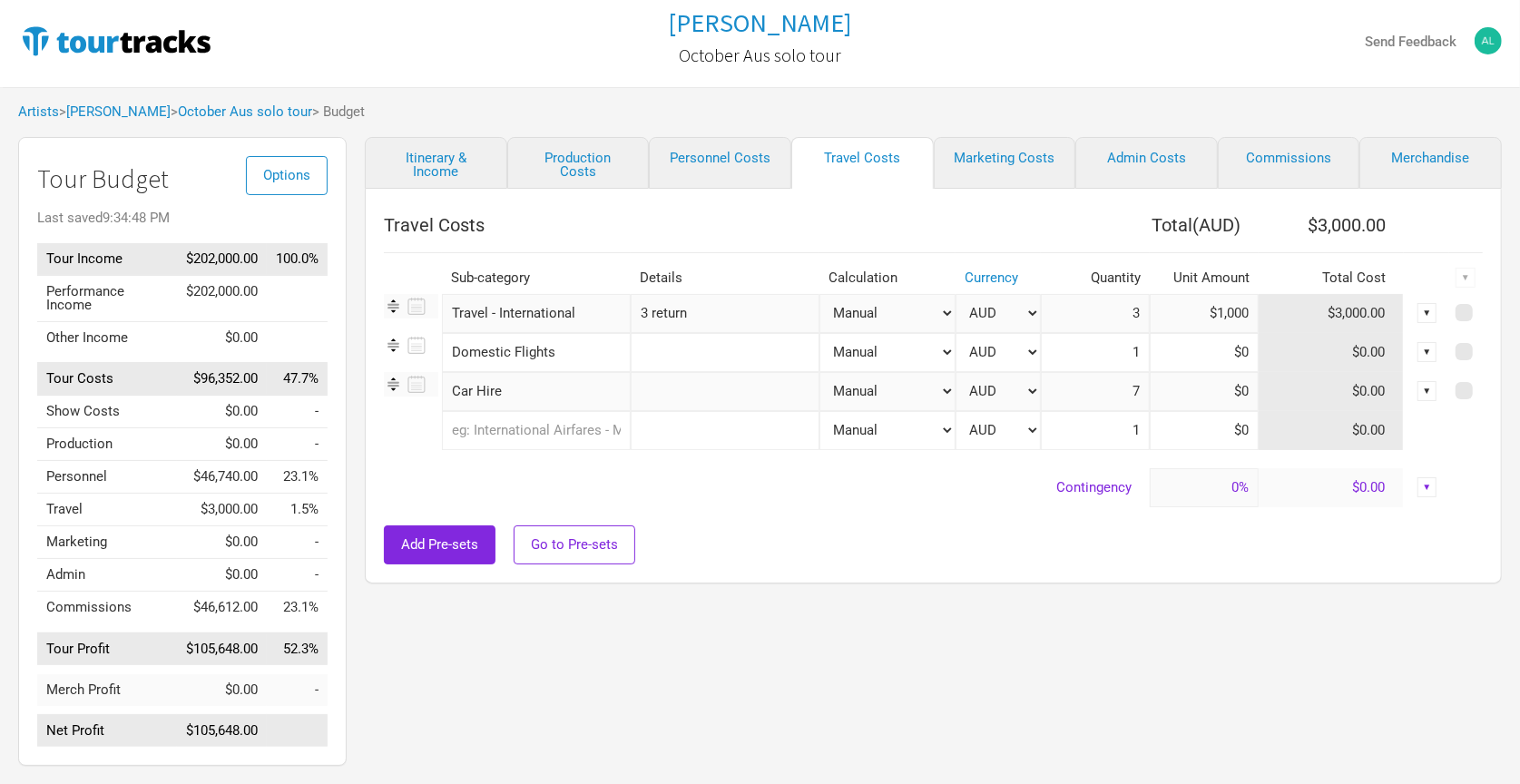 type on "7" 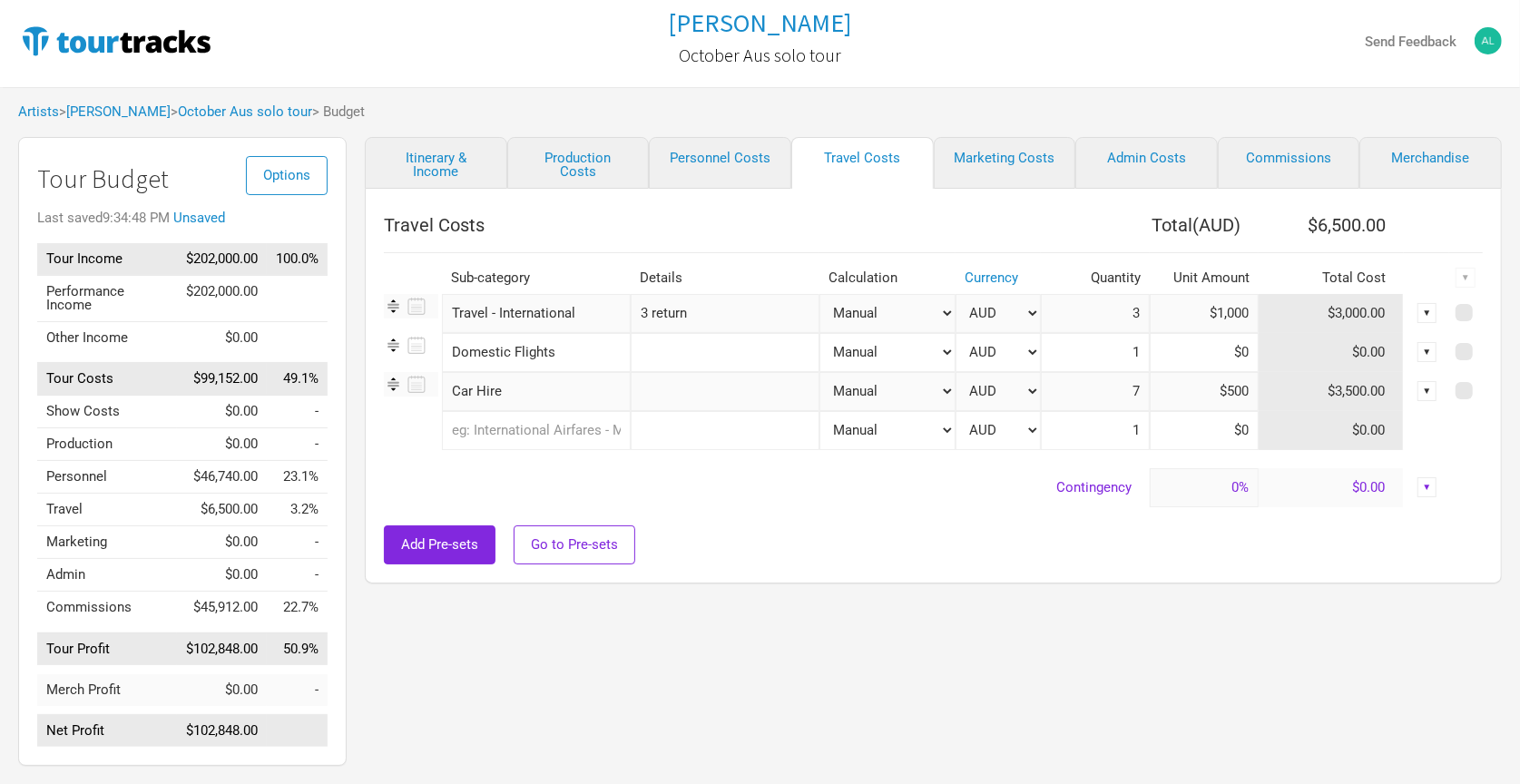 type on "$500" 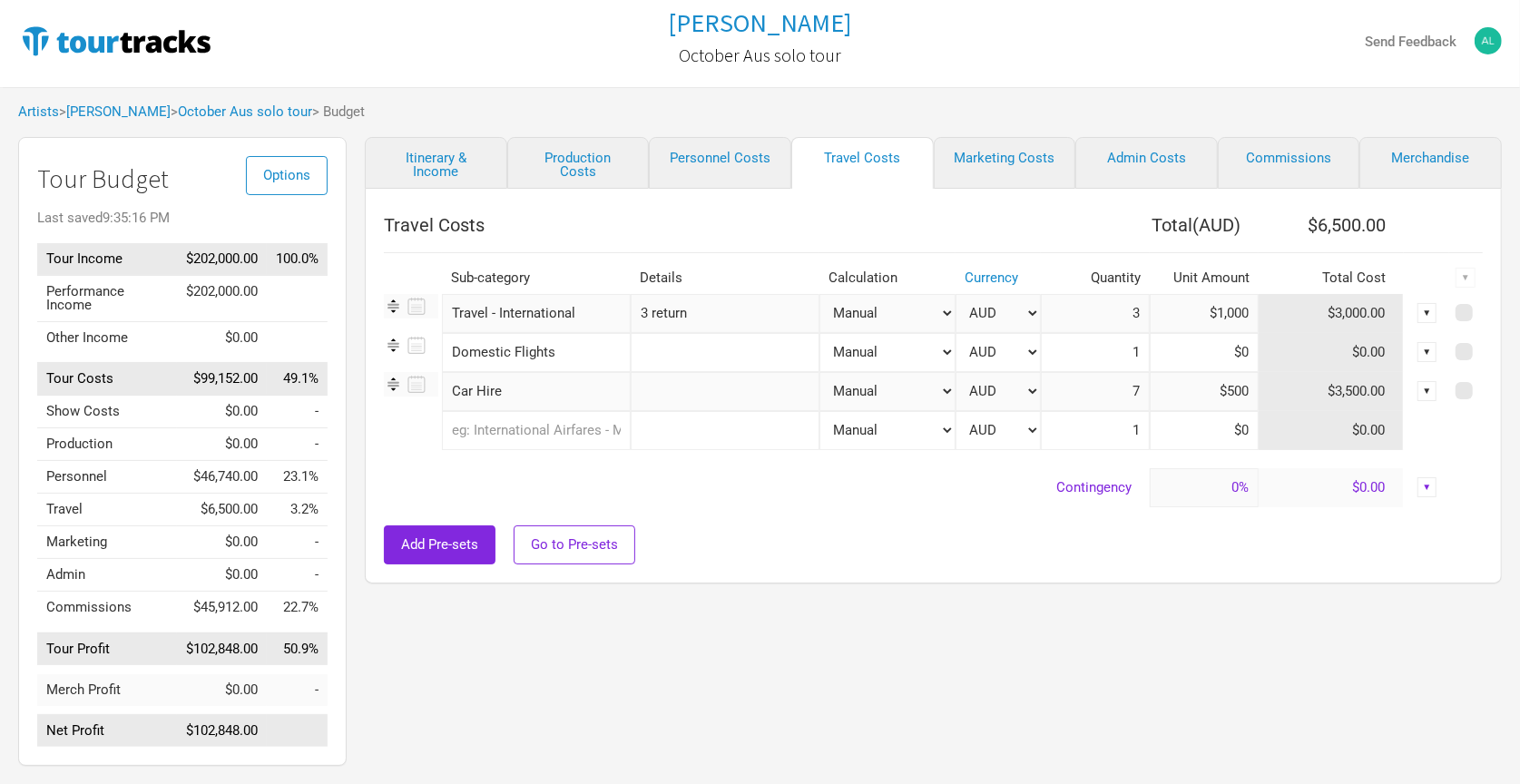 click on "7" at bounding box center [1095, 391] 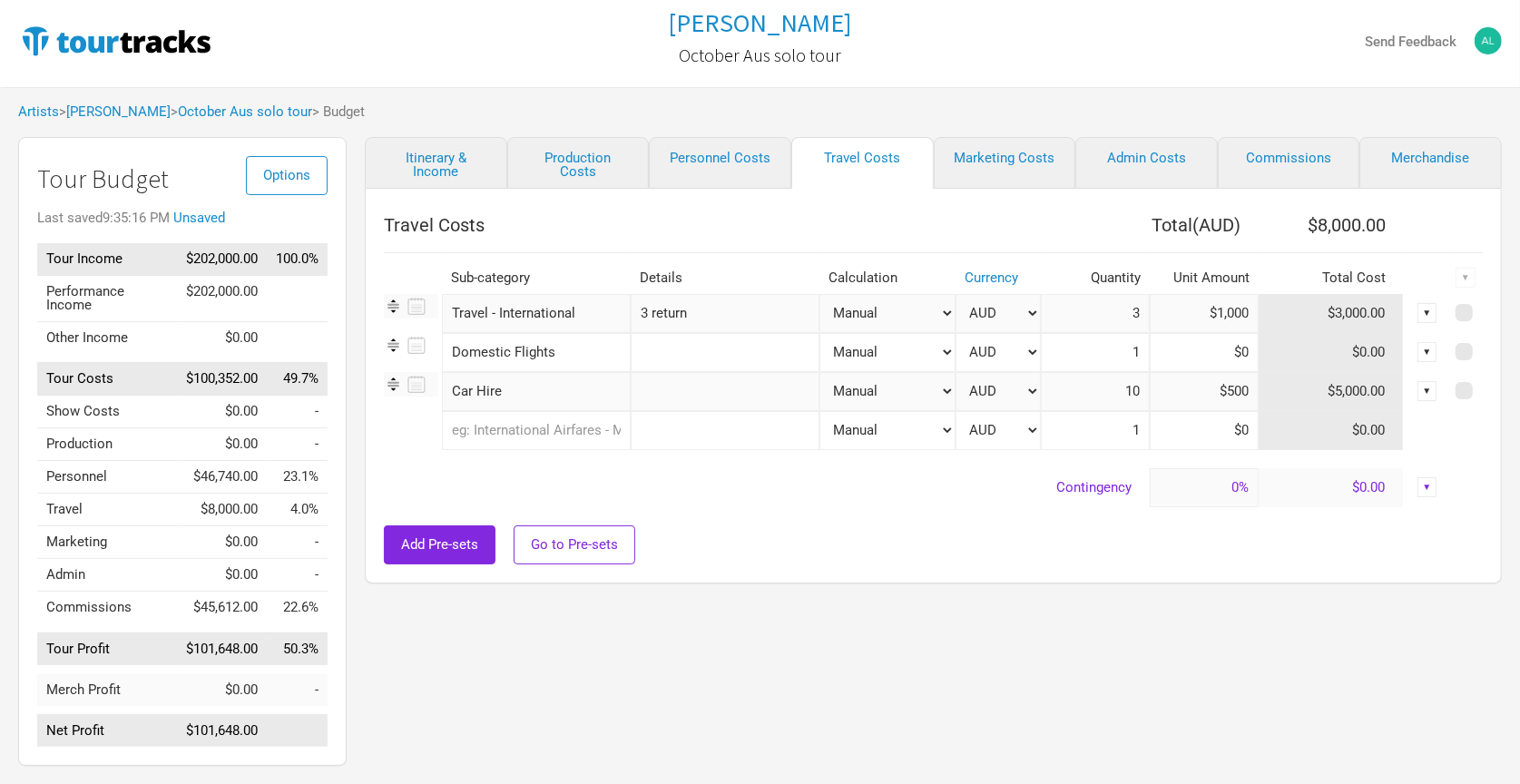 type on "10" 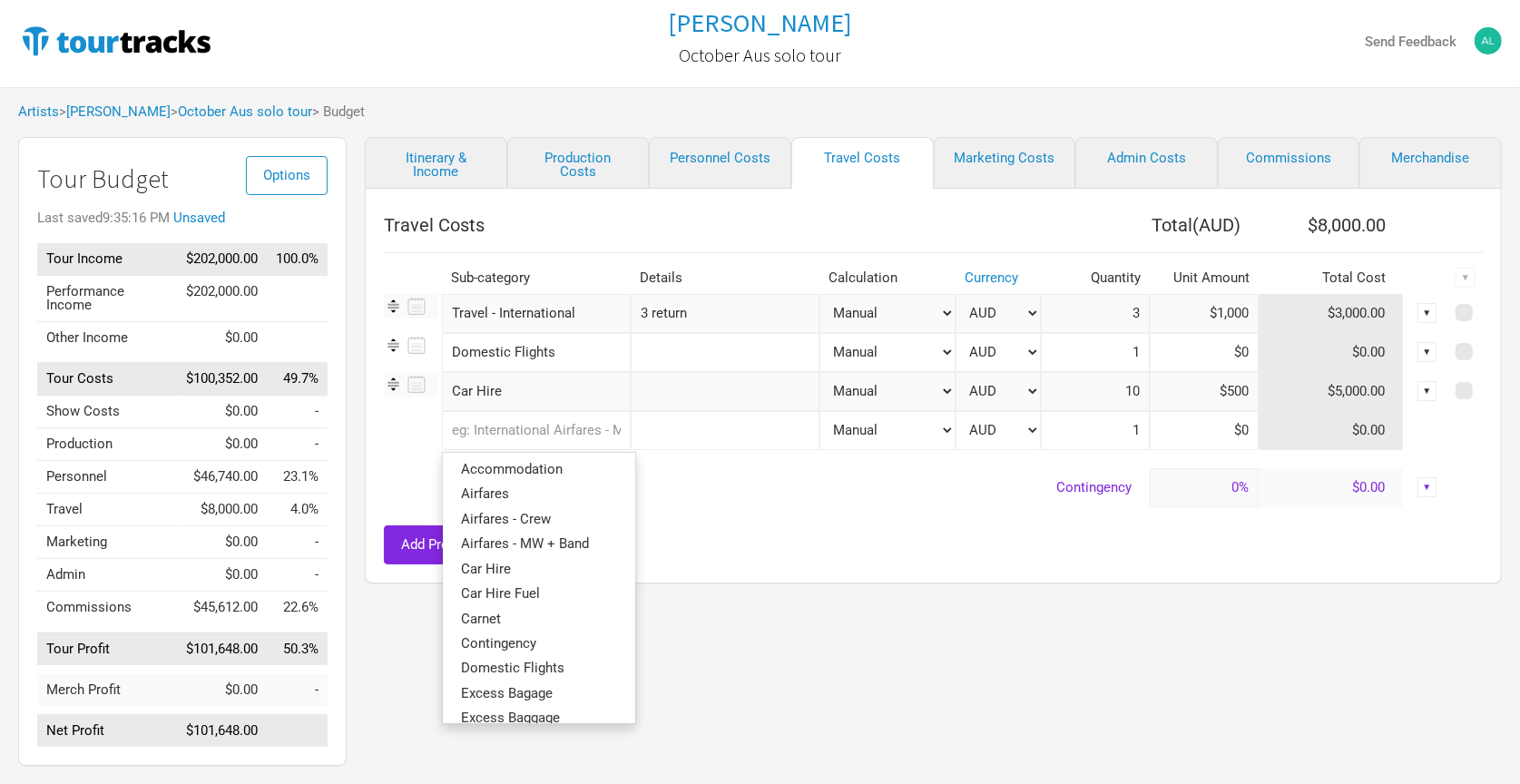 click at bounding box center [536, 430] 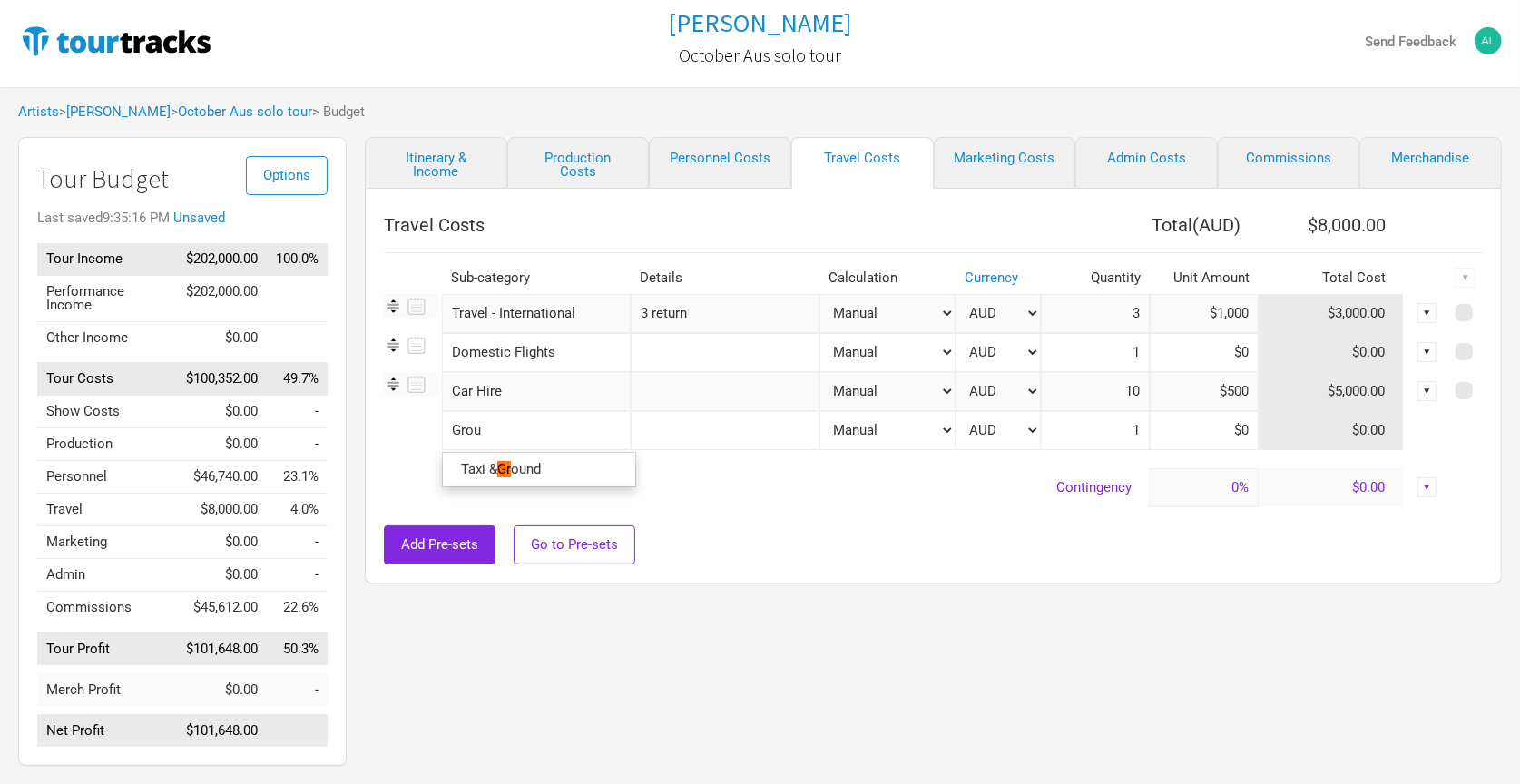 type on "Groun" 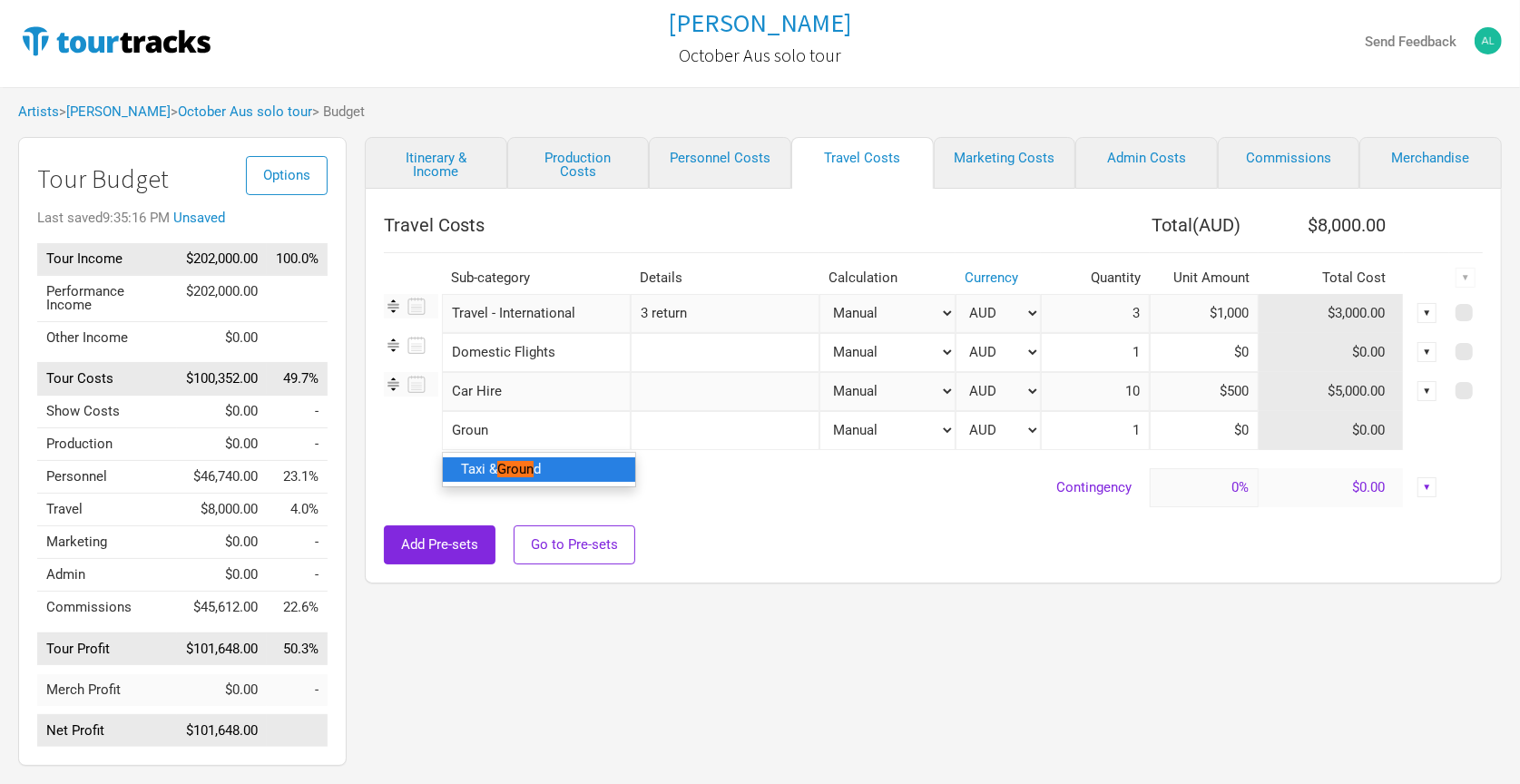 click on "Groun" at bounding box center (515, 469) 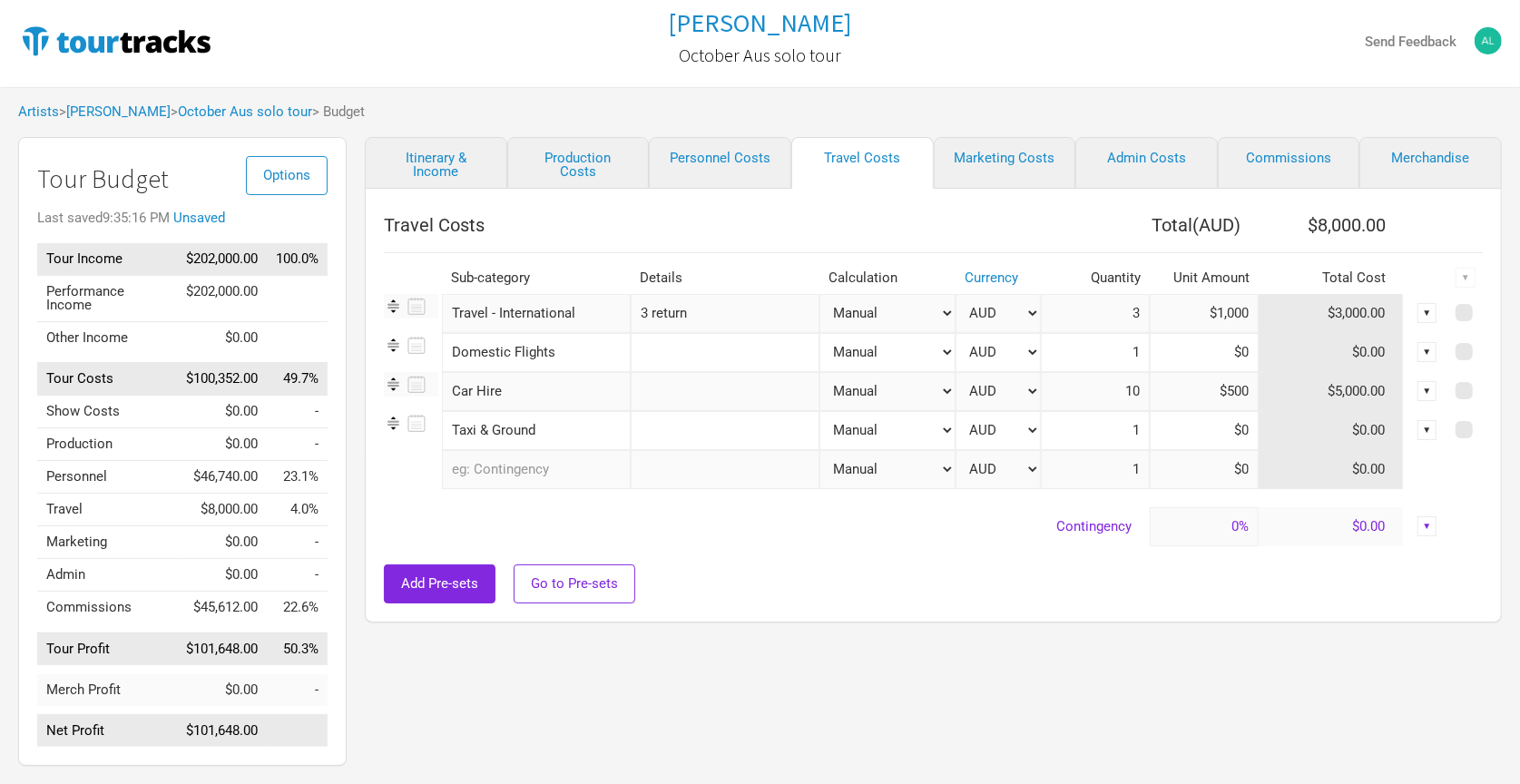 click on "1" at bounding box center [1095, 430] 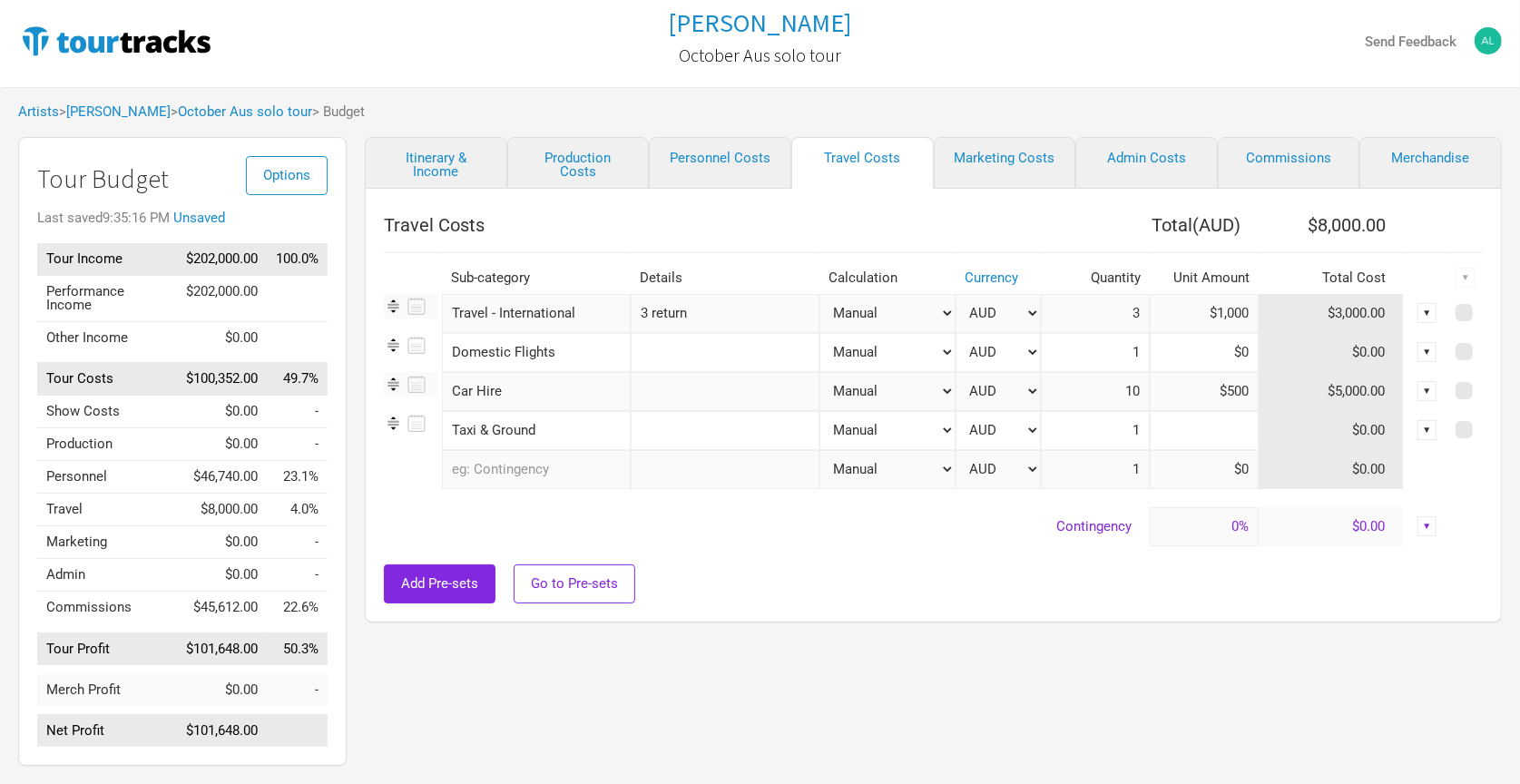 click at bounding box center (1204, 430) 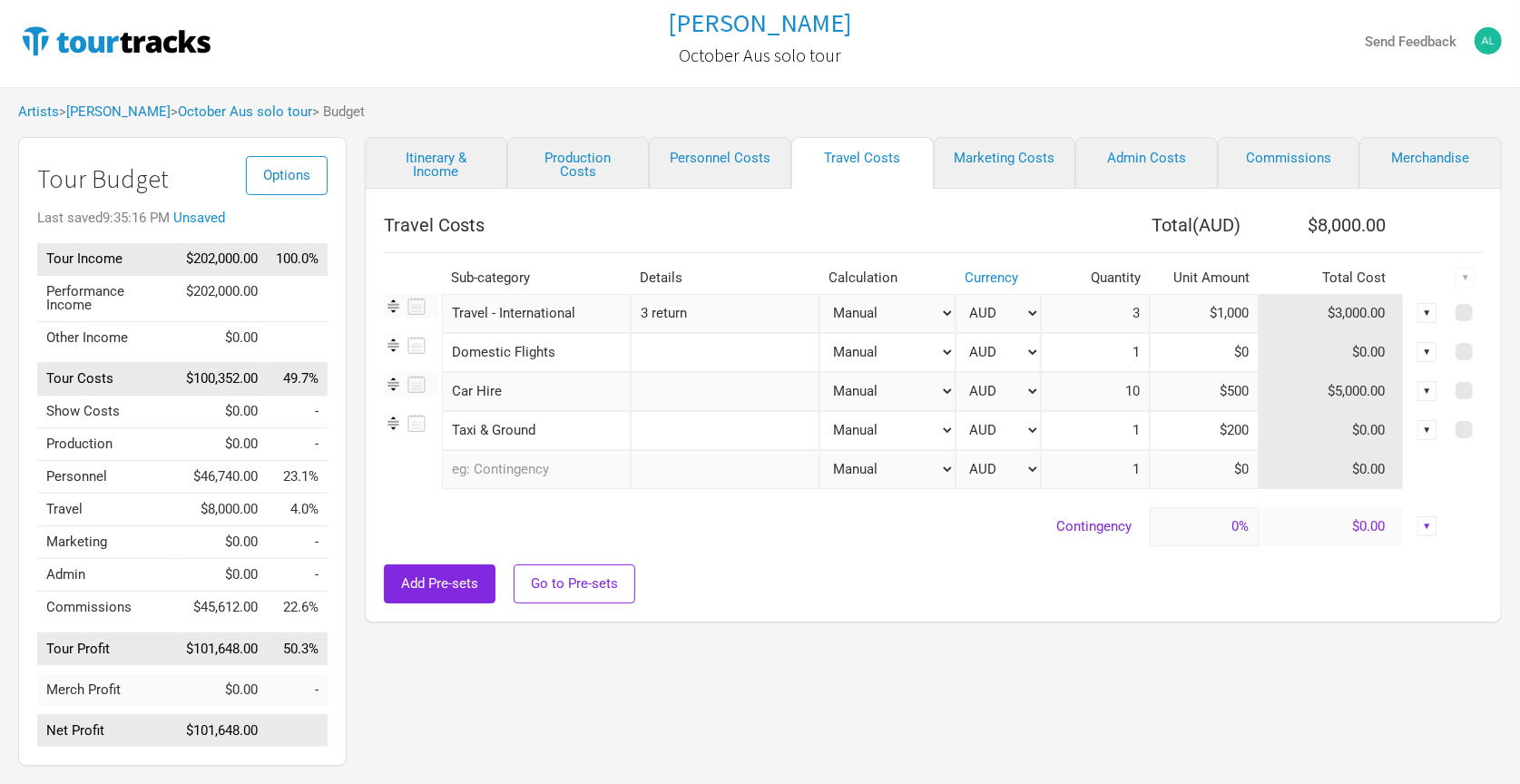type on "$2,000" 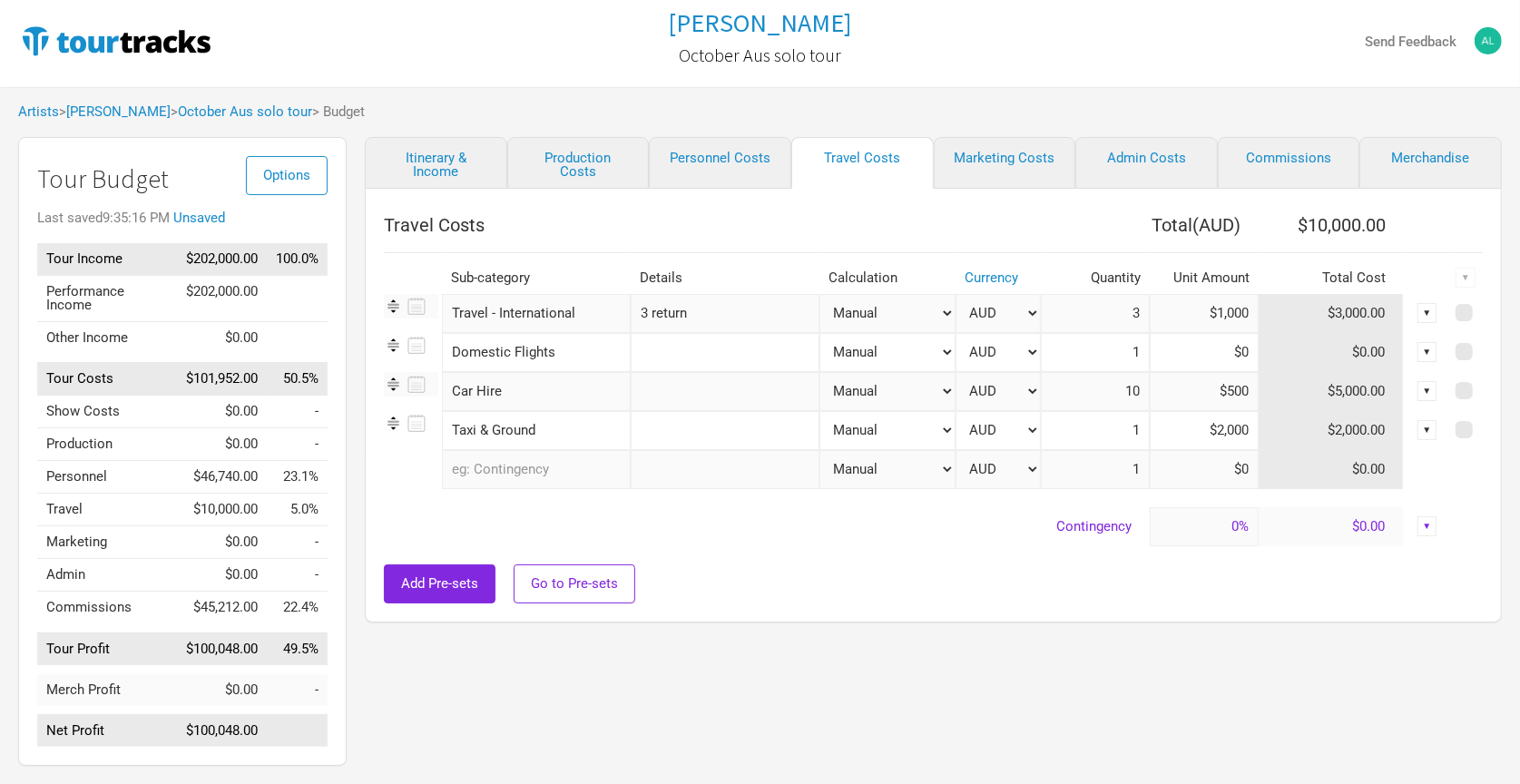 click on "Itinerary & Income Production Costs Personnel Costs Travel Costs Marketing Costs Admin Costs Commissions Merchandise   Travel Costs Total  ( AUD ) $10,000.00 Sub-category Details Calculation Currency Quantity Unit Amount Total Cost   ▼ Travel - International 1 selection 3 return Manual # of Shows # of Show Days # of Non-Show Days # of Days # of Tickets Sold % of Tour Income Estimate - All Travel AUD NZD New ... 3 $1,000 $3,000.00 ▼ Domestic Flights 1 selection Manual # of Shows # of Show Days # of Non-Show Days # of Days # of Tickets Sold % of Tour Income Estimate - All Travel AUD NZD New ... 1 $0 $0.00 ▼ Car Hire 1 selection Manual # of Shows # of Show Days # of Non-Show Days # of Days # of Tickets Sold % of Tour Income Estimate - All Travel AUD NZD New ... 10 $500 $5,000.00 ▼ Taxi & Ground 1 selection Manual # of Shows # of Show Days # of Non-Show Days # of Days # of Tickets Sold % of Tour Income Estimate - All Travel AUD NZD New ... 1 $2,000 $2,000.00 ▼ 0 selections Manual # of Shows # of Days 1" at bounding box center (915, 456) 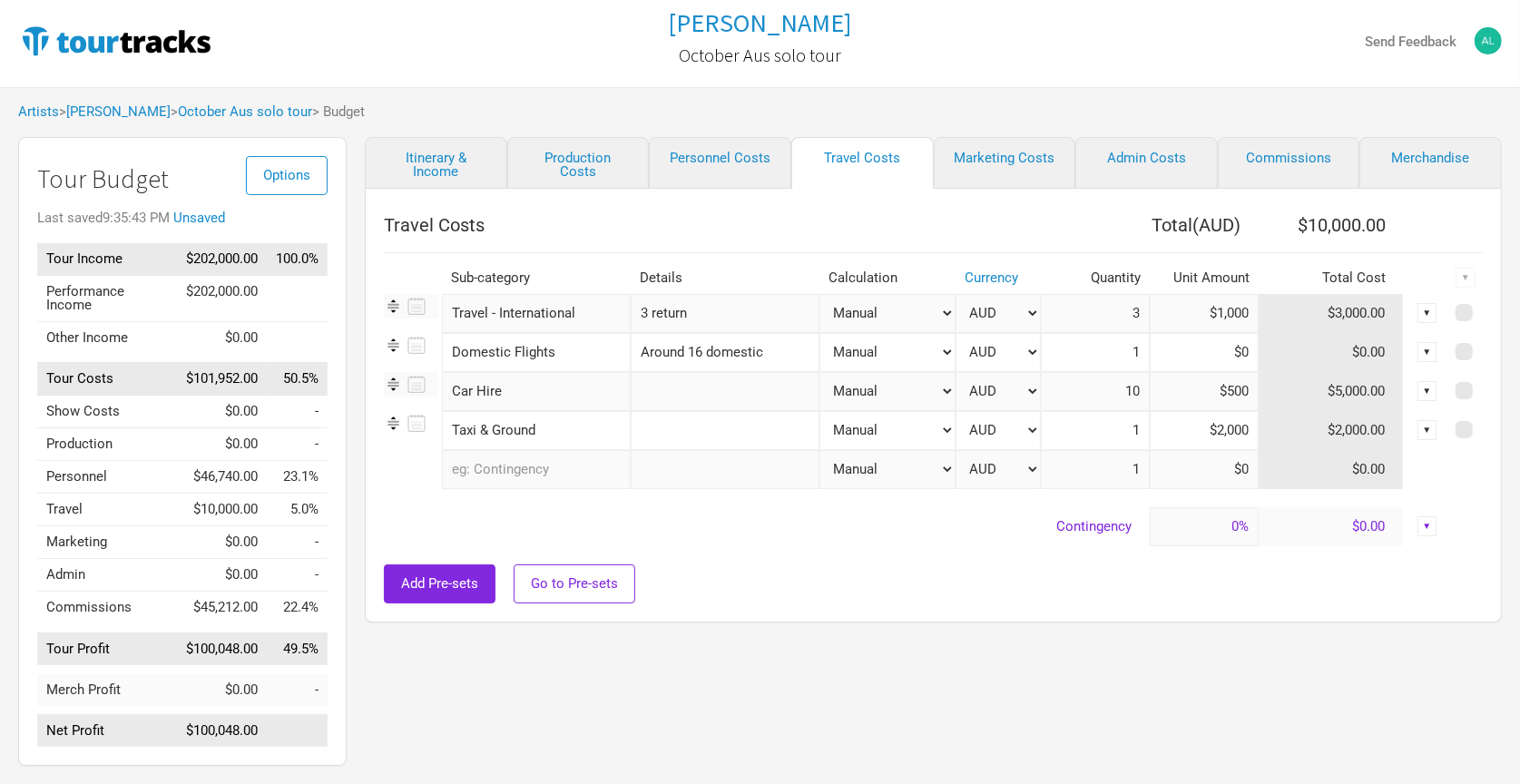 type on "Around 16 domestic" 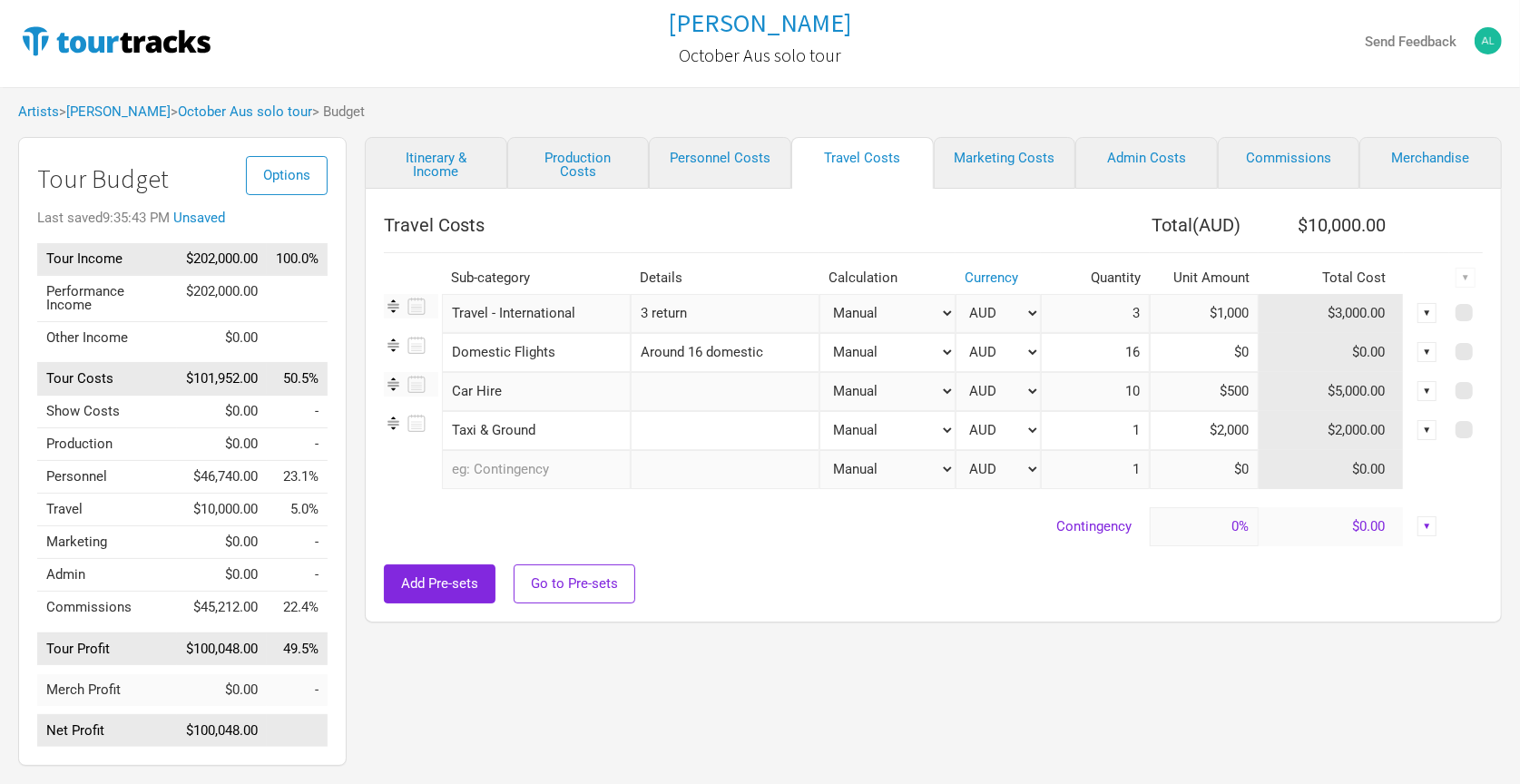type on "16" 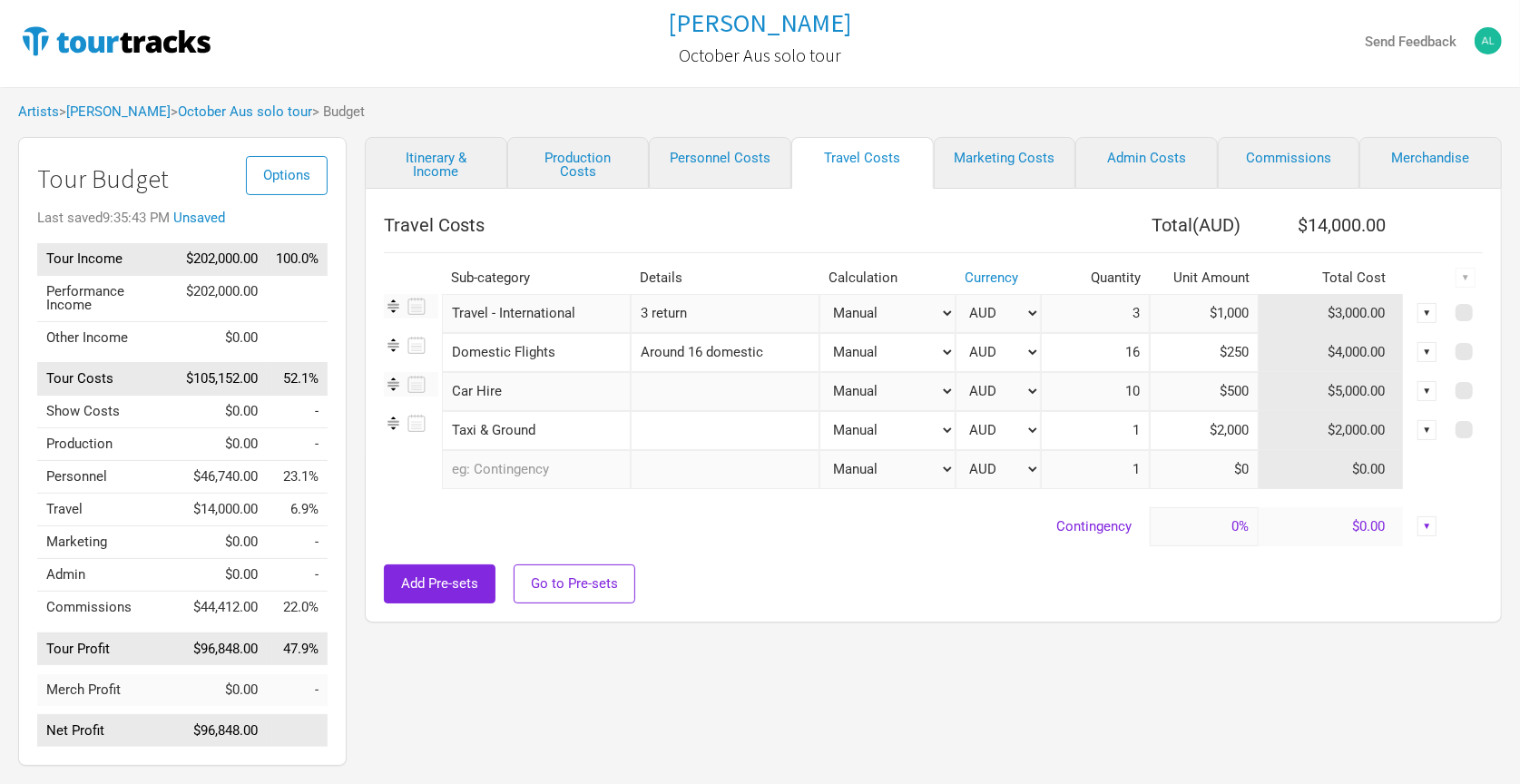 click on "Itinerary & Income Production Costs Personnel Costs Travel Costs Marketing Costs Admin Costs Commissions Merchandise   Travel Costs Total  ( AUD ) $14,000.00 Sub-category Details Calculation Currency Quantity Unit Amount Total Cost   ▼ Travel - International 1 selection 3 return Manual # of Shows # of Show Days # of Non-Show Days # of Days # of Tickets Sold % of Tour Income Estimate - All Travel AUD NZD New ... 3 $1,000 $3,000.00 ▼ Domestic Flights 1 selection Around 16 domestic Manual # of Shows # of Show Days # of Non-Show Days # of Days # of Tickets Sold % of Tour Income Estimate - All Travel AUD NZD New ... 16 $250 $4,000.00 ▼ Car Hire 1 selection Manual # of Shows # of Show Days # of Non-Show Days # of Days # of Tickets Sold % of Tour Income Estimate - All Travel AUD NZD New ... 10 $500 $5,000.00 ▼ Taxi & Ground 1 selection Manual # of Shows # of Show Days # of Non-Show Days # of Days # of Tickets Sold % of Tour Income Estimate - All Travel AUD NZD New ... 1 $2,000 $2,000.00 ▼ 0 selections AUD" at bounding box center (915, 456) 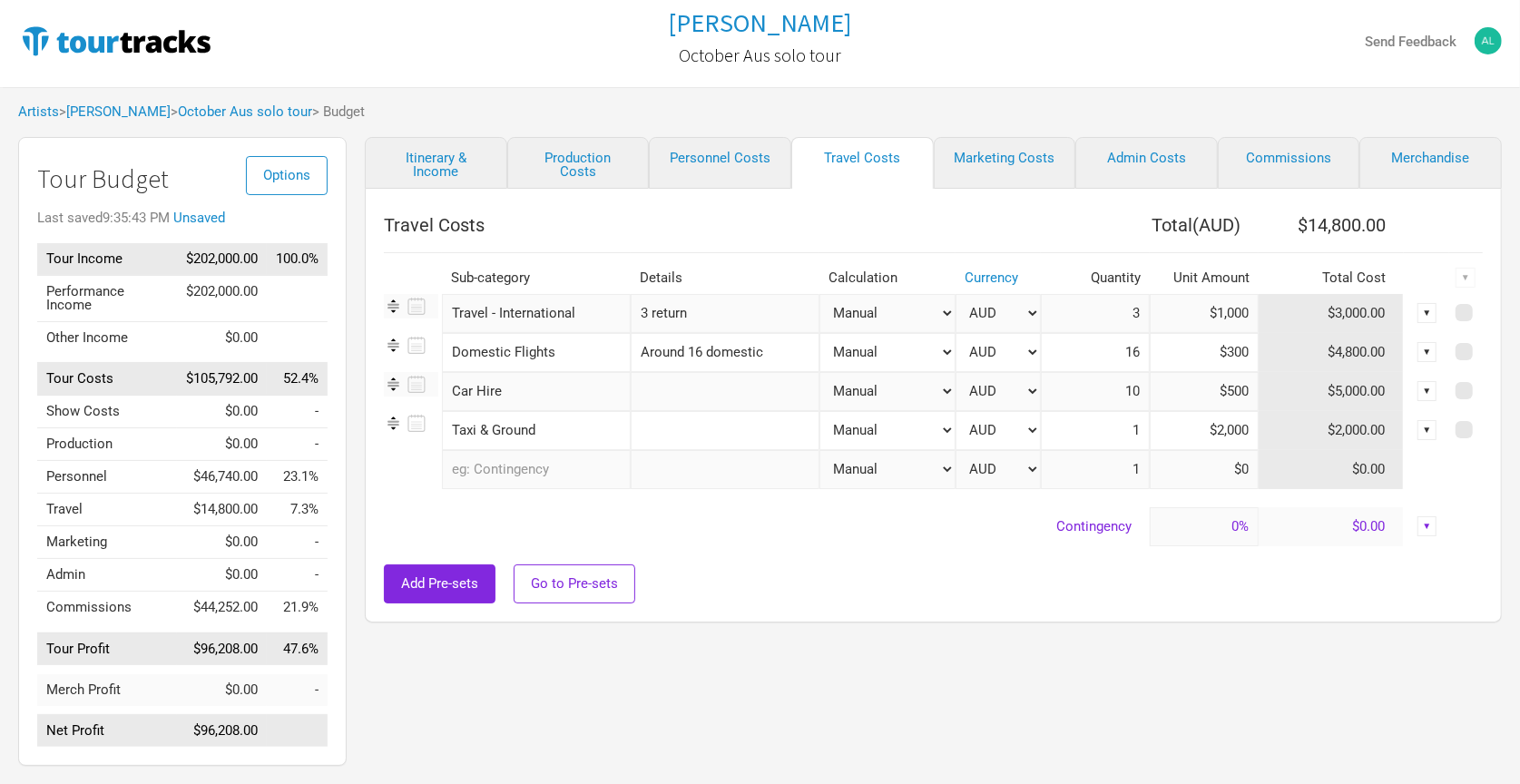type on "$300" 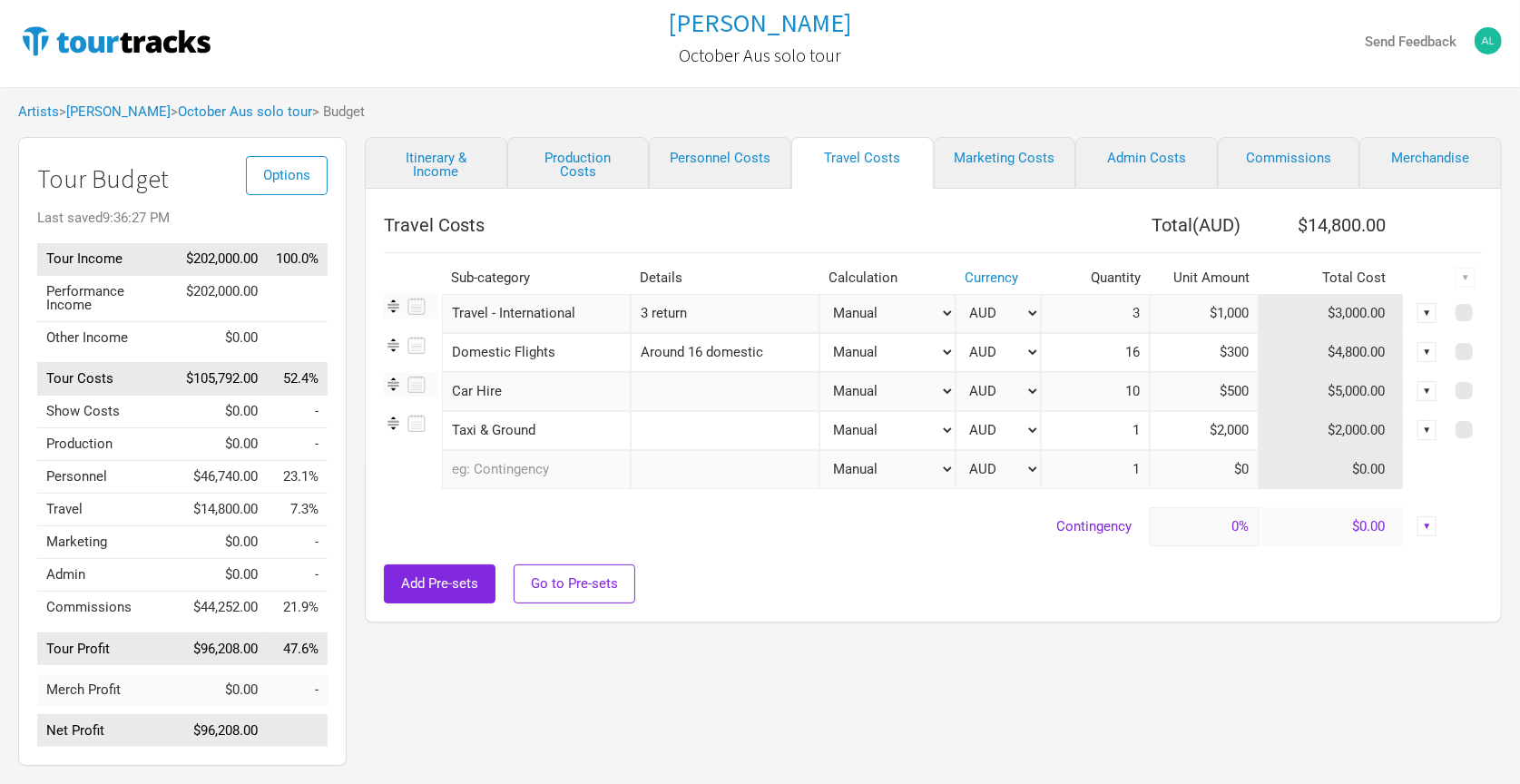 click on "Add Pre-sets Go to Pre-sets" at bounding box center [933, 583] 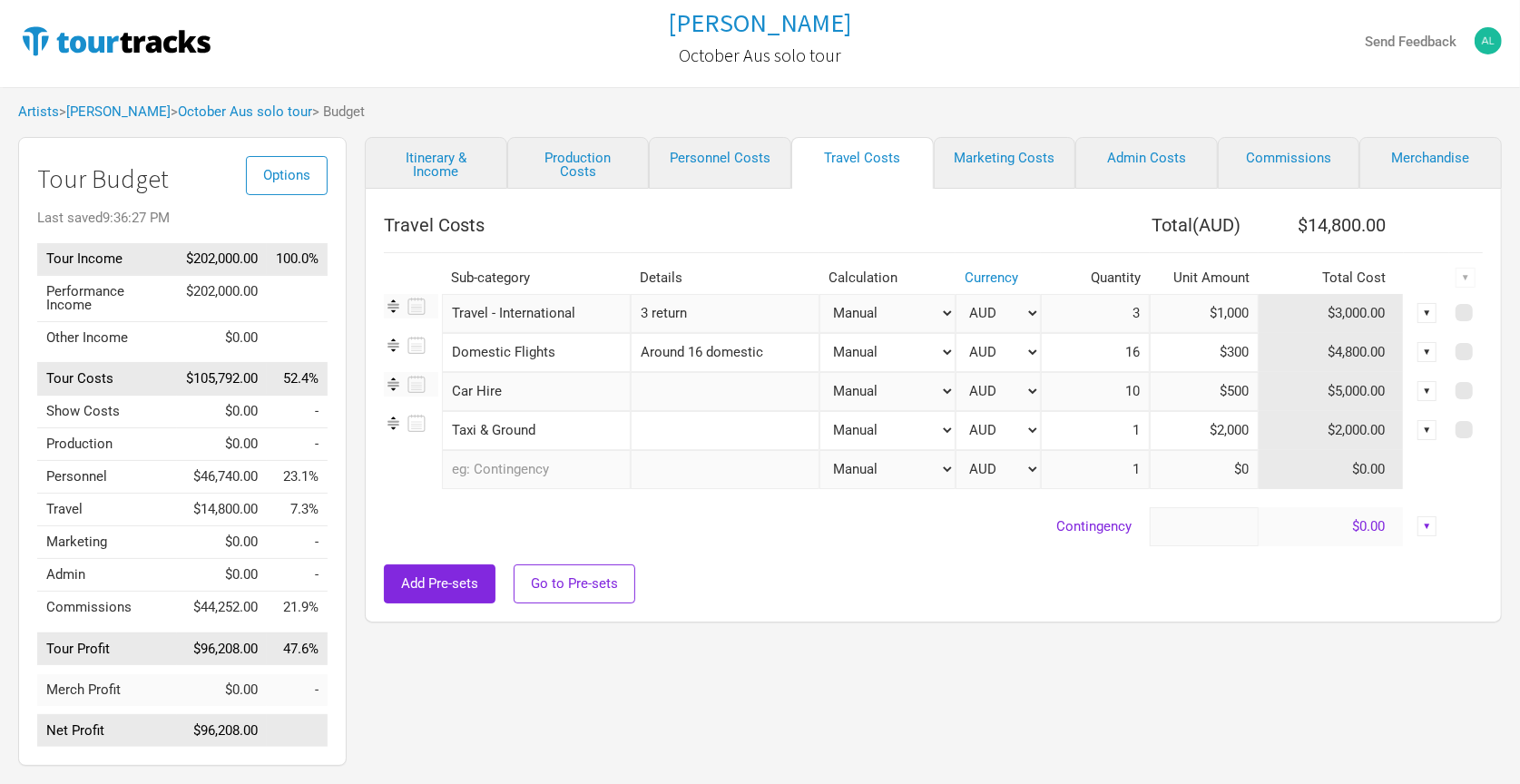 click at bounding box center [1204, 526] 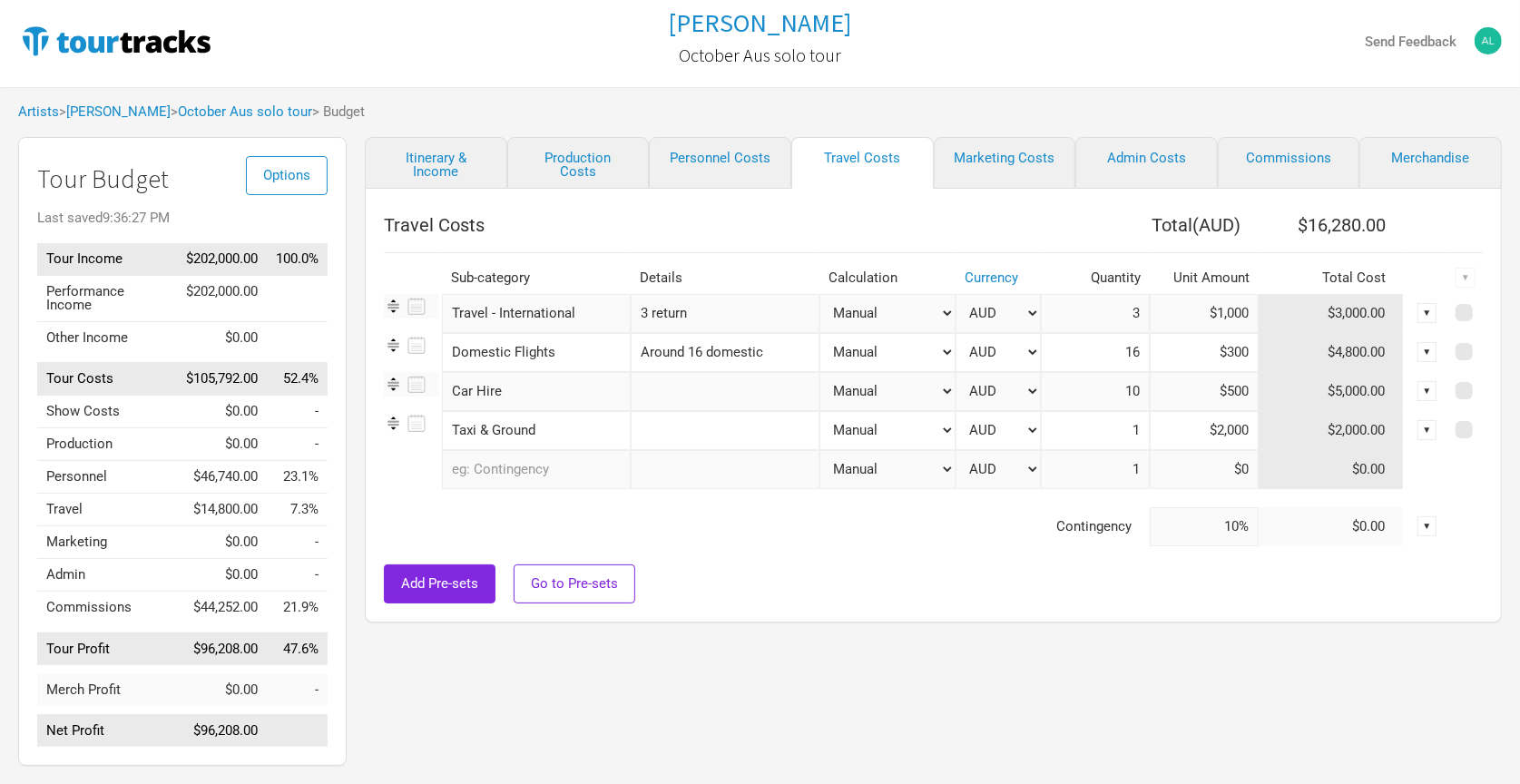 type on "10%" 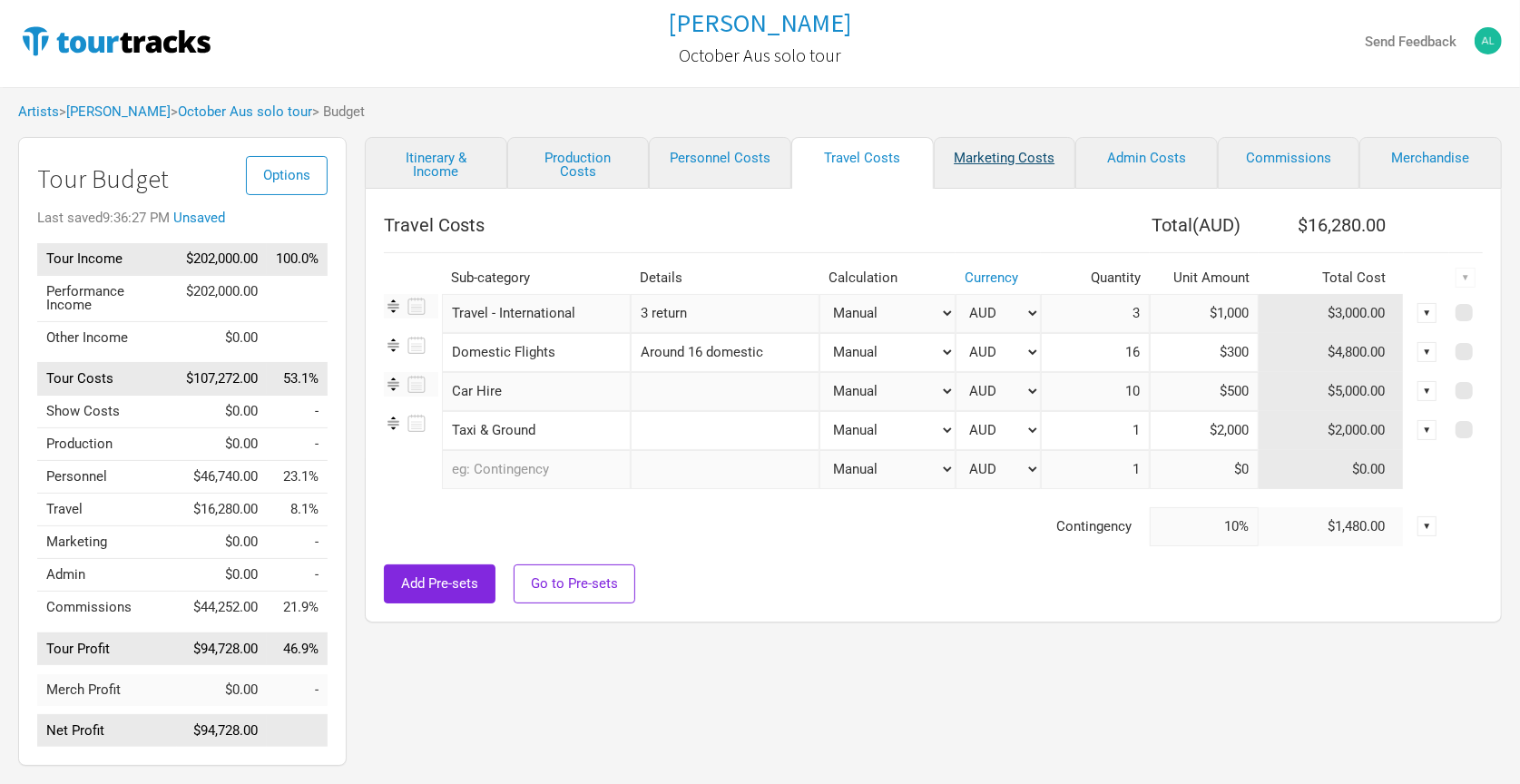 click on "Marketing Costs" at bounding box center (1005, 162) 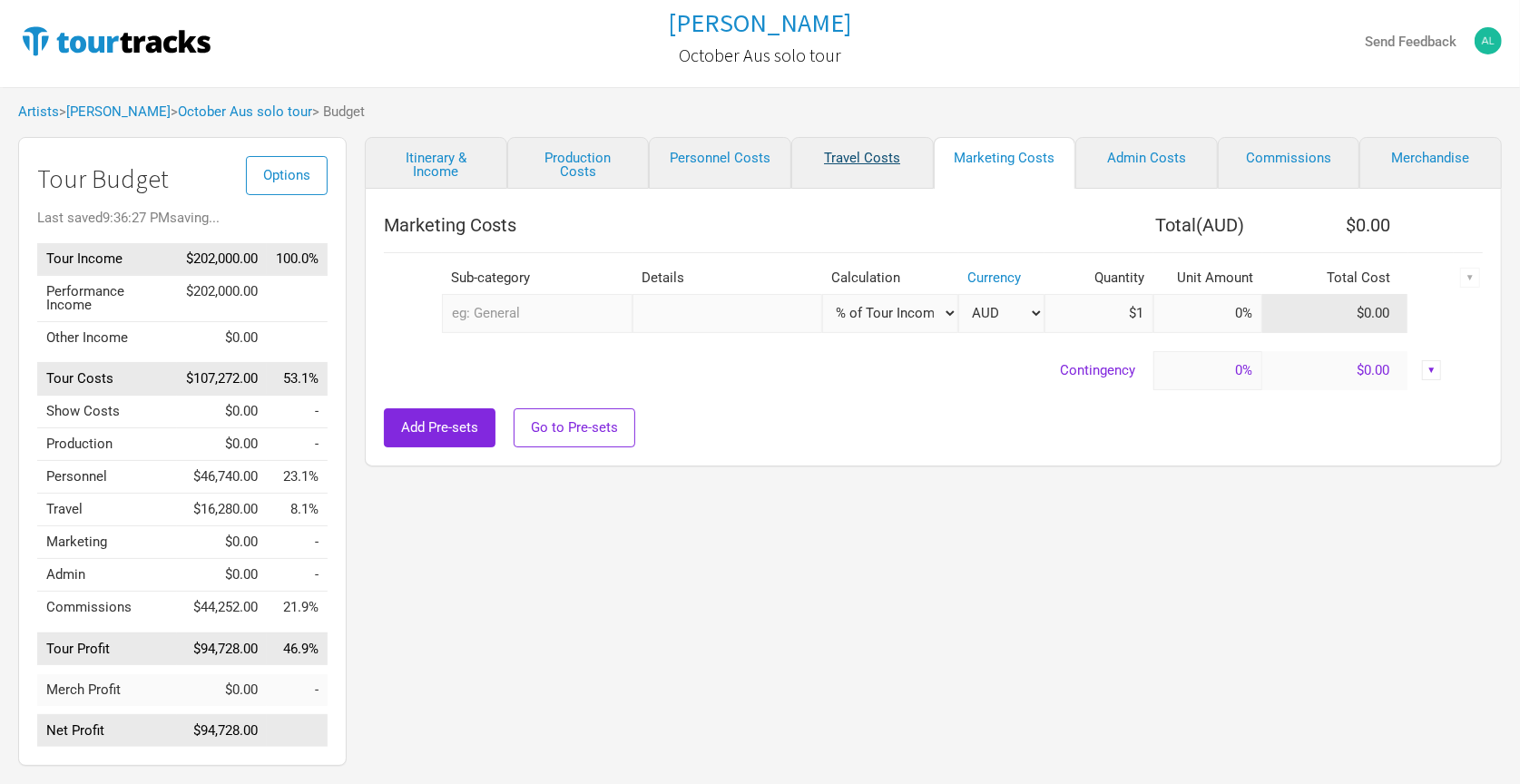 click on "Travel Costs" at bounding box center (862, 162) 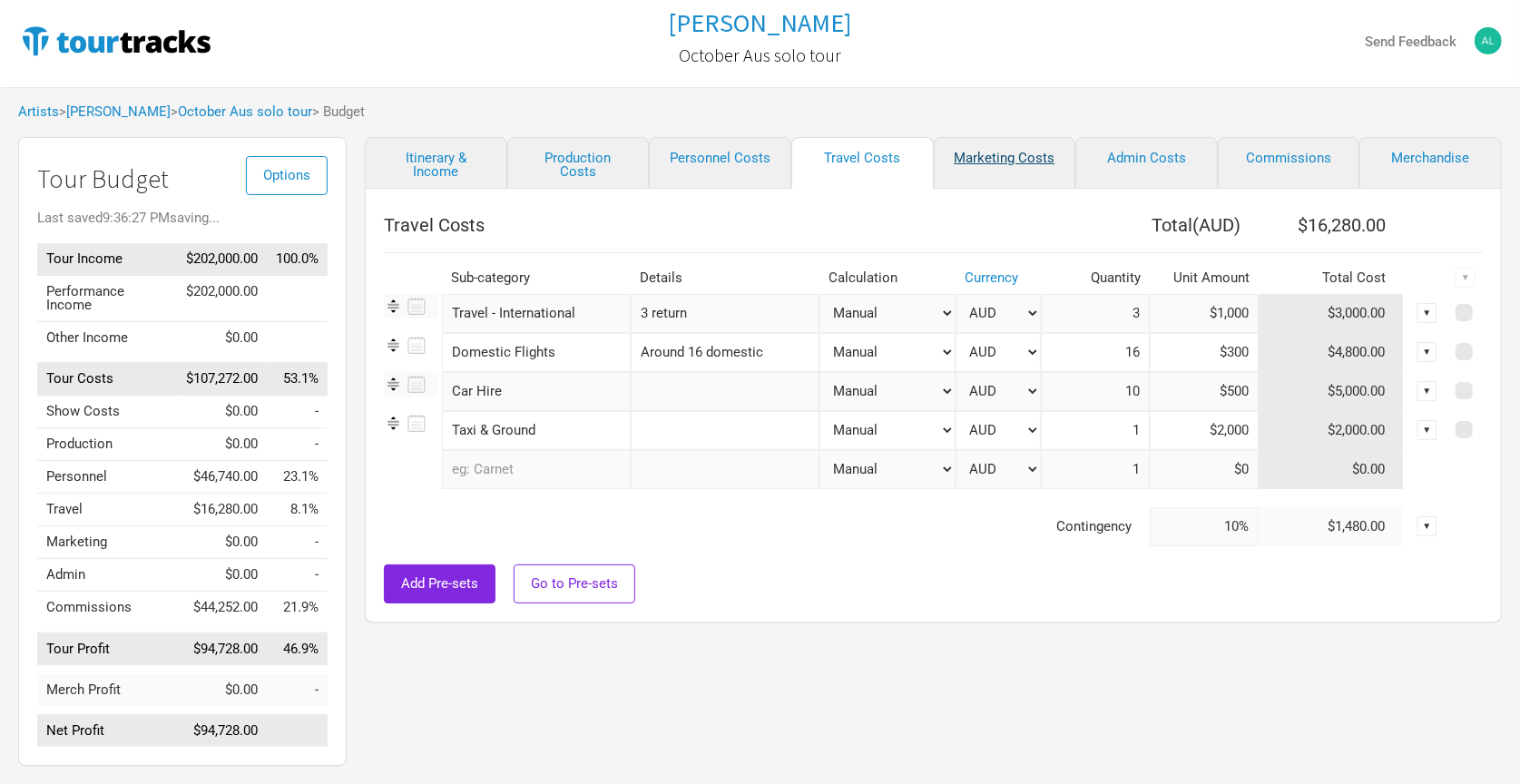 click on "Marketing Costs" at bounding box center [1005, 162] 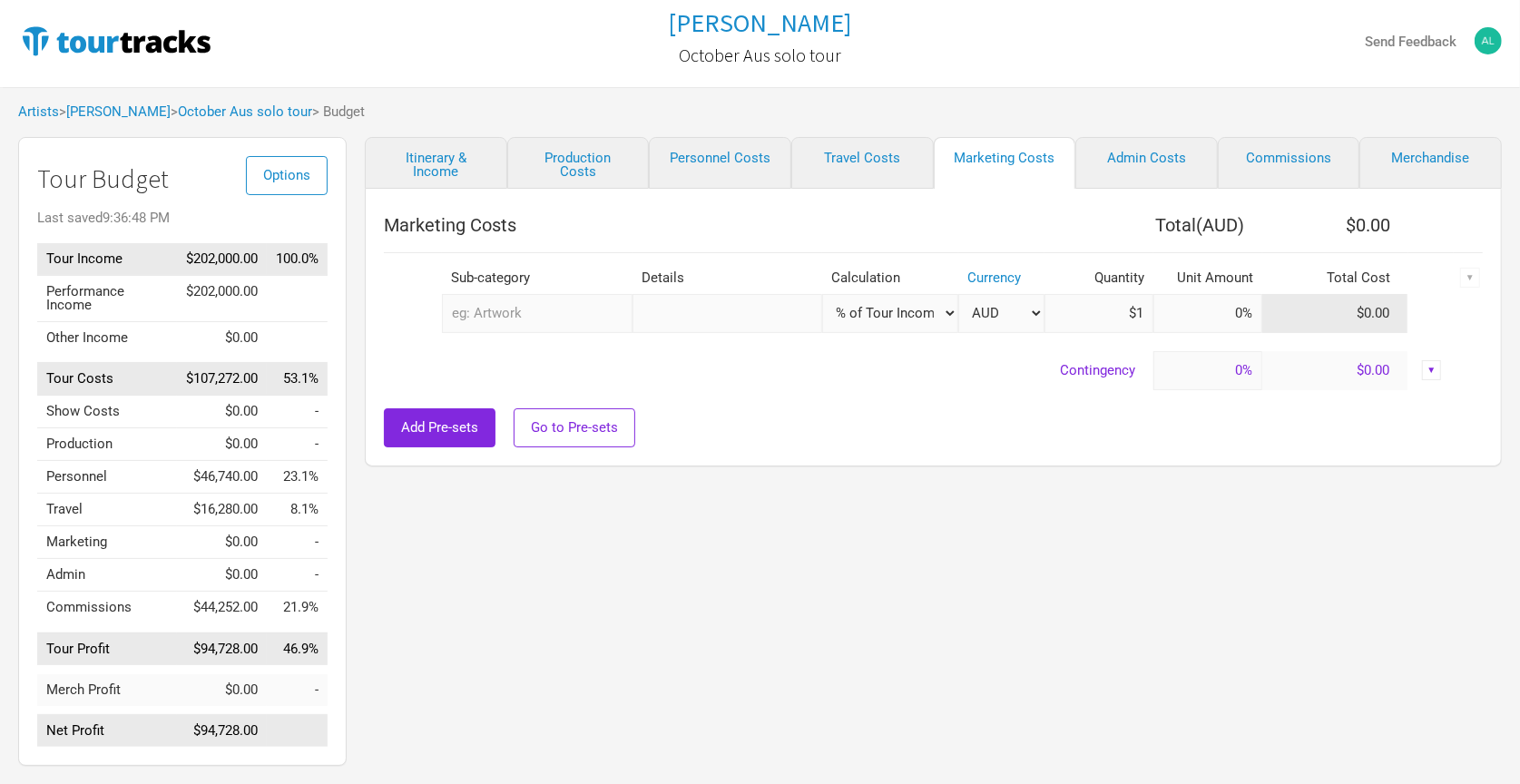 select on "Manual" 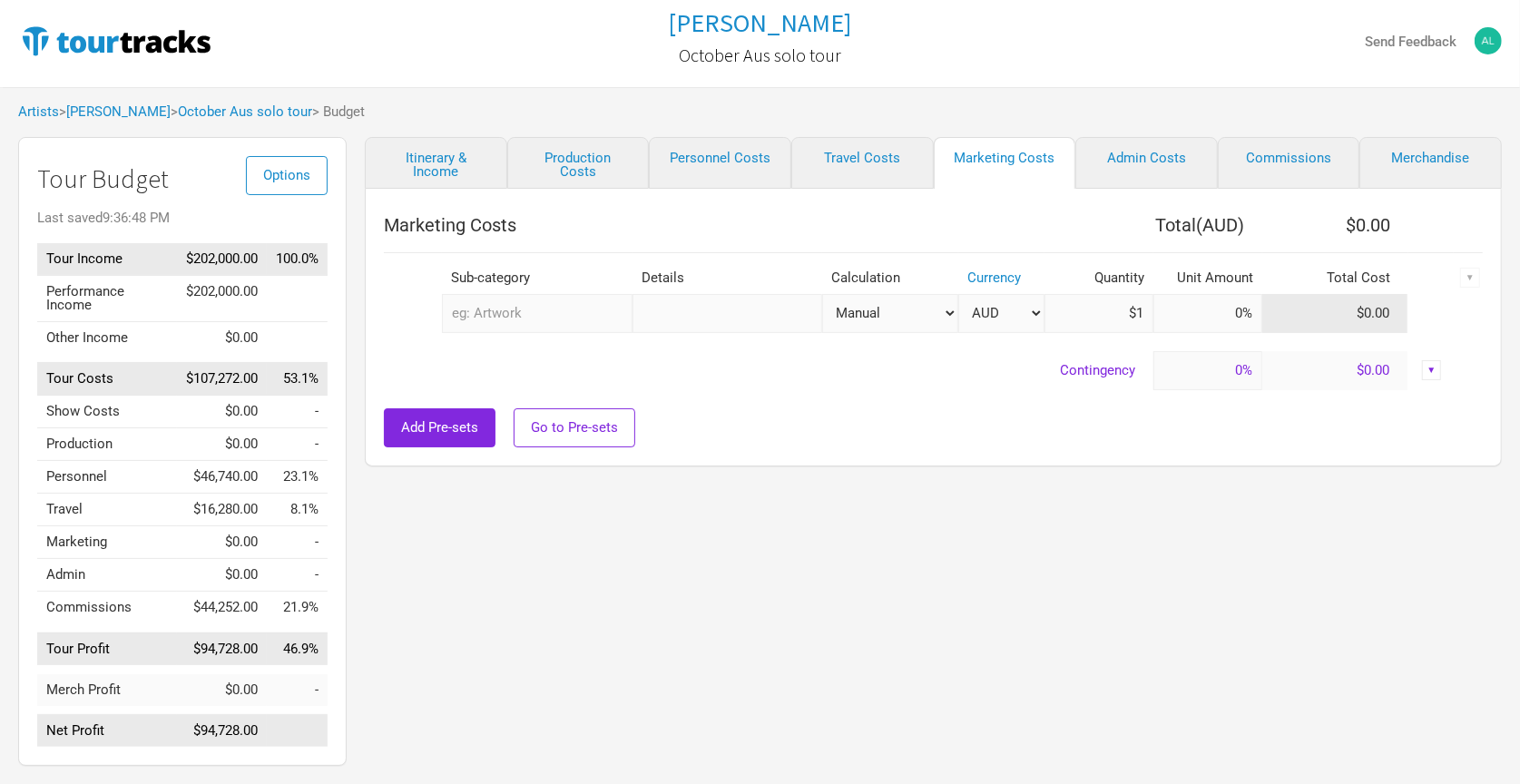 type on "1" 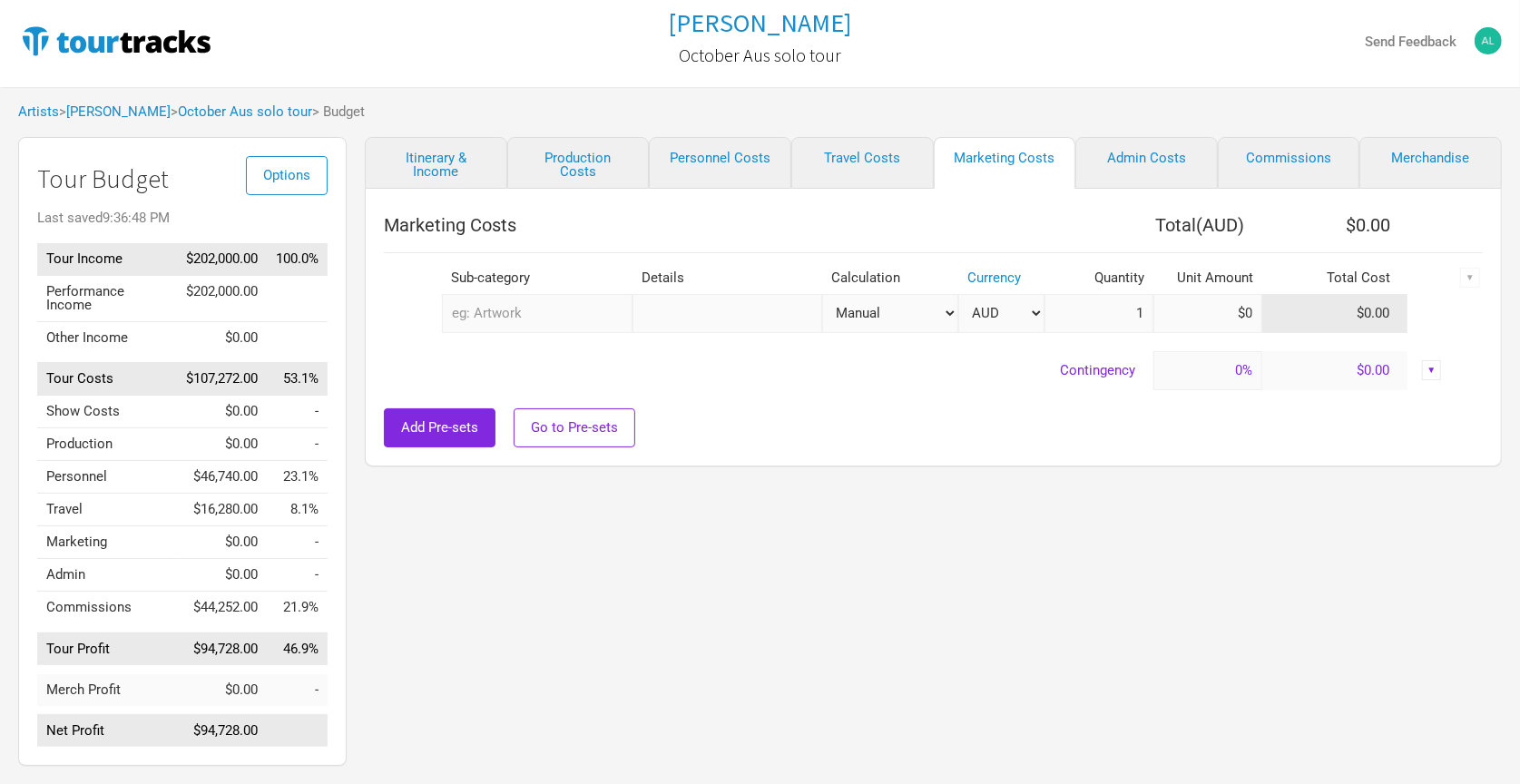 select on "% of Gross" 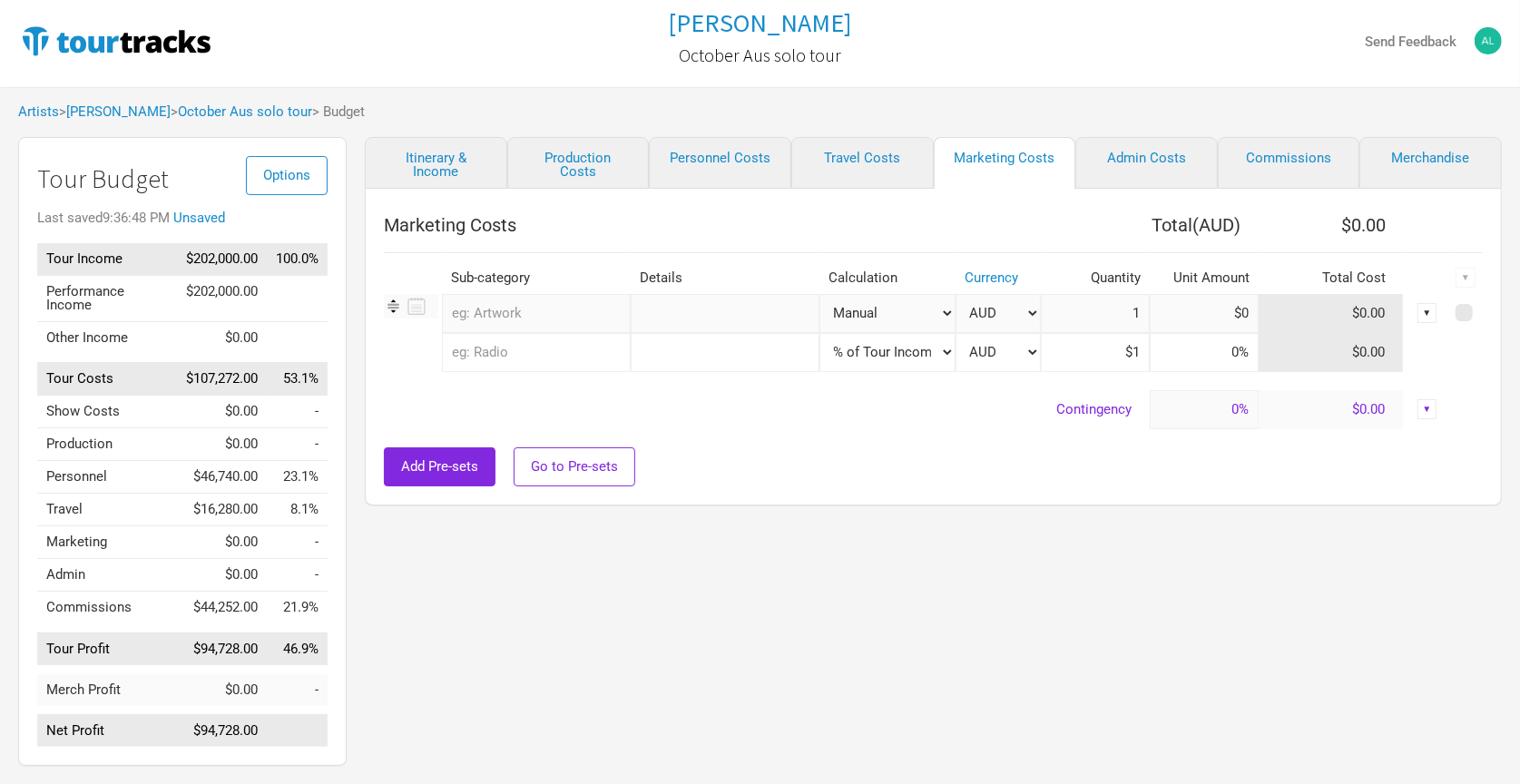 click on "1" at bounding box center [1095, 313] 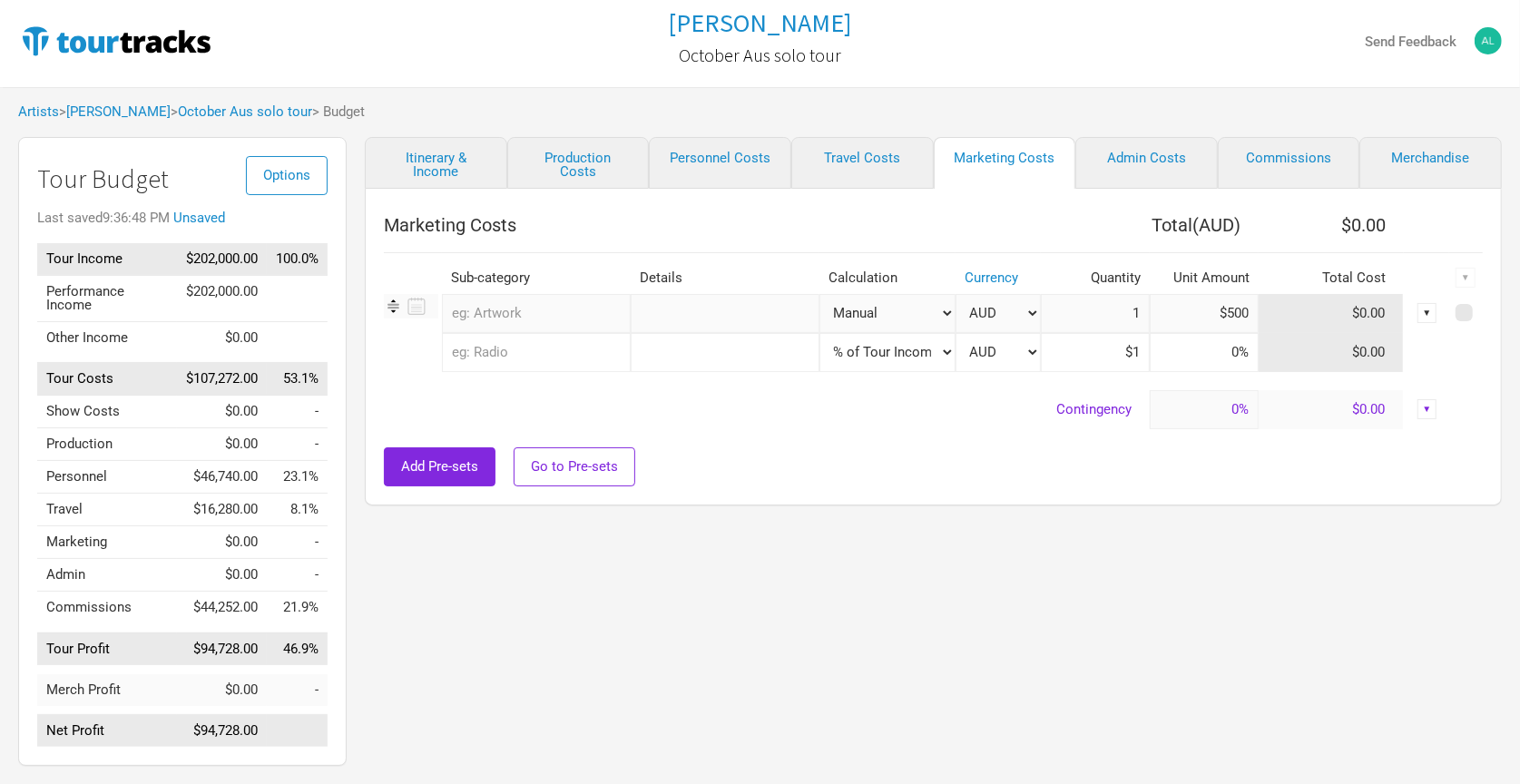 type on "$5,000" 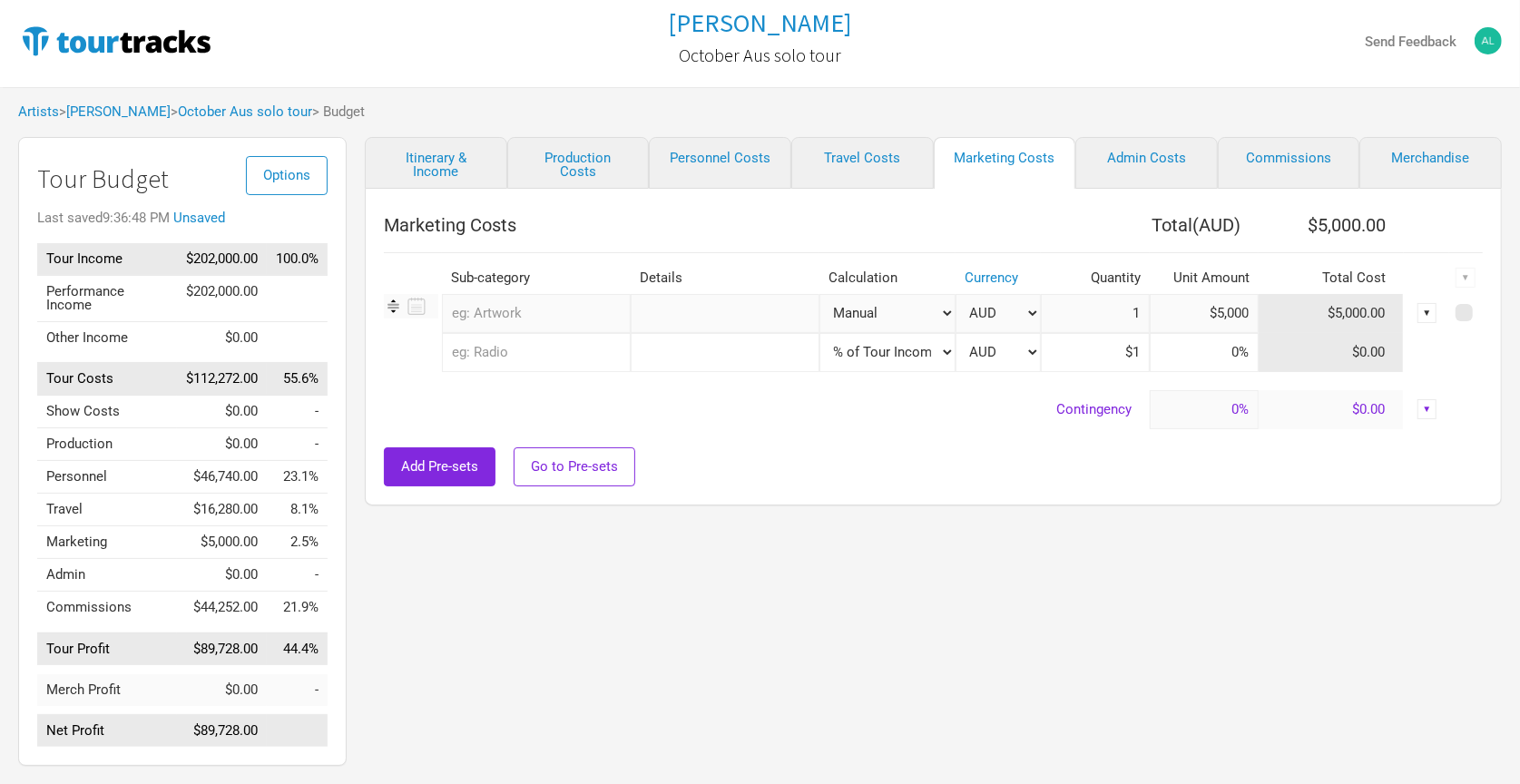 click on "Add Pre-sets Go to Pre-sets" at bounding box center (933, 466) 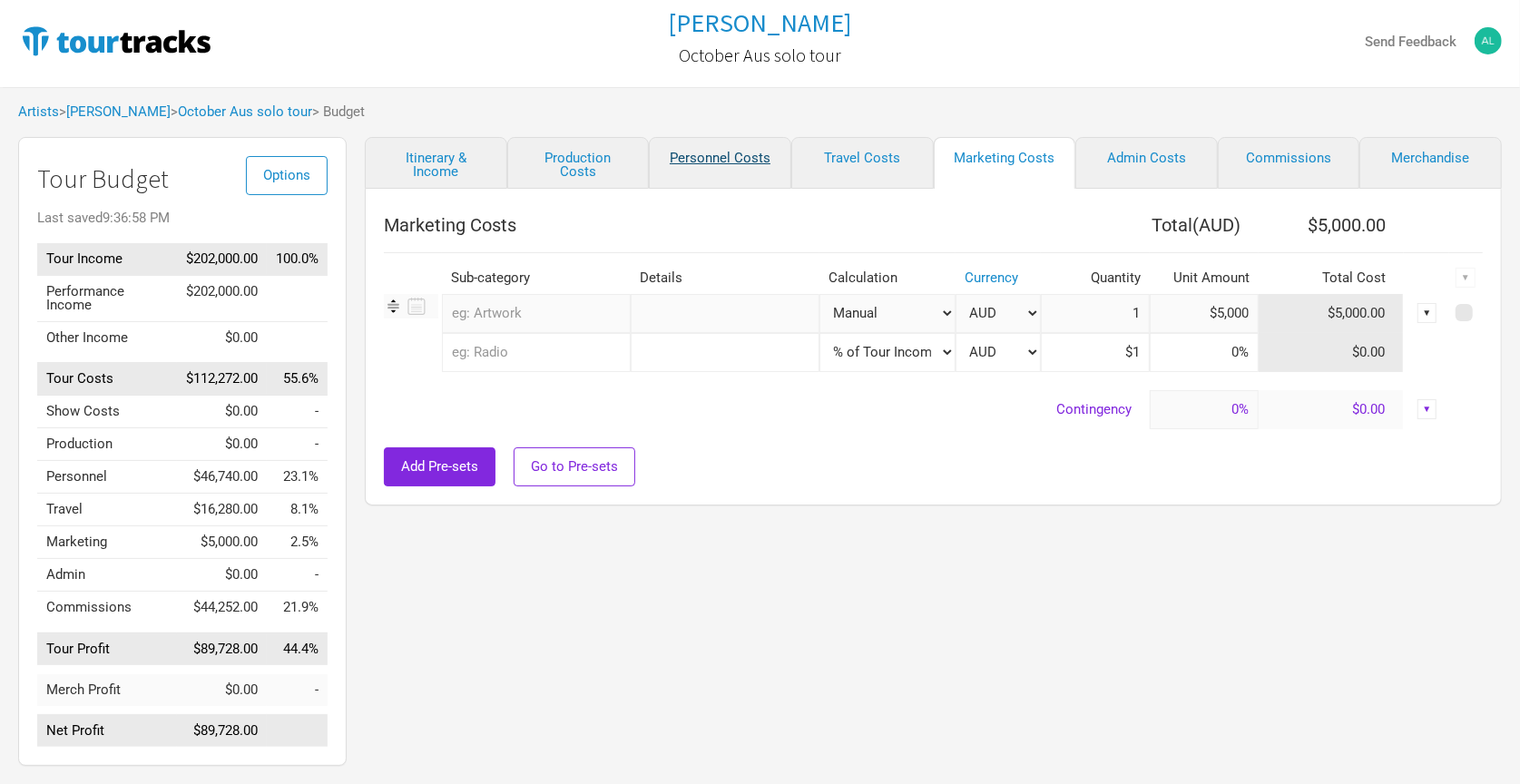 click on "Personnel Costs" at bounding box center [720, 162] 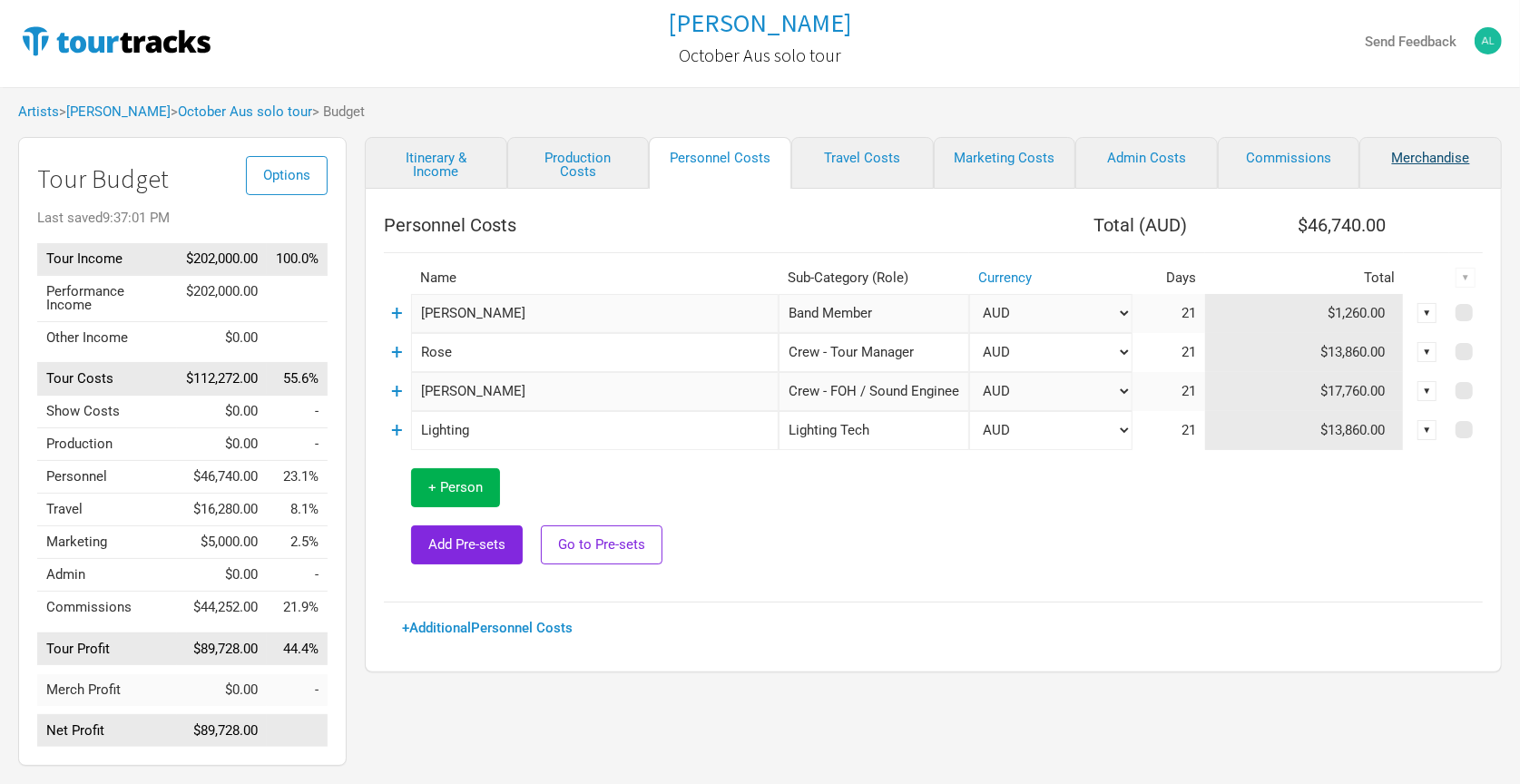click on "Merchandise" at bounding box center (1430, 162) 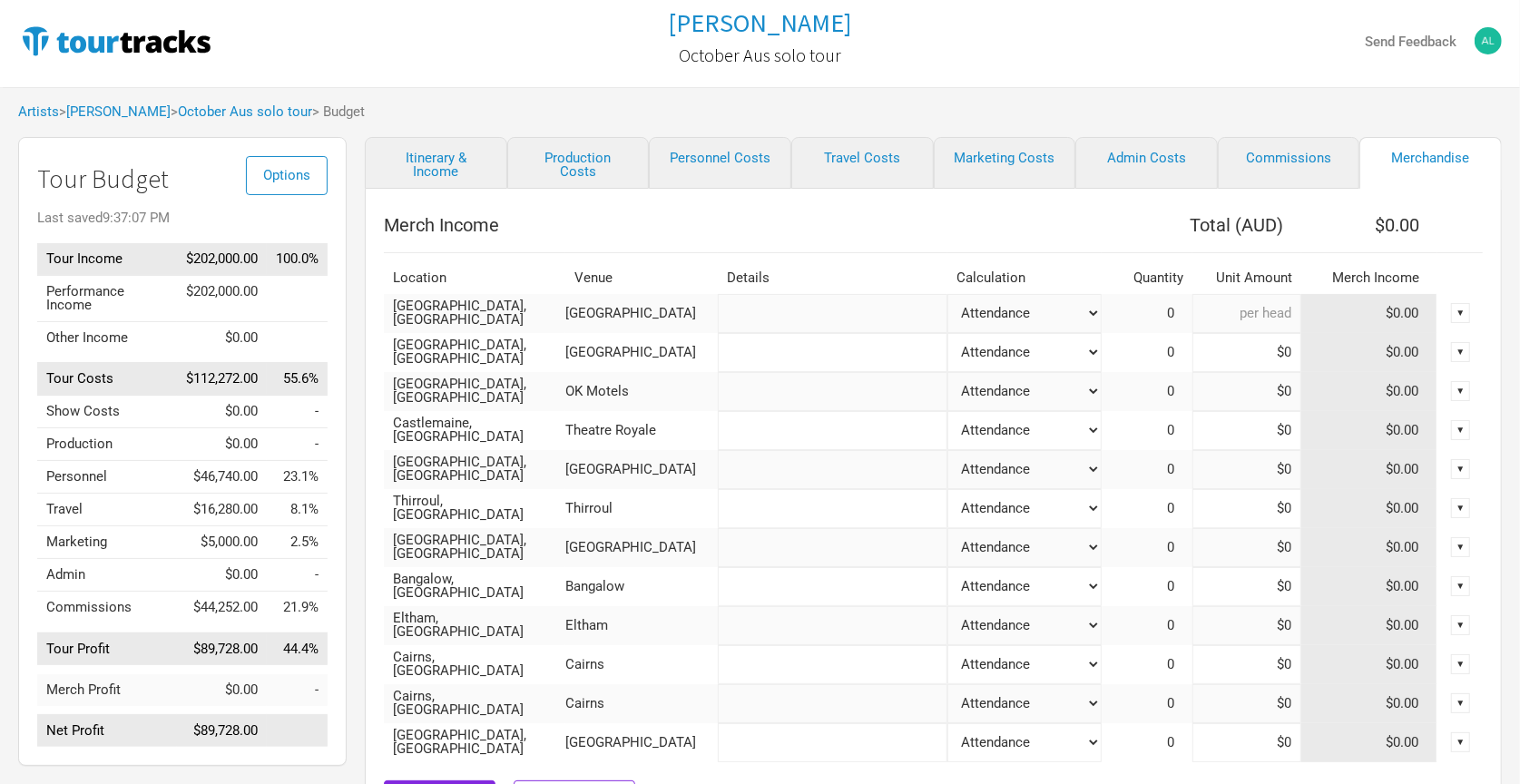 click at bounding box center (1247, 313) 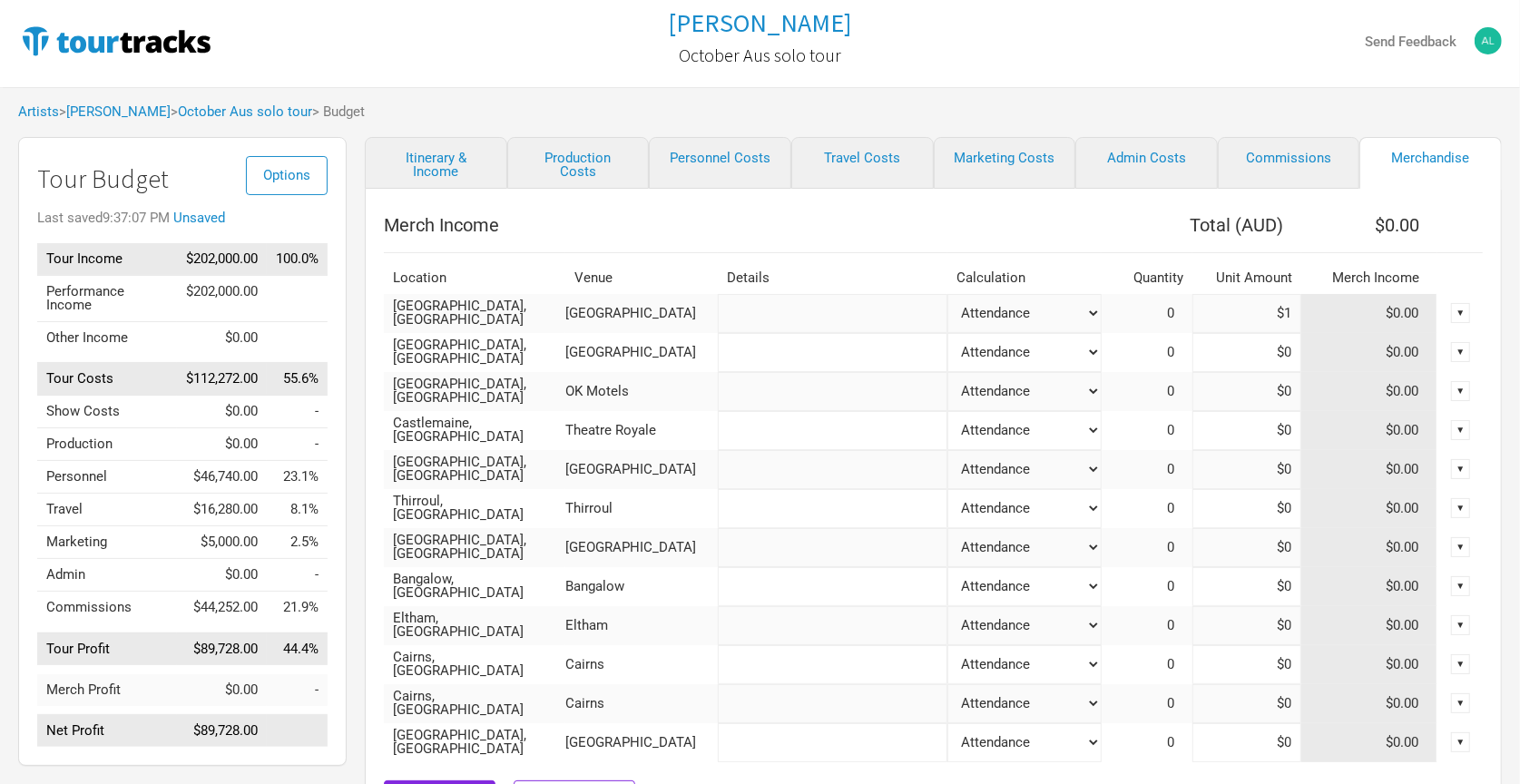 click on "0" at bounding box center (1147, 313) 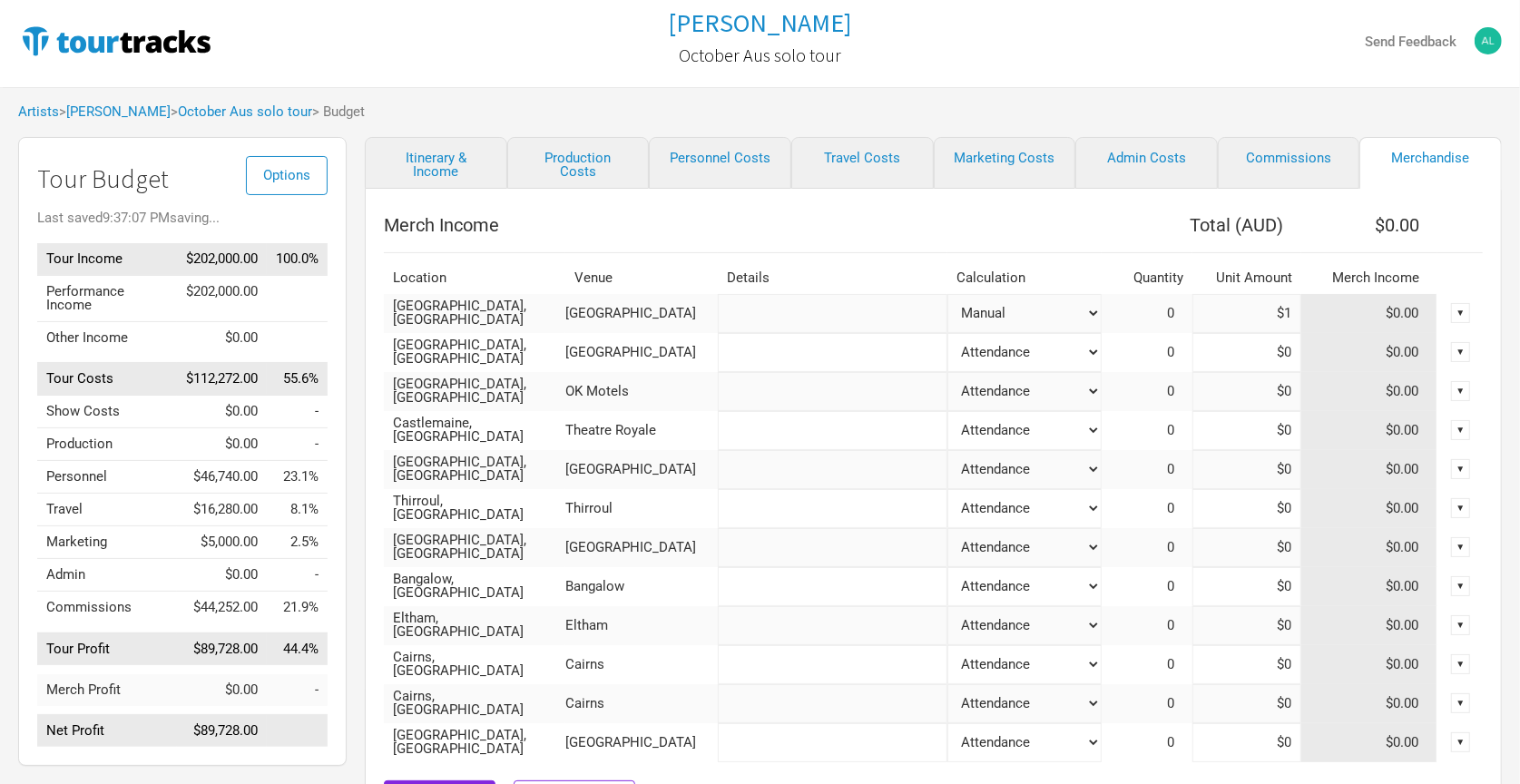 click on "0" at bounding box center [1147, 313] 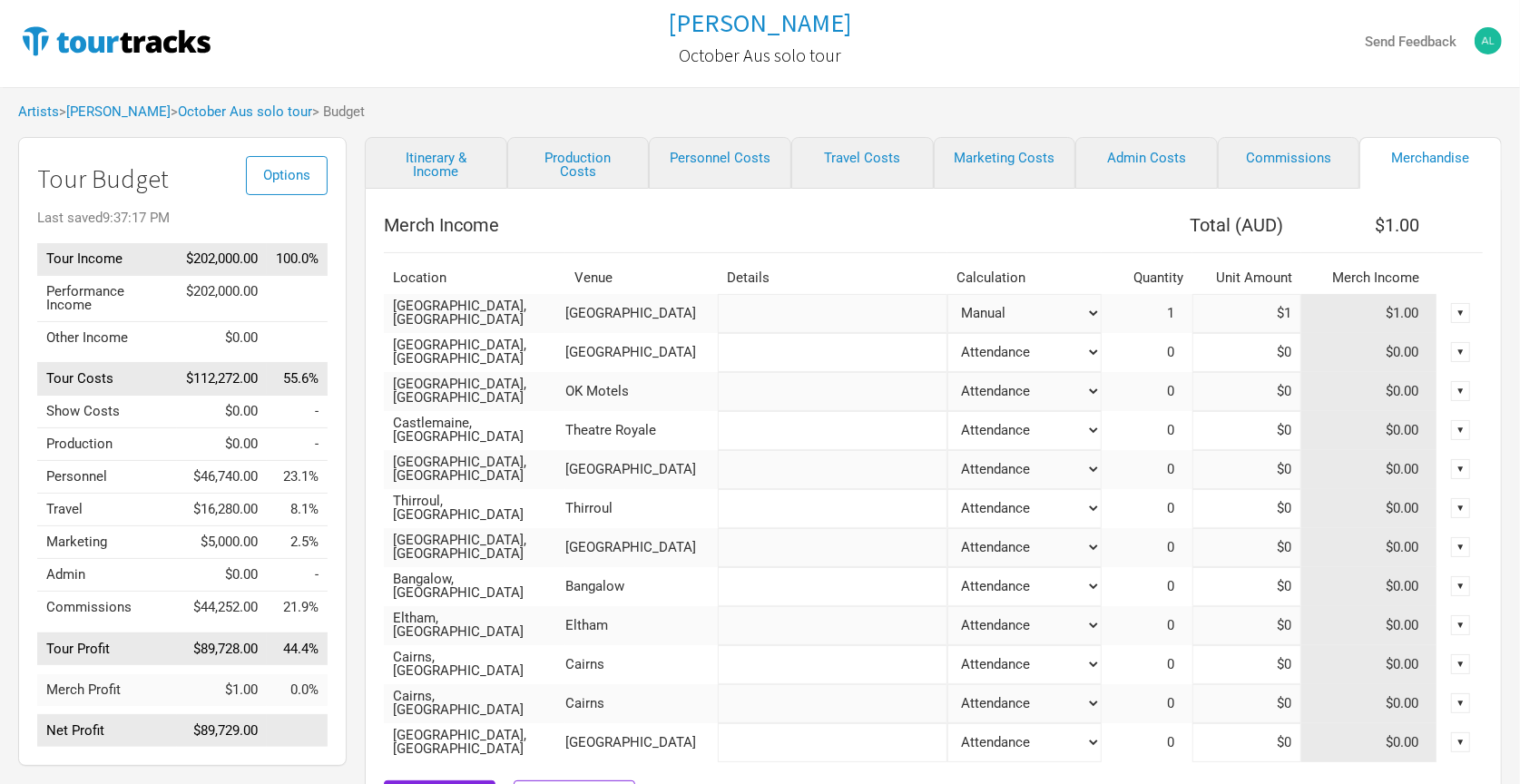 click on "$1" at bounding box center (1247, 313) 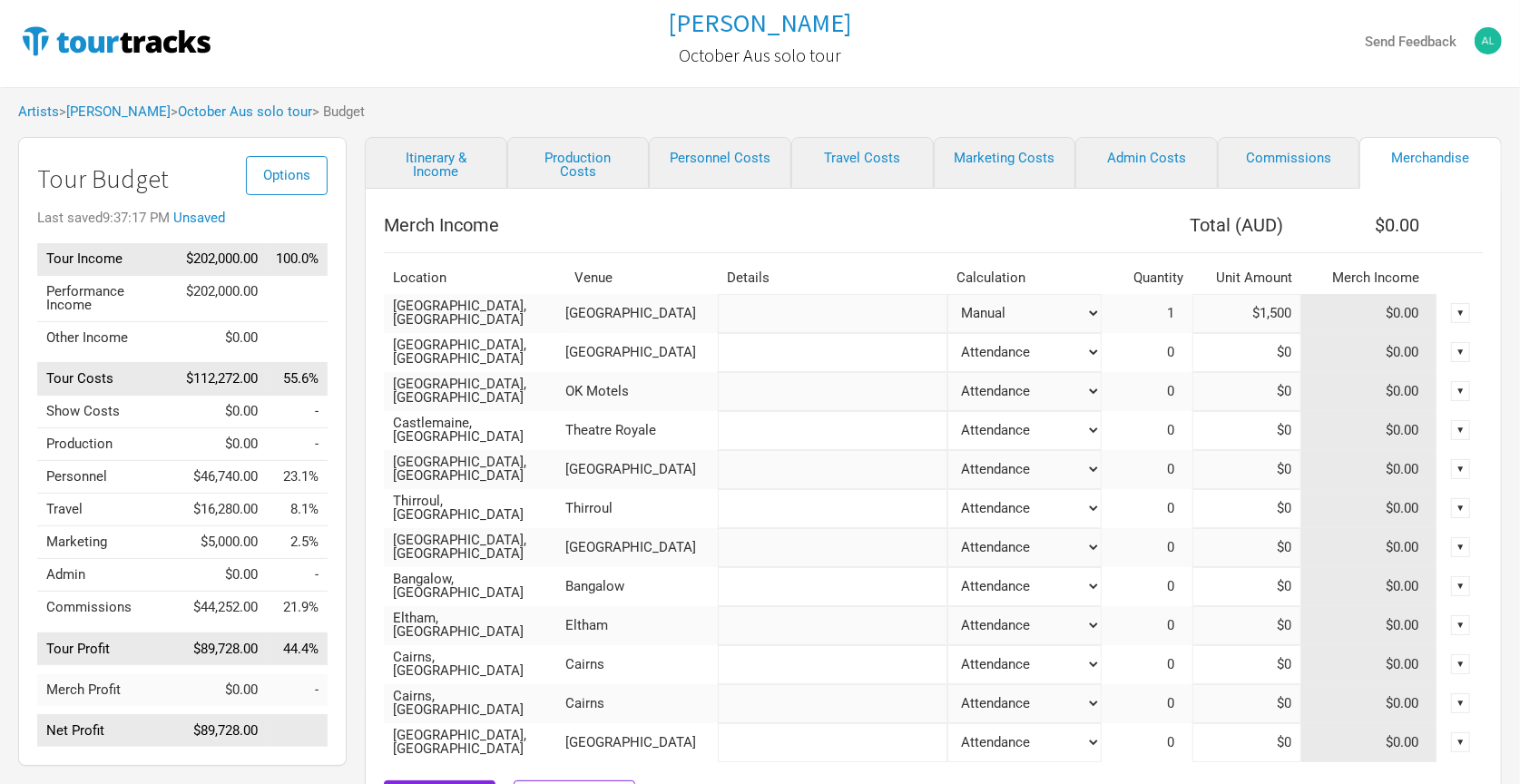 type on "$15,000" 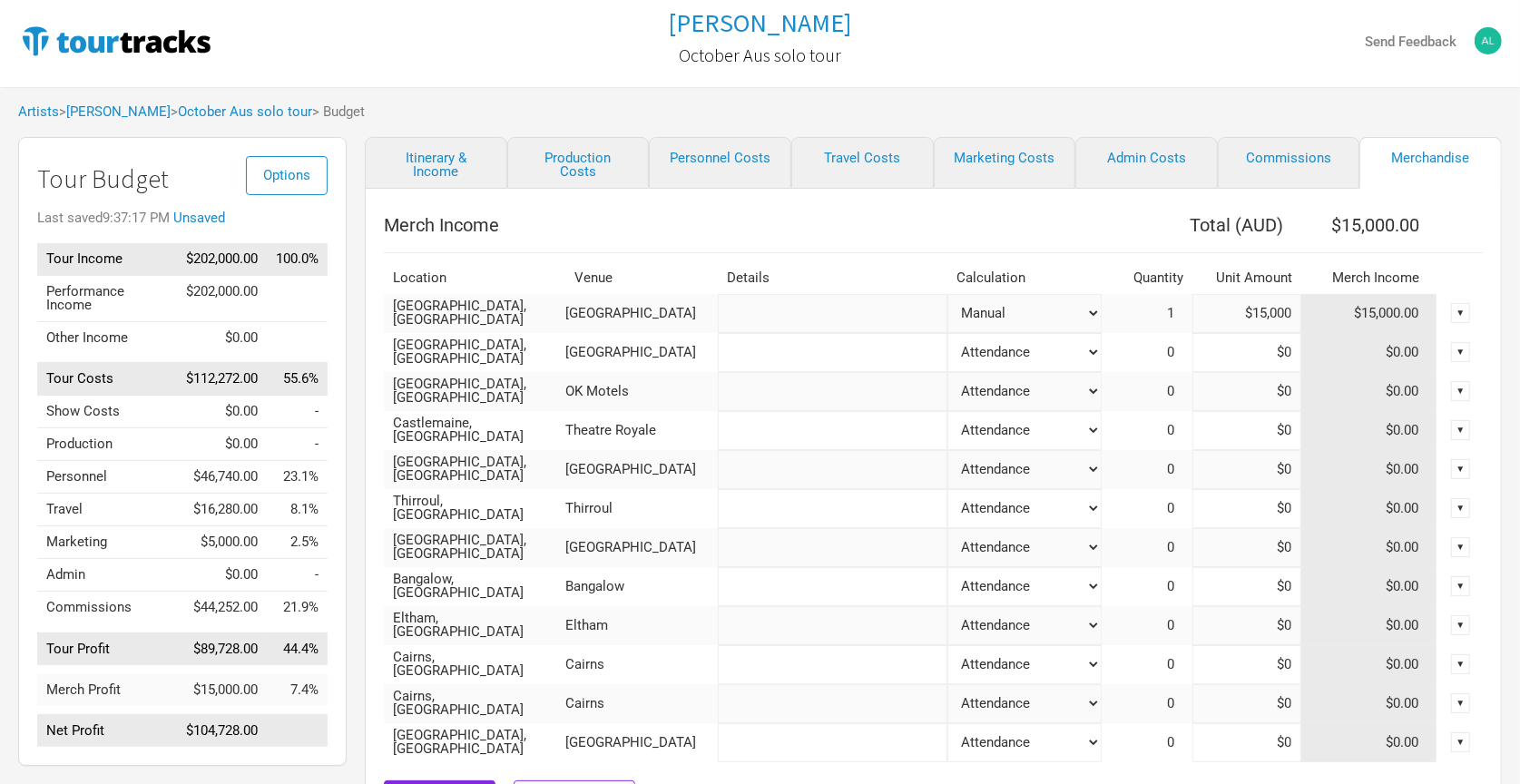 click on "Merch Income" at bounding box center [742, 225] 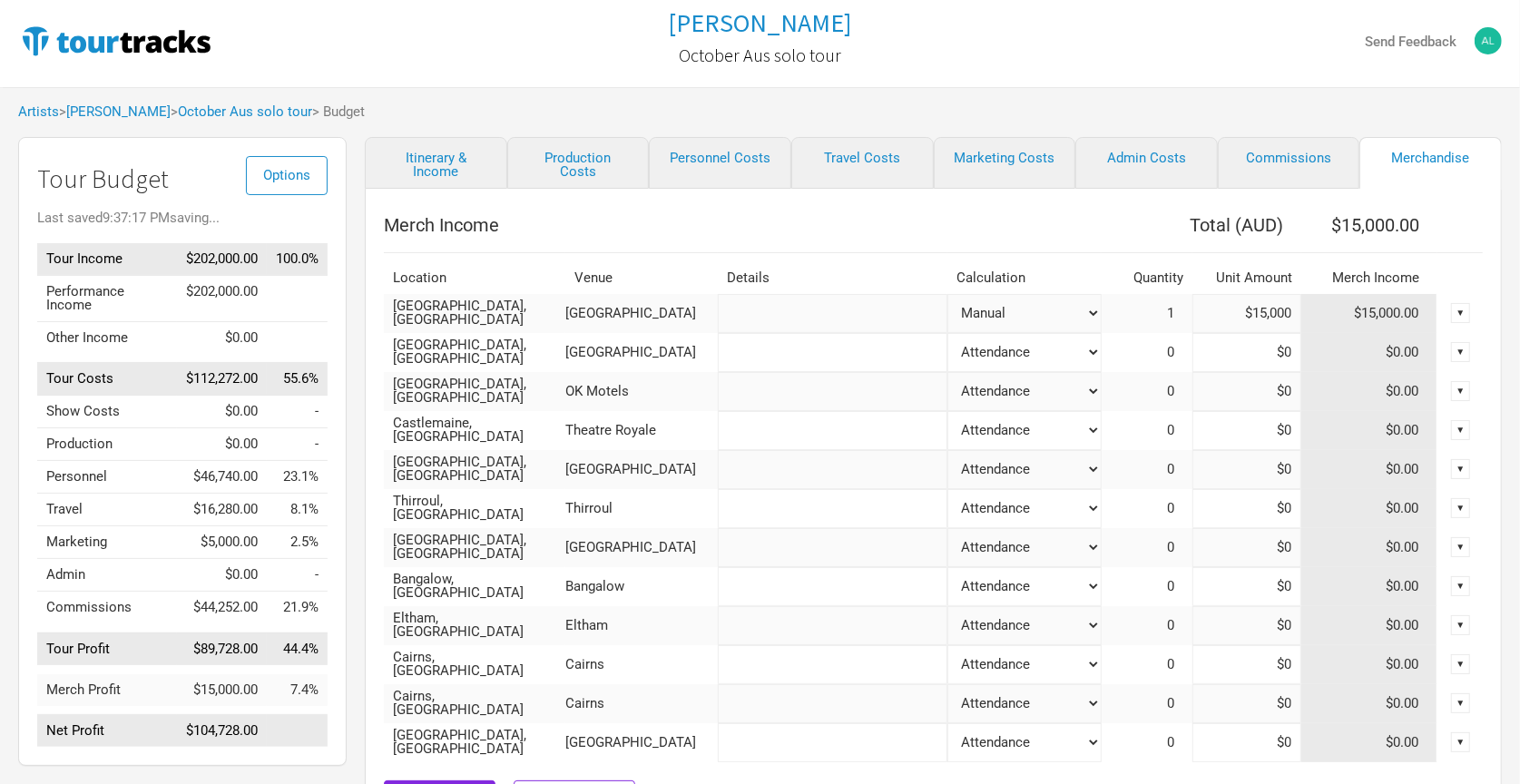 click on "Merch Income" at bounding box center [742, 225] 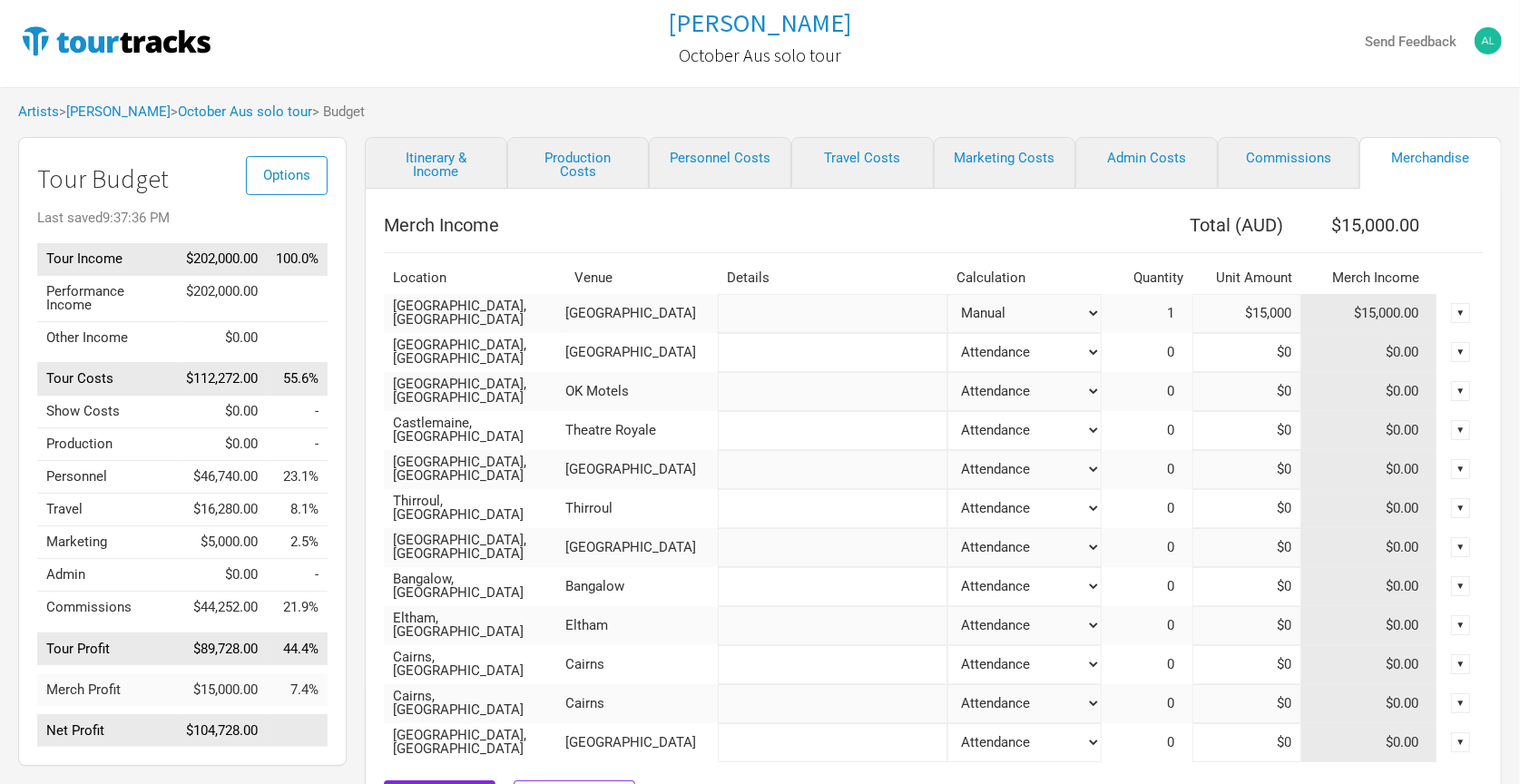 click on "Merch Income" at bounding box center [742, 225] 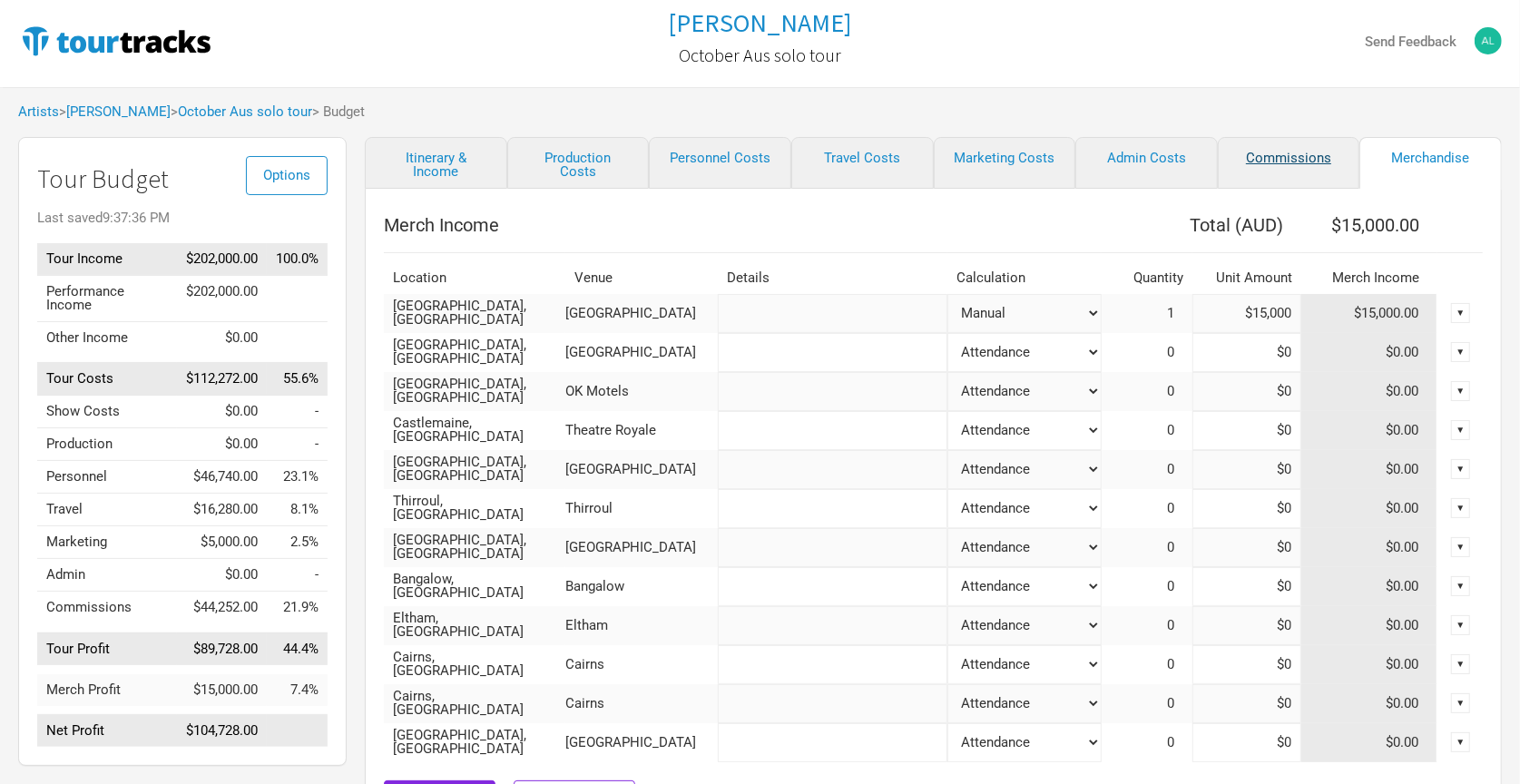 click on "Commissions" at bounding box center [1289, 162] 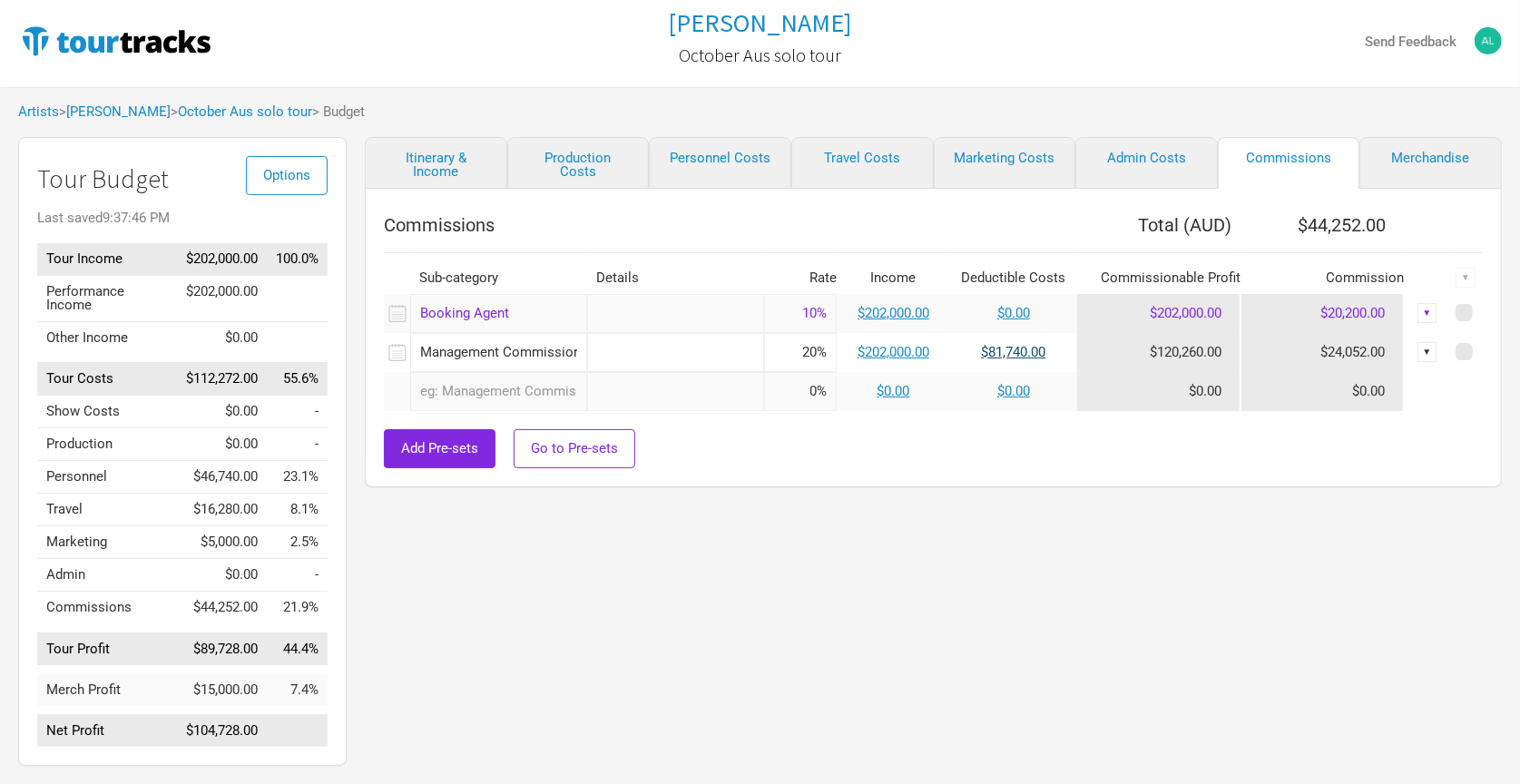 click on "$81,740.00" at bounding box center [1014, 352] 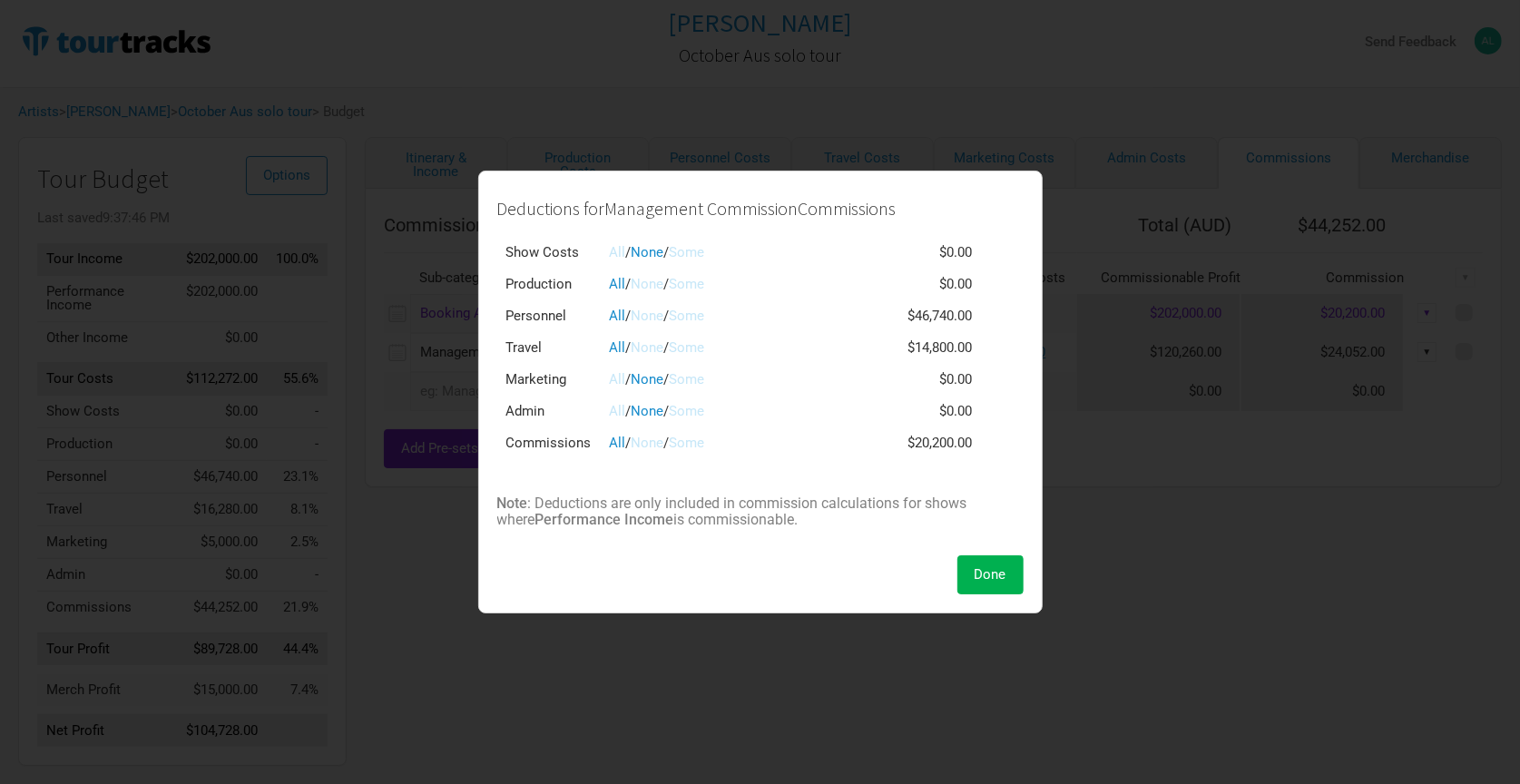 click on "None" at bounding box center (648, 316) 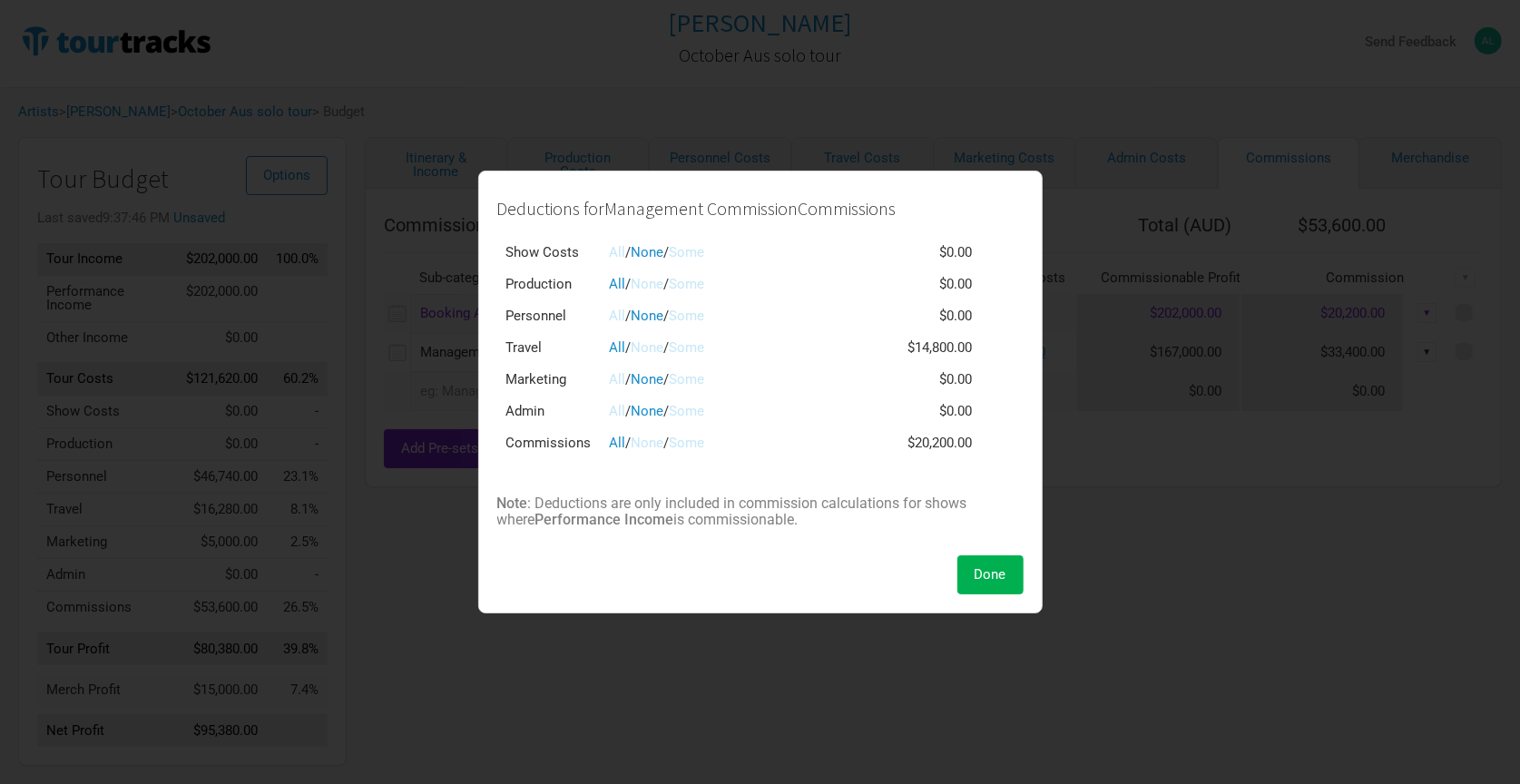 click on "All" at bounding box center (618, 379) 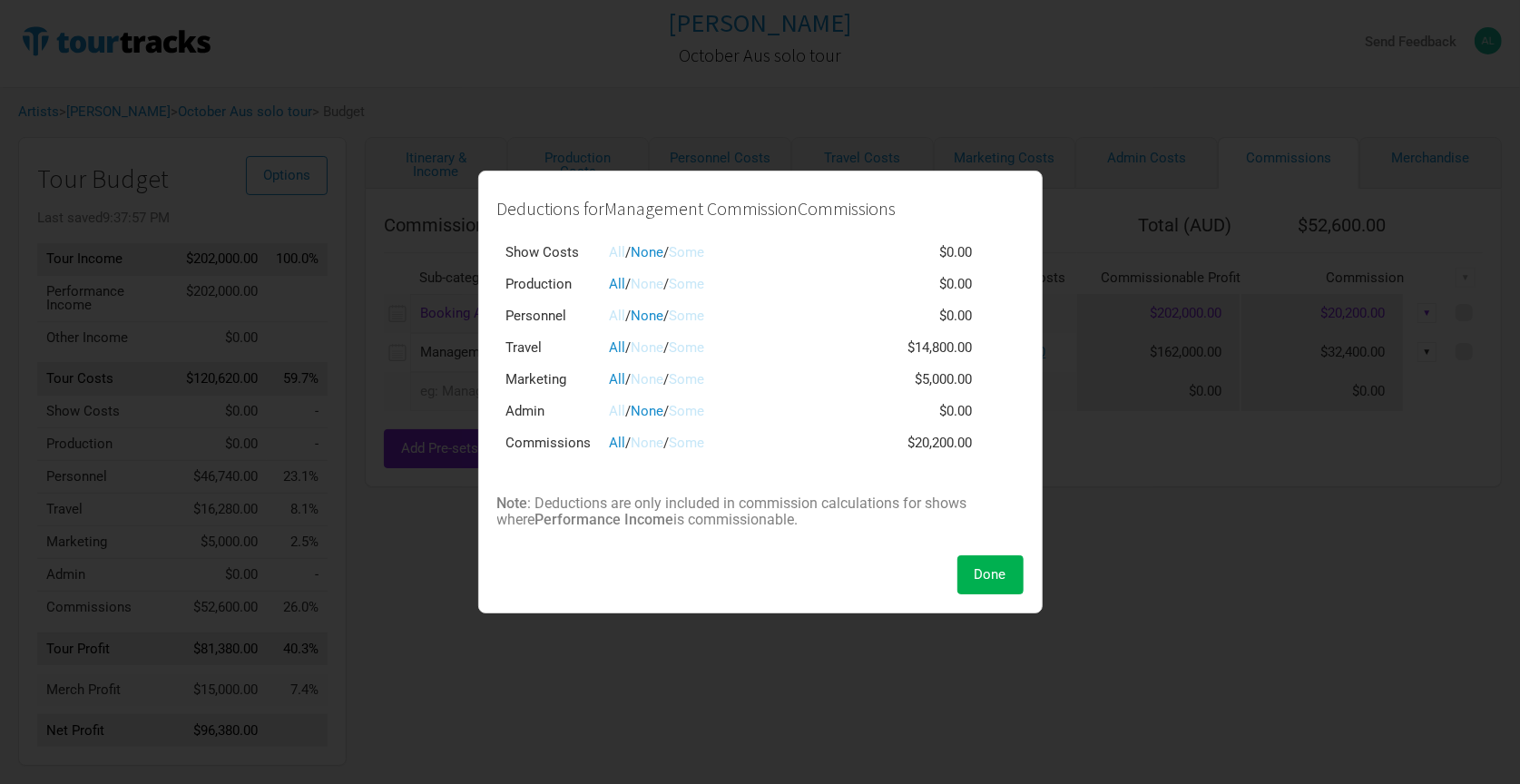 click on "All" at bounding box center (618, 252) 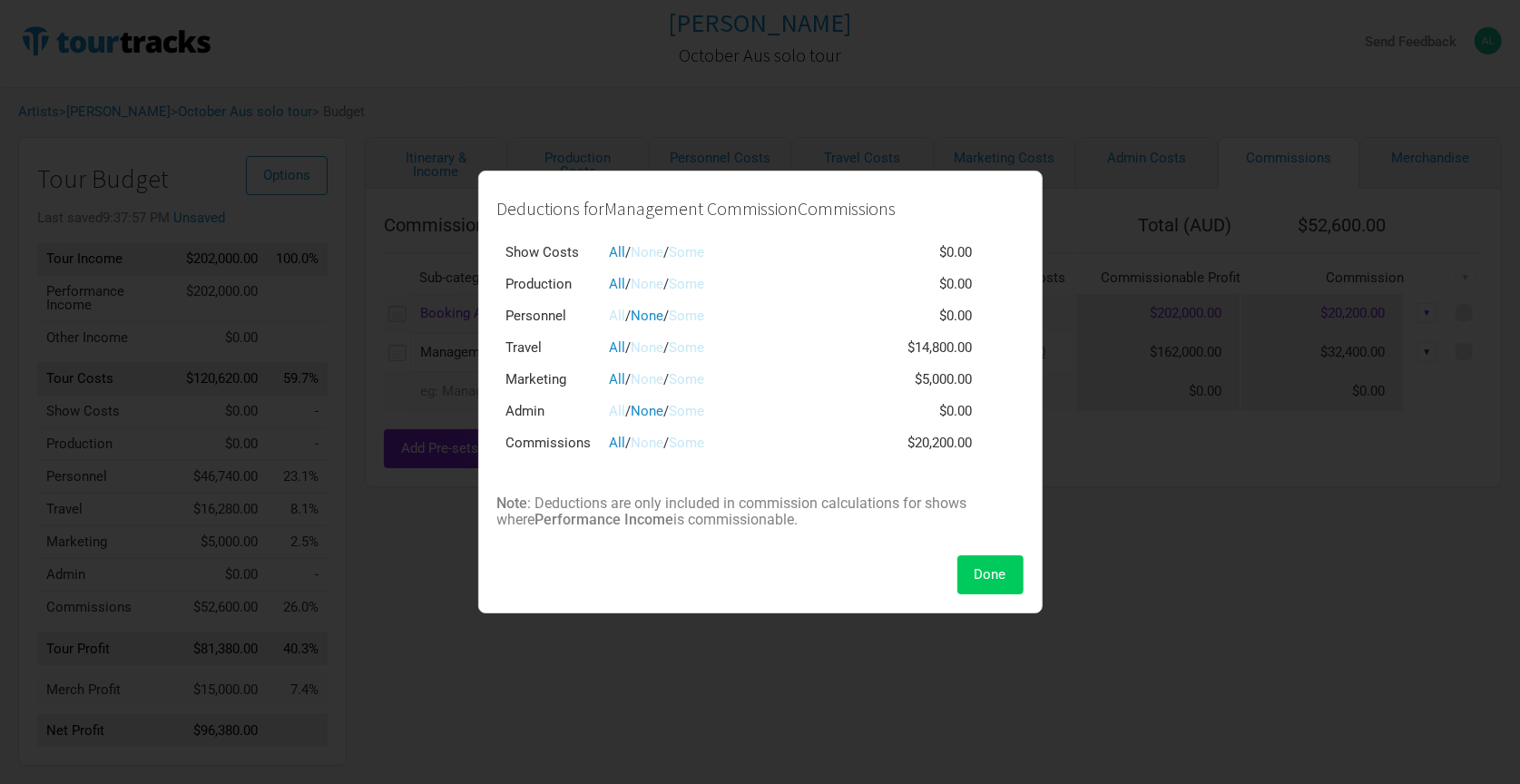 click on "Done" at bounding box center (990, 574) 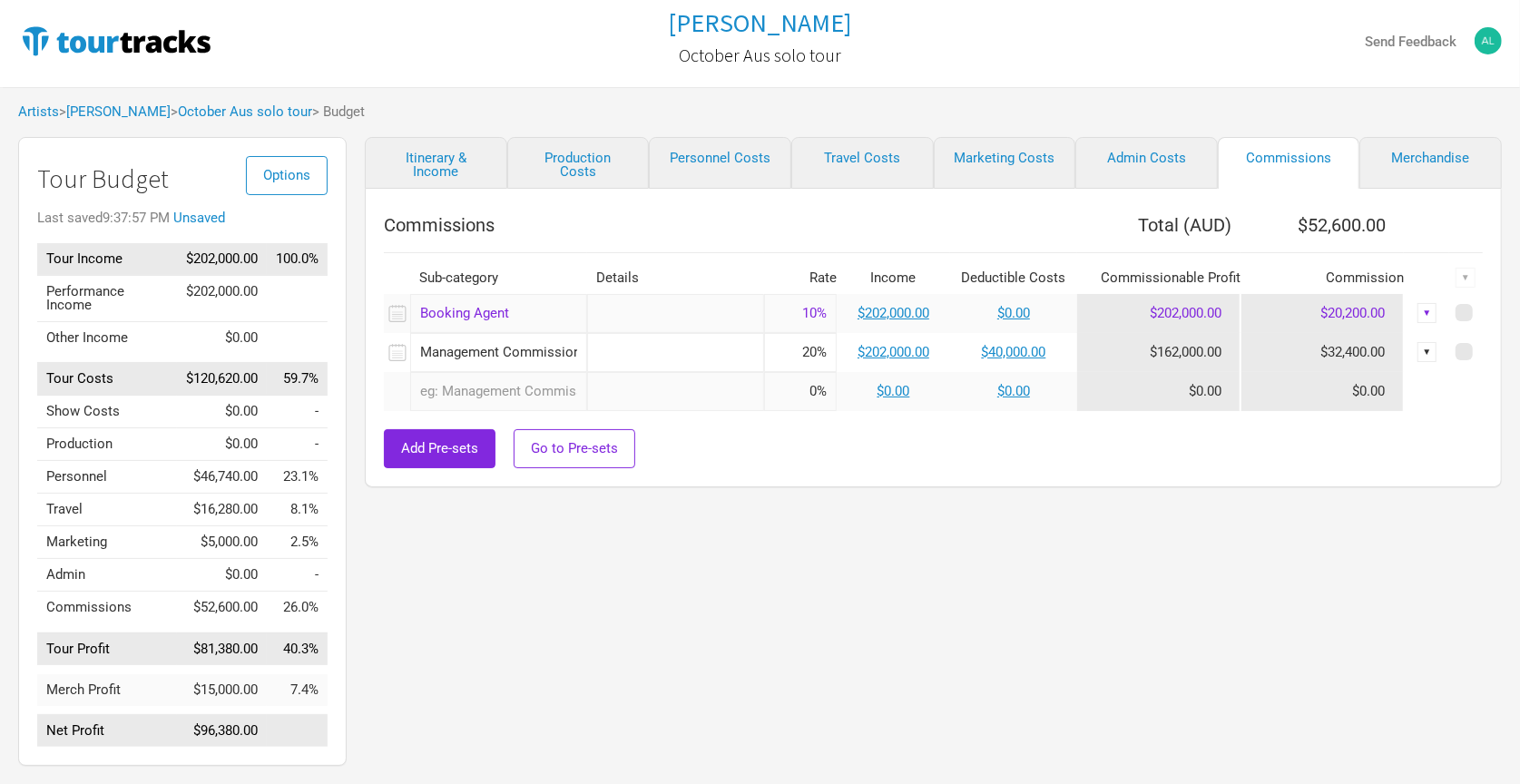 click on "Itinerary & Income Production Costs Personnel Costs Travel Costs Marketing Costs Admin Costs Commissions Merchandise Commissions Total ( AUD ) $52,600.00 Sub-category Details Rate Income Deductible Costs Commissionable Profit Commission   ▼ Booking Agent 1 selection 10% $202,000.00 $0.00 $202,000.00 $20,200.00 ▼ Management Commission 1 selection 20% $202,000.00 $40,000.00 $162,000.00 $32,400.00 ▼ 0 selections 0% $0.00 $0.00 $0.00 $0.00 Add Pre-sets Go to Pre-sets" at bounding box center [915, 456] 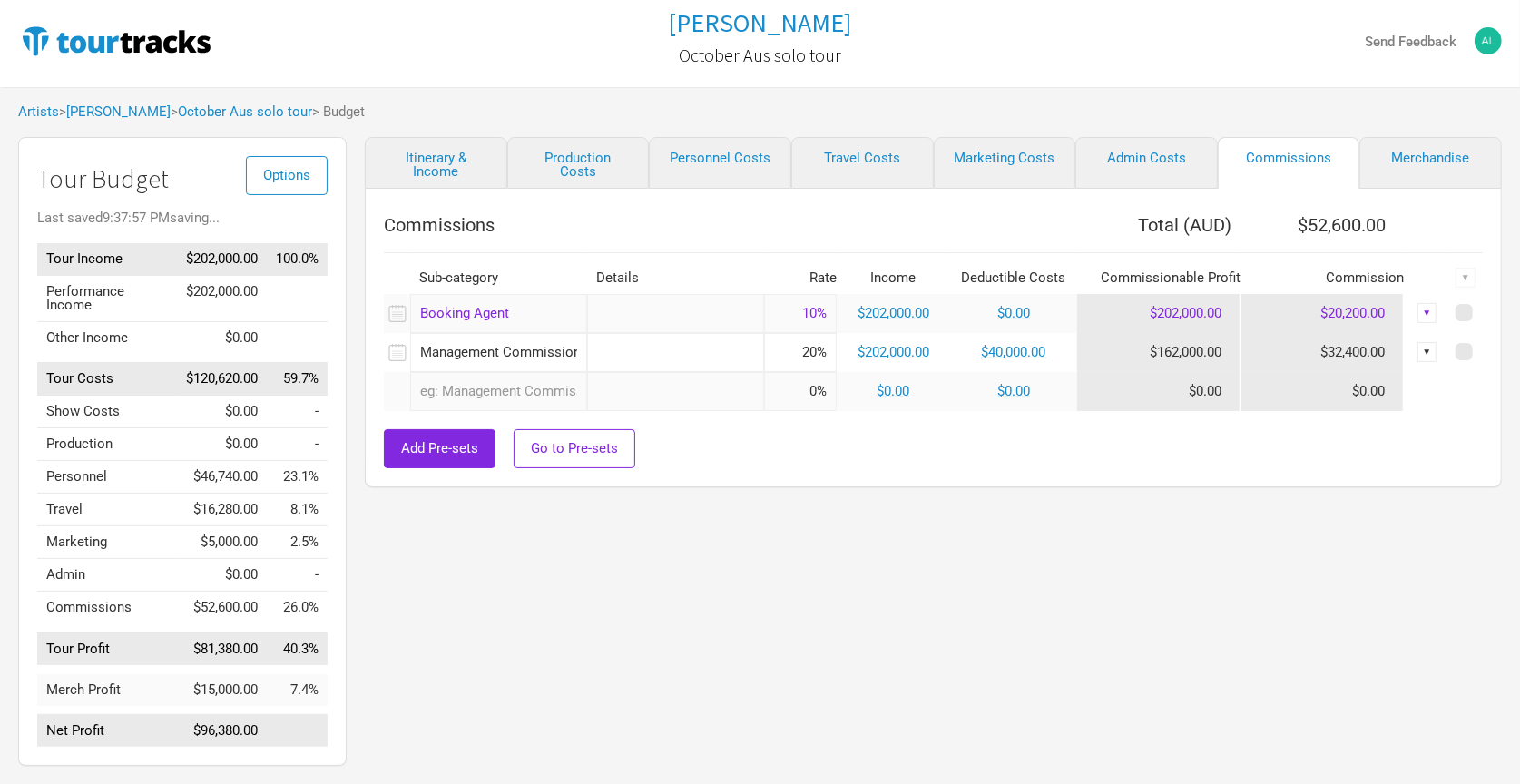click on "Itinerary & Income Production Costs Personnel Costs Travel Costs Marketing Costs Admin Costs Commissions Merchandise Commissions Total ( AUD ) $52,600.00 Sub-category Details Rate Income Deductible Costs Commissionable Profit Commission   ▼ Booking Agent 1 selection 10% $202,000.00 $0.00 $202,000.00 $20,200.00 ▼ Management Commission 1 selection 20% $202,000.00 $40,000.00 $162,000.00 $32,400.00 ▼ 0 selections 0% $0.00 $0.00 $0.00 $0.00 Add Pre-sets Go to Pre-sets" at bounding box center [915, 456] 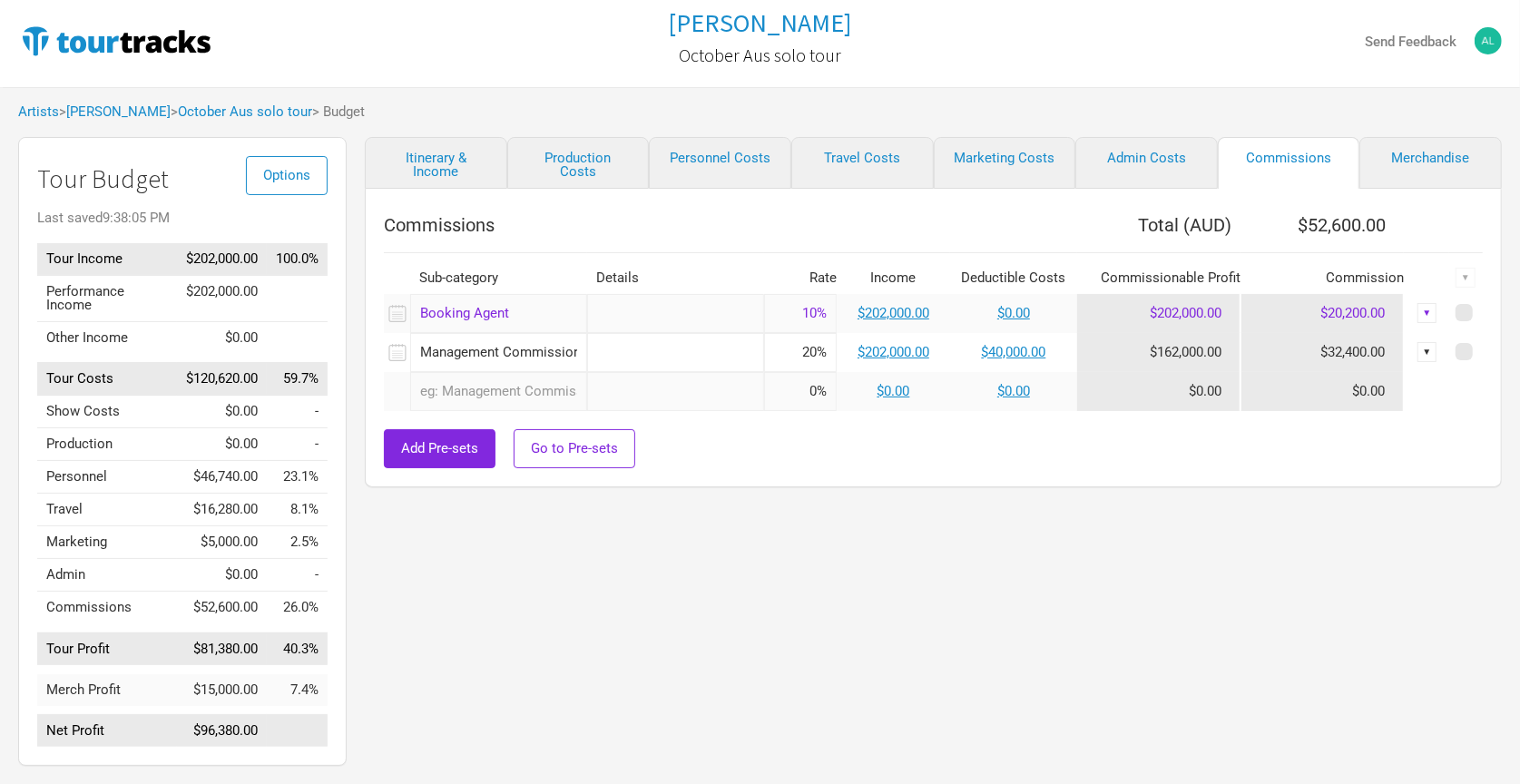 click on "Itinerary & Income Production Costs Personnel Costs Travel Costs Marketing Costs Admin Costs Commissions Merchandise Commissions Total ( AUD ) $52,600.00 Sub-category Details Rate Income Deductible Costs Commissionable Profit Commission   ▼ Booking Agent 1 selection 10% $202,000.00 $0.00 $202,000.00 $20,200.00 ▼ Management Commission 1 selection 20% $202,000.00 $40,000.00 $162,000.00 $32,400.00 ▼ 0 selections 0% $0.00 $0.00 $0.00 $0.00 Add Pre-sets Go to Pre-sets" at bounding box center (915, 456) 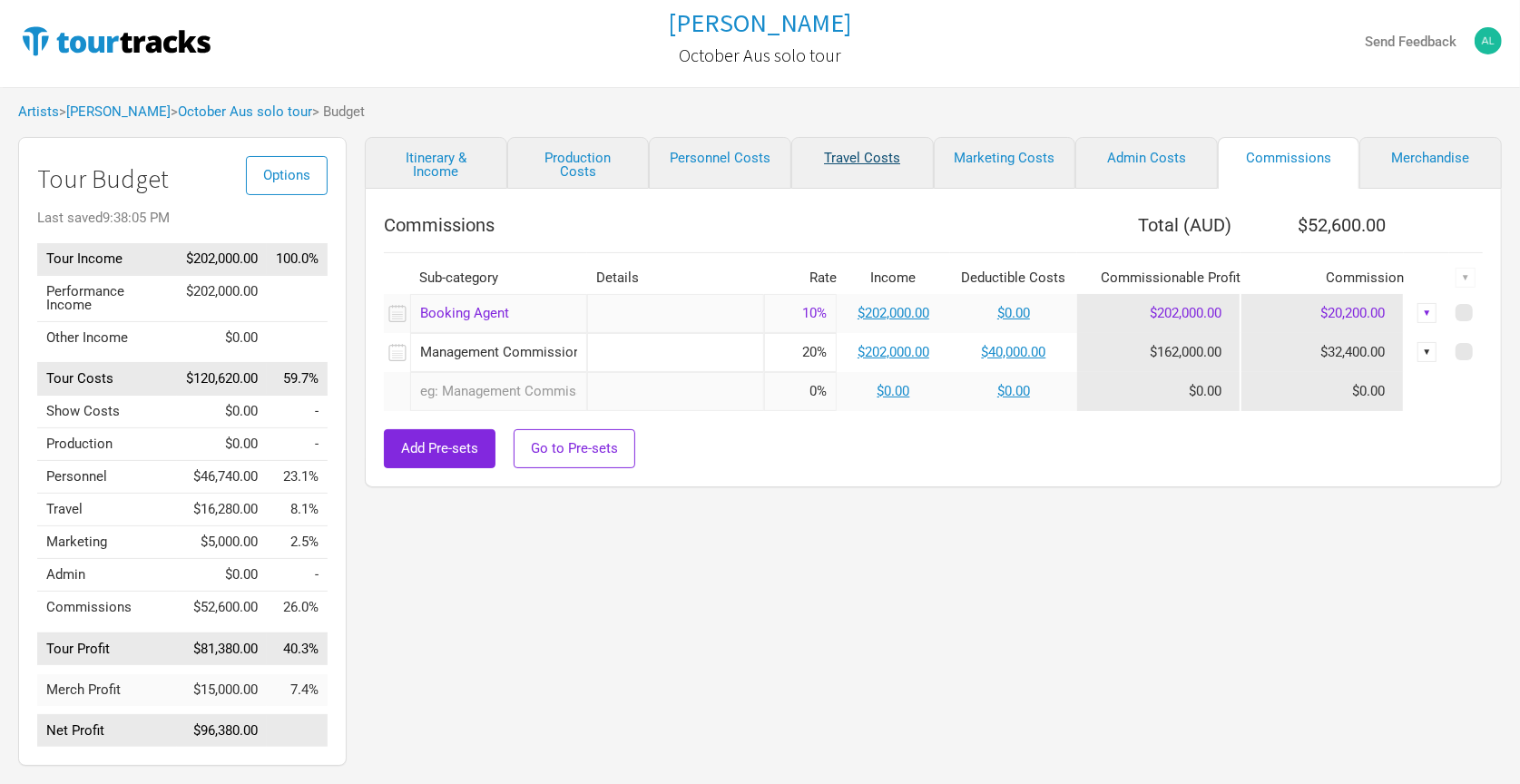 click on "Travel Costs" at bounding box center [862, 162] 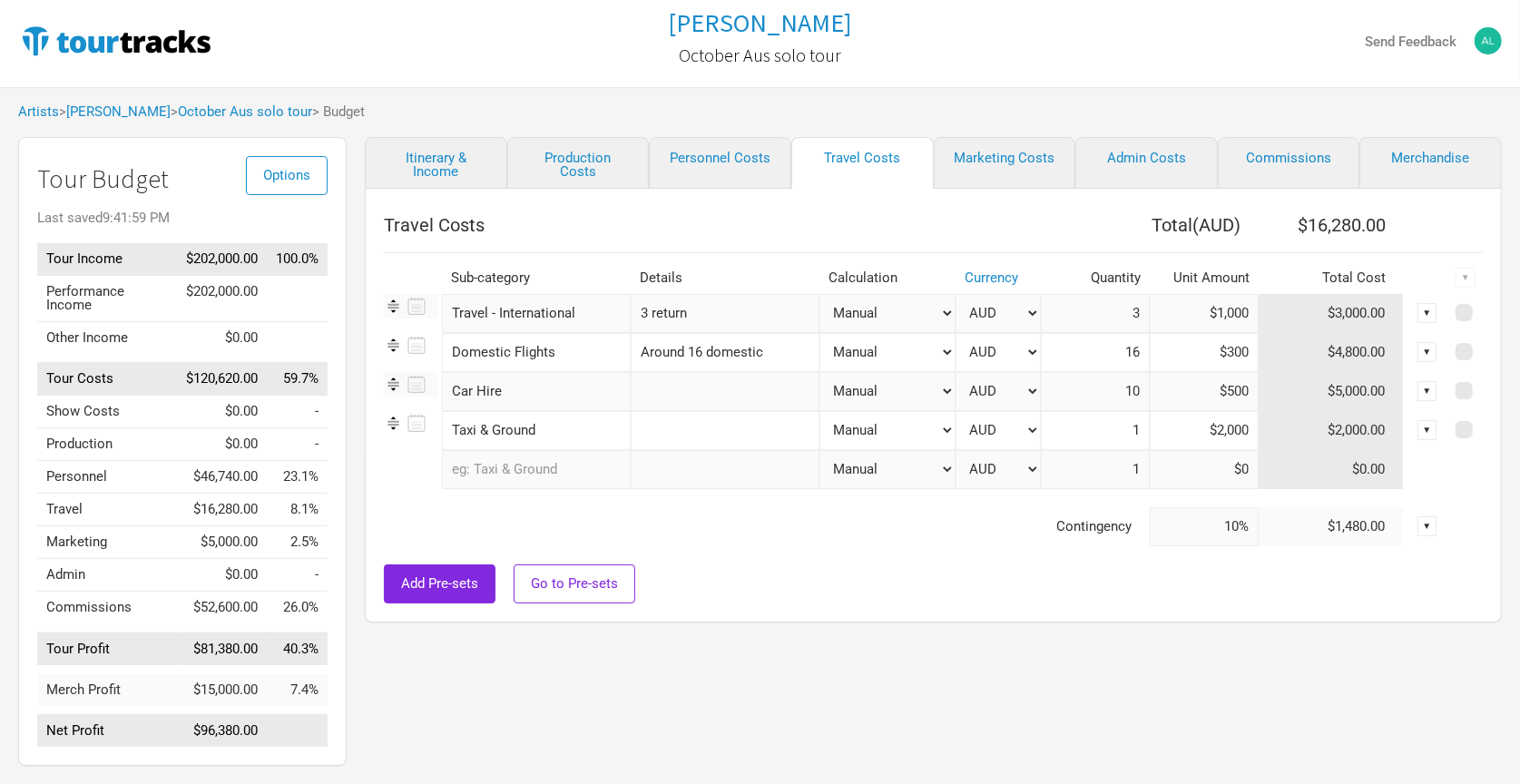 click on "Marketing Costs" at bounding box center [1005, 162] 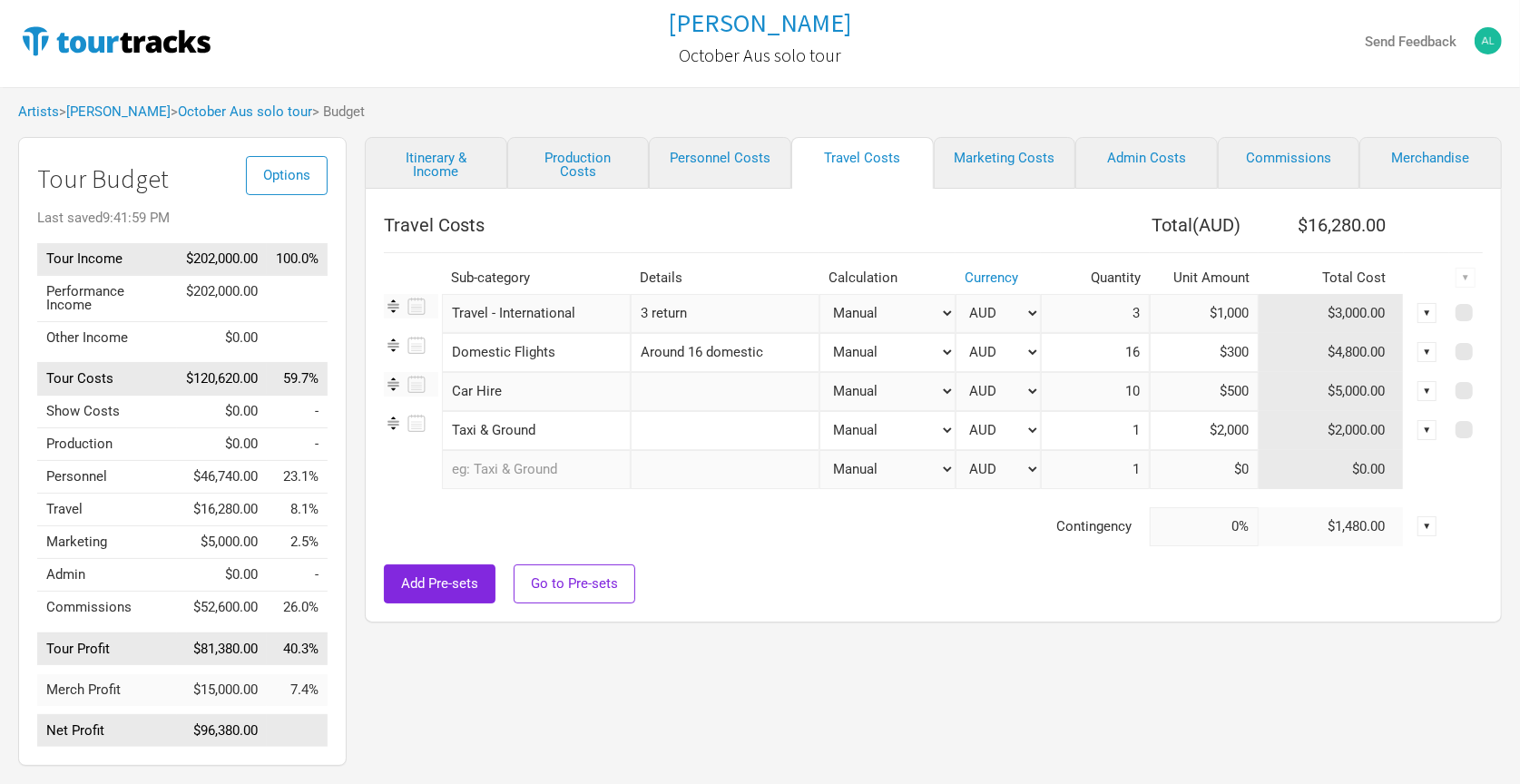 select on "% of Gross" 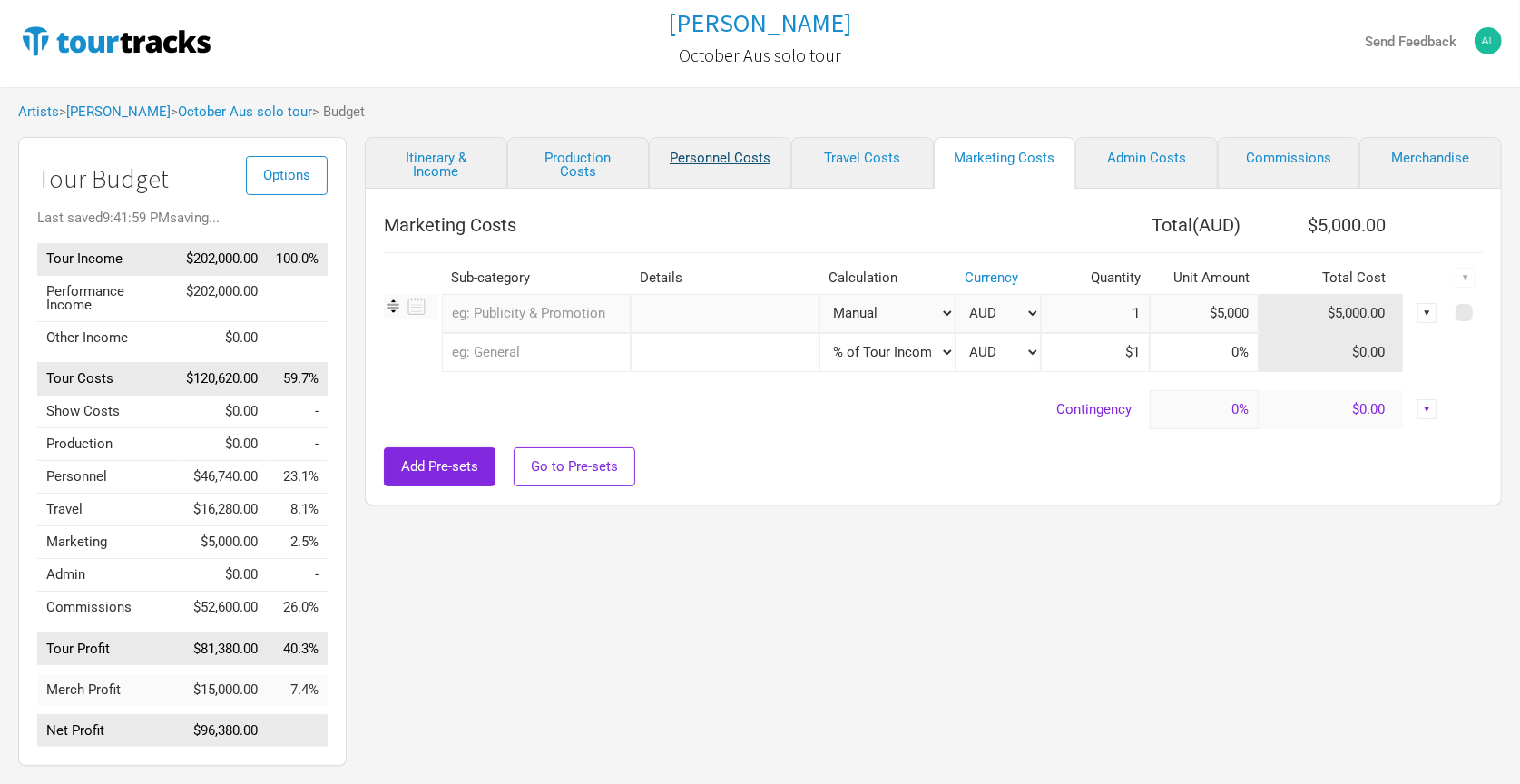 click on "Personnel Costs" at bounding box center [720, 162] 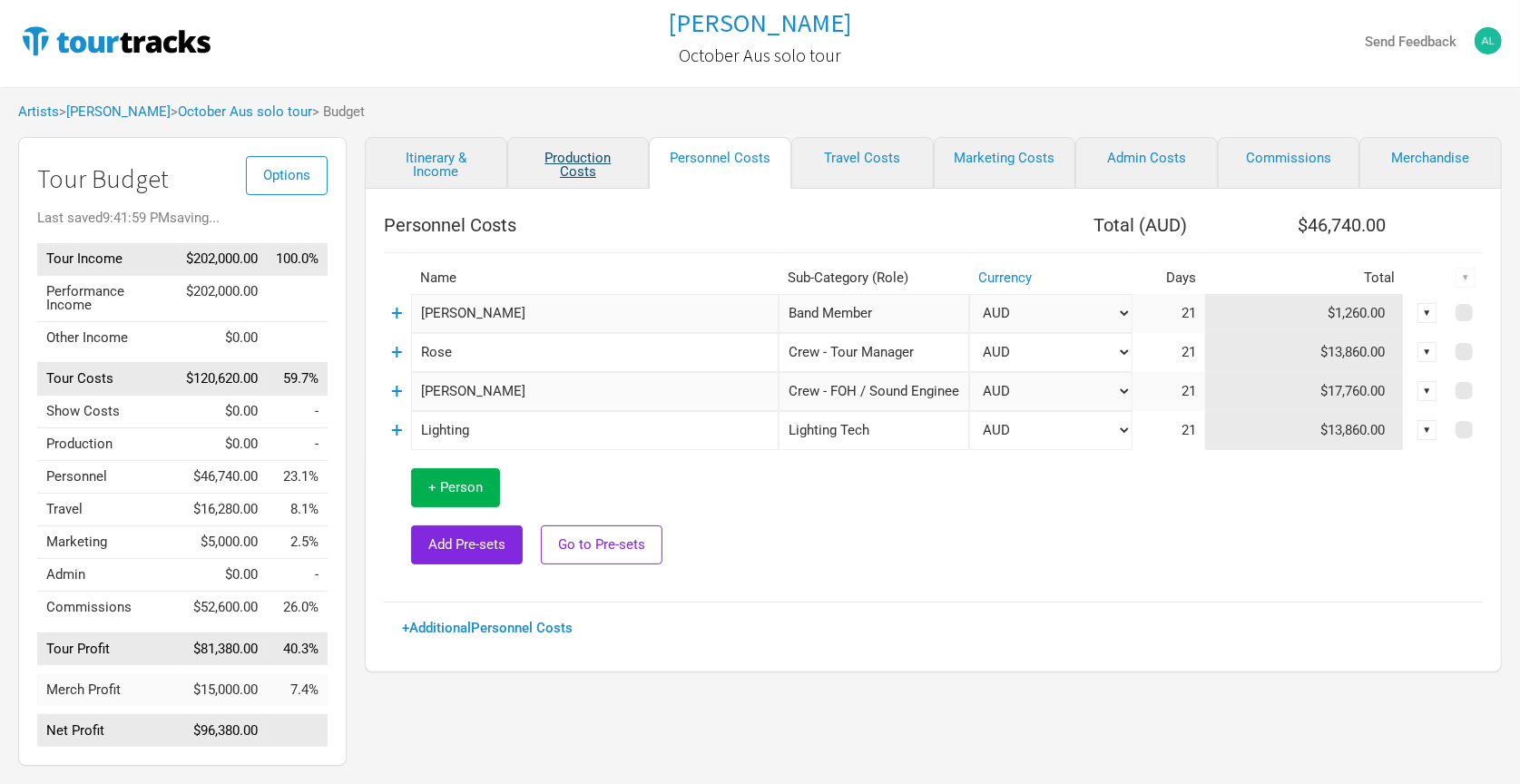 click on "Production Costs" at bounding box center [578, 162] 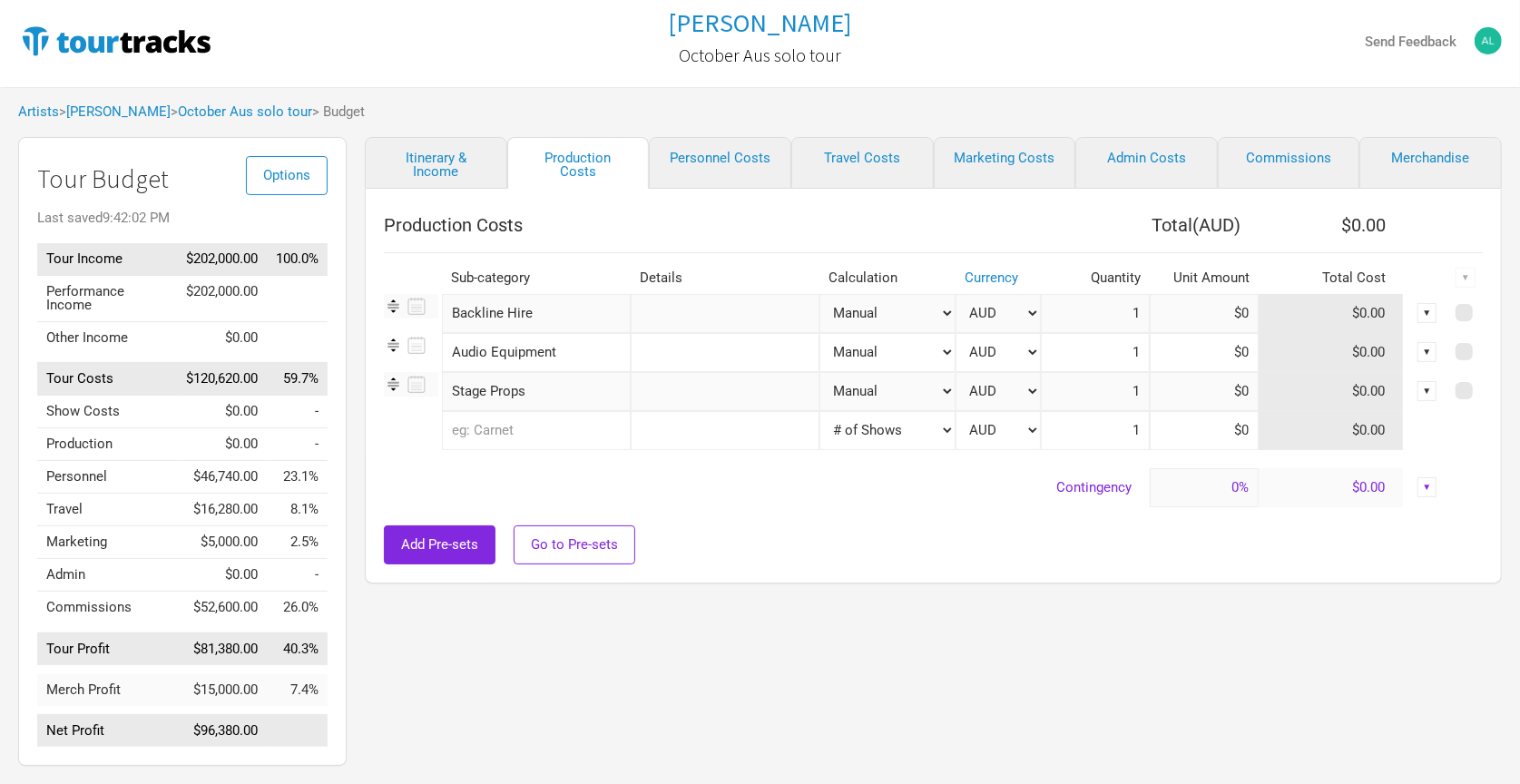 click on "Production Costs" at bounding box center (712, 225) 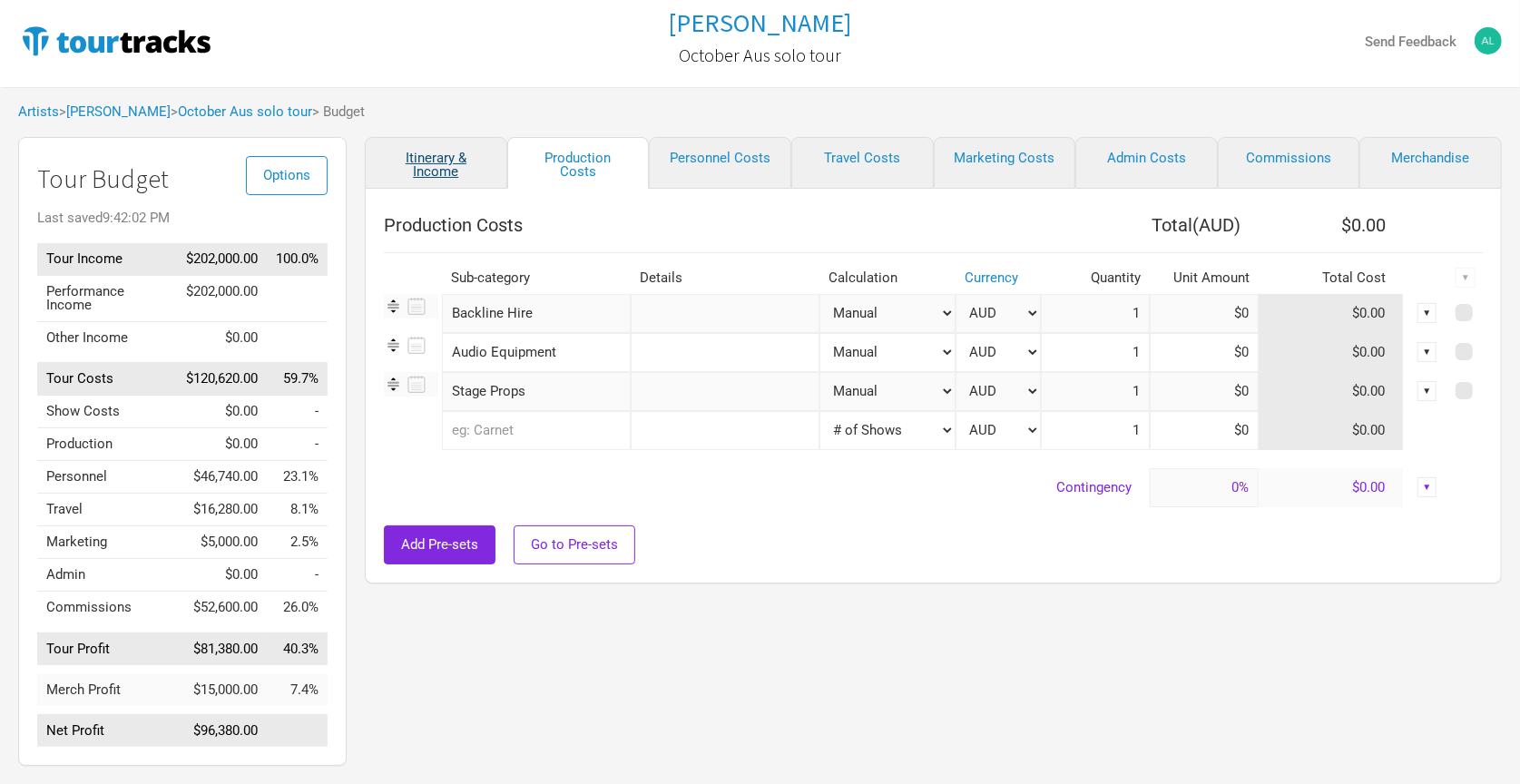 click on "Itinerary & Income" at bounding box center (436, 162) 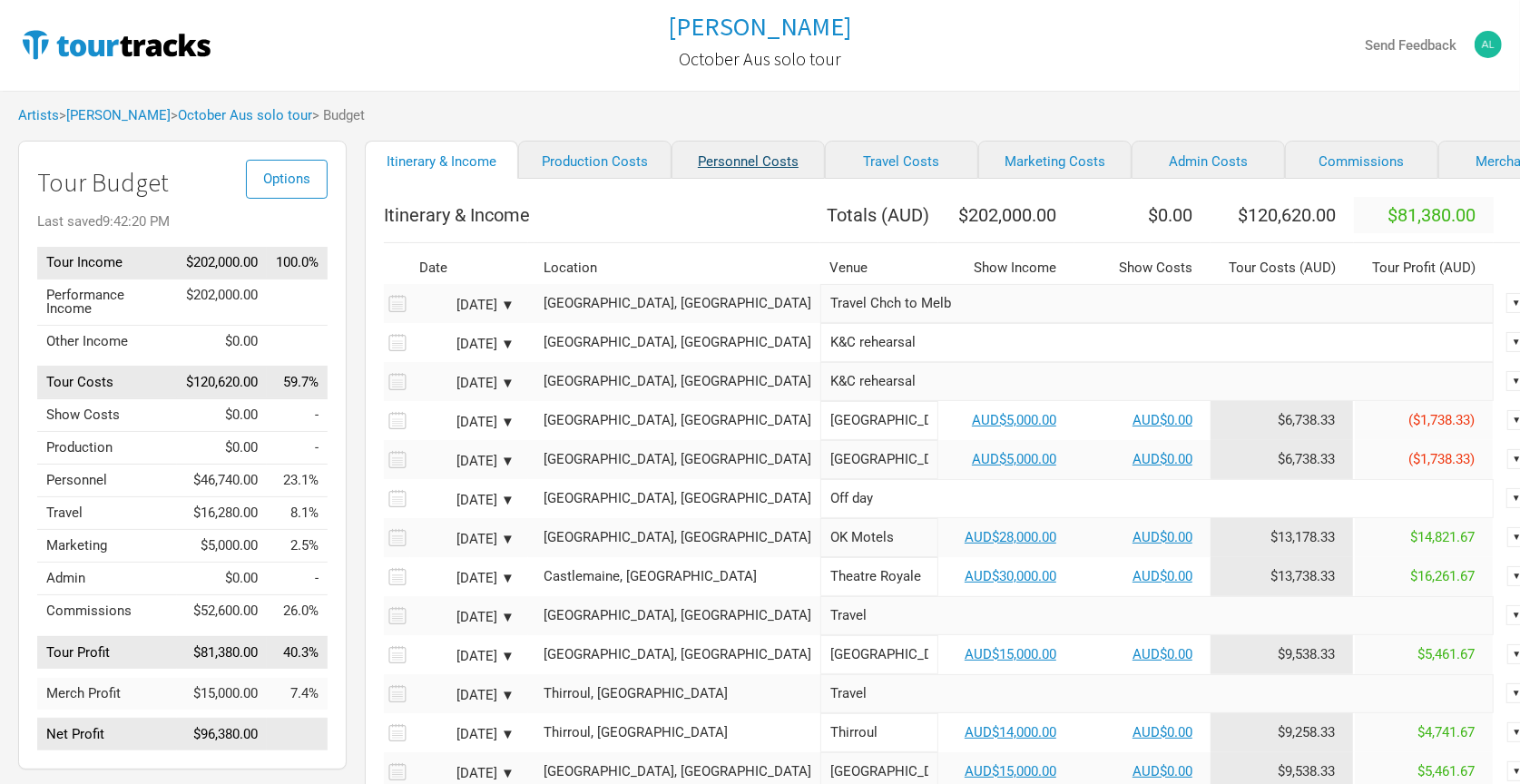 scroll, scrollTop: 0, scrollLeft: 0, axis: both 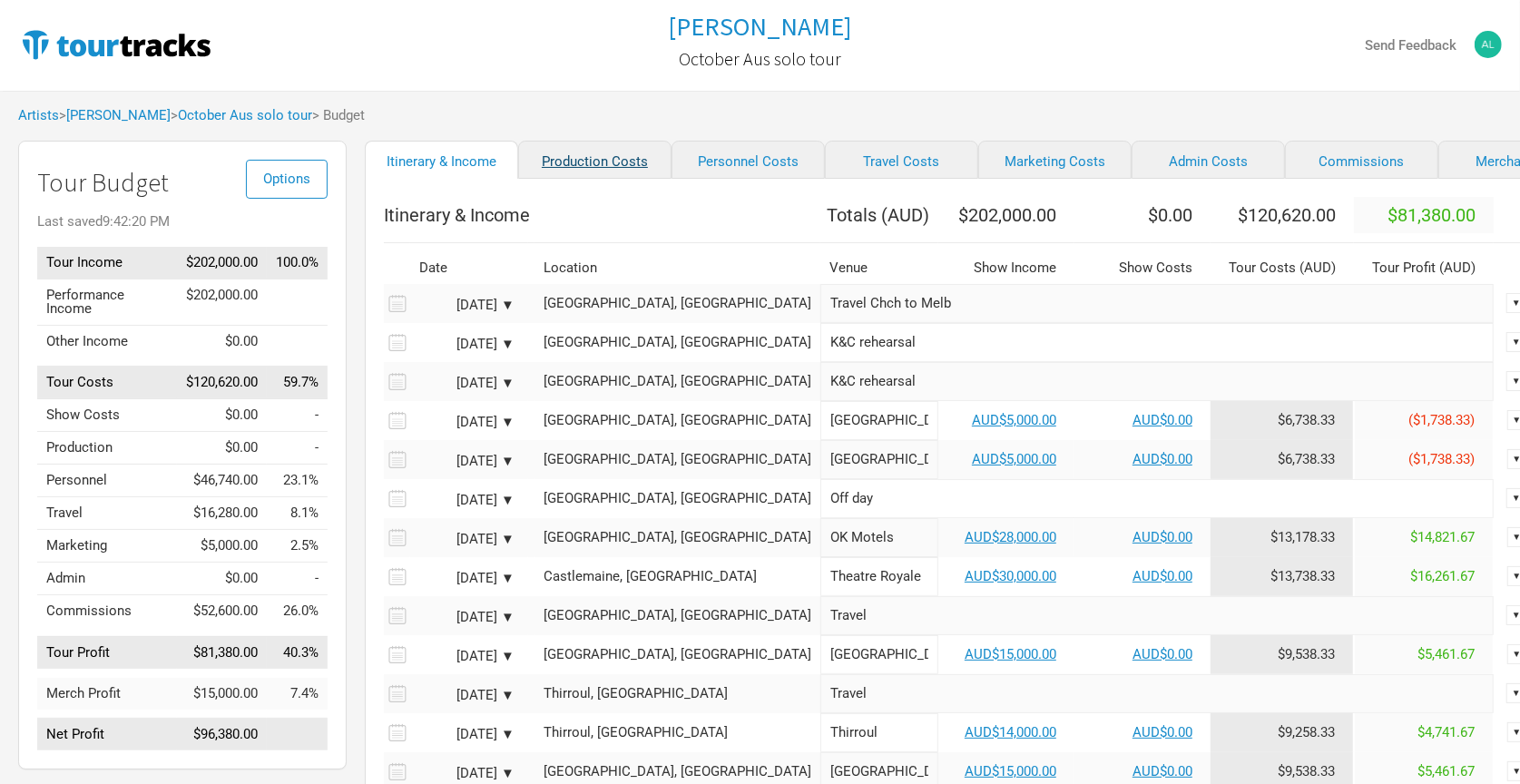 click on "Production Costs" at bounding box center [594, 160] 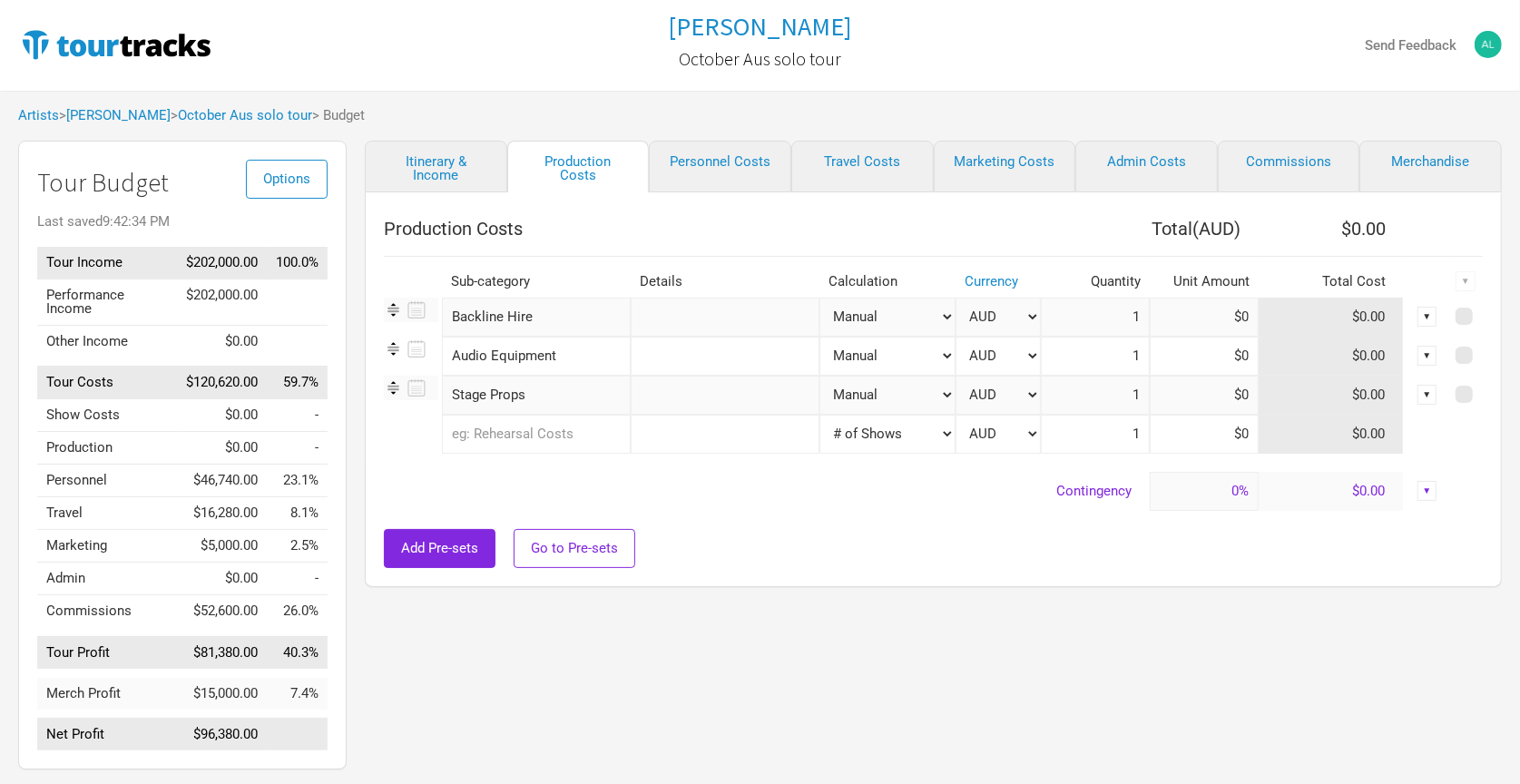 click on "1" at bounding box center (1095, 317) 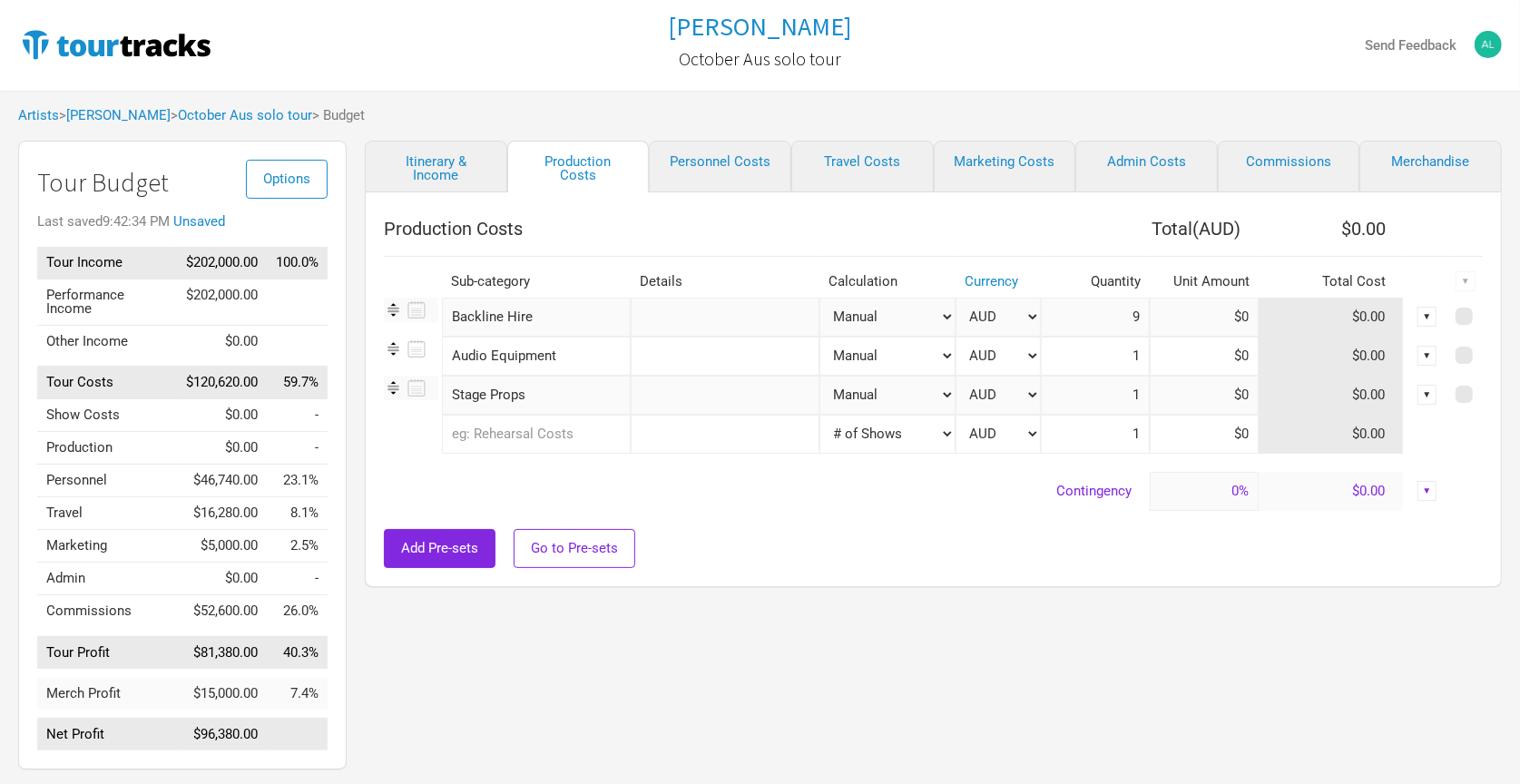 type on "9" 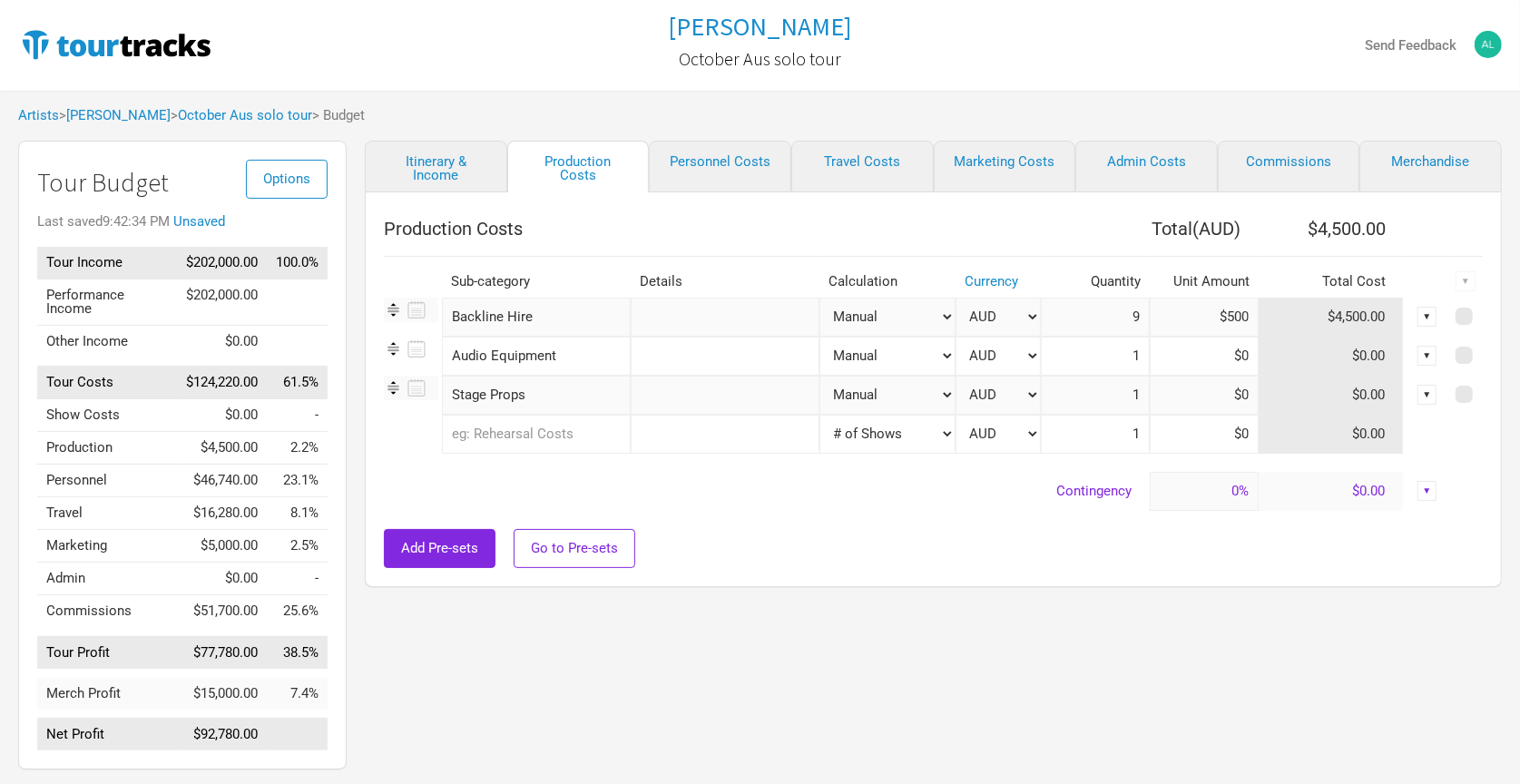 type on "$500" 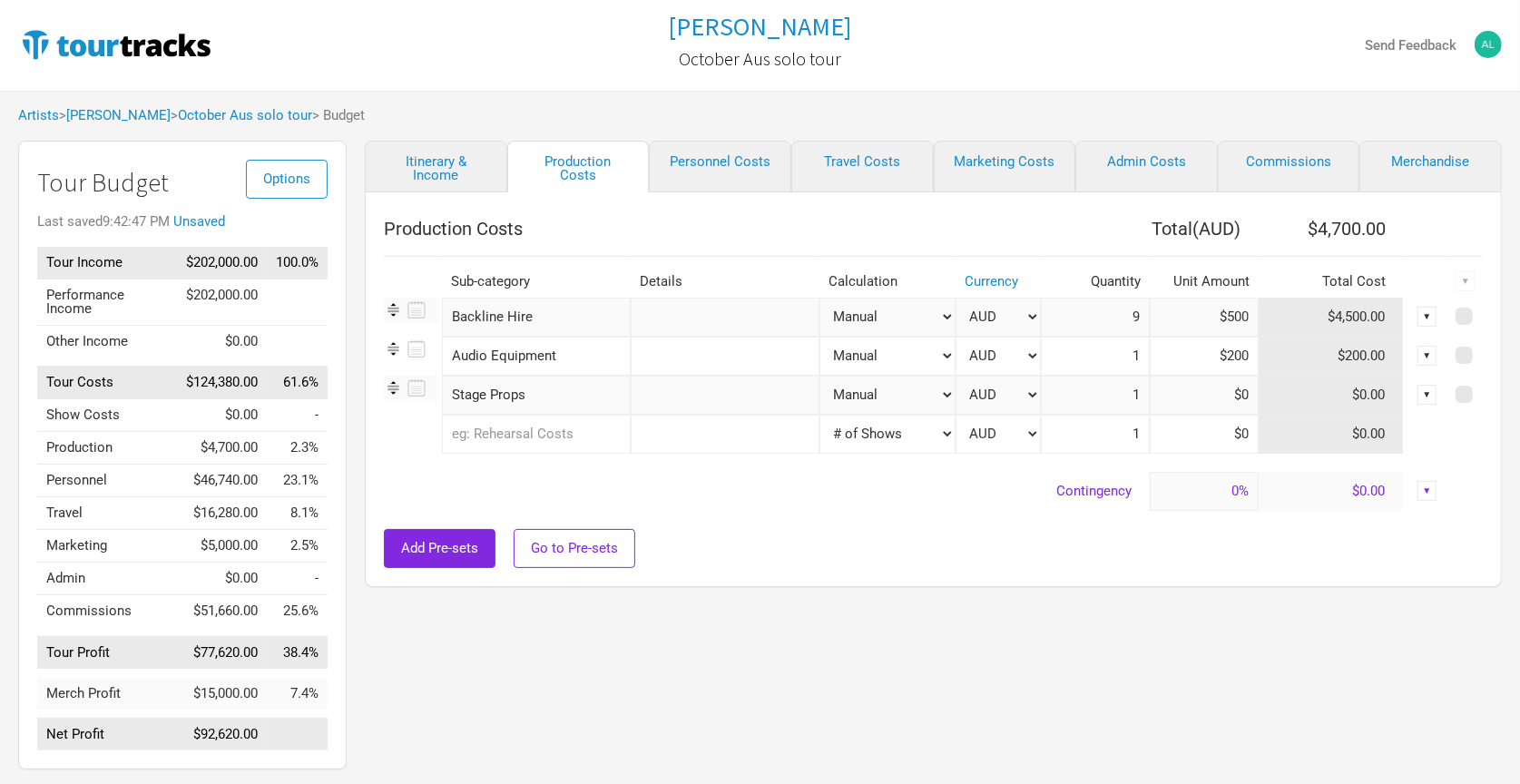 type on "$2,000" 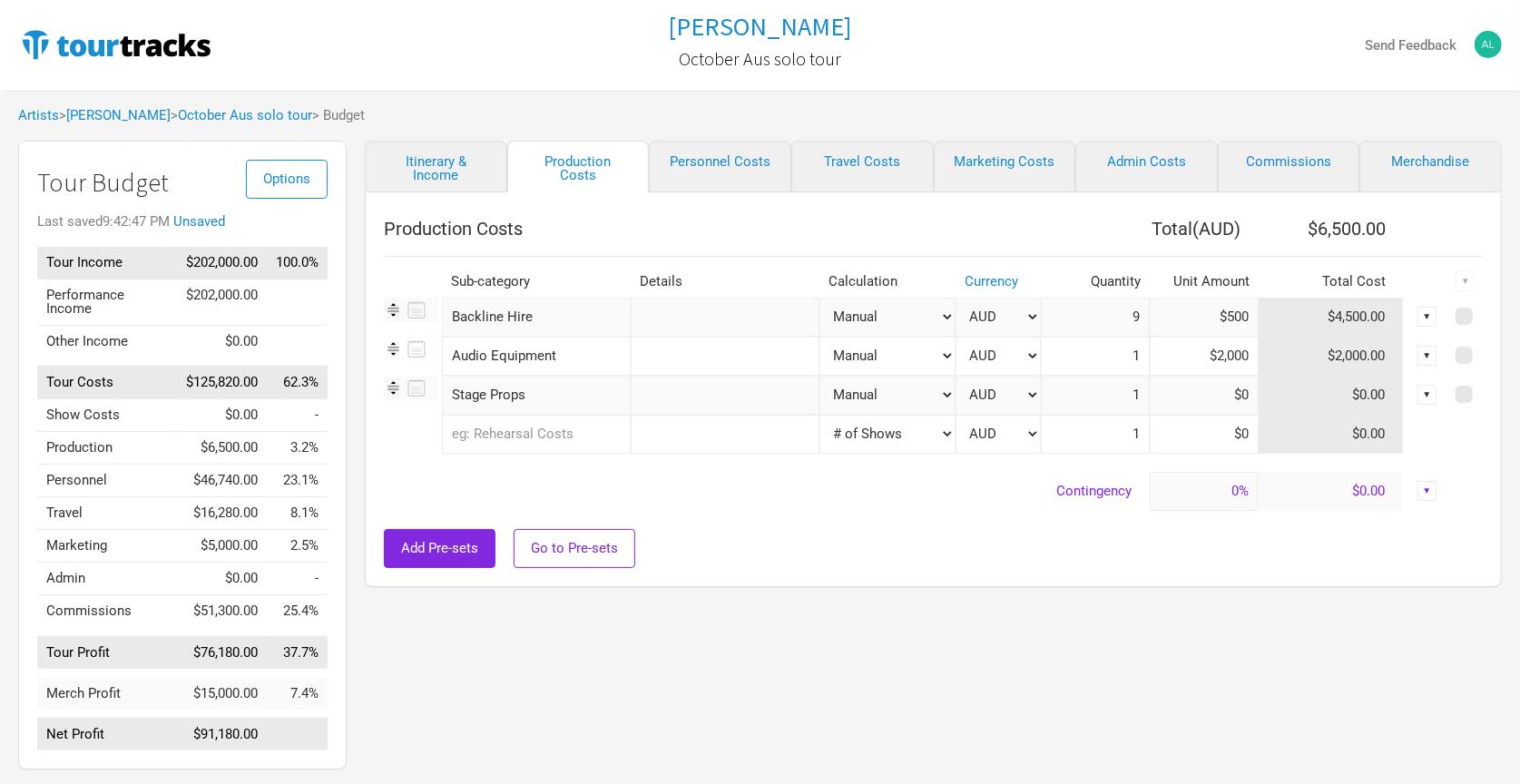 click on "1" at bounding box center (1095, 395) 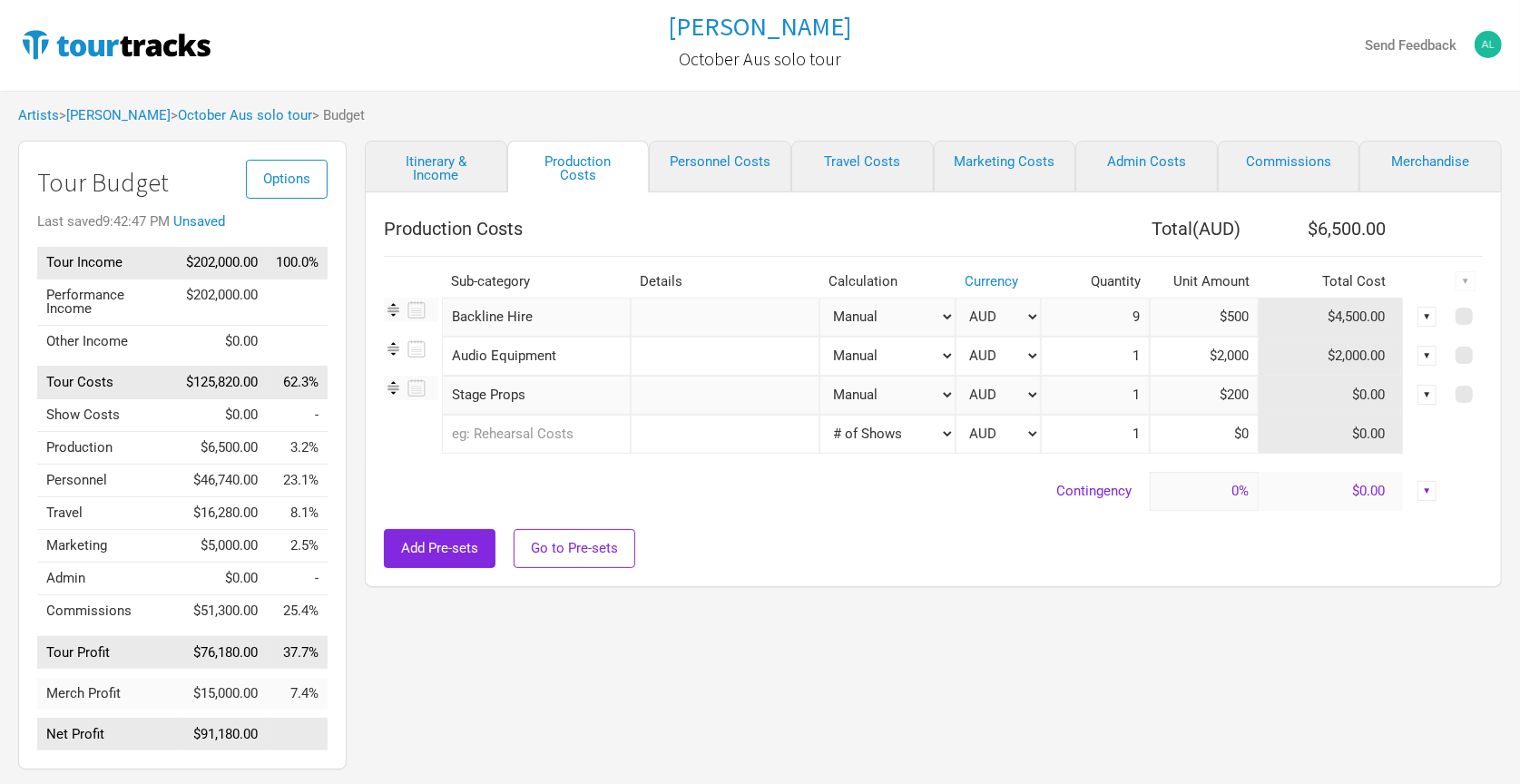 type on "$2,000" 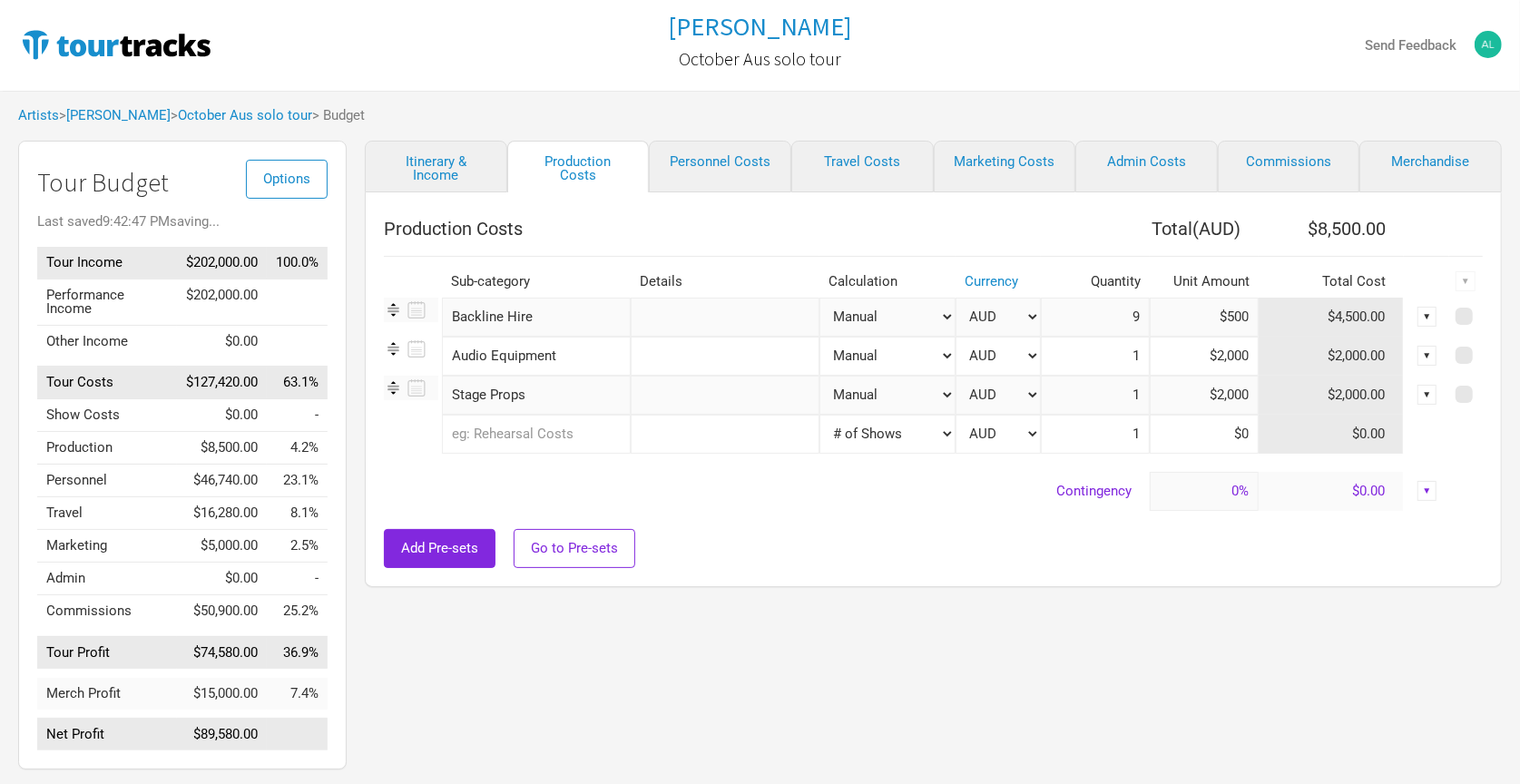 click on "Itinerary & Income Production Costs Personnel Costs Travel Costs Marketing Costs Admin Costs Commissions Merchandise   Production Costs Total  ( AUD ) $8,500.00 Sub-category Details Calculation Currency Quantity Unit Amount Total Cost   ▼ Backline Hire 1 selection Manual # of Shows # of Show Days # of Non-Show Days # of Days # of Tickets Sold % of Tour Income AUD NZD New ... 9 $500 $4,500.00 ▼ Audio Equipment 1 selection Manual # of Shows # of Show Days # of Non-Show Days # of Days # of Tickets Sold % of Tour Income AUD NZD New ... 1 $2,000 $2,000.00 ▼ Stage Props 1 selection Manual # of Shows # of Show Days # of Non-Show Days # of Days # of Tickets Sold % of Tour Income AUD NZD New ... 1 $2,000 $2,000.00 ▼ 0 selections Manual # of Shows # of Show Days # of Non-Show Days # of Days # of Tickets Sold % of Tour Income AUD NZD New ... 1 $0 $0.00 Contingency 0% $0.00 ▼ Add Pre-sets Go to Pre-sets" at bounding box center [915, 459] 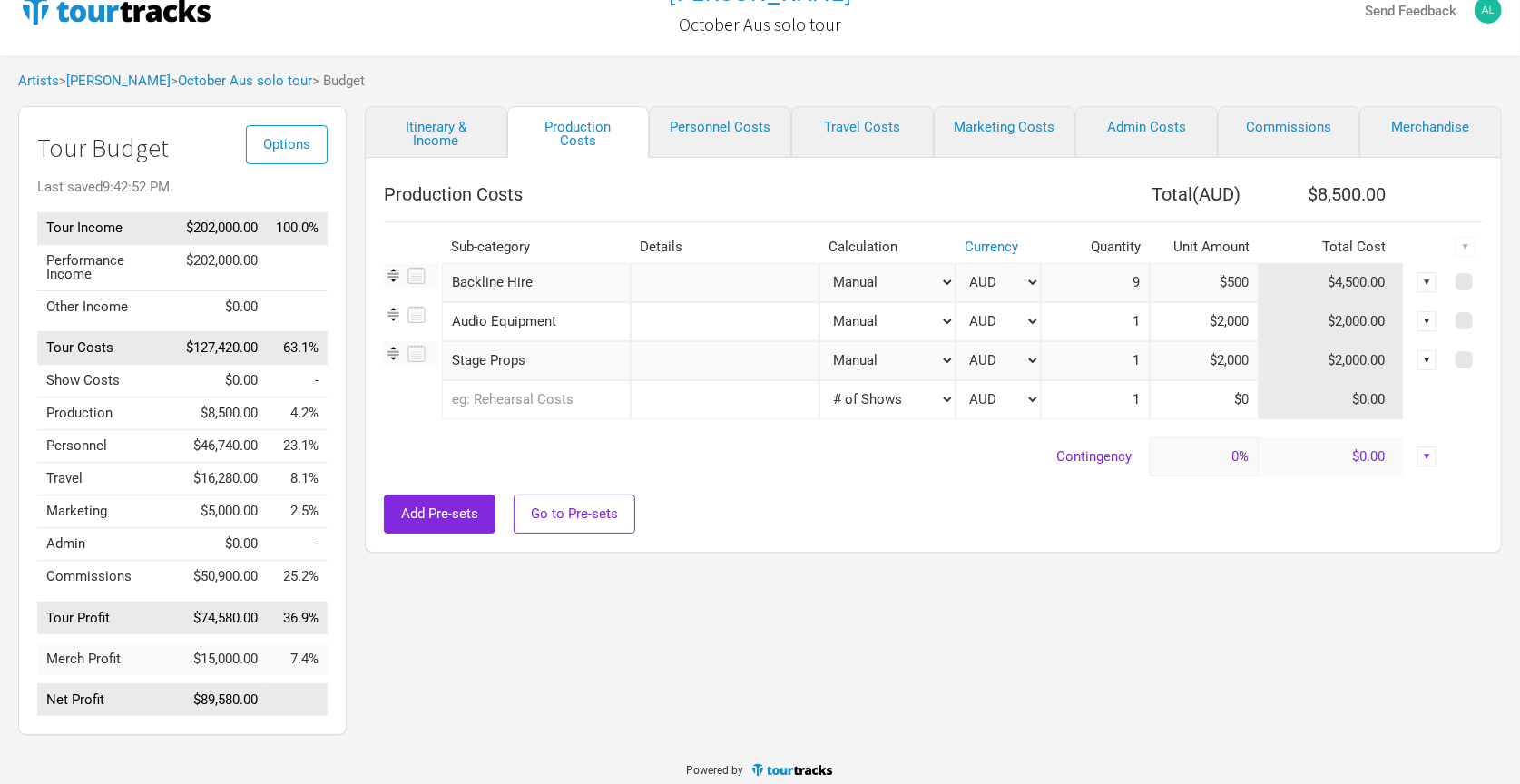 scroll, scrollTop: 34, scrollLeft: 0, axis: vertical 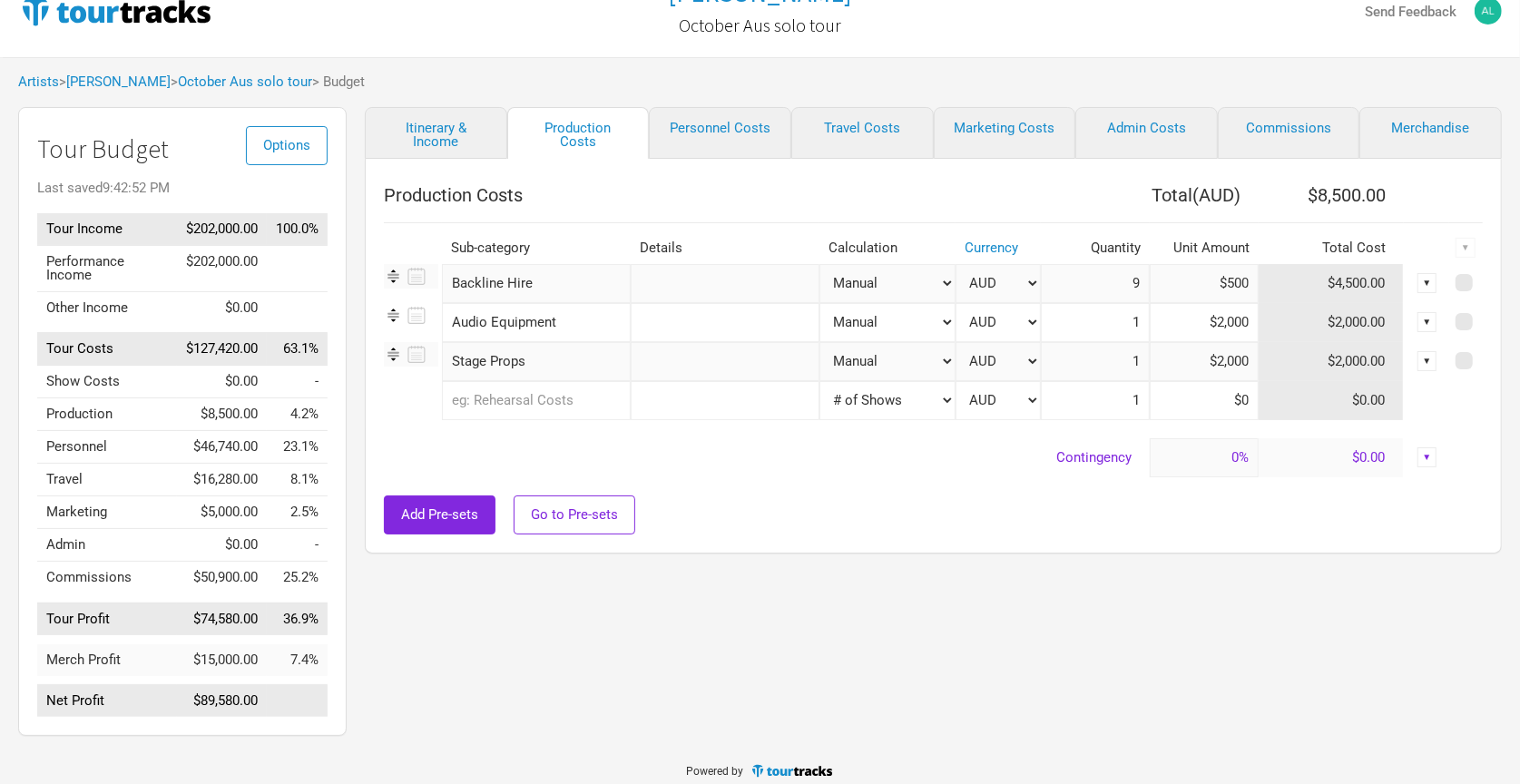 click on "Itinerary & Income Production Costs Personnel Costs Travel Costs Marketing Costs Admin Costs Commissions Merchandise   Production Costs Total  ( AUD ) $8,500.00 Sub-category Details Calculation Currency Quantity Unit Amount Total Cost   ▼ Backline Hire 1 selection Manual # of Shows # of Show Days # of Non-Show Days # of Days # of Tickets Sold % of Tour Income AUD NZD New ... 9 $500 $4,500.00 ▼ Audio Equipment 1 selection Manual # of Shows # of Show Days # of Non-Show Days # of Days # of Tickets Sold % of Tour Income AUD NZD New ... 1 $2,000 $2,000.00 ▼ Stage Props 1 selection Manual # of Shows # of Show Days # of Non-Show Days # of Days # of Tickets Sold % of Tour Income AUD NZD New ... 1 $2,000 $2,000.00 ▼ 0 selections Manual # of Shows # of Show Days # of Non-Show Days # of Days # of Tickets Sold % of Tour Income AUD NZD New ... 1 $0 $0.00 Contingency 0% $0.00 ▼ Add Pre-sets Go to Pre-sets" at bounding box center [915, 426] 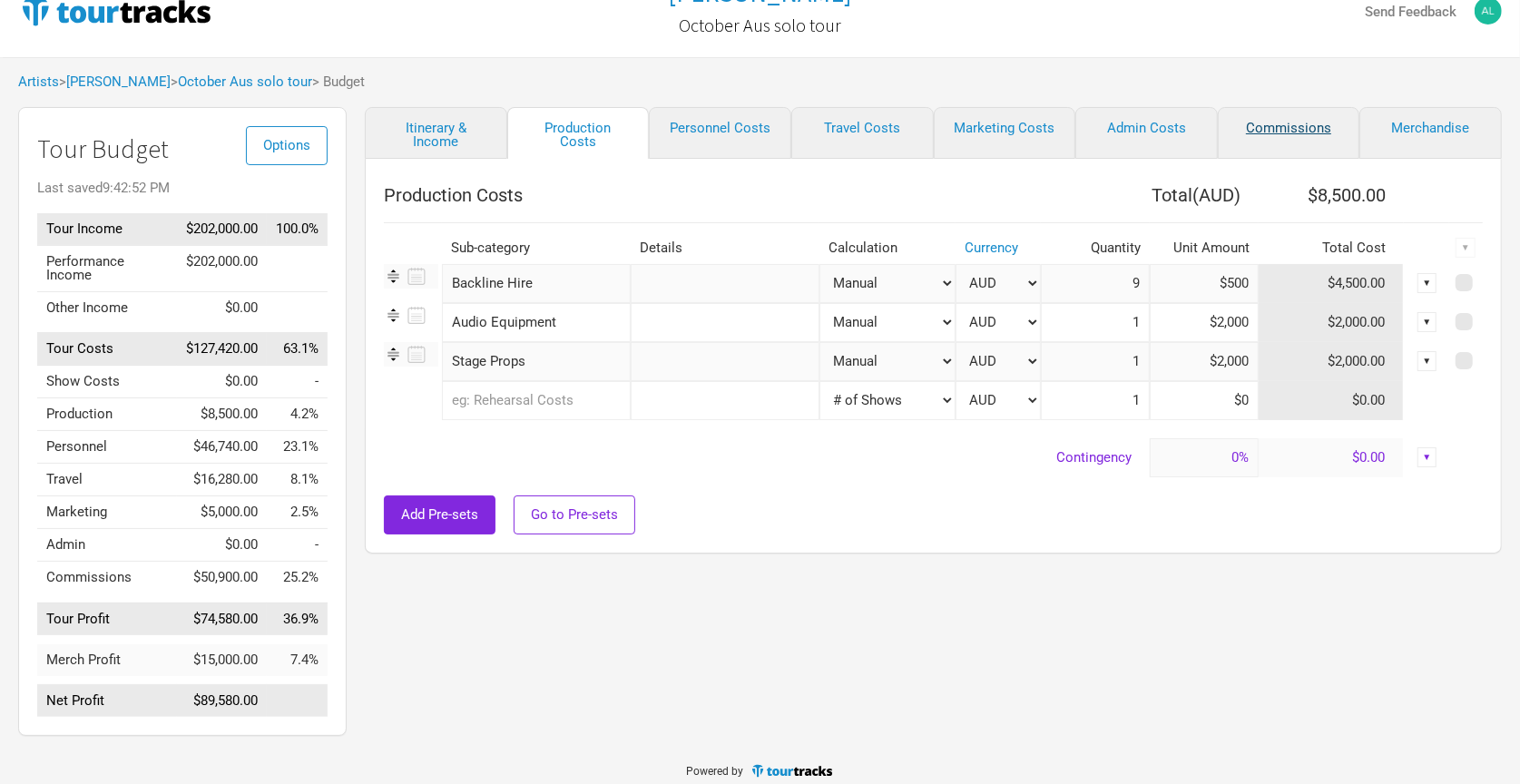 click on "Commissions" at bounding box center (1289, 132) 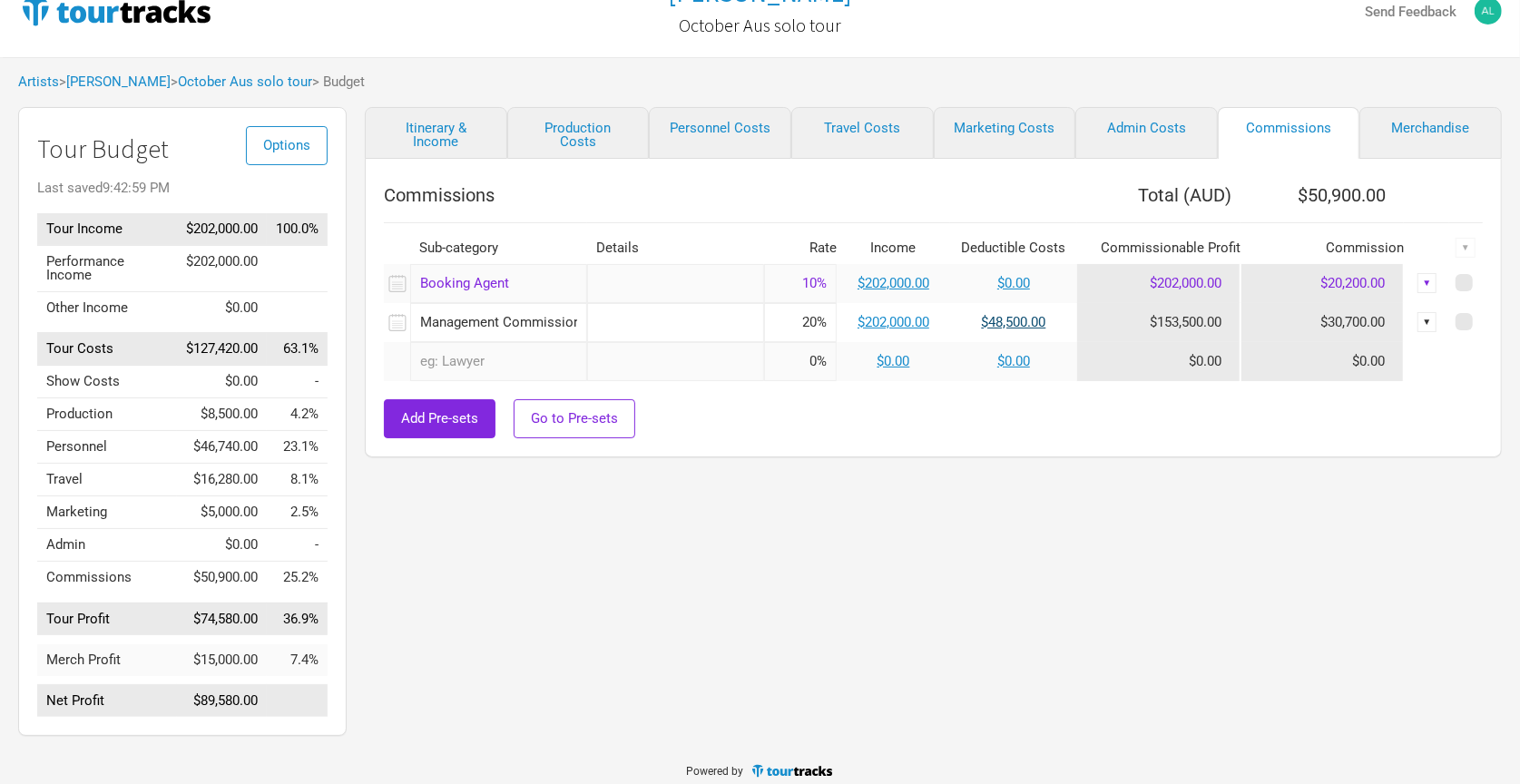 click on "$48,500.00" at bounding box center (1014, 322) 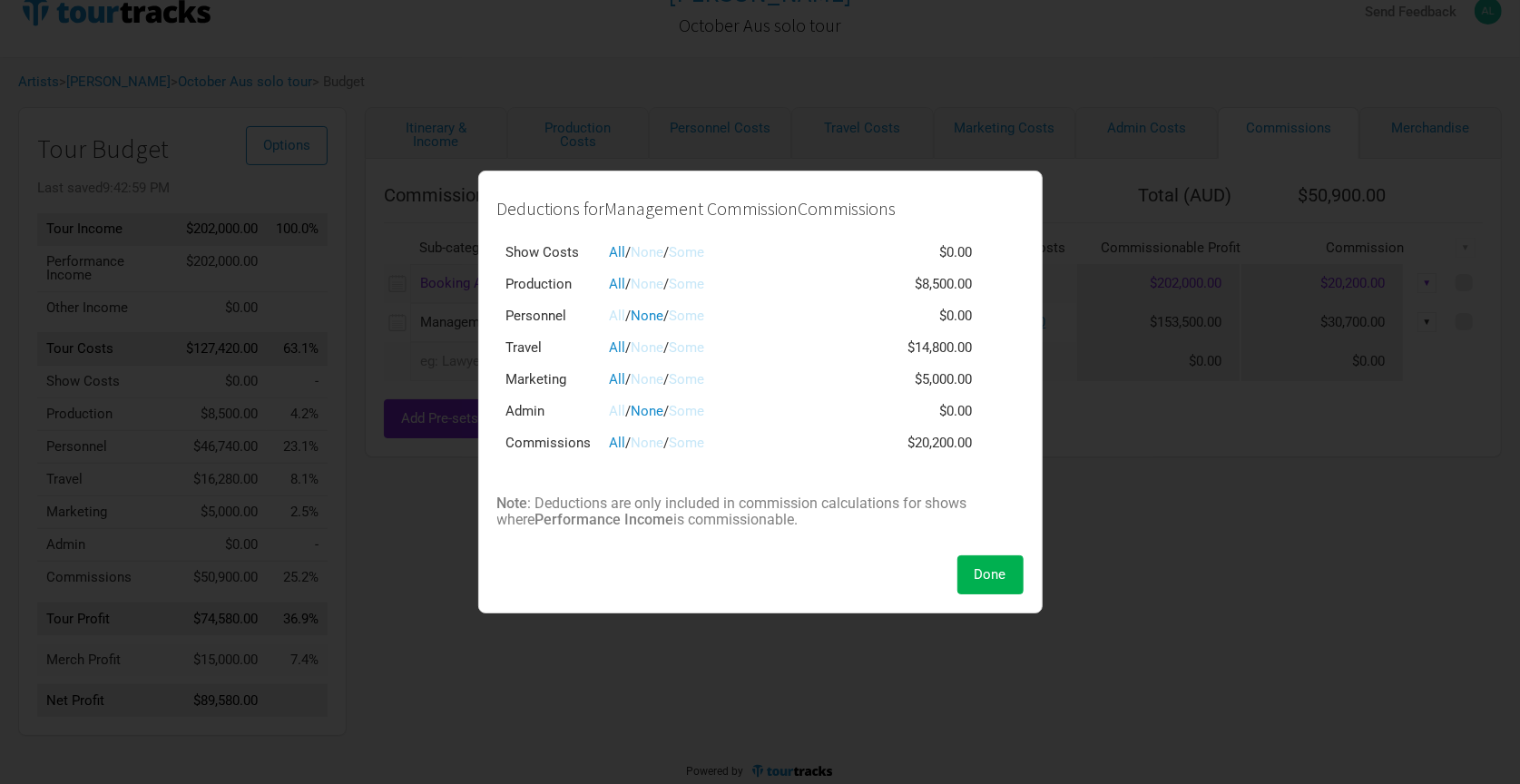 click on "All" at bounding box center (618, 316) 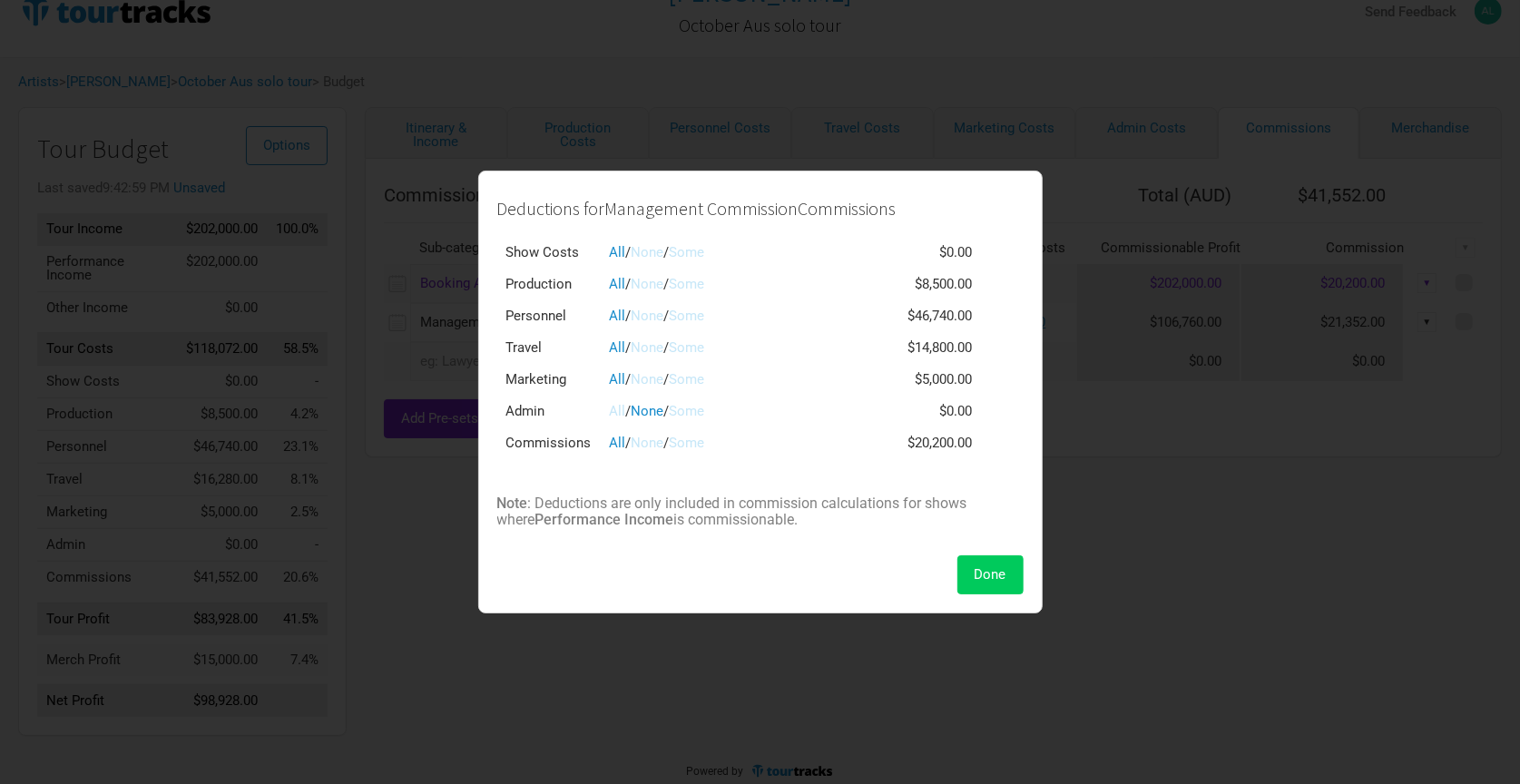 click on "Done" at bounding box center (990, 574) 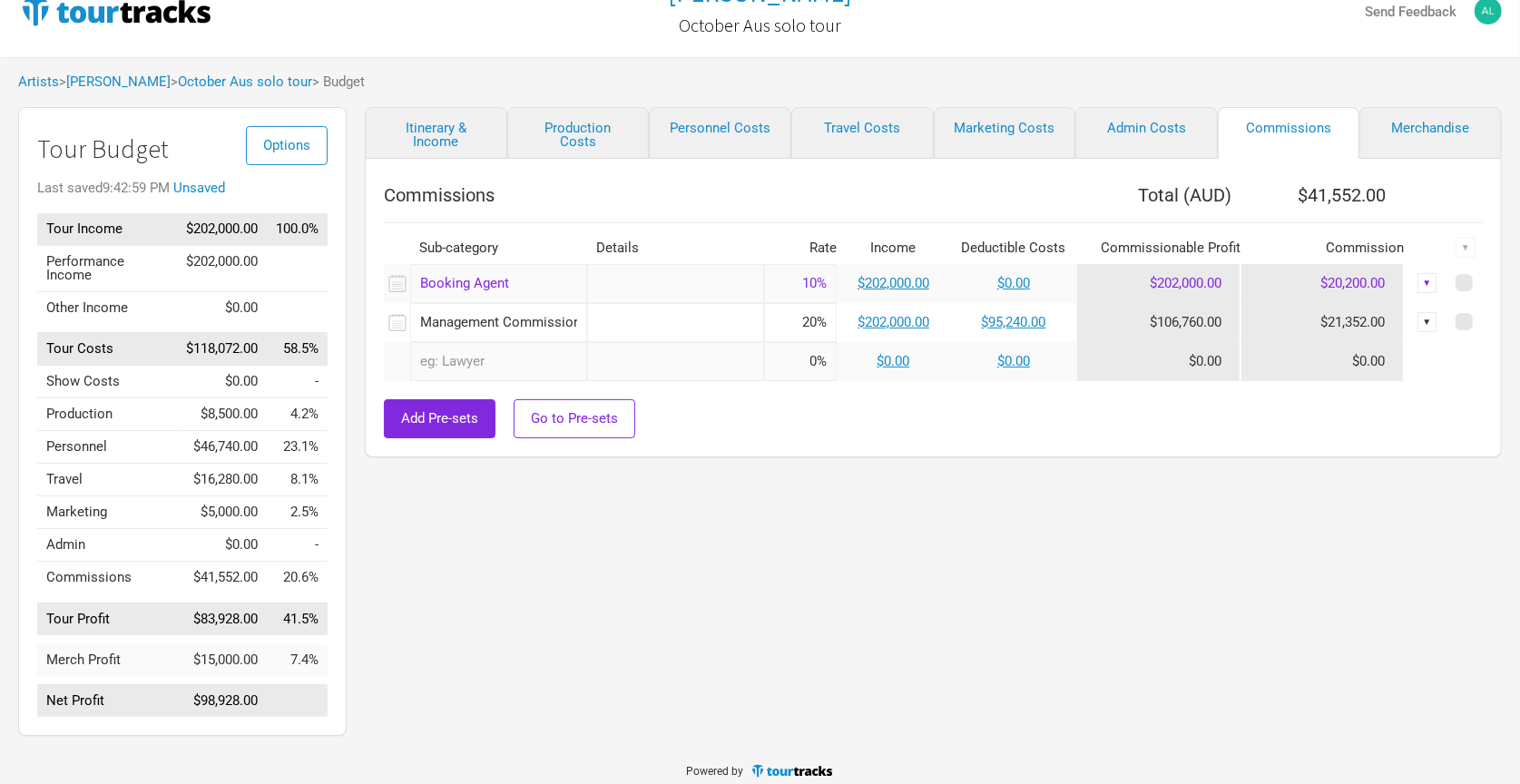 click on "Itinerary & Income Production Costs Personnel Costs Travel Costs Marketing Costs Admin Costs Commissions Merchandise Commissions Total ( AUD ) $41,552.00 Sub-category Details Rate Income Deductible Costs Commissionable Profit Commission   ▼ Booking Agent 1 selection 10% $202,000.00 $0.00 $202,000.00 $20,200.00 ▼ Management Commission 1 selection 20% $202,000.00 $95,240.00 $106,760.00 $21,352.00 ▼ 0 selections 0% $0.00 $0.00 $0.00 $0.00 Add Pre-sets Go to Pre-sets" at bounding box center (915, 426) 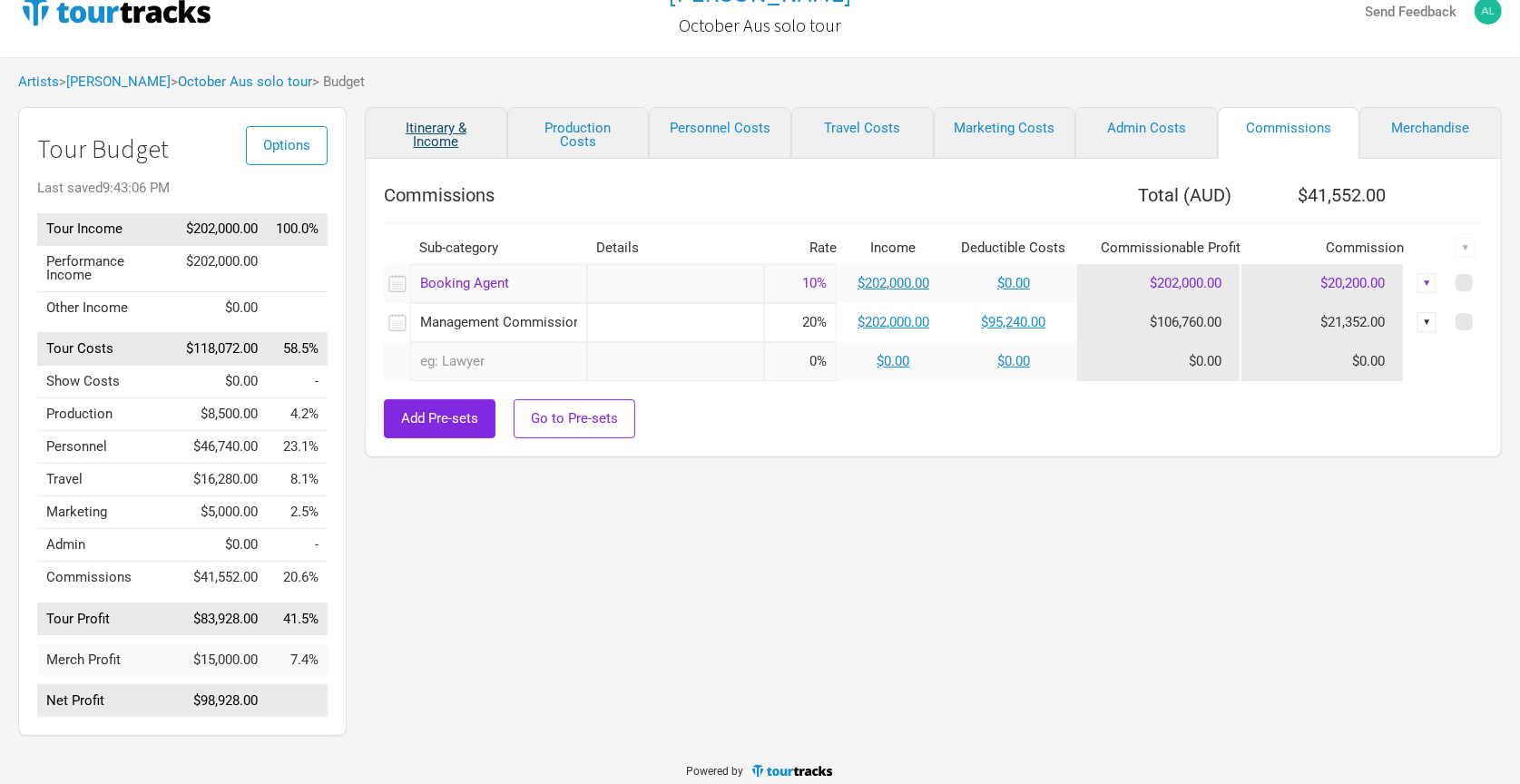 click on "Itinerary & Income" at bounding box center (436, 132) 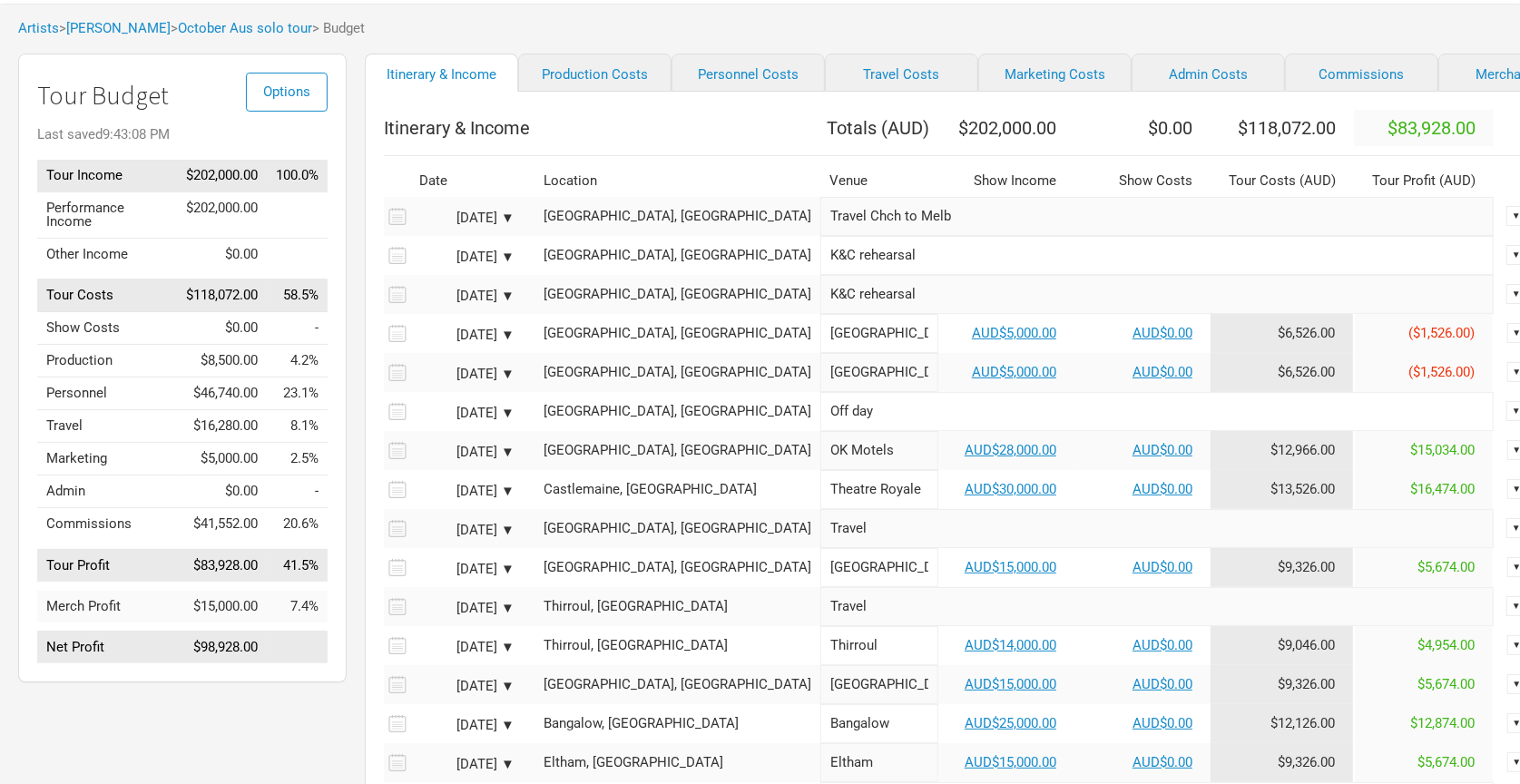 scroll, scrollTop: 83, scrollLeft: 0, axis: vertical 